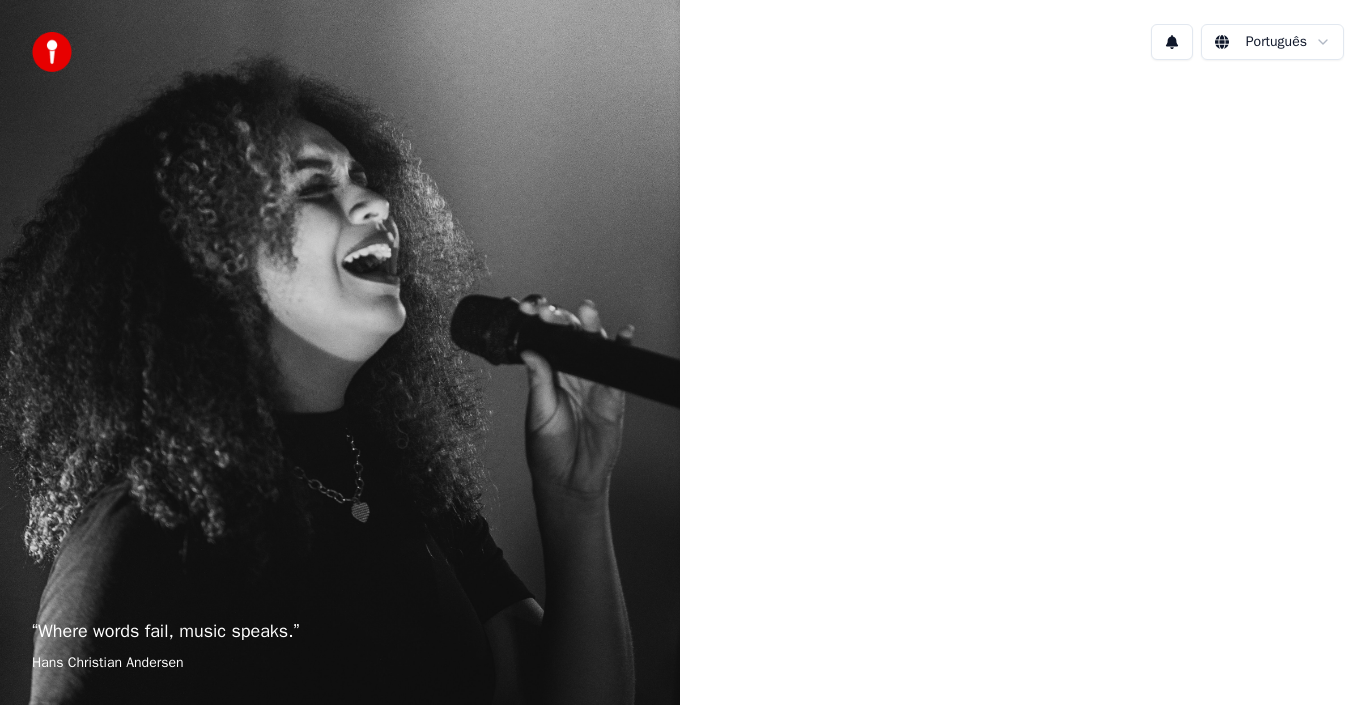 scroll, scrollTop: 0, scrollLeft: 0, axis: both 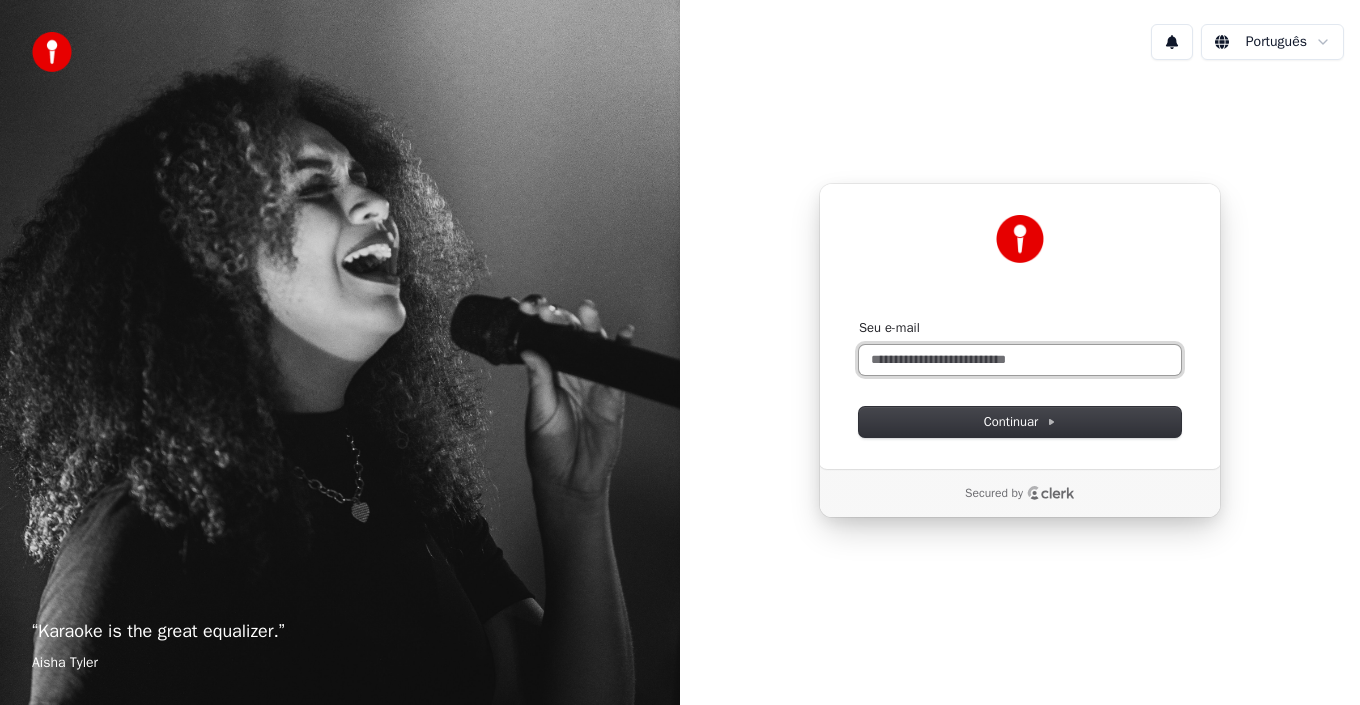 click on "Seu e-mail" at bounding box center (1020, 360) 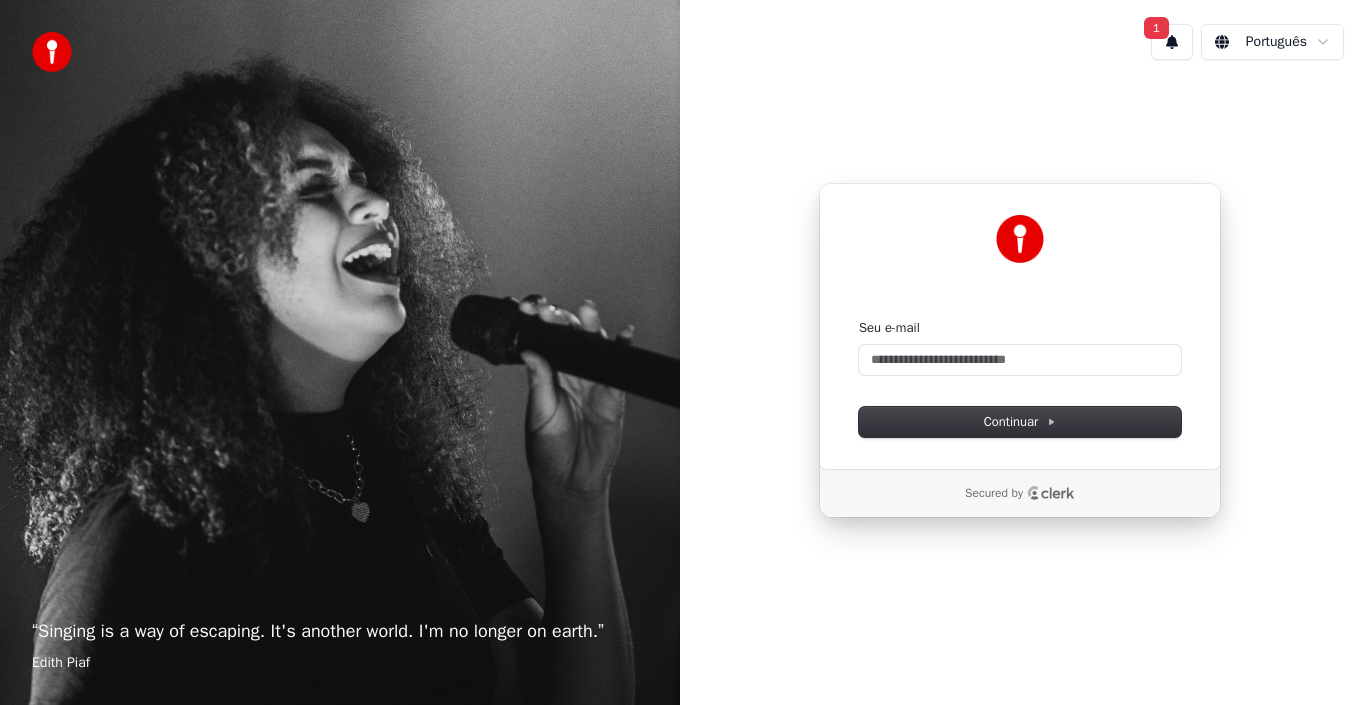 type 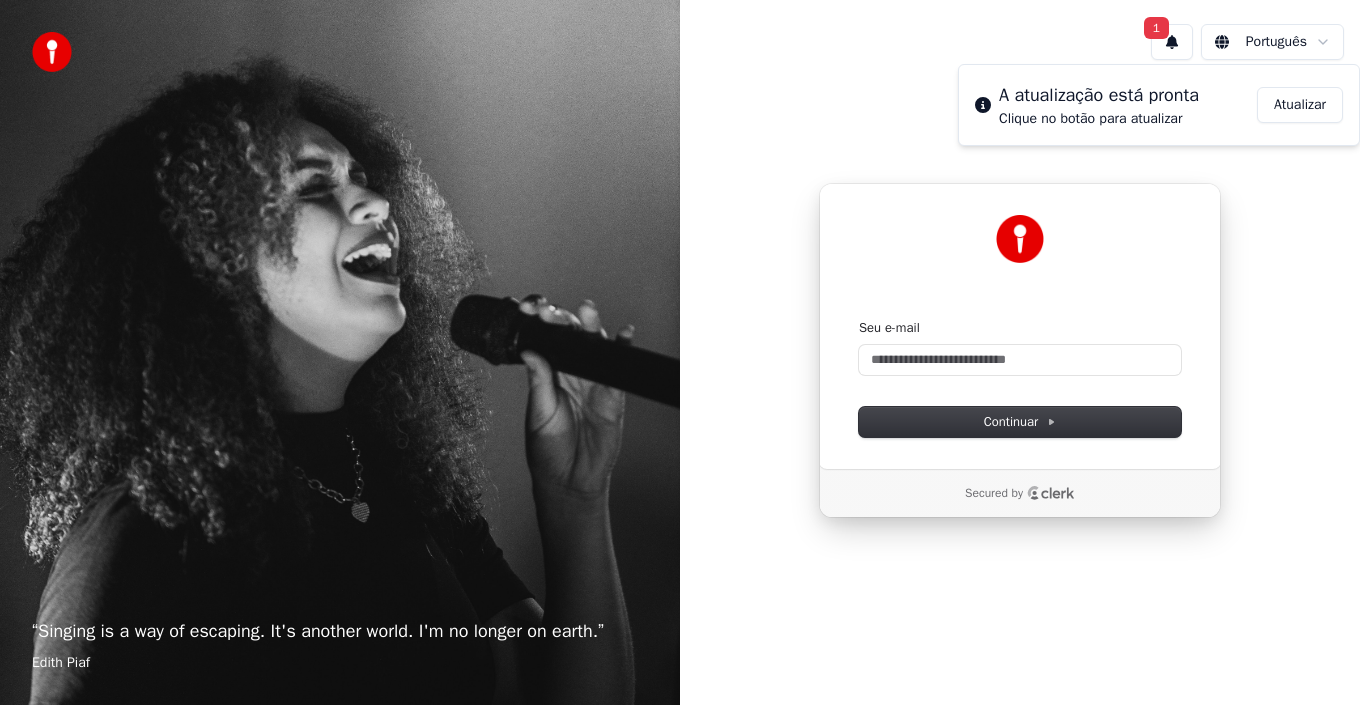click on "Atualizar" at bounding box center (1300, 105) 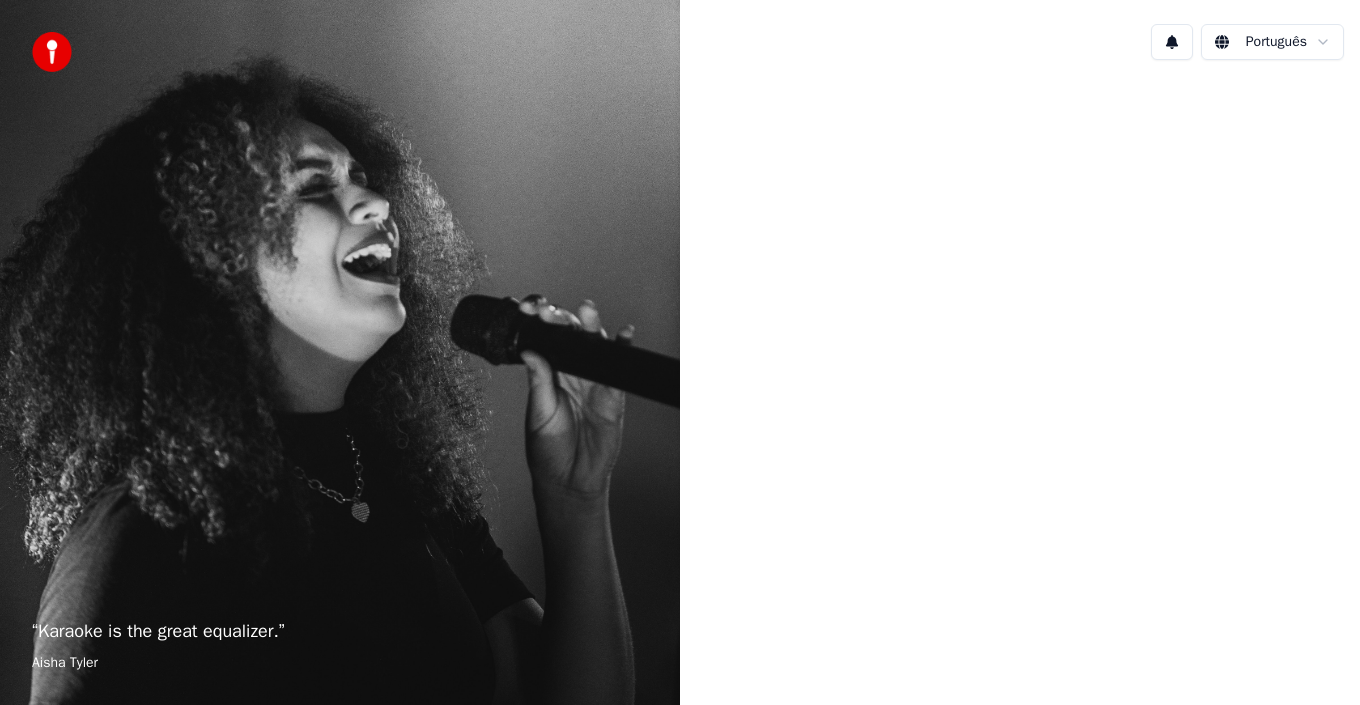 scroll, scrollTop: 0, scrollLeft: 0, axis: both 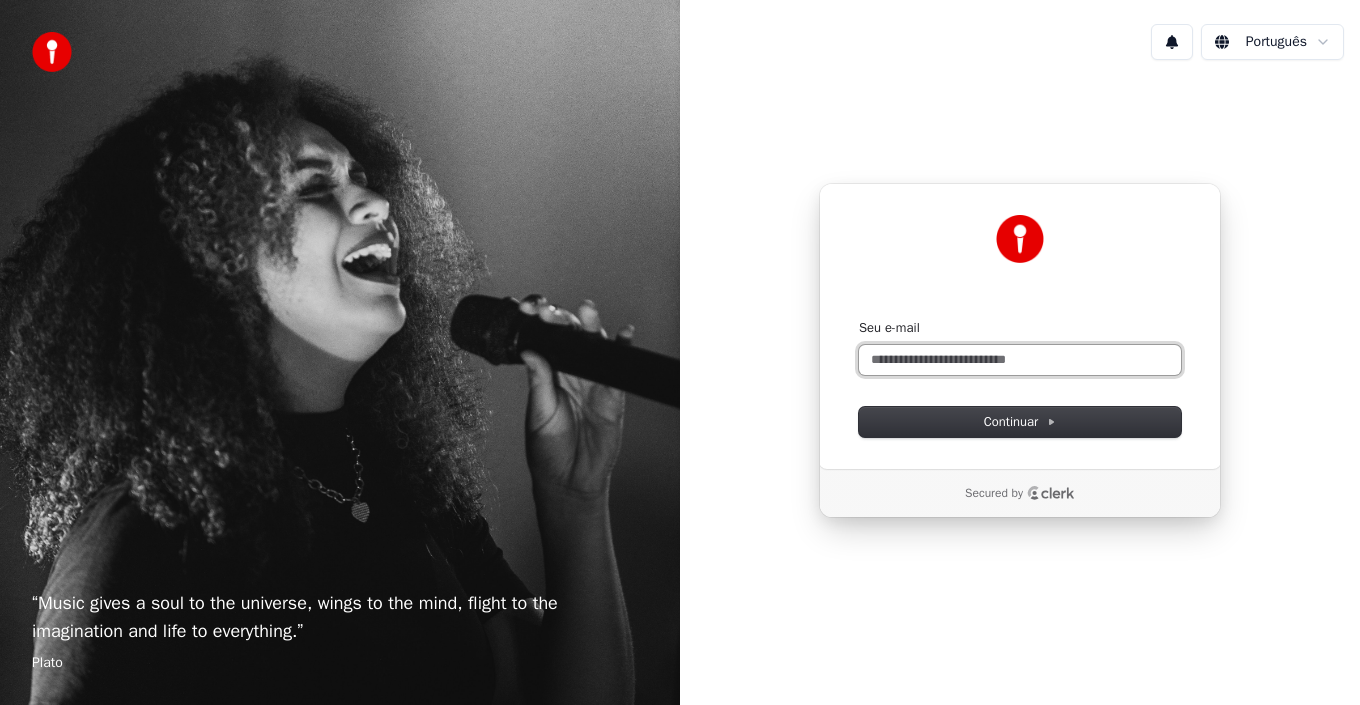 click on "Seu e-mail" at bounding box center (1020, 360) 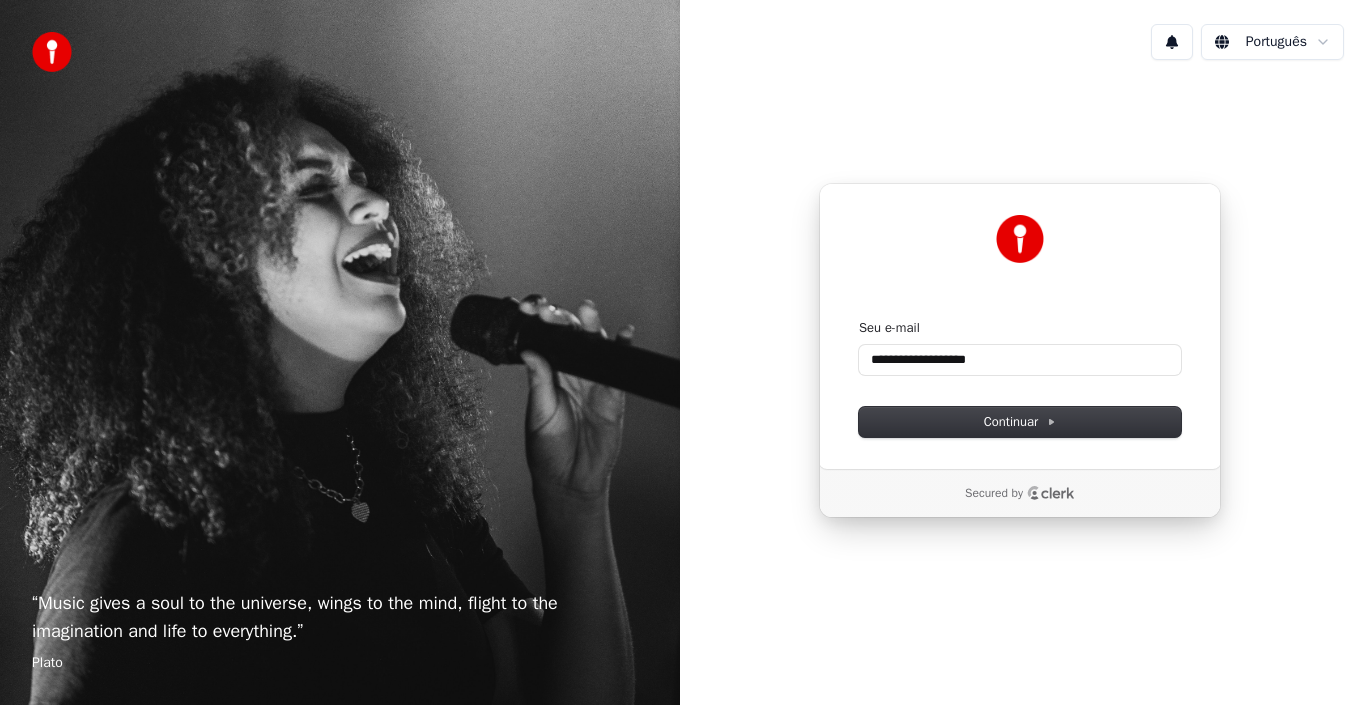 click on "**********" at bounding box center [1020, 378] 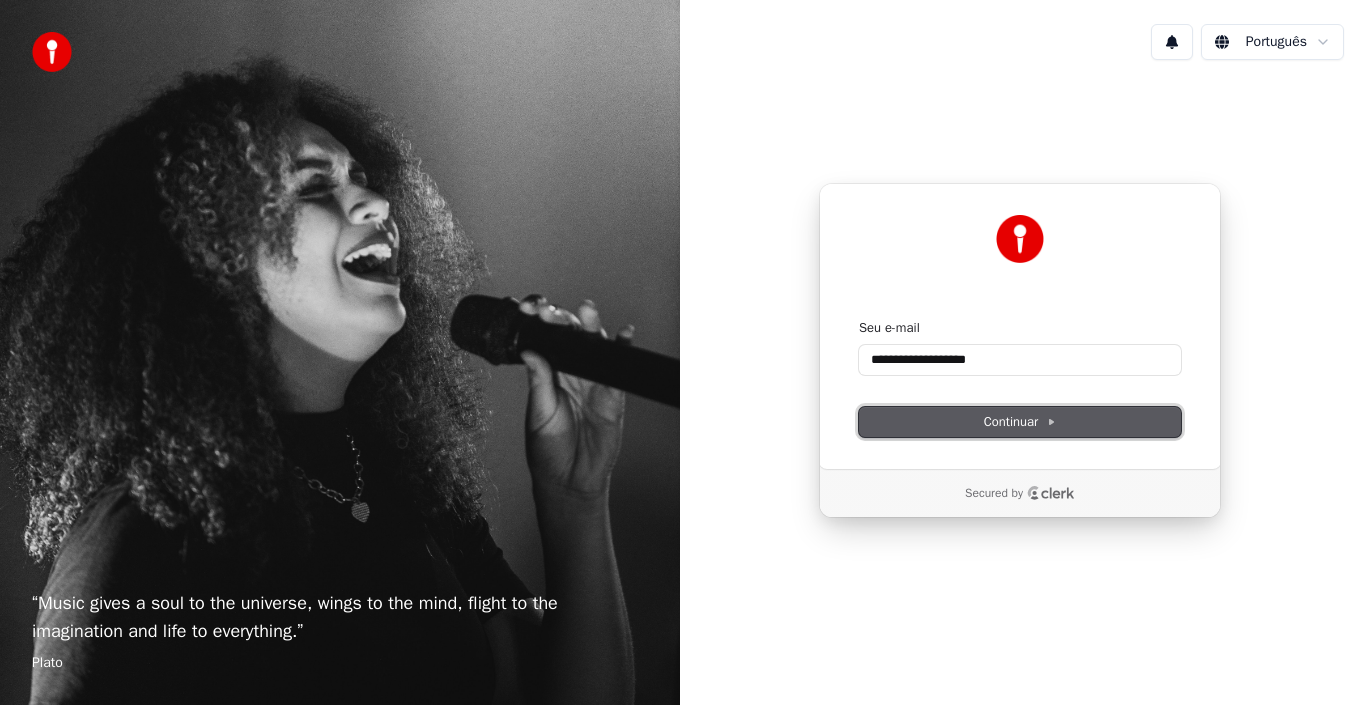 click on "Continuar" at bounding box center (1020, 422) 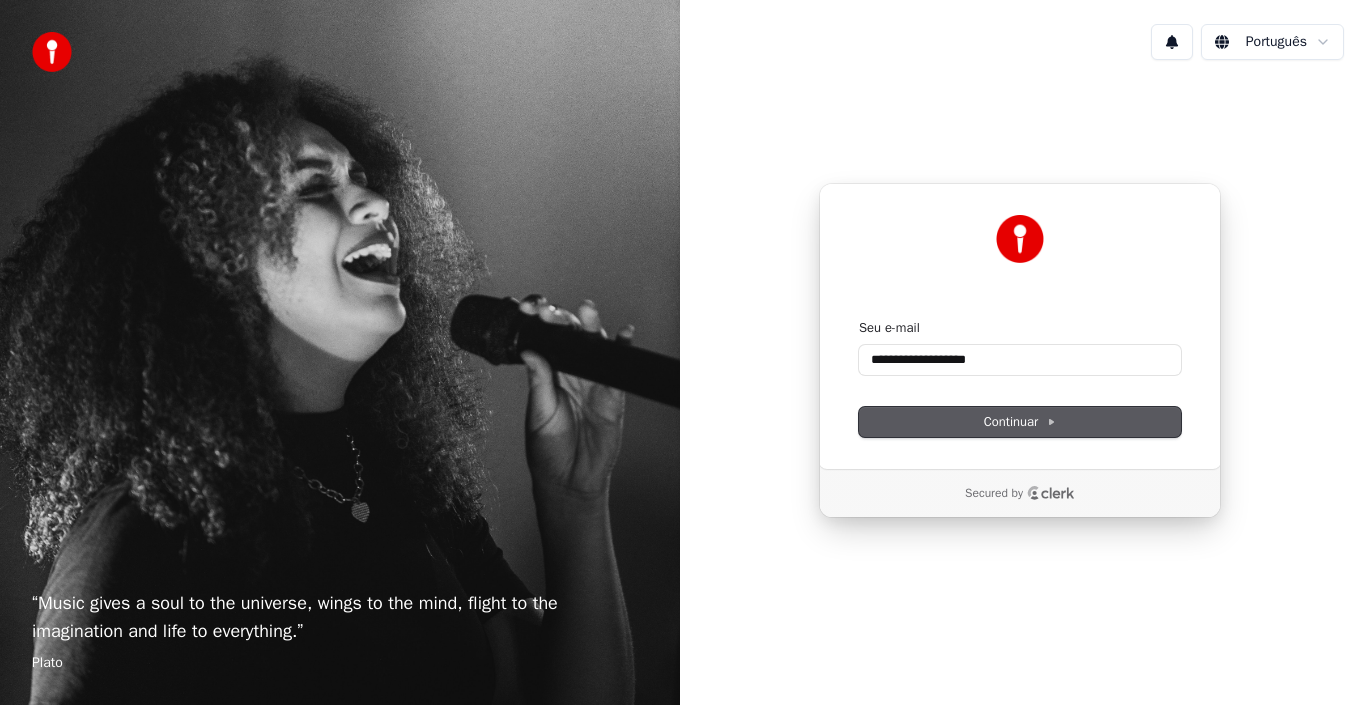 type on "**********" 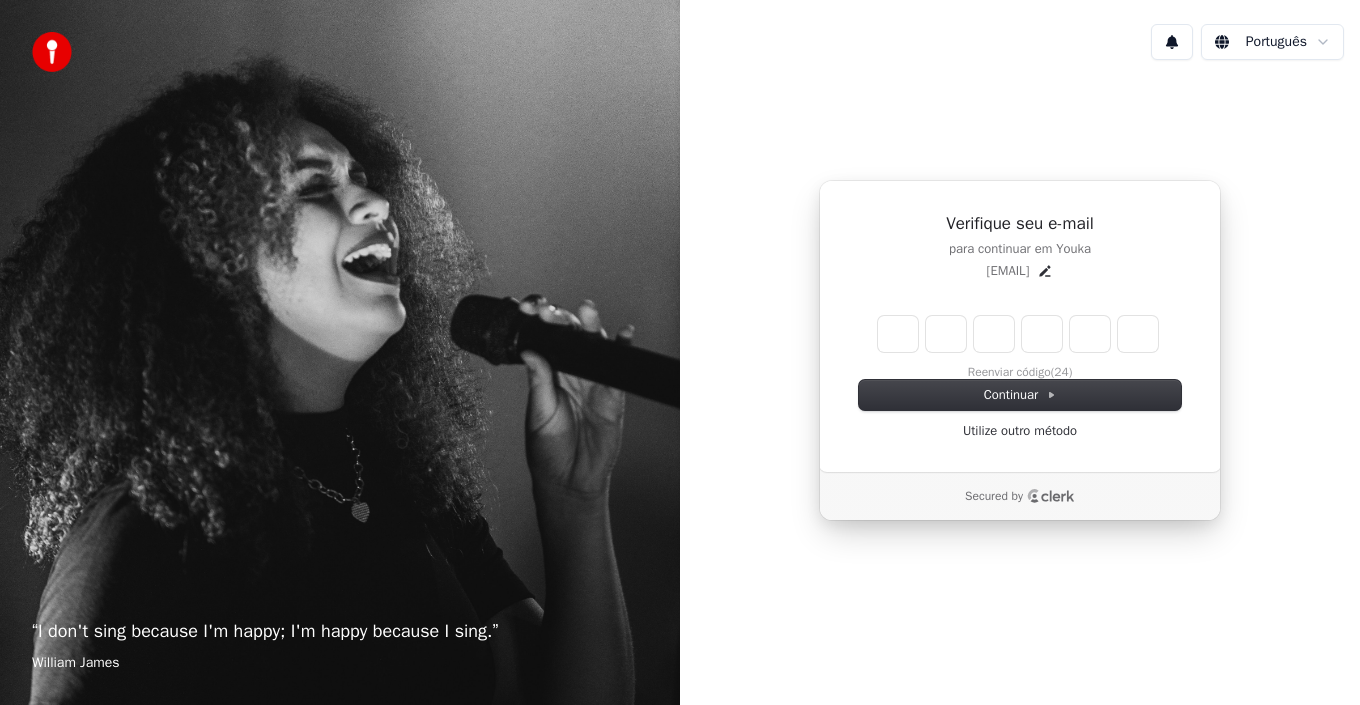 type on "*" 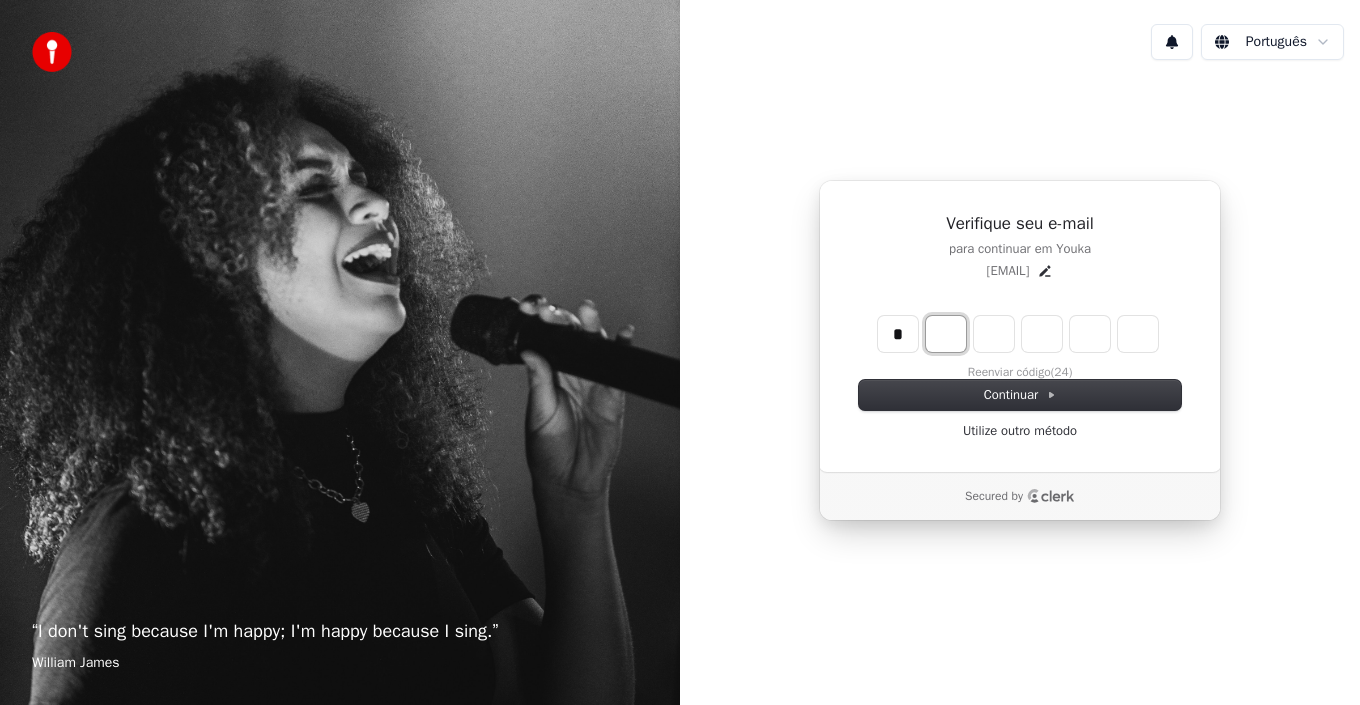 type on "*" 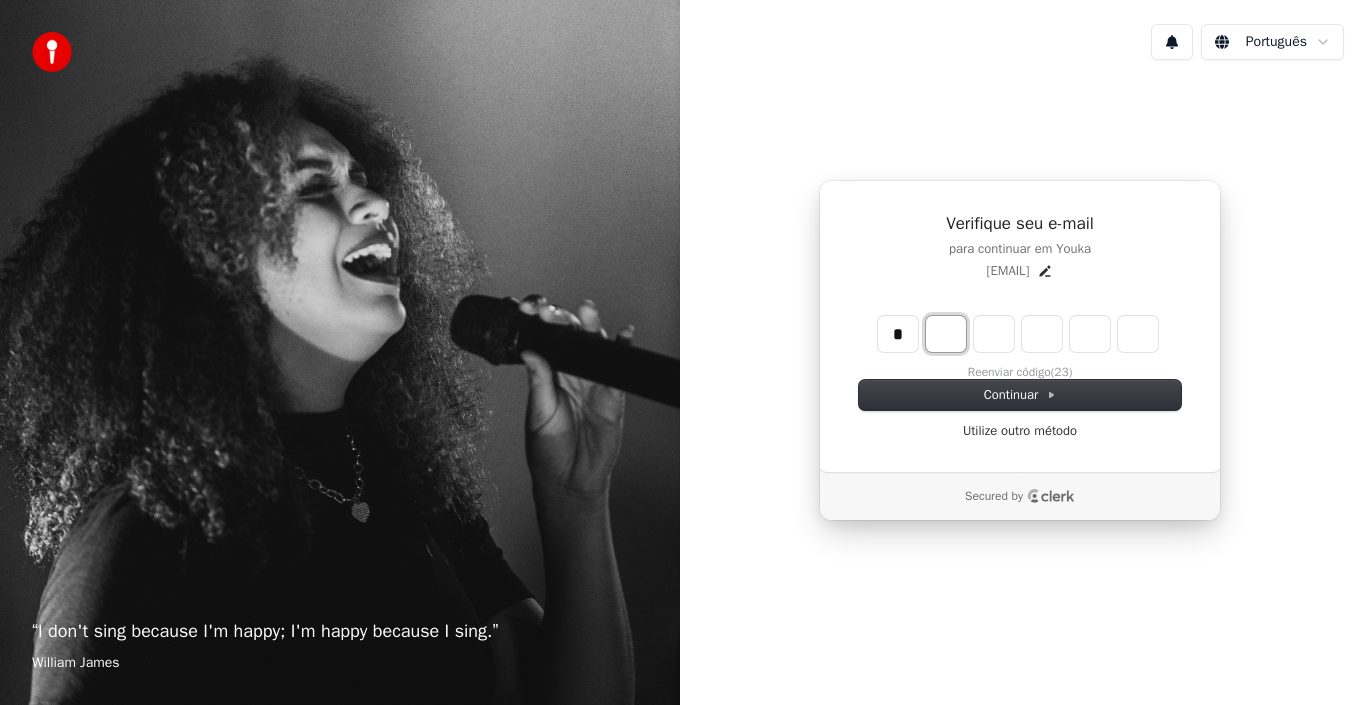 type on "*" 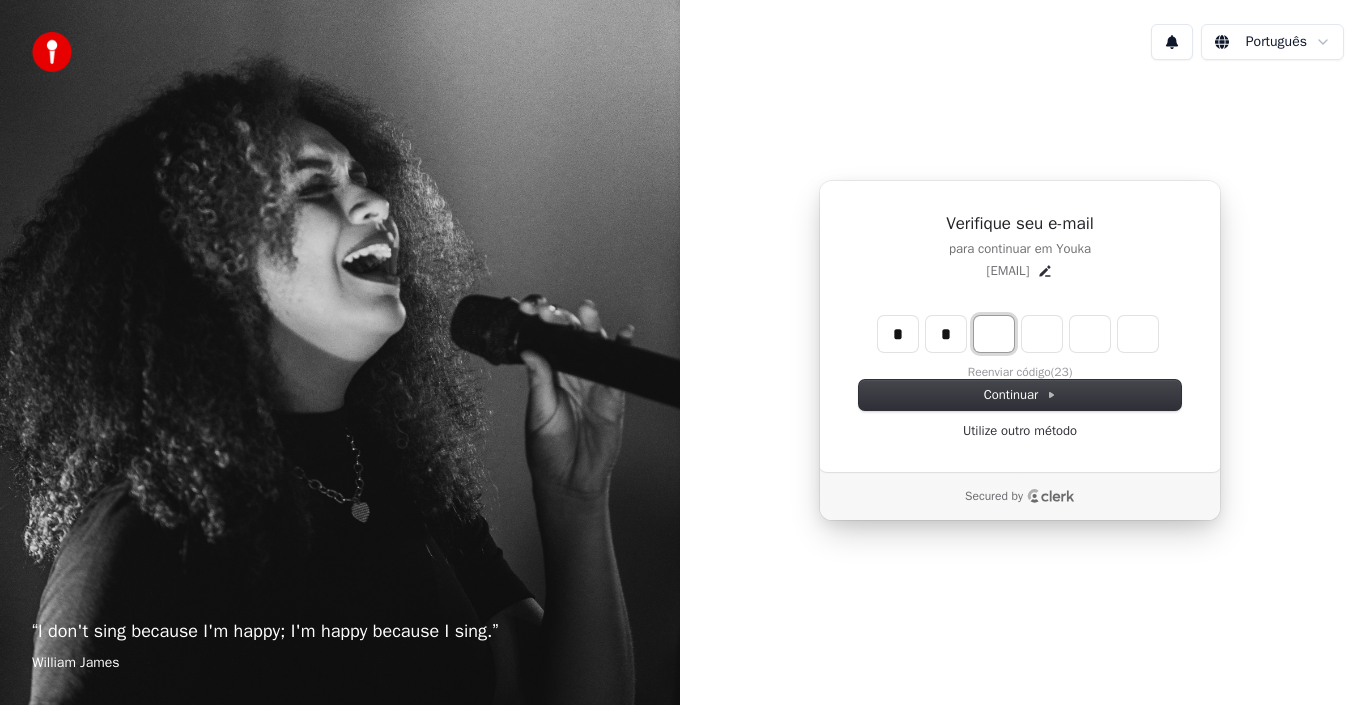 type on "**" 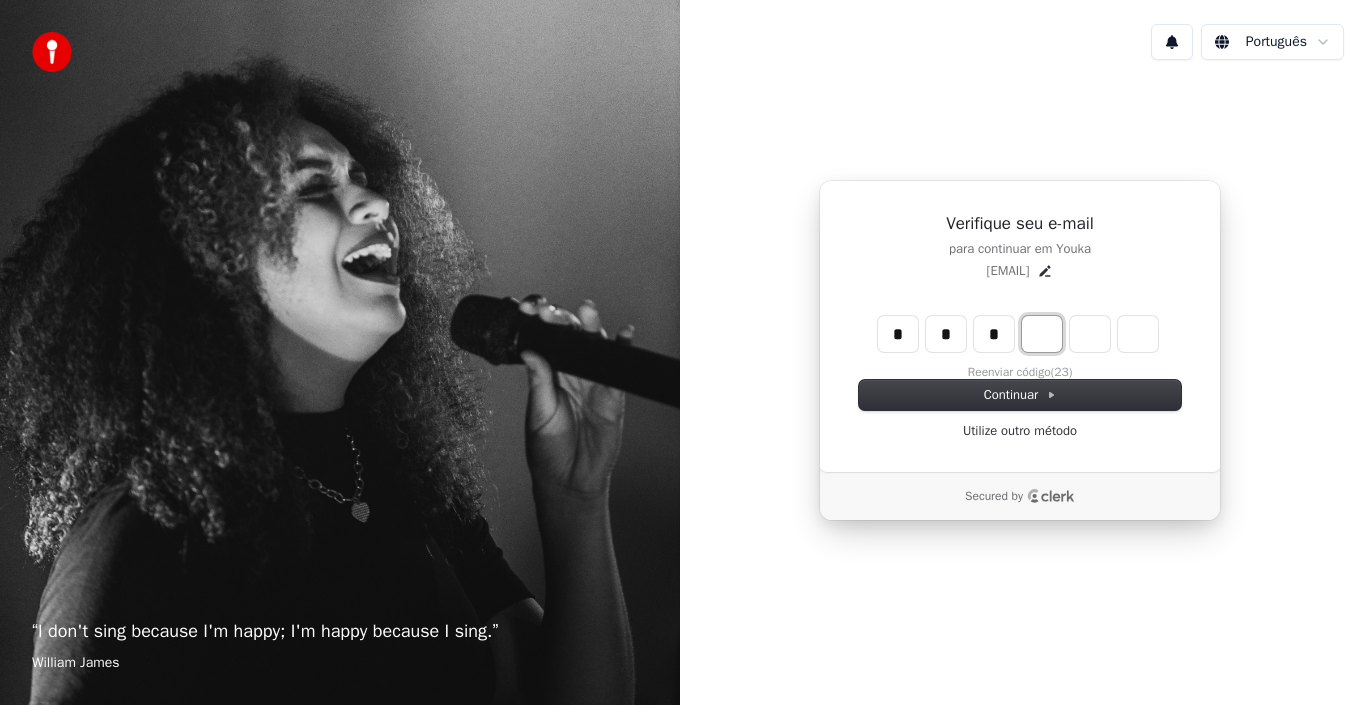 type on "***" 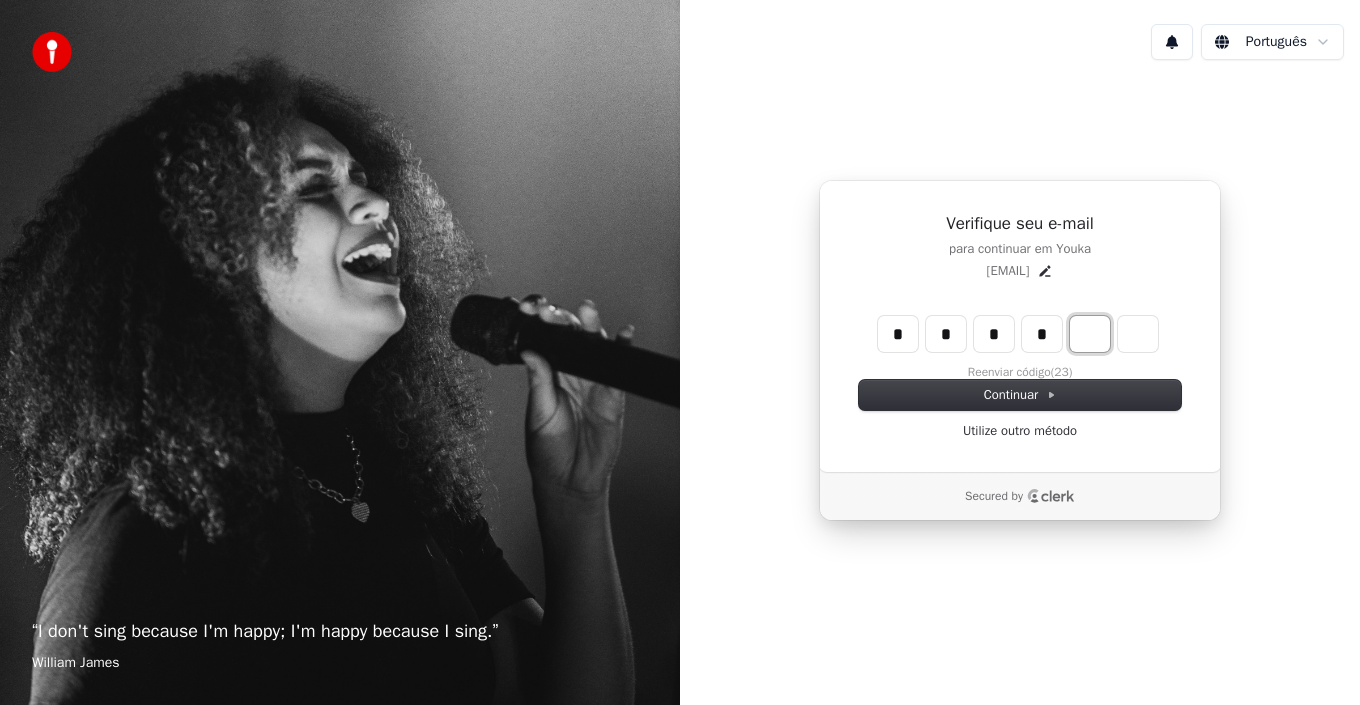type on "****" 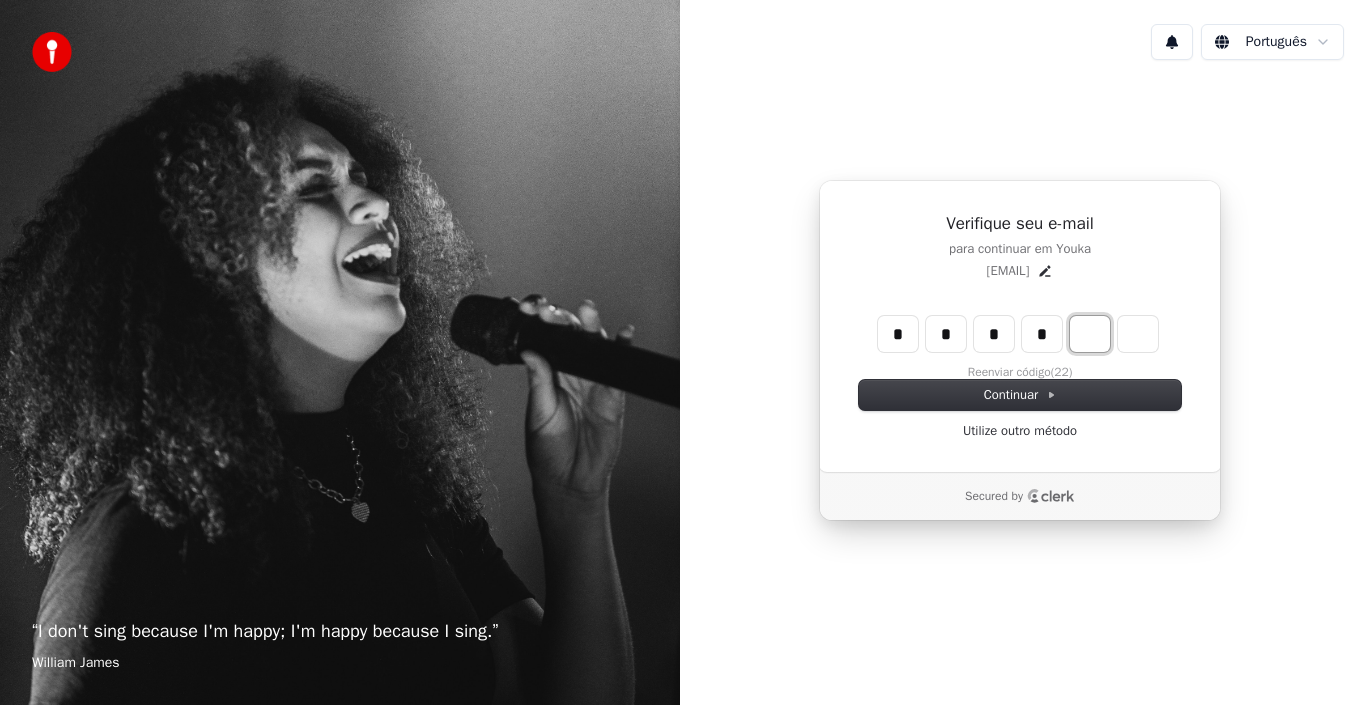 type on "*" 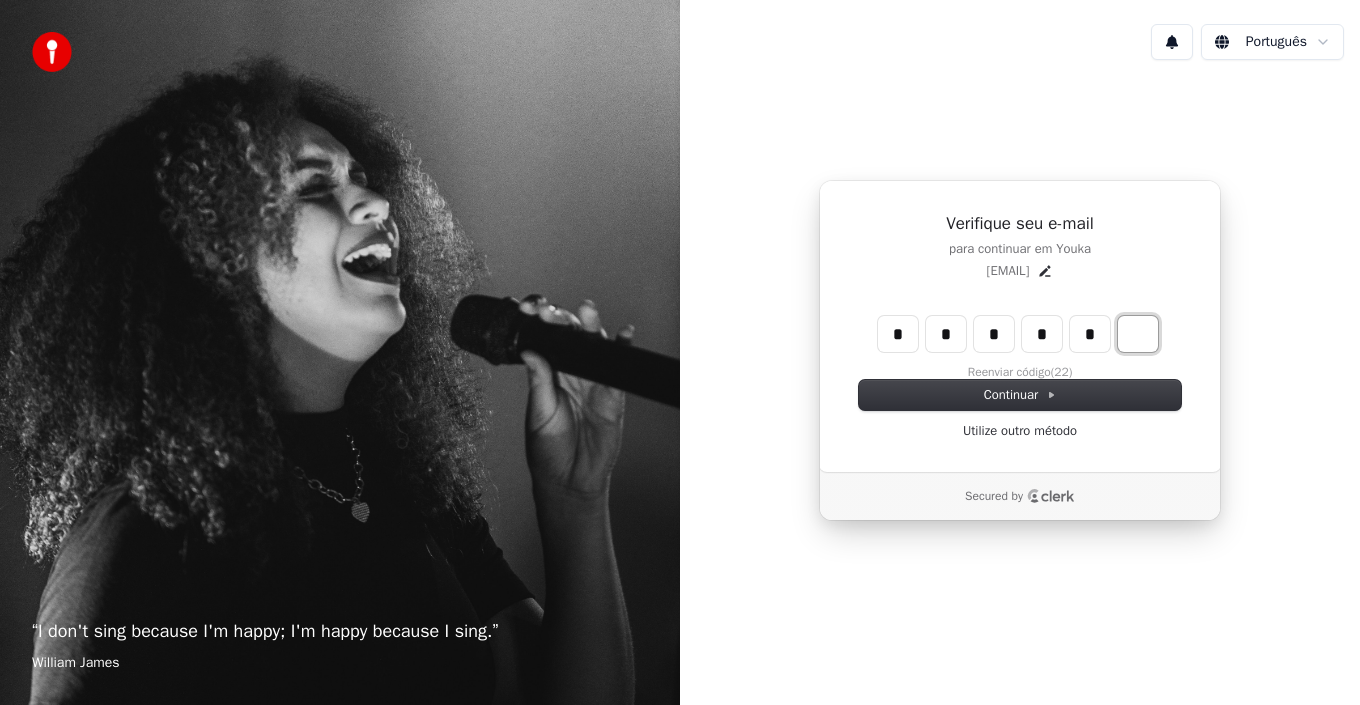 type on "******" 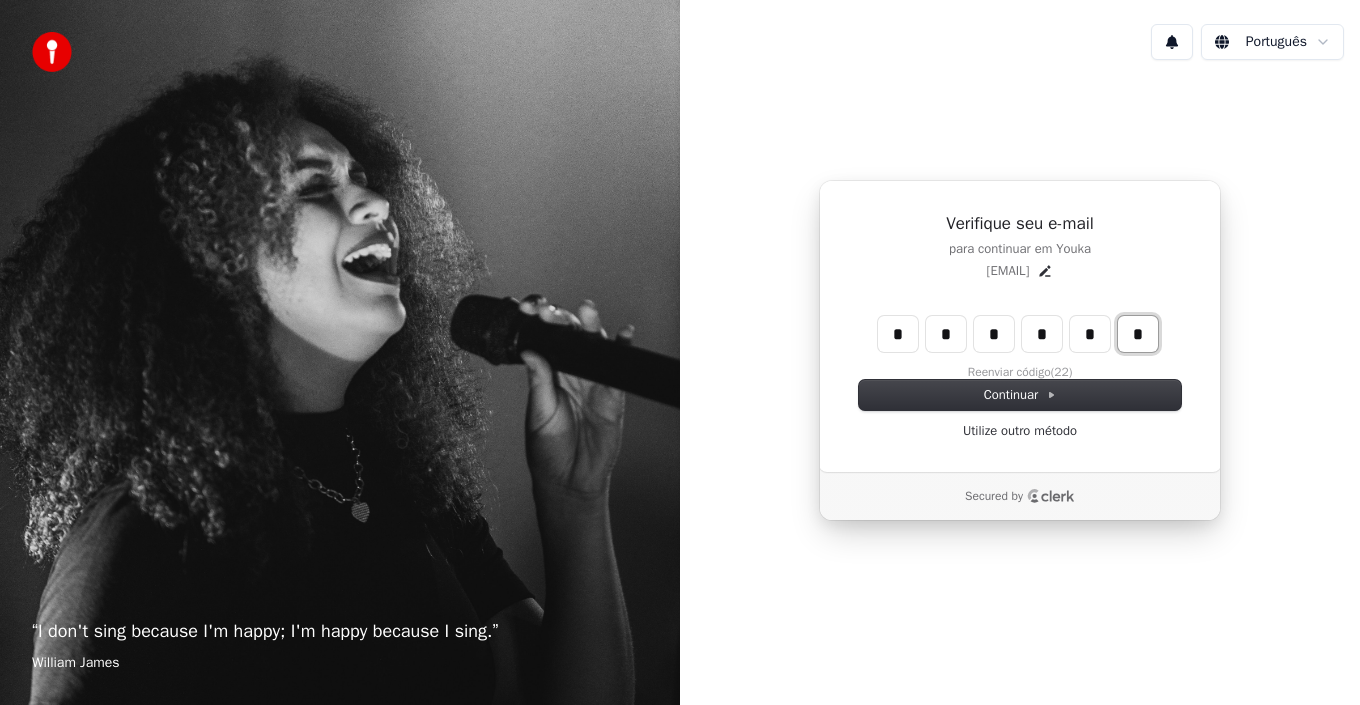 type on "*" 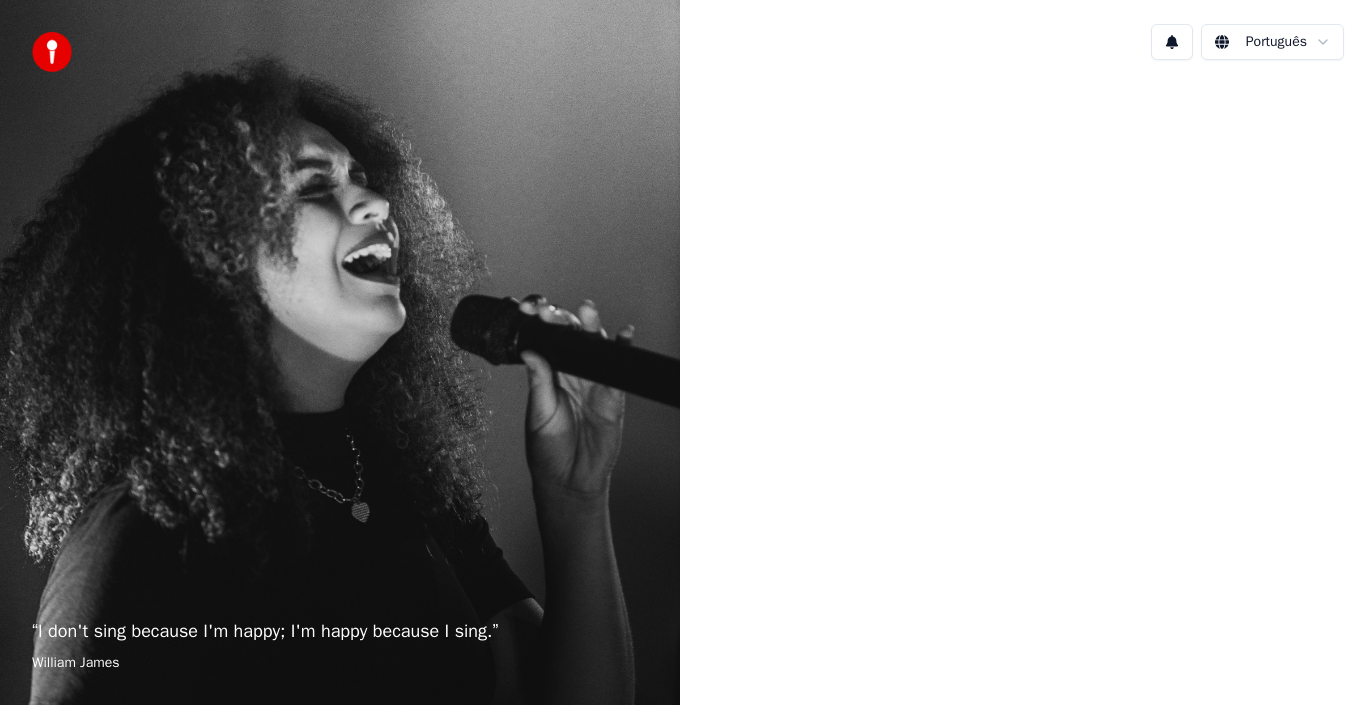 scroll, scrollTop: 0, scrollLeft: 0, axis: both 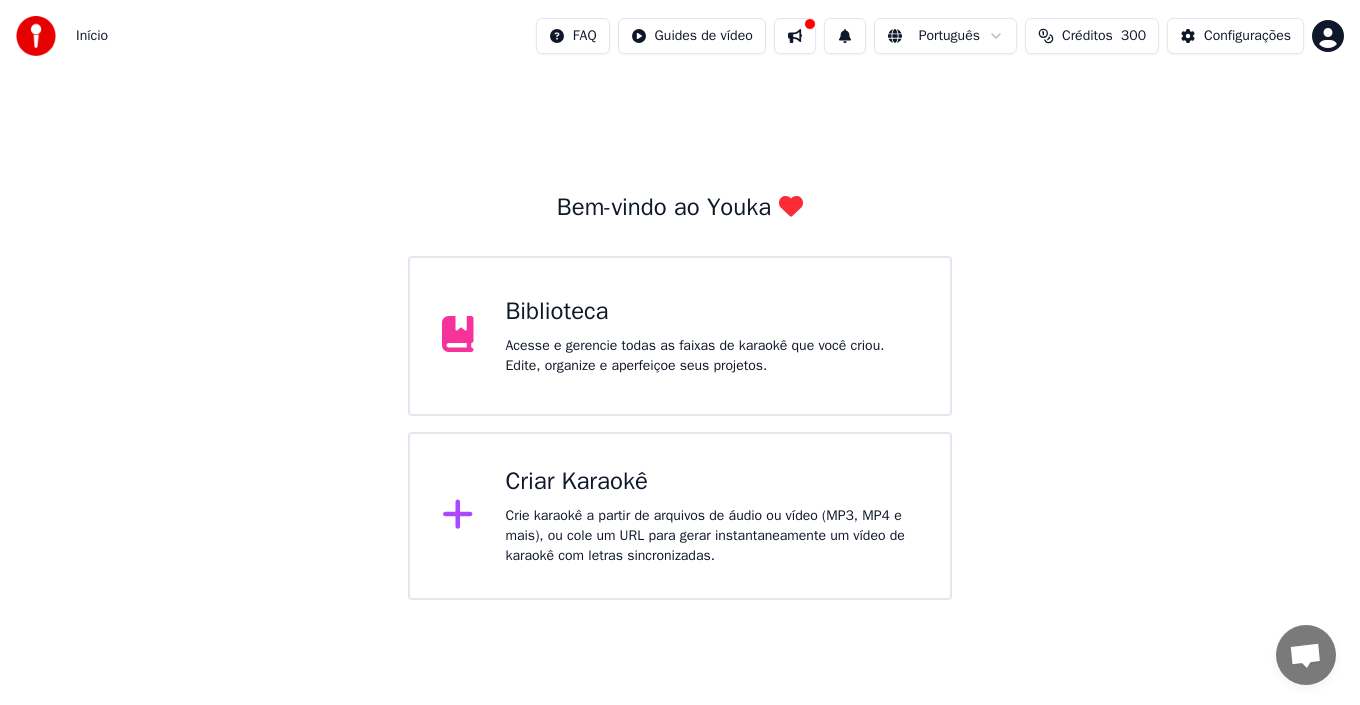 click on "Criar Karaokê" at bounding box center [712, 482] 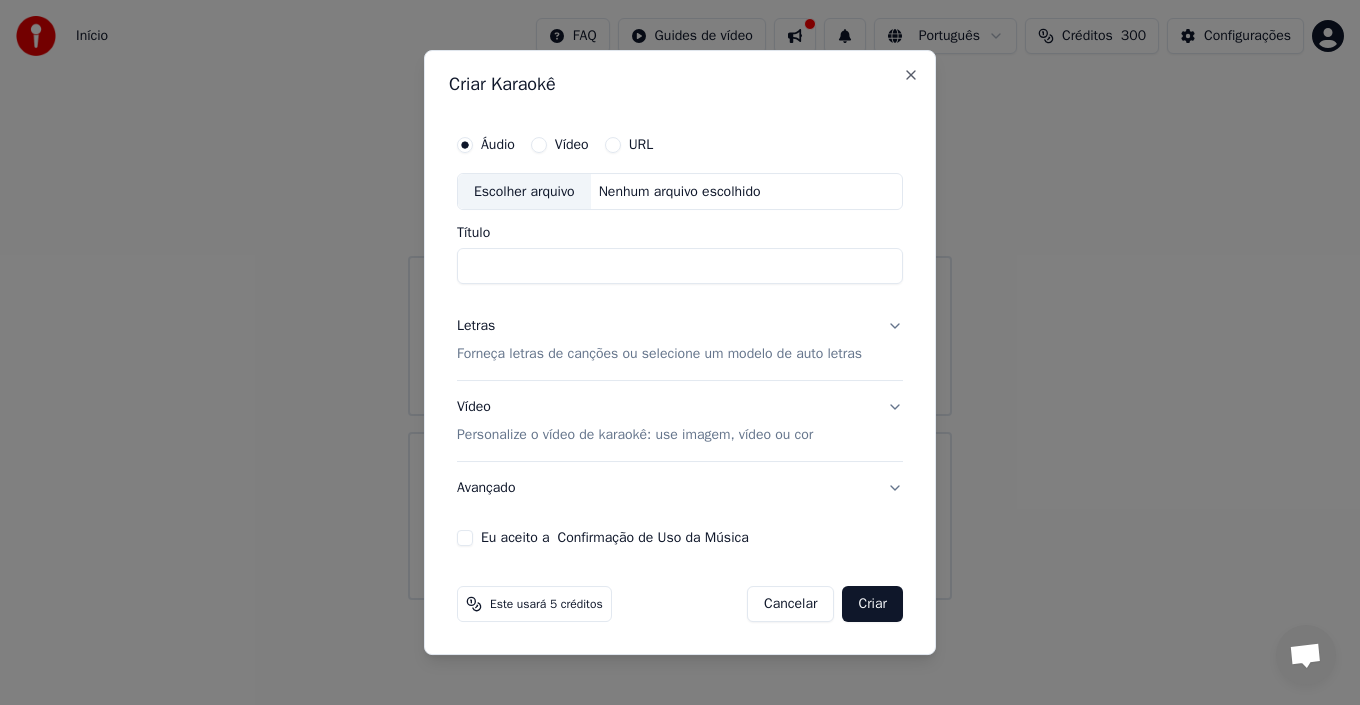 click on "Nenhum arquivo escolhido" at bounding box center (680, 192) 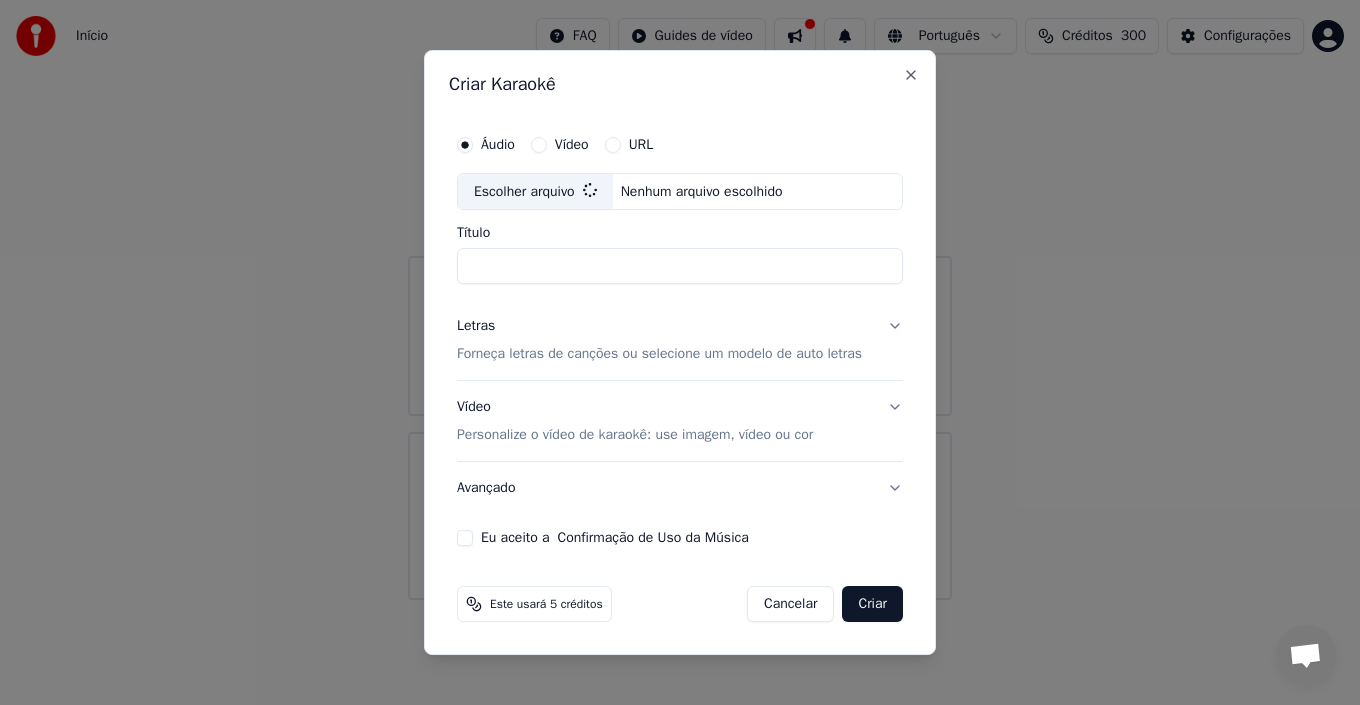 type on "**********" 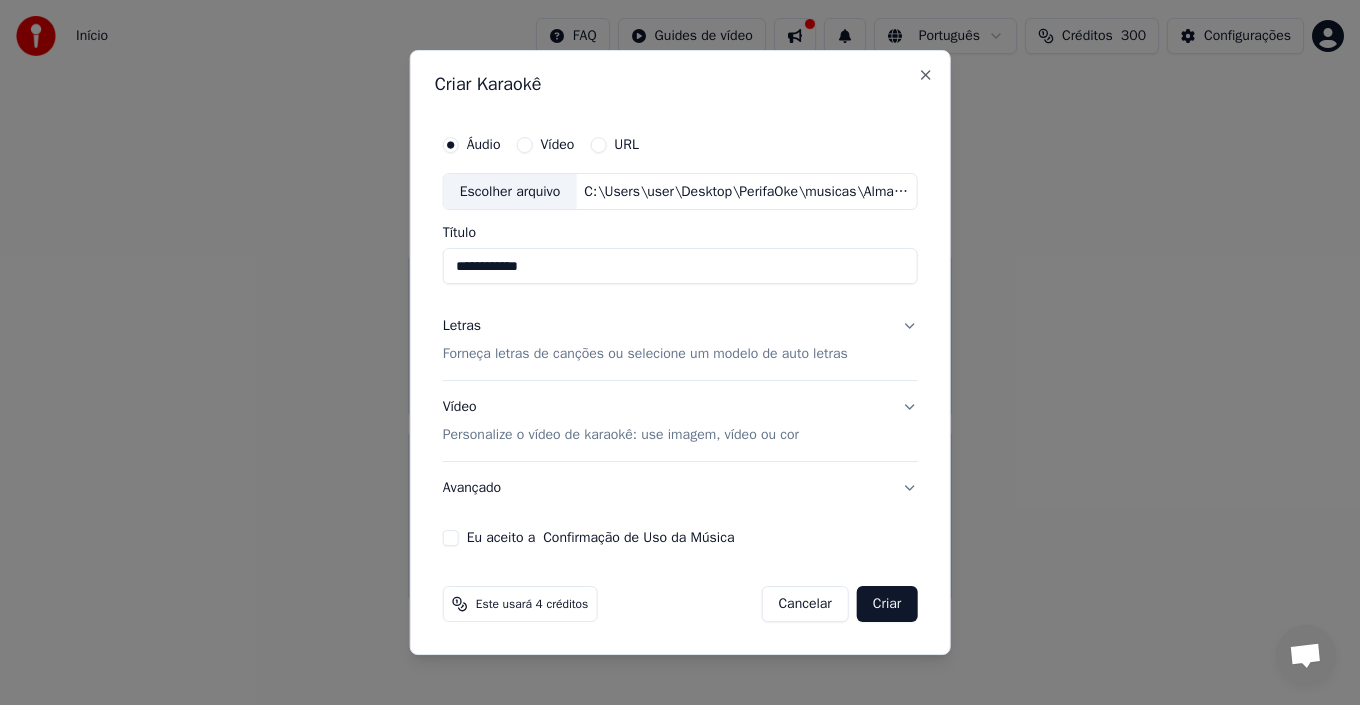 click on "Forneça letras de canções ou selecione um modelo de auto letras" at bounding box center (645, 355) 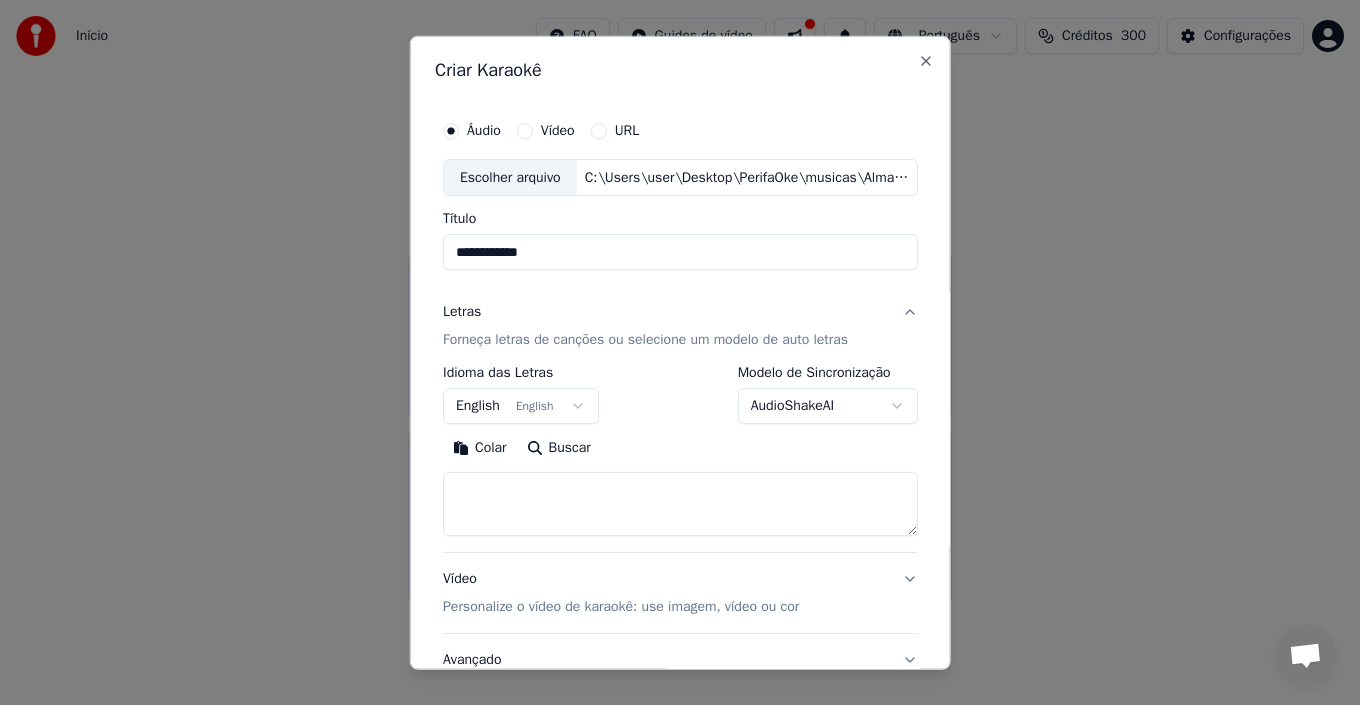 click on "English English" at bounding box center (521, 406) 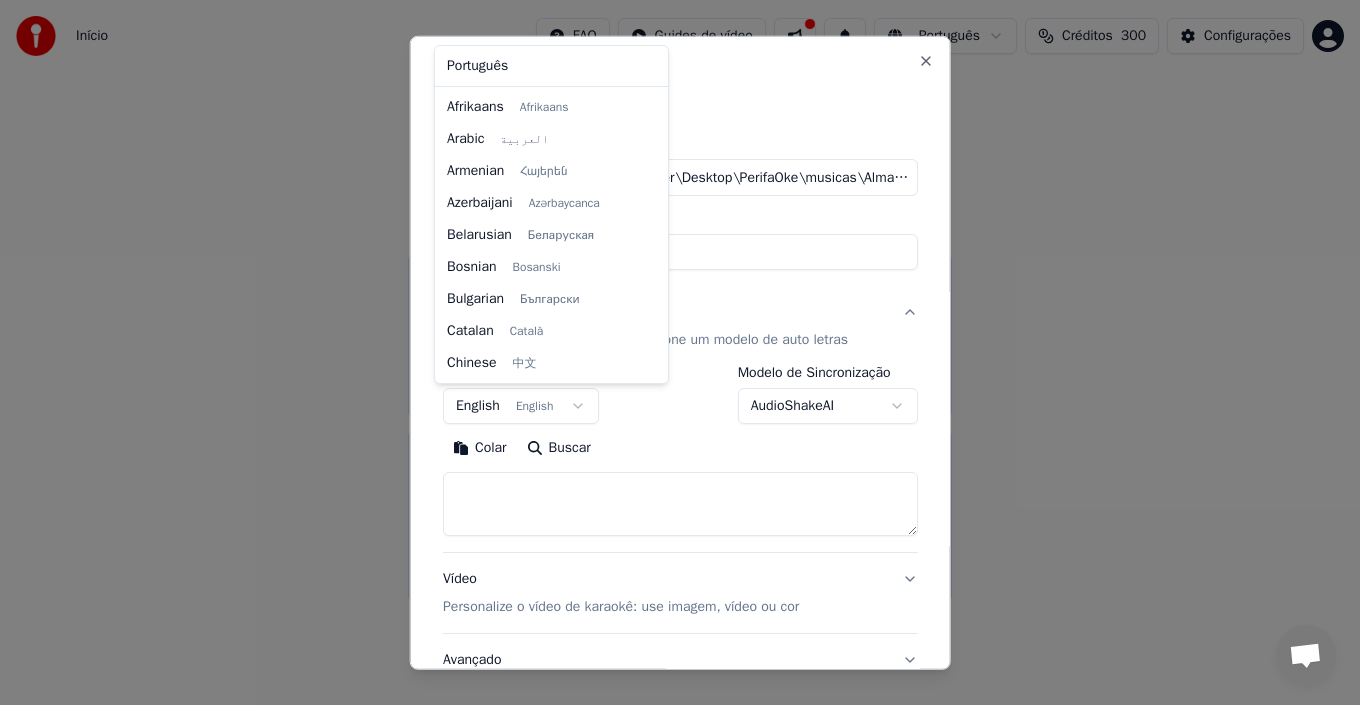 scroll, scrollTop: 160, scrollLeft: 0, axis: vertical 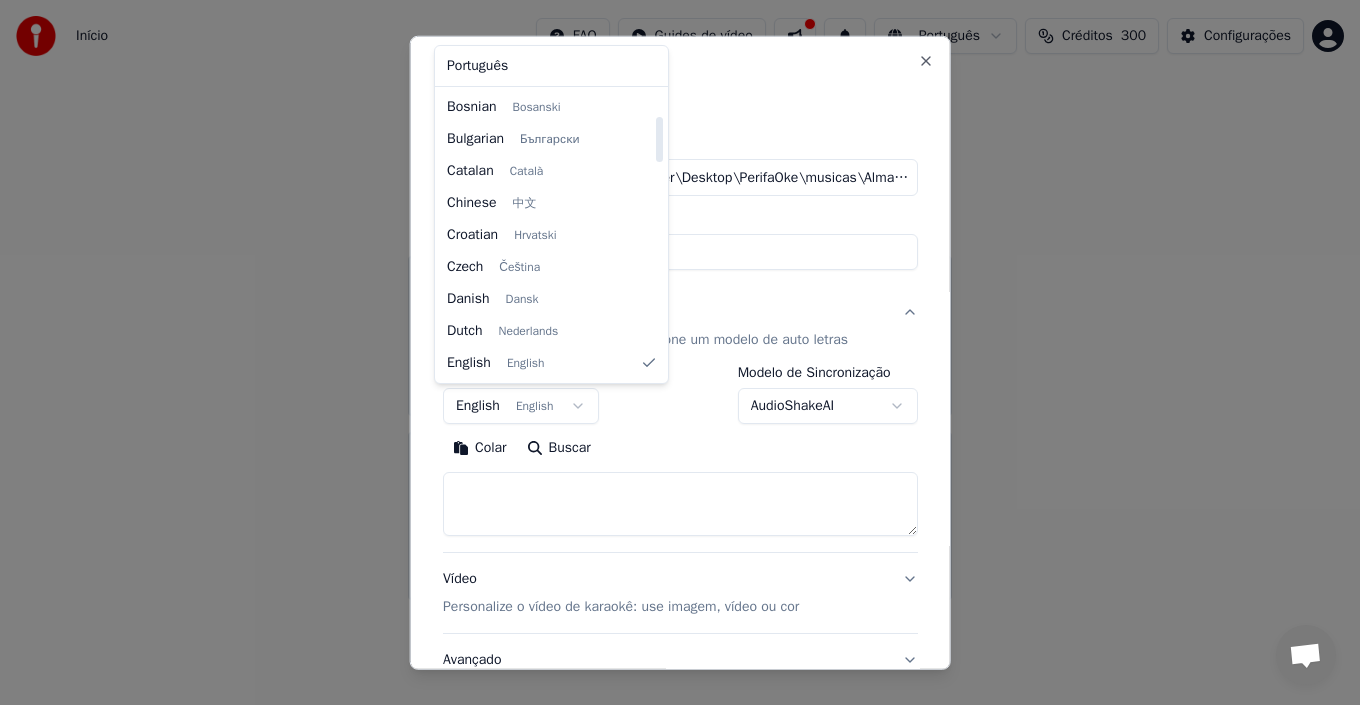 select on "**" 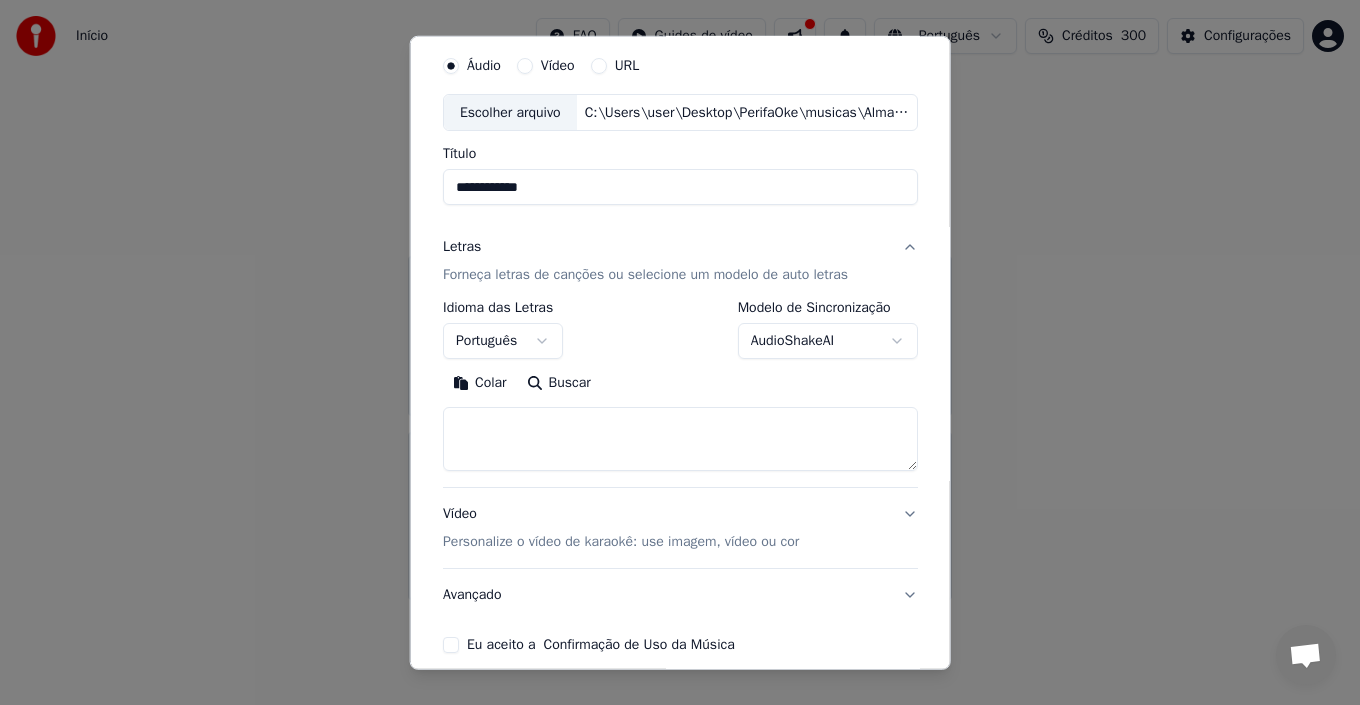 scroll, scrollTop: 100, scrollLeft: 0, axis: vertical 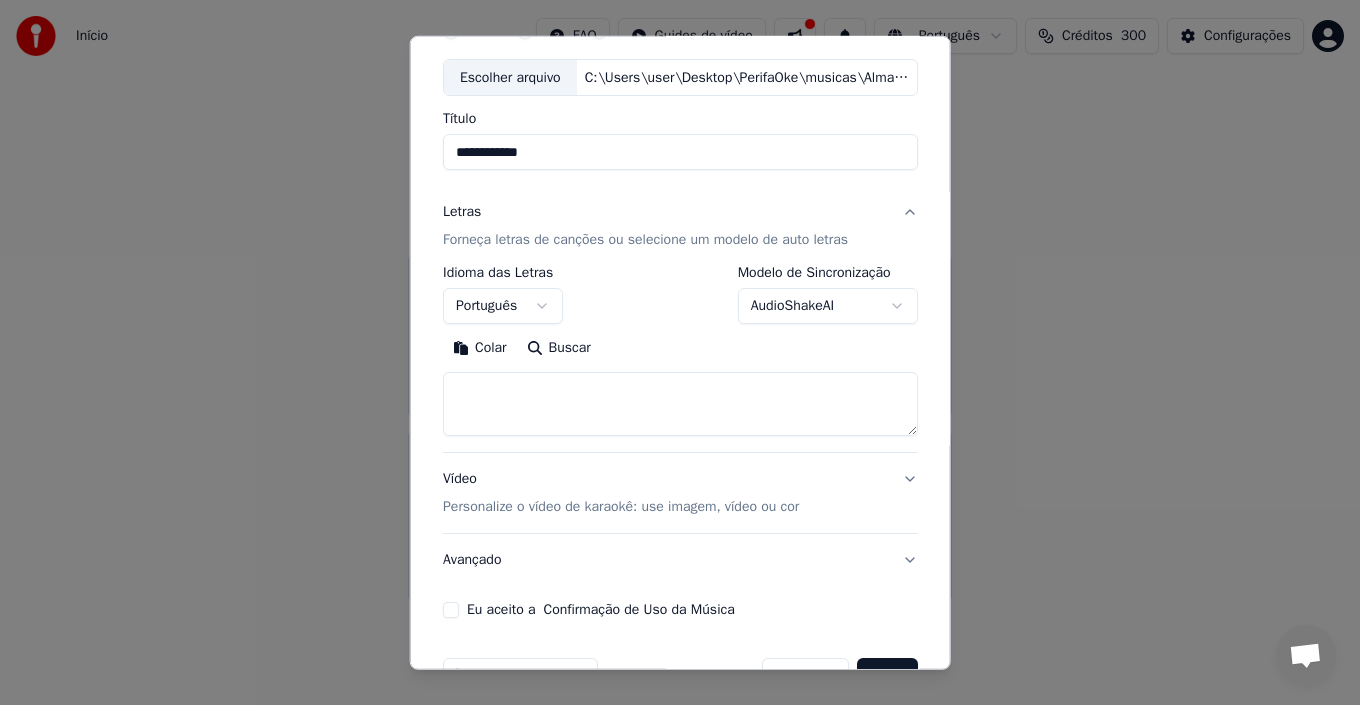 click at bounding box center [680, 404] 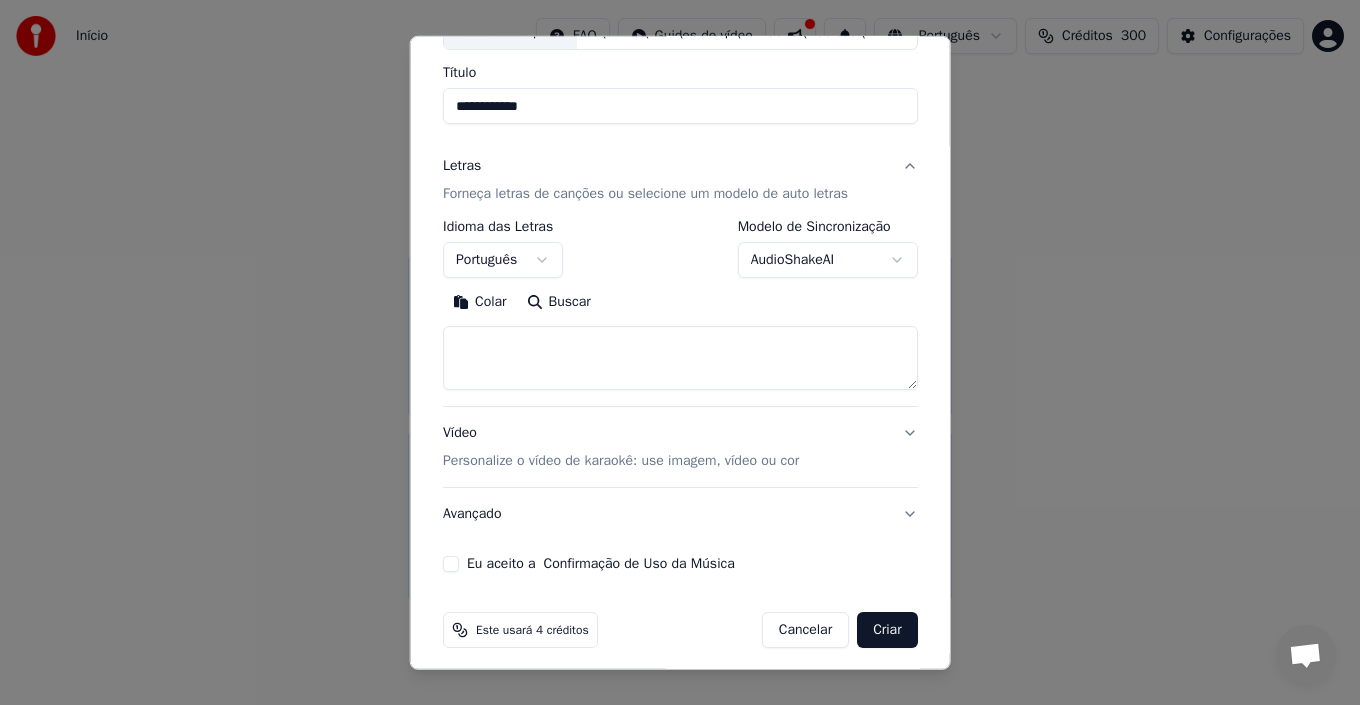scroll, scrollTop: 157, scrollLeft: 0, axis: vertical 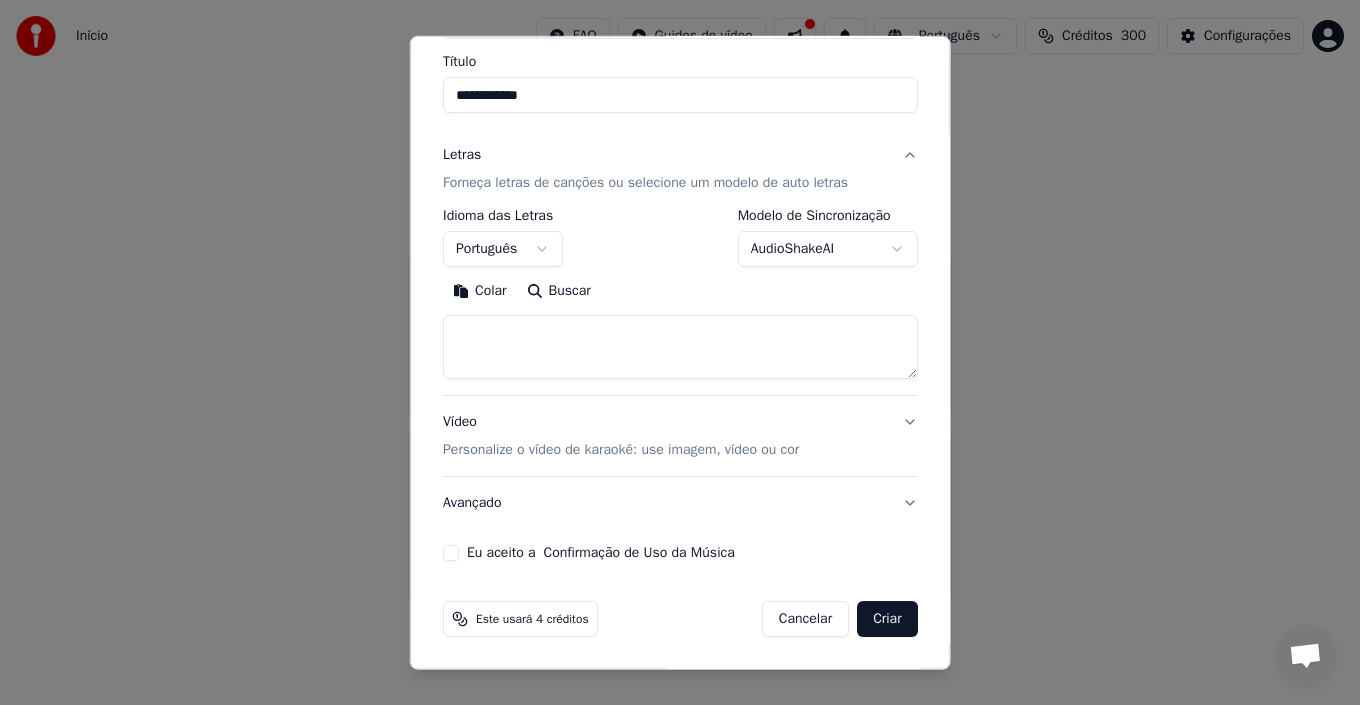 click on "Colar" at bounding box center [480, 291] 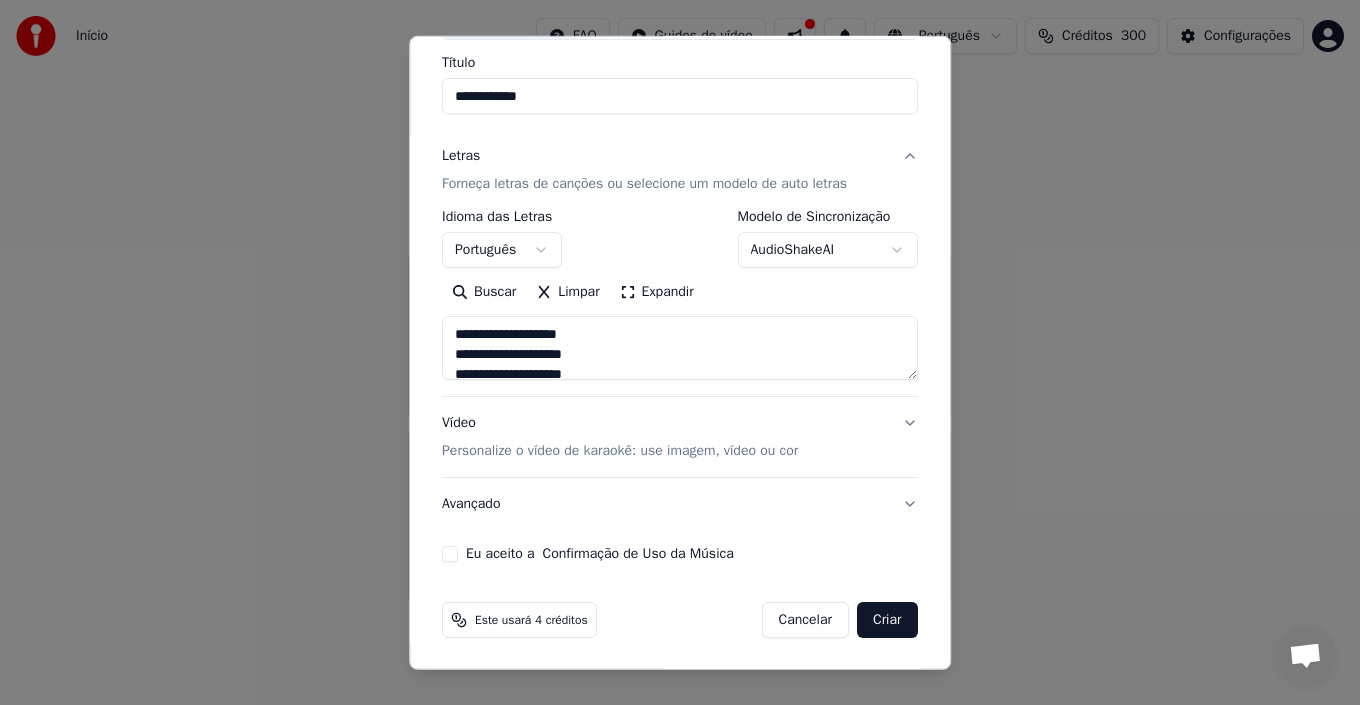 scroll, scrollTop: 157, scrollLeft: 0, axis: vertical 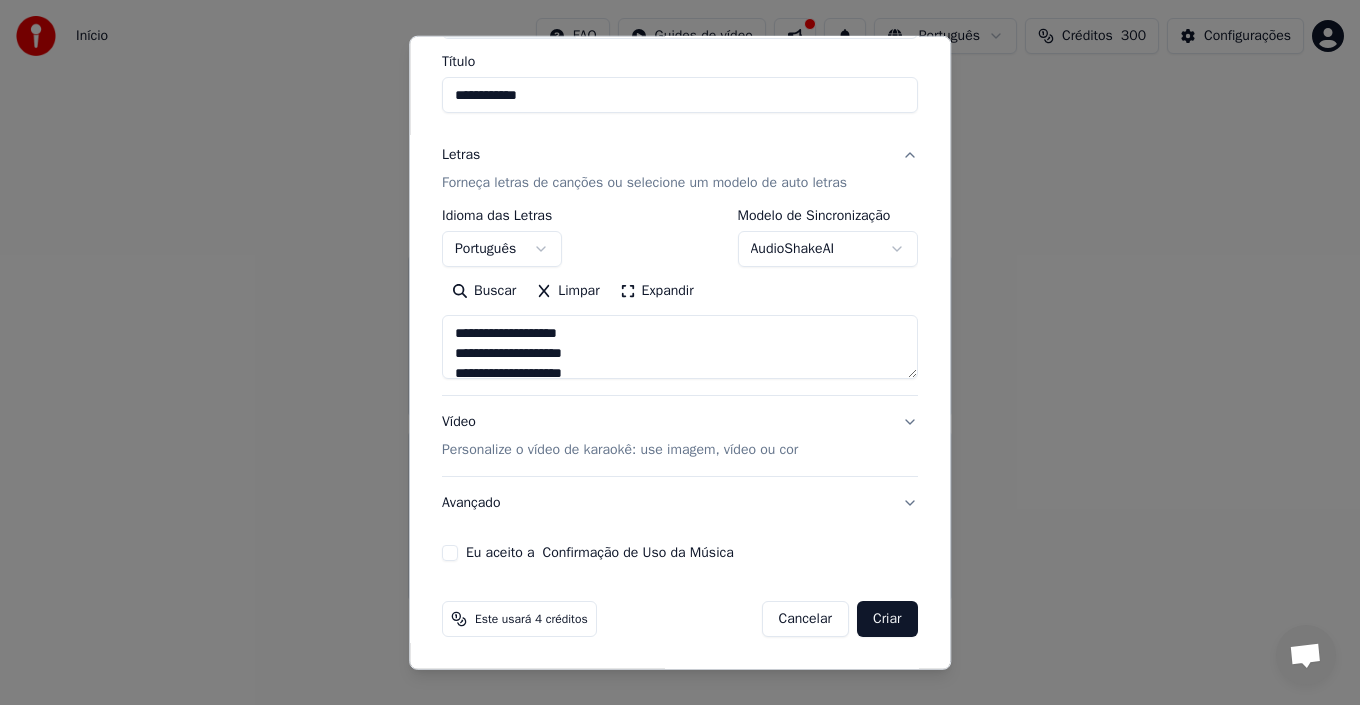 click on "Vídeo Personalize o vídeo de karaokê: use imagem, vídeo ou cor" at bounding box center [680, 436] 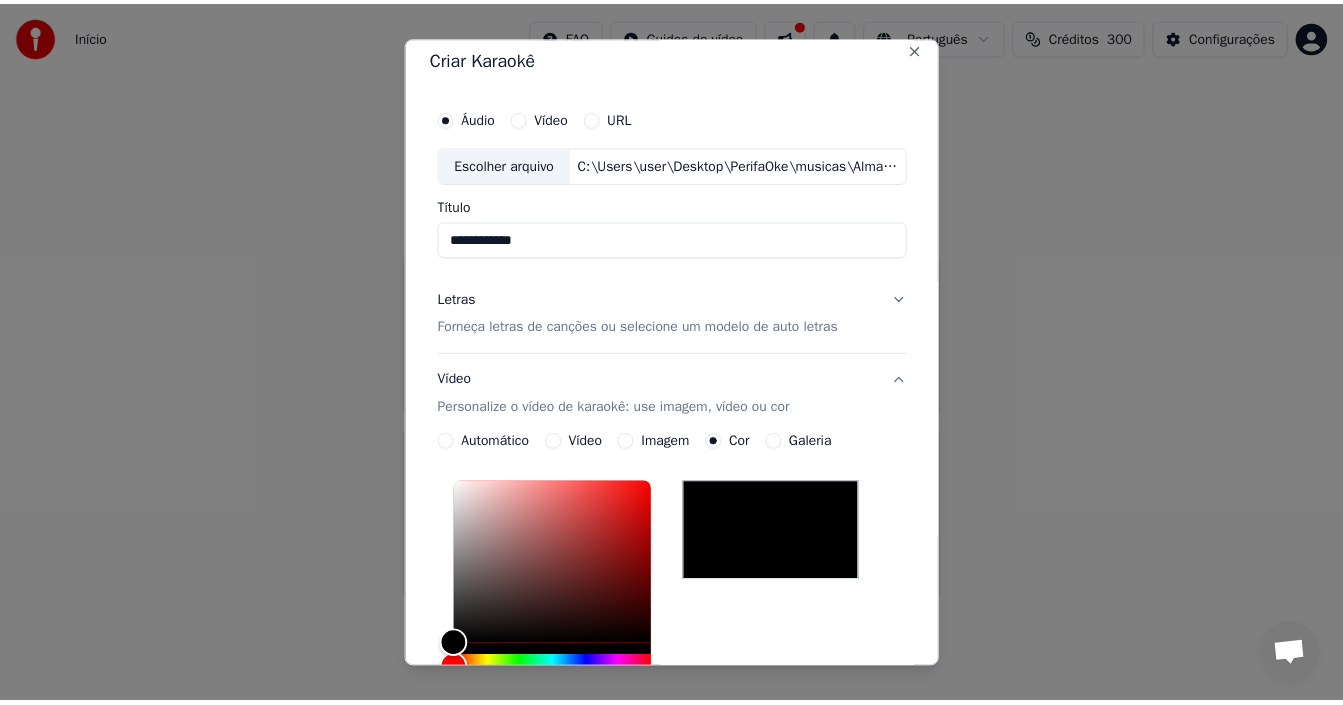 scroll, scrollTop: 0, scrollLeft: 0, axis: both 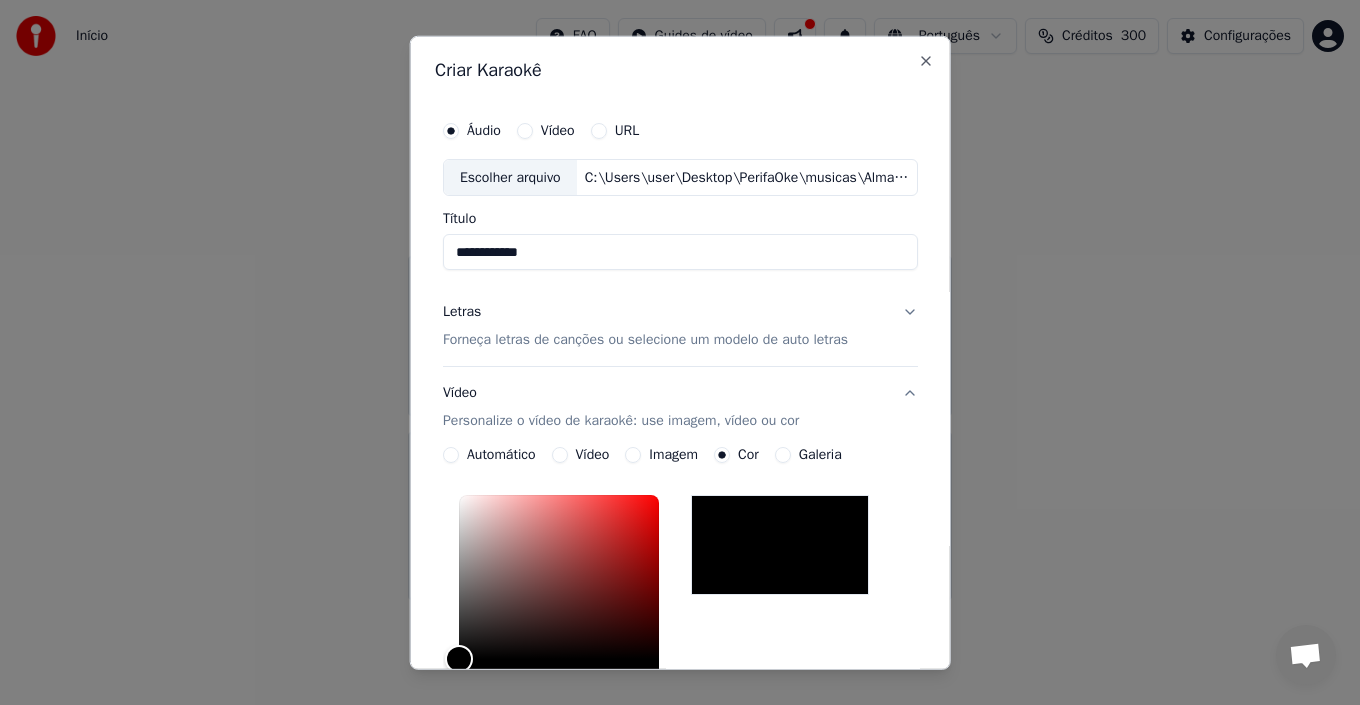 click on "Vídeo Personalize o vídeo de karaokê: use imagem, vídeo ou cor" at bounding box center (680, 407) 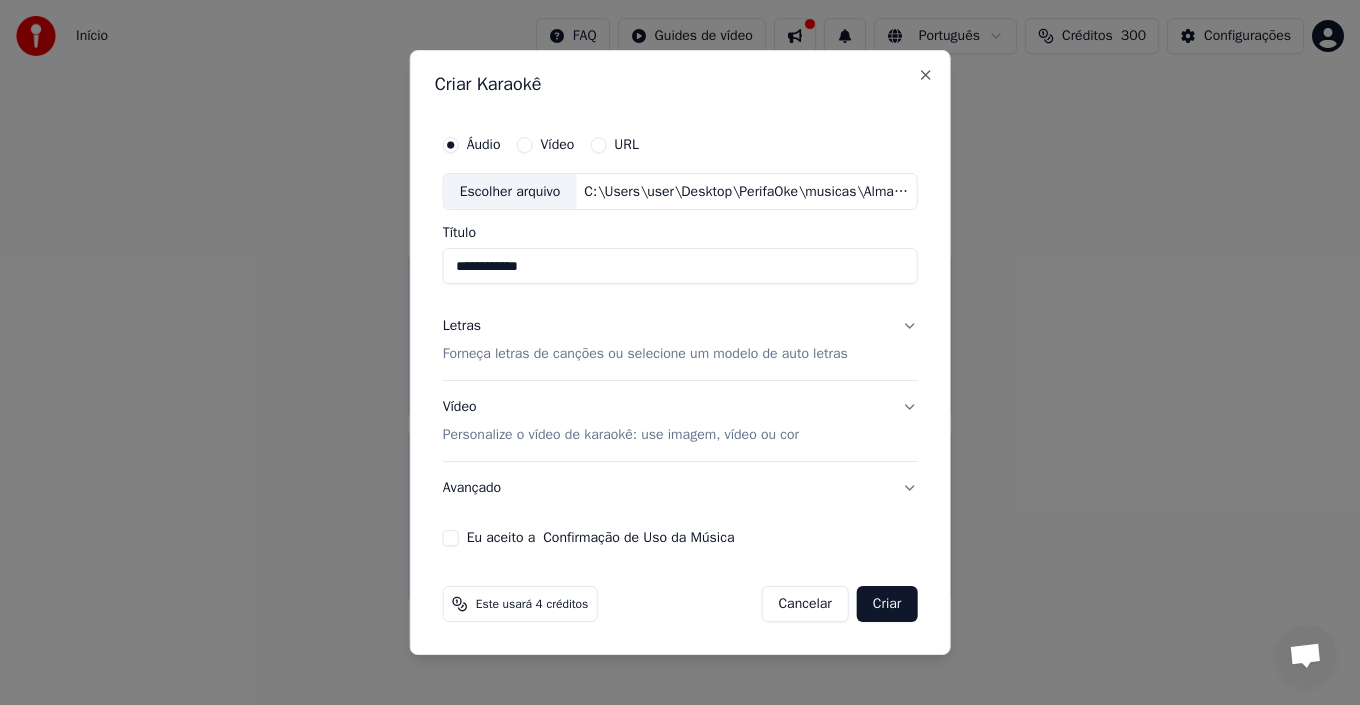 click on "Criar" at bounding box center [887, 604] 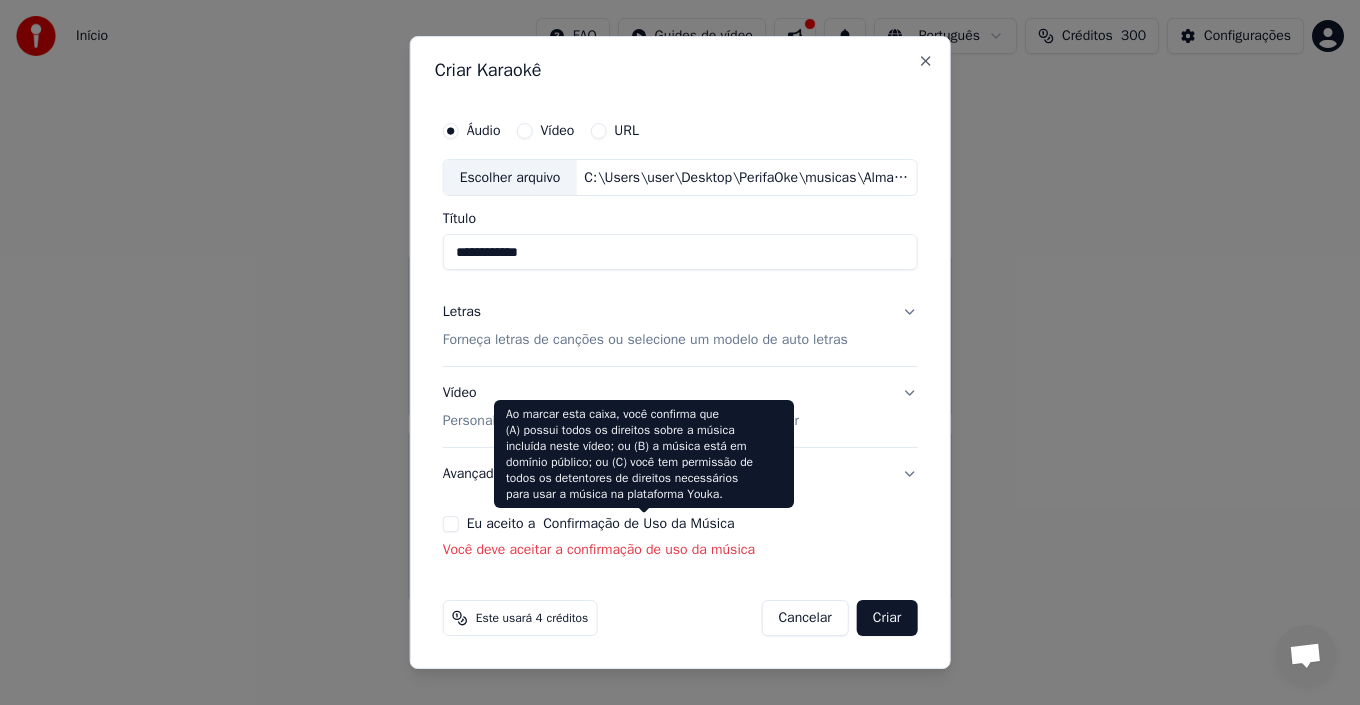 click on "Confirmação de Uso da Música" at bounding box center (638, 524) 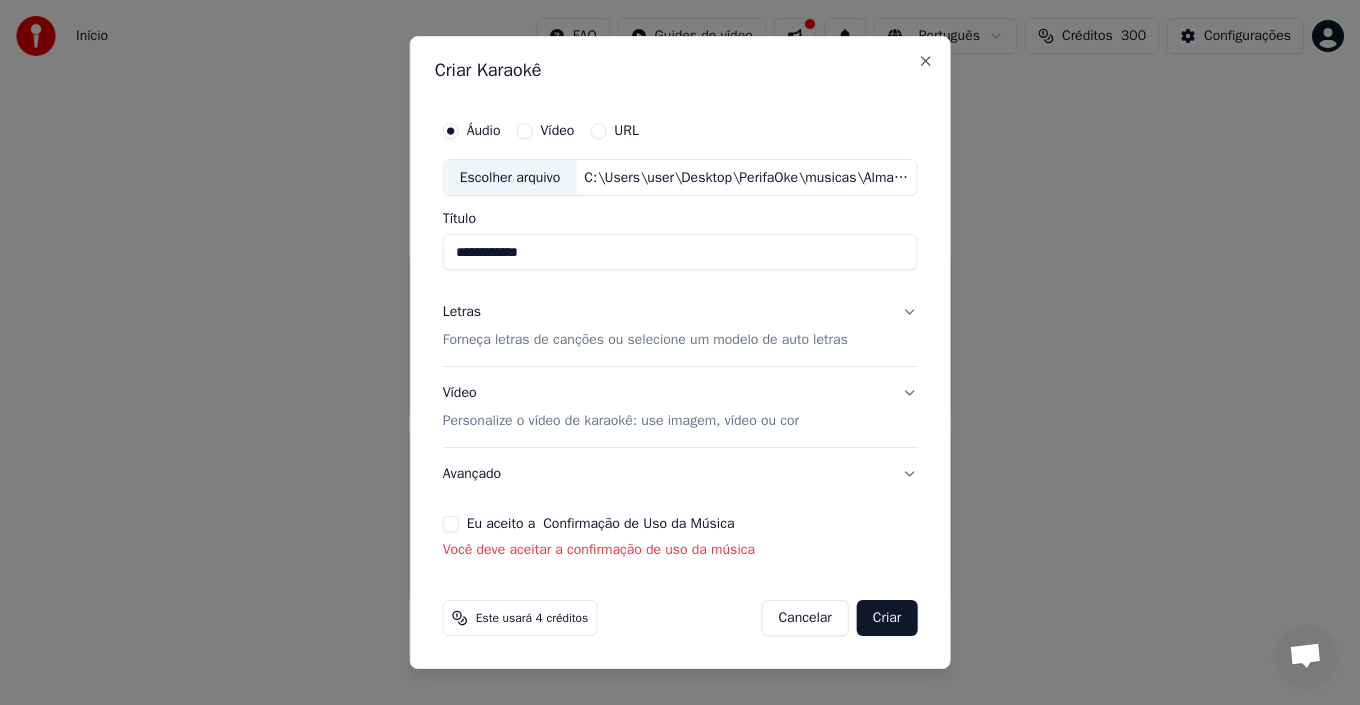 click on "Eu aceito a   Confirmação de Uso da Música" at bounding box center [451, 524] 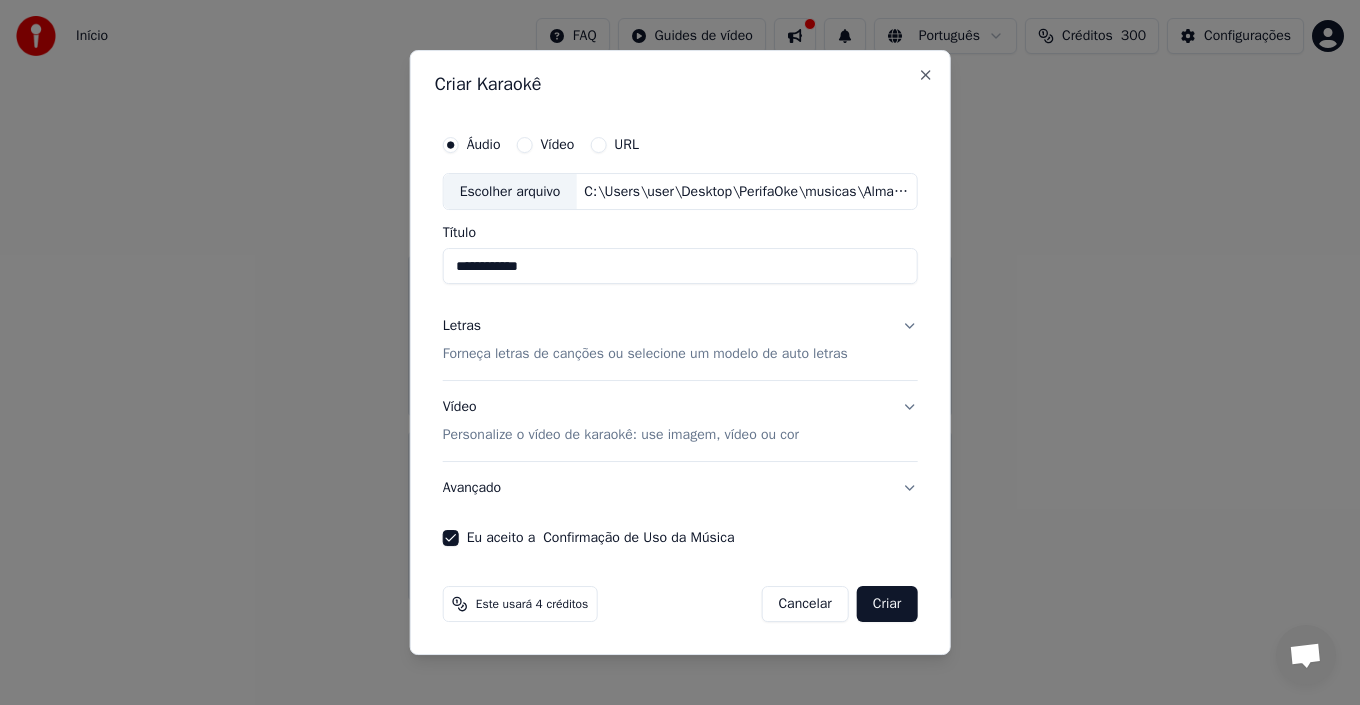 click on "Criar" at bounding box center [887, 604] 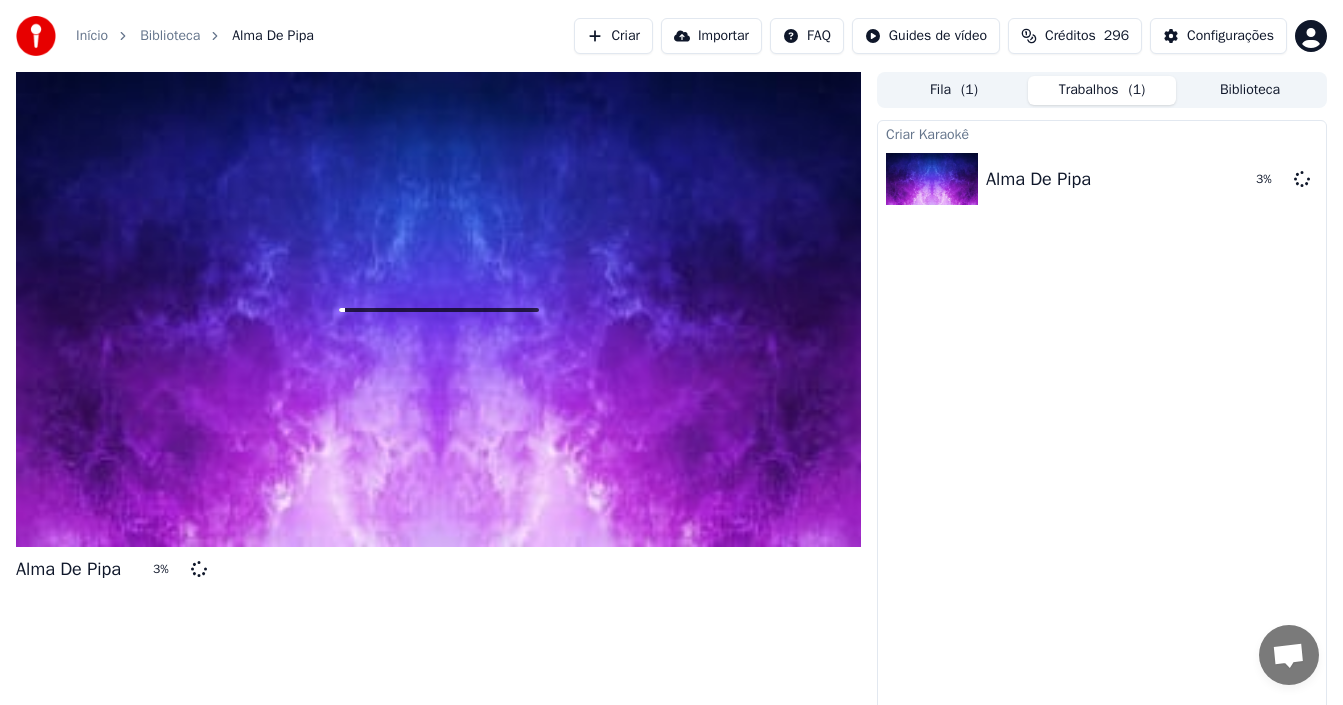 click on "Biblioteca" at bounding box center [1250, 90] 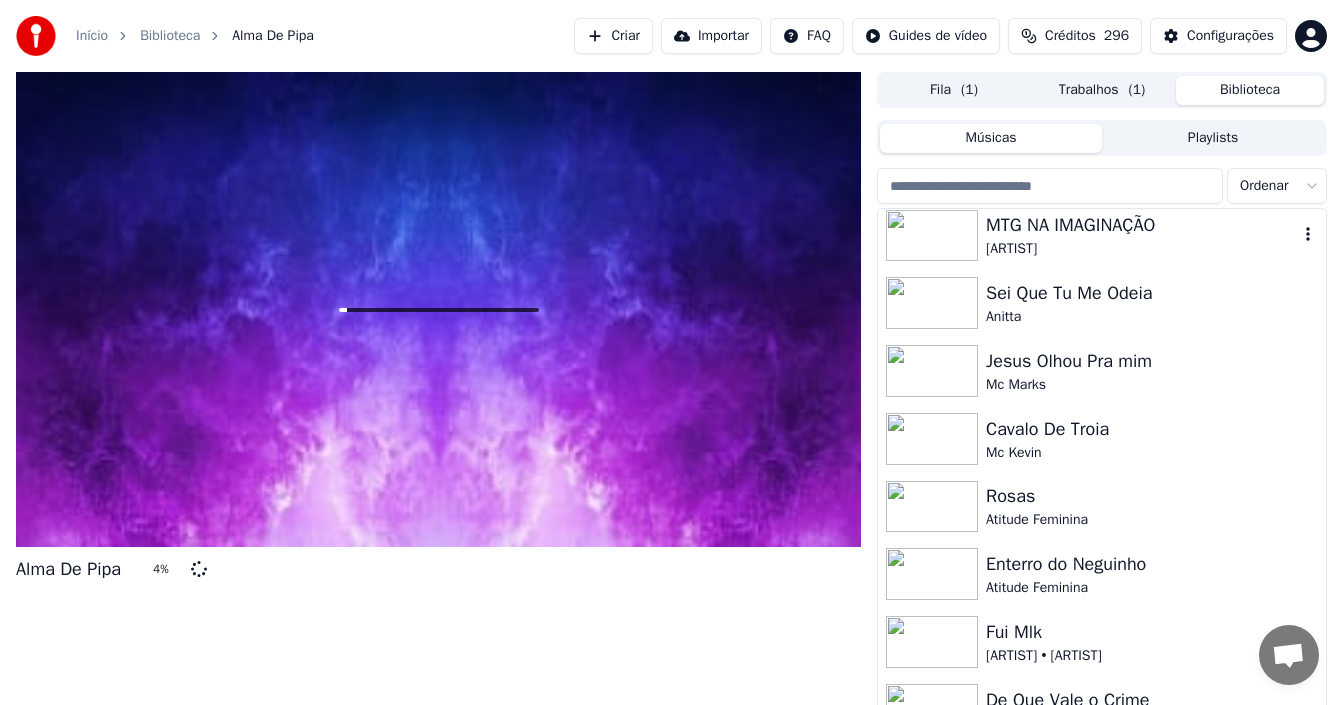 scroll, scrollTop: 2939, scrollLeft: 0, axis: vertical 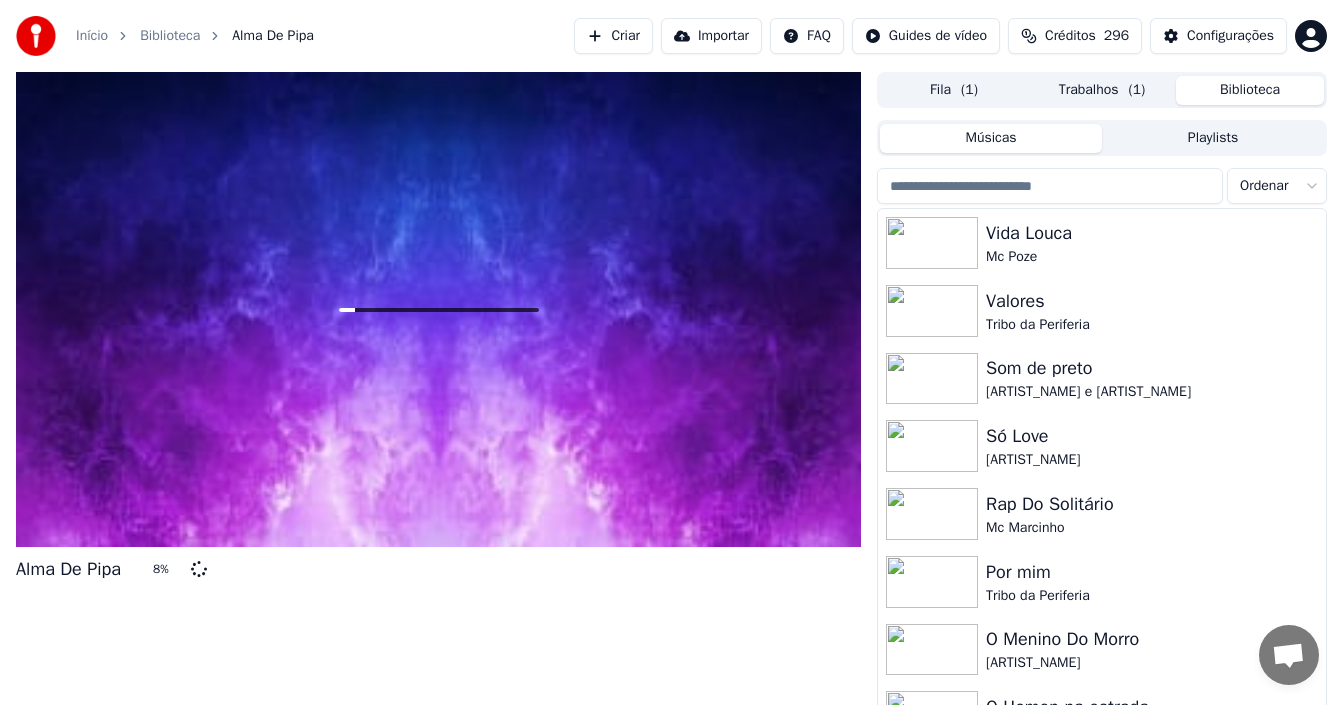 click on "Fila ( 1 )" at bounding box center (954, 90) 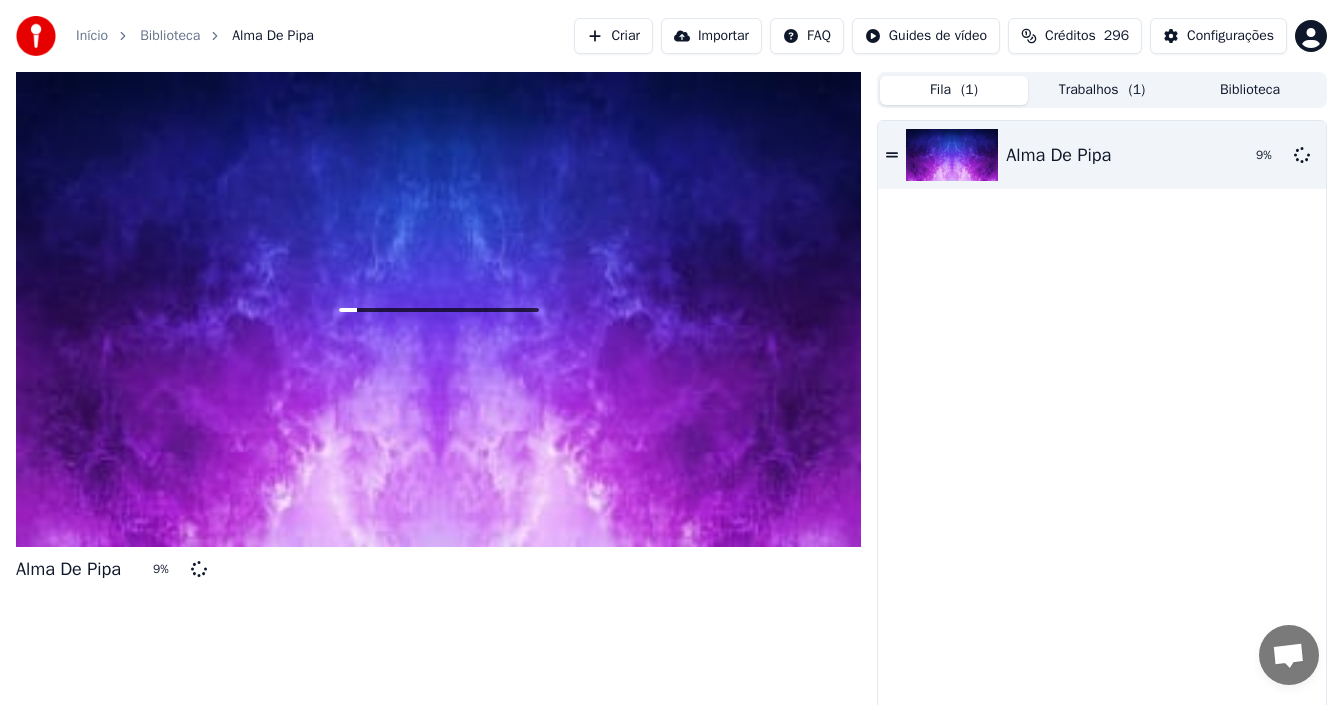 click on "Trabalhos ( 1 )" at bounding box center (1102, 90) 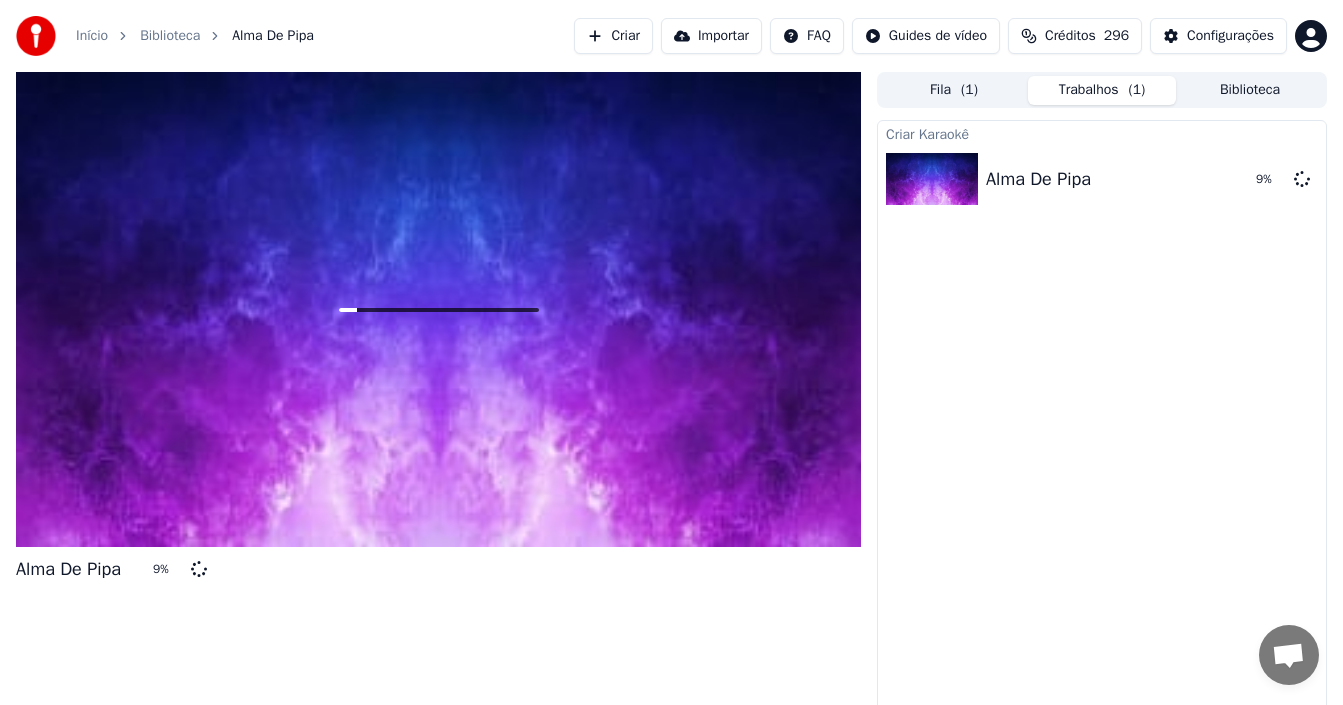 click on "Fila ( 1 )" at bounding box center (954, 90) 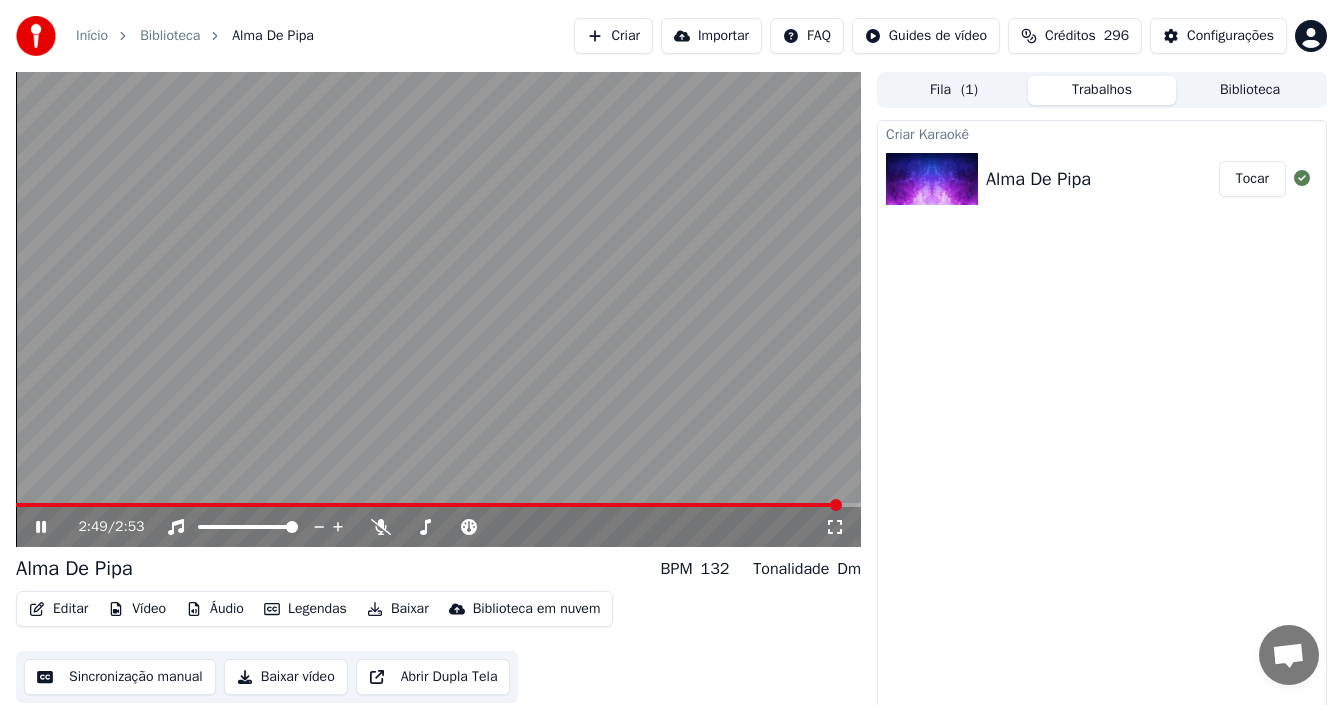 click 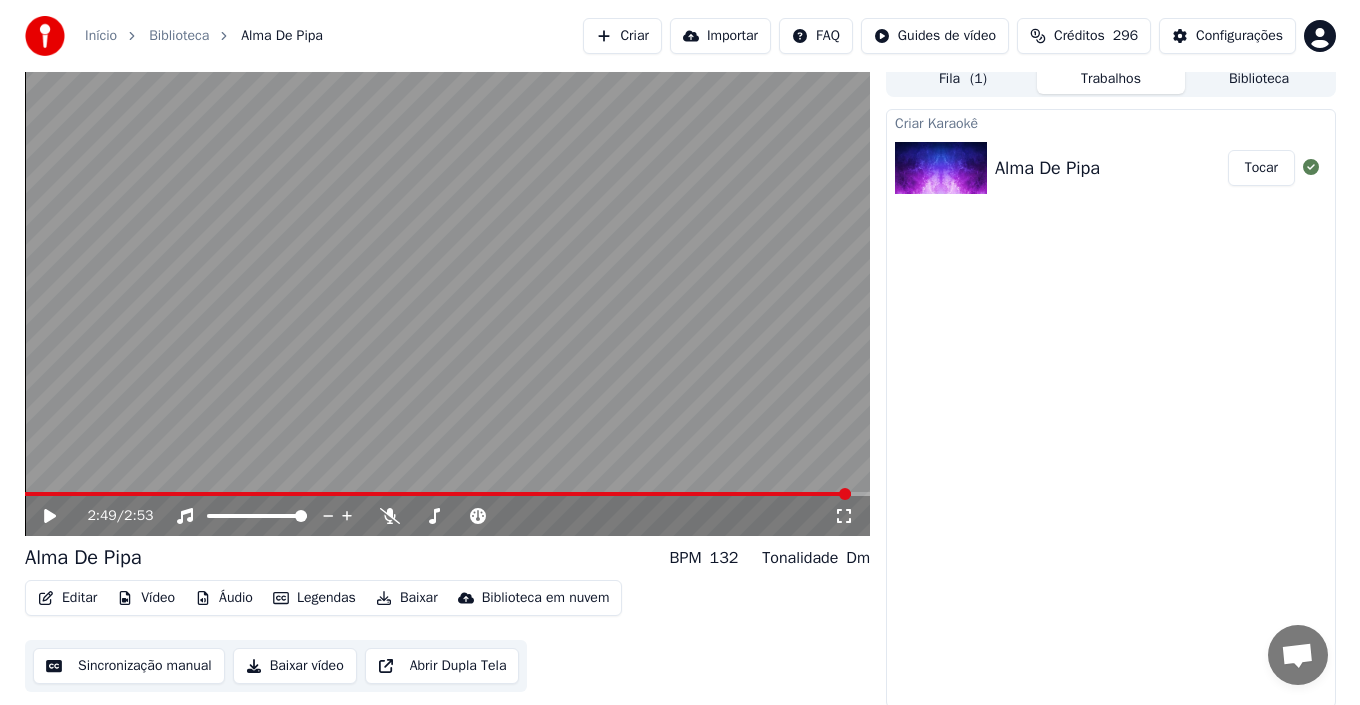 scroll, scrollTop: 14, scrollLeft: 0, axis: vertical 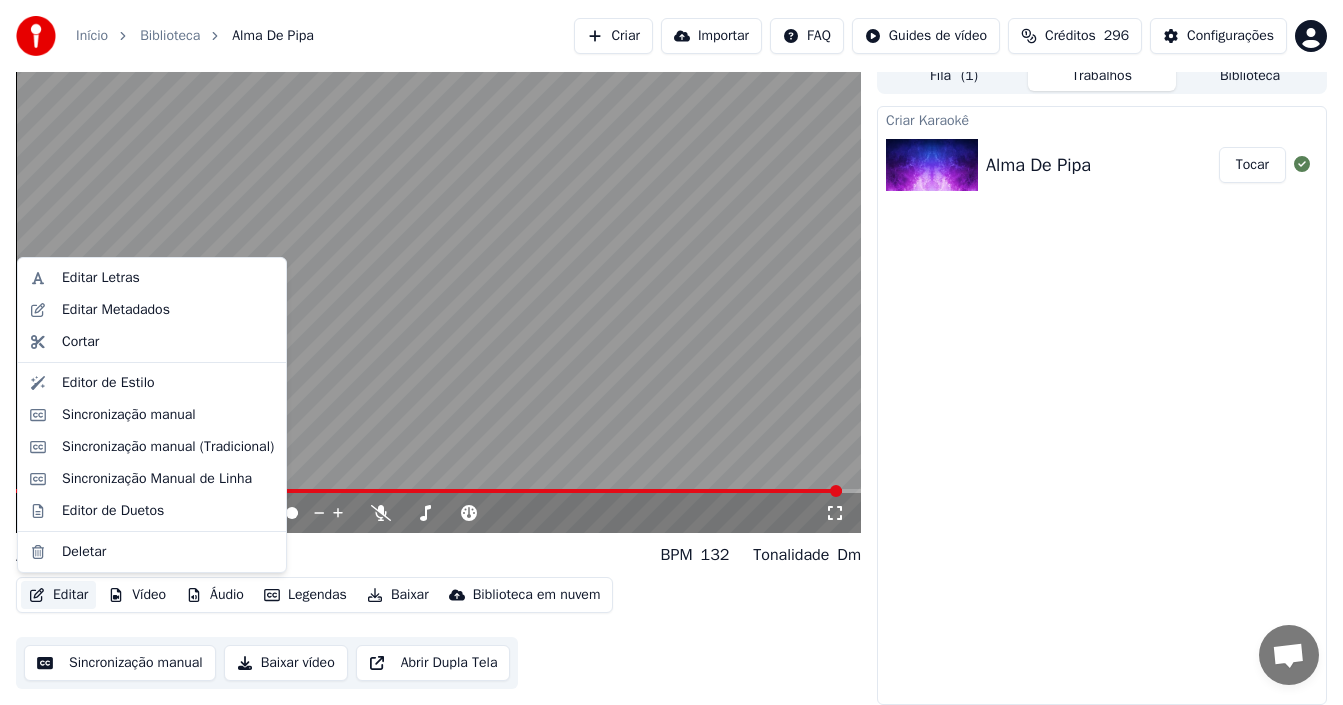 click on "Editar" at bounding box center [58, 595] 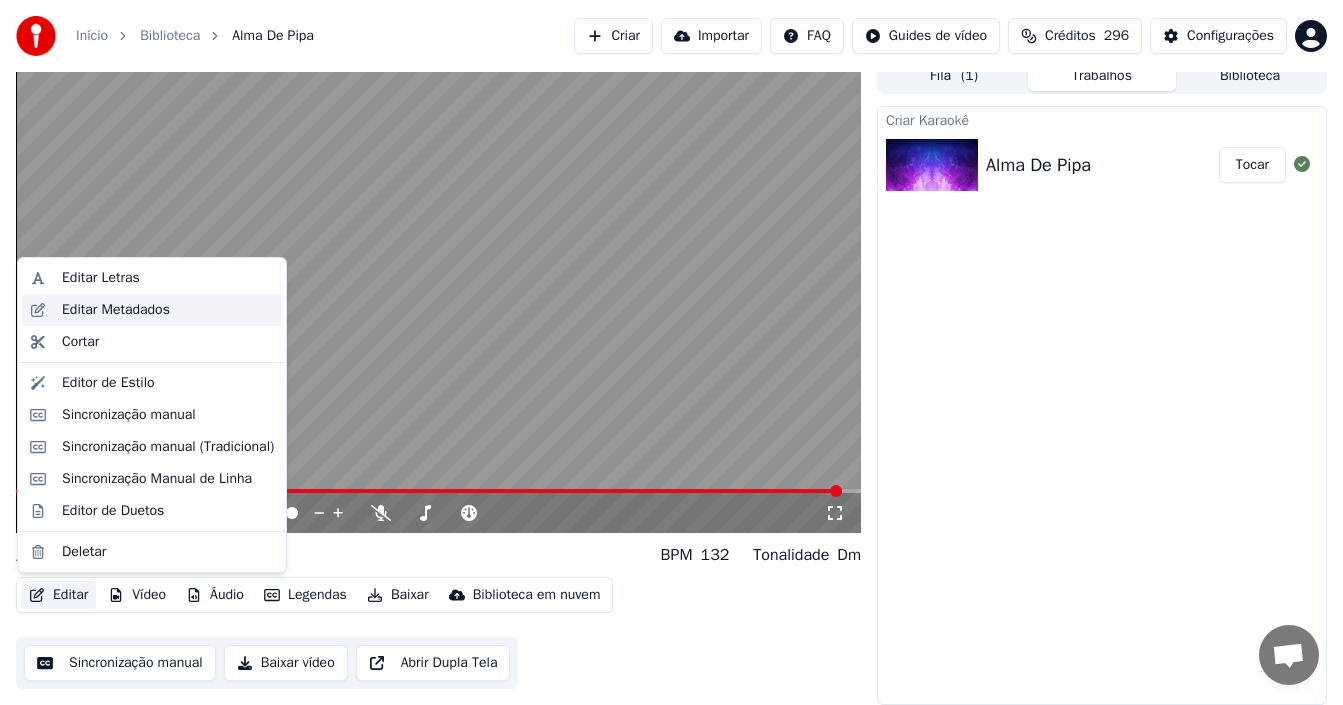 click on "Editar Metadados" at bounding box center [116, 310] 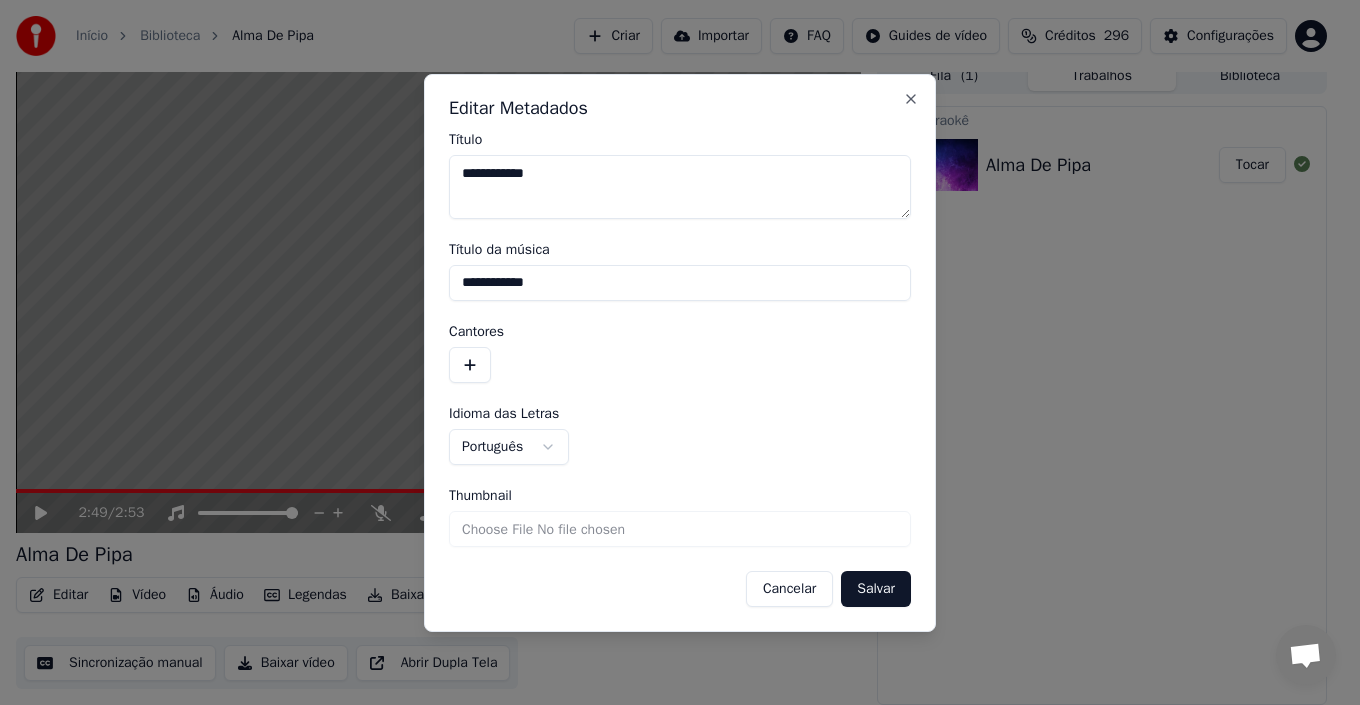 click at bounding box center (470, 365) 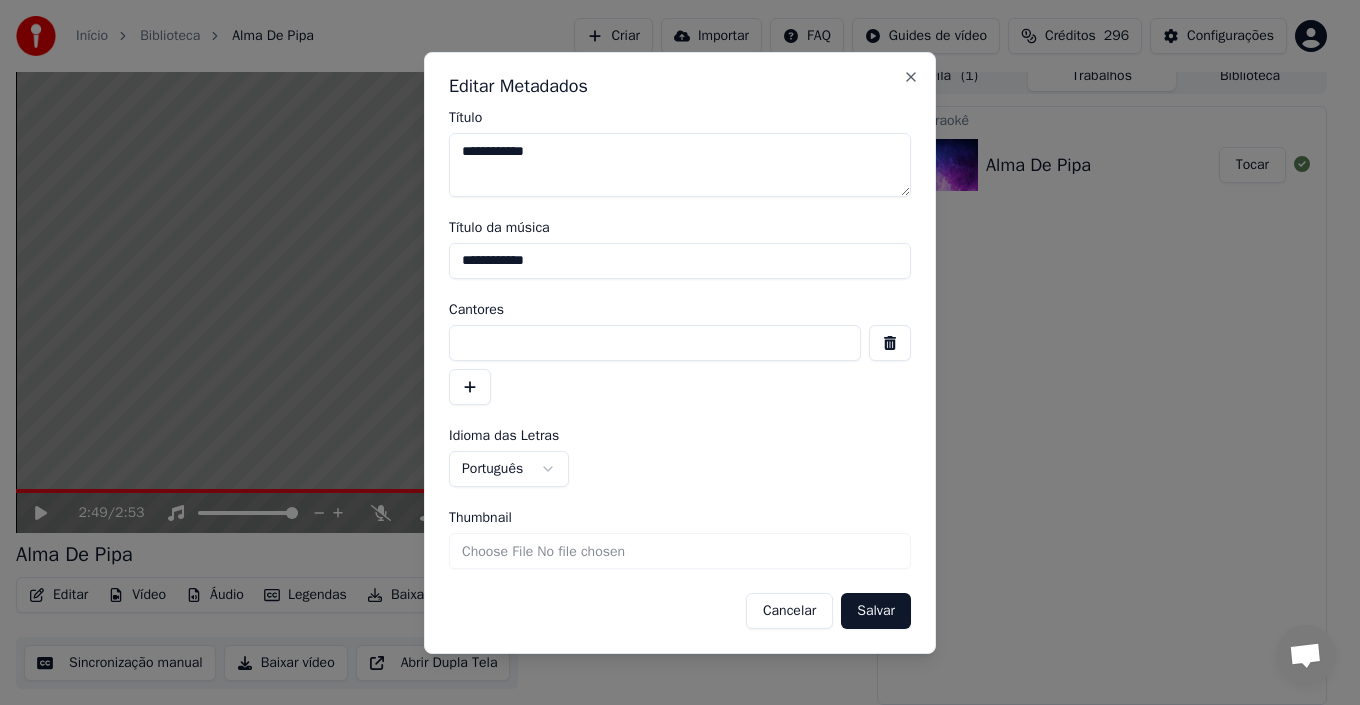 click at bounding box center [655, 343] 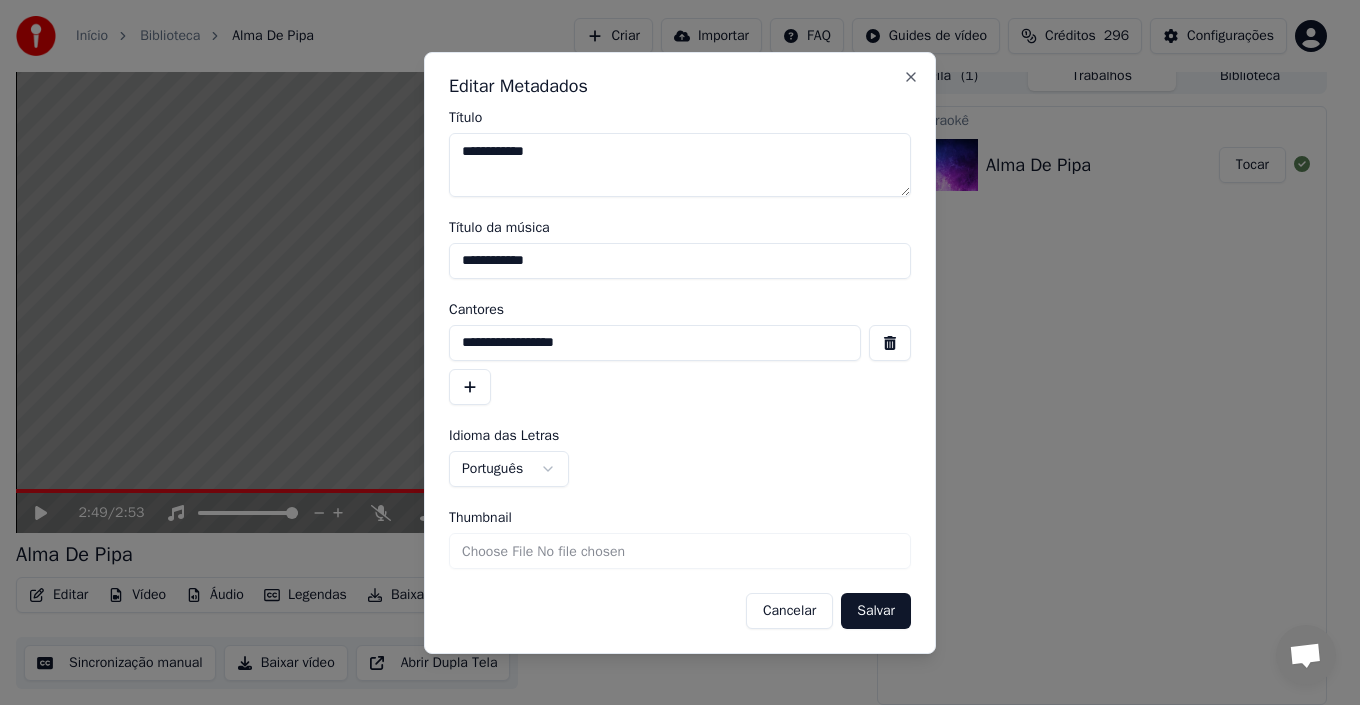 type on "**********" 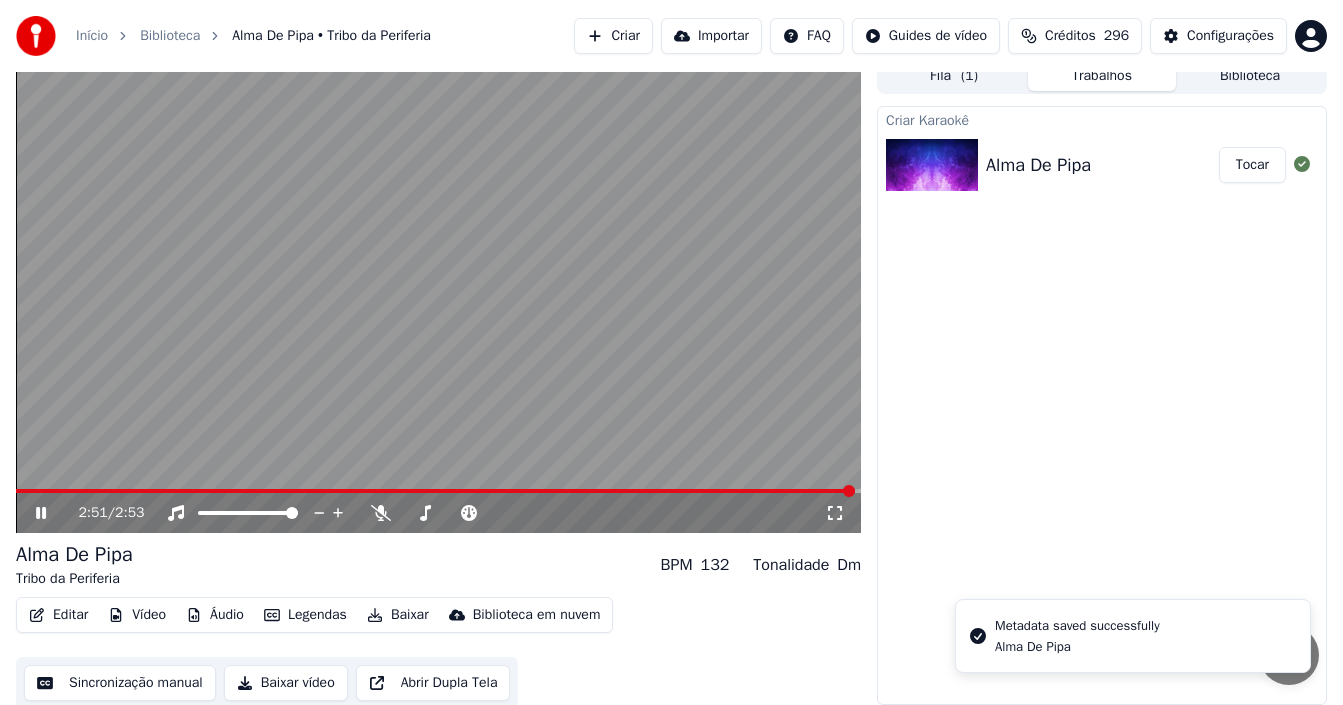 click on "2:51  /  2:53" at bounding box center (438, 513) 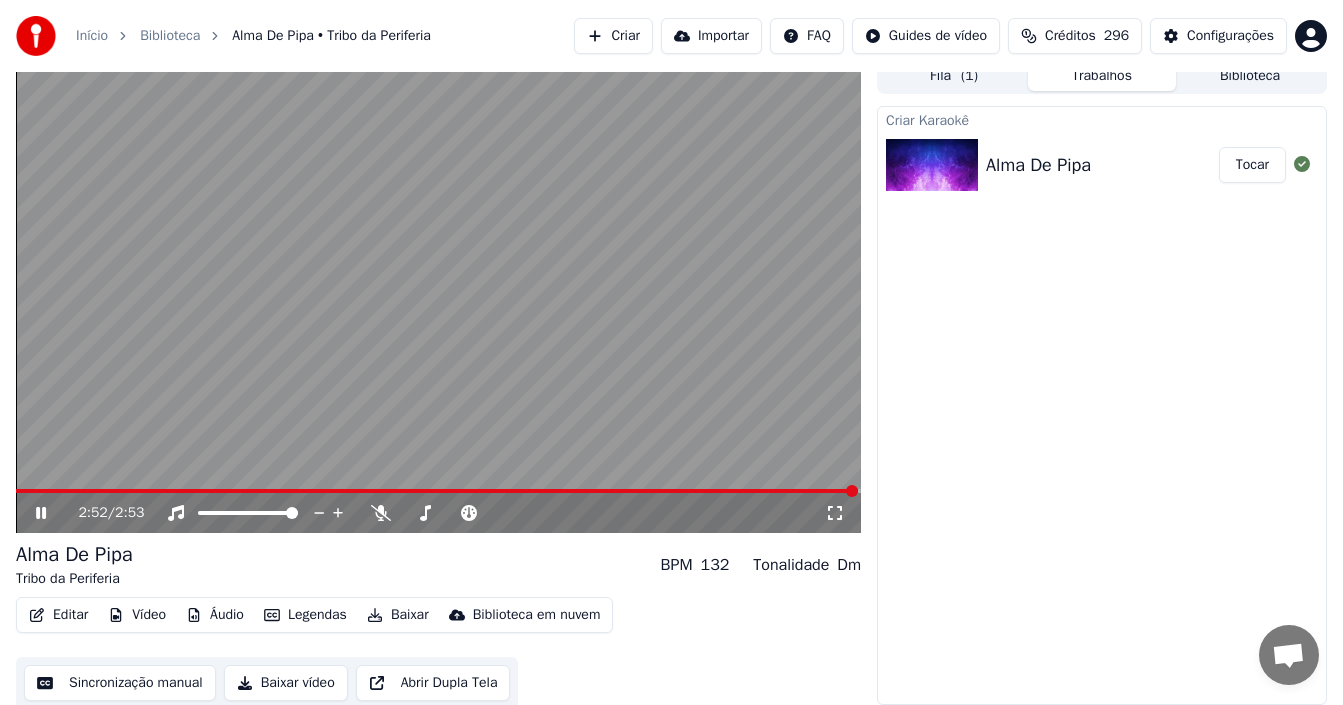 click at bounding box center [438, 295] 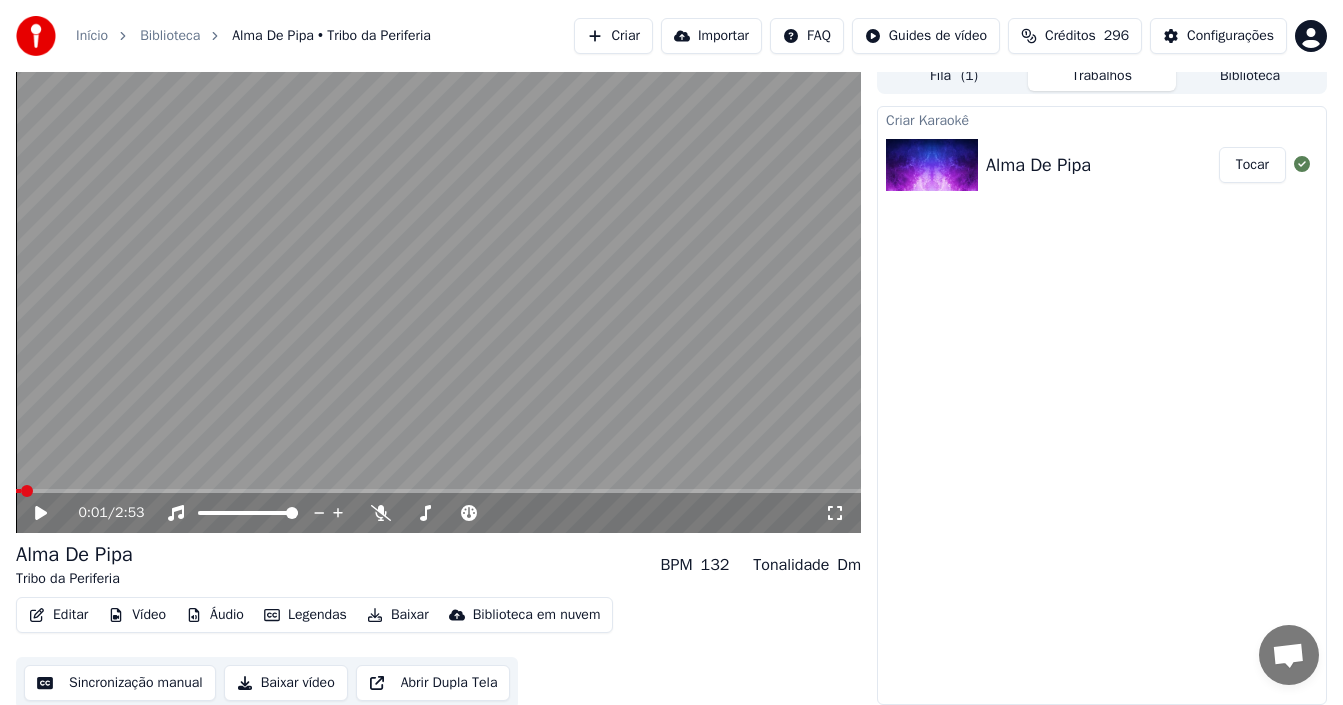 click at bounding box center [18, 491] 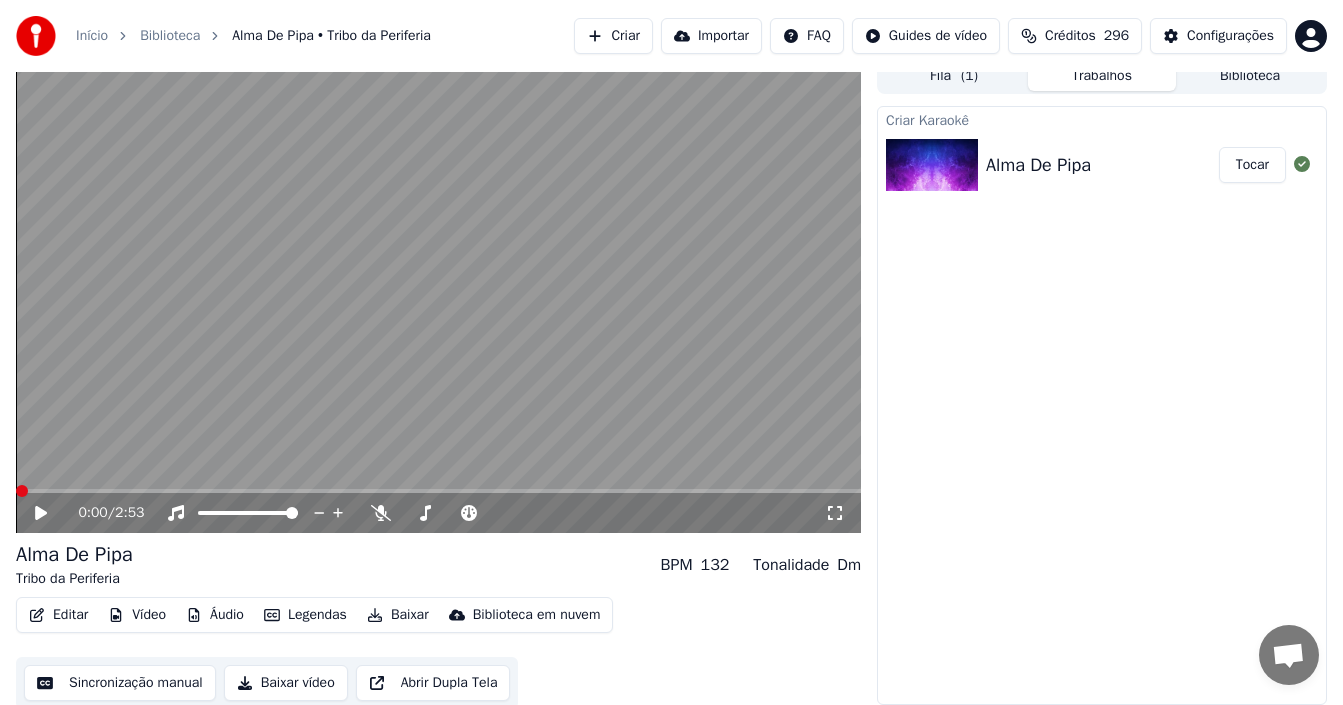 click at bounding box center (22, 491) 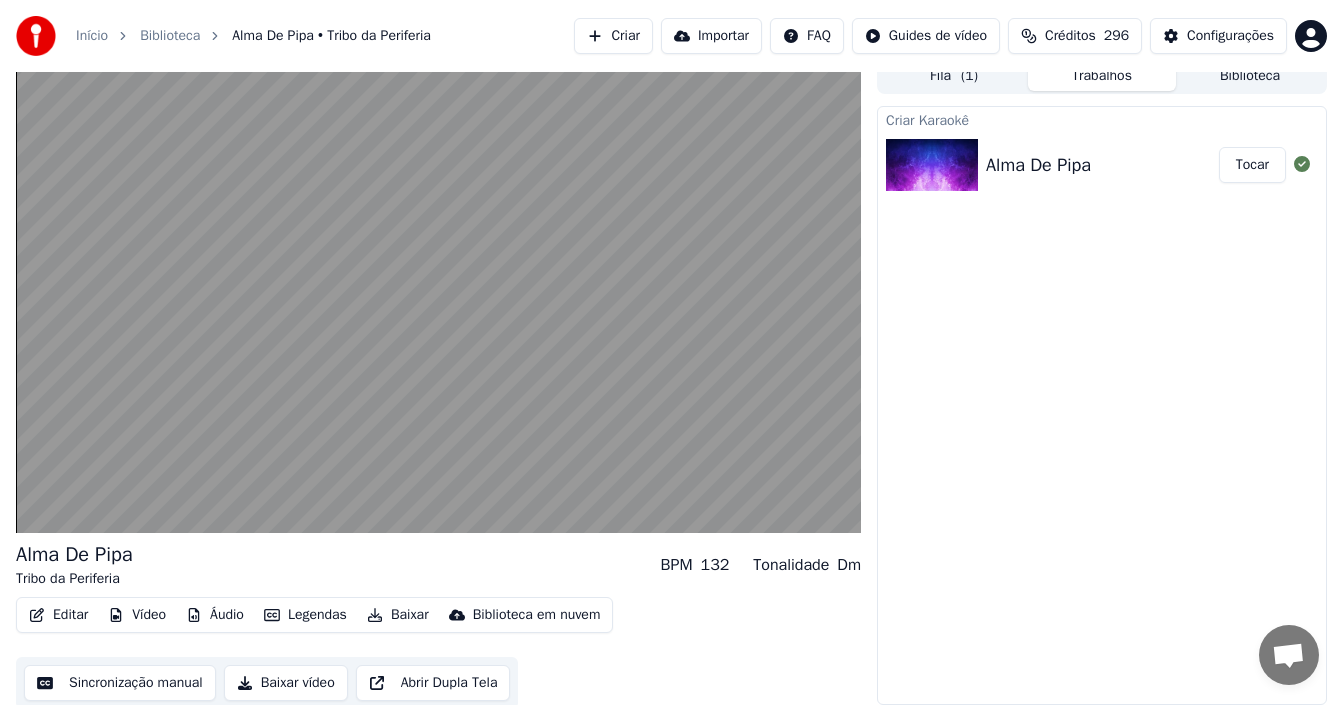 click on "Criar Karaokê Alma De Pipa Tocar" at bounding box center [1102, 405] 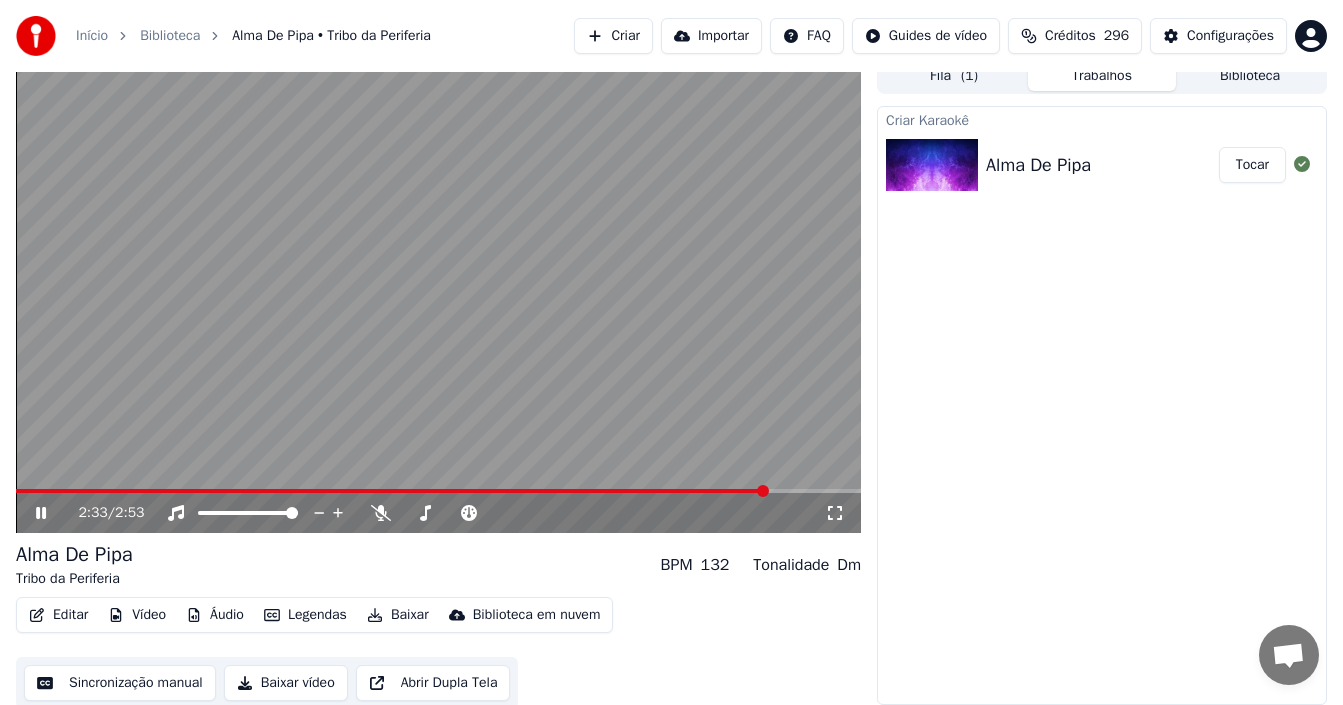 click 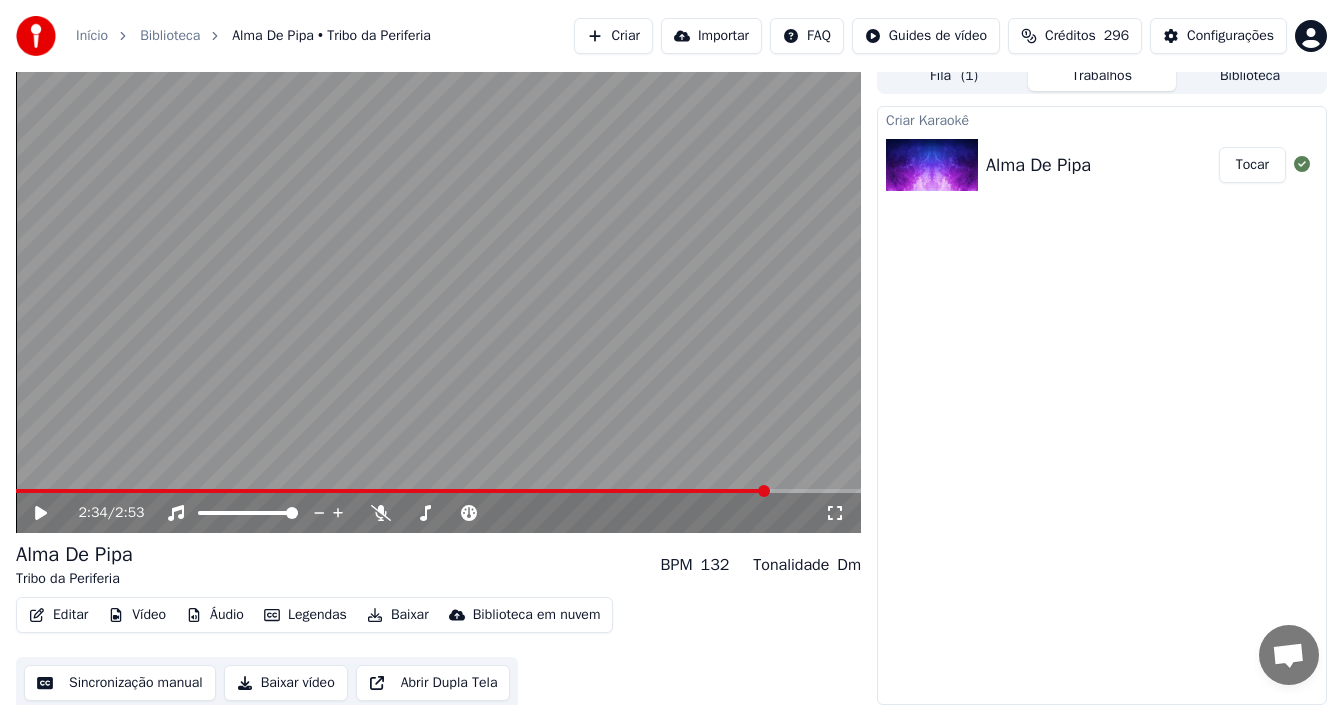 click on "Baixar" at bounding box center [398, 615] 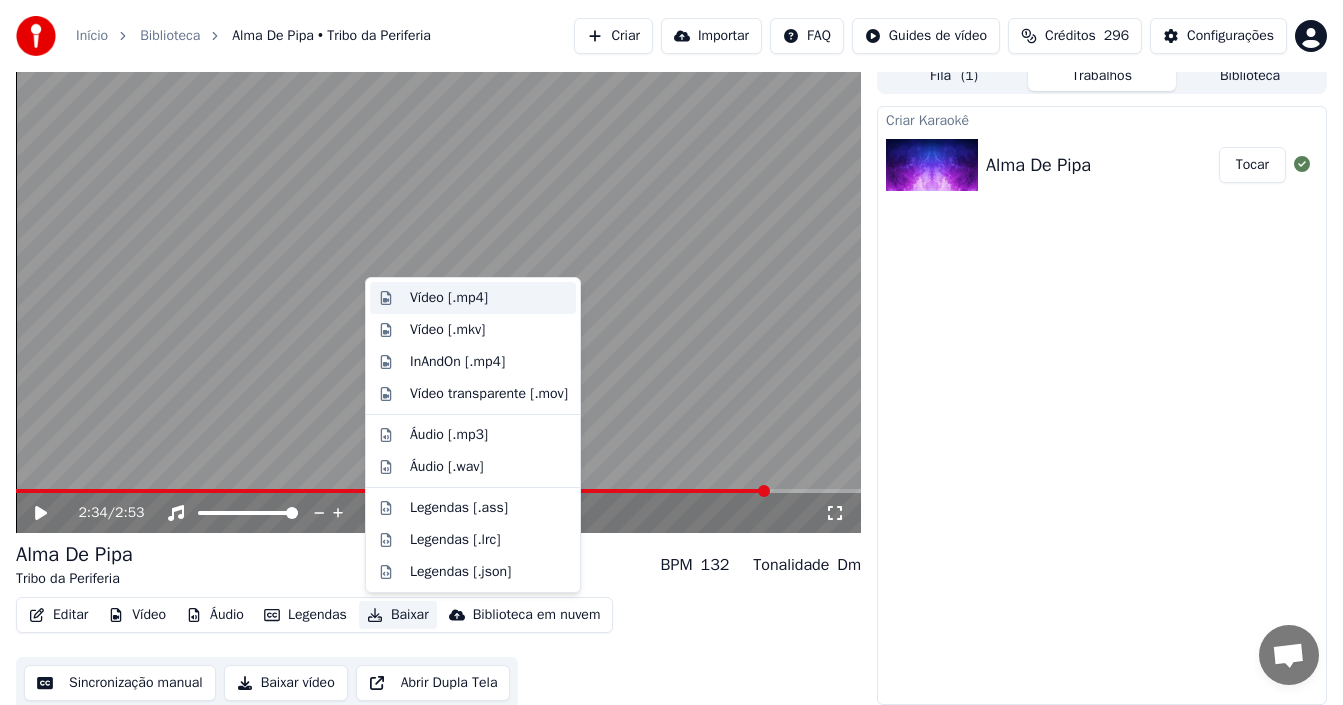 click on "Vídeo [.mp4]" at bounding box center [449, 298] 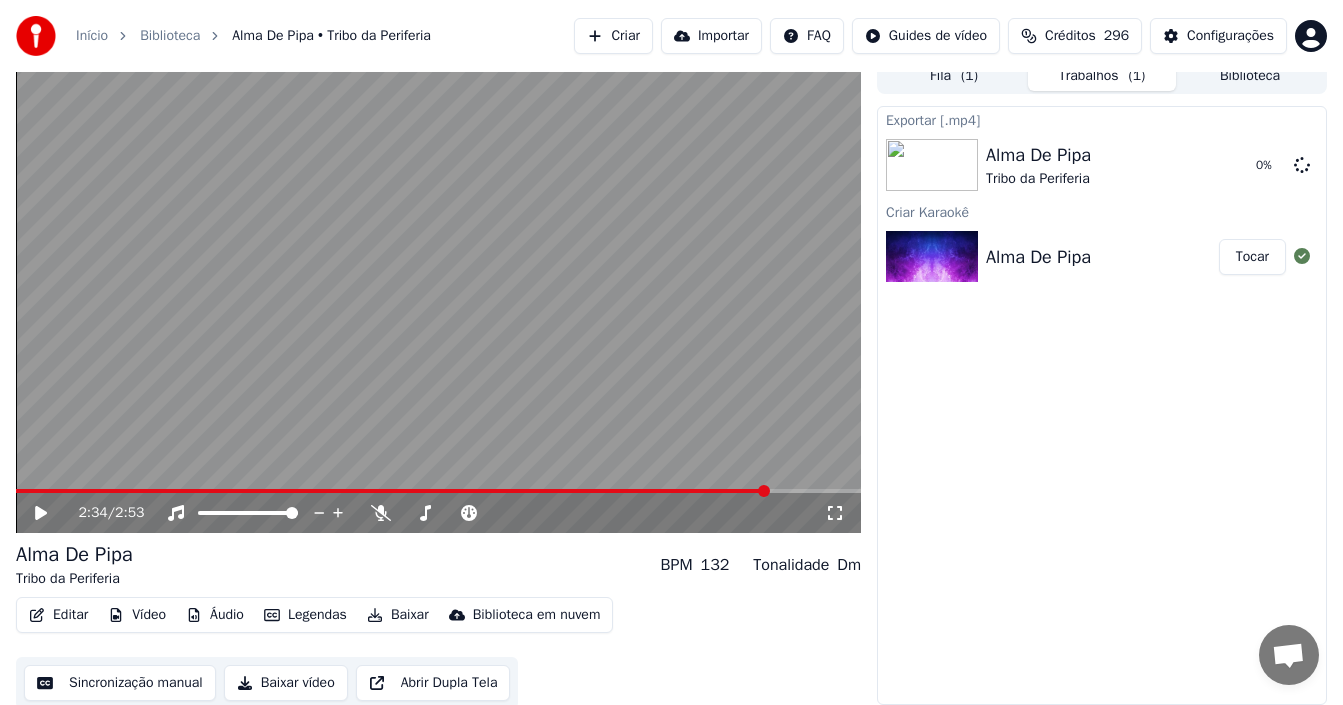 click on "Criar" at bounding box center [613, 36] 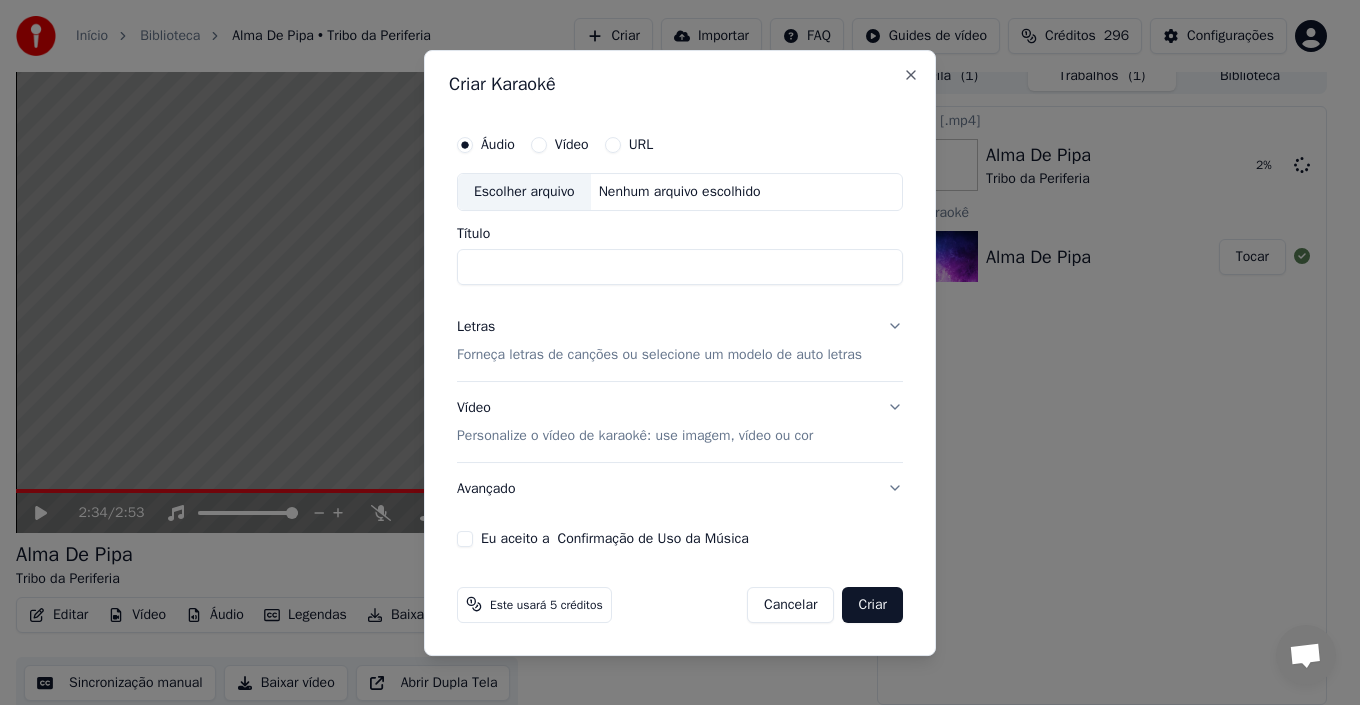 click on "Nenhum arquivo escolhido" at bounding box center (680, 192) 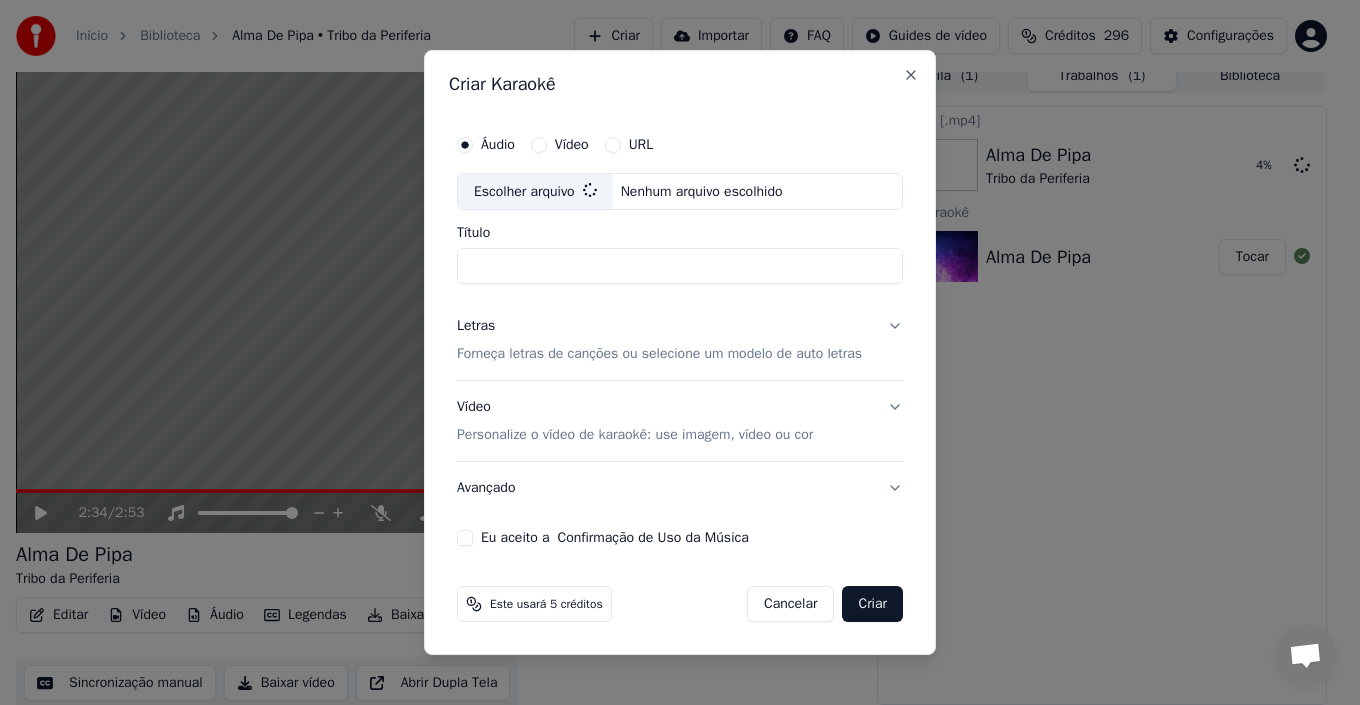 type on "**********" 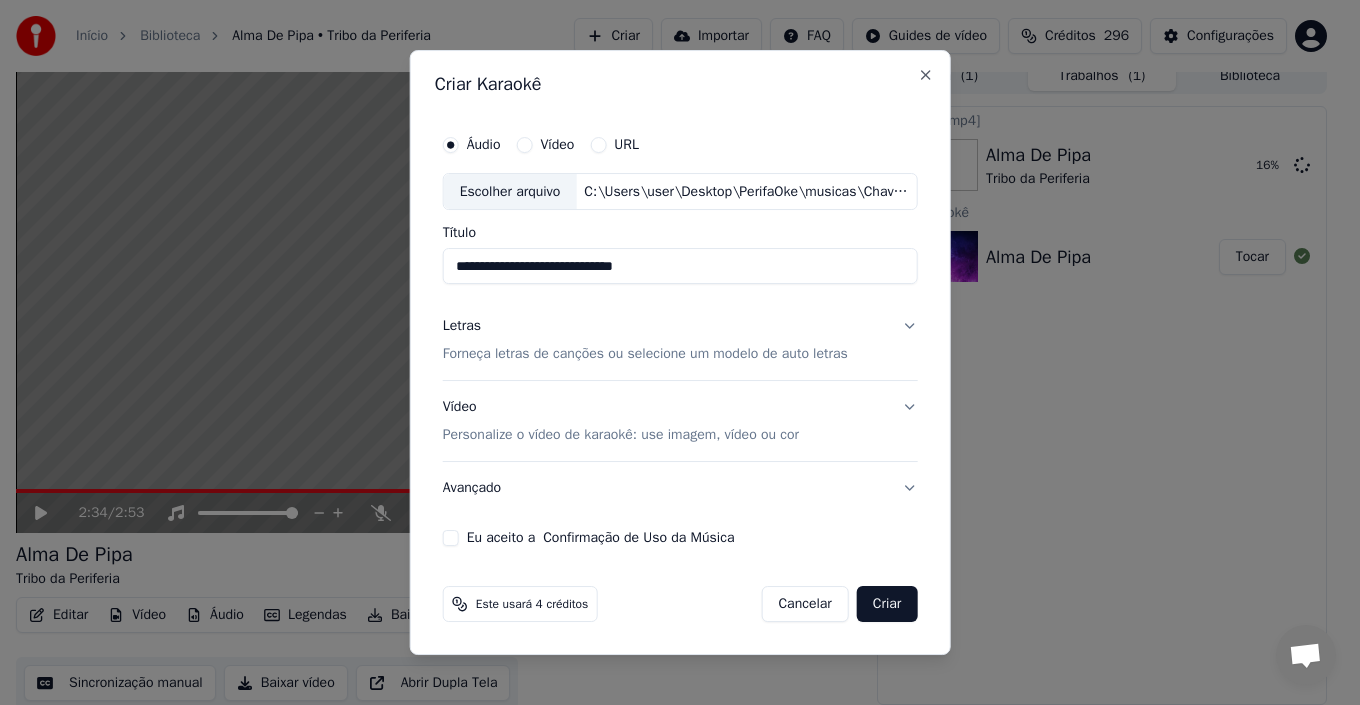 click on "Letras Forneça letras de canções ou selecione um modelo de auto letras" at bounding box center (645, 341) 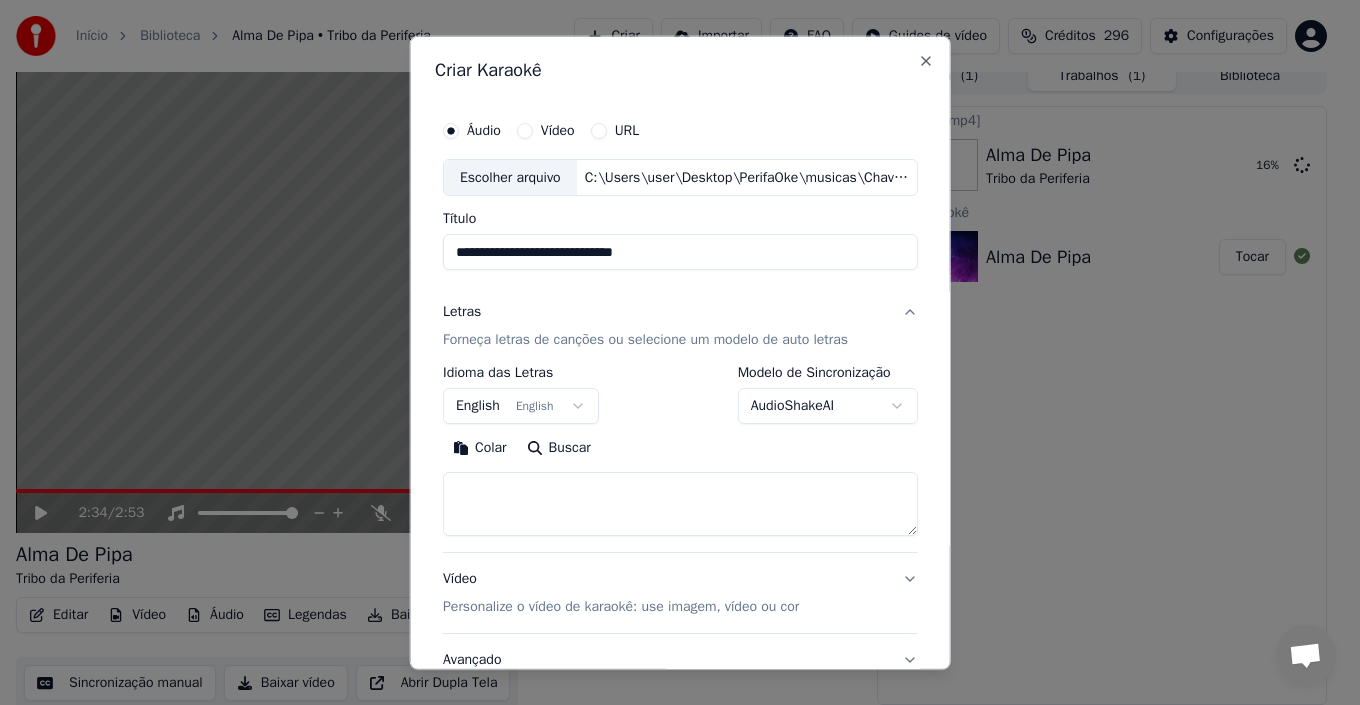 click on "English English" at bounding box center (521, 406) 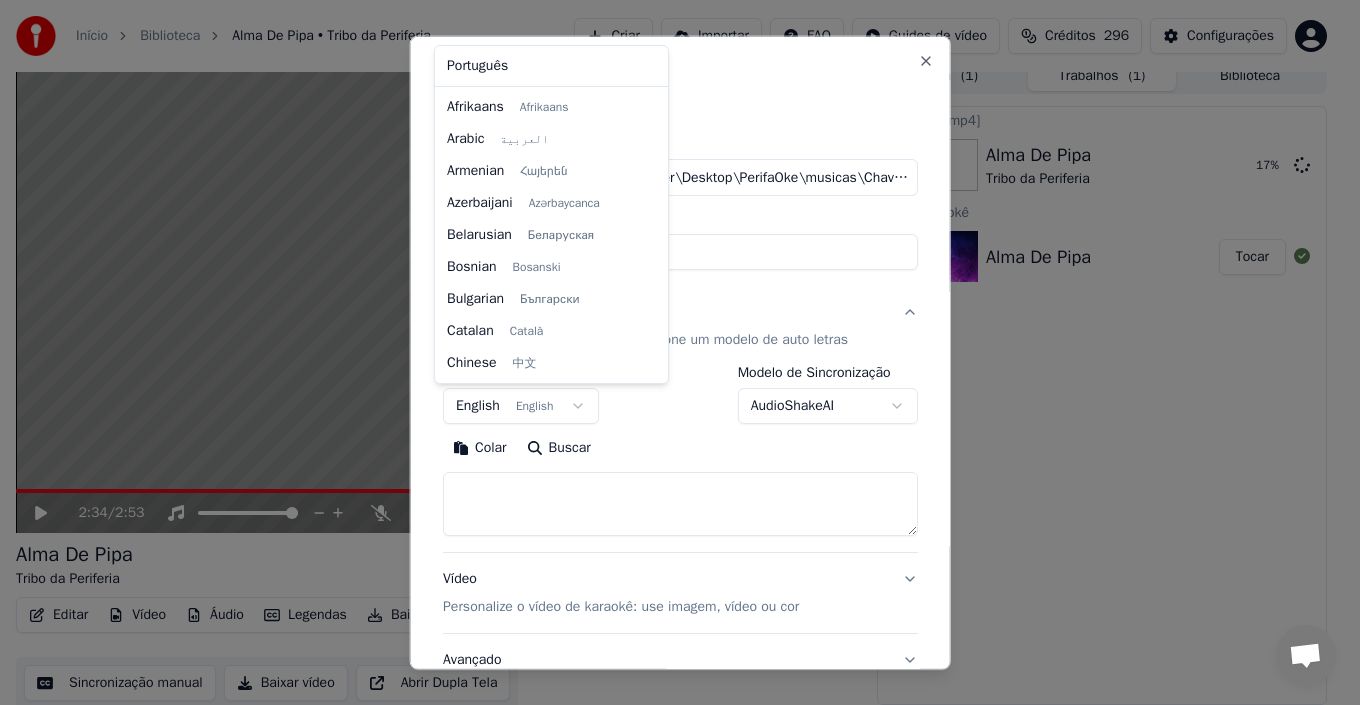 scroll, scrollTop: 160, scrollLeft: 0, axis: vertical 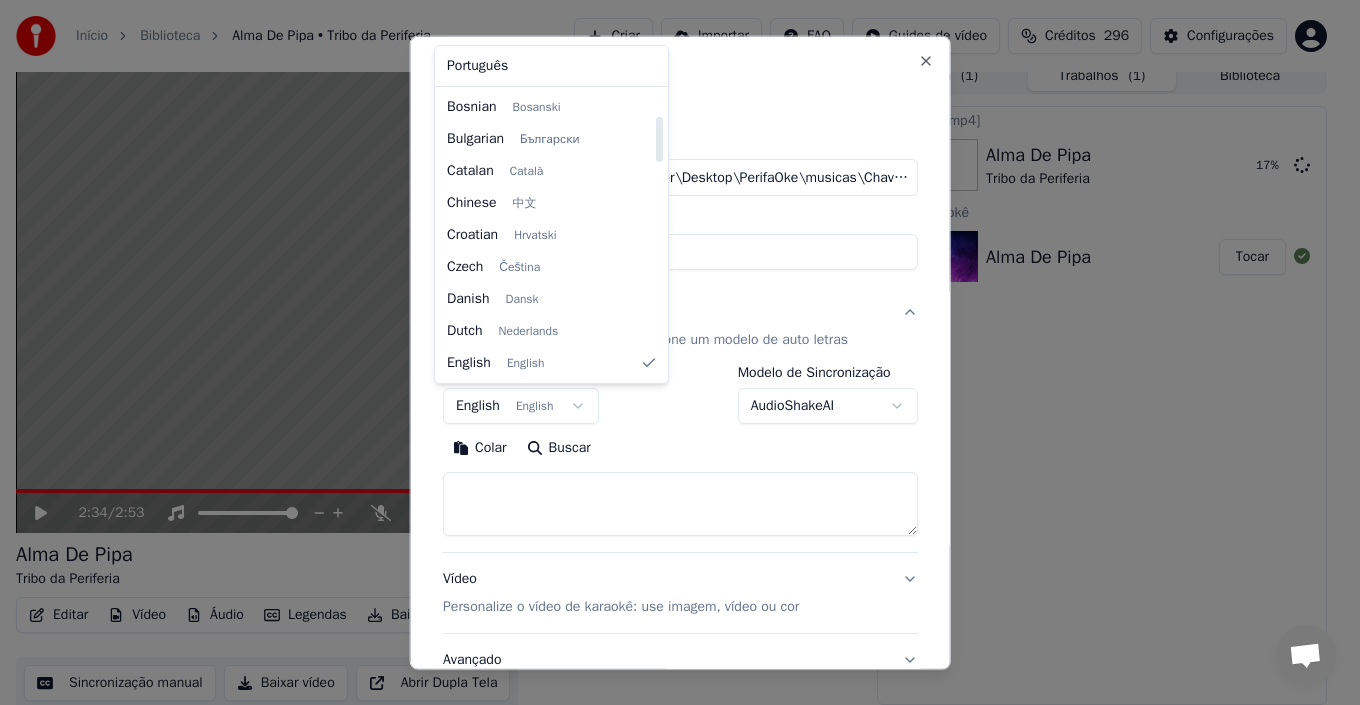 select on "**" 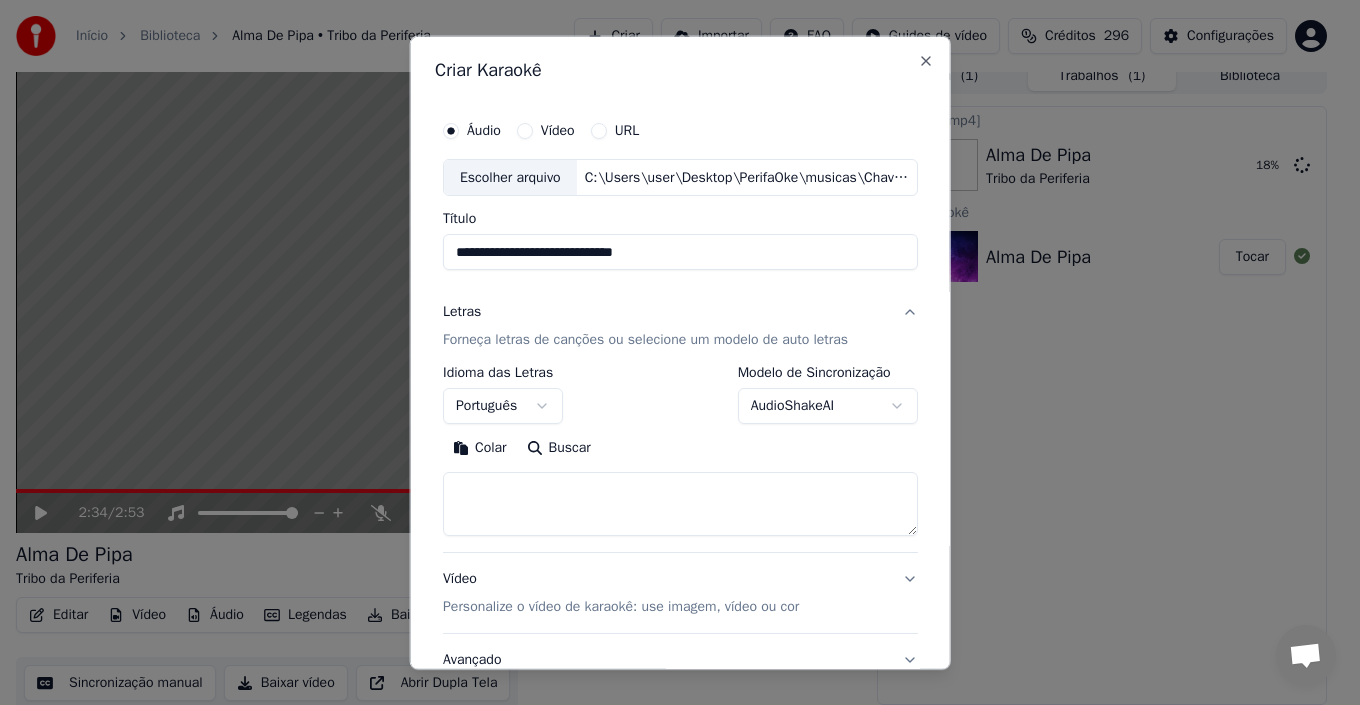 click at bounding box center [680, 504] 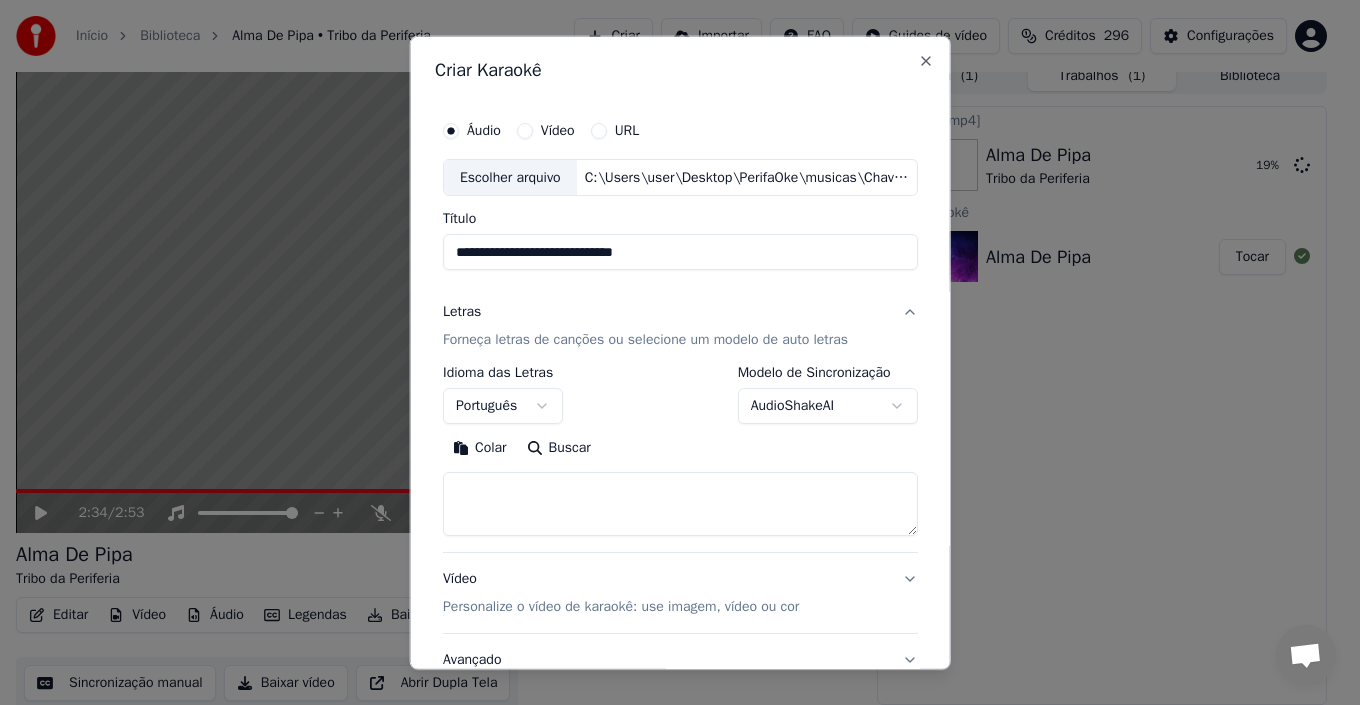 paste on "**********" 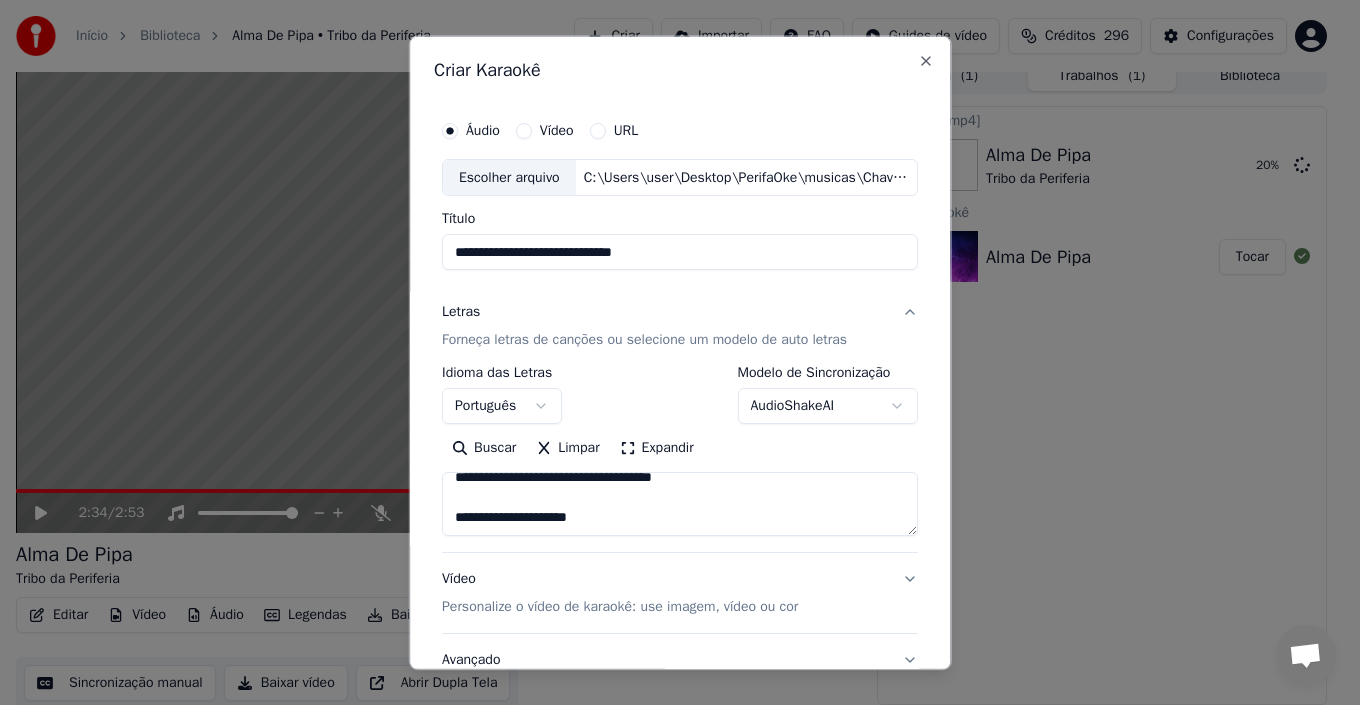 scroll, scrollTop: 1053, scrollLeft: 0, axis: vertical 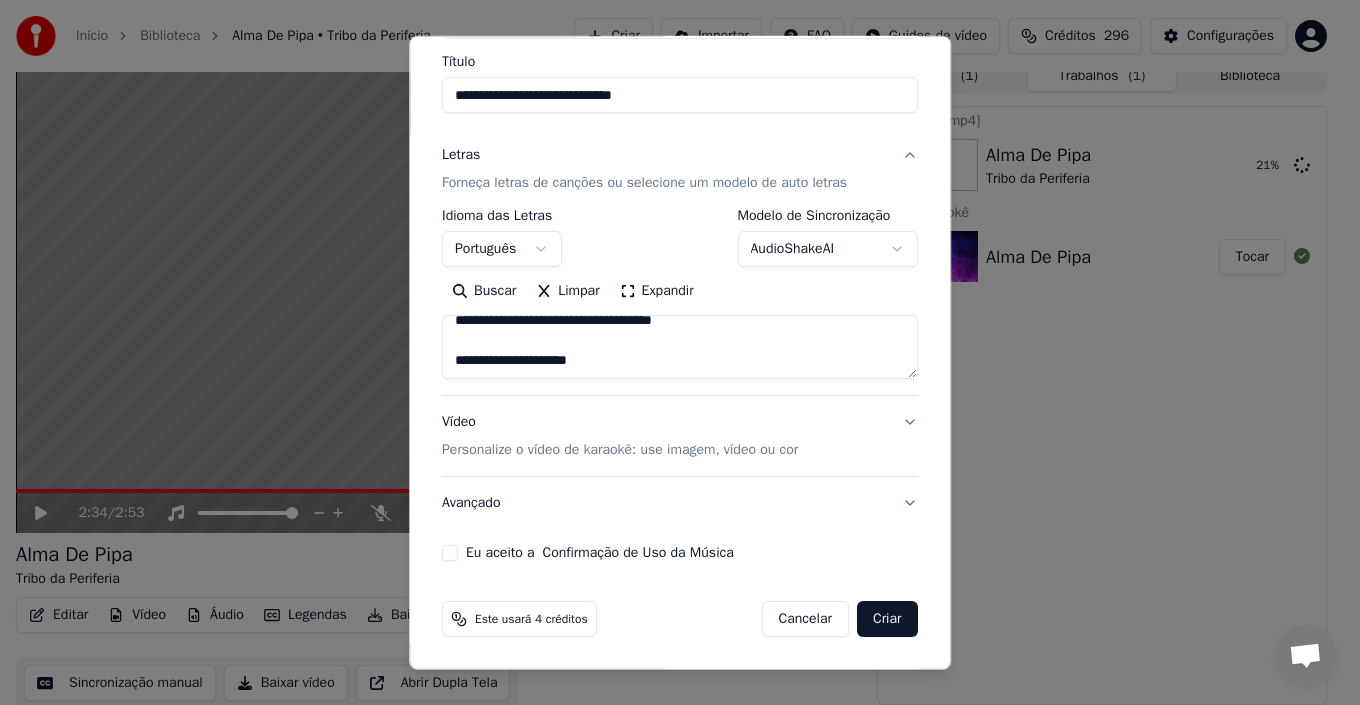 type on "**********" 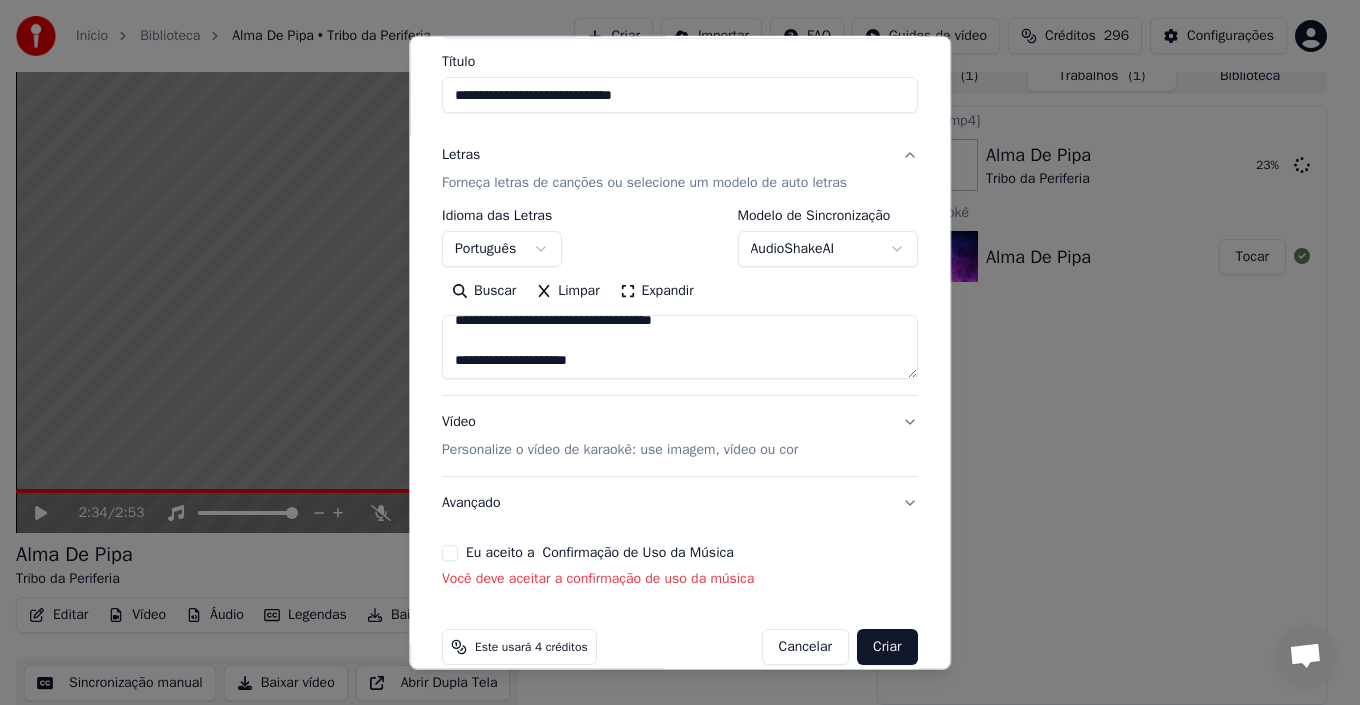 click on "Eu aceito a   Confirmação de Uso da Música" at bounding box center [600, 553] 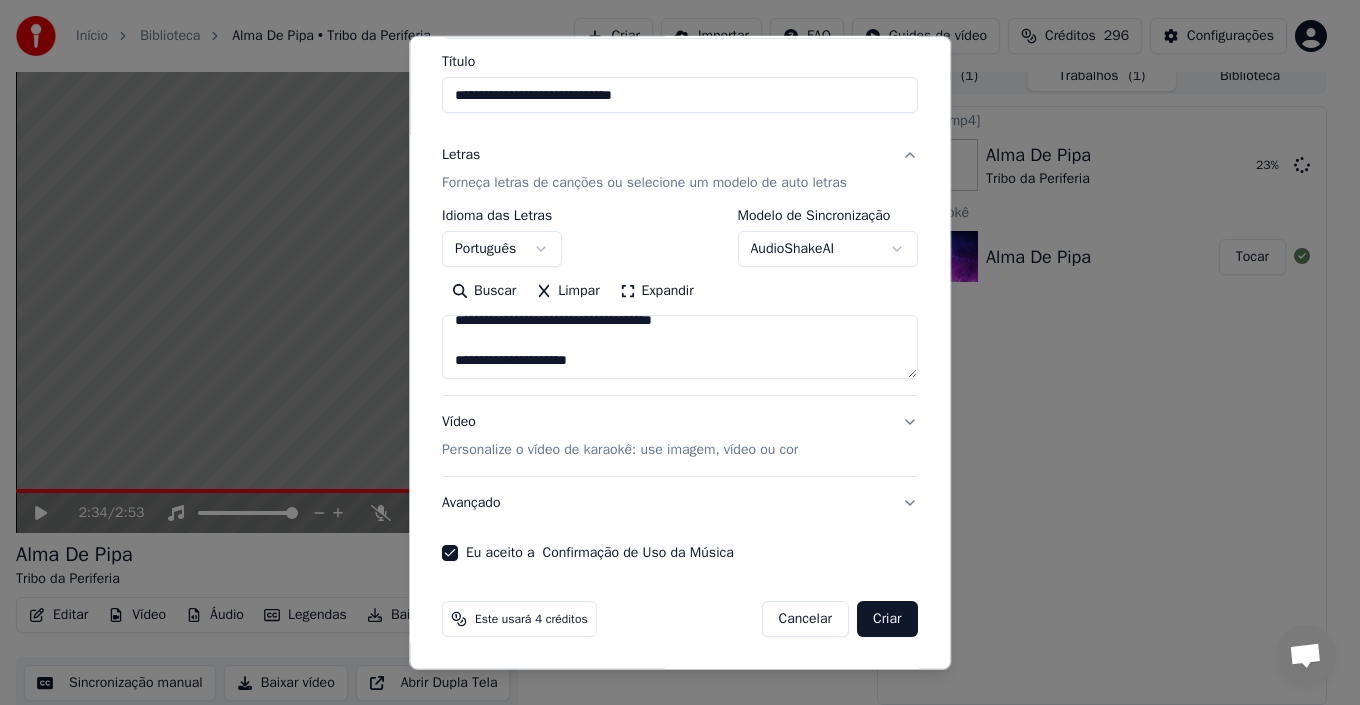 click on "Criar" at bounding box center [887, 619] 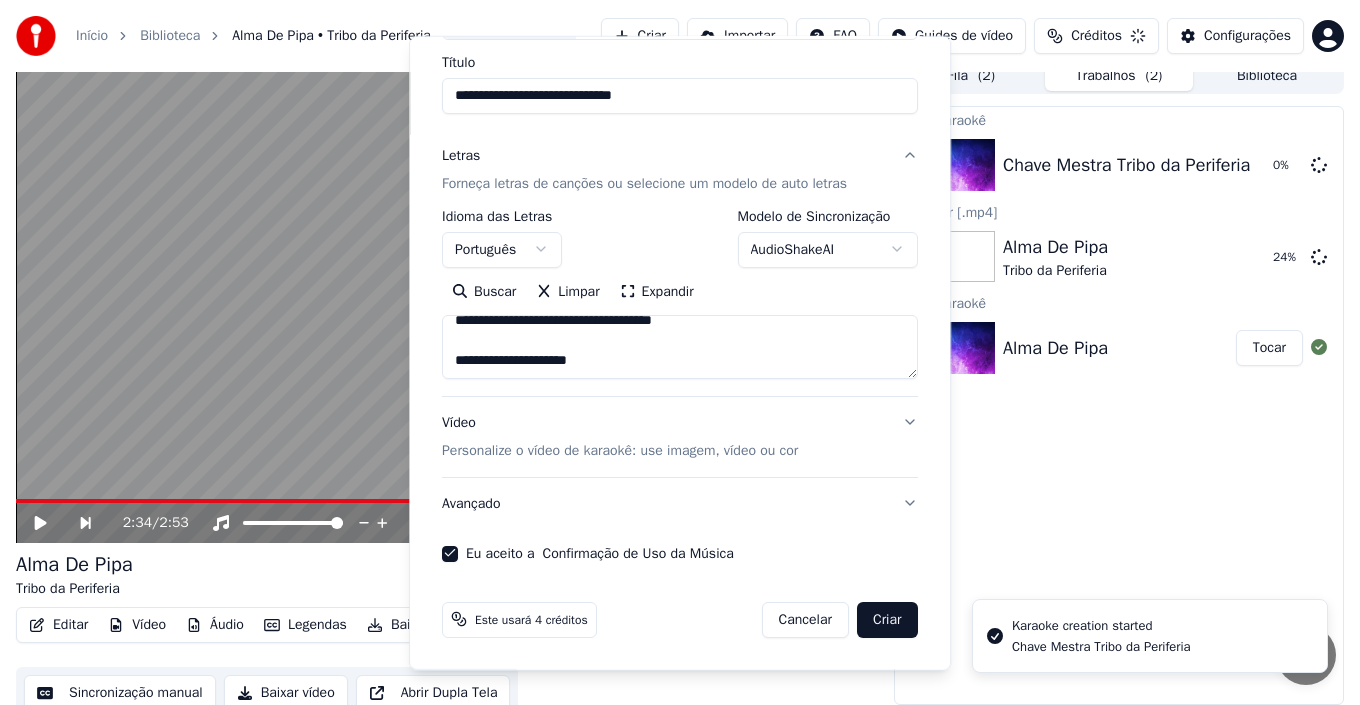 type 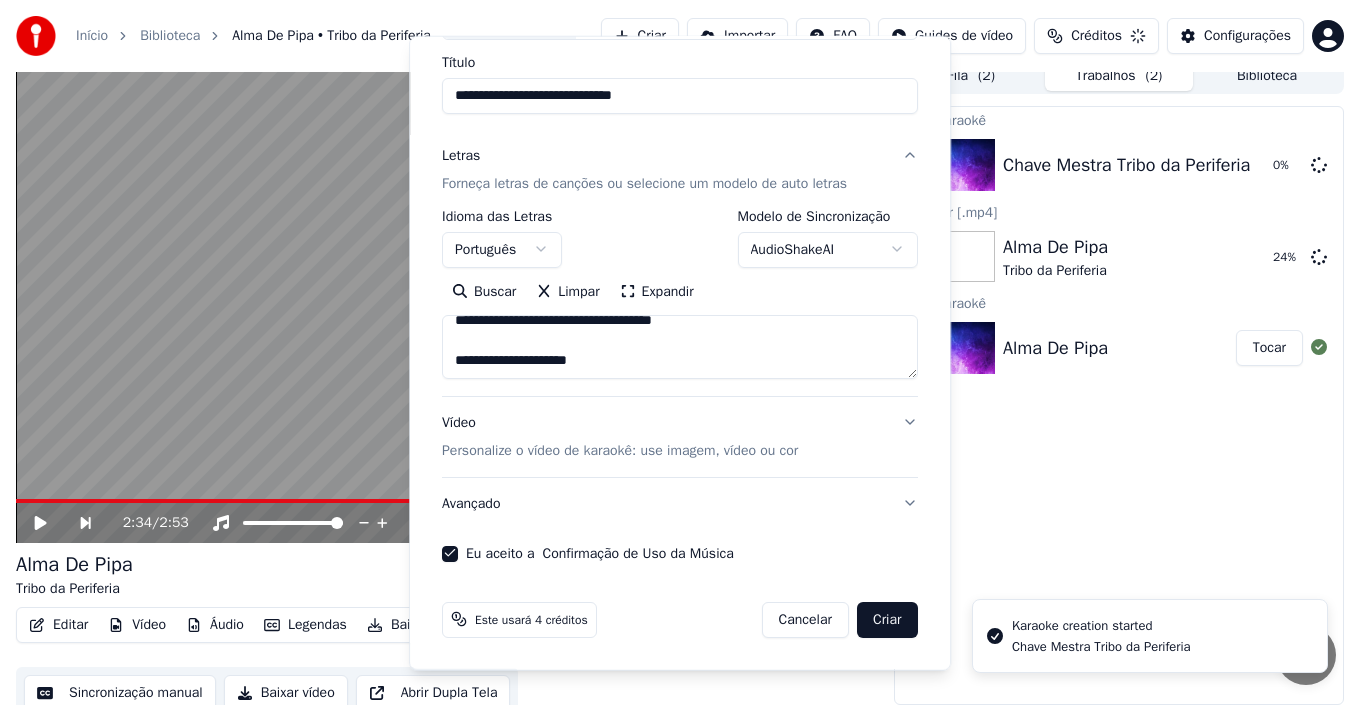 type 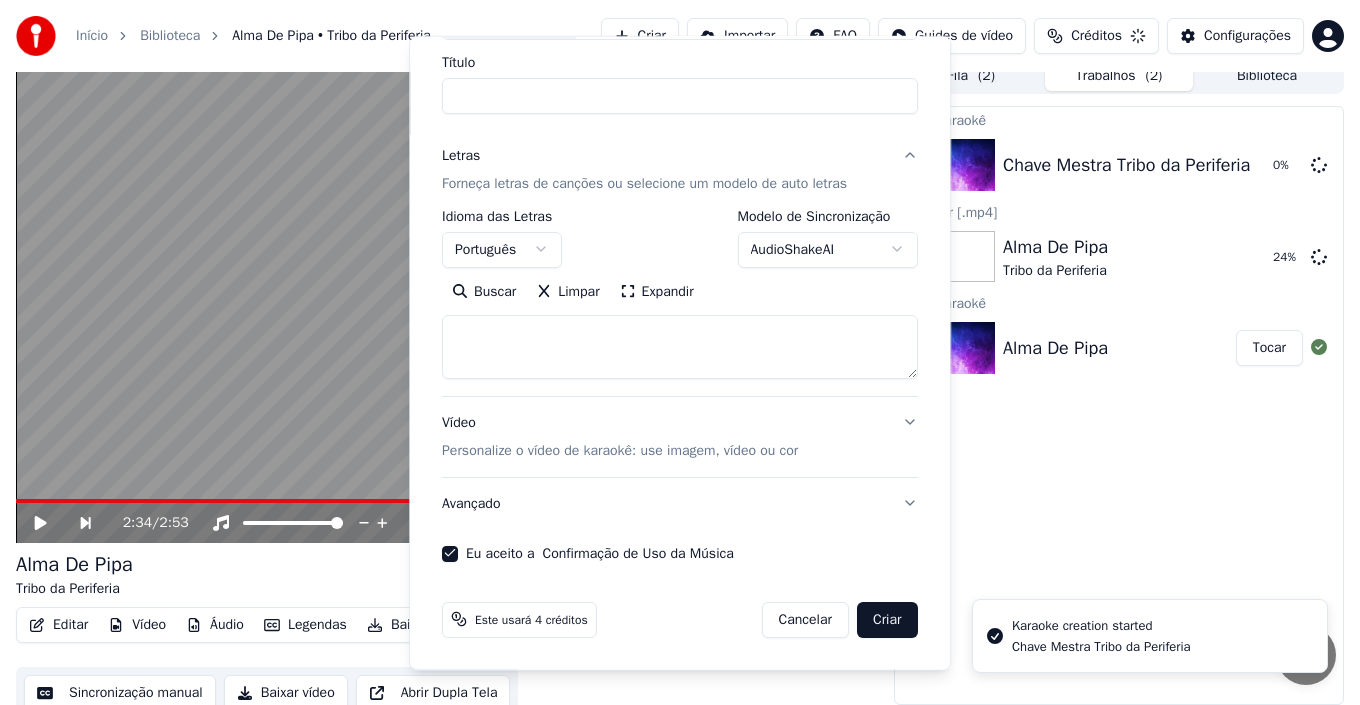 select 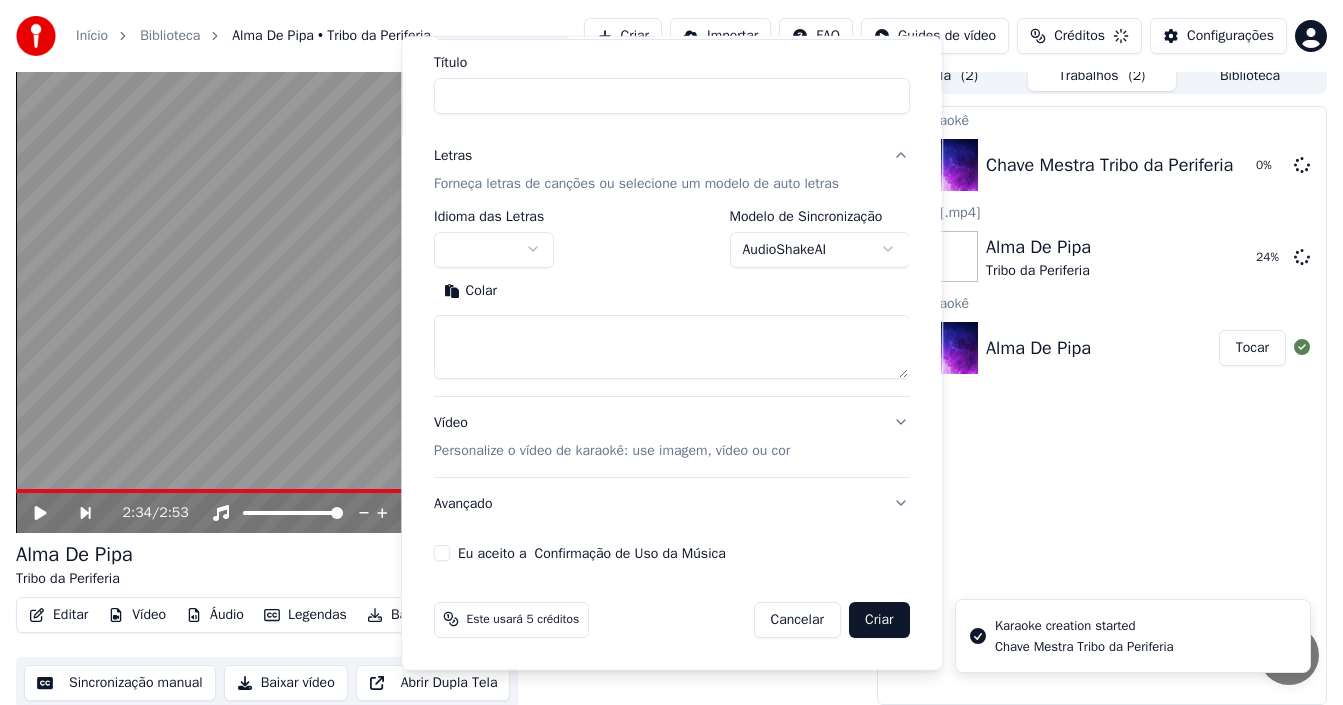 scroll, scrollTop: 0, scrollLeft: 0, axis: both 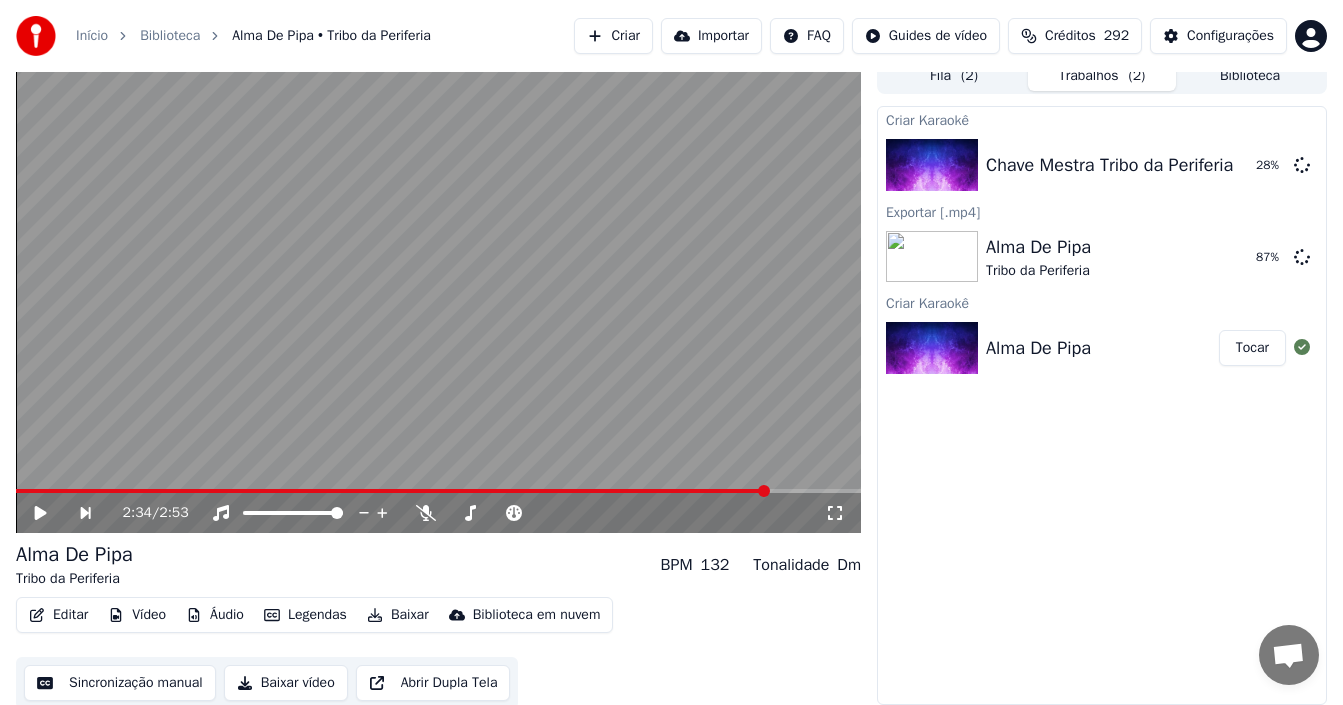 click on "Editar Vídeo Áudio Legendas Baixar Biblioteca em nuvem Sincronização manual Baixar vídeo Abrir Dupla Tela" at bounding box center [438, 653] 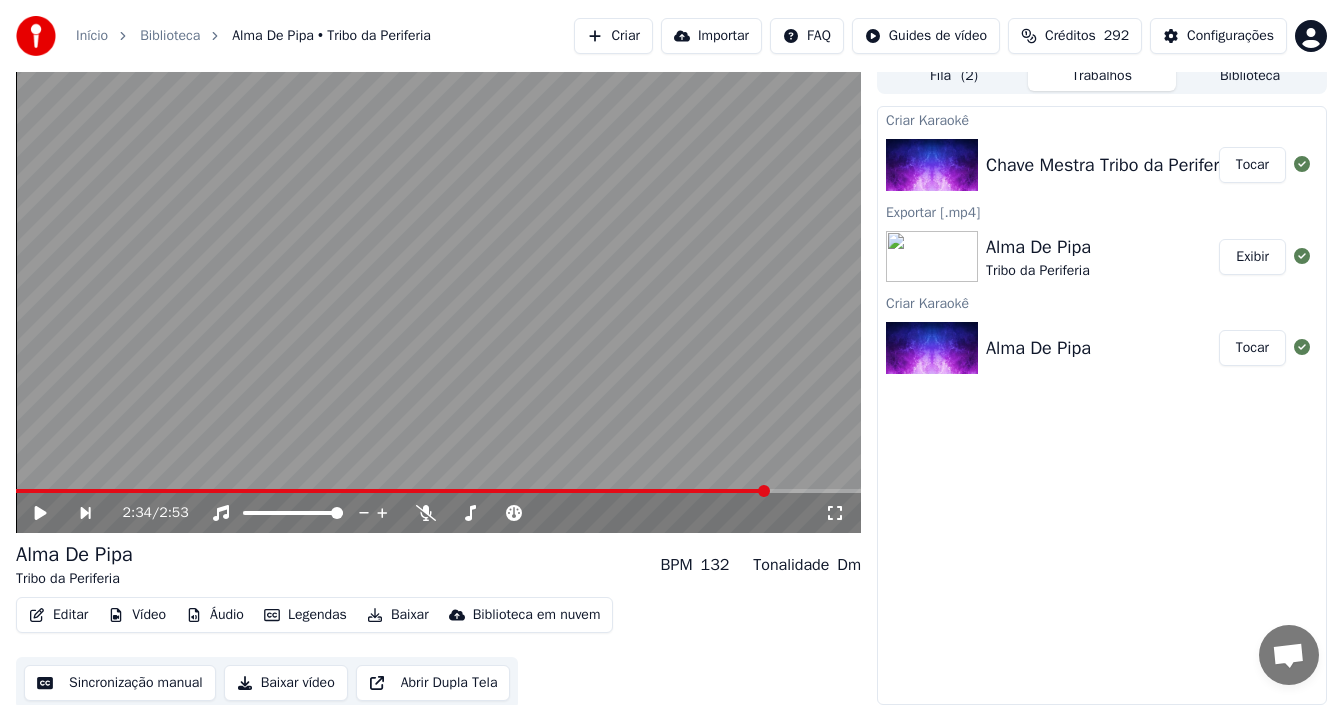 click on "Tocar" at bounding box center (1252, 165) 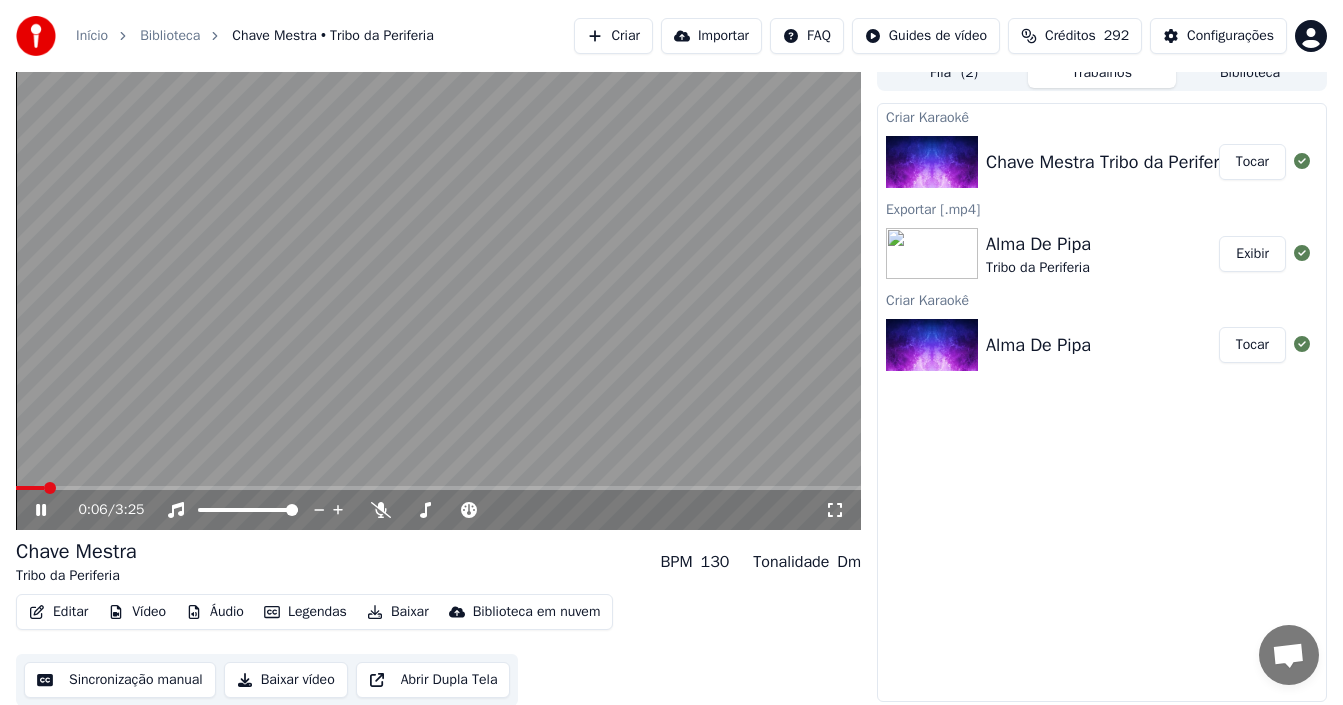 scroll, scrollTop: 18, scrollLeft: 0, axis: vertical 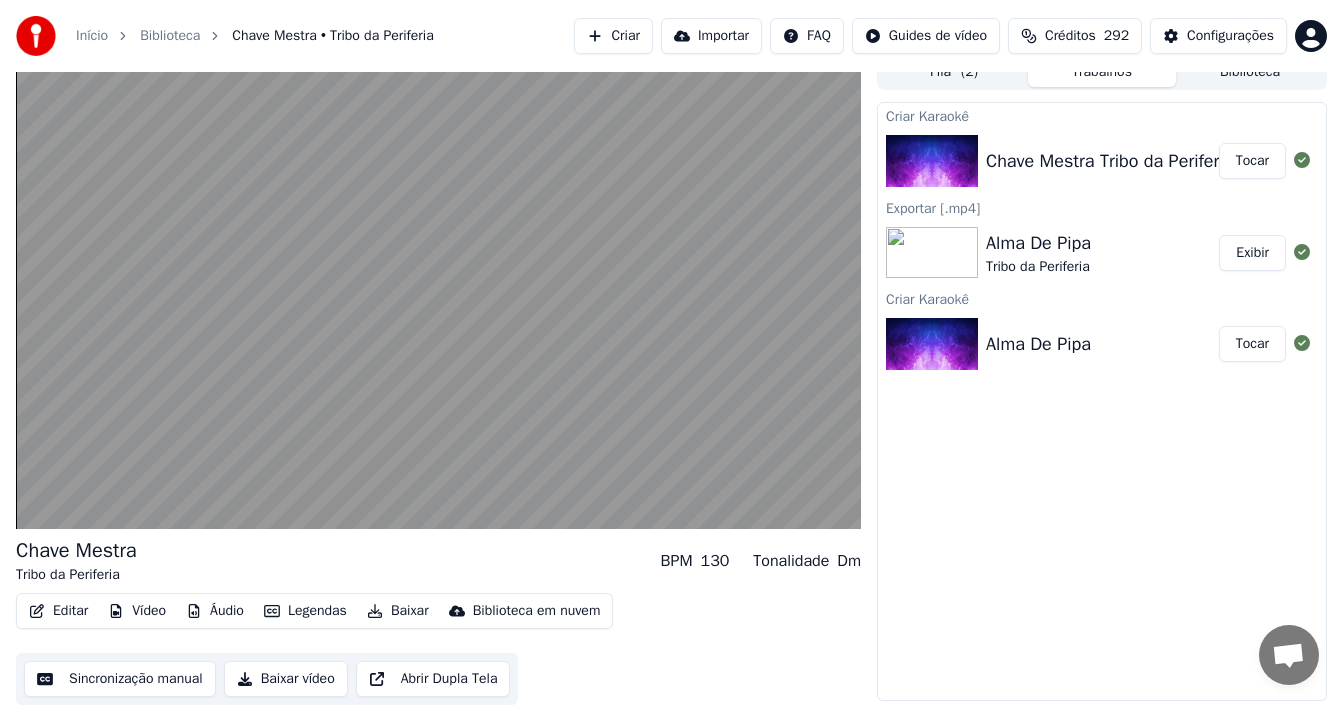 click on "Criar Karaokê Chave Mestra Tribo da Periferia Tocar Exportar [.mp4] Alma De Pipa Tribo da Periferia Exibir Criar Karaokê Alma De Pipa Tocar" at bounding box center (1102, 401) 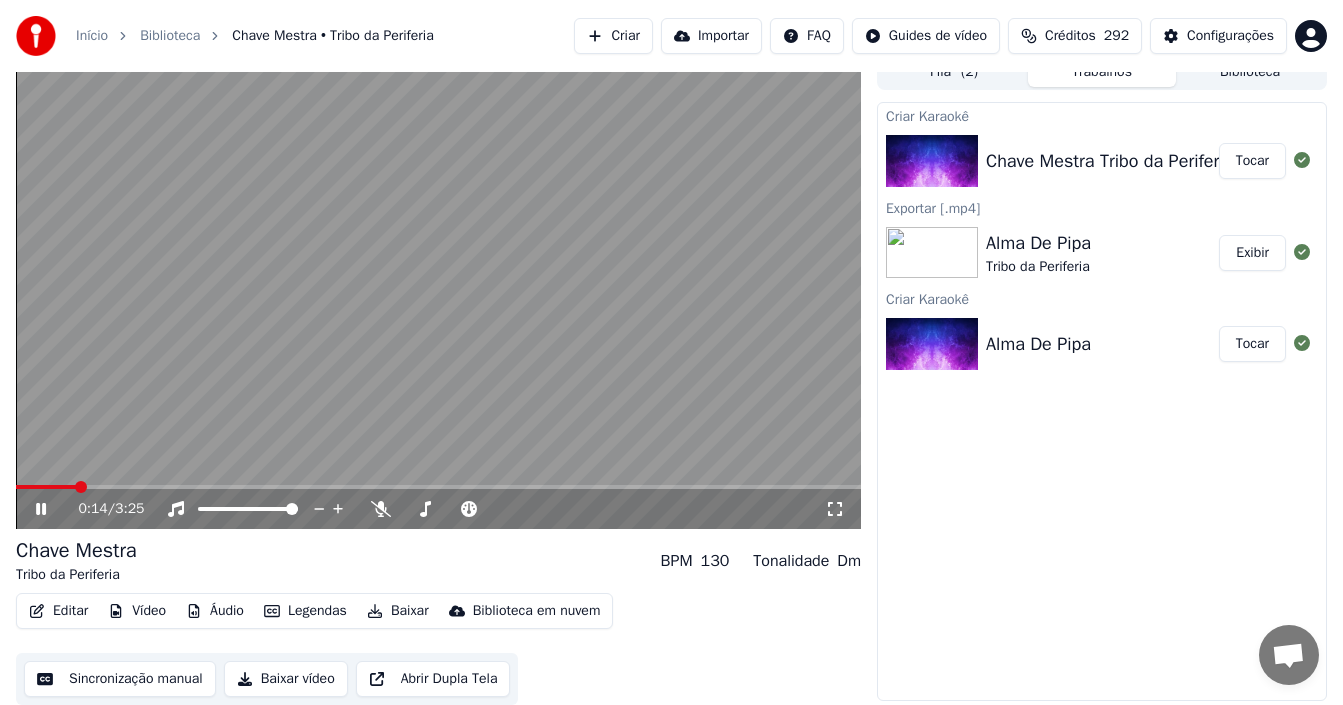 click on "0:14  /  3:25" at bounding box center [438, 509] 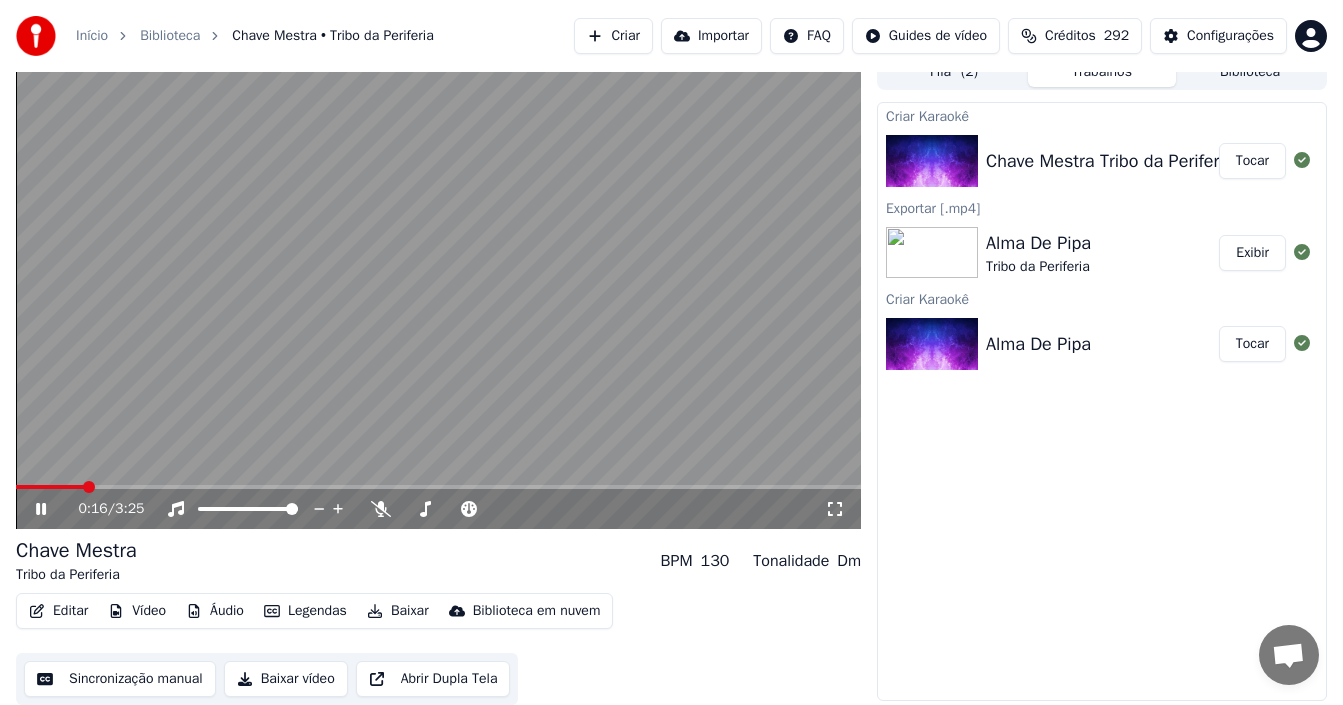 click 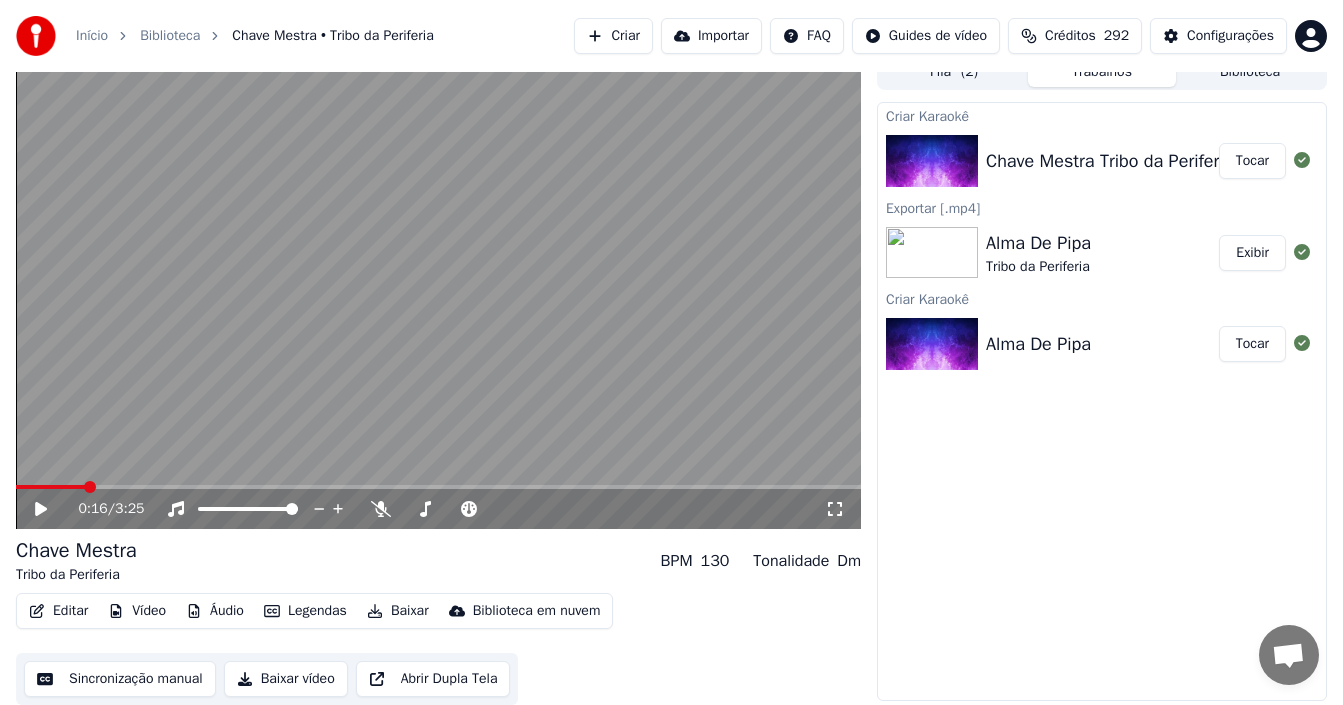 click on "Editar" at bounding box center [58, 611] 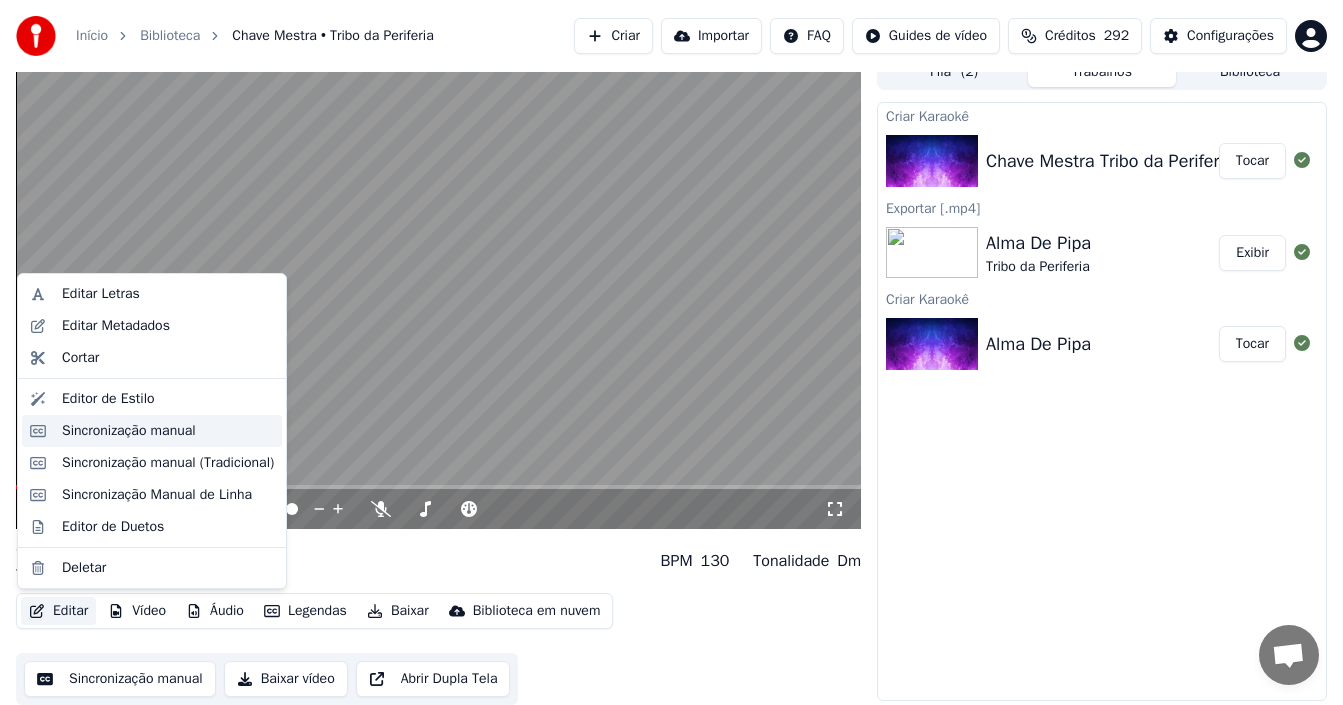 click on "Sincronização manual" at bounding box center (129, 431) 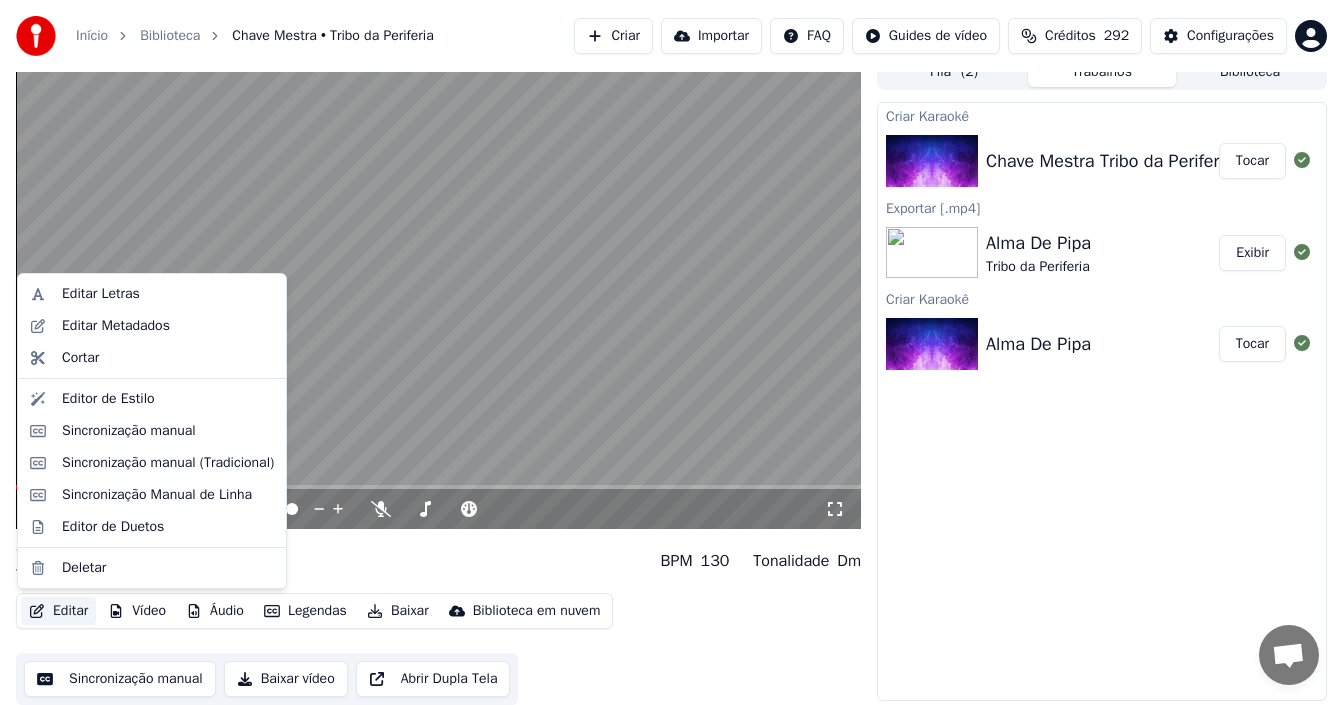 scroll, scrollTop: 0, scrollLeft: 0, axis: both 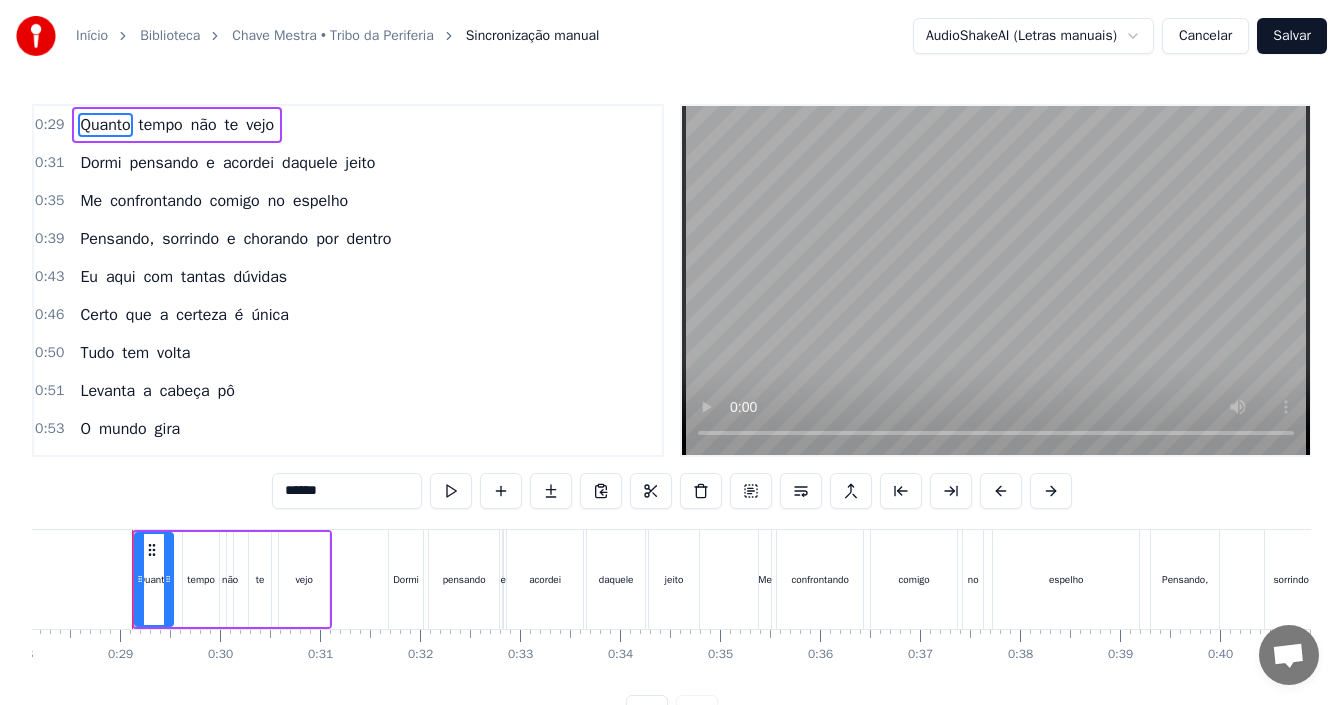 type 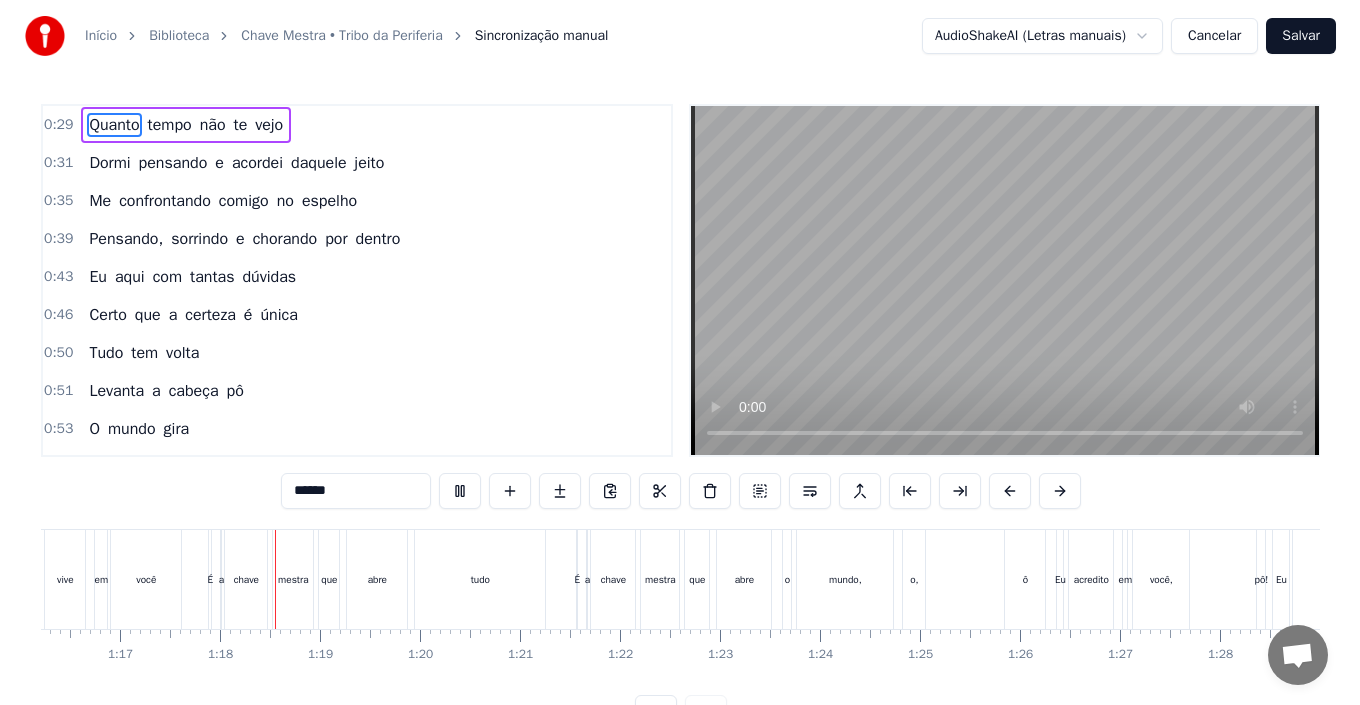 scroll, scrollTop: 0, scrollLeft: 7694, axis: horizontal 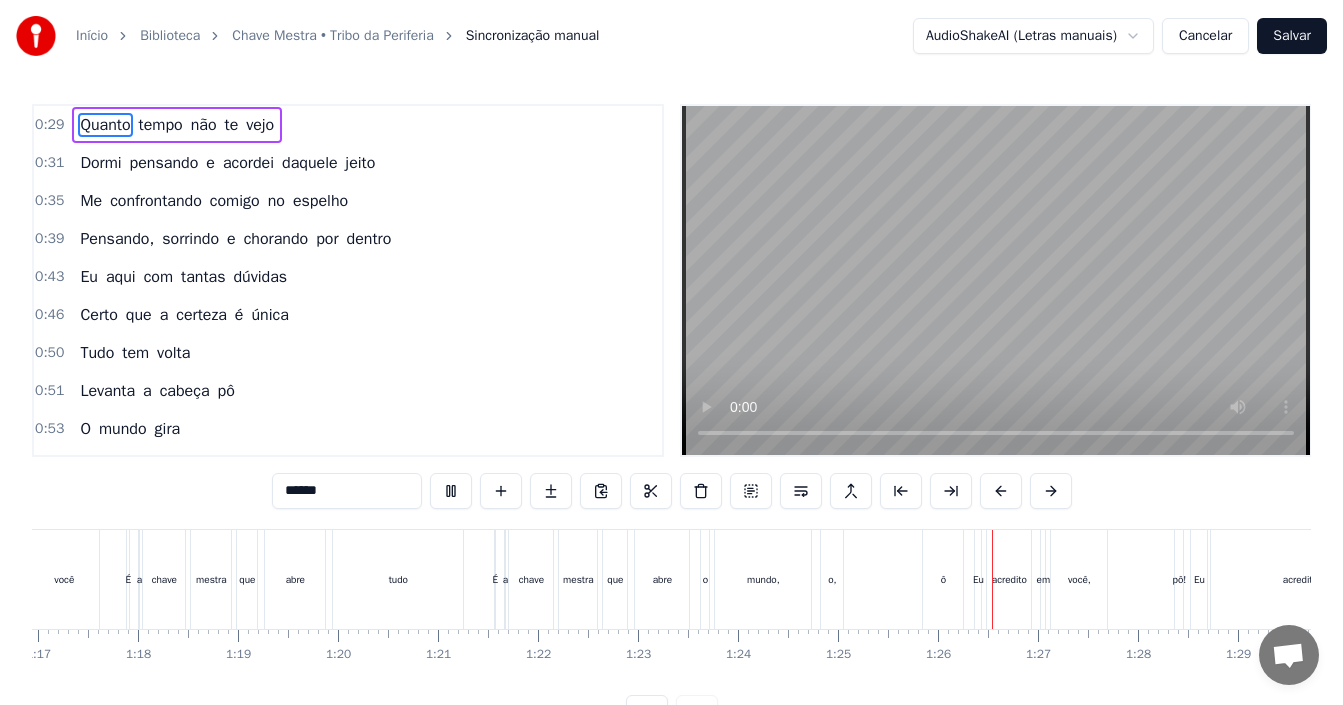 click on "Chave Mestra • Tribo da Periferia" at bounding box center [332, 36] 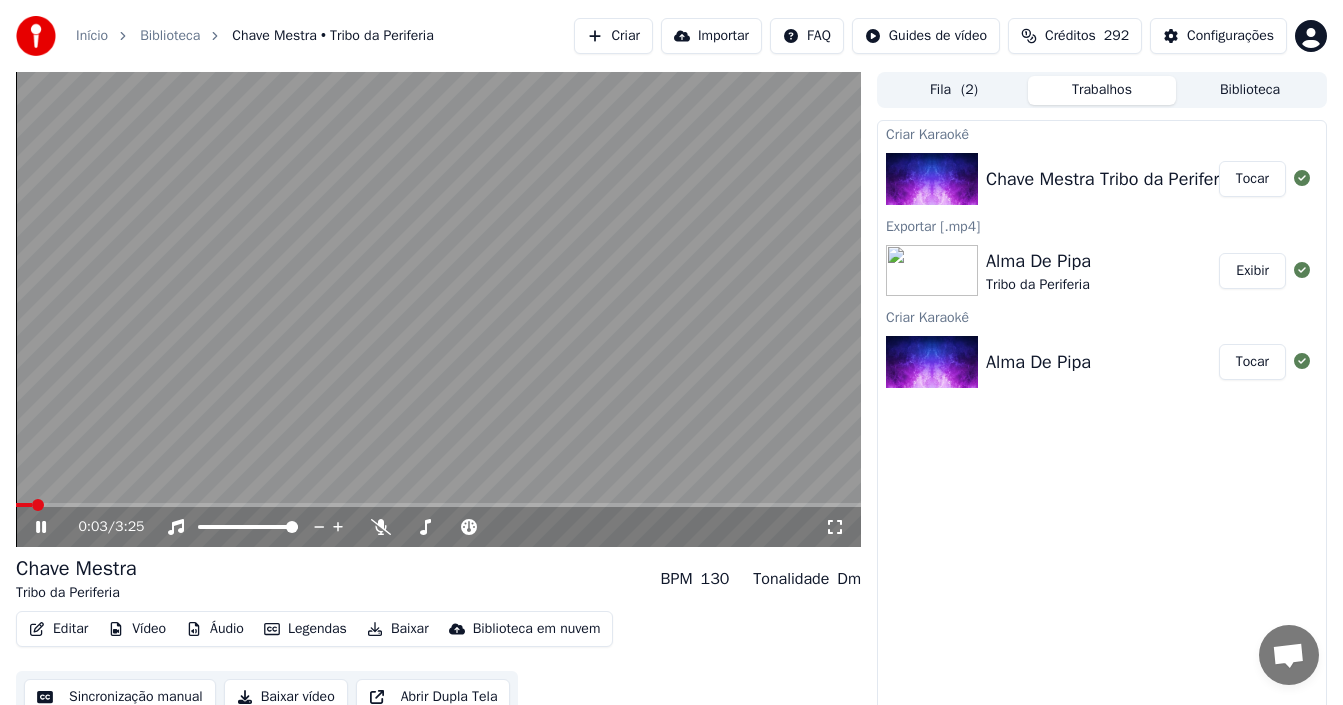 click 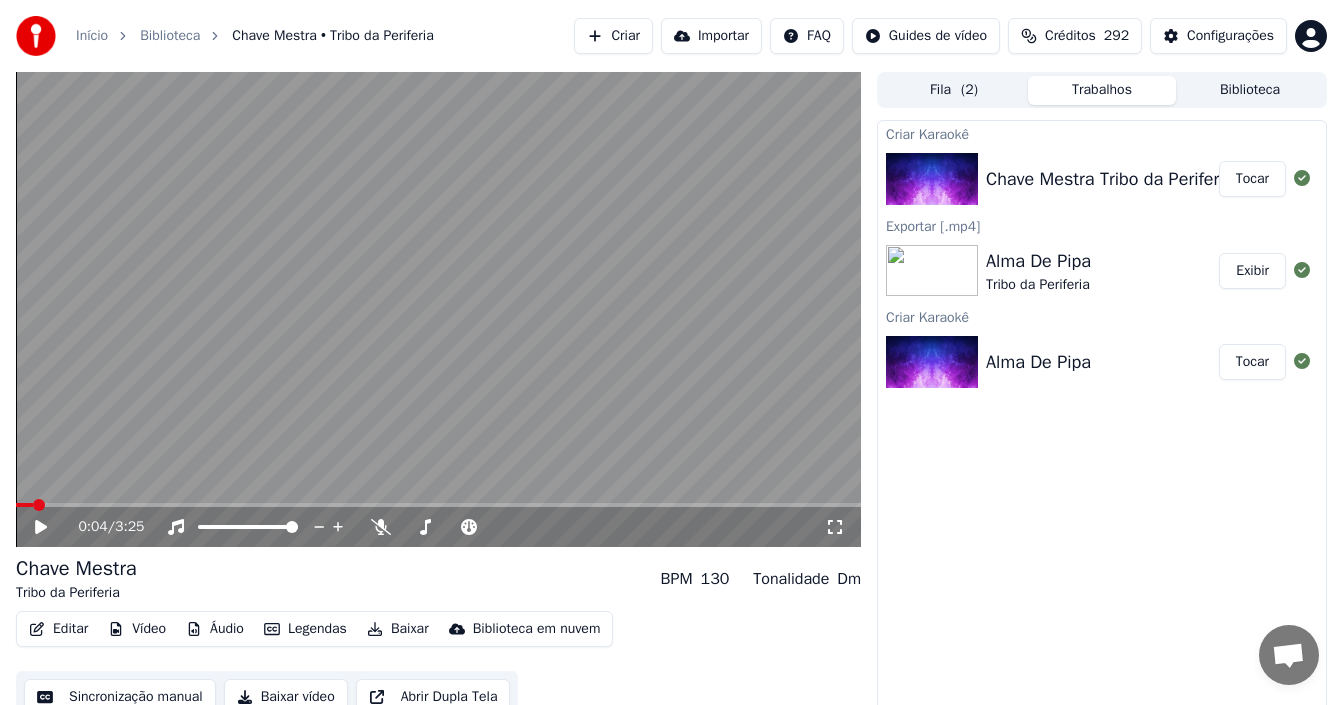 click on "Criar" at bounding box center [613, 36] 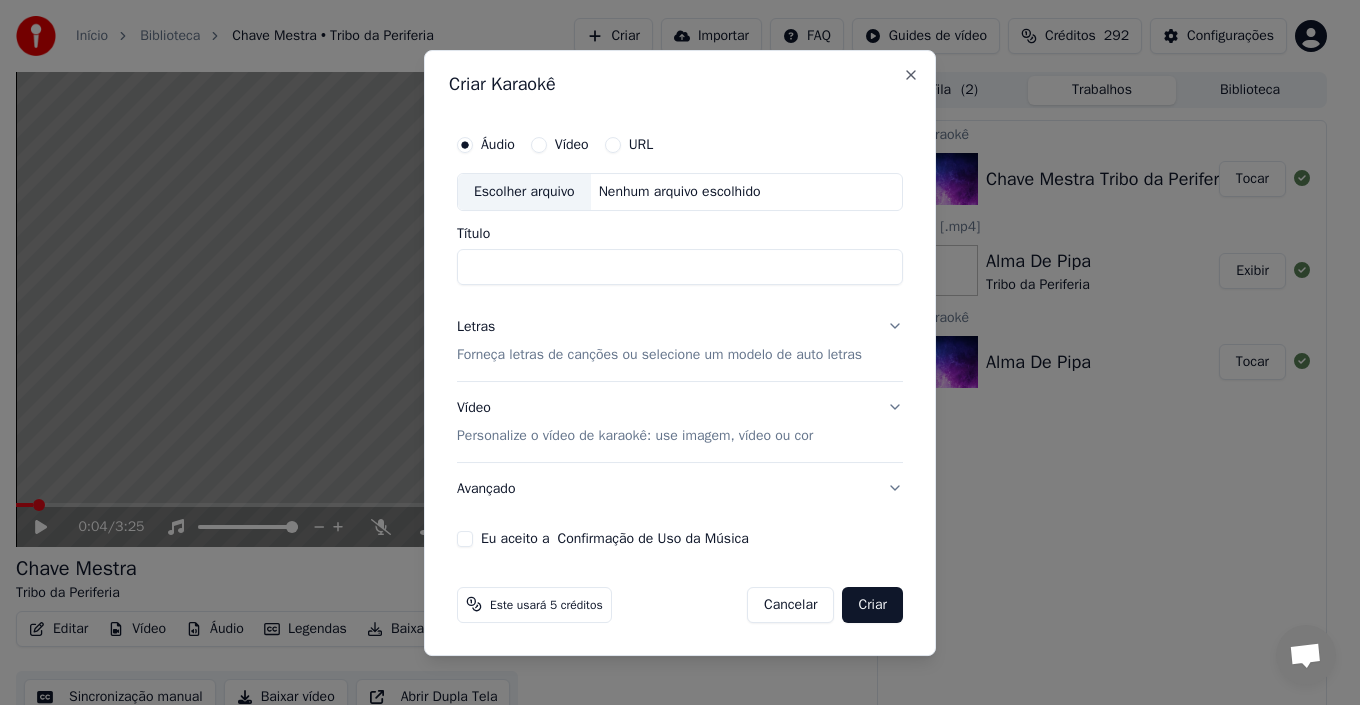 click on "Escolher arquivo" at bounding box center [524, 192] 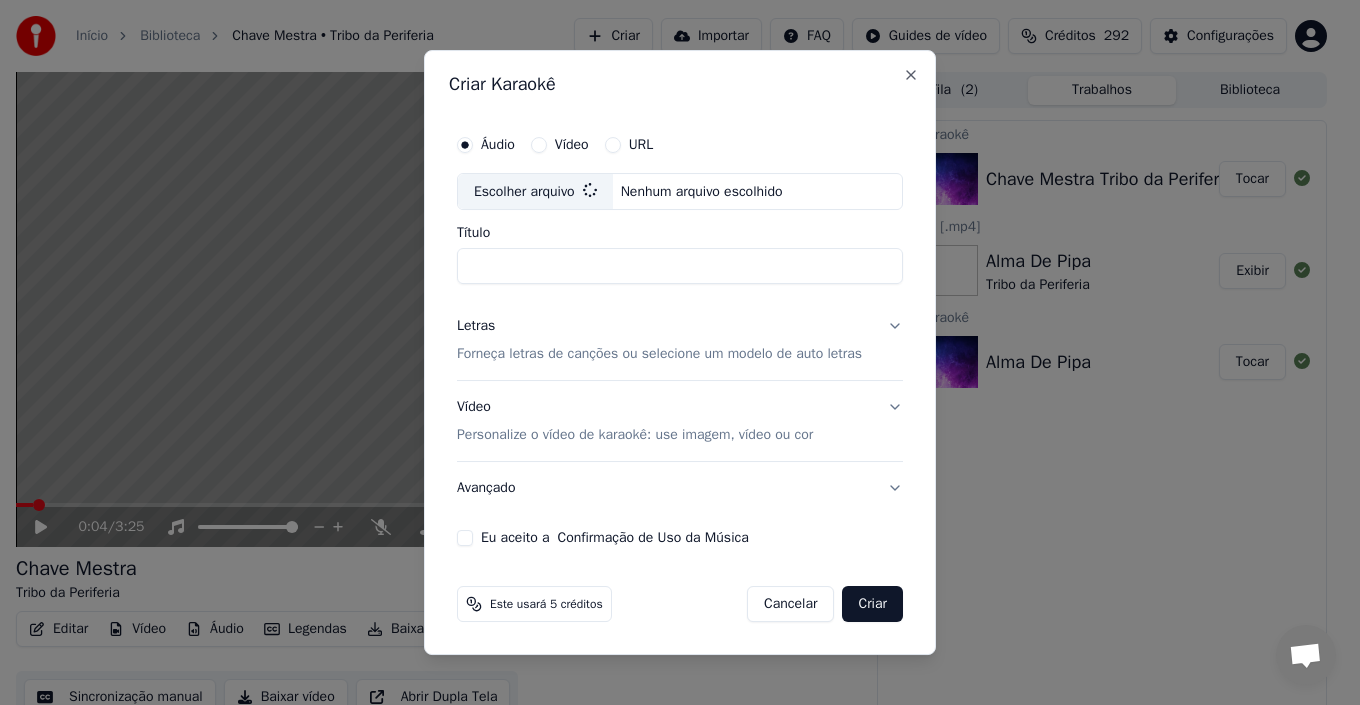 type on "**********" 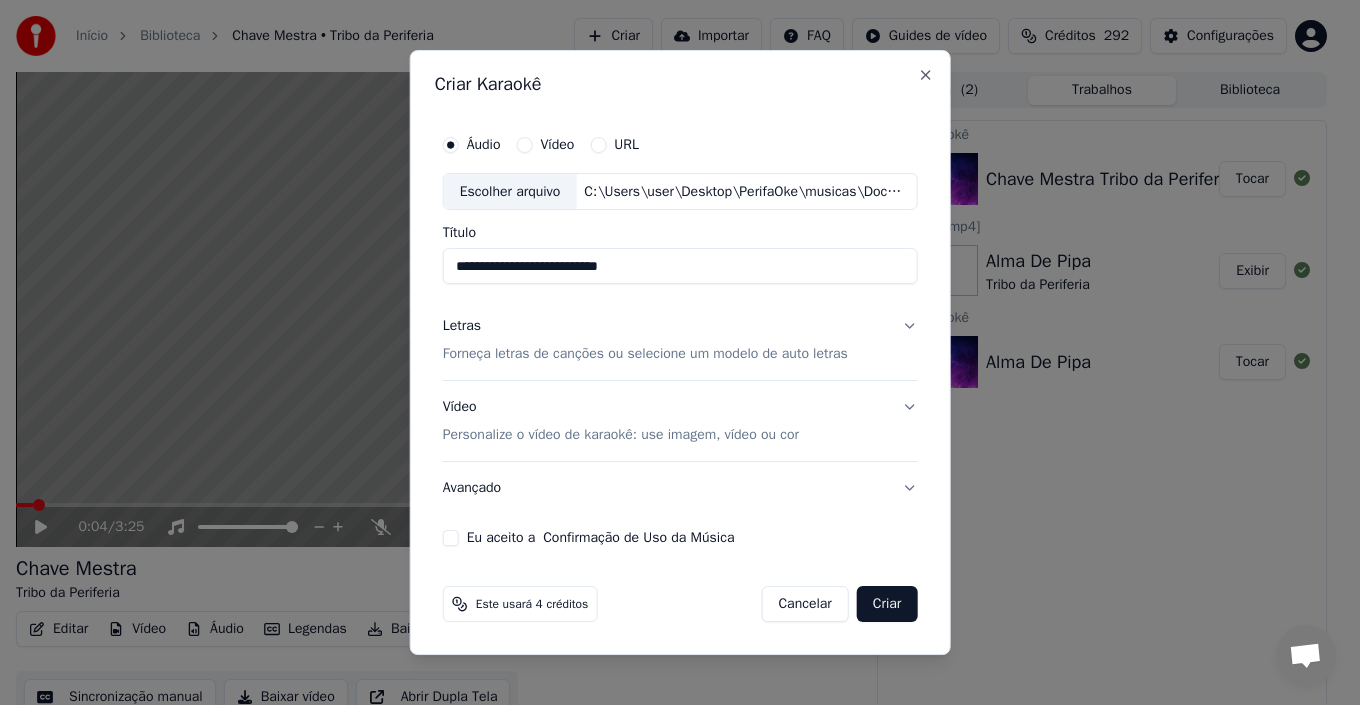 click on "Letras Forneça letras de canções ou selecione um modelo de auto letras" at bounding box center (680, 341) 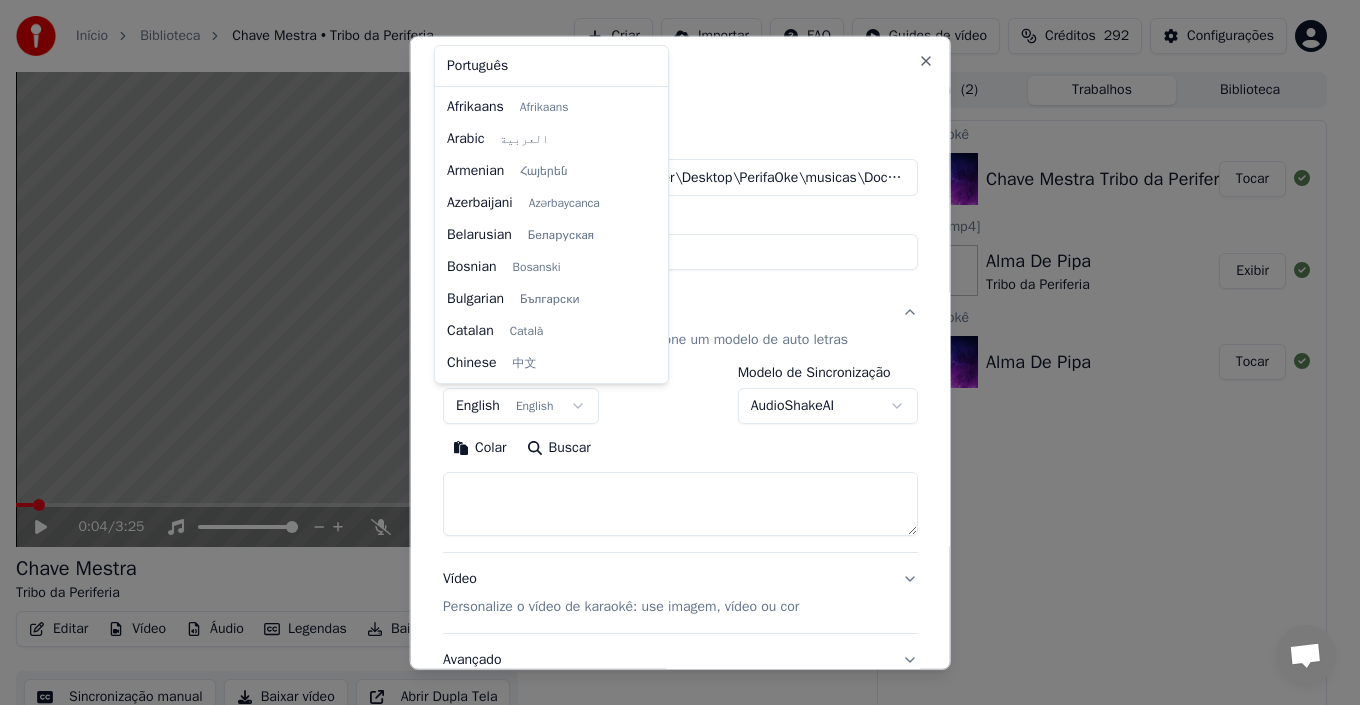 click on "**********" at bounding box center [671, 352] 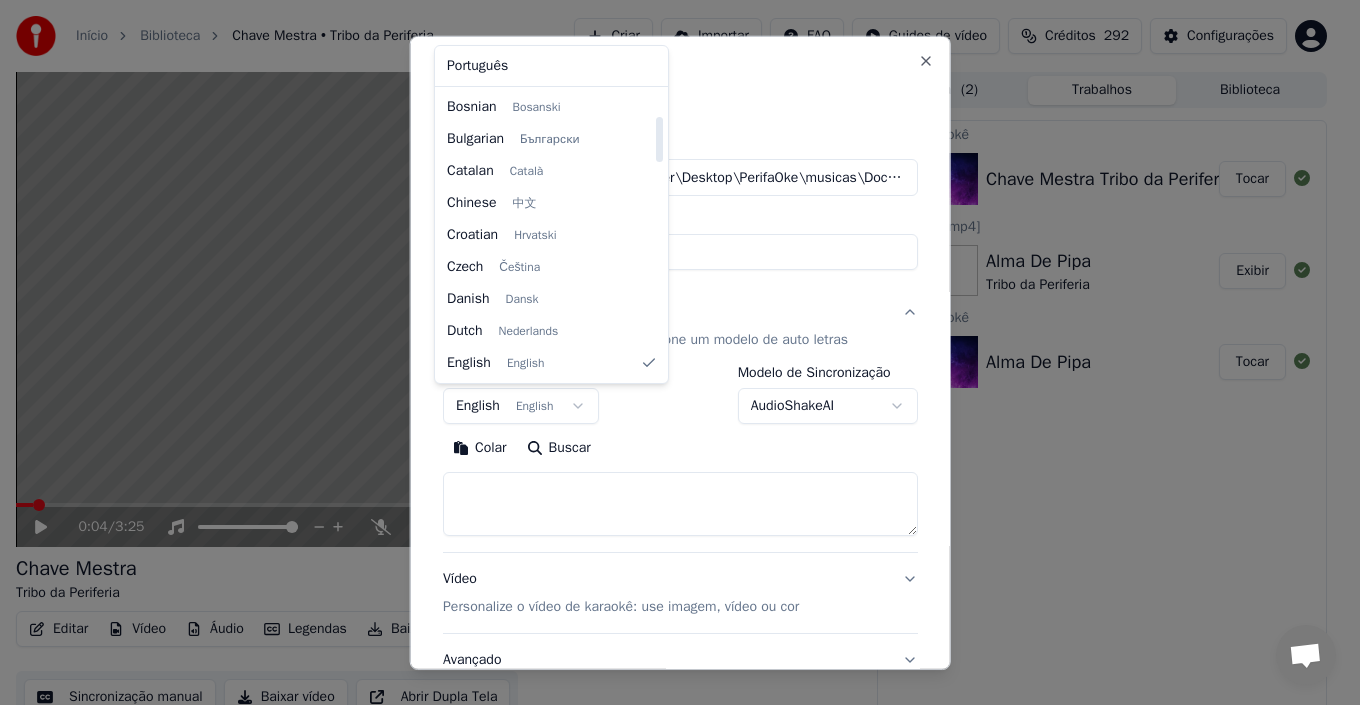 select on "**" 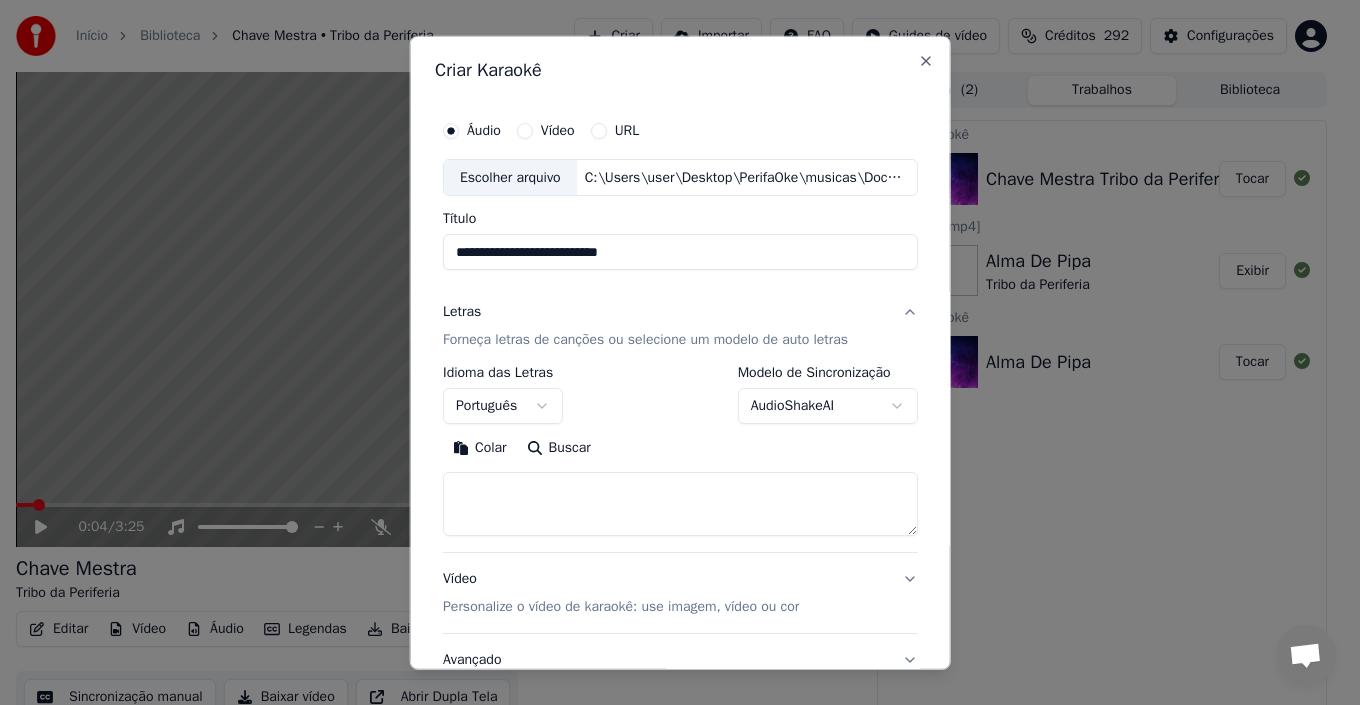 click on "Forneça letras de canções ou selecione um modelo de auto letras" at bounding box center [645, 340] 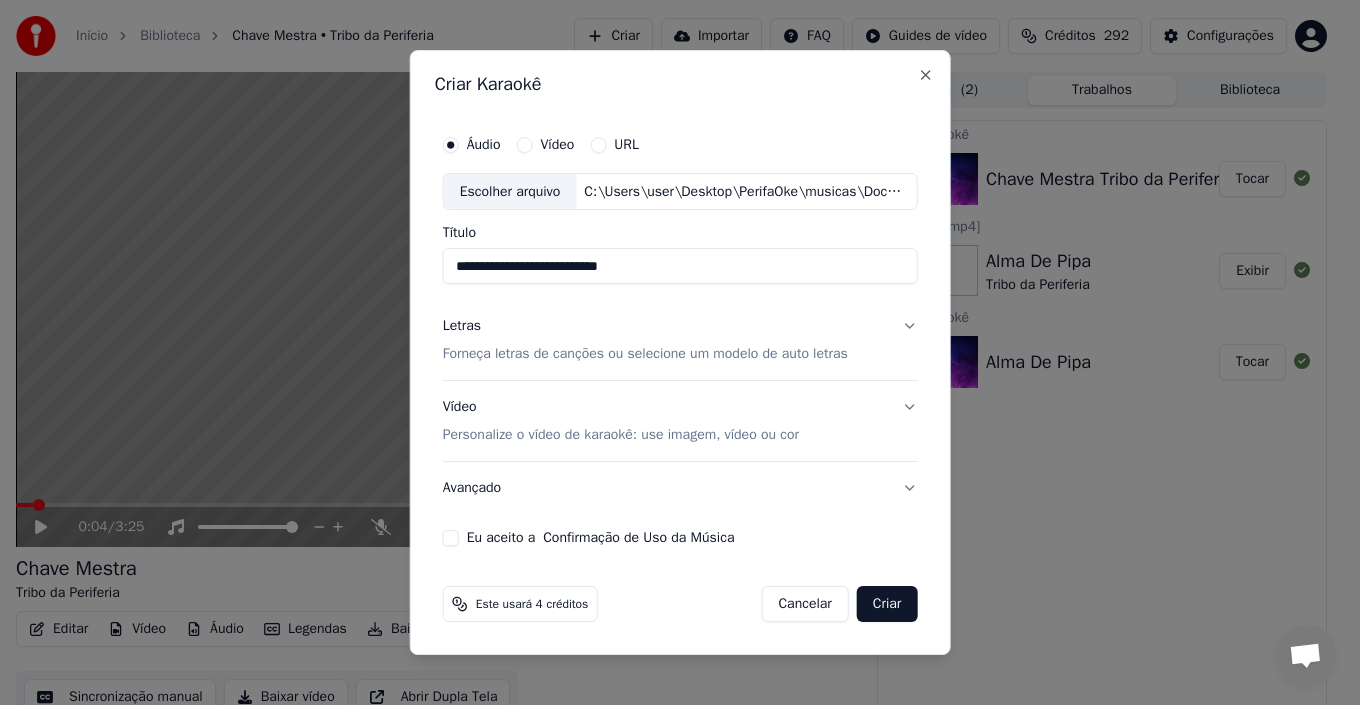 click on "Forneça letras de canções ou selecione um modelo de auto letras" at bounding box center [645, 355] 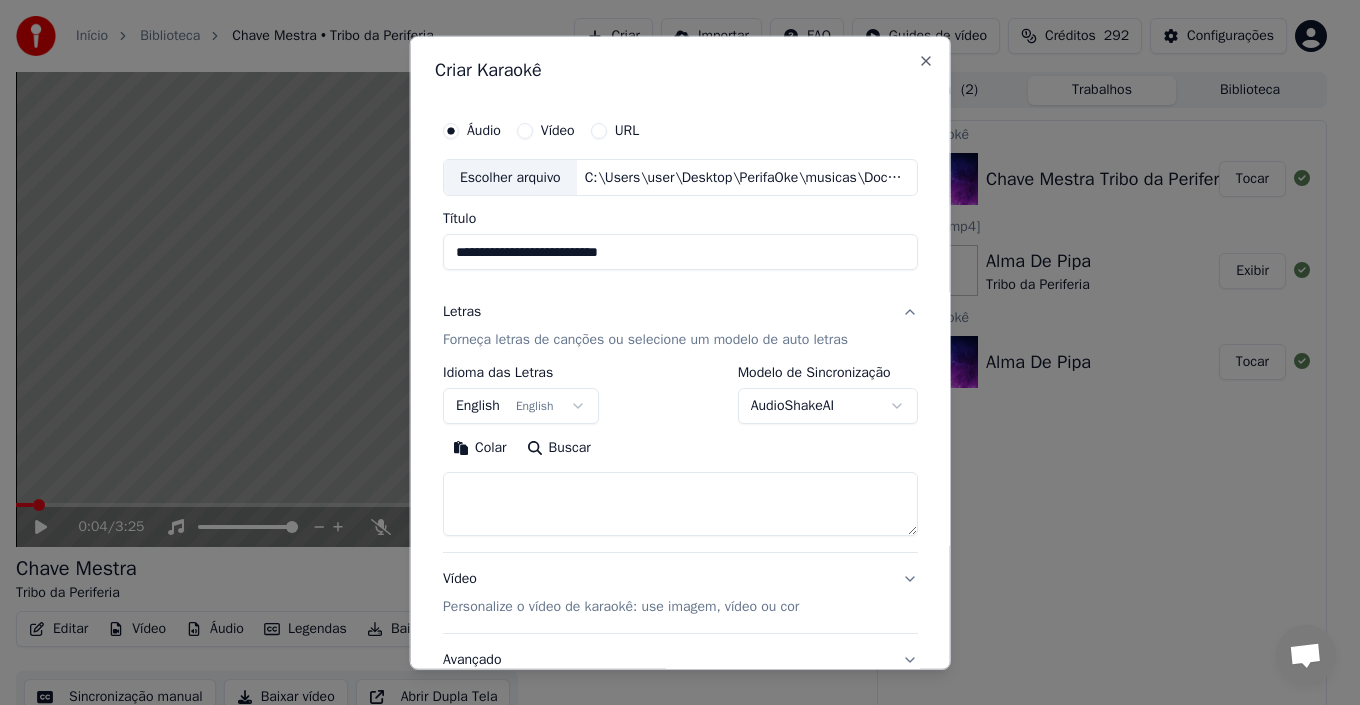 click on "English English" at bounding box center [521, 406] 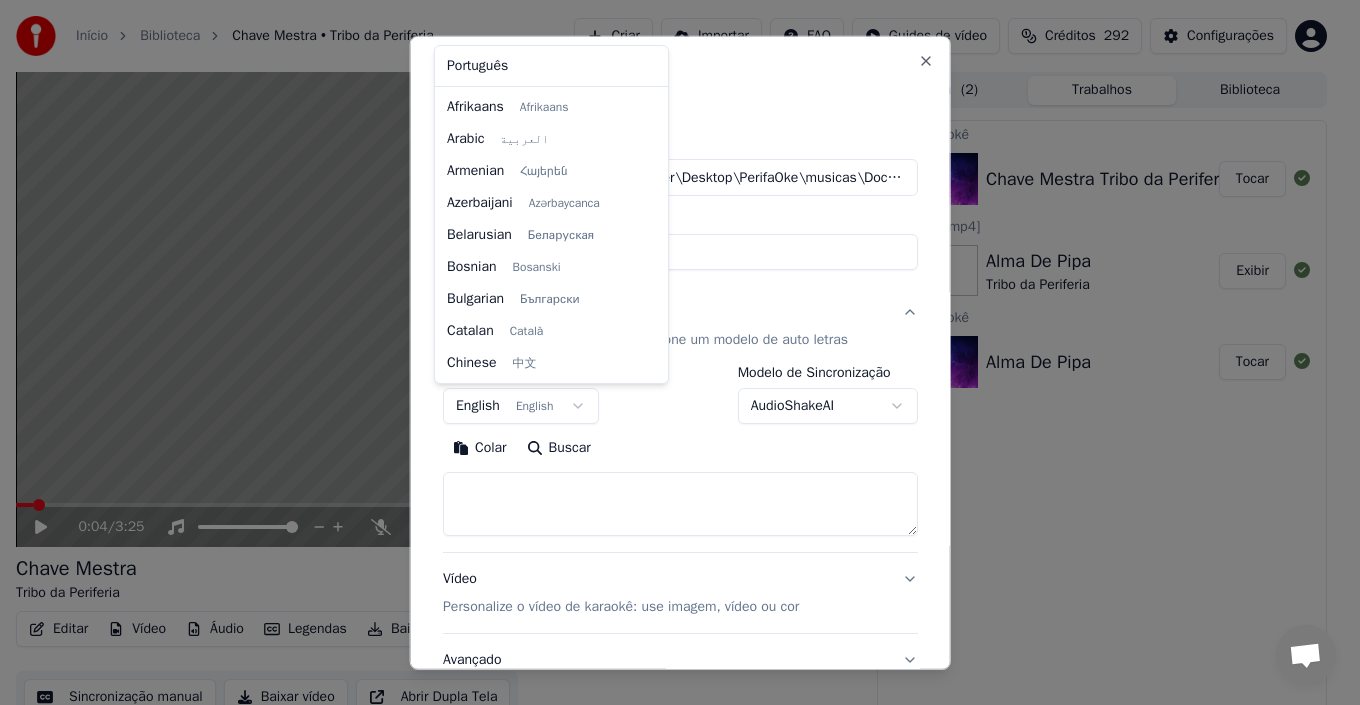 scroll, scrollTop: 160, scrollLeft: 0, axis: vertical 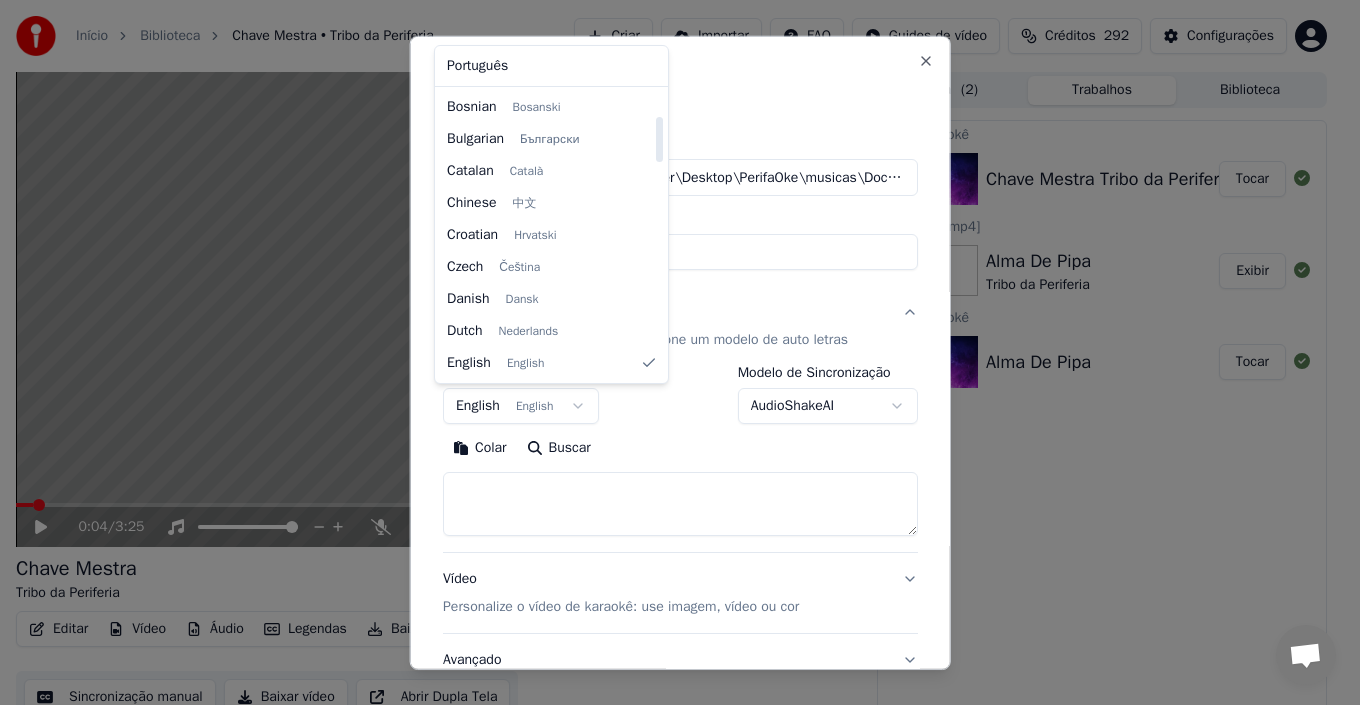 select on "**" 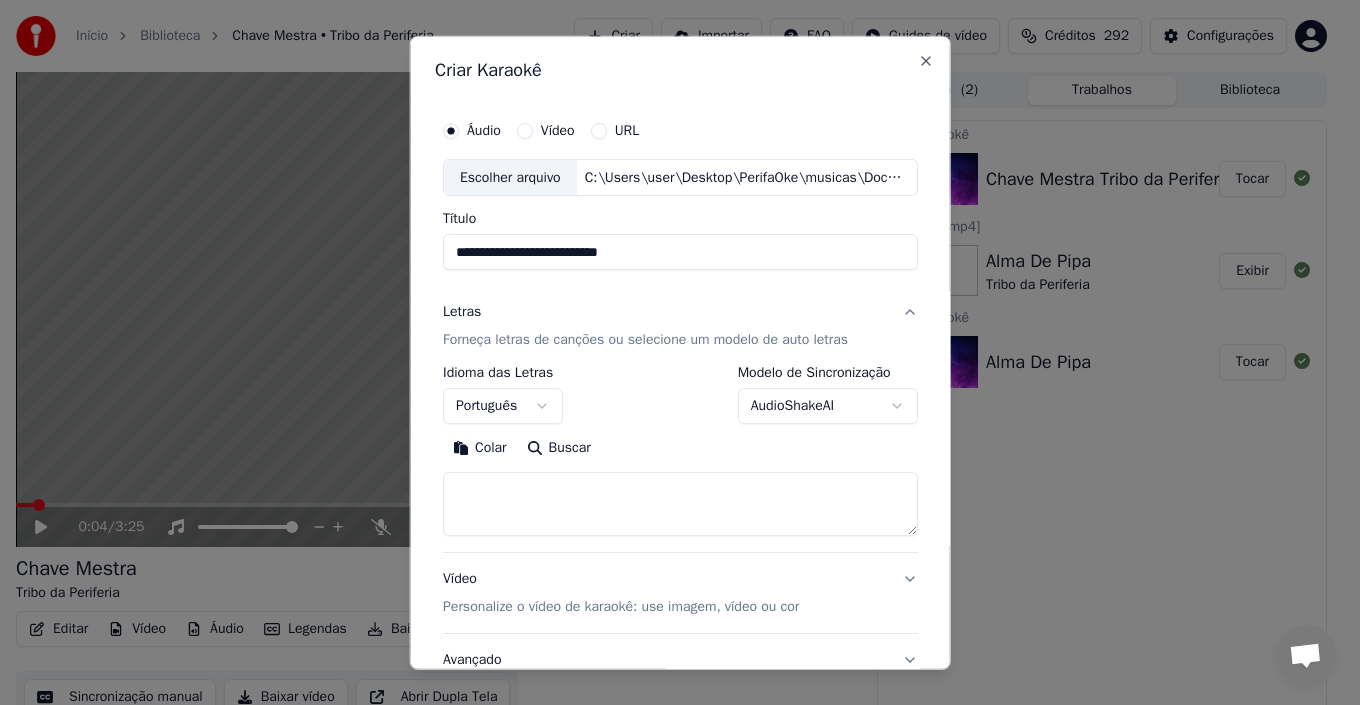 click at bounding box center (680, 504) 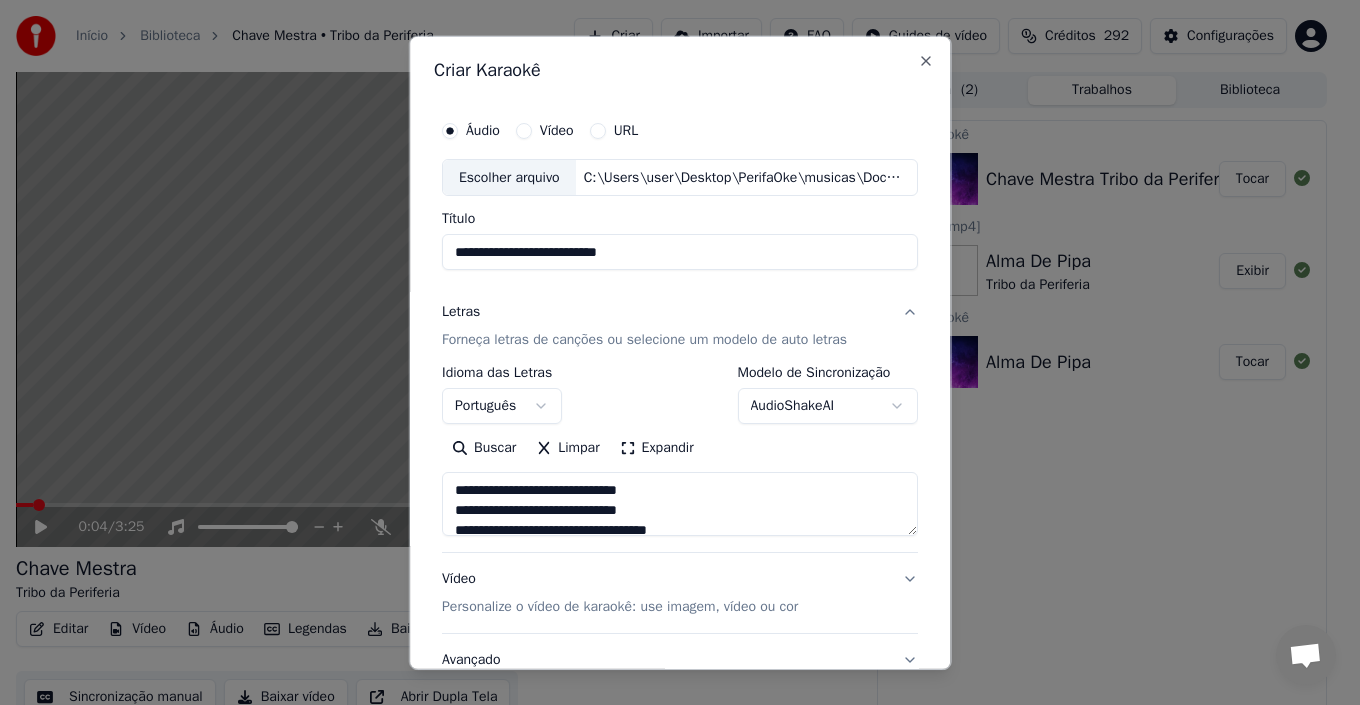 scroll, scrollTop: 905, scrollLeft: 0, axis: vertical 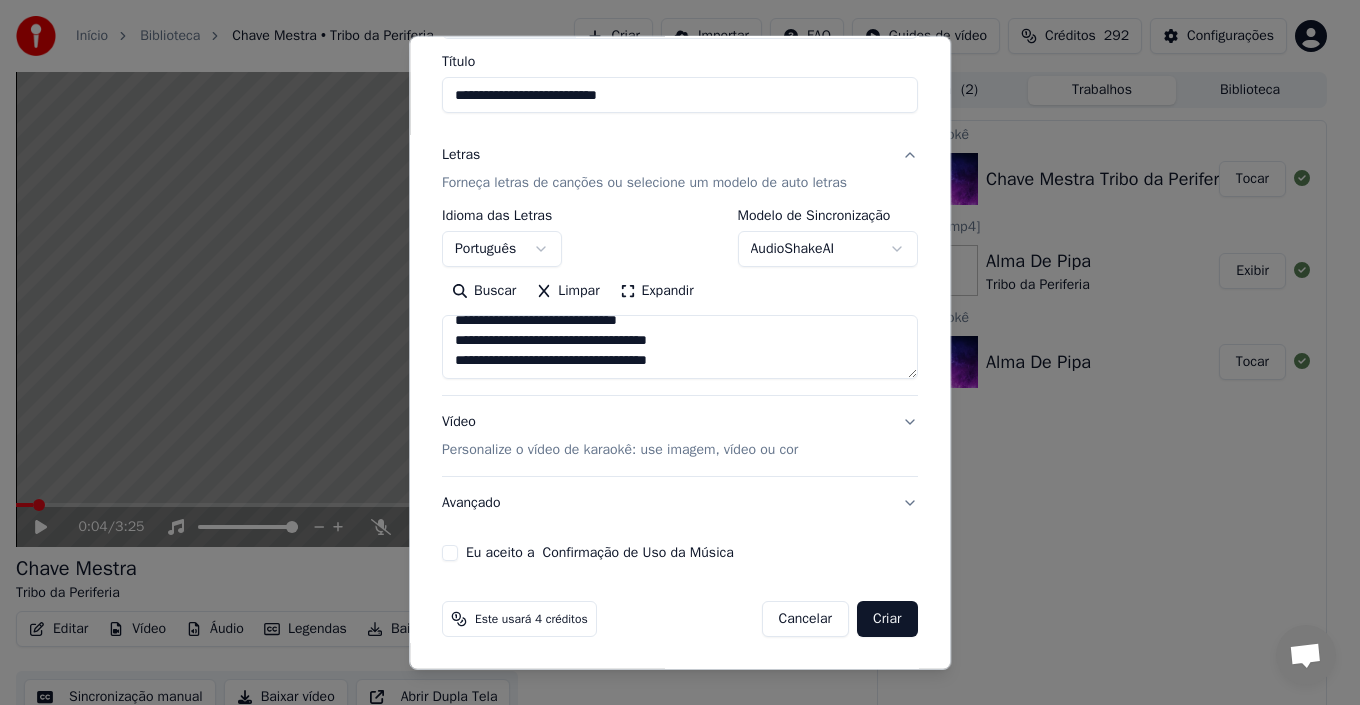 type on "**********" 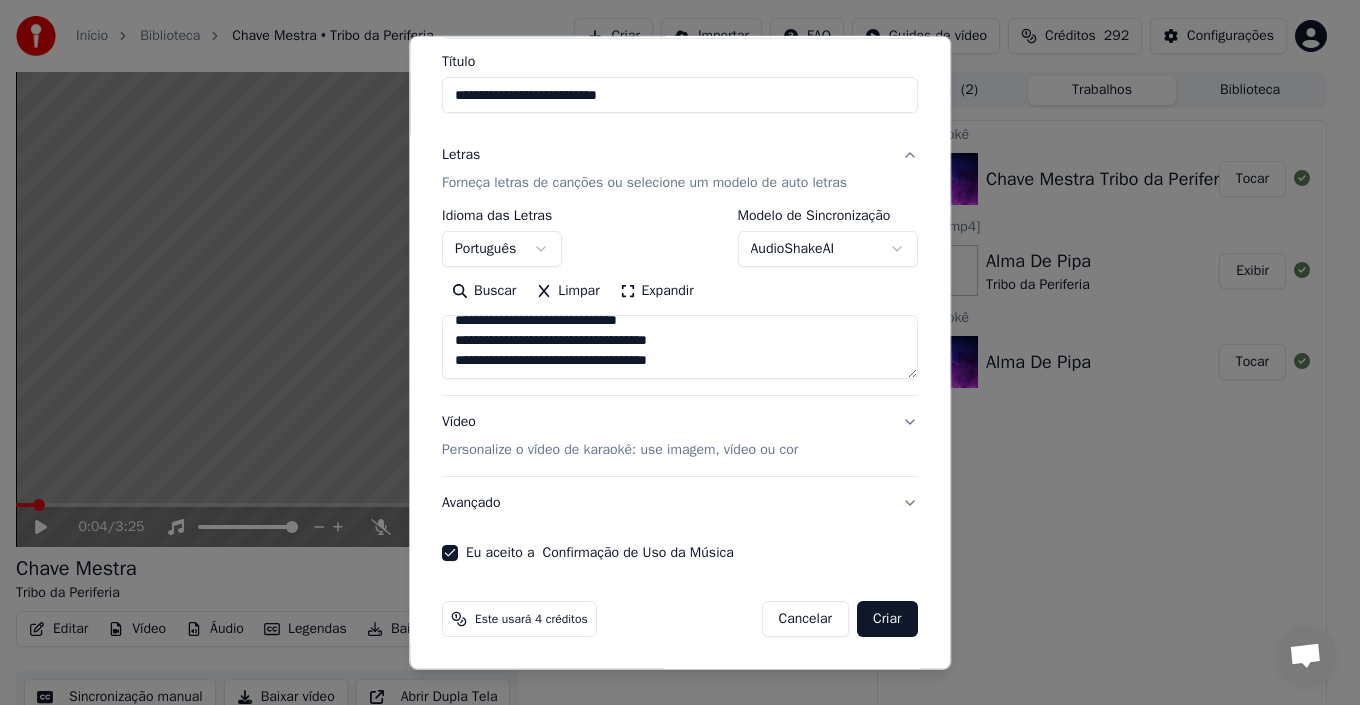 click on "Criar" at bounding box center (887, 619) 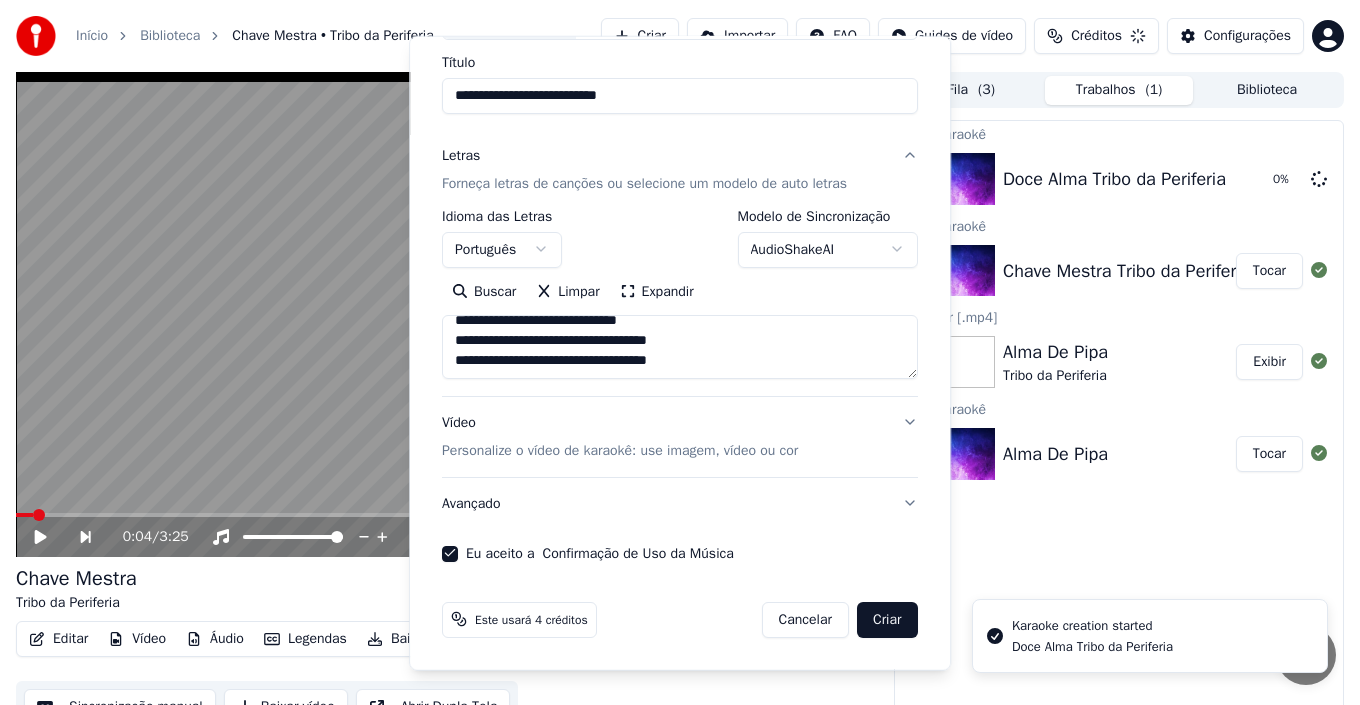 type 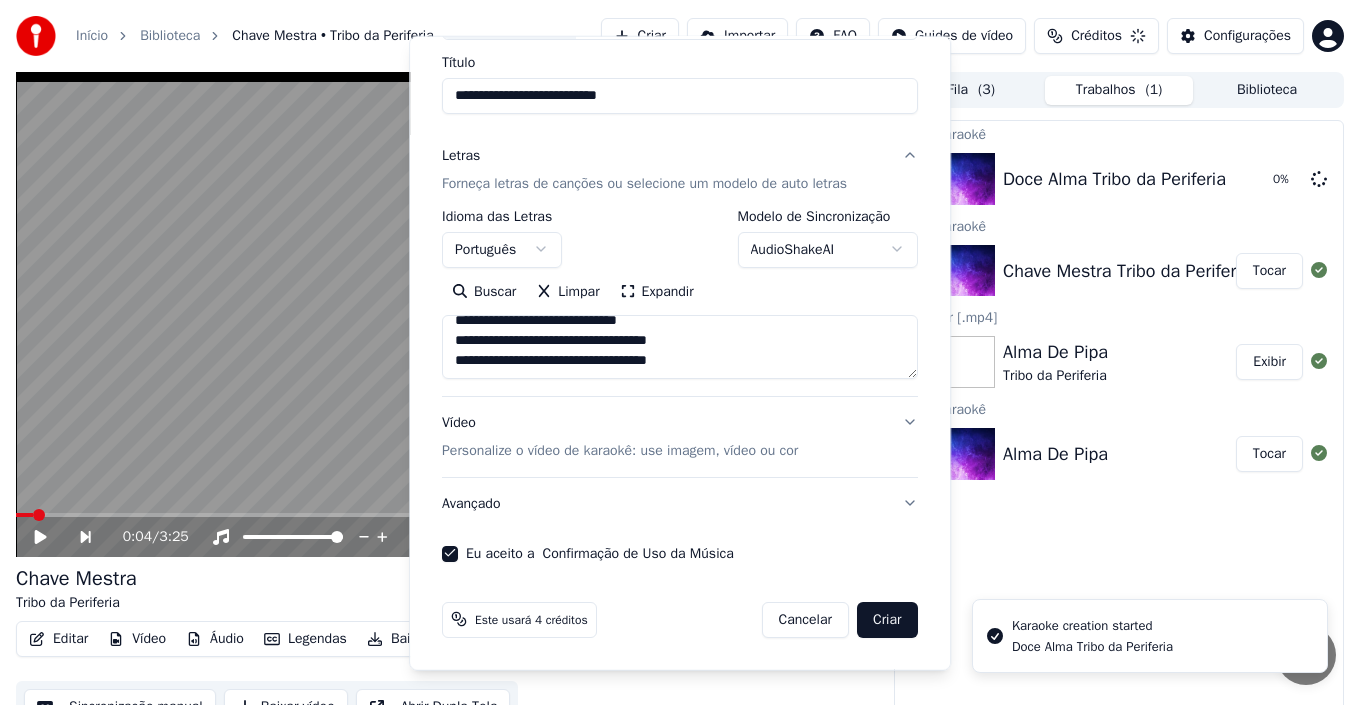 type 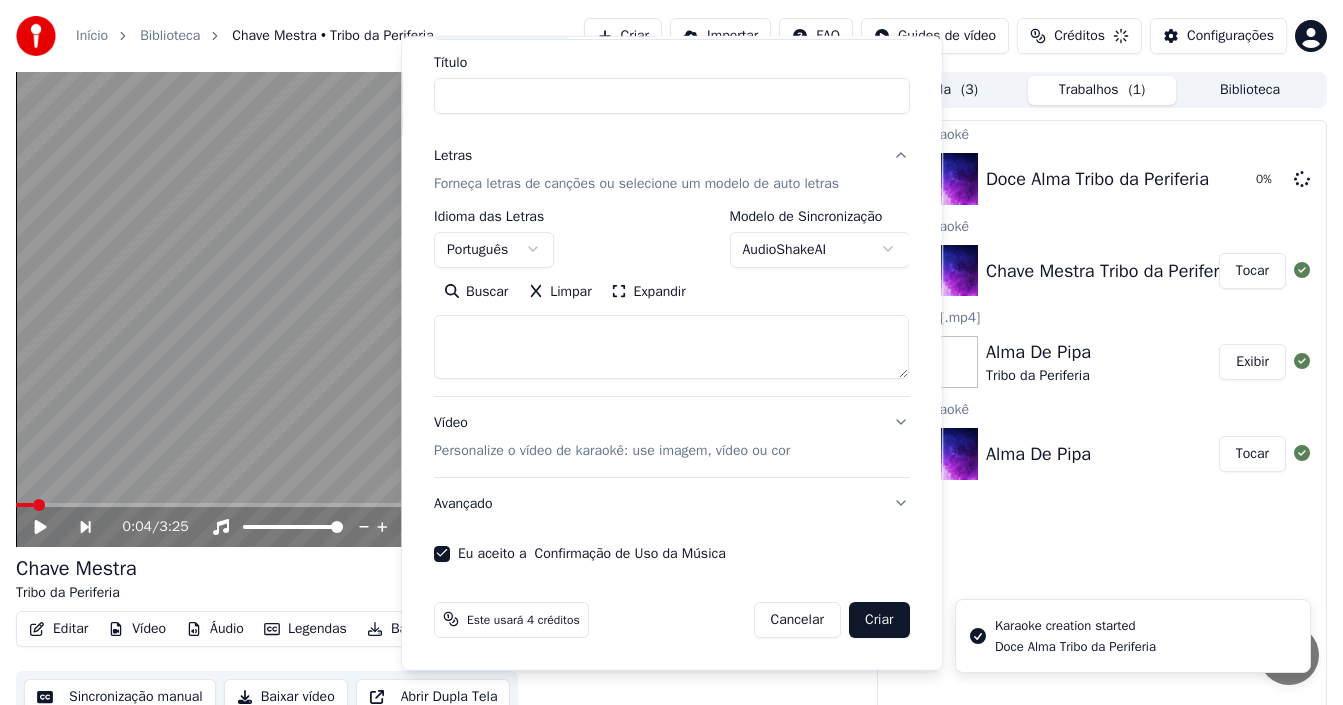 select 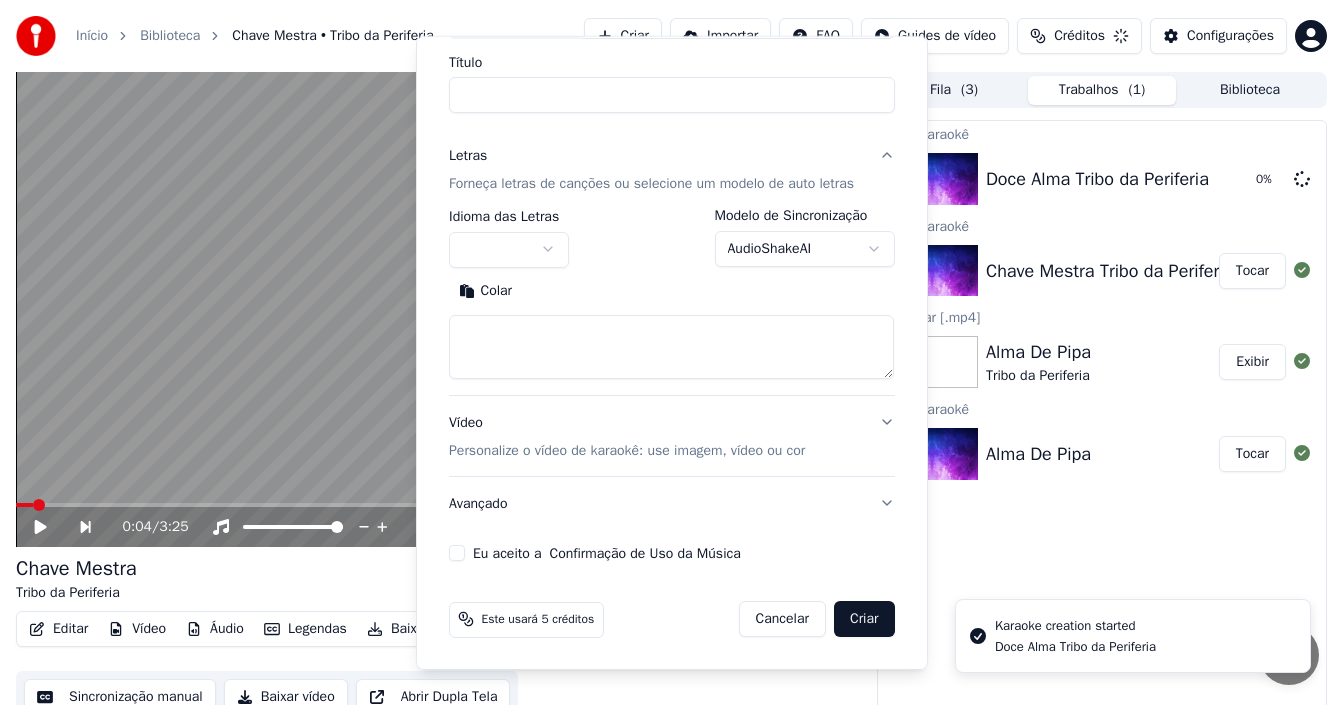 scroll, scrollTop: 0, scrollLeft: 0, axis: both 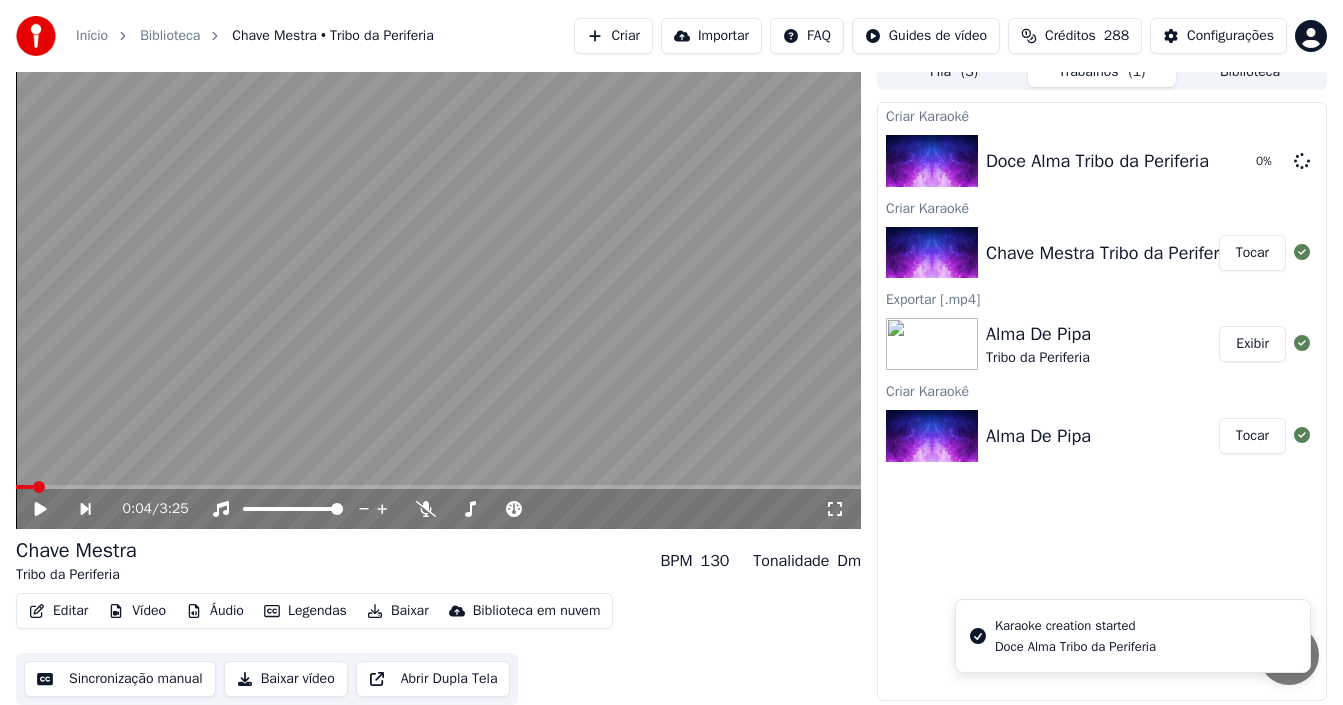 click on "Editar" at bounding box center [58, 611] 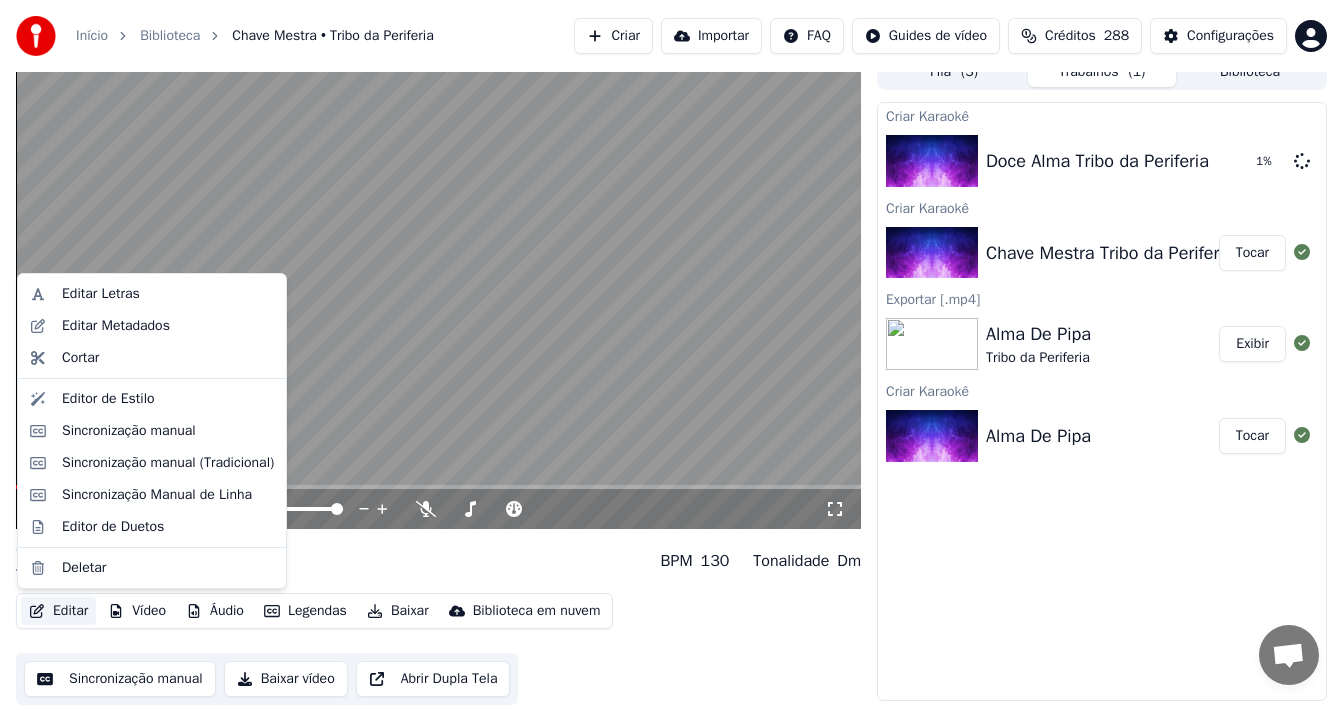 click on "Sincronização manual" at bounding box center (120, 679) 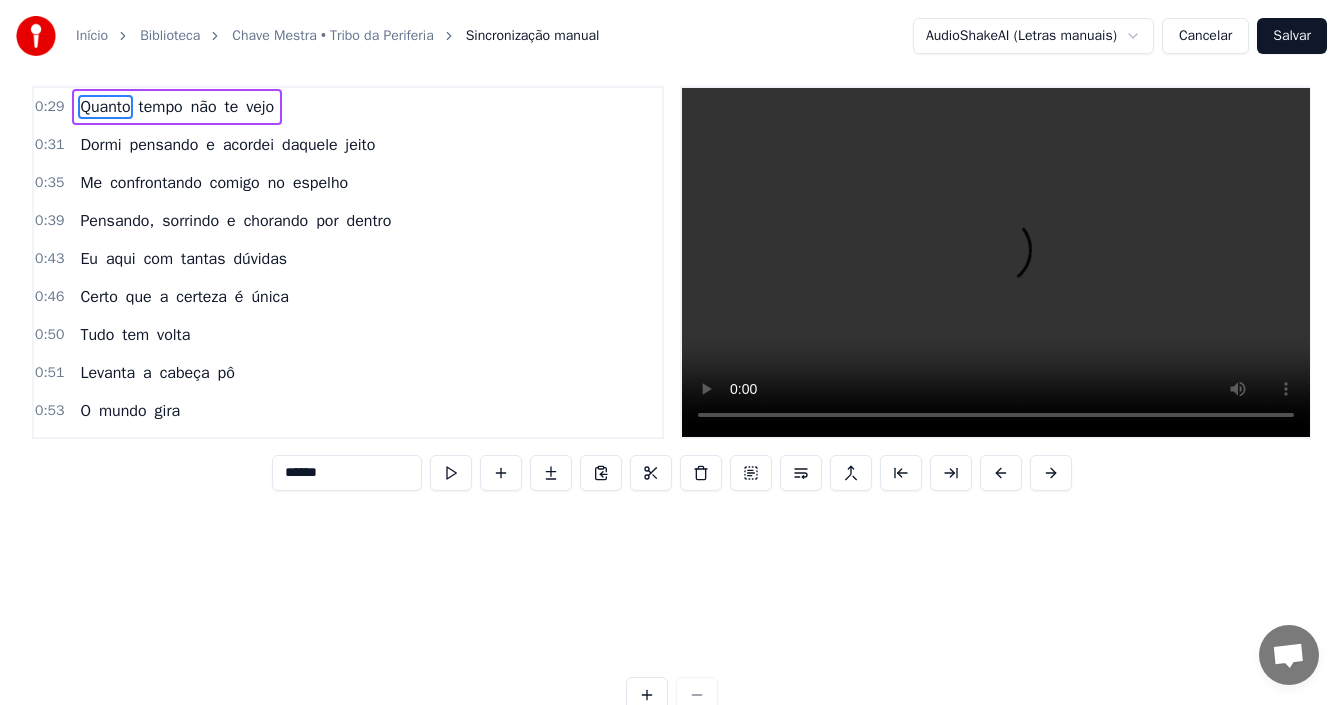 scroll, scrollTop: 0, scrollLeft: 0, axis: both 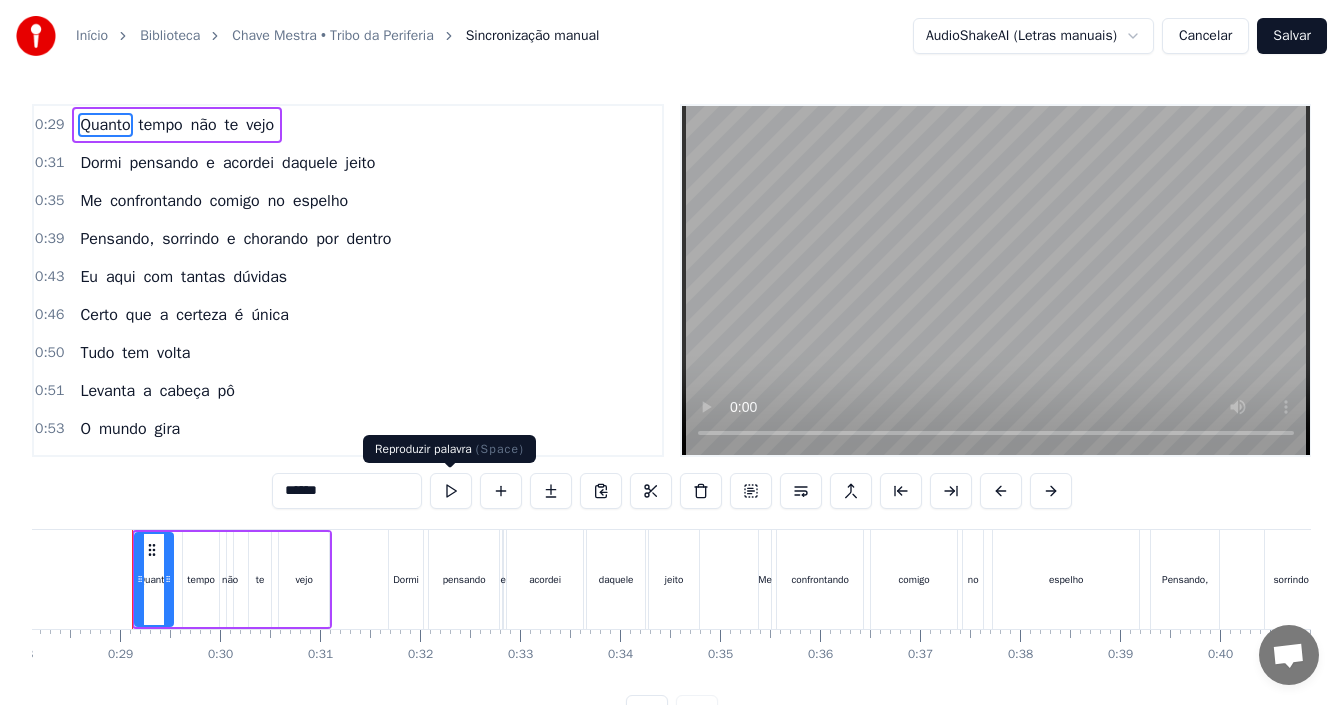 click at bounding box center [451, 491] 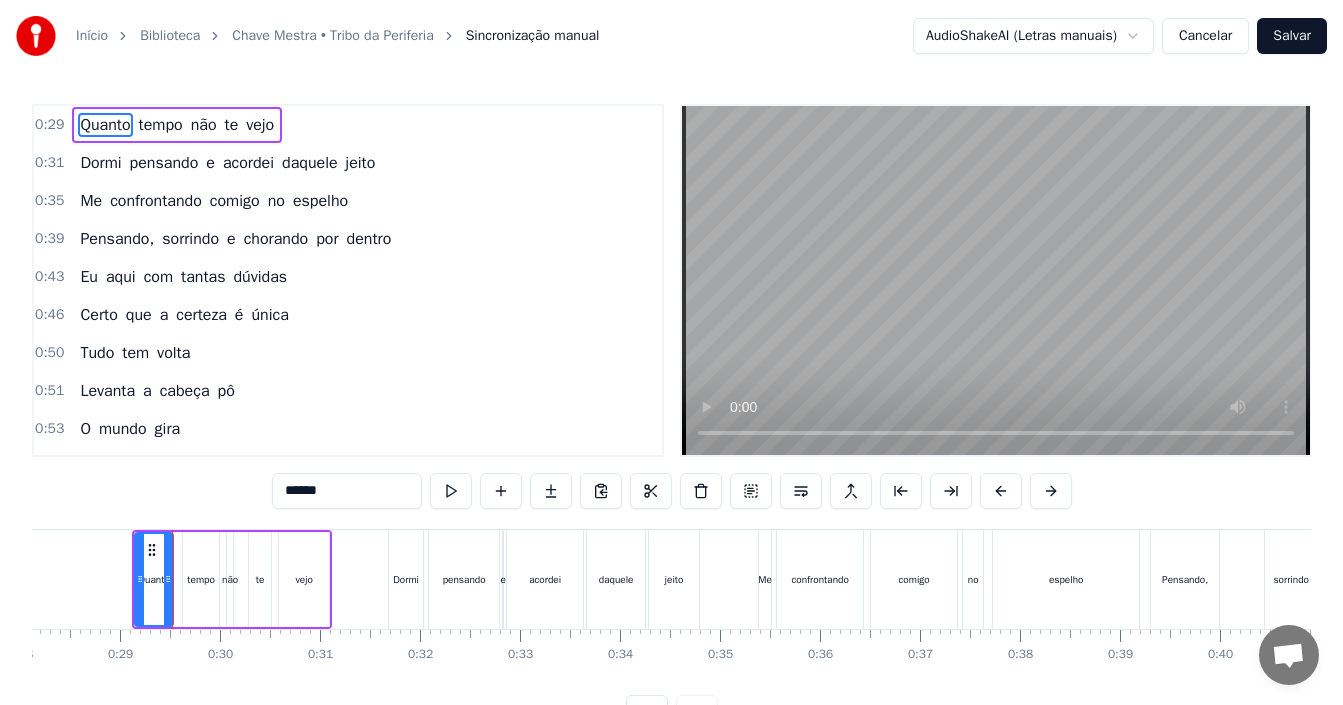 click on "0:46 Certo que a certeza é única" at bounding box center (348, 315) 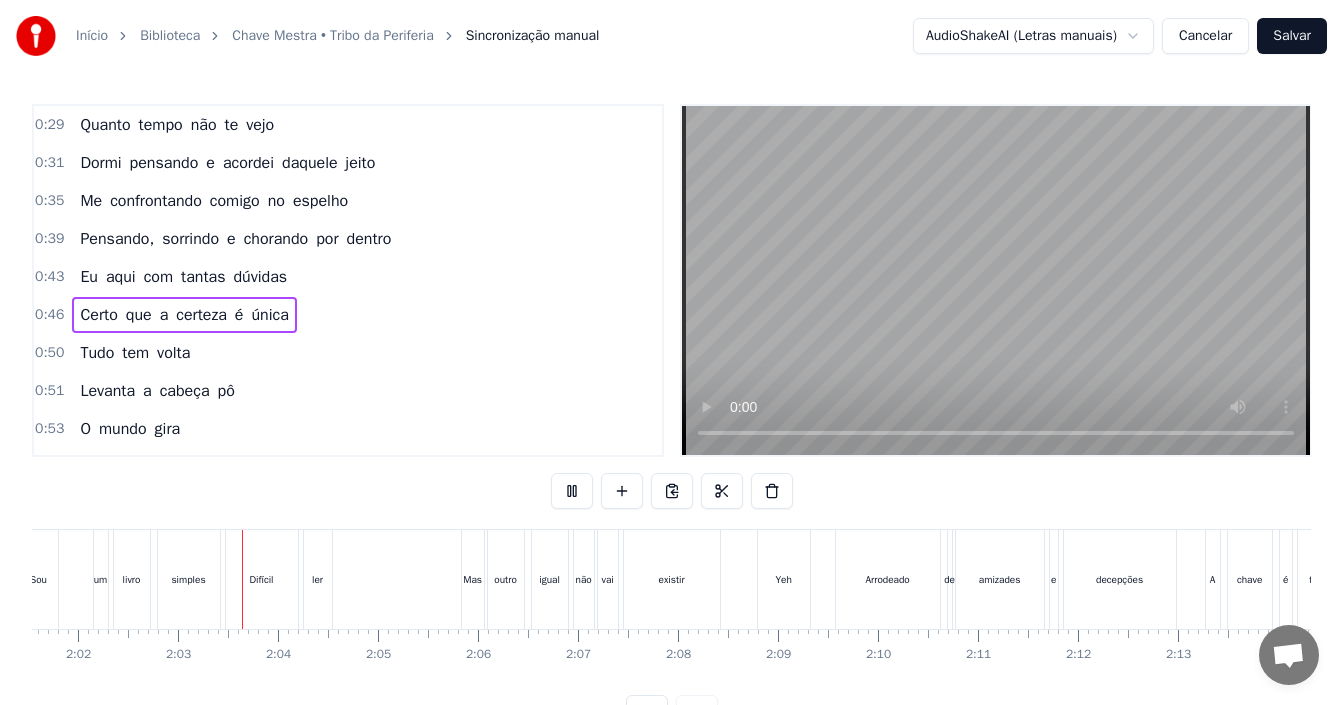 scroll, scrollTop: 0, scrollLeft: 12205, axis: horizontal 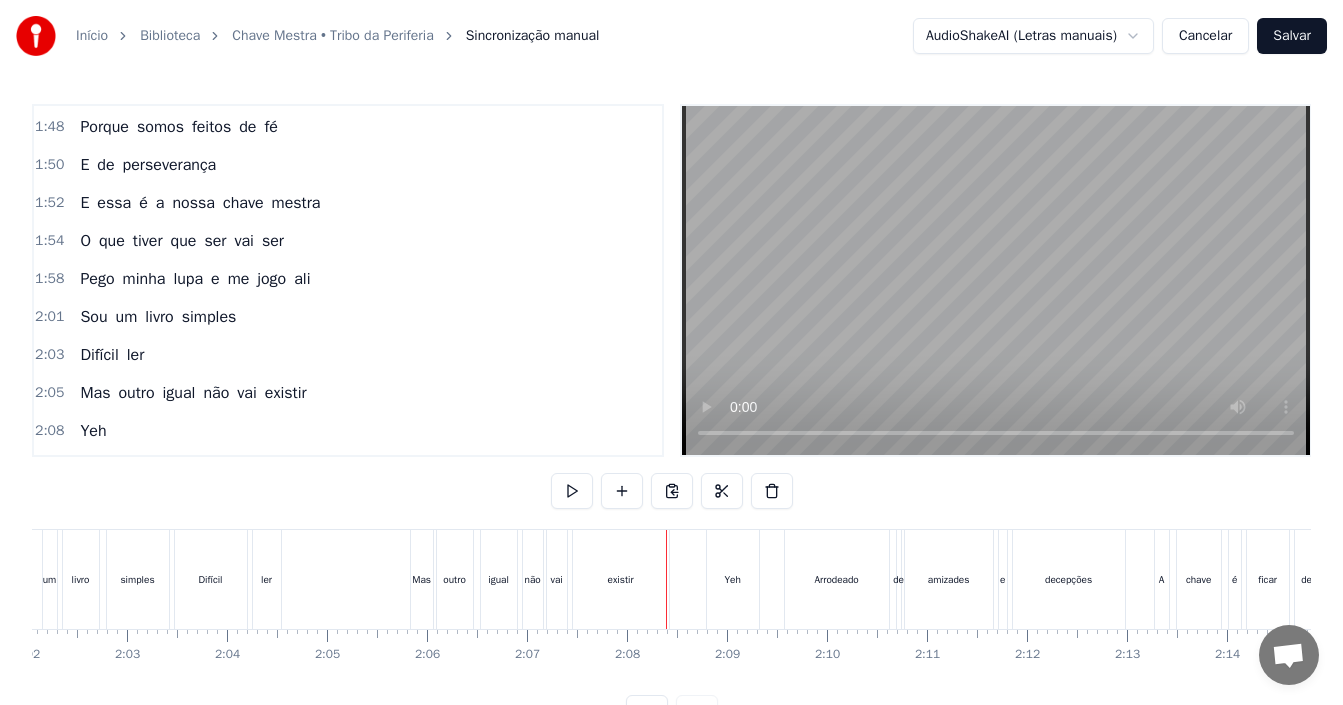 click on "1:58 Pego minha lupa e me jogo ali" at bounding box center [348, 279] 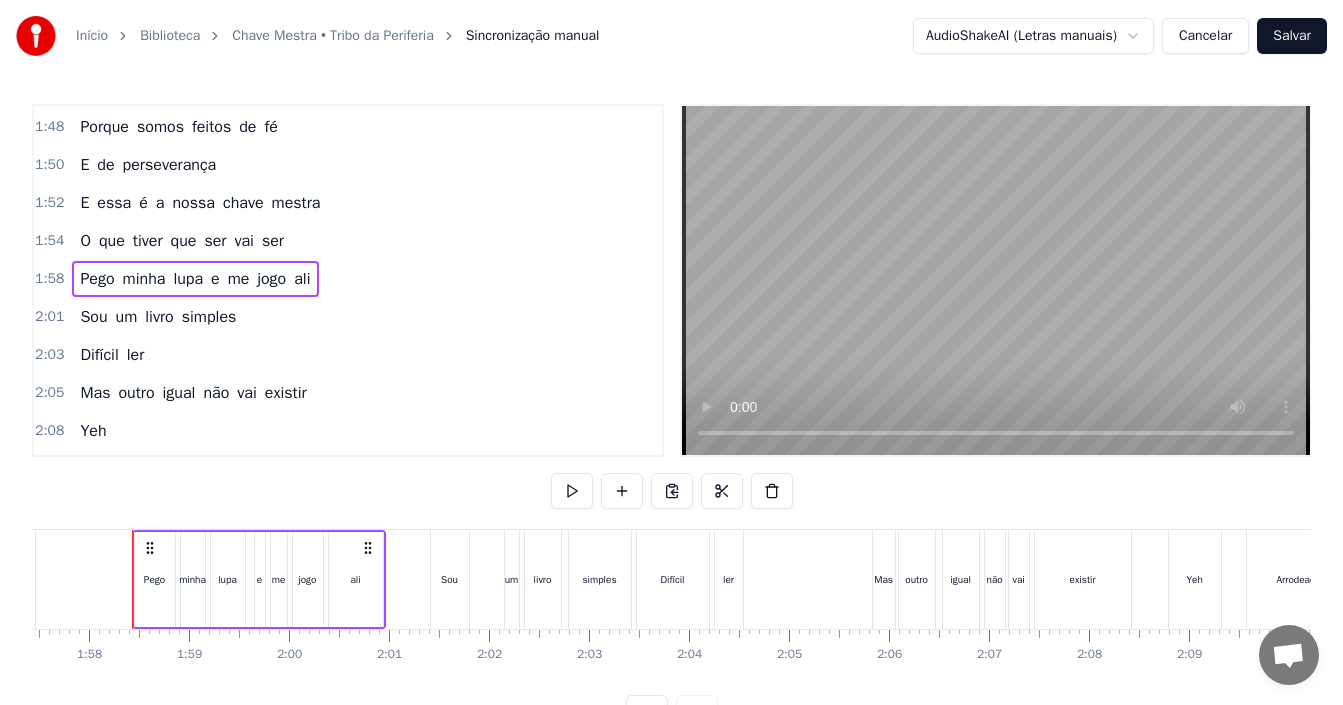 scroll, scrollTop: 0, scrollLeft: 11742, axis: horizontal 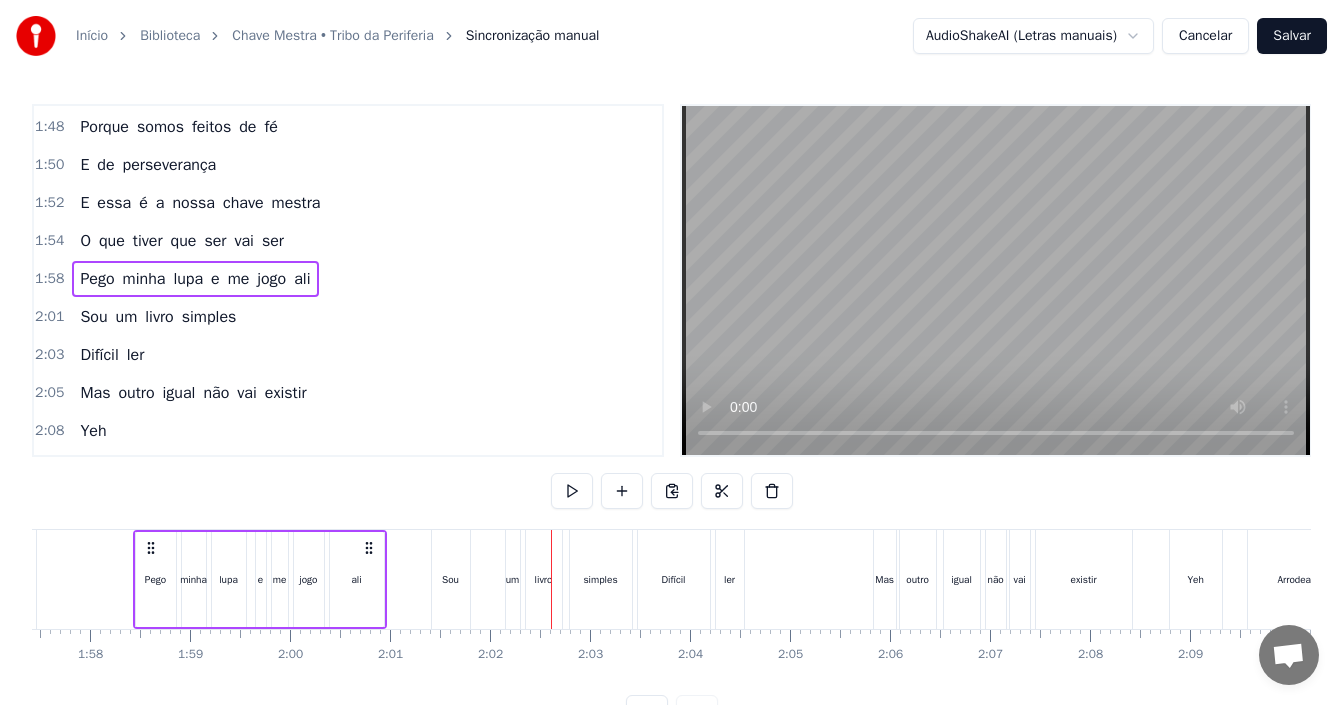 click on "Sou" at bounding box center (451, 579) 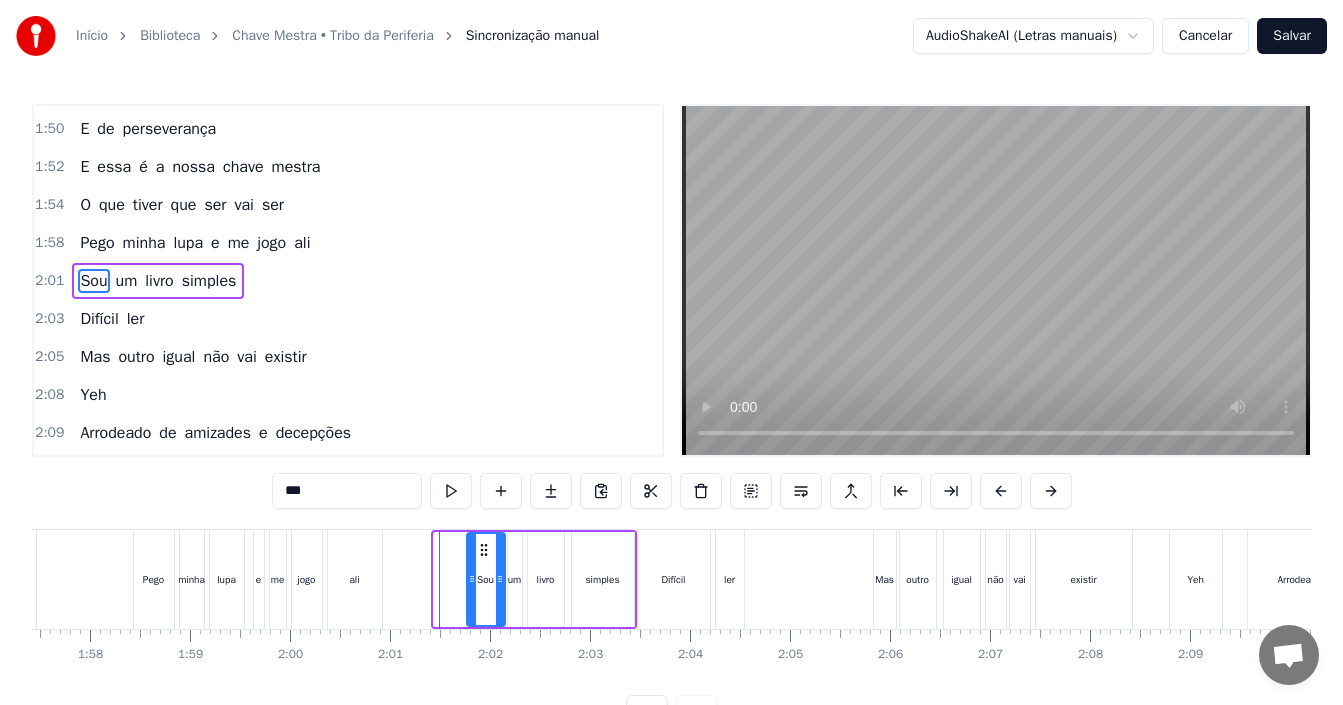 drag, startPoint x: 451, startPoint y: 547, endPoint x: 484, endPoint y: 552, distance: 33.37664 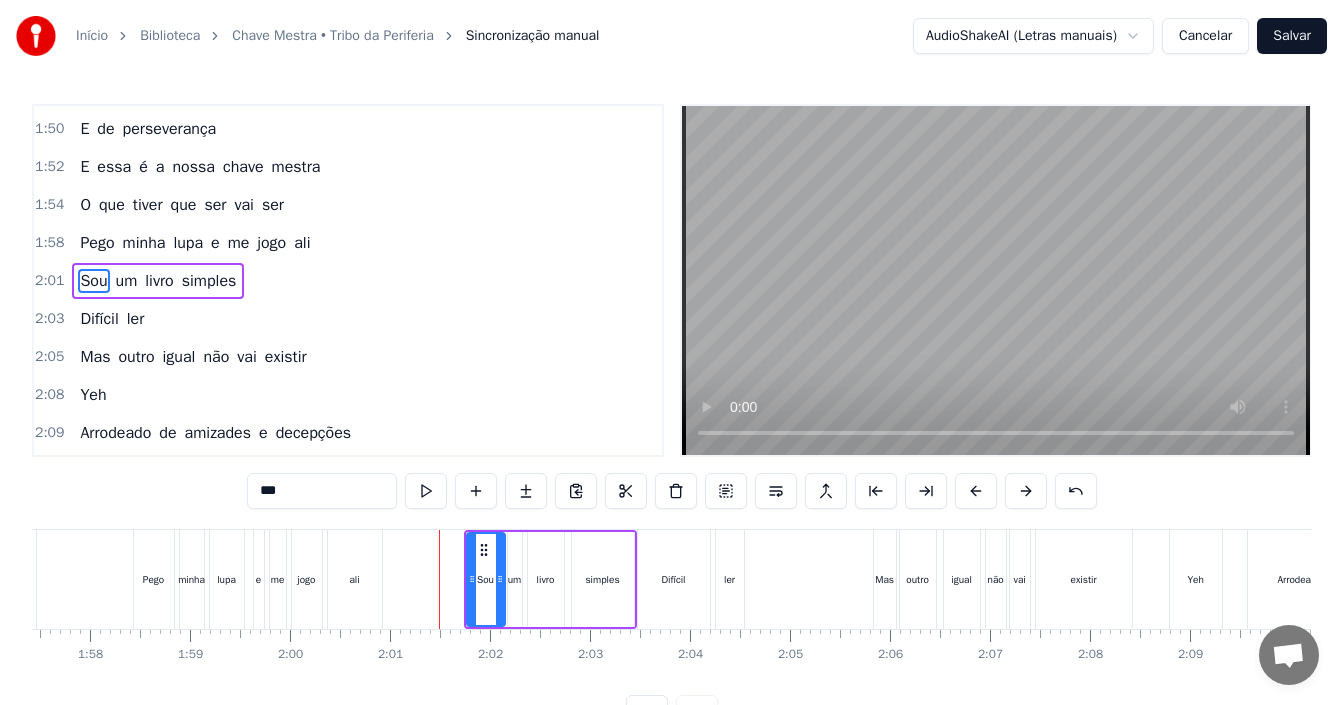 click on "1:58 Pego minha lupa e me jogo ali" at bounding box center [348, 243] 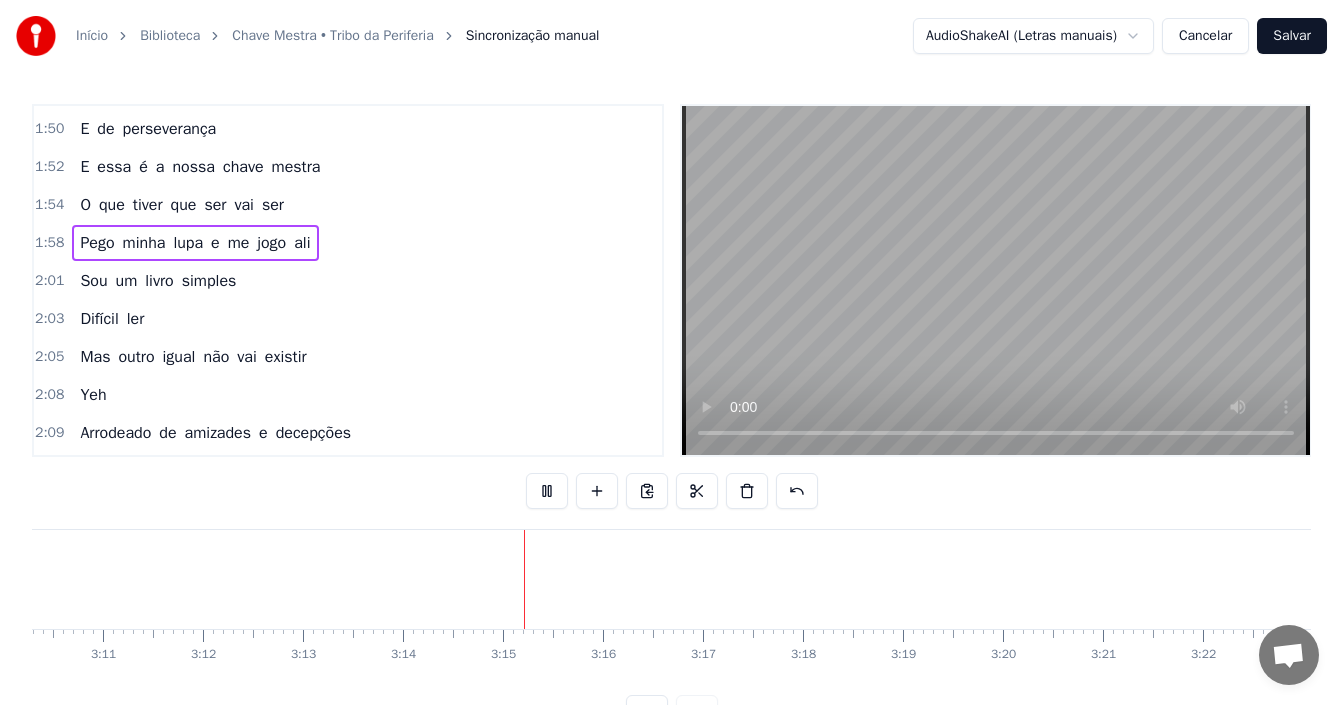 scroll, scrollTop: 0, scrollLeft: 19223, axis: horizontal 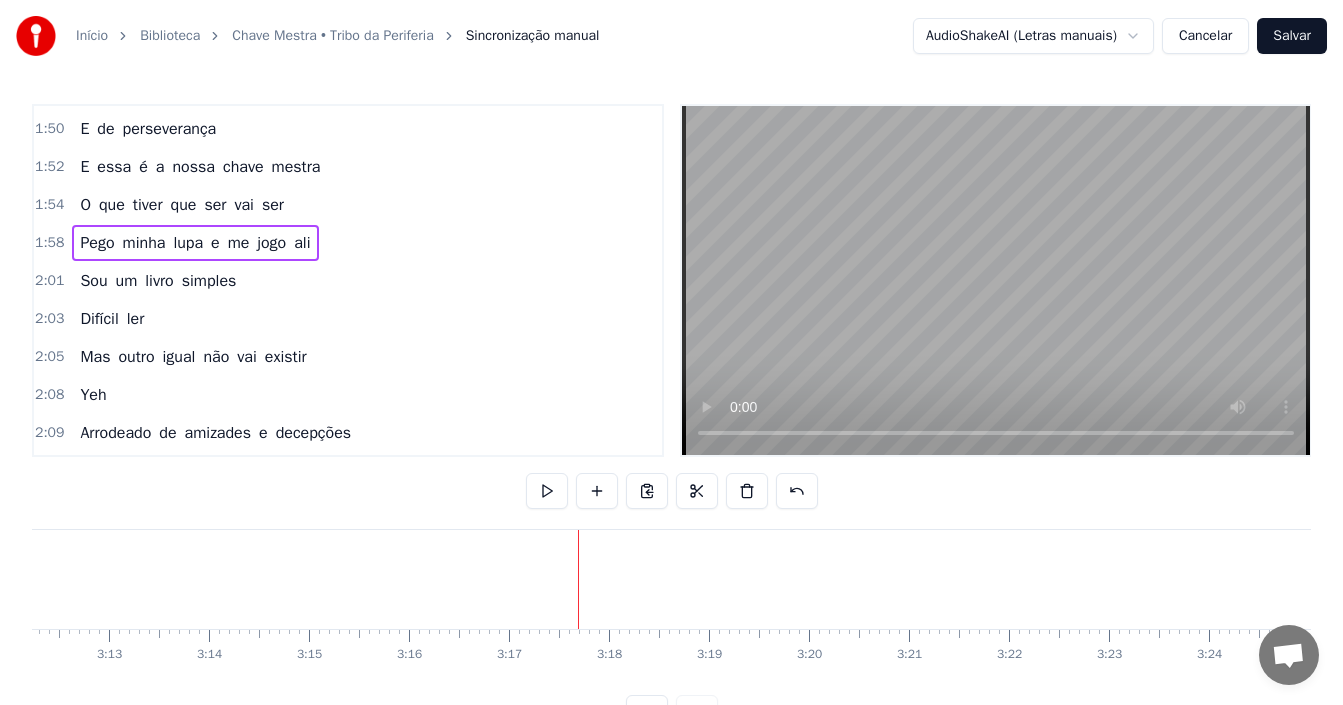 click on "Salvar" at bounding box center (1292, 36) 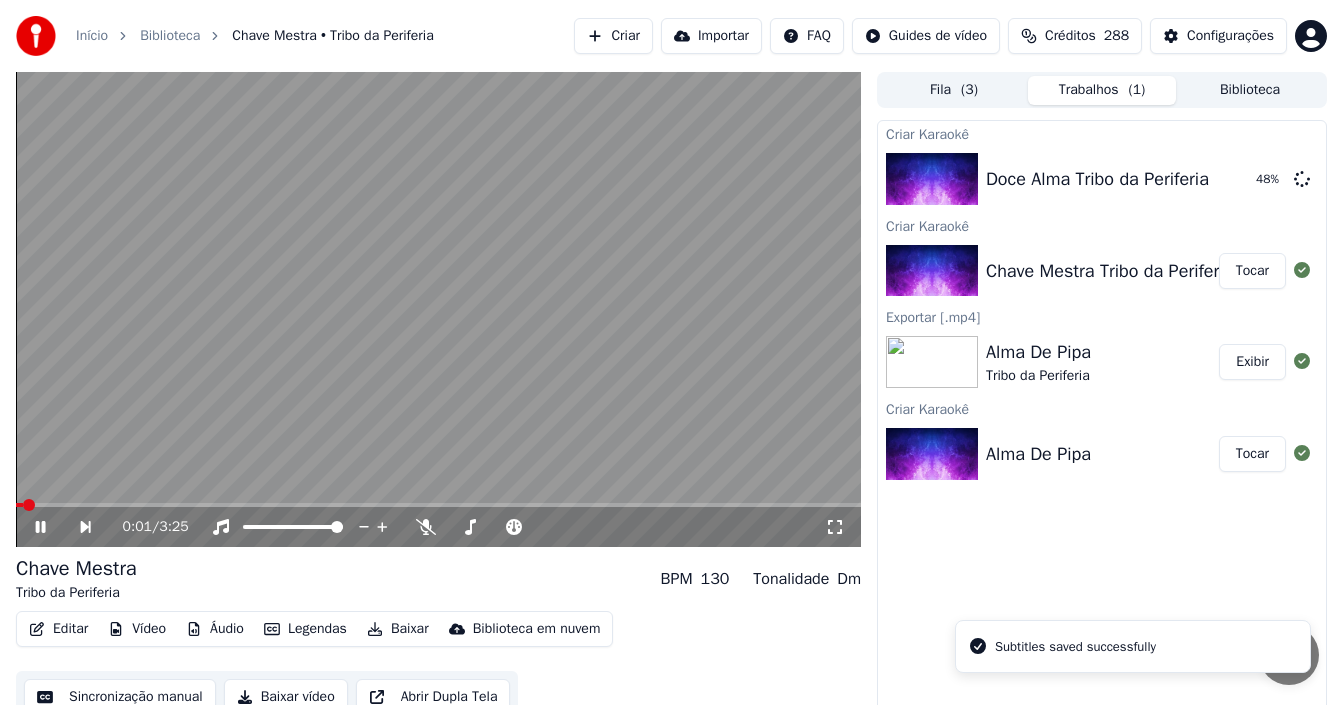 click on "Chave Mestra Tribo da Periferia" at bounding box center [1109, 271] 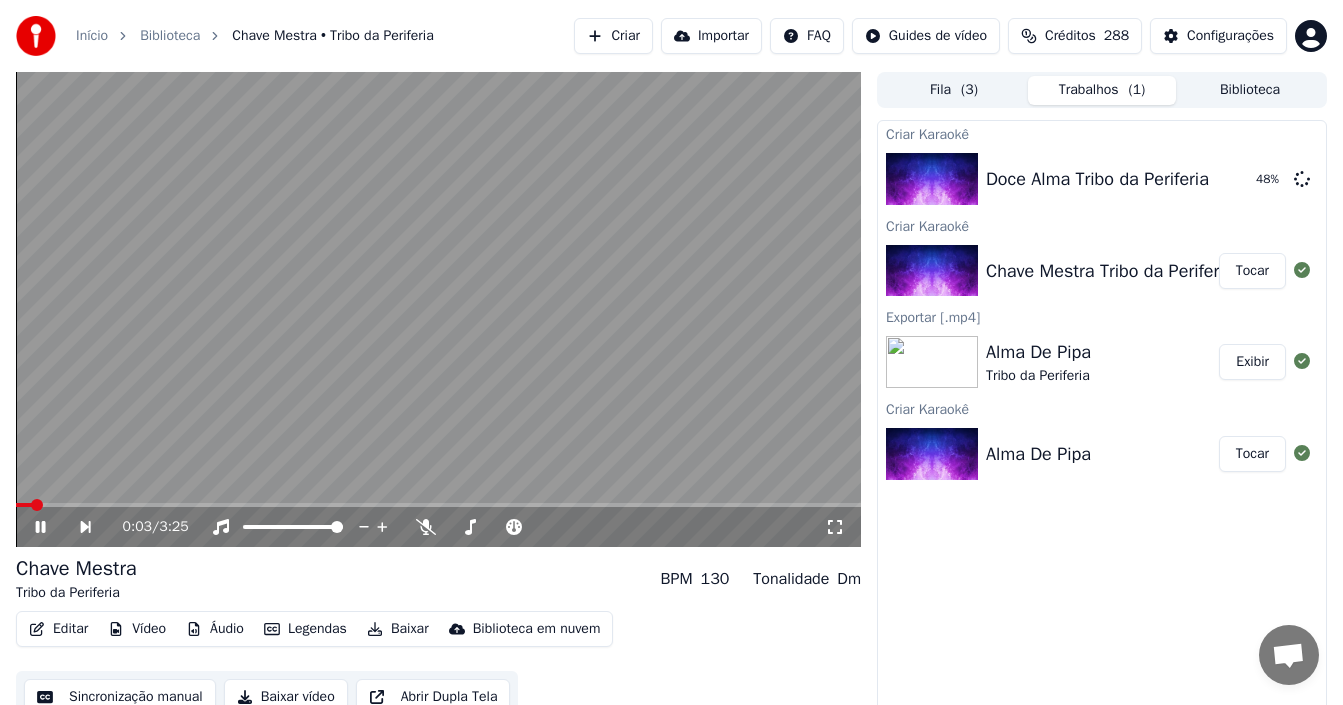 click 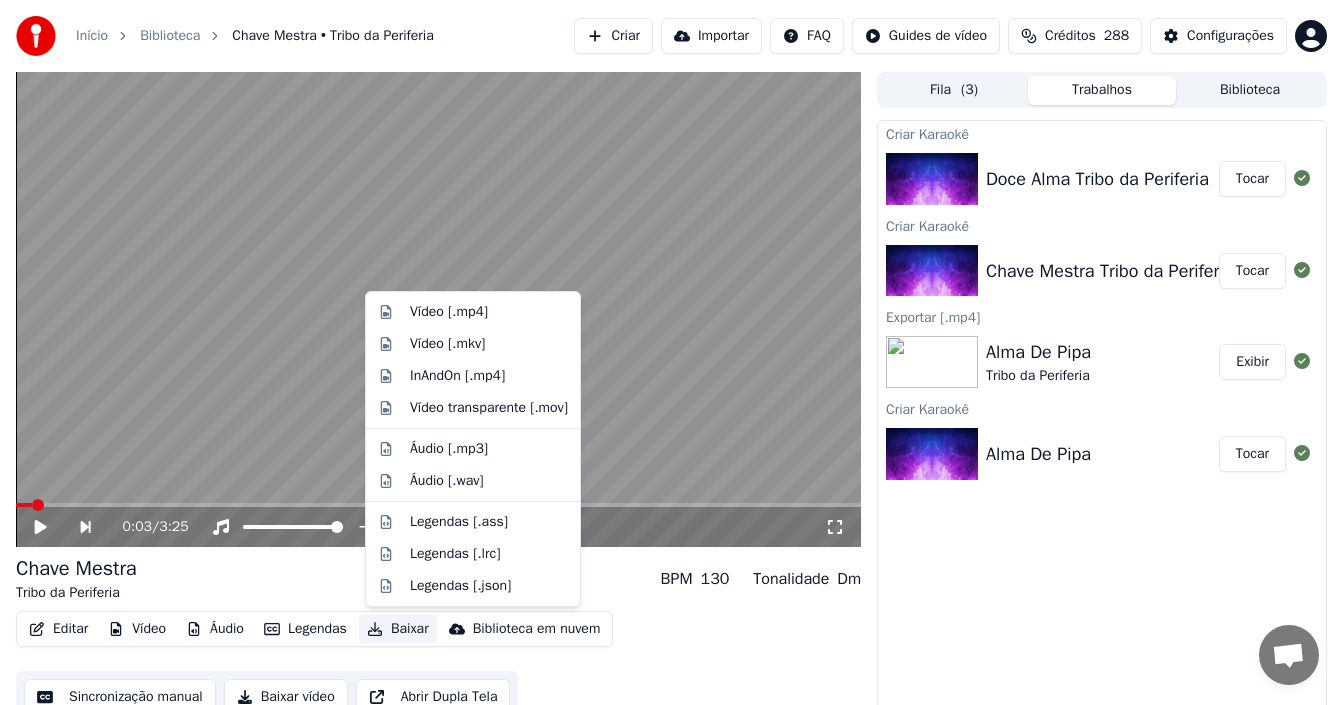 click on "Baixar" at bounding box center (398, 629) 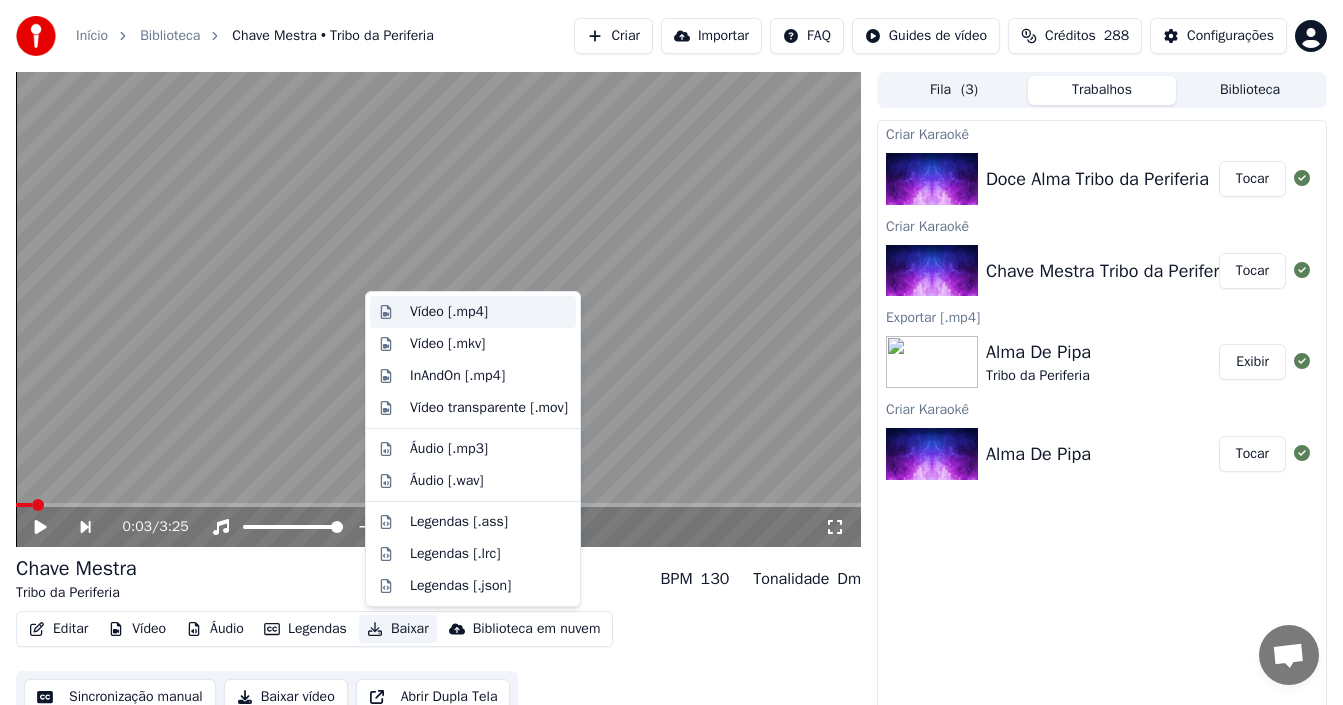 click on "Vídeo [.mp4]" at bounding box center [449, 312] 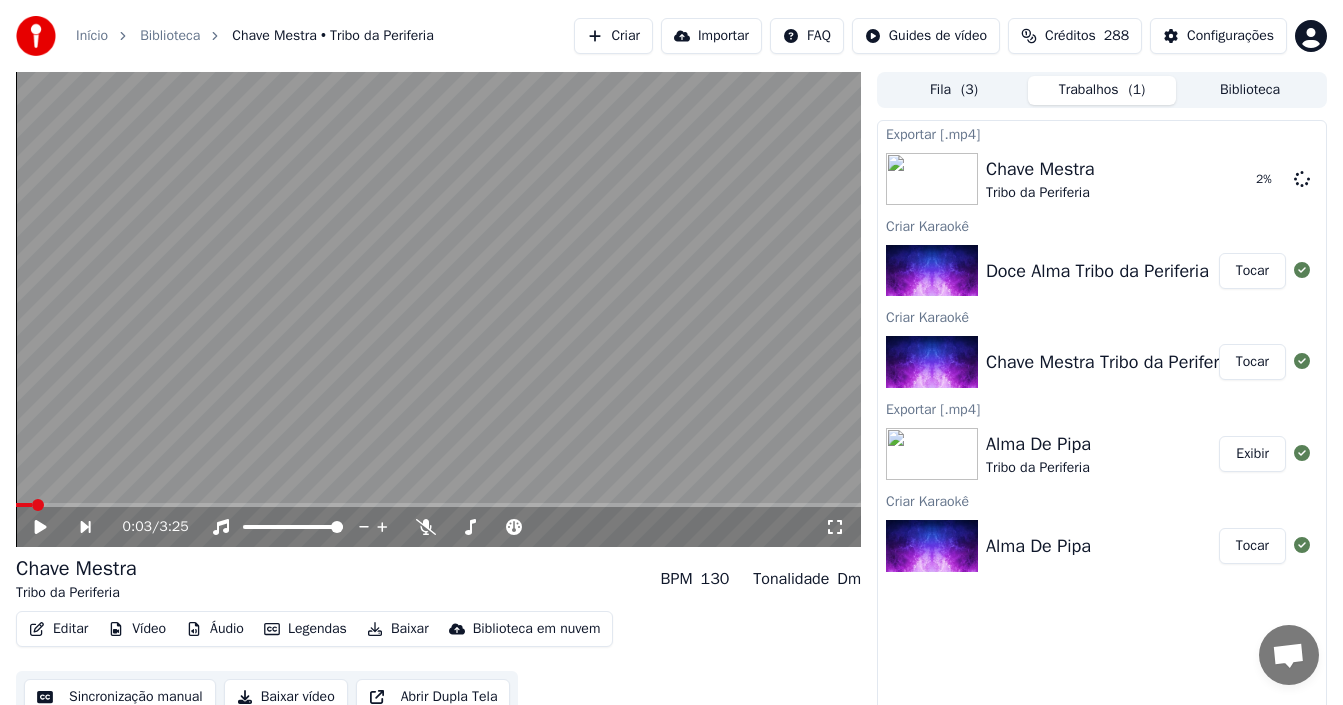 click on "Tocar" at bounding box center (1252, 271) 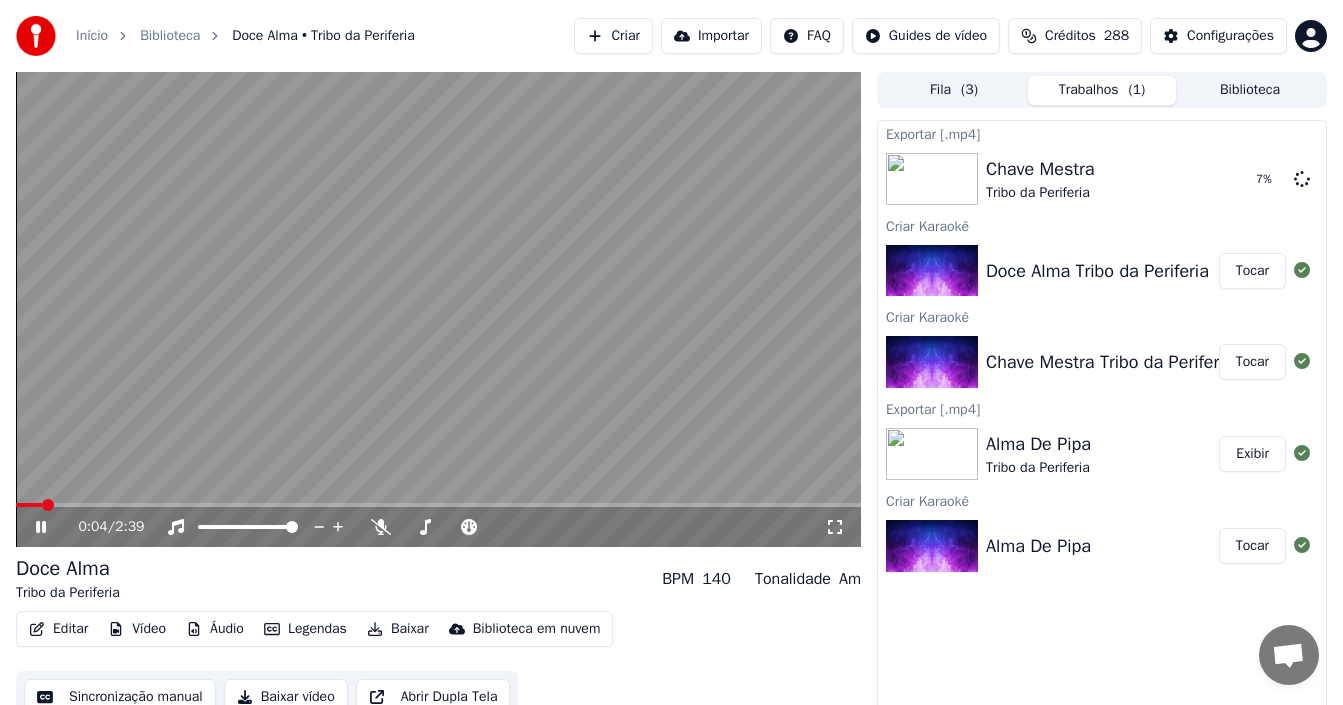 click on "Sincronização manual" at bounding box center [120, 697] 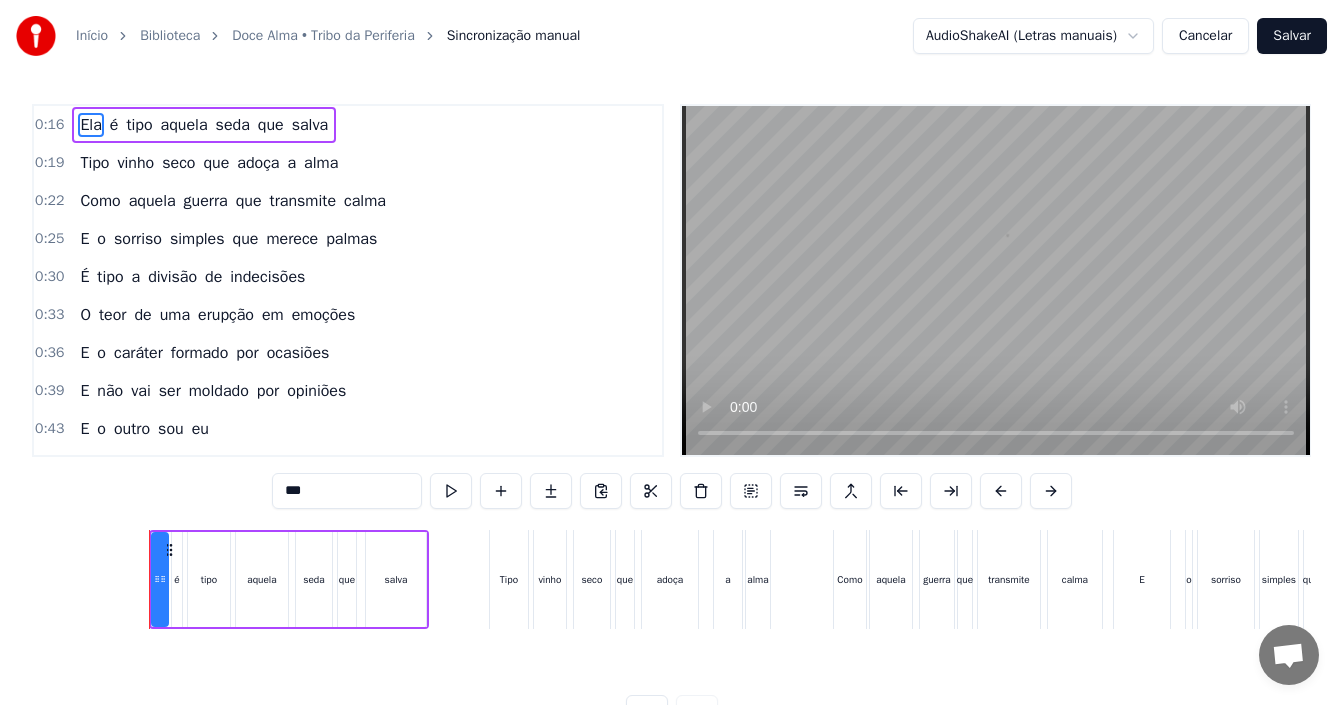 scroll, scrollTop: 0, scrollLeft: 1515, axis: horizontal 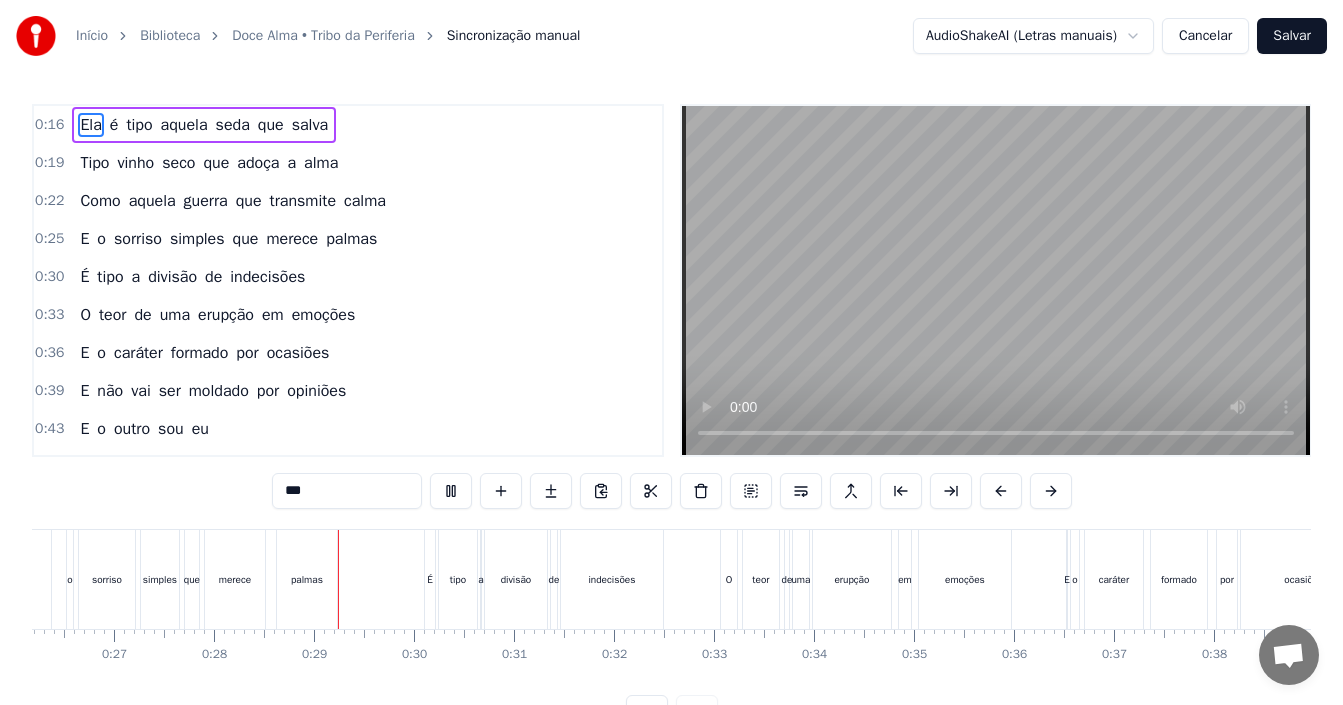 click on "0:22 Como aquela guerra que transmite calma" at bounding box center [348, 201] 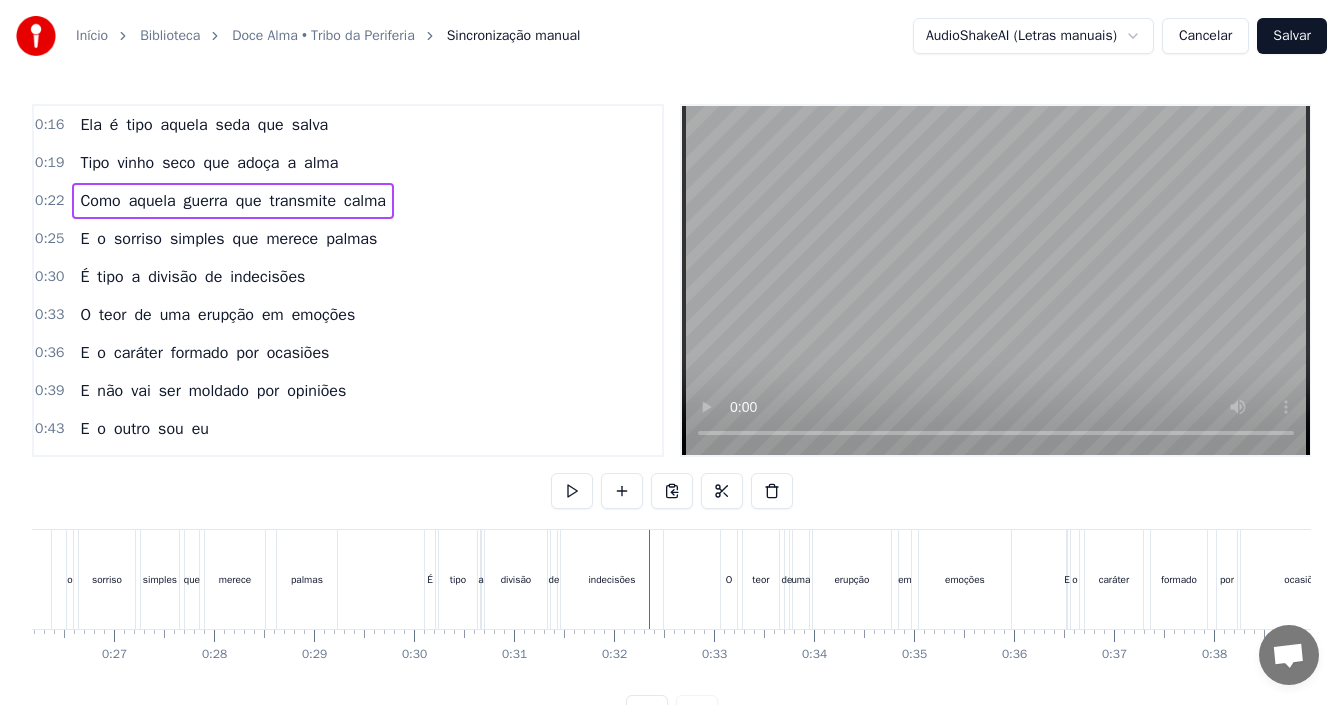 click on "0:16 Ela é tipo aquela seda que salva" at bounding box center [348, 125] 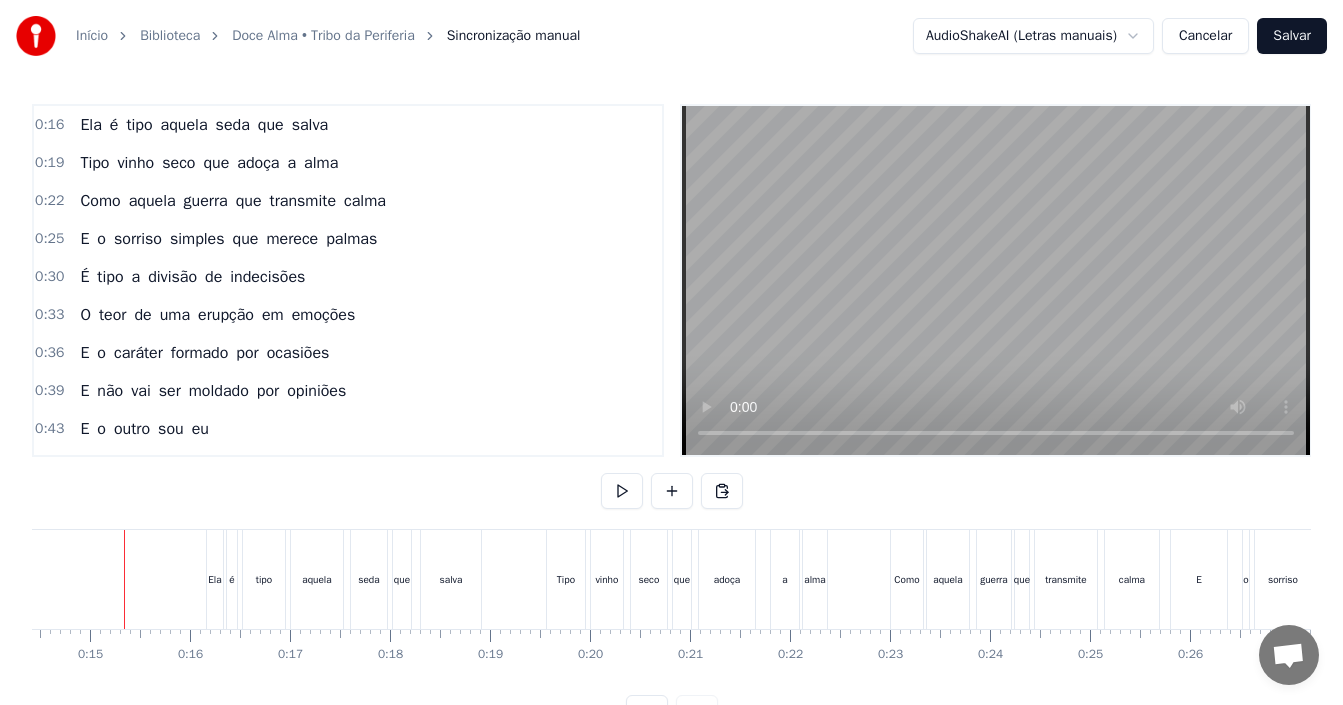 scroll, scrollTop: 0, scrollLeft: 1434, axis: horizontal 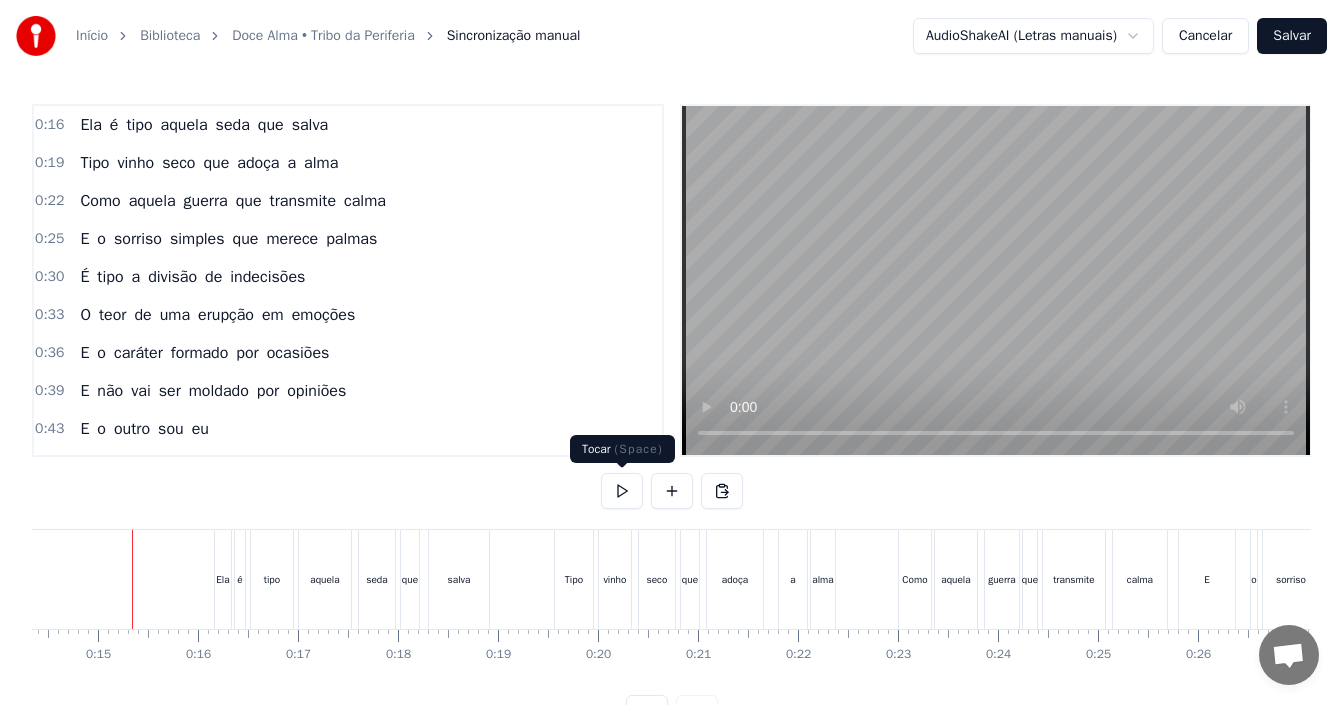 click at bounding box center (622, 491) 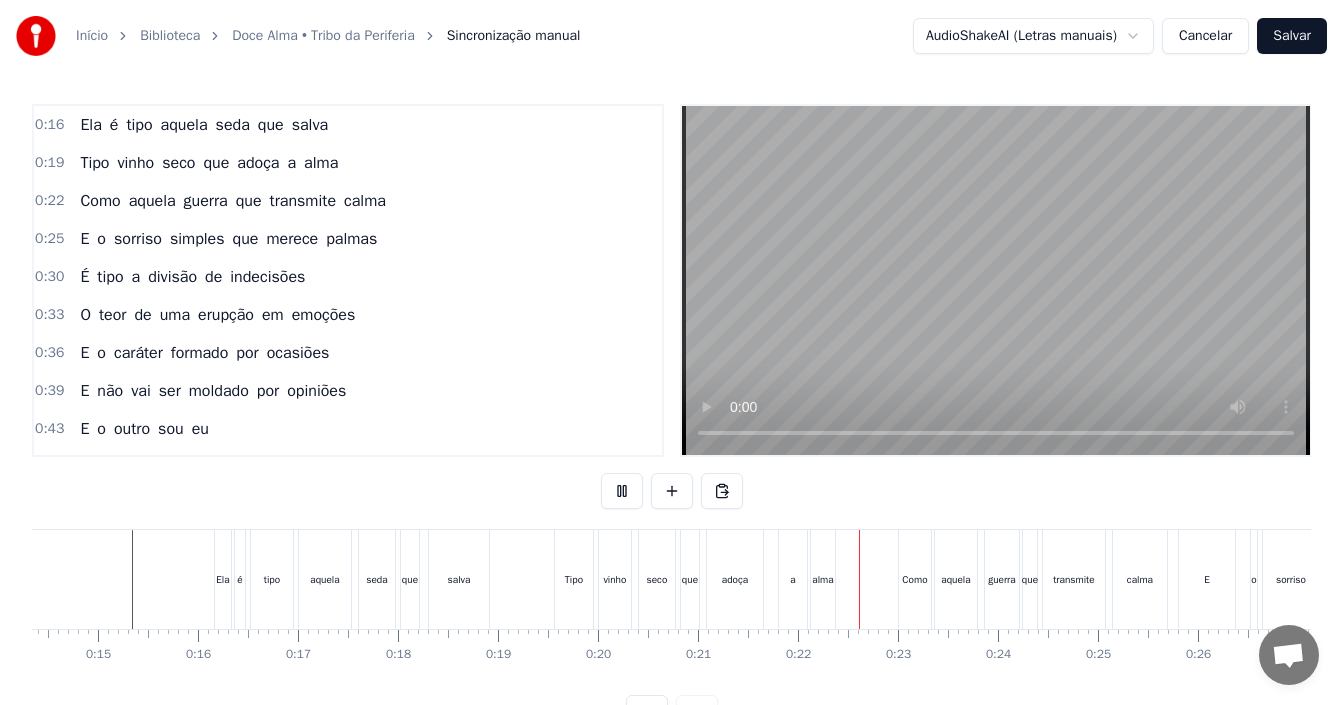 click at bounding box center [622, 491] 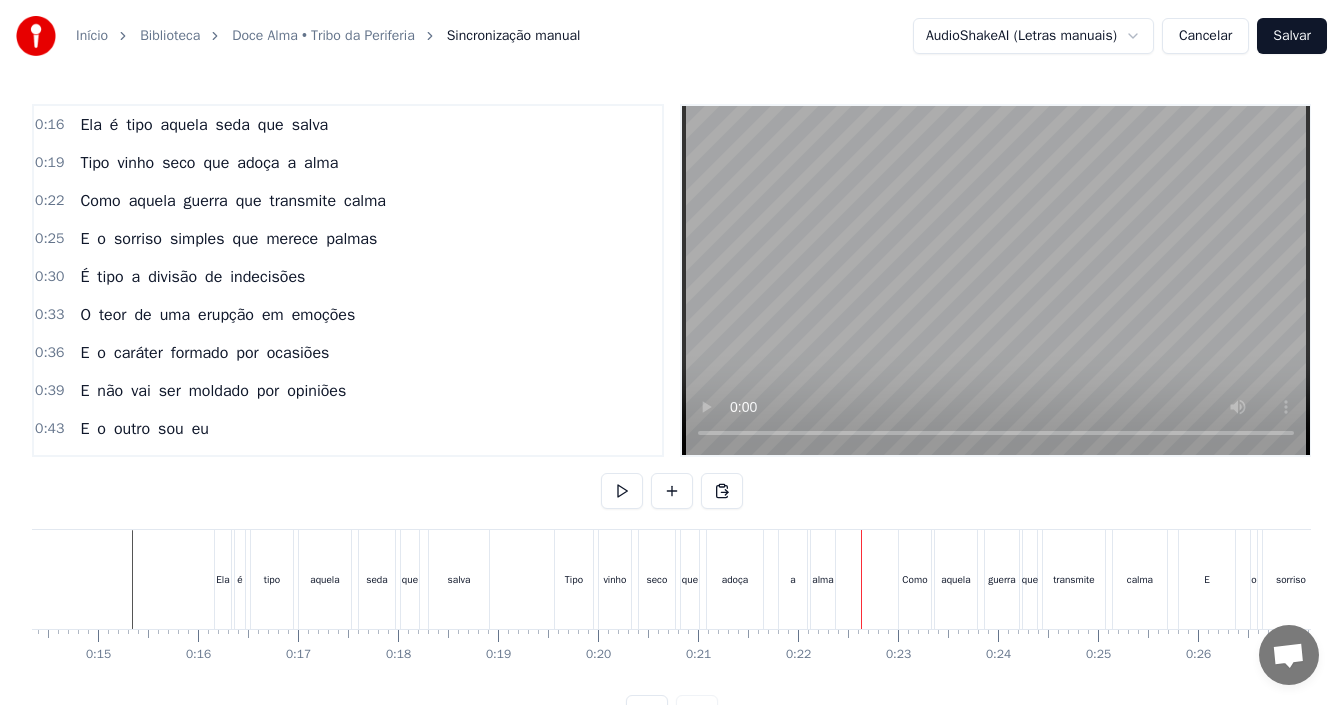 click on "a" at bounding box center (793, 579) 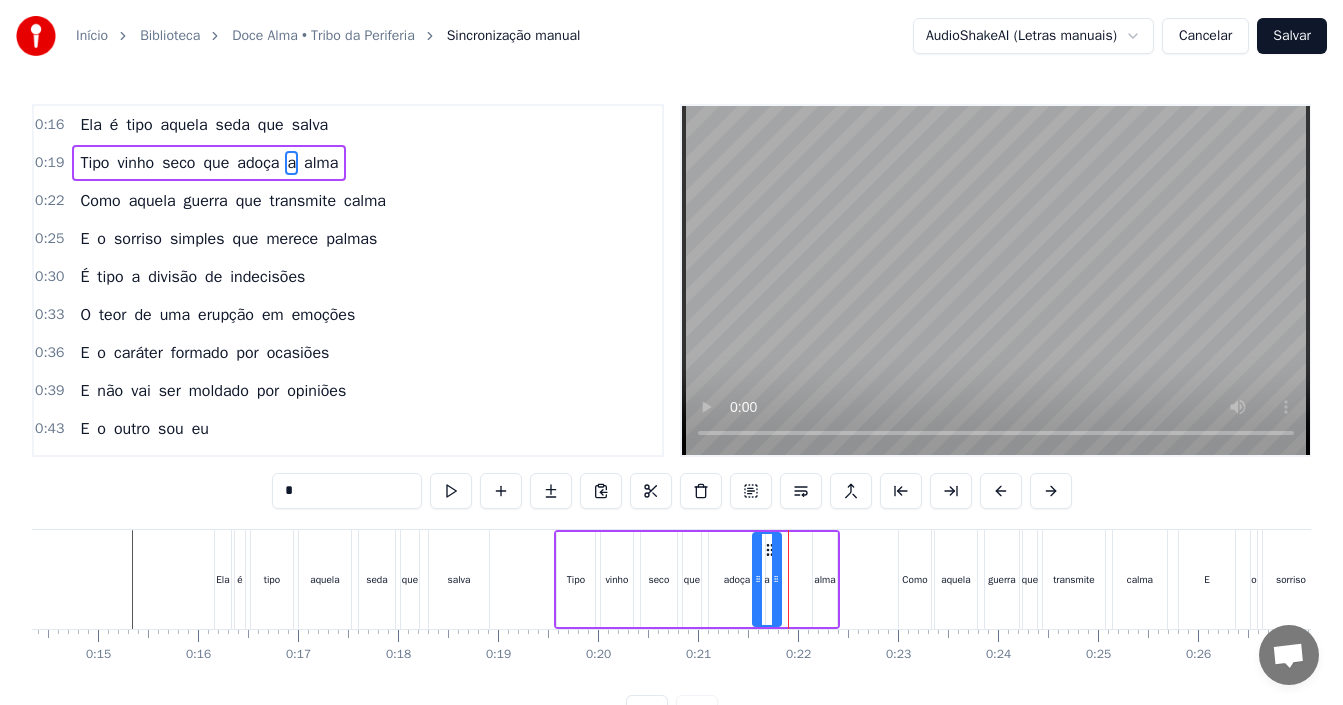 drag, startPoint x: 796, startPoint y: 550, endPoint x: 768, endPoint y: 550, distance: 28 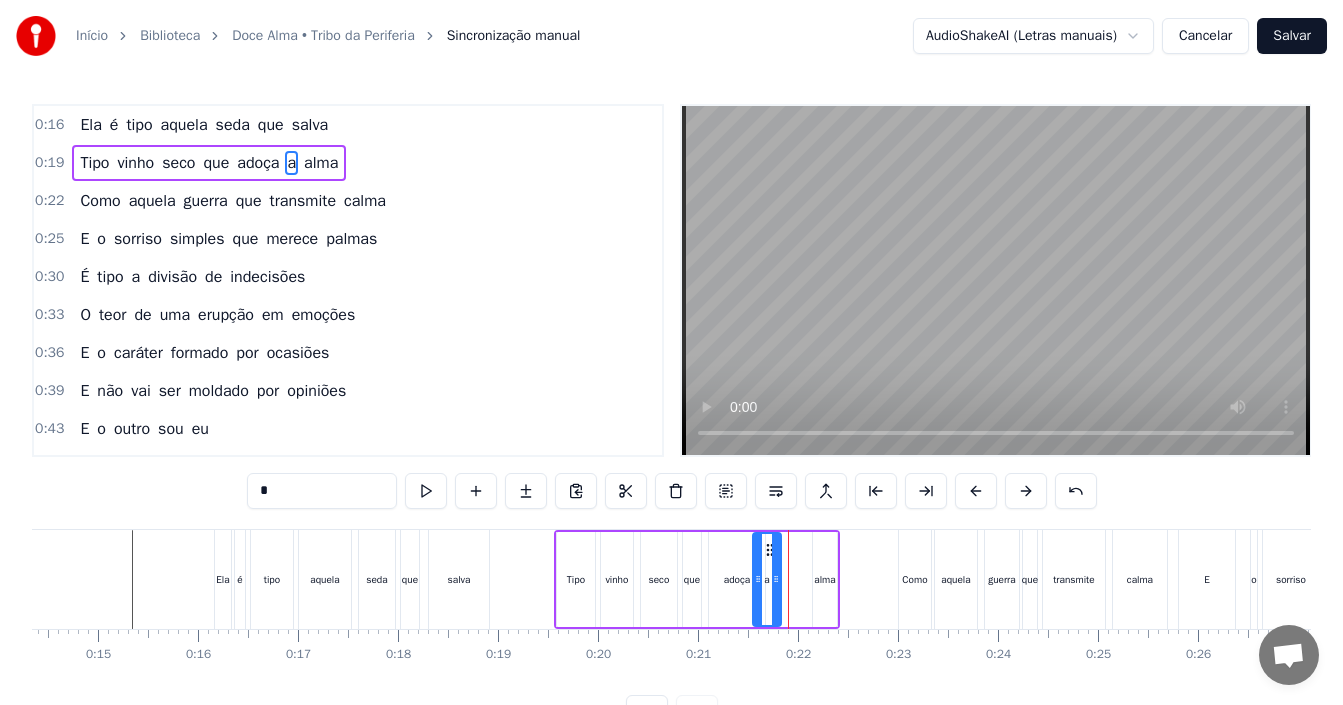 click on "alma" at bounding box center [824, 579] 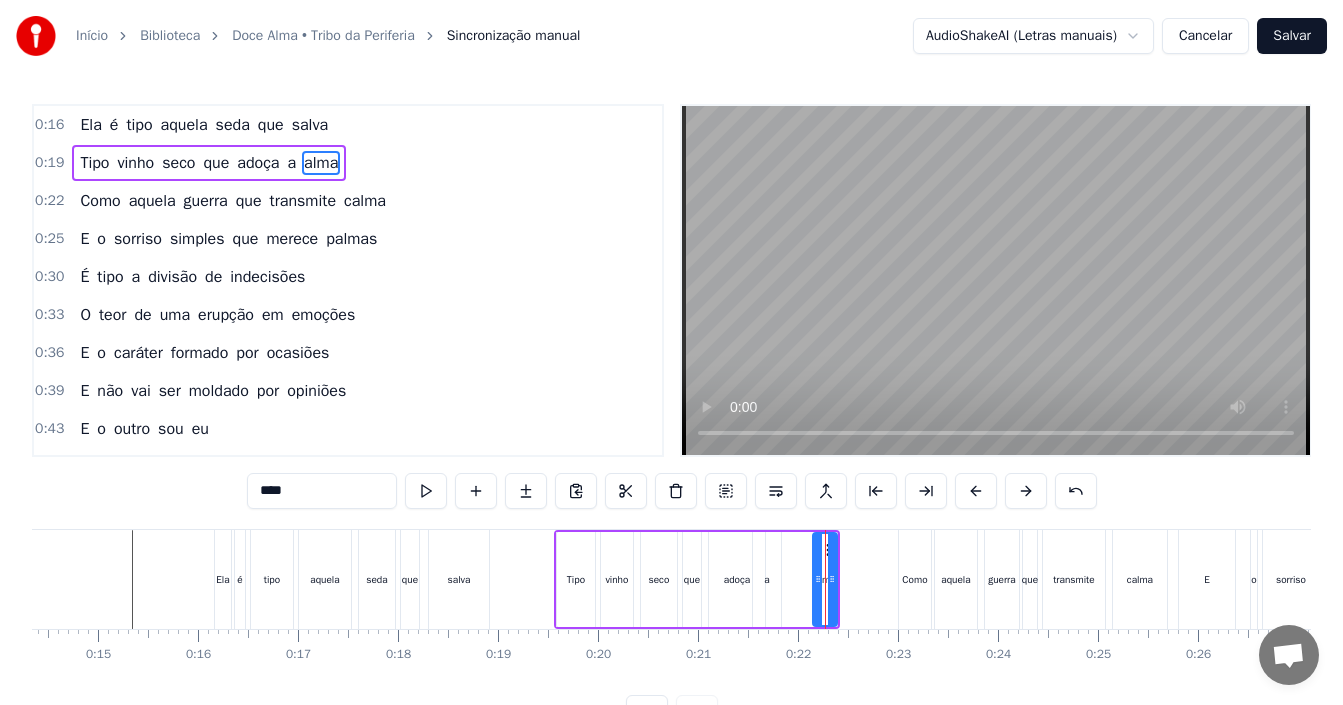 drag, startPoint x: 826, startPoint y: 548, endPoint x: 815, endPoint y: 547, distance: 11.045361 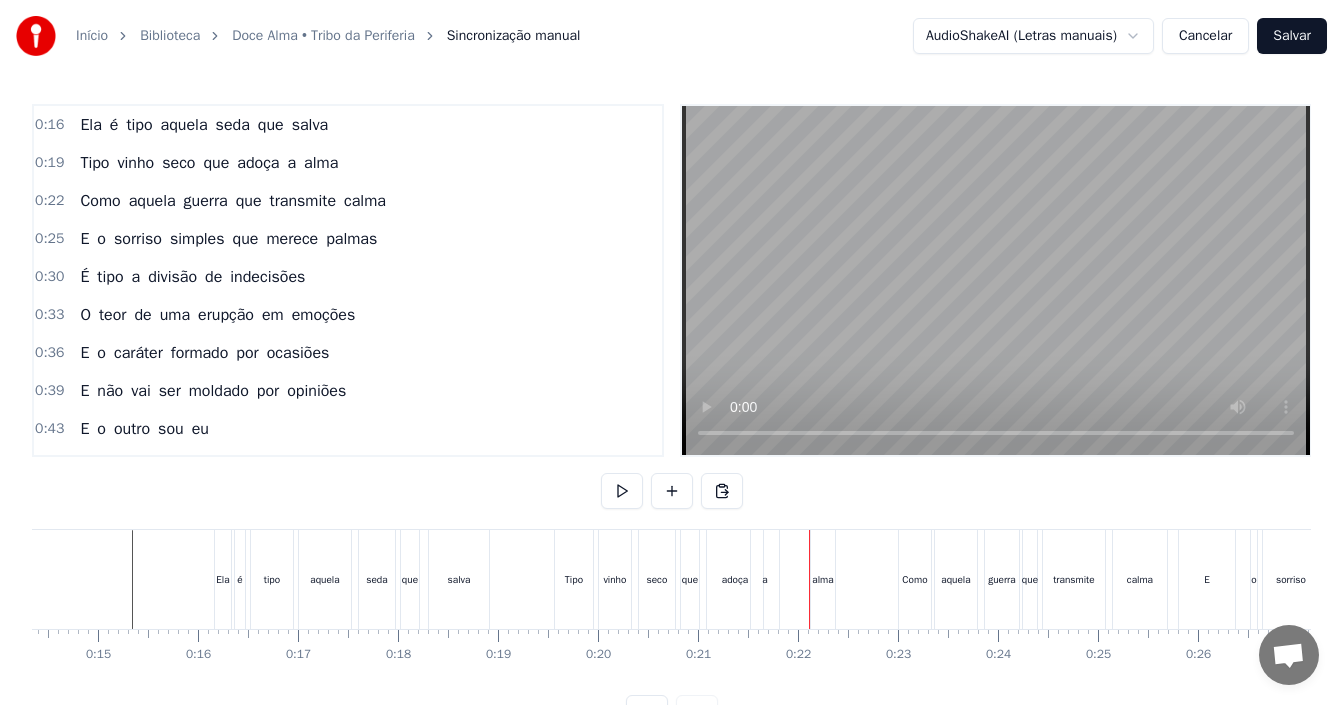 click on "alma" at bounding box center [823, 579] 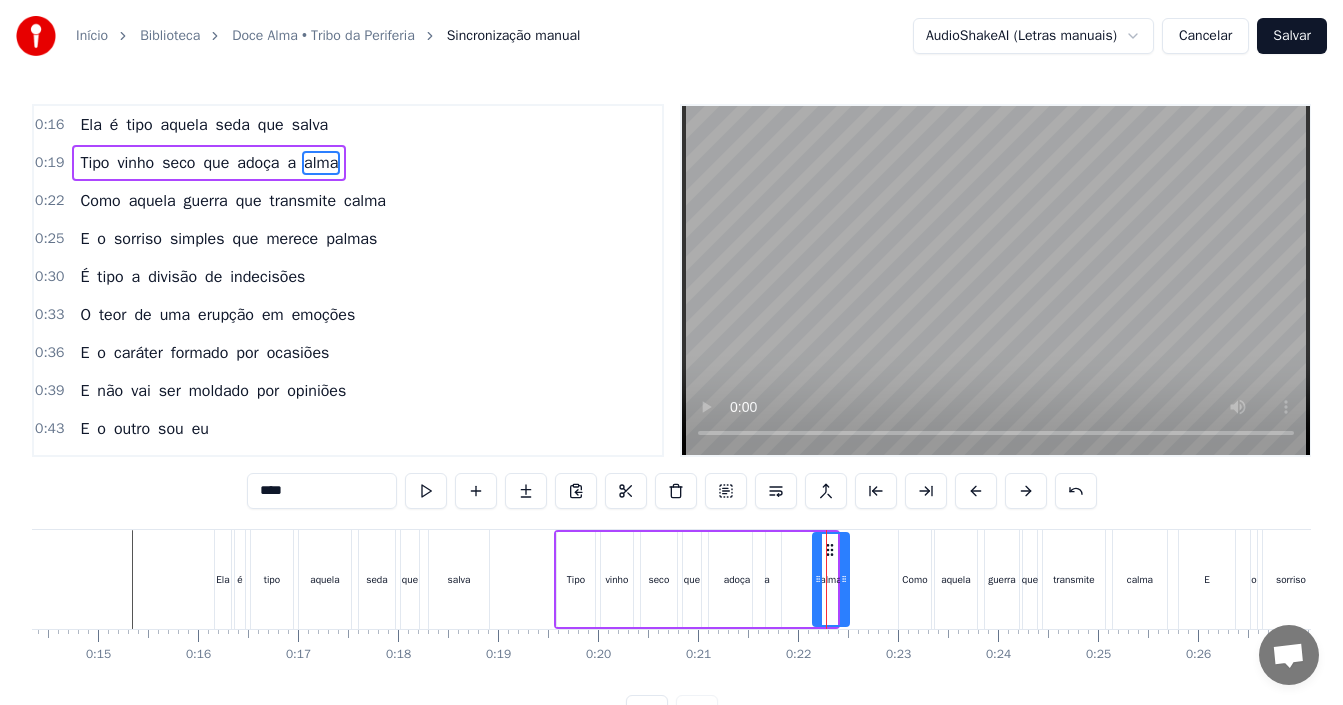 drag, startPoint x: 830, startPoint y: 545, endPoint x: 842, endPoint y: 548, distance: 12.369317 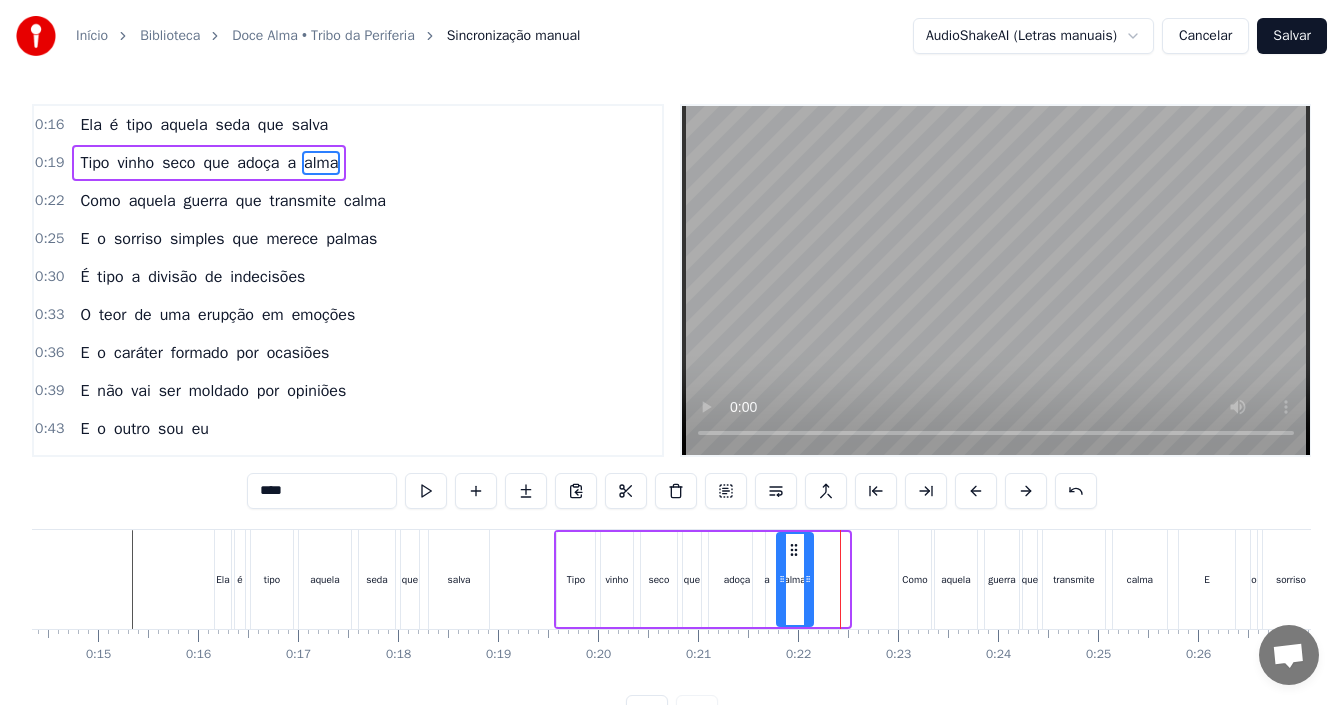 drag, startPoint x: 830, startPoint y: 553, endPoint x: 794, endPoint y: 554, distance: 36.013885 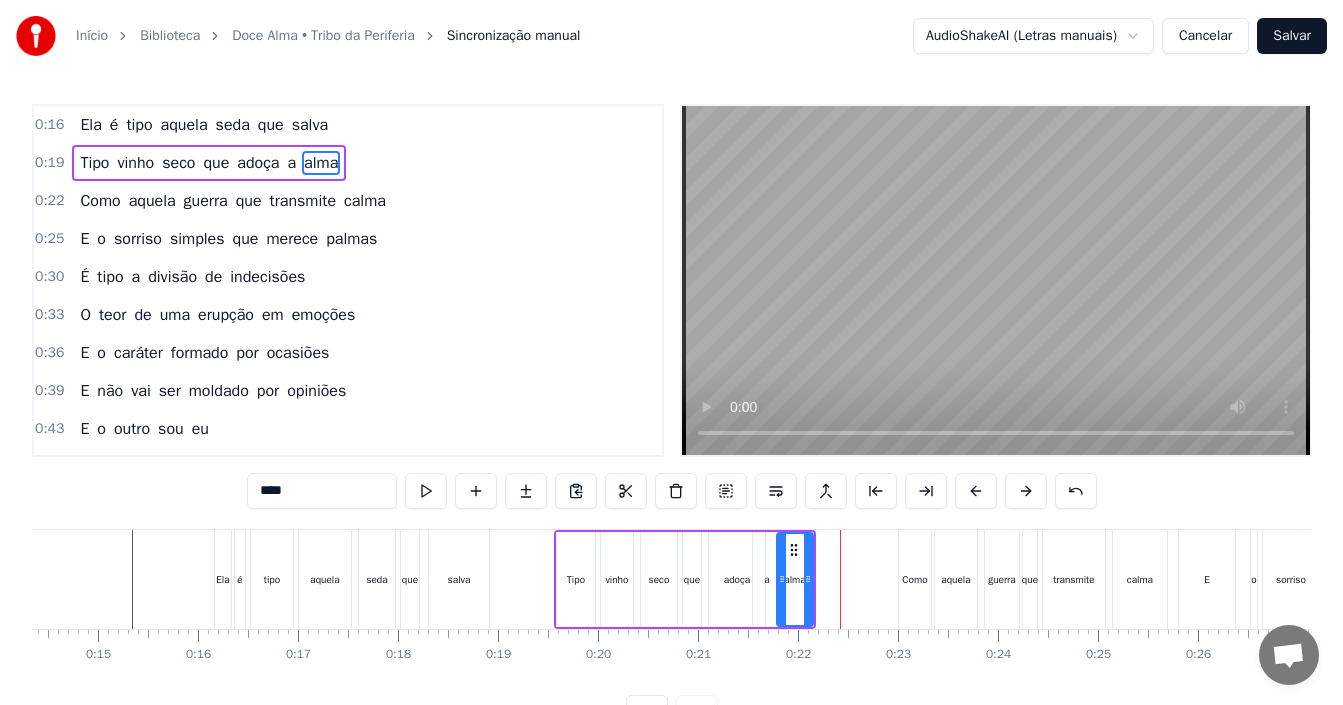 click on "0:16 Ela é tipo aquela seda que salva" at bounding box center [348, 125] 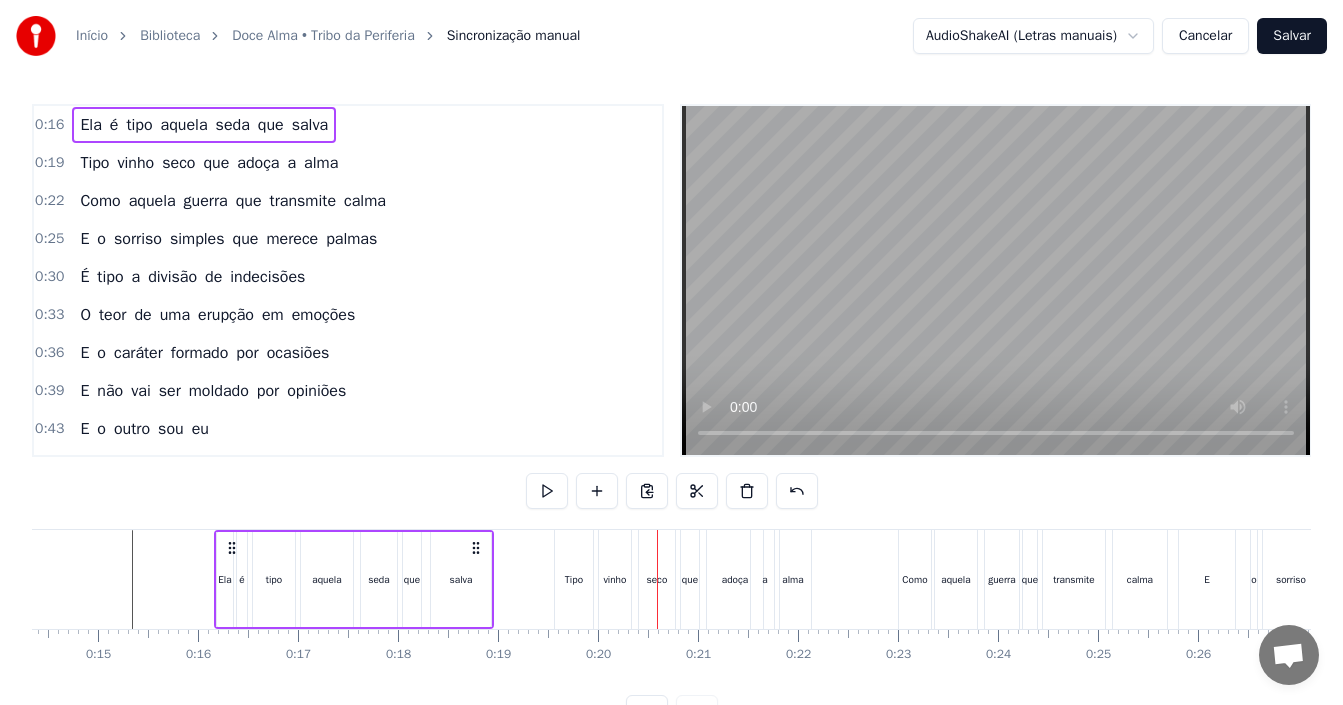 click on "salva" at bounding box center [461, 579] 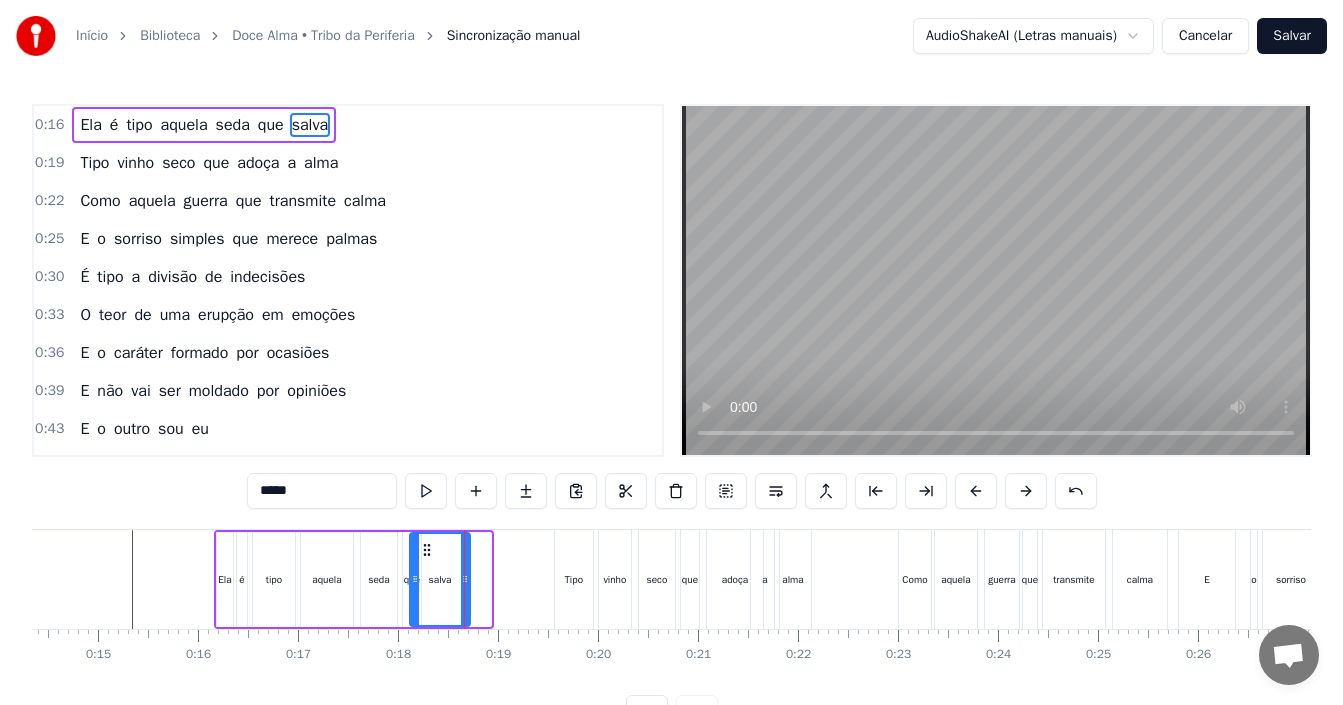 drag, startPoint x: 450, startPoint y: 548, endPoint x: 429, endPoint y: 549, distance: 21.023796 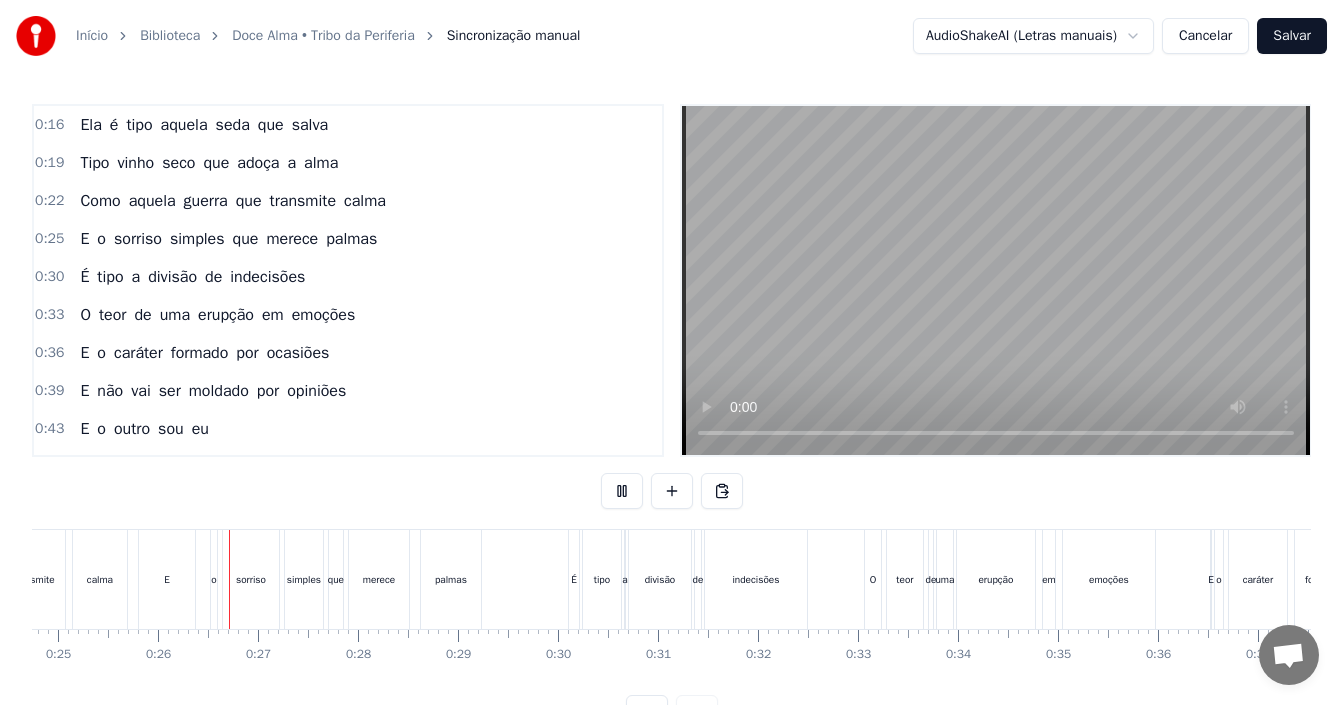 scroll, scrollTop: 0, scrollLeft: 2525, axis: horizontal 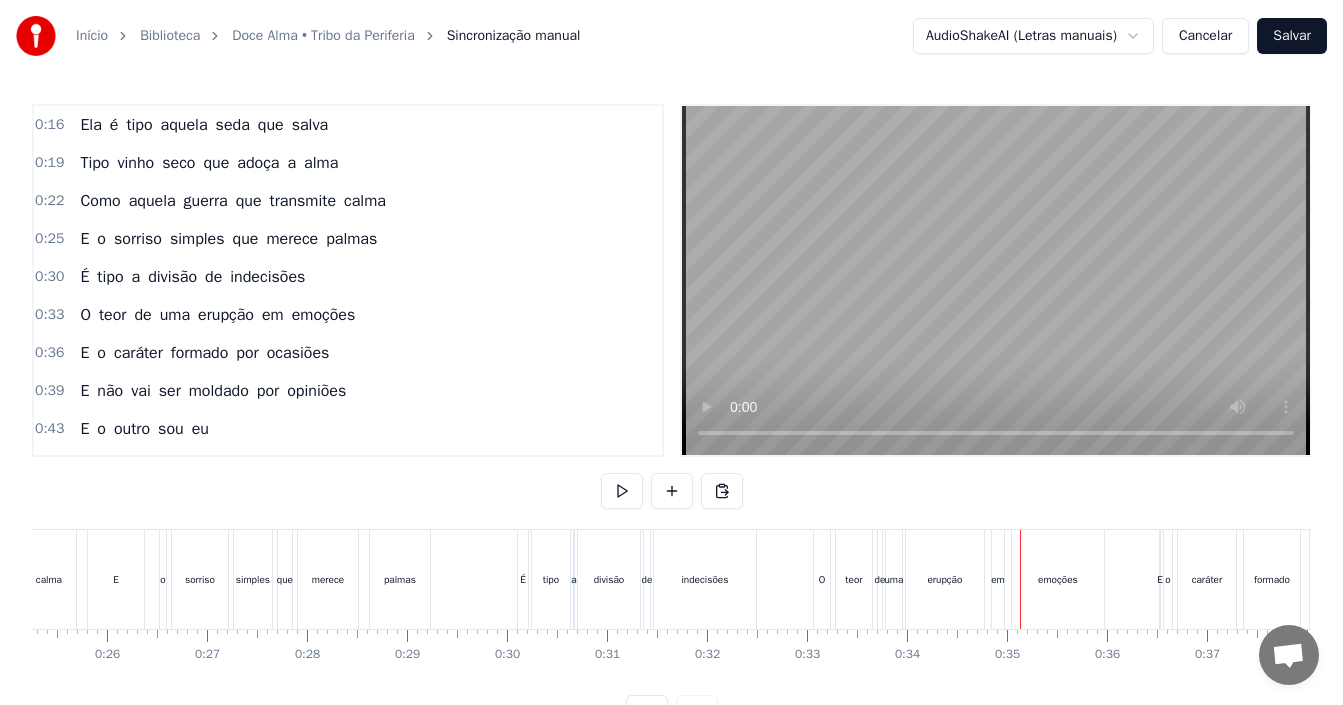 click on "0:16 Ela é tipo aquela seda que salva 0:19 Tipo vinho seco que adoça a alma 0:22 Como aquela guerra que transmite calma 0:25 E o sorriso simples que merece palmas 0:30 É tipo a divisão de indecisões 0:33 O teor de uma erupção em emoções 0:36 E o caráter formado por ocasiões 0:39 E não vai ser moldado por opiniões 0:43 E o outro sou eu 0:46 O atribulado sou eu 0:49 Mas também vem da rua 0:51 Criado sem pai, pô 0:53 Acho que foi isso que me deixou tão sagaz, ah 0:57 Provar minha conduta, ainda é cedo demais 1:00 Mas, se hoje eu tô na guerra 1:01 É porque amanhã quero paz 1:04 E no declive 1:06 Se não tiver equilíbrio, é queda livre 1:09 E tipo, eu sou a bala, ela é o calibre, pá 1:13 Eu procuro a guerra, ela decide 1:16 Se vamos guerrear 1:18 Ela é eclipse, eu sou quebrada 1:21 Eu sou formação marginal, ela é magistrada 1:24 Sou o maluco que pula de ponta da ponte" at bounding box center [671, 417] 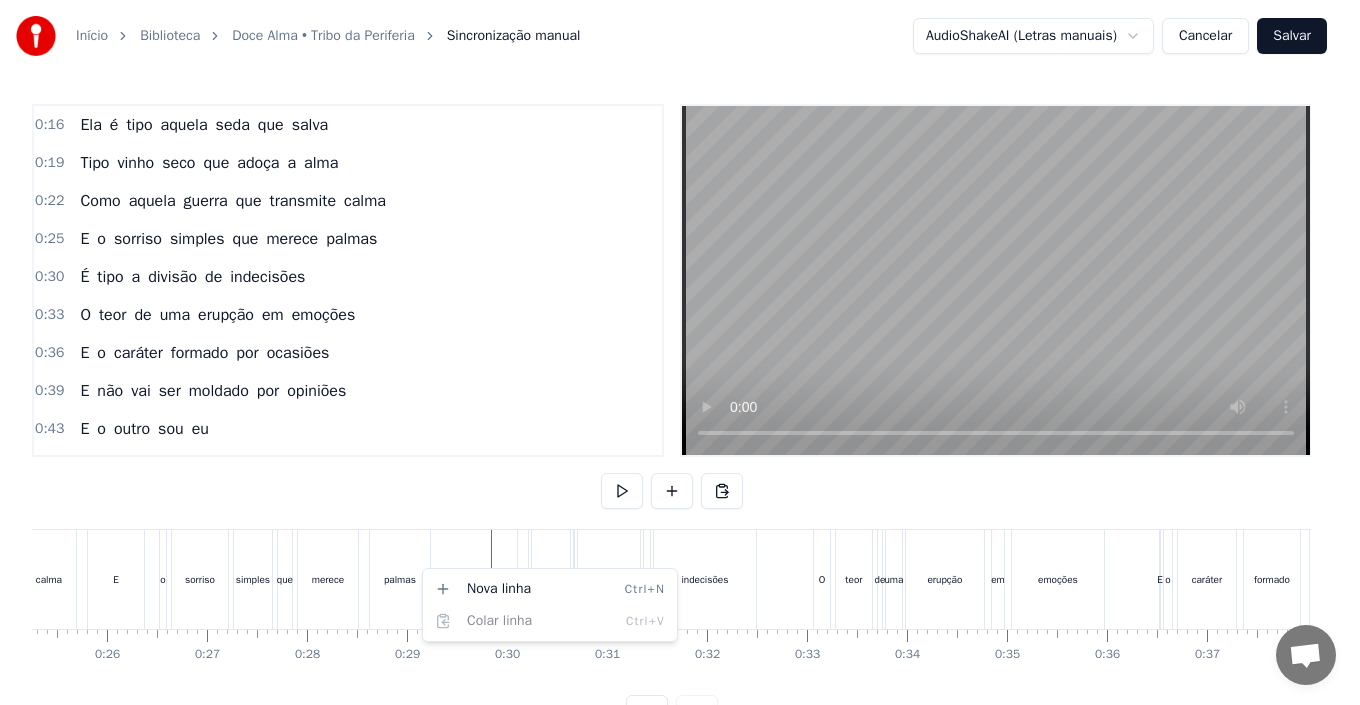 click on "Início Biblioteca Doce Alma • Tribo da Periferia Sincronização manual AudioShakeAI (Letras manuais) Cancelar Salvar 0:16 Ela é tipo aquela seda que salva 0:19 Tipo vinho seco que adoça a alma 0:22 Como aquela guerra que transmite calma 0:25 E o sorriso simples que merece palmas 0:30 É tipo a divisão de indecisões 0:33 O teor de uma erupção em emoções 0:36 E o caráter formado por ocasiões 0:39 E não vai ser moldado por opiniões 0:43 E o outro sou eu 0:46 O atribulado sou eu 0:49 Mas também vem da rua 0:51 Criado sem pai, pô 0:53 Acho que foi isso que me deixou tão sagaz, ah 0:57 Provar minha conduta, ainda é cedo demais 1:00 Mas, se hoje eu tô na guerra 1:01 É porque amanhã quero paz 1:04 E no declive 1:06 Se não tiver equilíbrio, é queda livre 1:09 E tipo, eu sou a bala, ela é o calibre, pá 1:13 Eu procuro a guerra, ela decide 1:16 Se vamos guerrear 1:18 Ela é eclipse, eu sou quebrada 1:21 Eu sou formação marginal, ela é magistrada 1:24 Sou o maluco que pula de ponta da ponte" at bounding box center [680, 381] 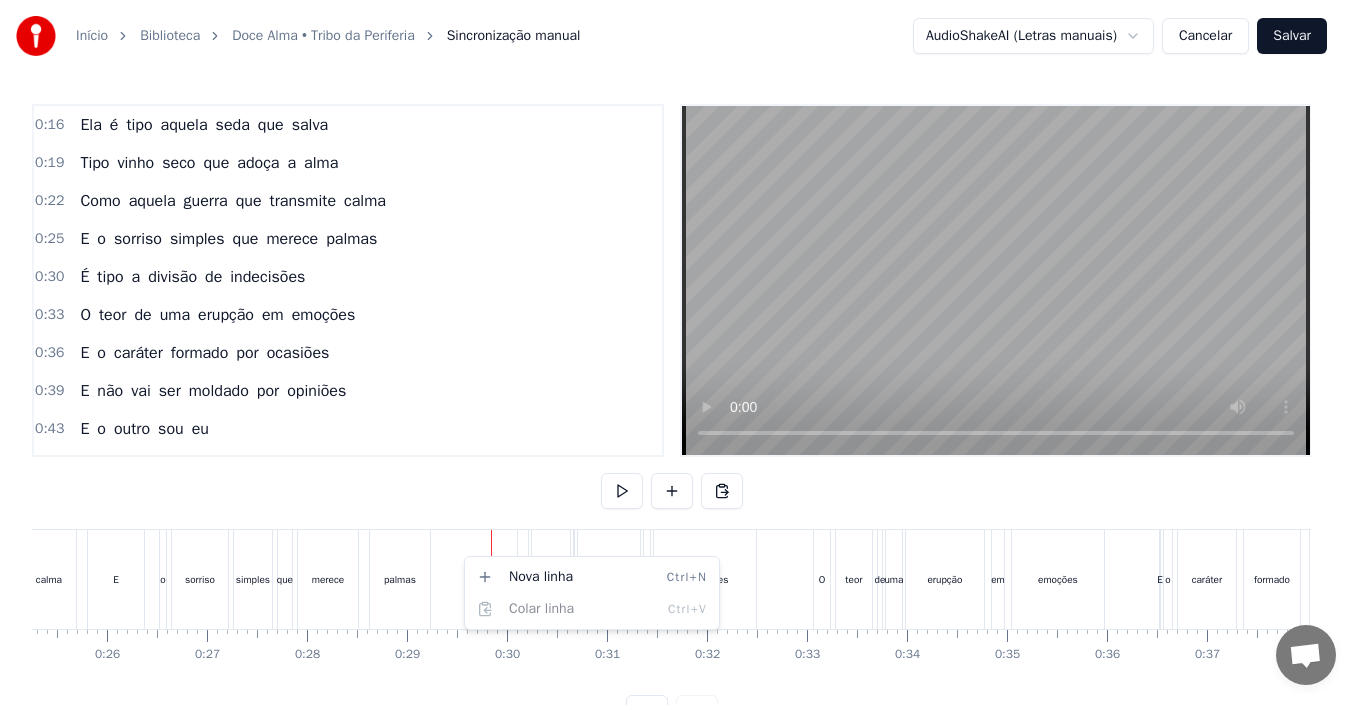 click on "Início Biblioteca Doce Alma • Tribo da Periferia Sincronização manual AudioShakeAI (Letras manuais) Cancelar Salvar 0:16 Ela é tipo aquela seda que salva 0:19 Tipo vinho seco que adoça a alma 0:22 Como aquela guerra que transmite calma 0:25 E o sorriso simples que merece palmas 0:30 É tipo a divisão de indecisões 0:33 O teor de uma erupção em emoções 0:36 E o caráter formado por ocasiões 0:39 E não vai ser moldado por opiniões 0:43 E o outro sou eu 0:46 O atribulado sou eu 0:49 Mas também vem da rua 0:51 Criado sem pai, pô 0:53 Acho que foi isso que me deixou tão sagaz, ah 0:57 Provar minha conduta, ainda é cedo demais 1:00 Mas, se hoje eu tô na guerra 1:01 É porque amanhã quero paz 1:04 E no declive 1:06 Se não tiver equilíbrio, é queda livre 1:09 E tipo, eu sou a bala, ela é o calibre, pá 1:13 Eu procuro a guerra, ela decide 1:16 Se vamos guerrear 1:18 Ela é eclipse, eu sou quebrada 1:21 Eu sou formação marginal, ela é magistrada 1:24 Sou o maluco que pula de ponta da ponte" at bounding box center (680, 381) 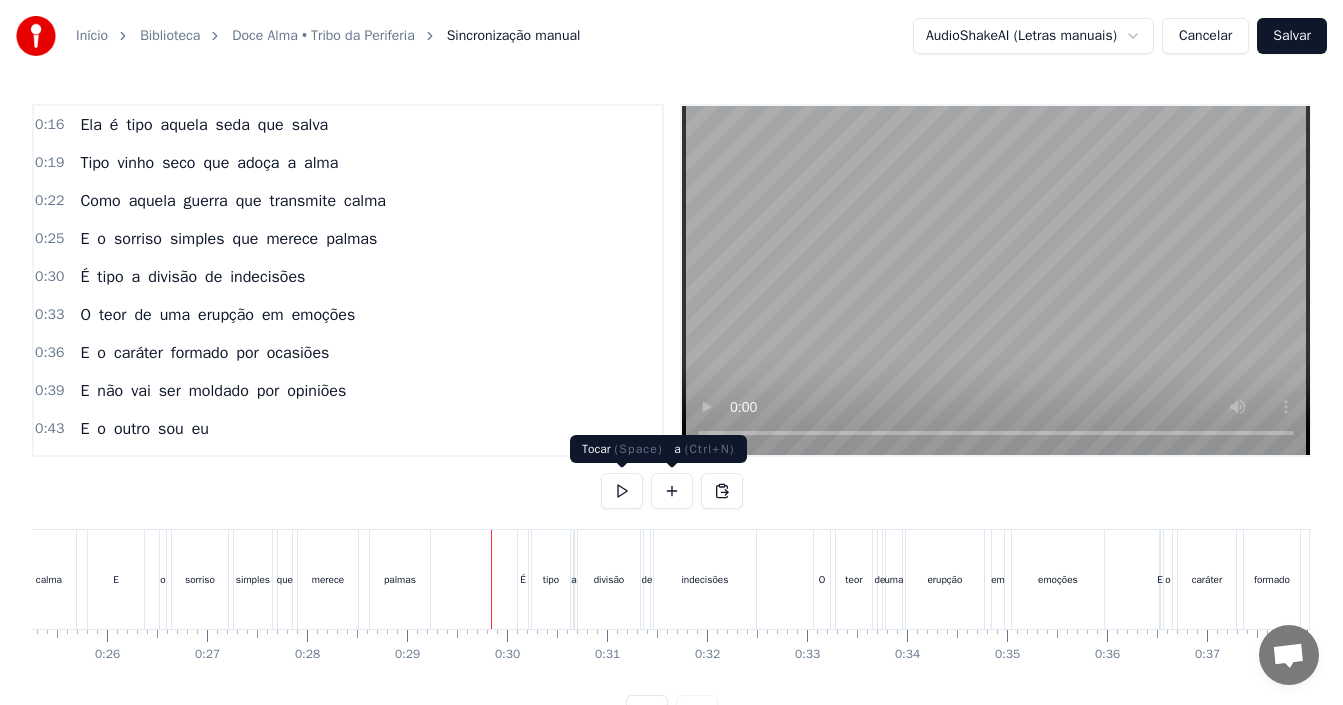 click at bounding box center (622, 491) 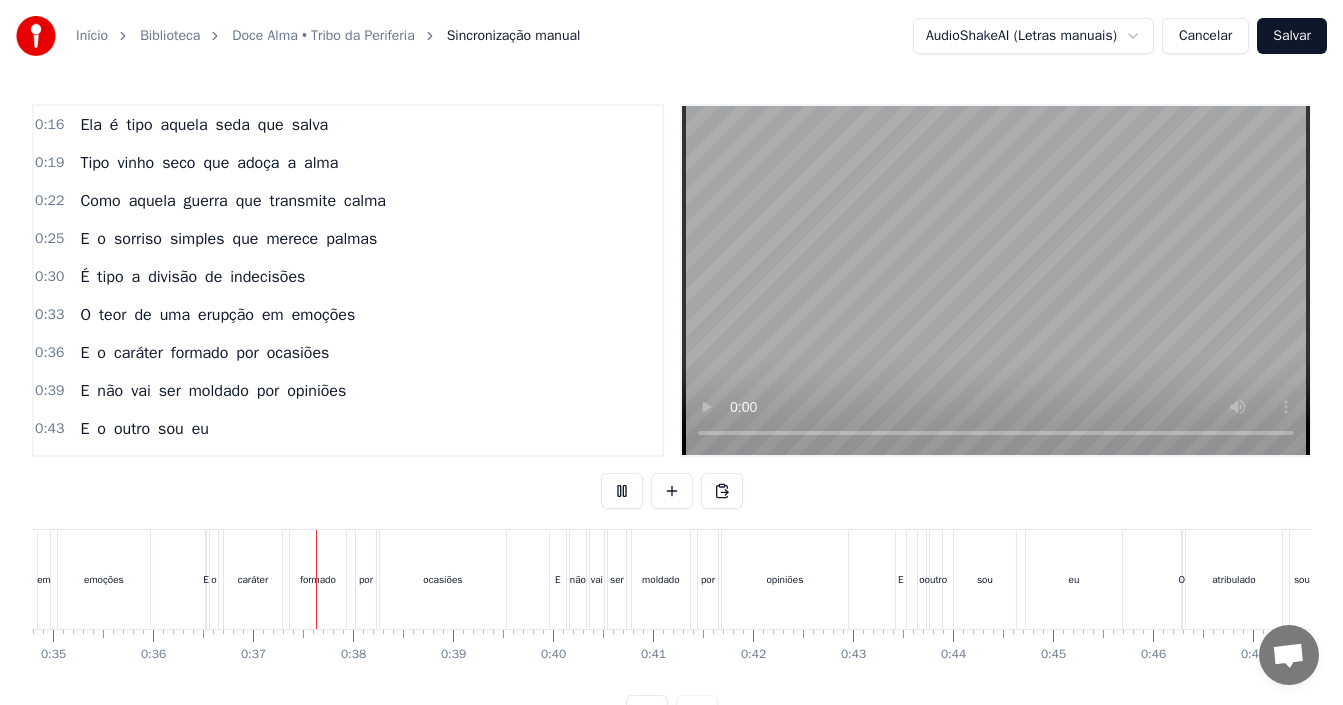 scroll, scrollTop: 0, scrollLeft: 3608, axis: horizontal 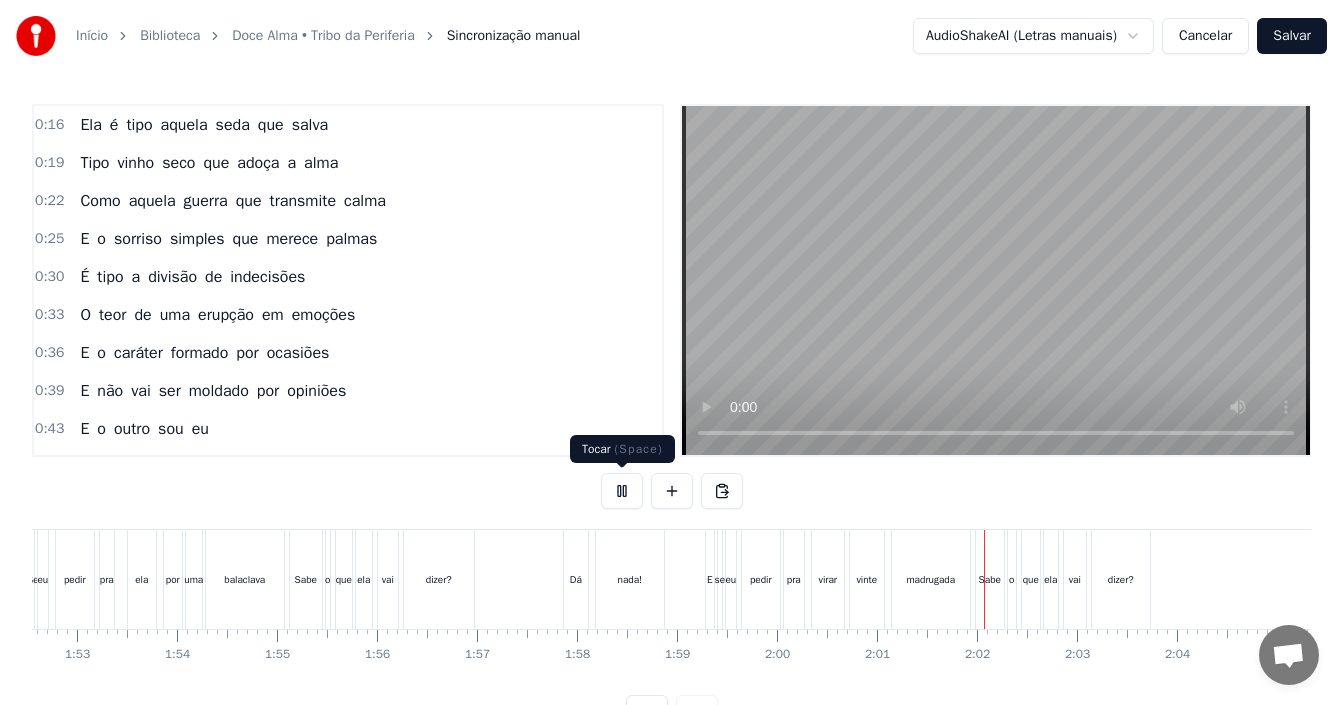 click at bounding box center [622, 491] 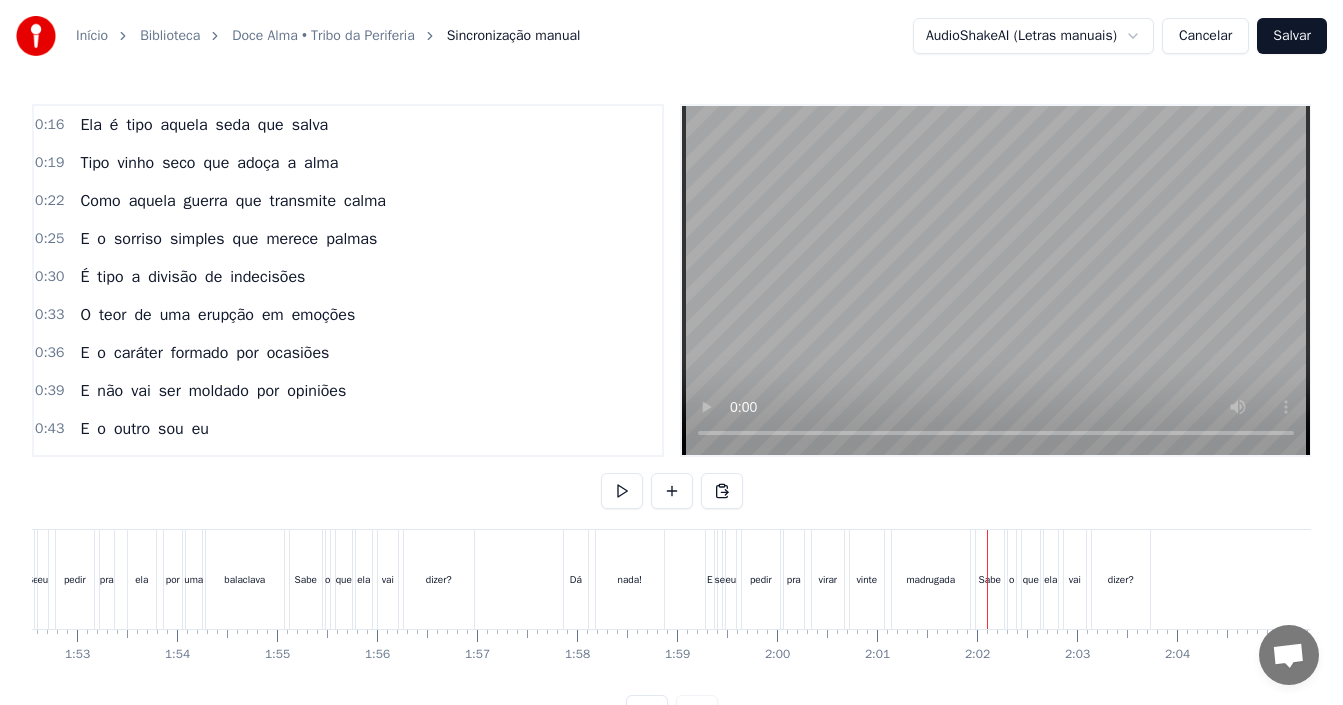 click on "nada!" at bounding box center (629, 579) 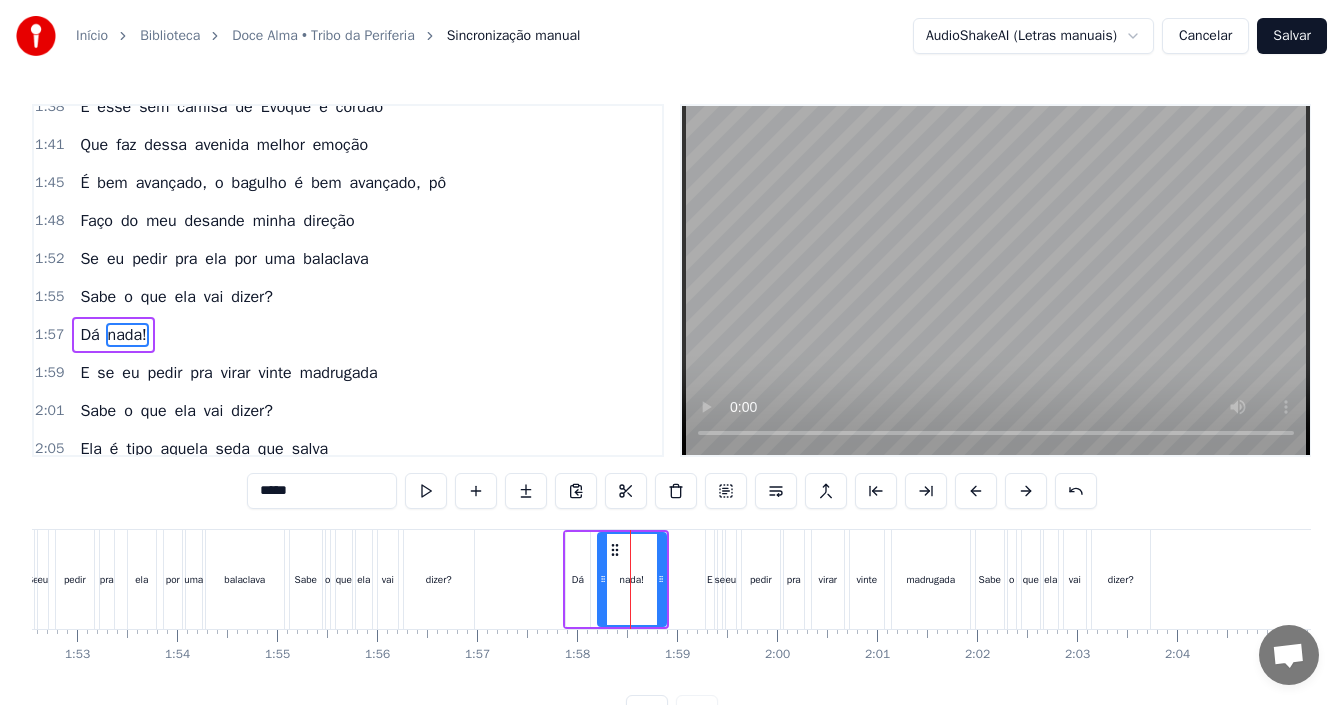 scroll, scrollTop: 1098, scrollLeft: 0, axis: vertical 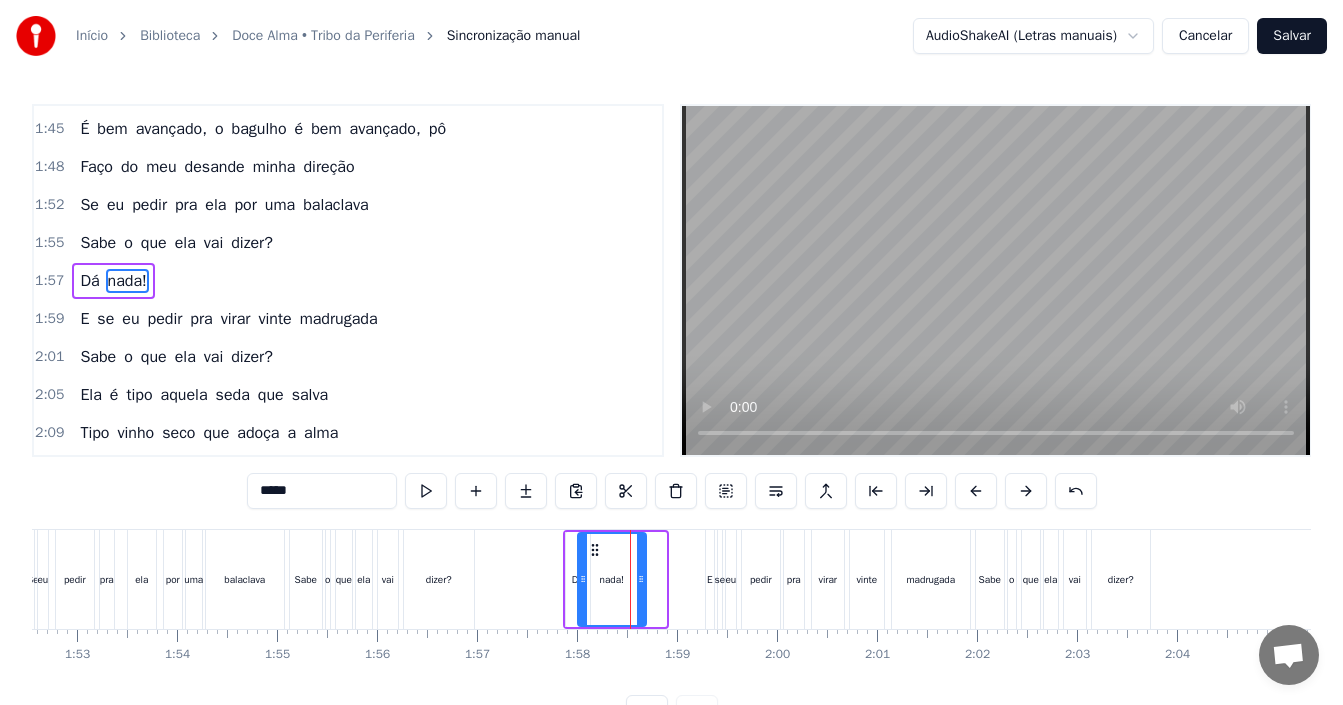 drag, startPoint x: 618, startPoint y: 548, endPoint x: 598, endPoint y: 548, distance: 20 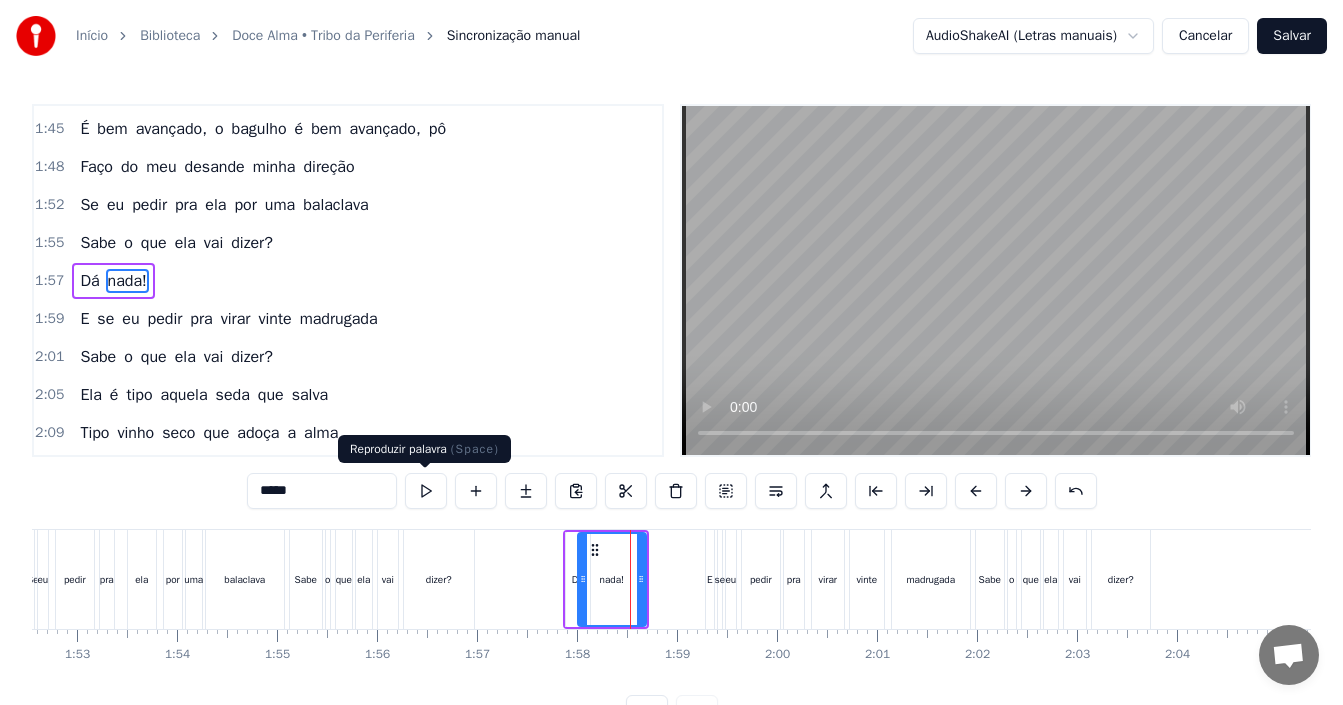 click at bounding box center [426, 491] 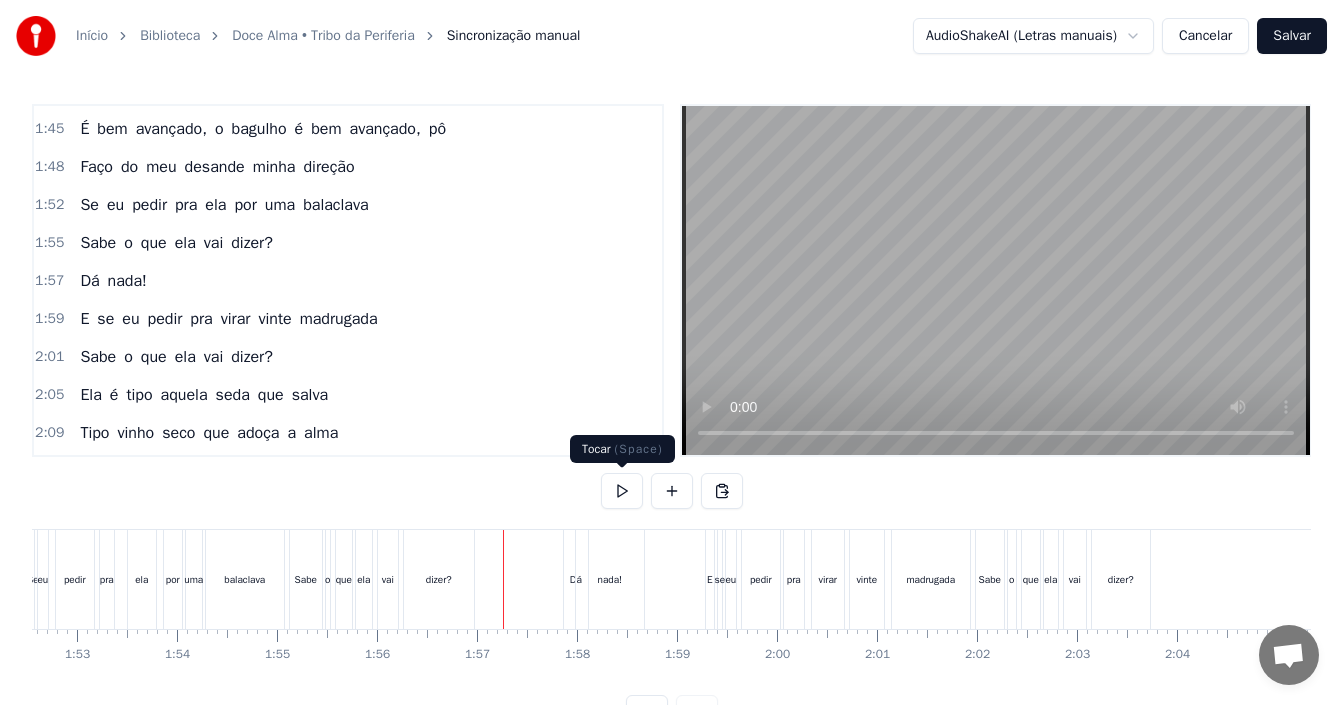 click at bounding box center (622, 491) 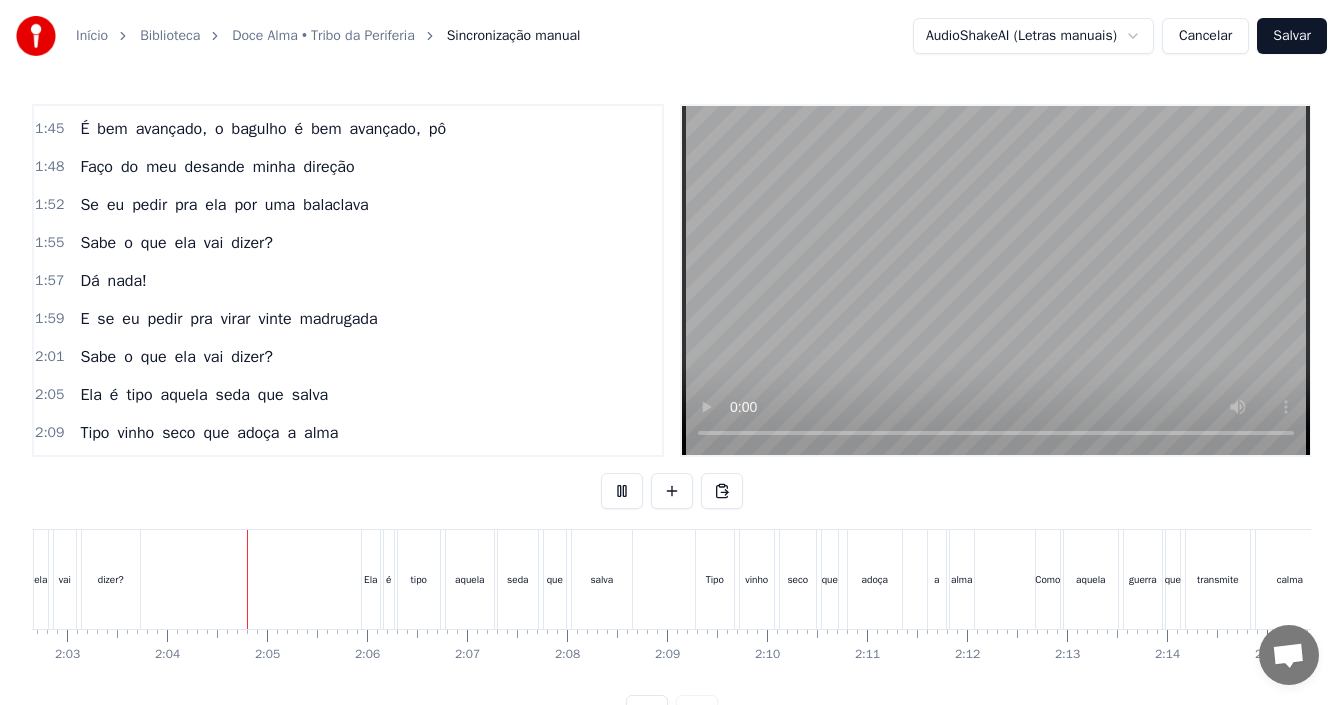 scroll, scrollTop: 0, scrollLeft: 12336, axis: horizontal 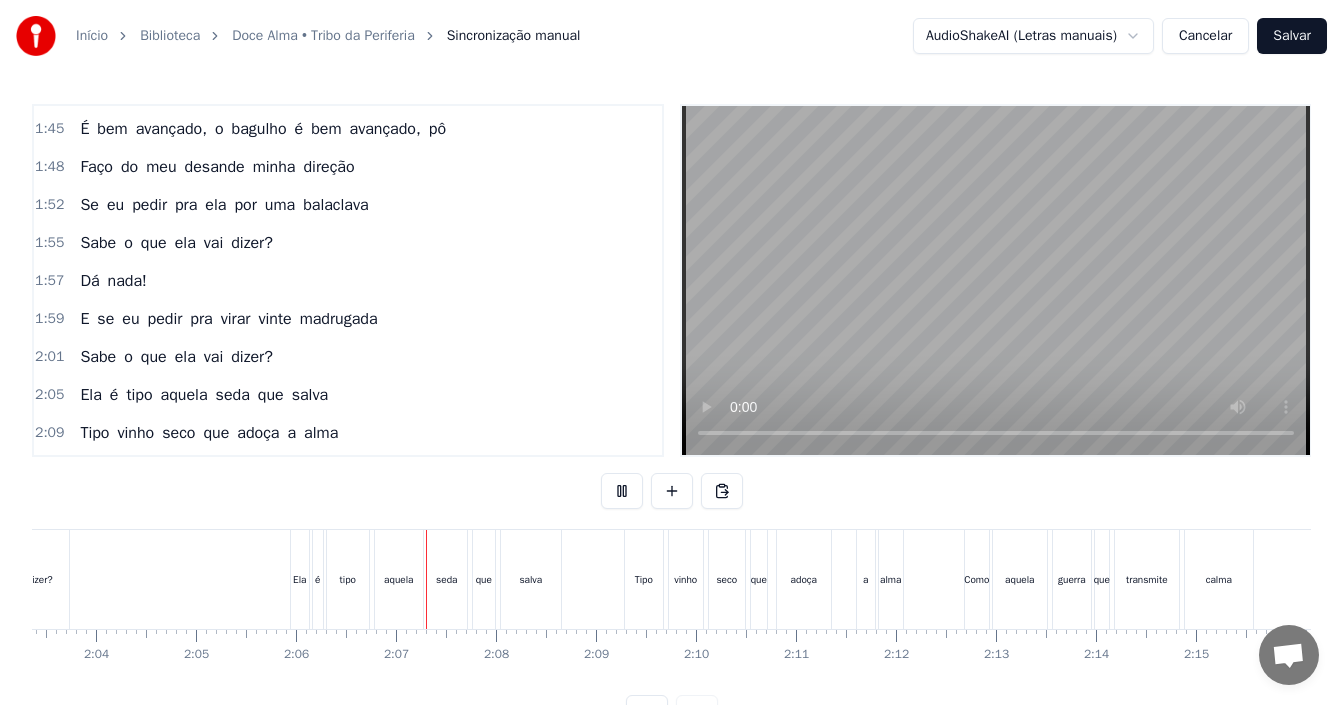 click at bounding box center [622, 491] 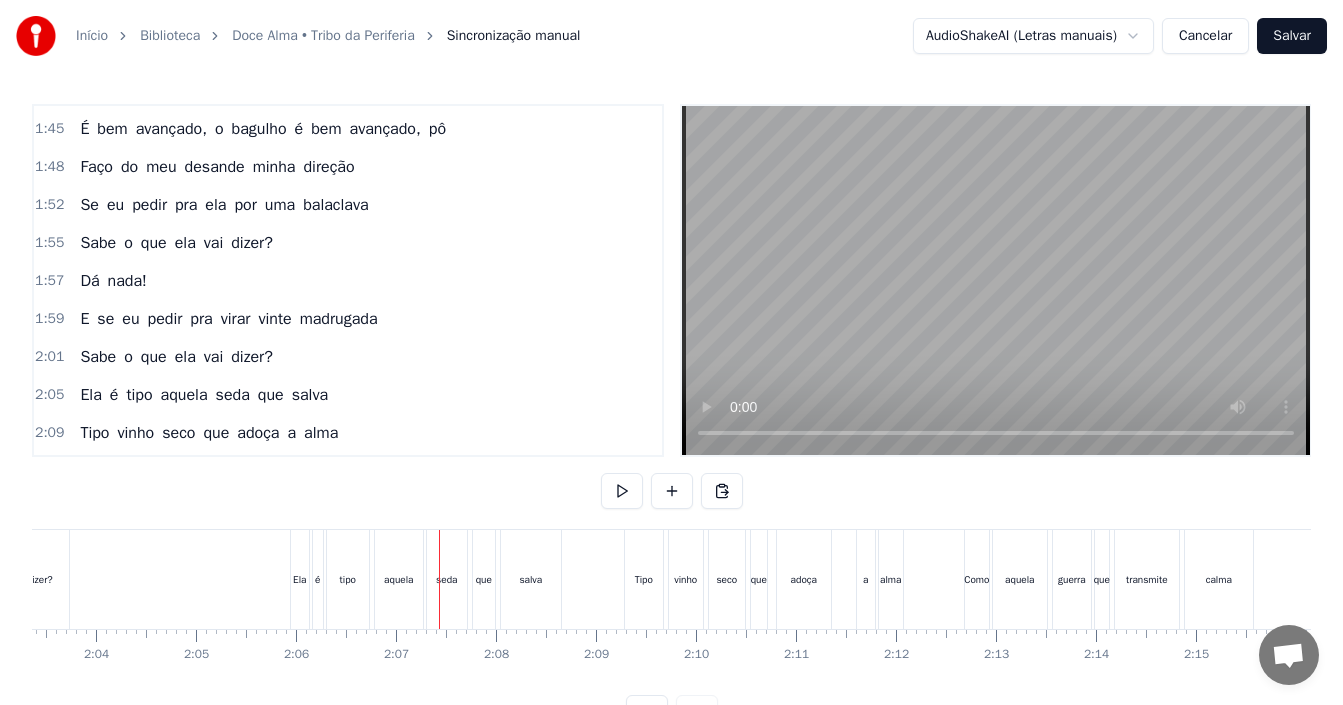 click on "Ela" at bounding box center (299, 579) 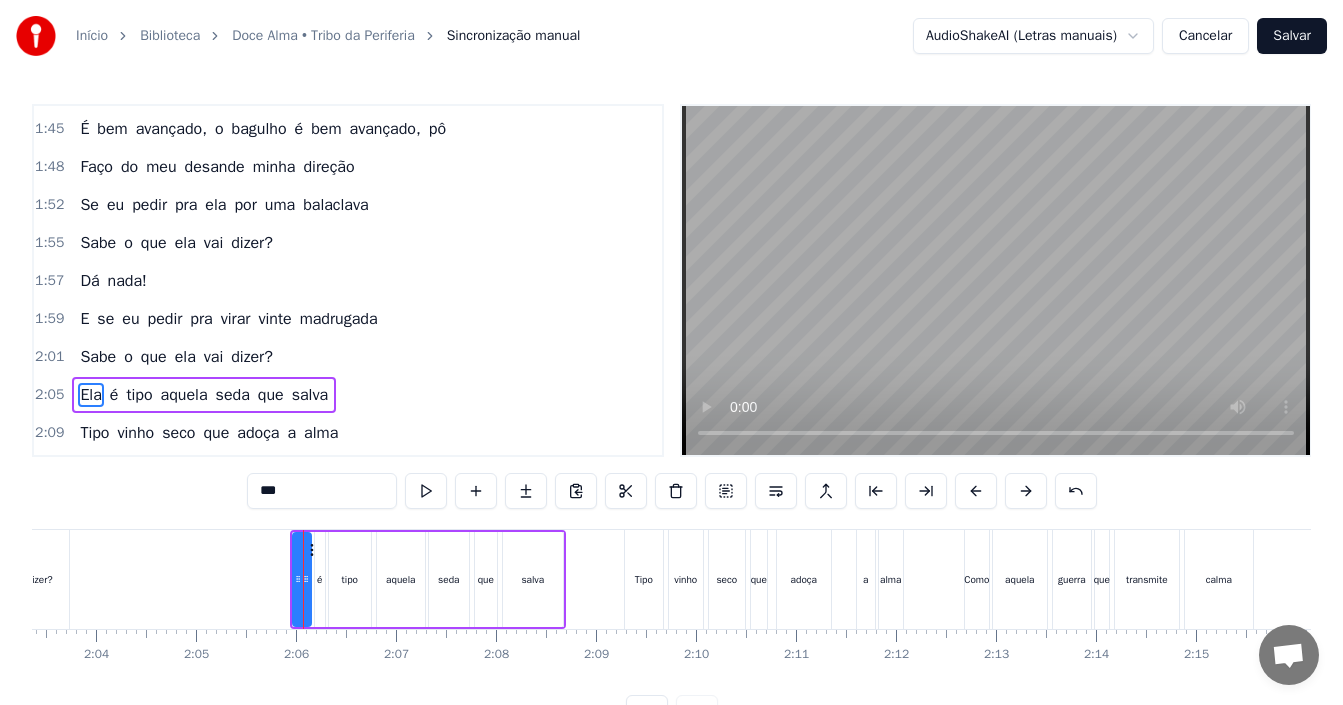 scroll, scrollTop: 1171, scrollLeft: 0, axis: vertical 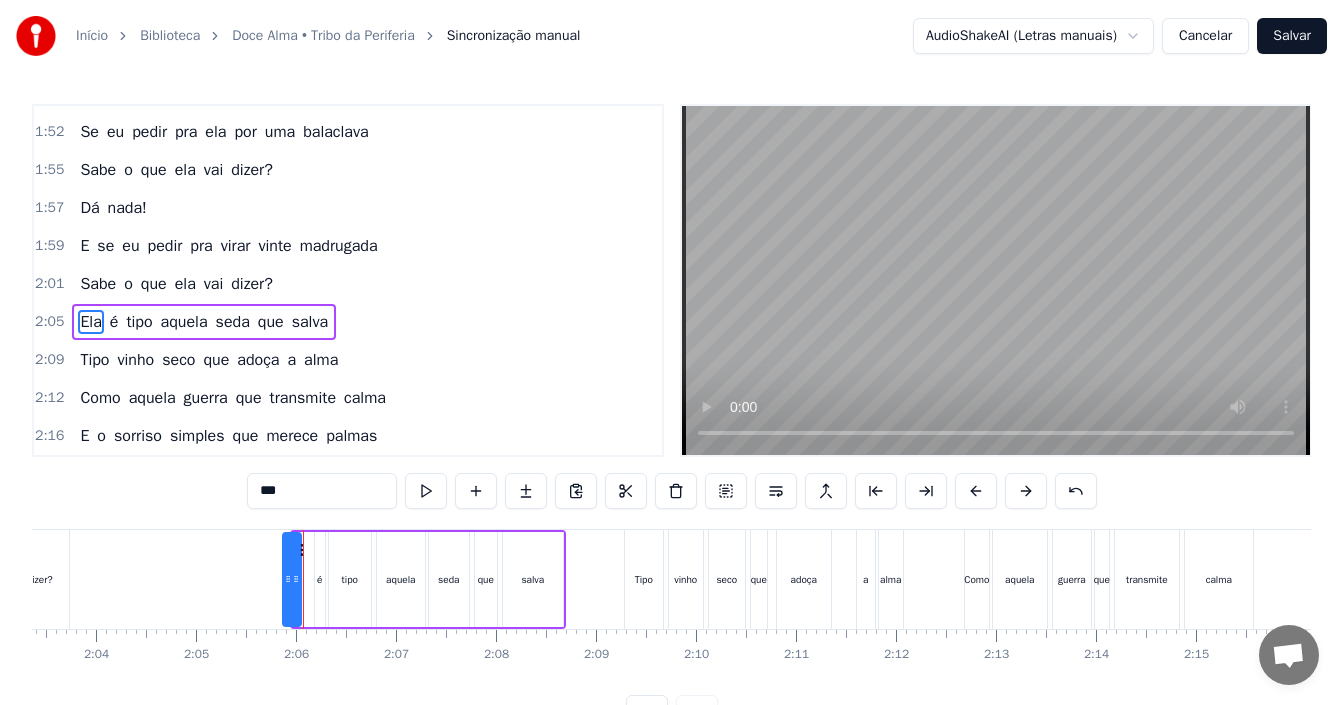 click 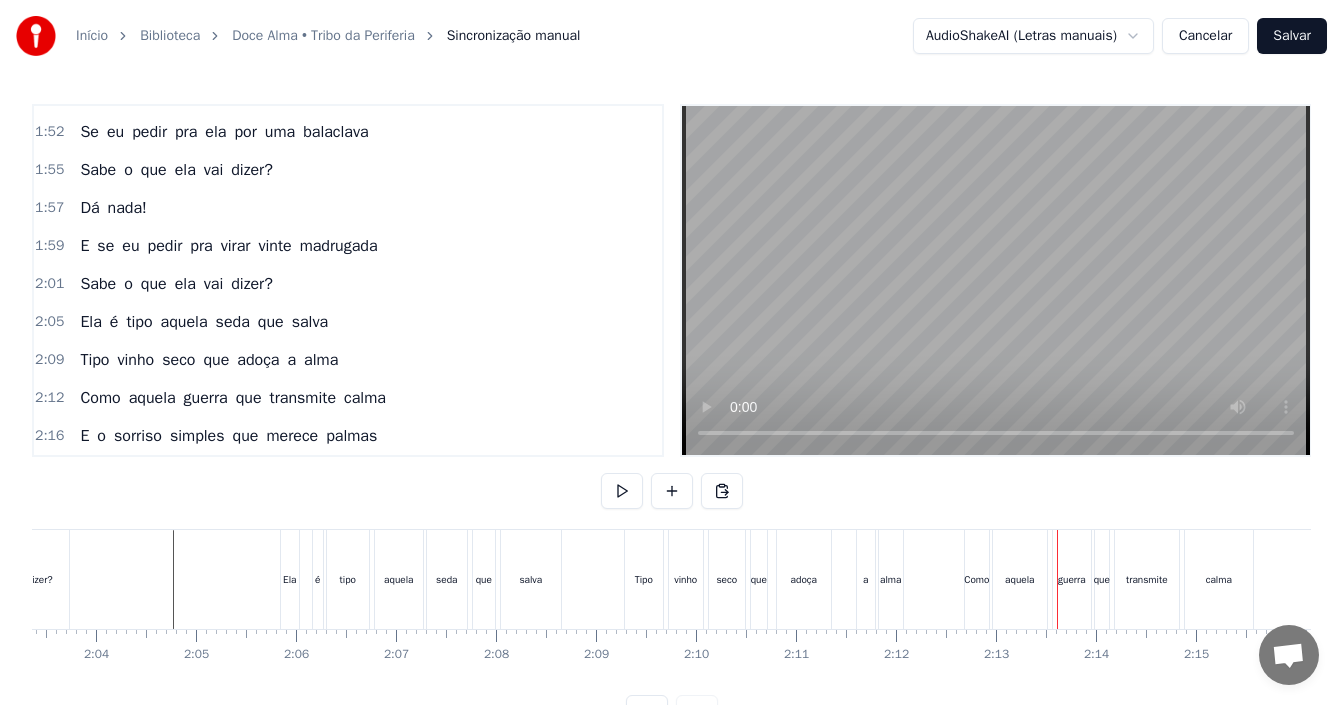 click on "alma" at bounding box center (890, 579) 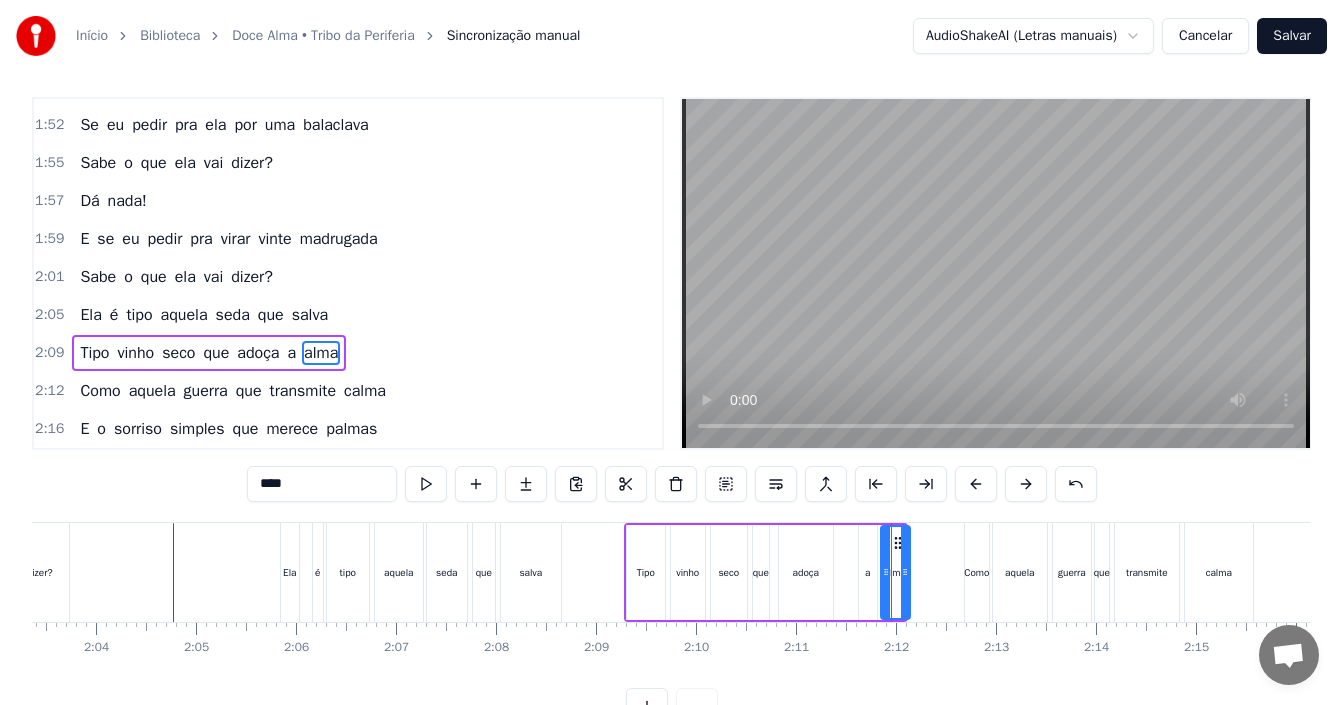 click at bounding box center [905, 572] 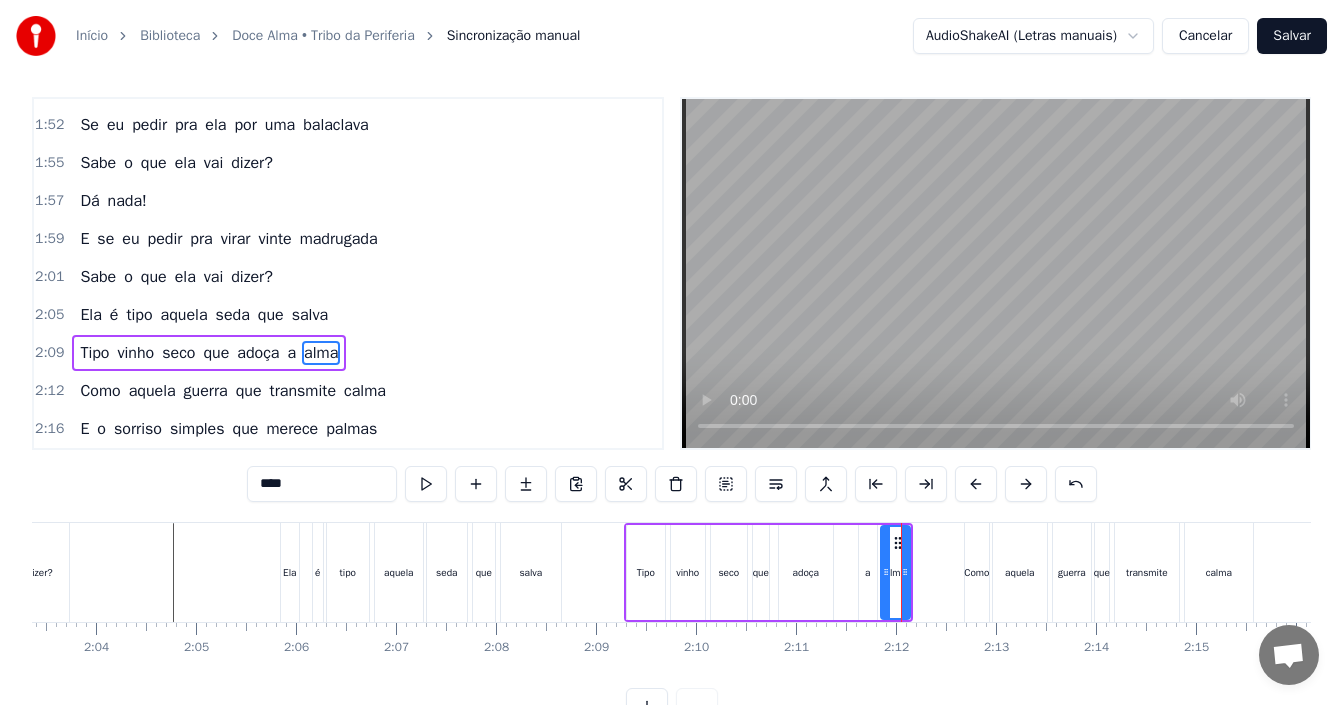 click on "a" at bounding box center [868, 572] 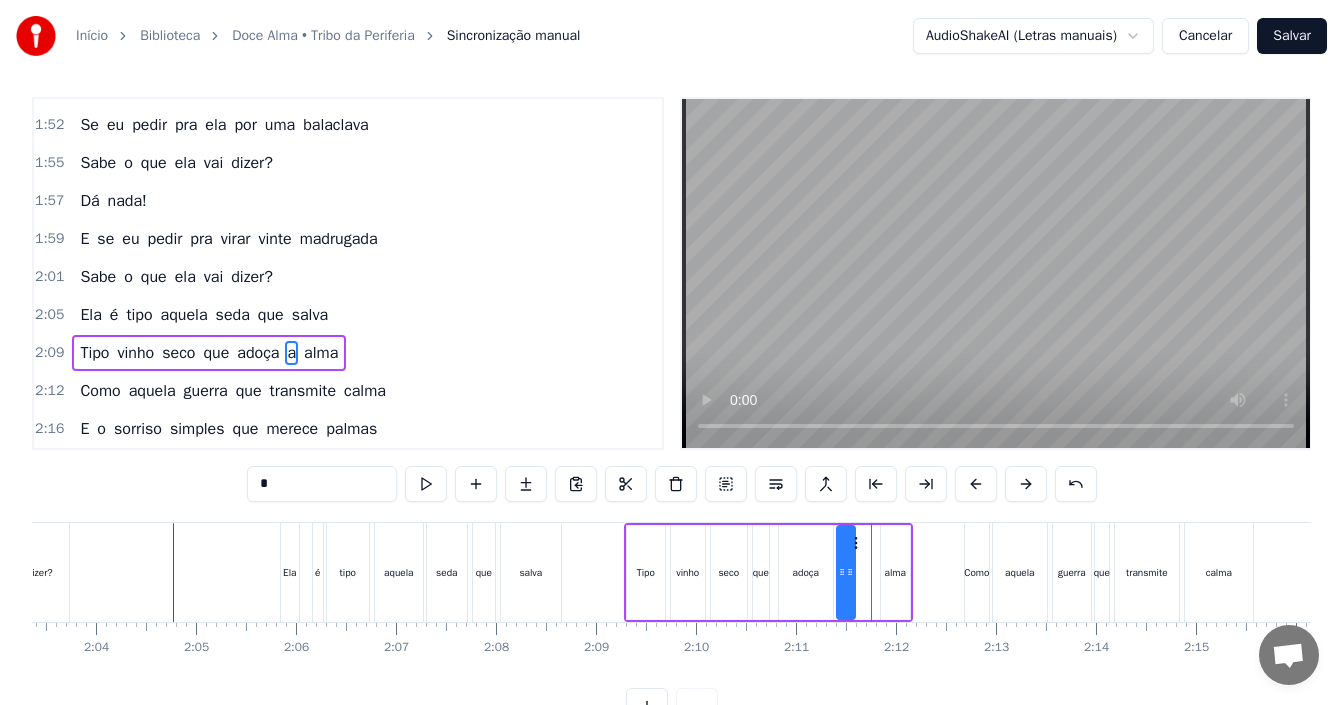 click 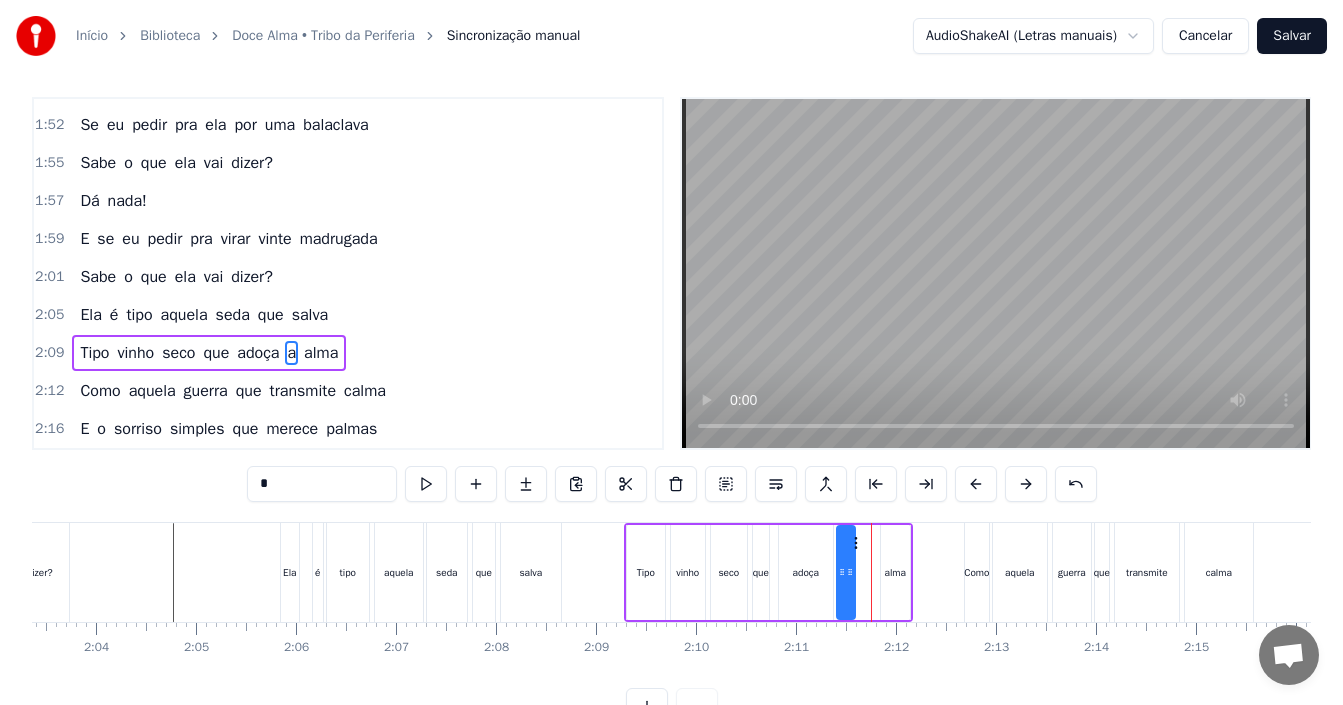 click on "alma" at bounding box center [895, 572] 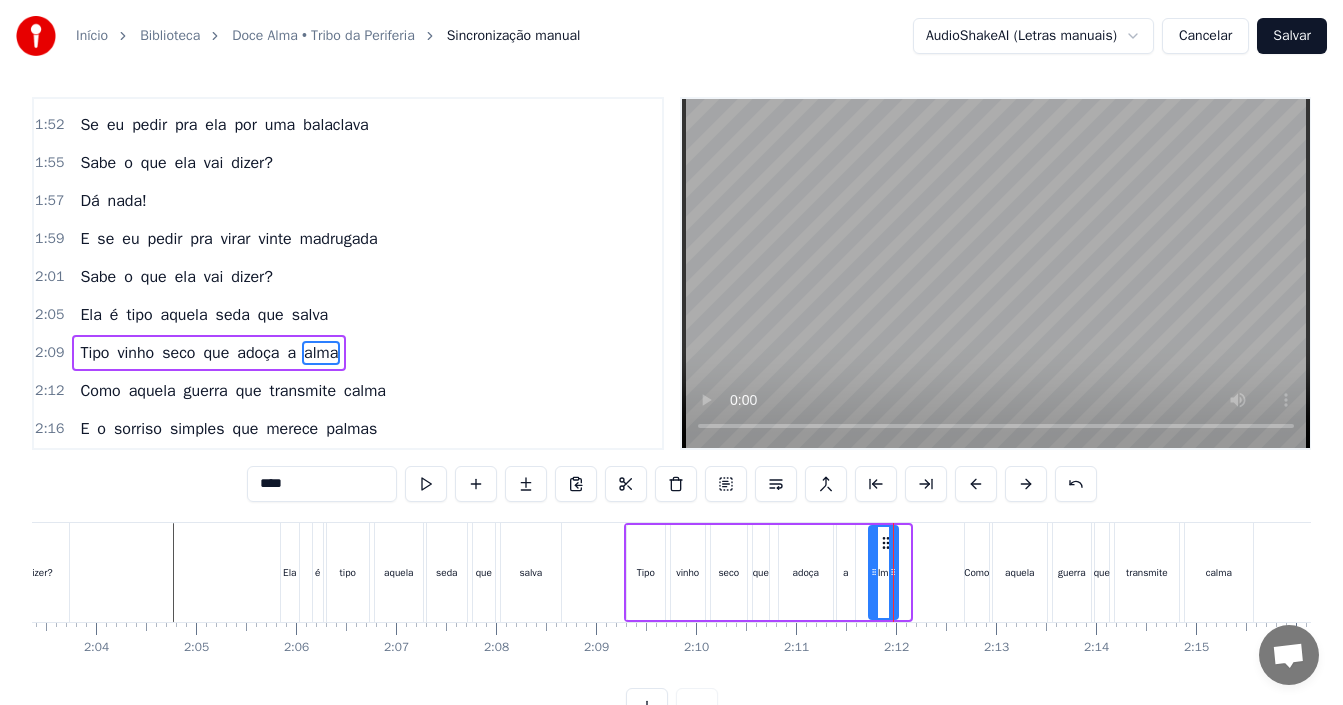 drag, startPoint x: 896, startPoint y: 540, endPoint x: 884, endPoint y: 540, distance: 12 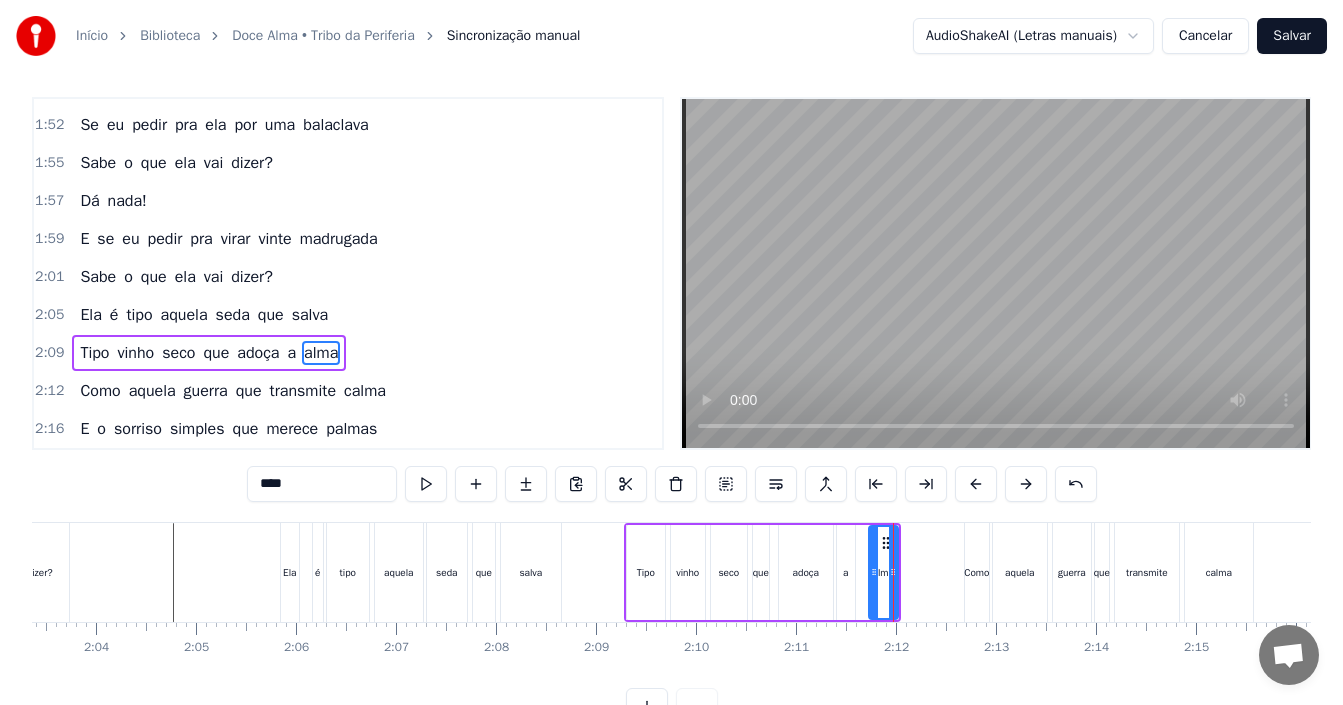 click on "Ela é tipo aquela seda que salva" at bounding box center (423, 572) 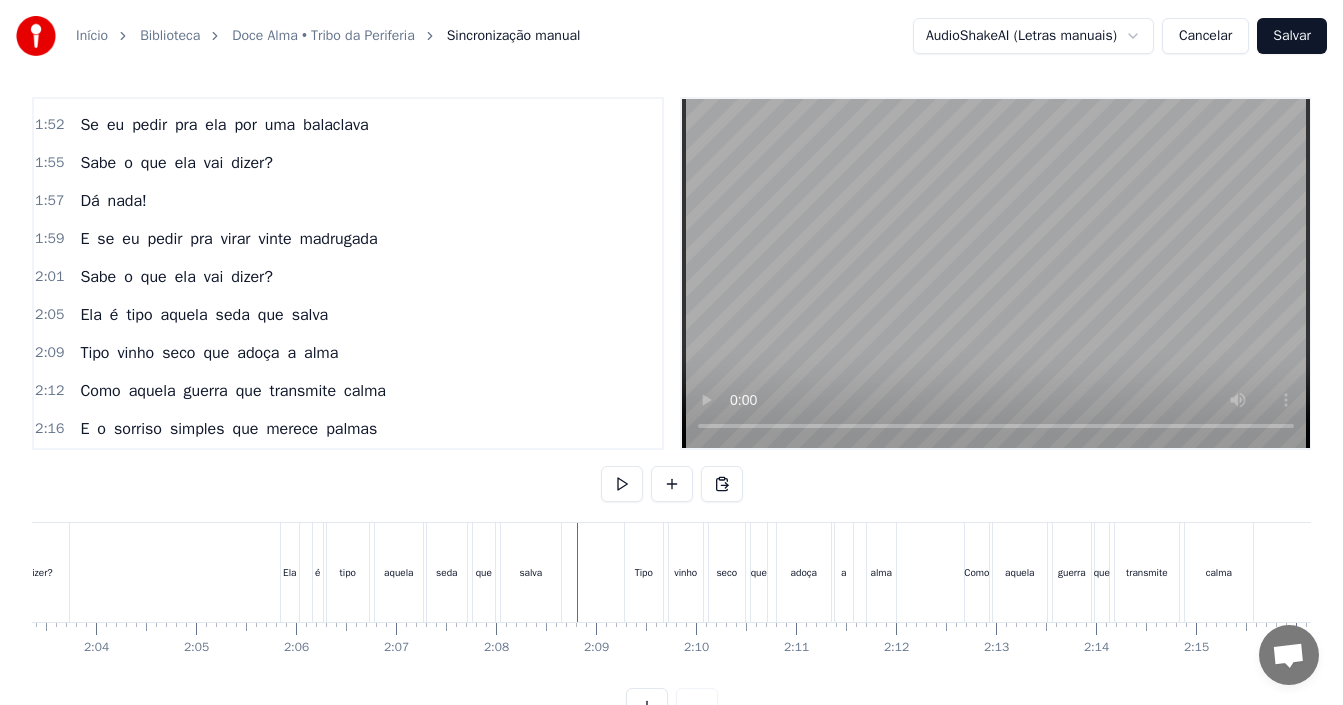 click on "salva" at bounding box center (531, 572) 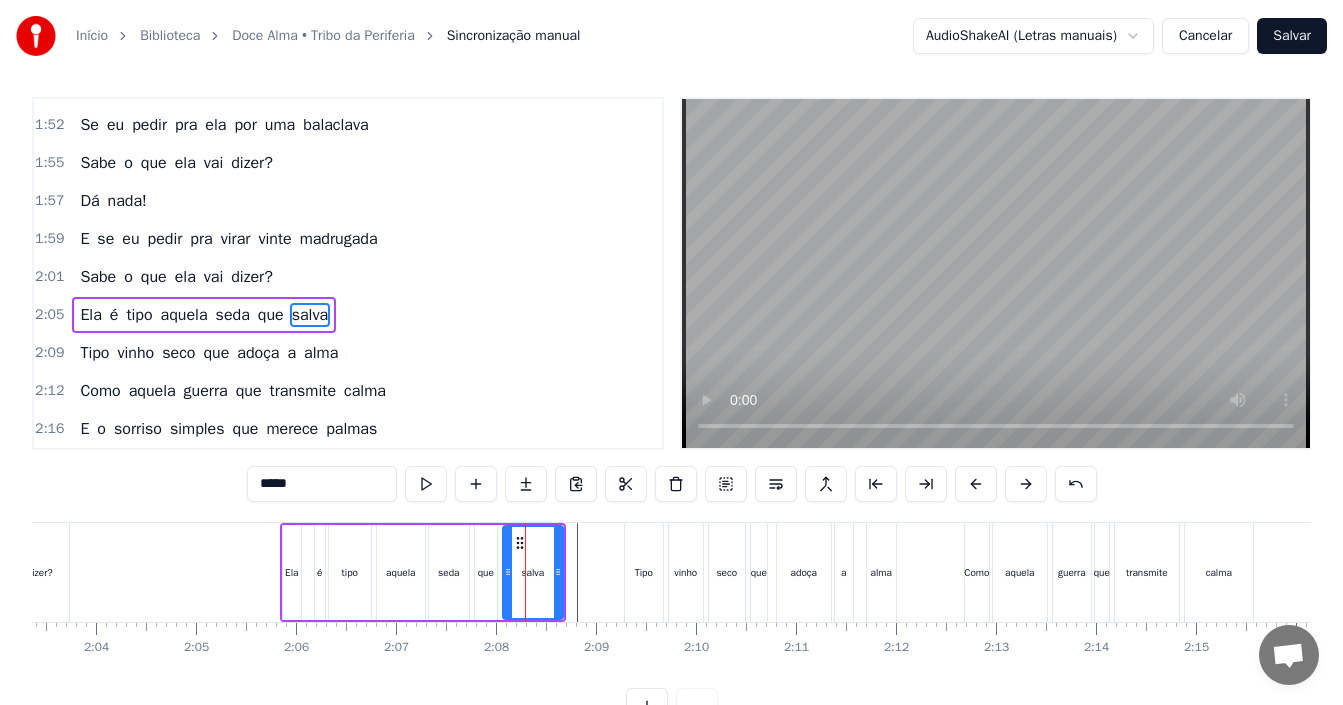 scroll, scrollTop: 0, scrollLeft: 0, axis: both 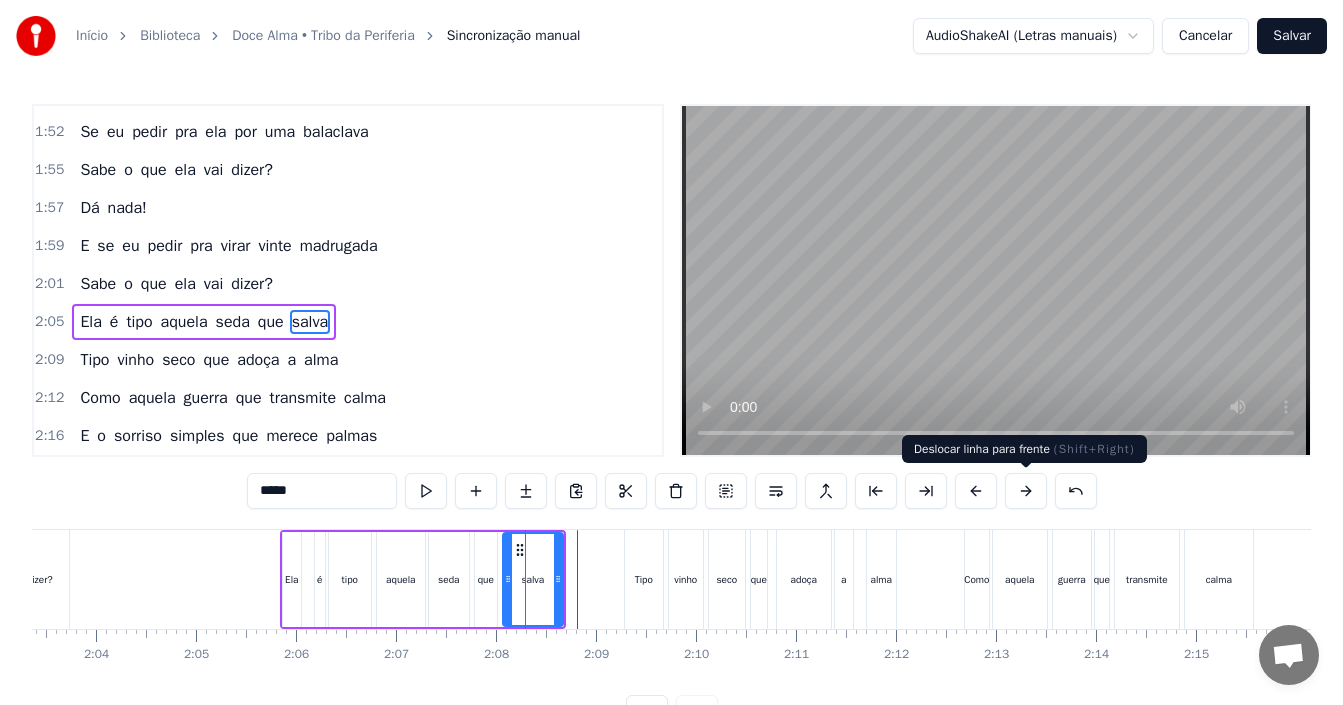 click at bounding box center (1026, 491) 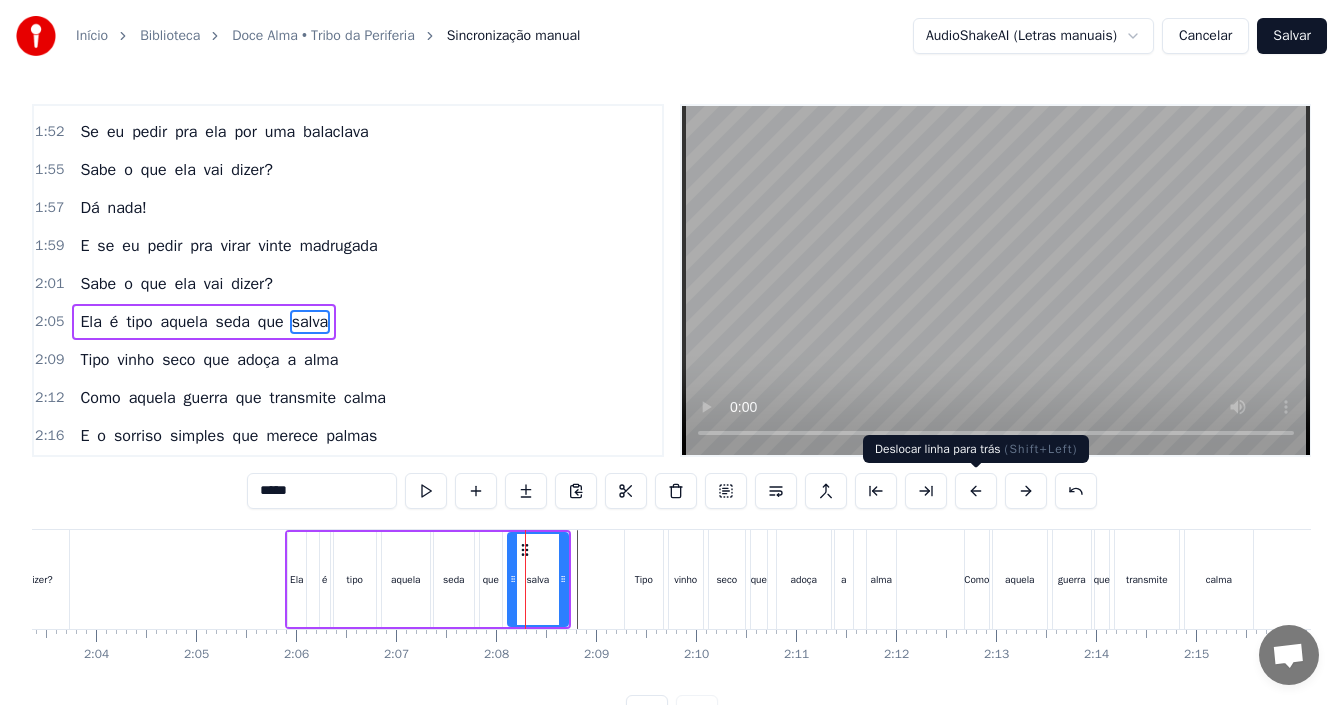 click at bounding box center (976, 491) 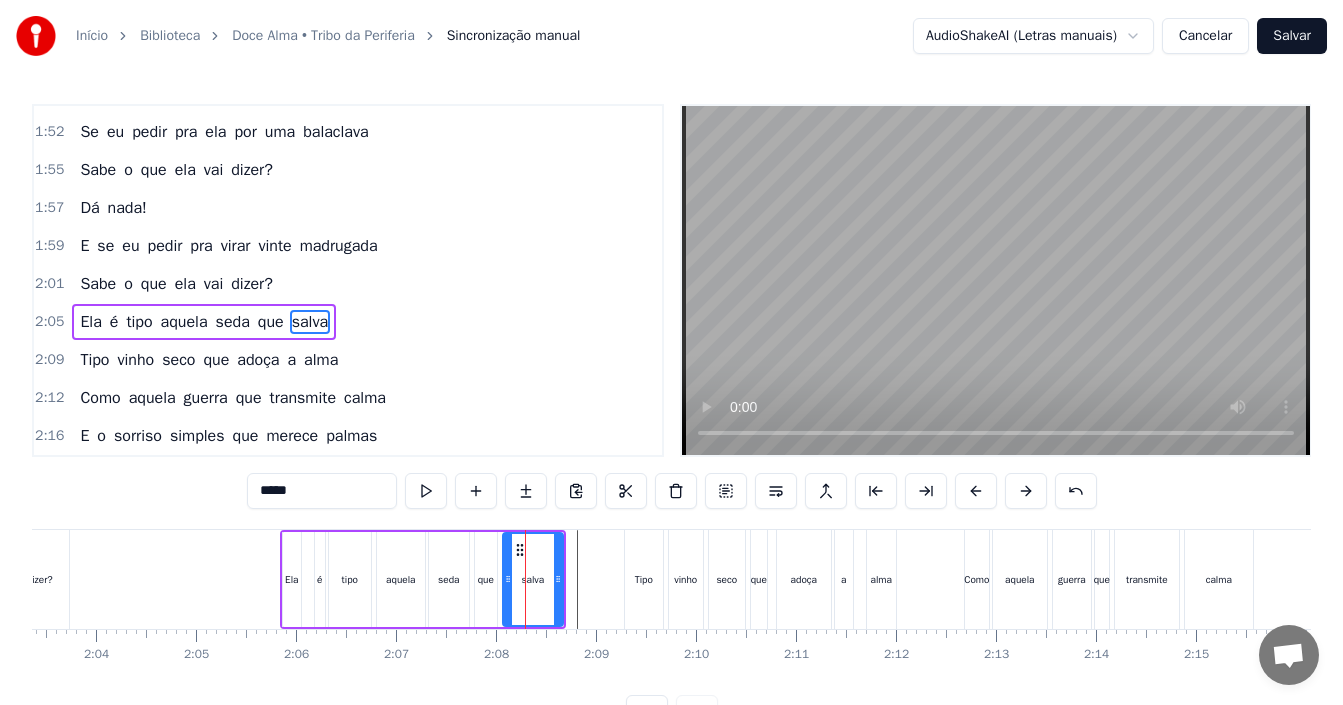 click at bounding box center (-4322, 579) 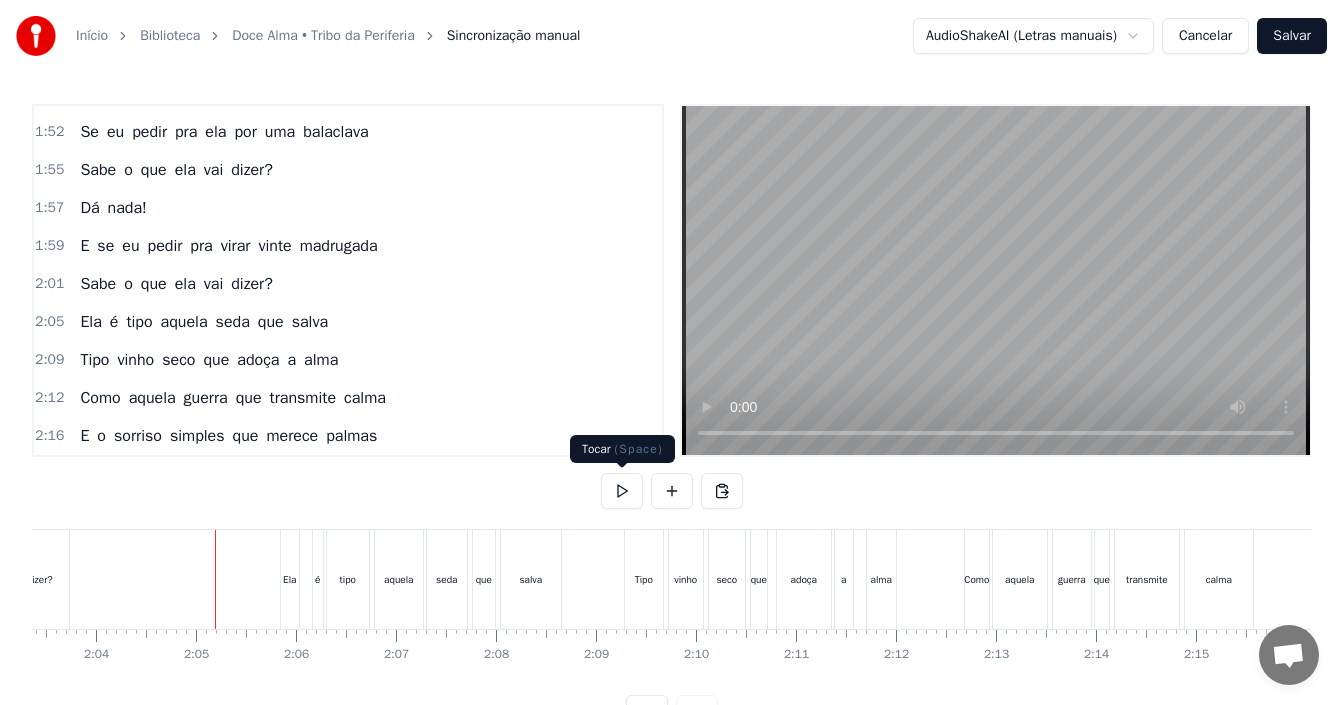 click at bounding box center [622, 491] 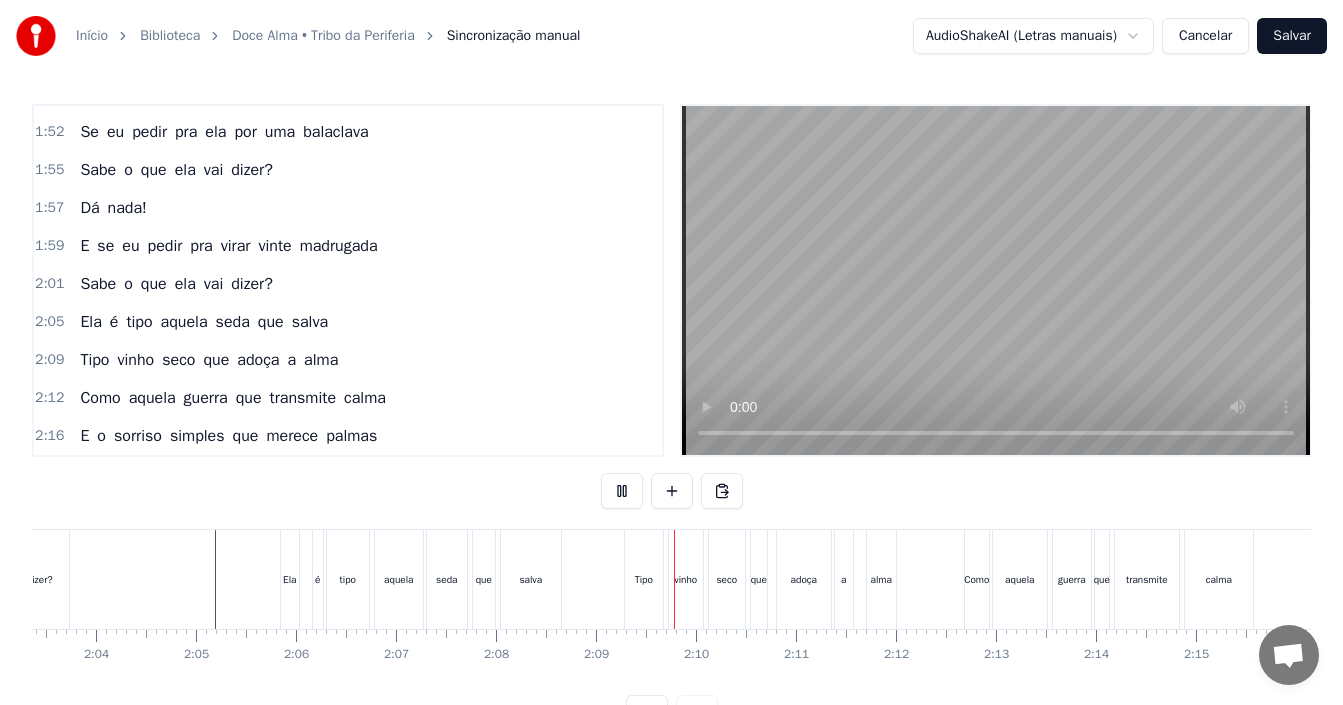 click at bounding box center [622, 491] 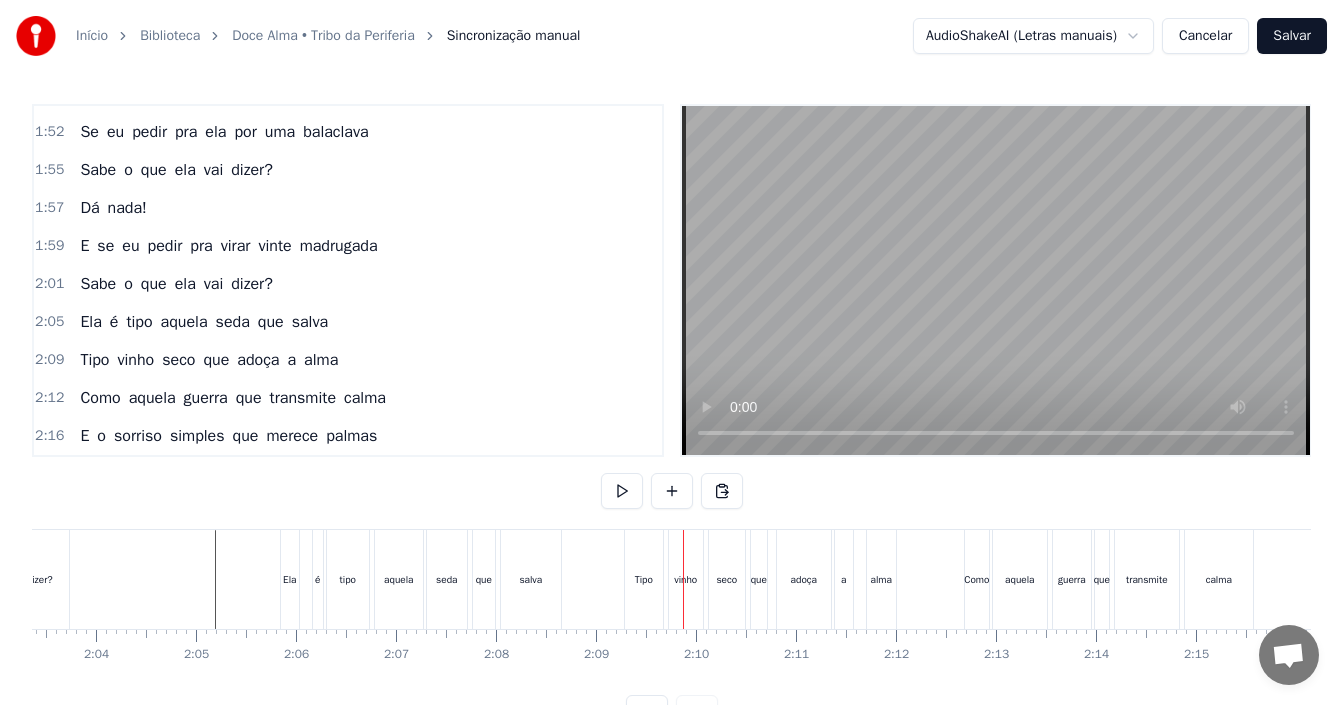 click on "alma" at bounding box center (881, 579) 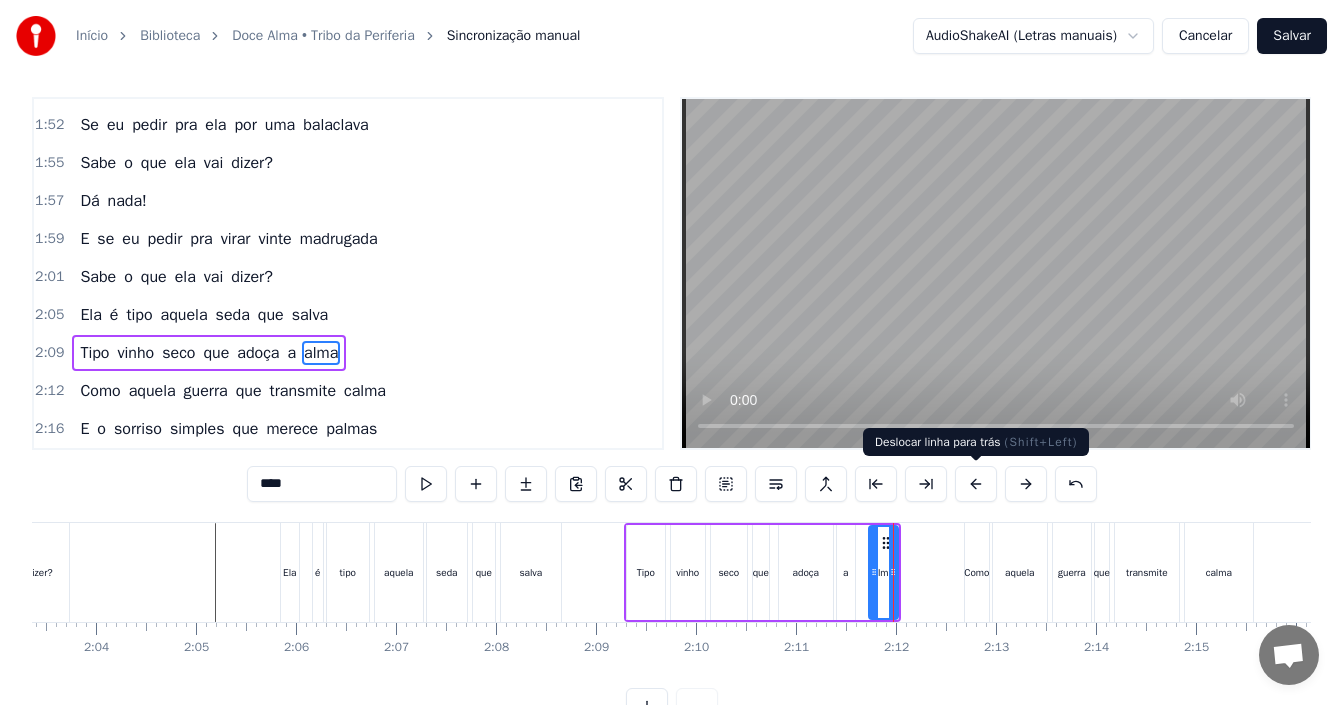 click at bounding box center [976, 484] 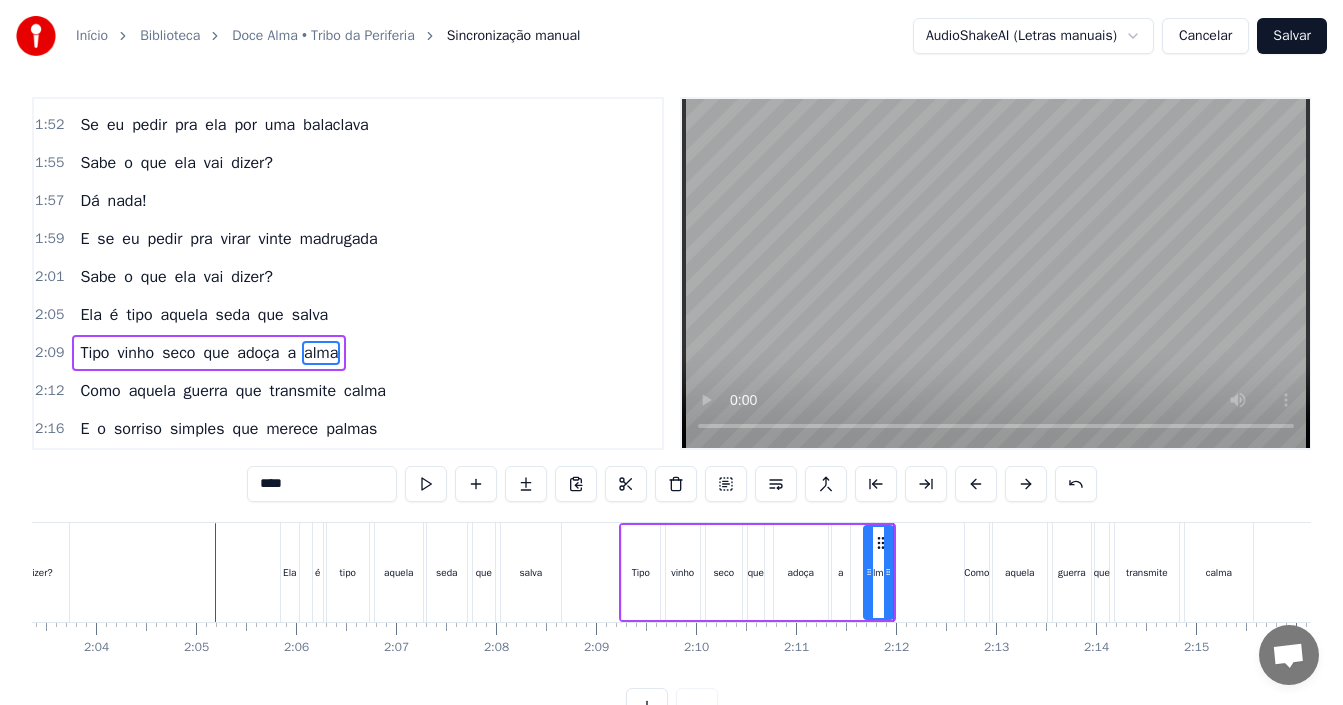 click on "[FIRST] [LAST] é tipo aquela seda que salva Tipo vinho seco que adoça a alma Como aquela guerra que transmite calma E o sorriso simples que merece palmas É tipo a divisão de indecisões O teor de uma erupção em emoções E o caráter formado por ocasiões E não vai ser moldado por opiniões E o outro sou eu O atribulado sou eu Mas também vem da rua Criado sem pai, pô Acho que foi isso que me deixou tão sagaz, ah Provar minha conduta, ainda é cedo demais Mas, se hoje eu tô na guerra É porque amanhã quero paz E no declive Se não tiver equilíbrio, é queda livre E tipo, eu sou a bala, ela é o calibre, pá Eu procuro a guerra, ela decide Se vamos guerrear Ela é eclipse, eu sou quebrada Eu sou formação marginal, ela é magistrada Sou o maluco que pula de ponta da ponte Ela é o horizonte, e nóis juntos se torna estrada Ela é o erro na medida exata Ela é joia rara, mais que o ouro, mais que a prata E esse sem camisa de [VEHICLE] e cordão Que faz dessa avenida melhor emoção É bem avançado, o bagulho é" at bounding box center [-4322, 572] 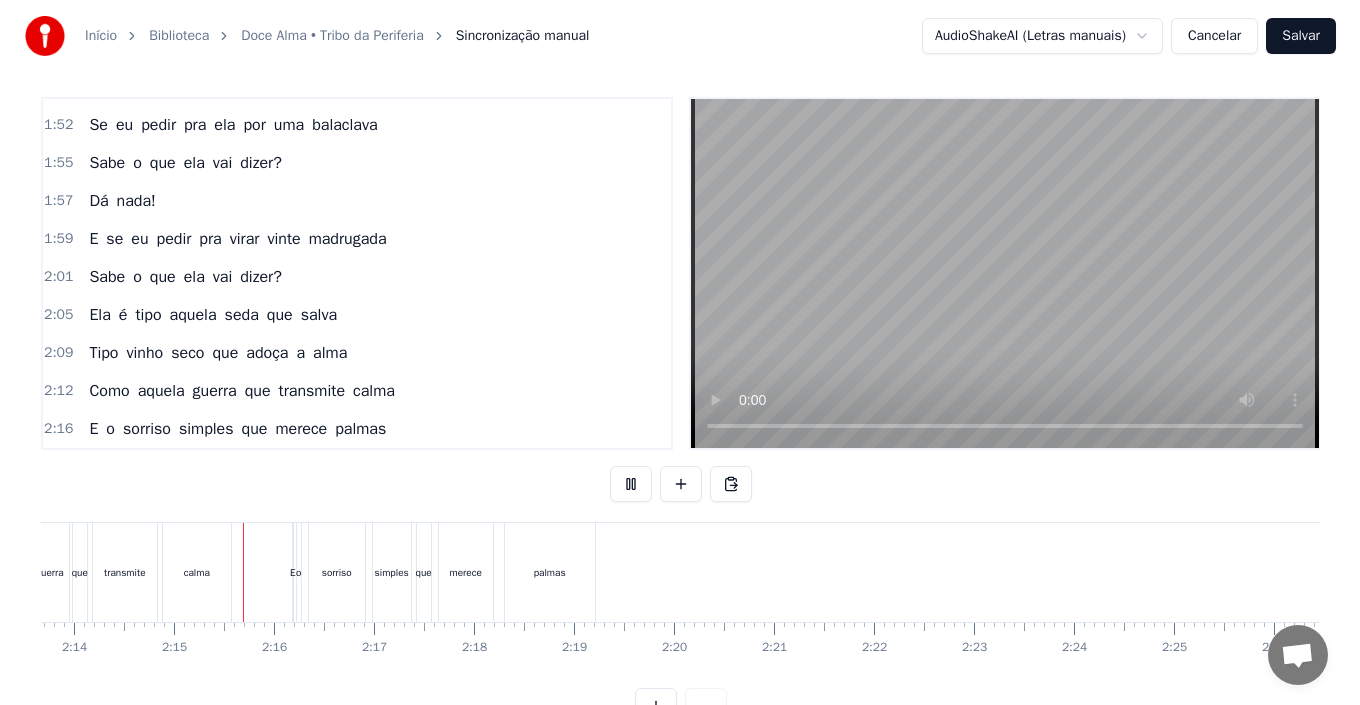 scroll, scrollTop: 0, scrollLeft: 13415, axis: horizontal 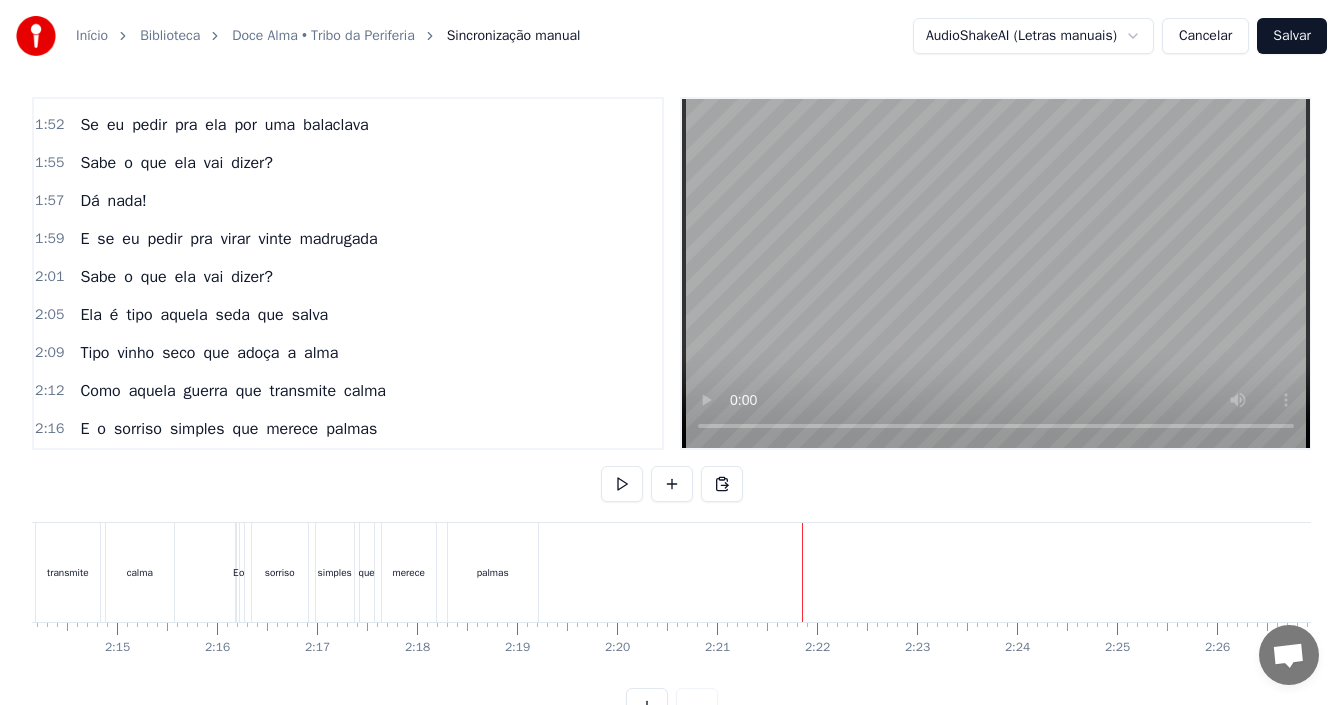 click on "Salvar" at bounding box center (1292, 36) 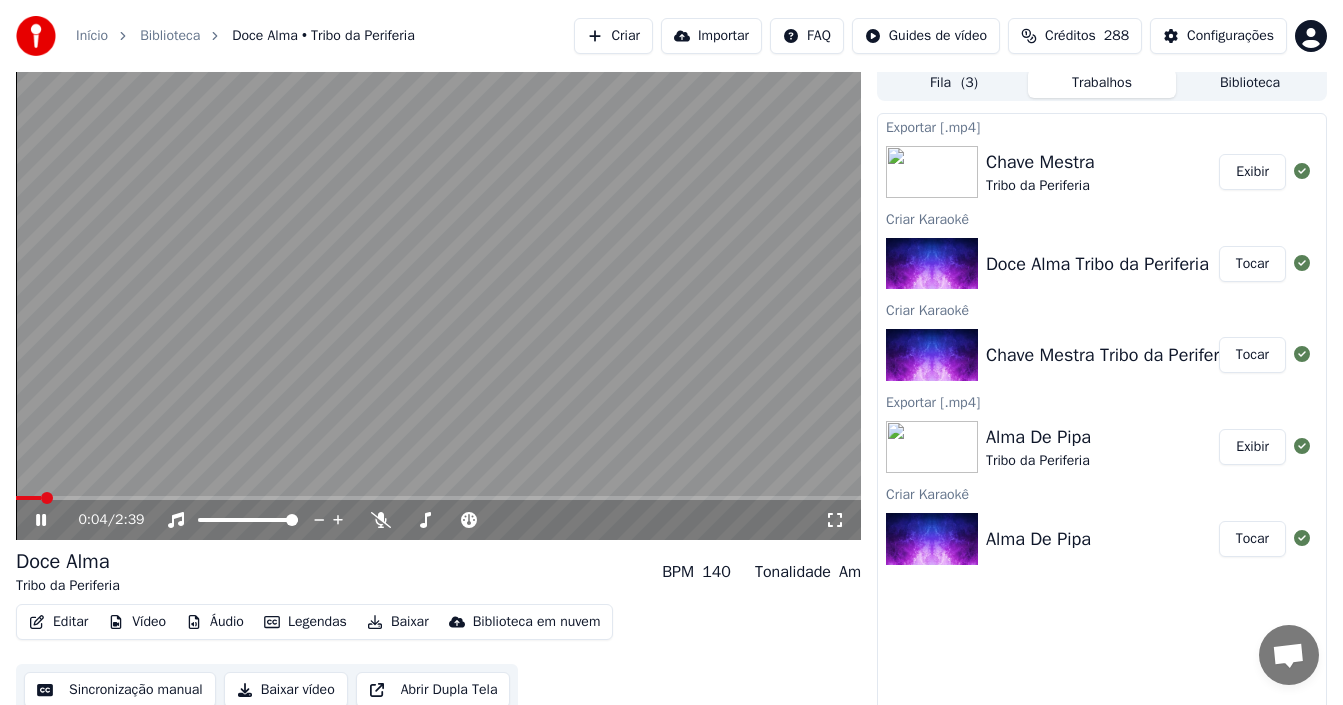 click 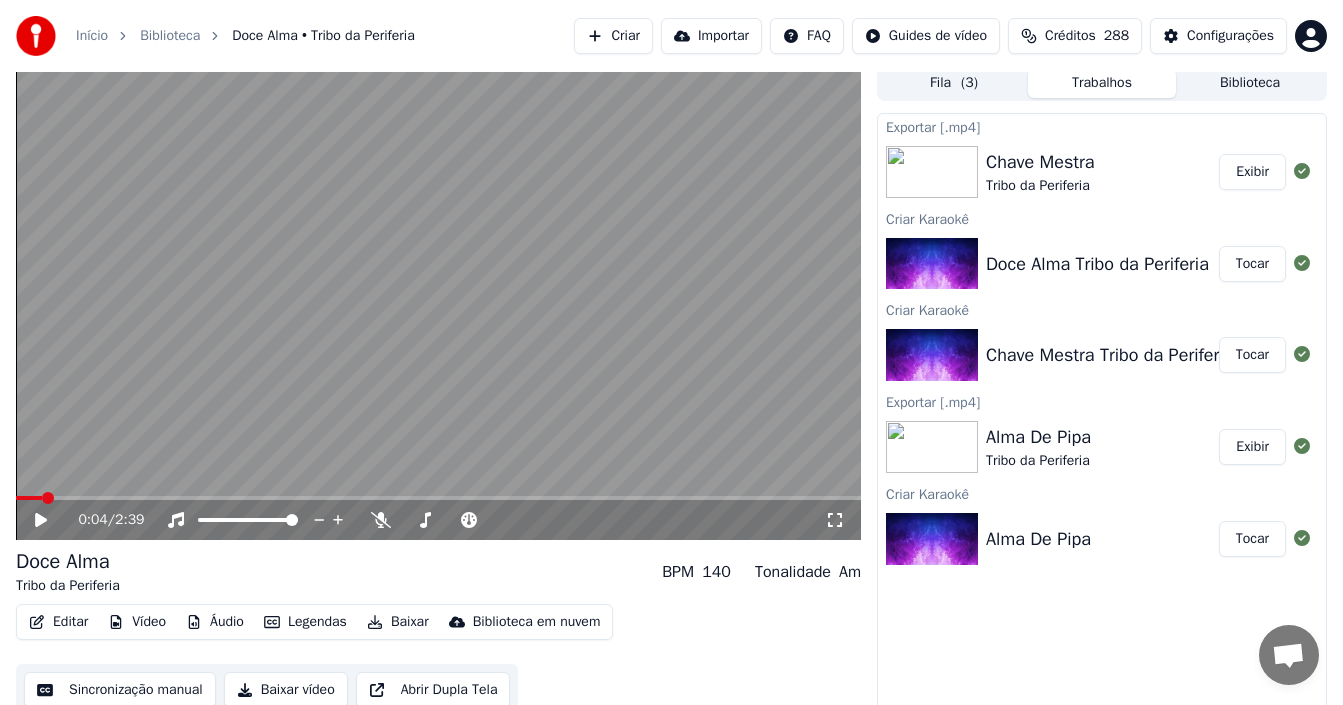 click on "Baixar" at bounding box center [398, 622] 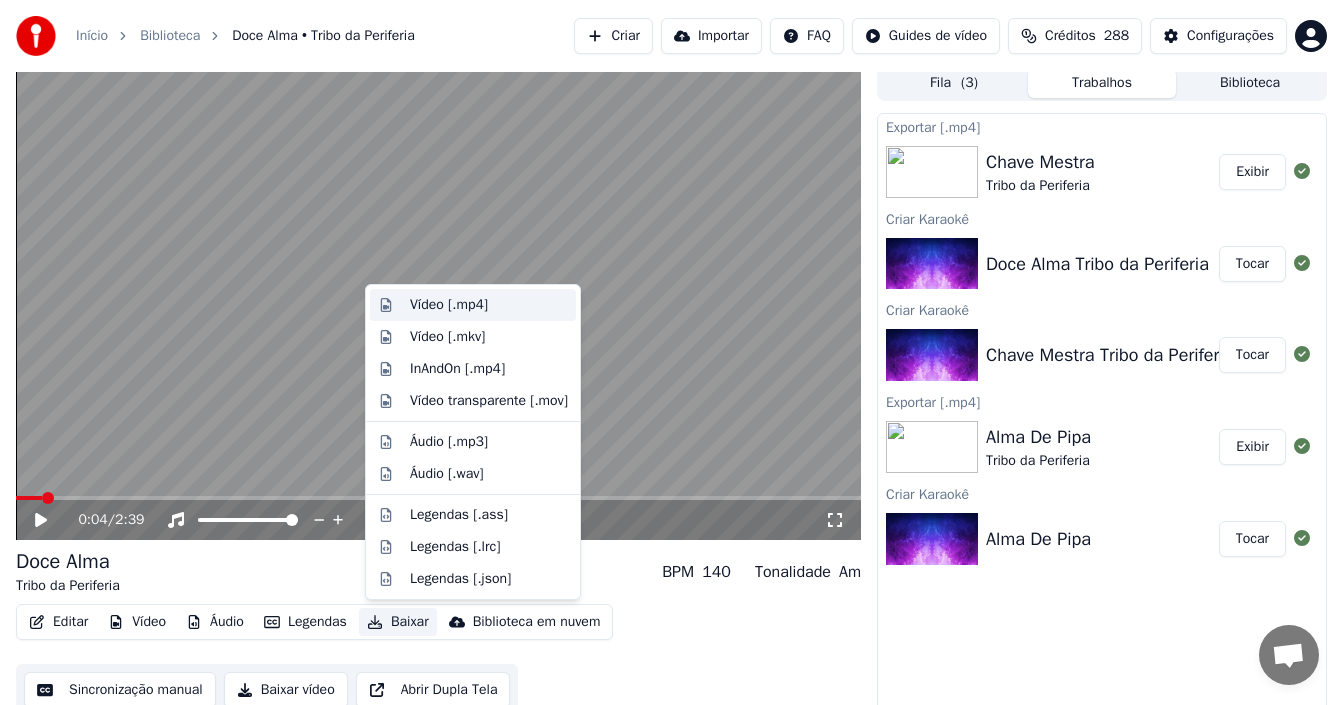 click on "Vídeo [.mp4]" at bounding box center (449, 305) 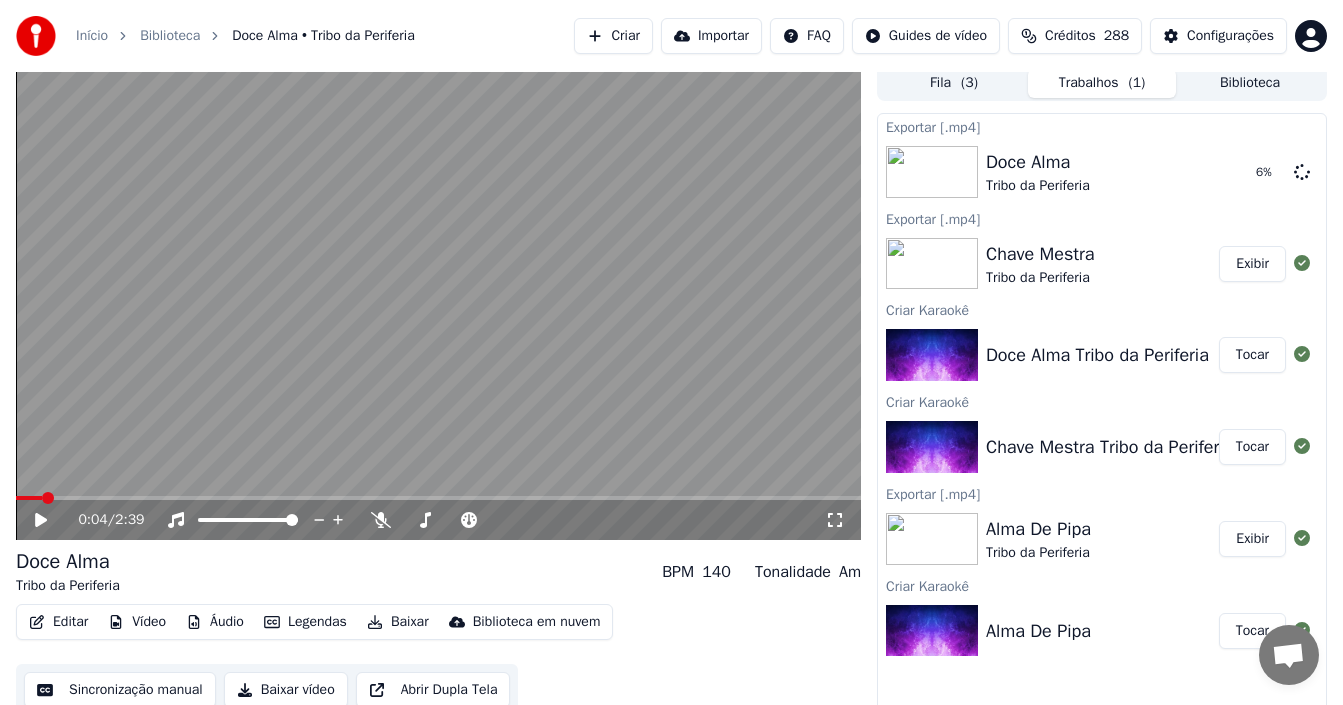 click on "Criar" at bounding box center [613, 36] 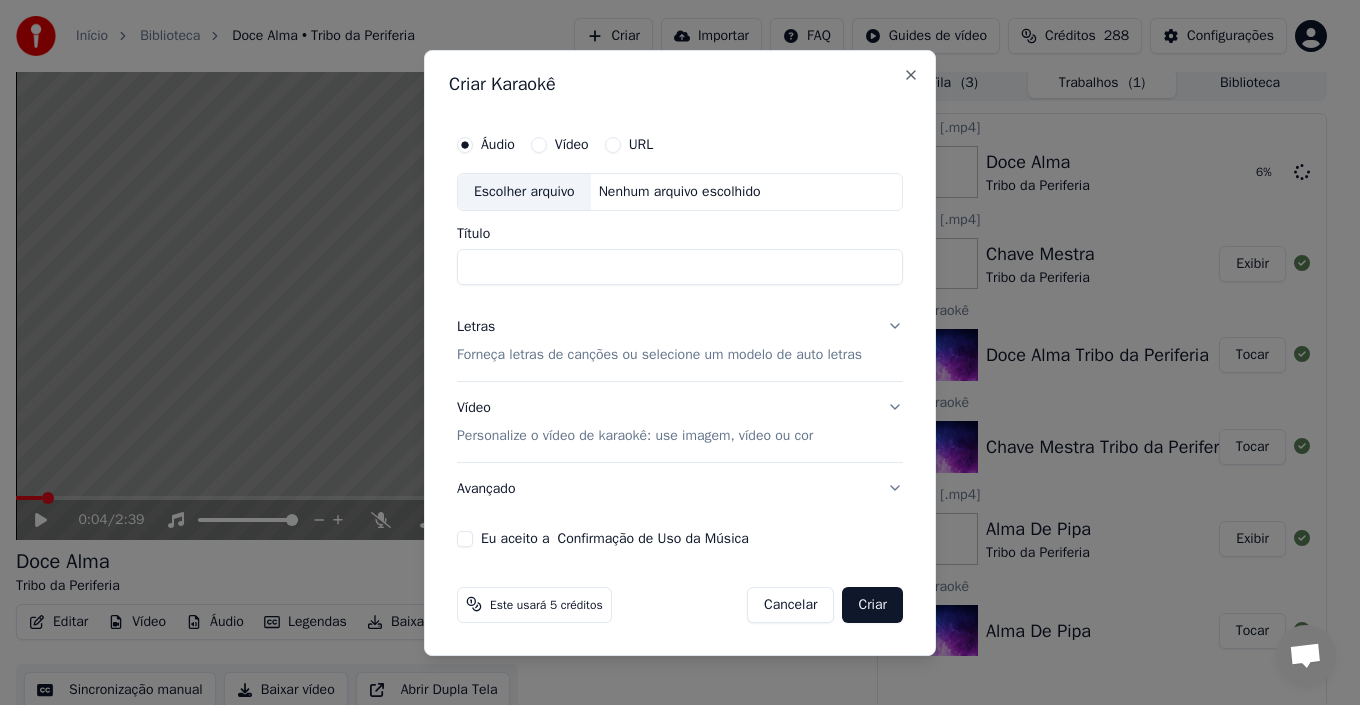 click on "Escolher arquivo" at bounding box center (524, 192) 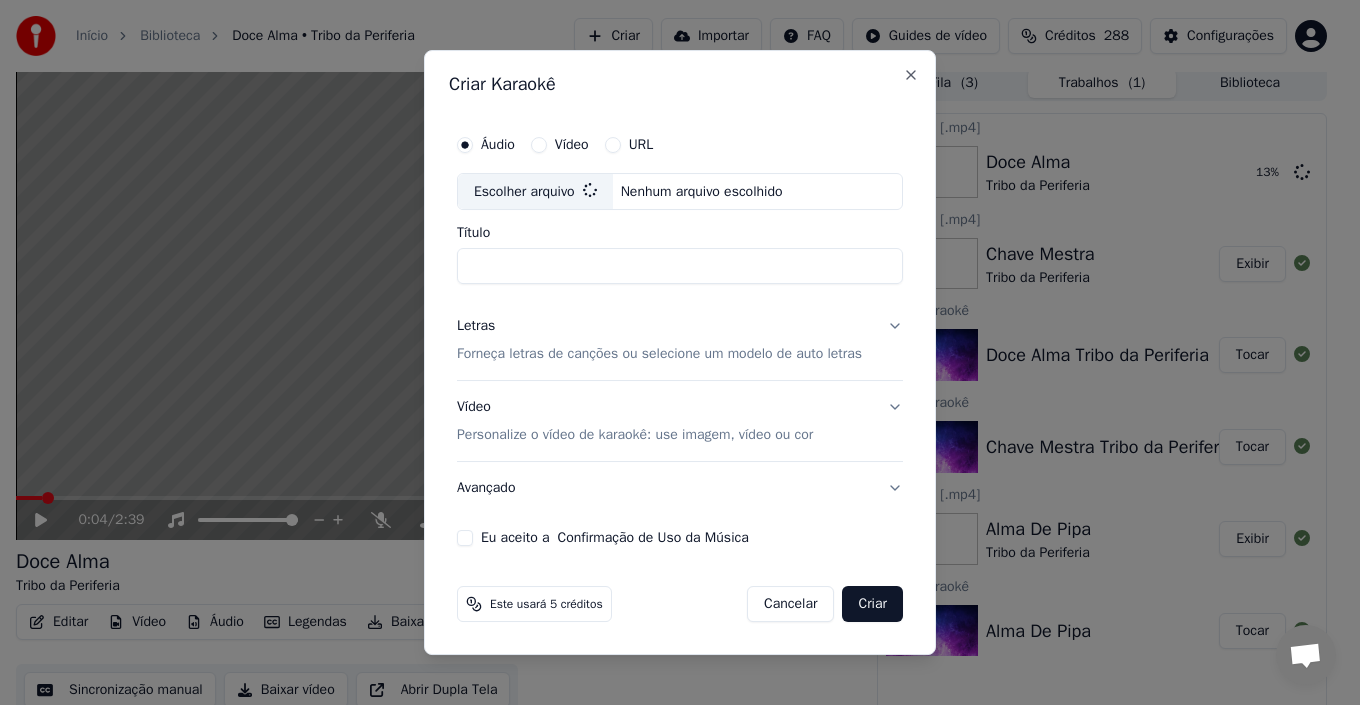 type on "**********" 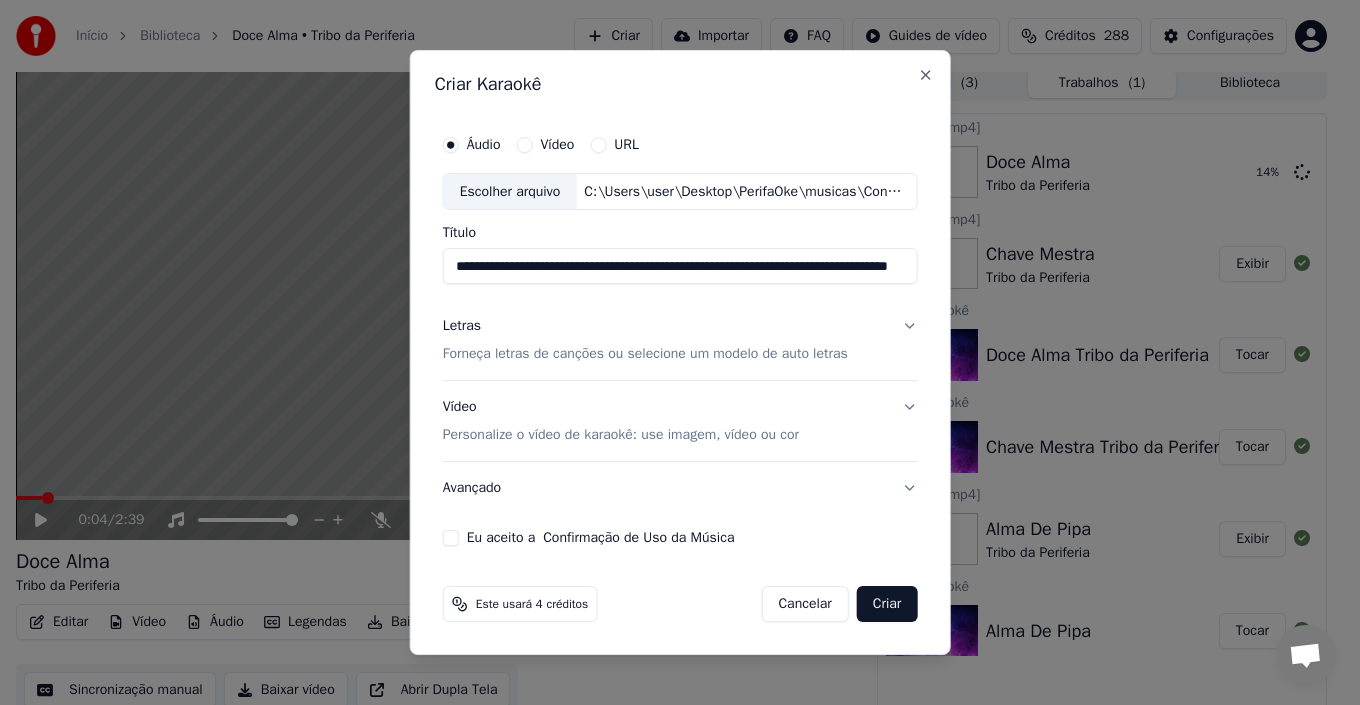 click on "Forneça letras de canções ou selecione um modelo de auto letras" at bounding box center [645, 355] 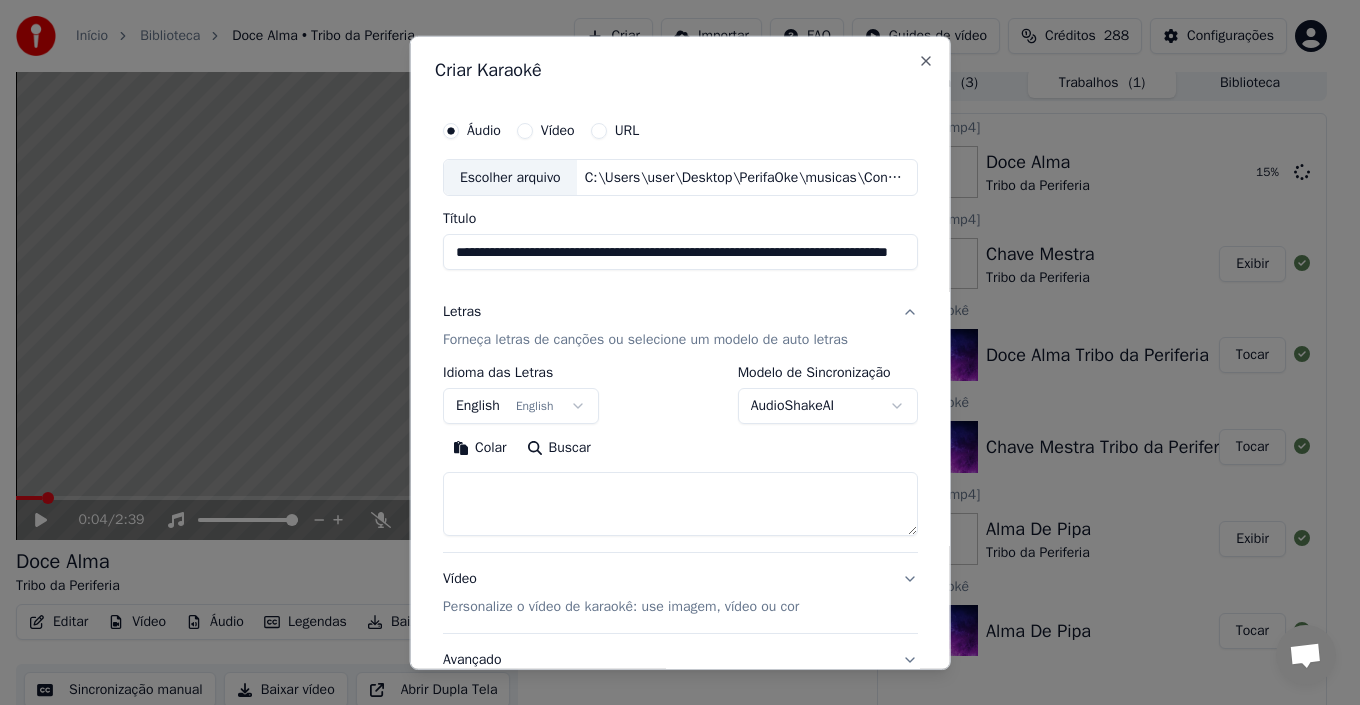 click on "English English" at bounding box center [521, 406] 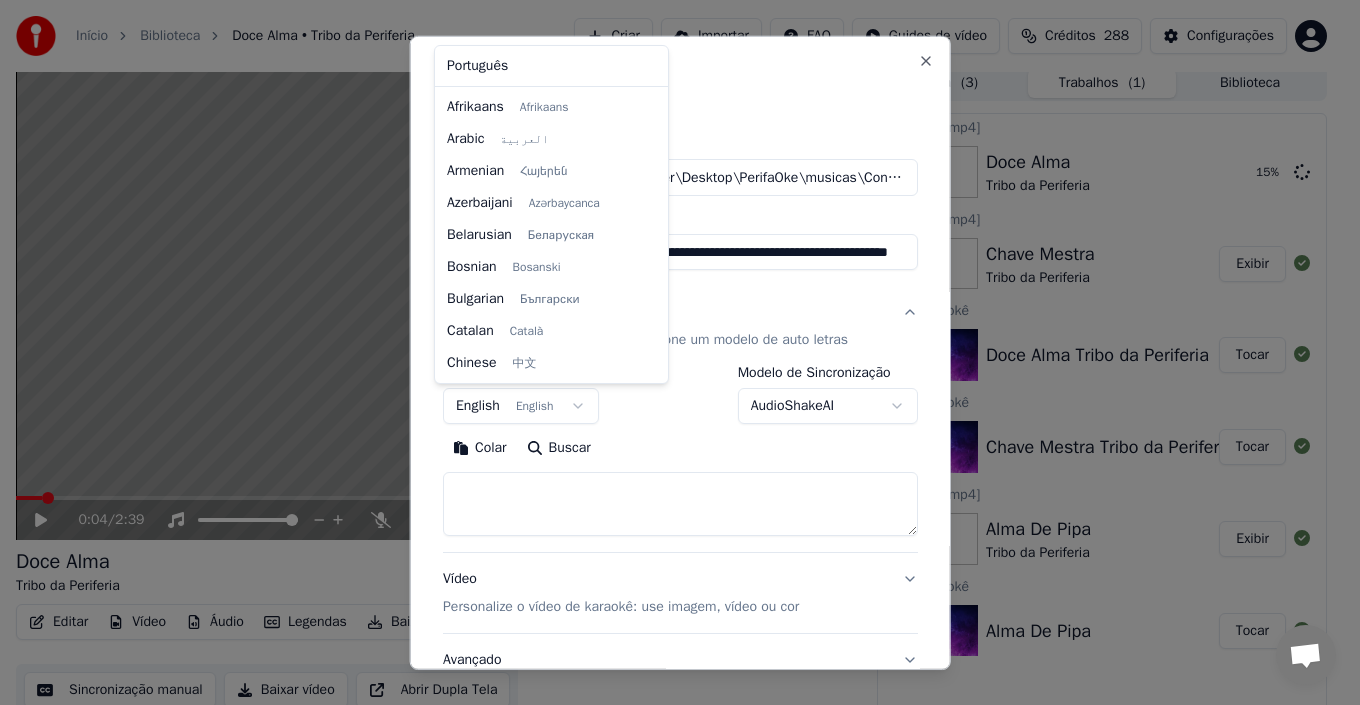 scroll, scrollTop: 160, scrollLeft: 0, axis: vertical 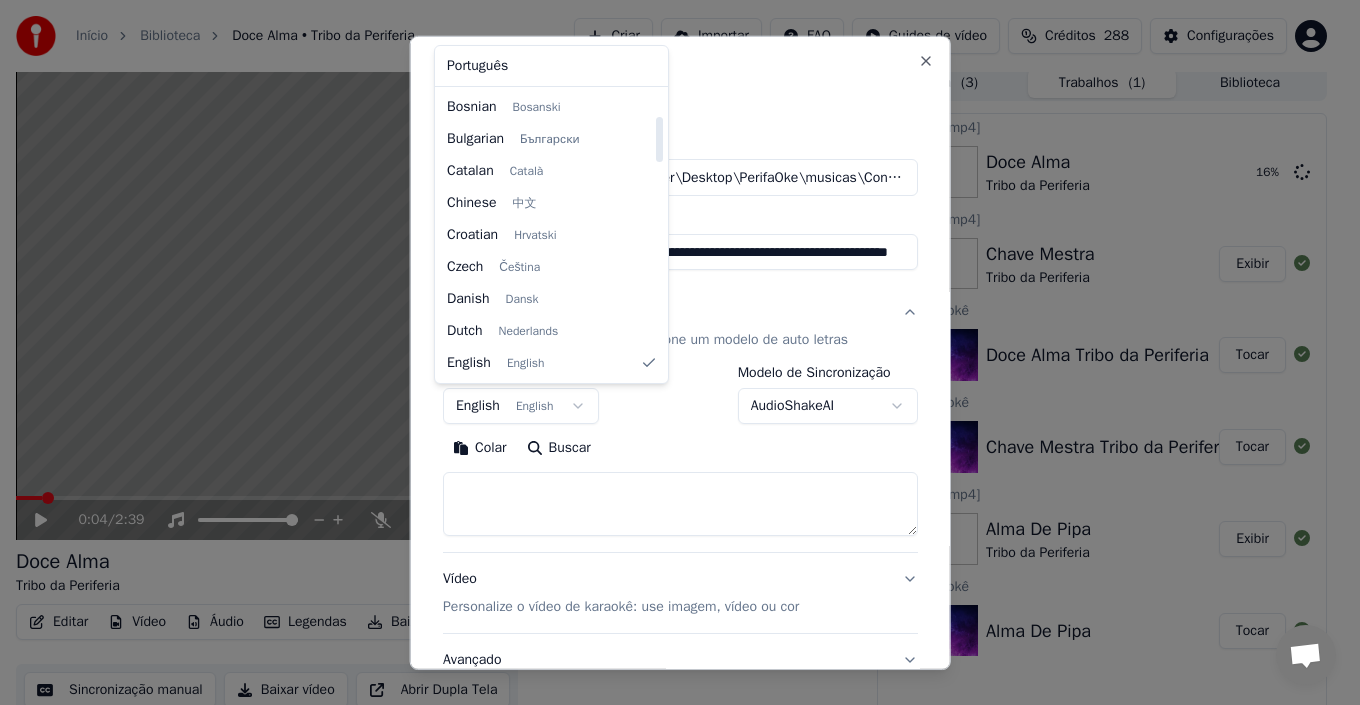 select on "**" 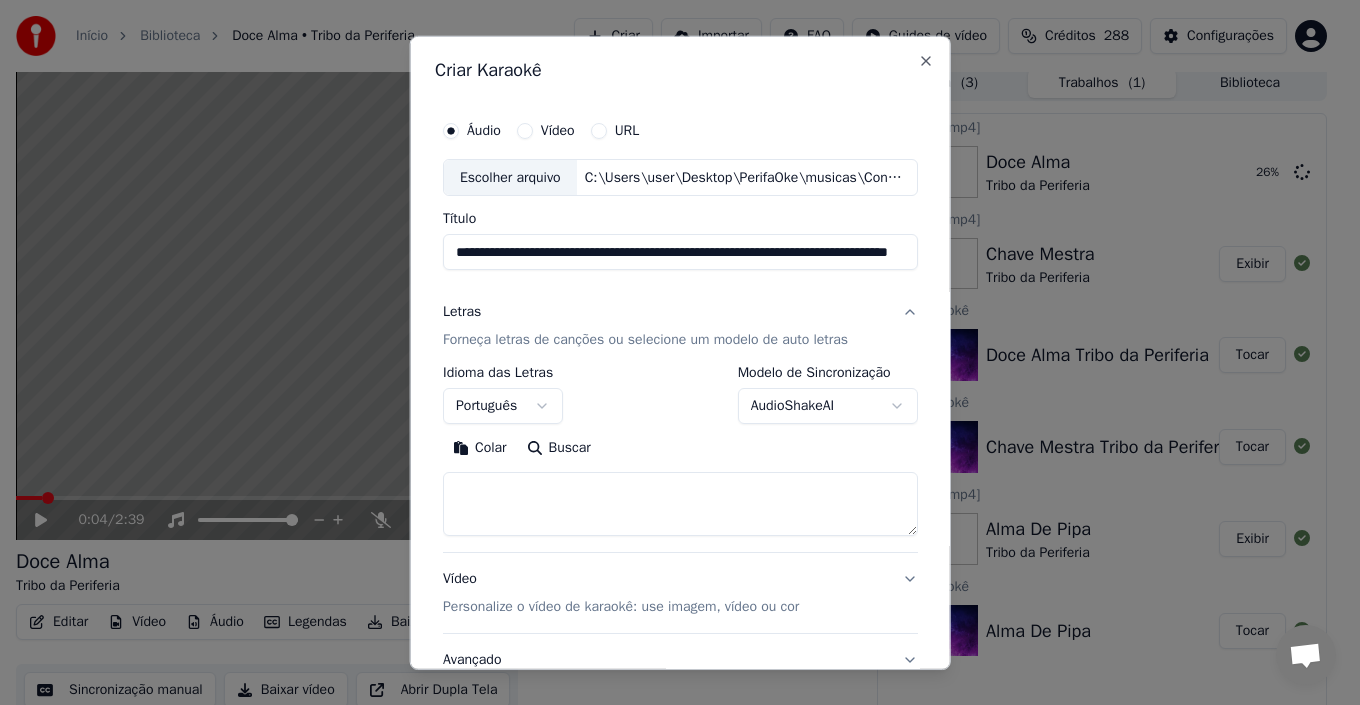 click at bounding box center [680, 504] 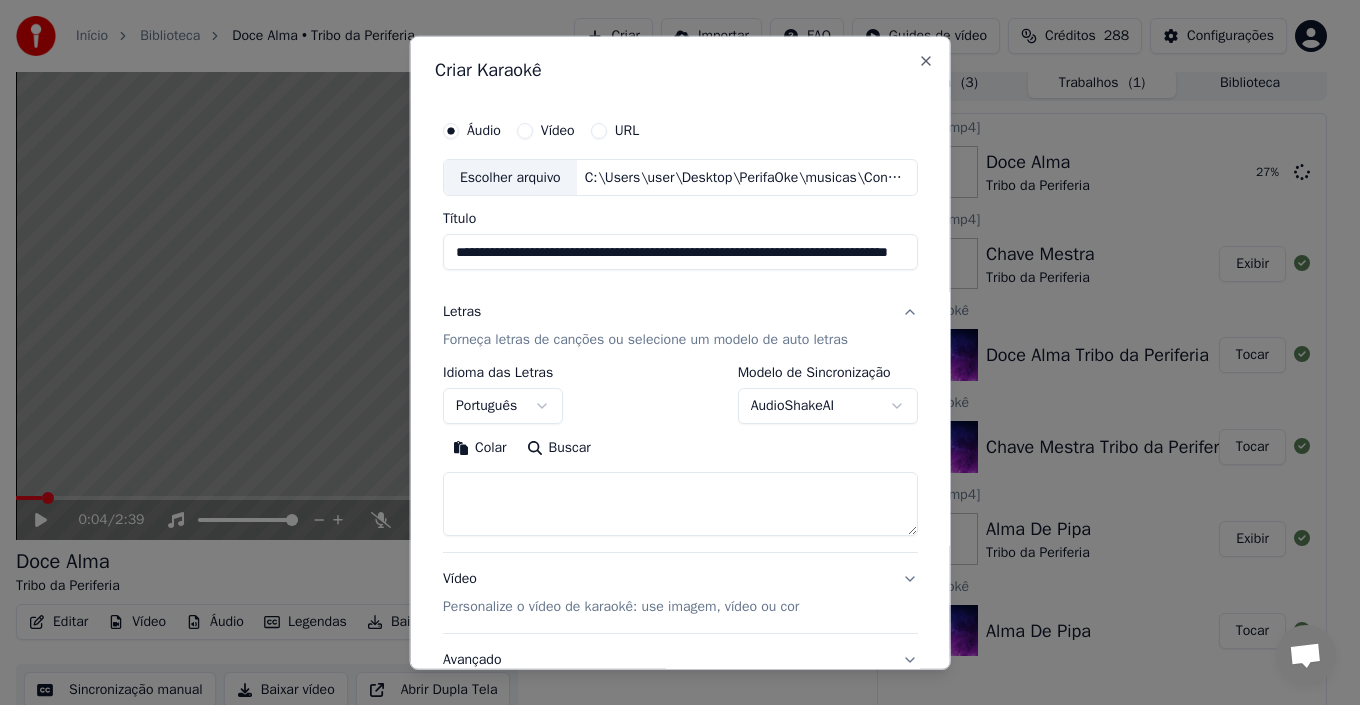 paste on "**********" 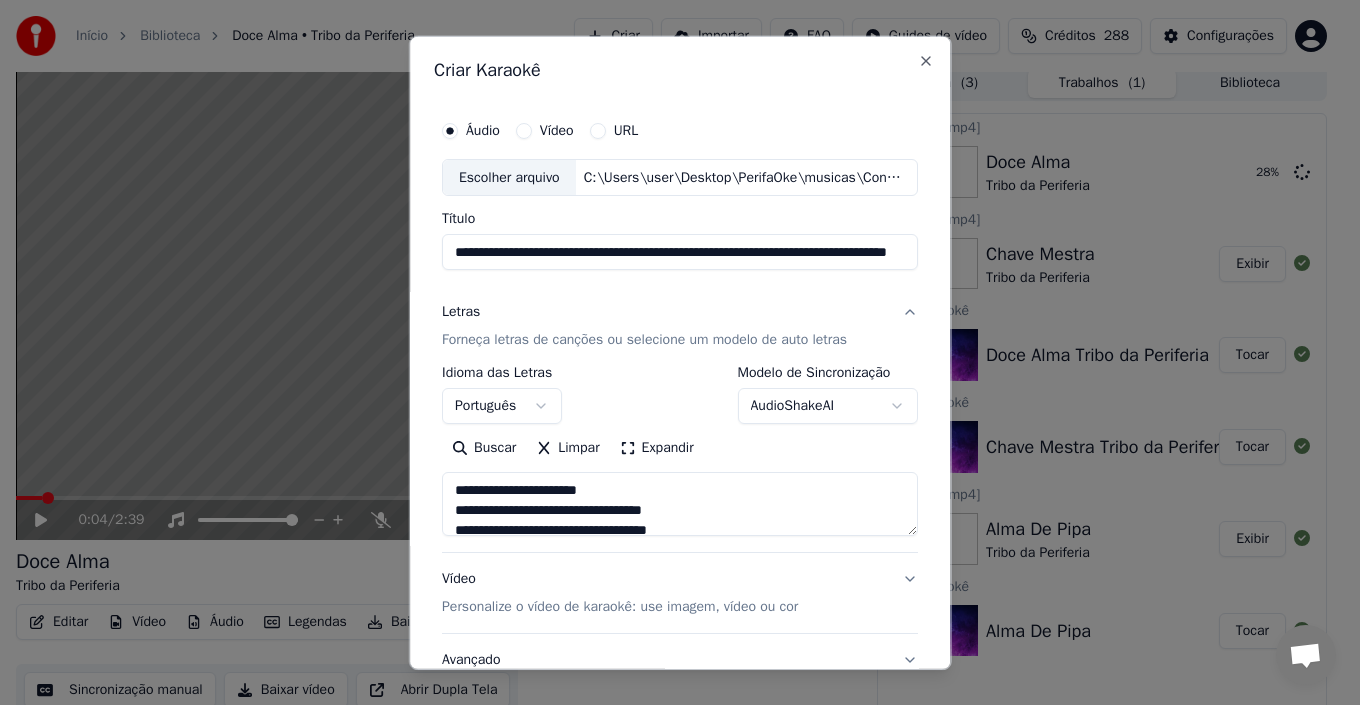 scroll, scrollTop: 1105, scrollLeft: 0, axis: vertical 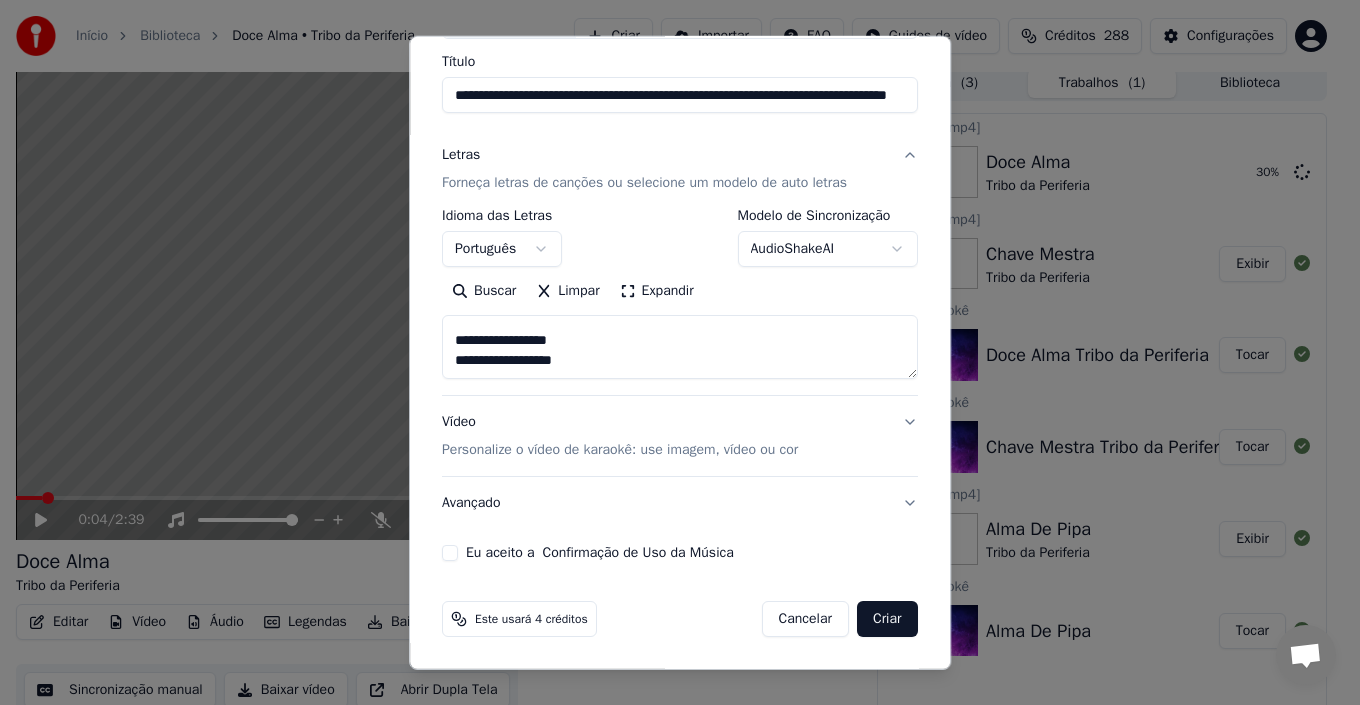 type on "**********" 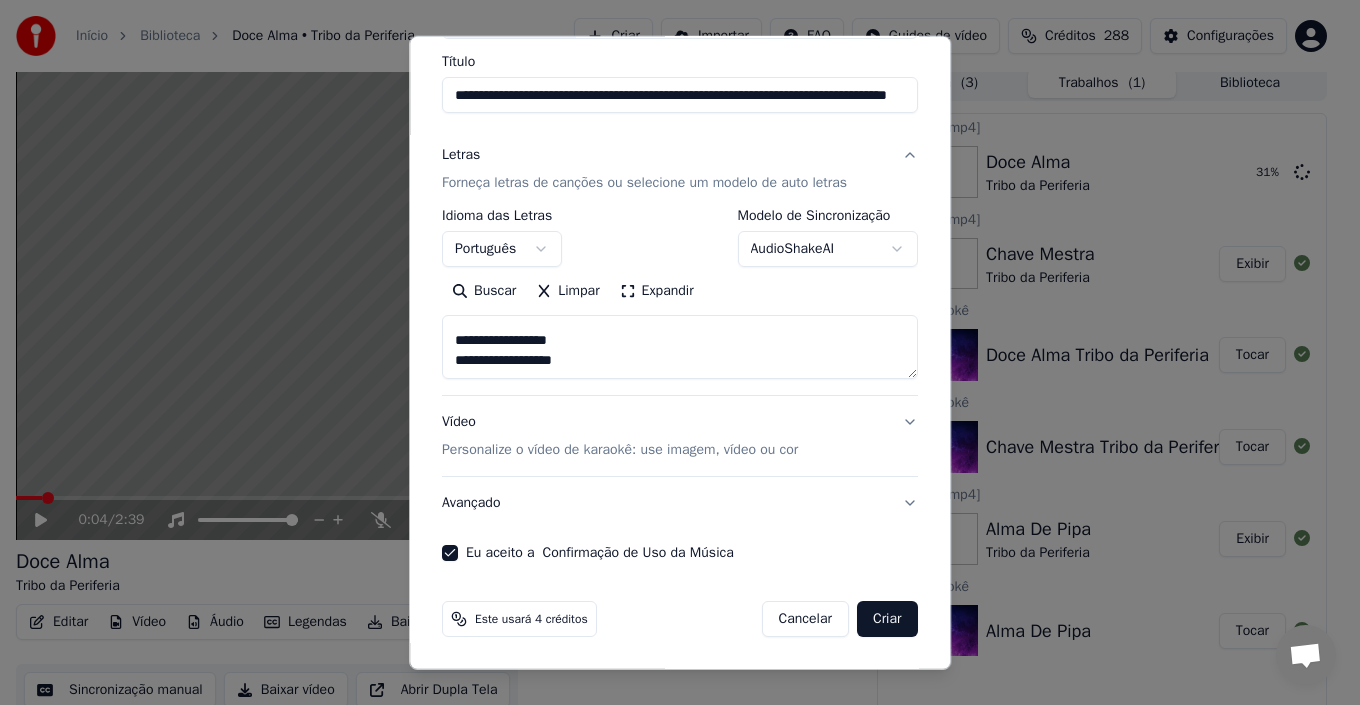 click on "Criar" at bounding box center [887, 619] 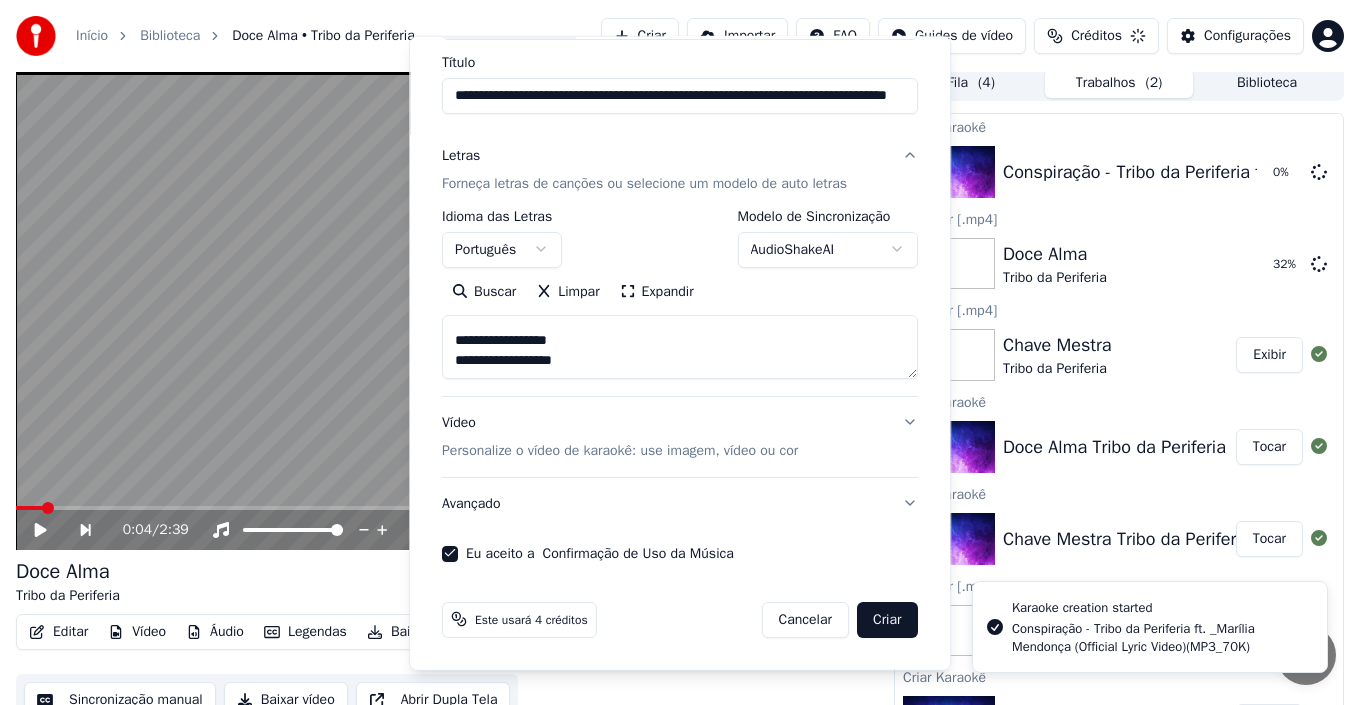 type 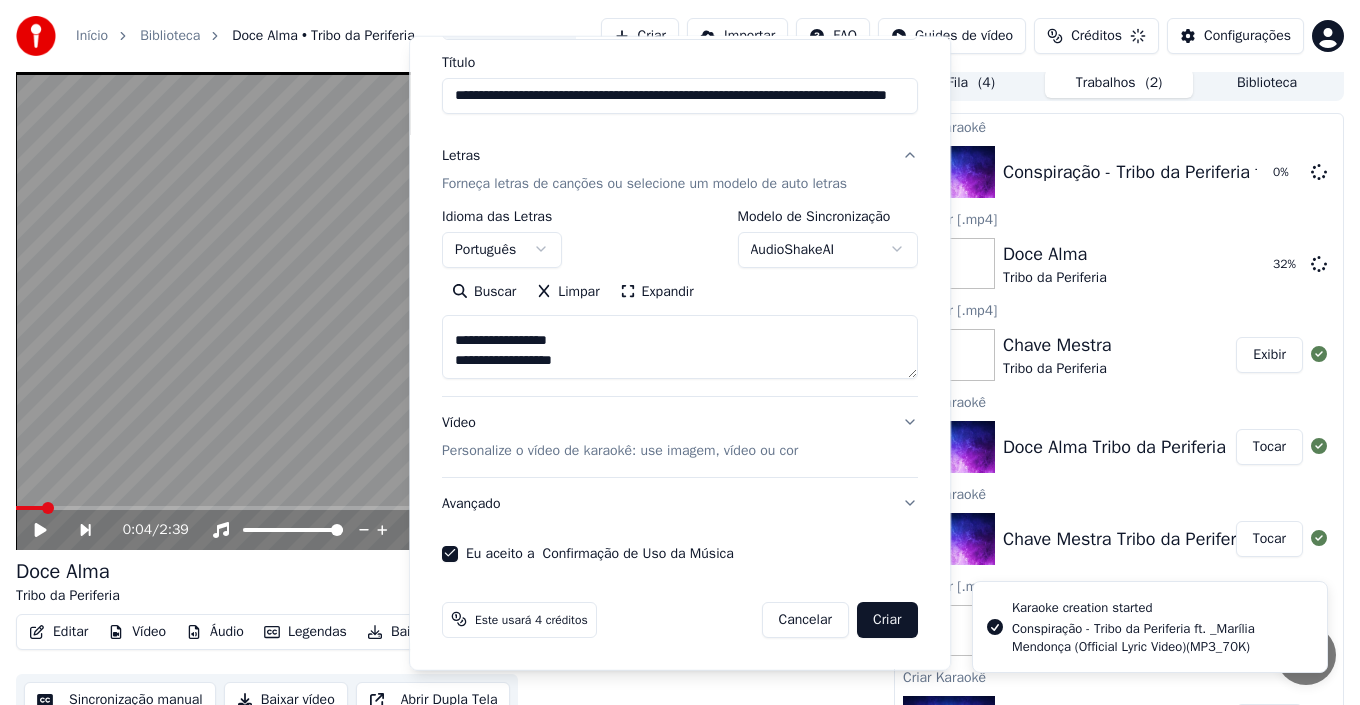 type 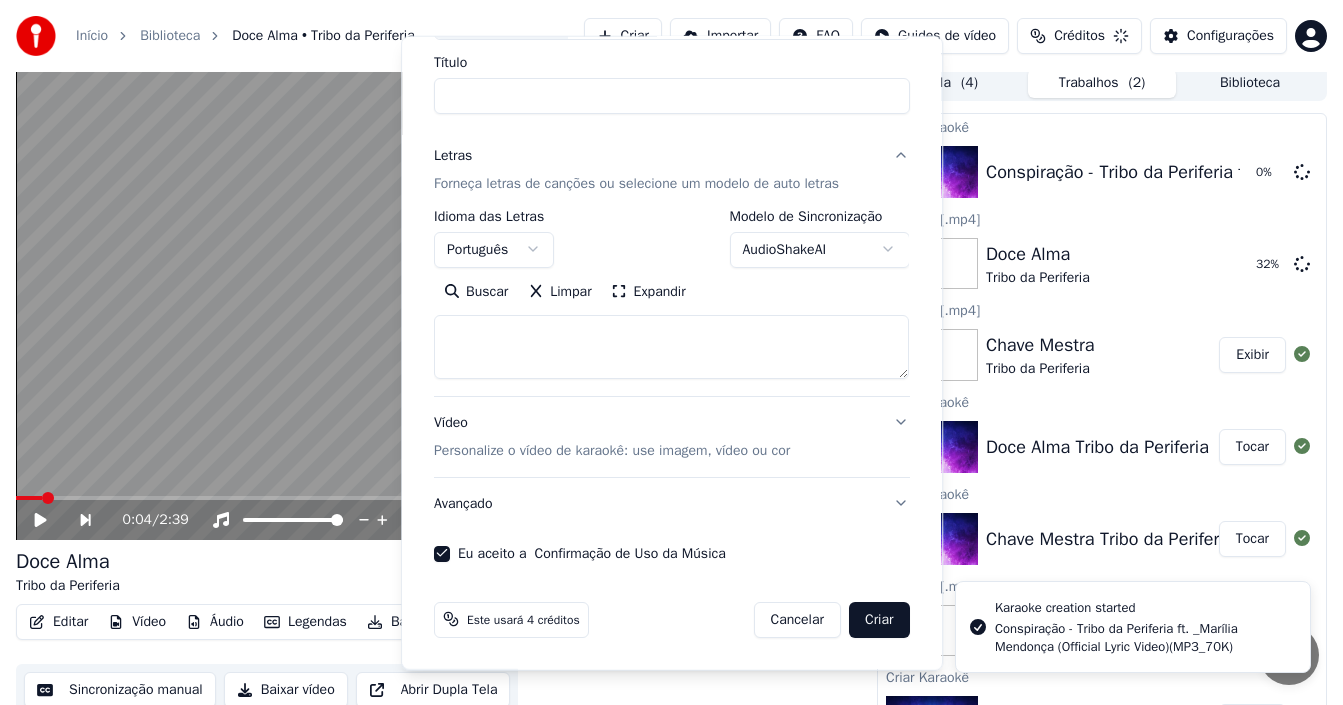 select 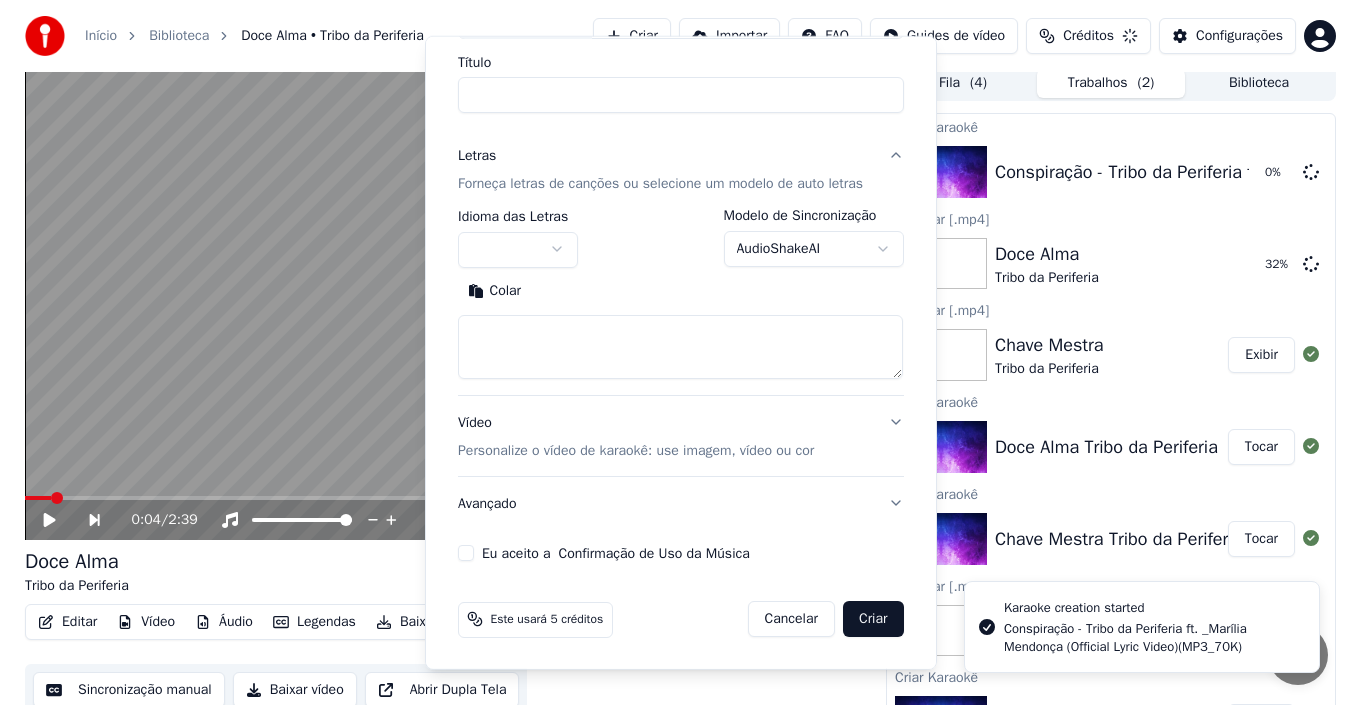 scroll, scrollTop: 0, scrollLeft: 0, axis: both 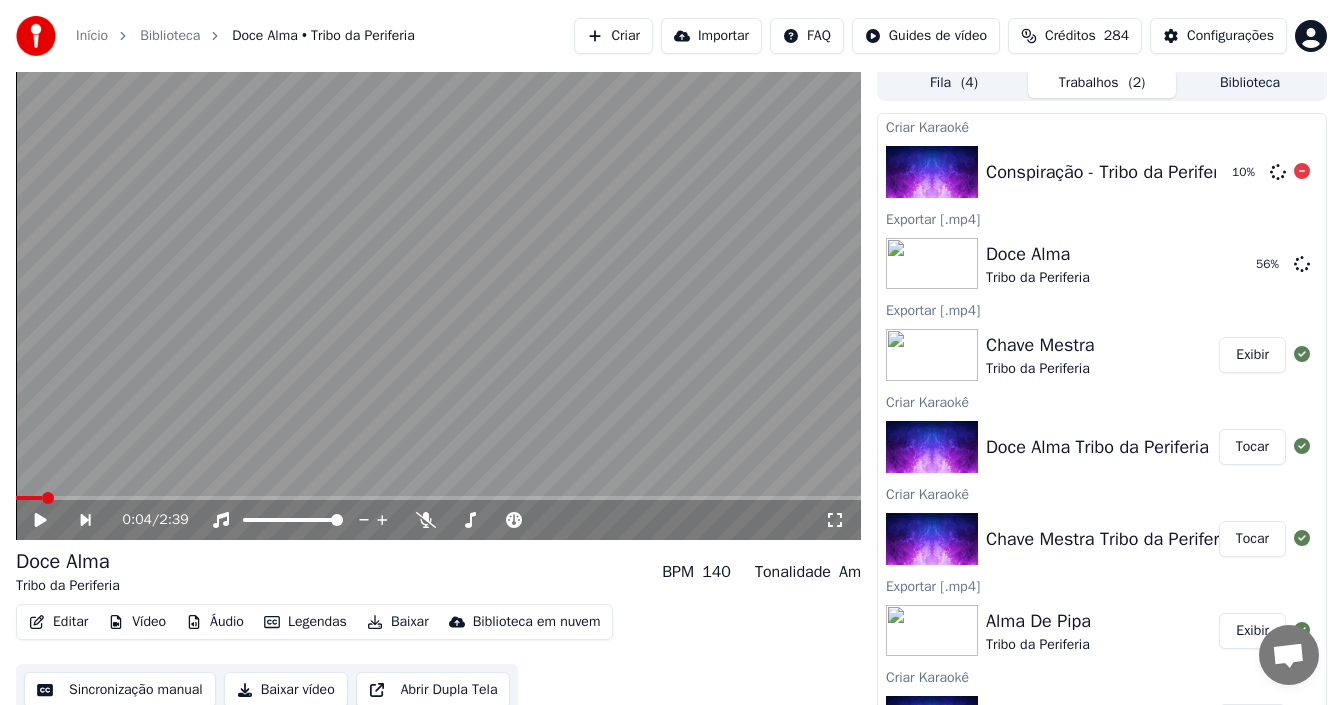click on "Conspiração - Tribo da Periferia ft. _Marília Mendonça (Official Lyric Video)(MP3_70K)" at bounding box center (1321, 172) 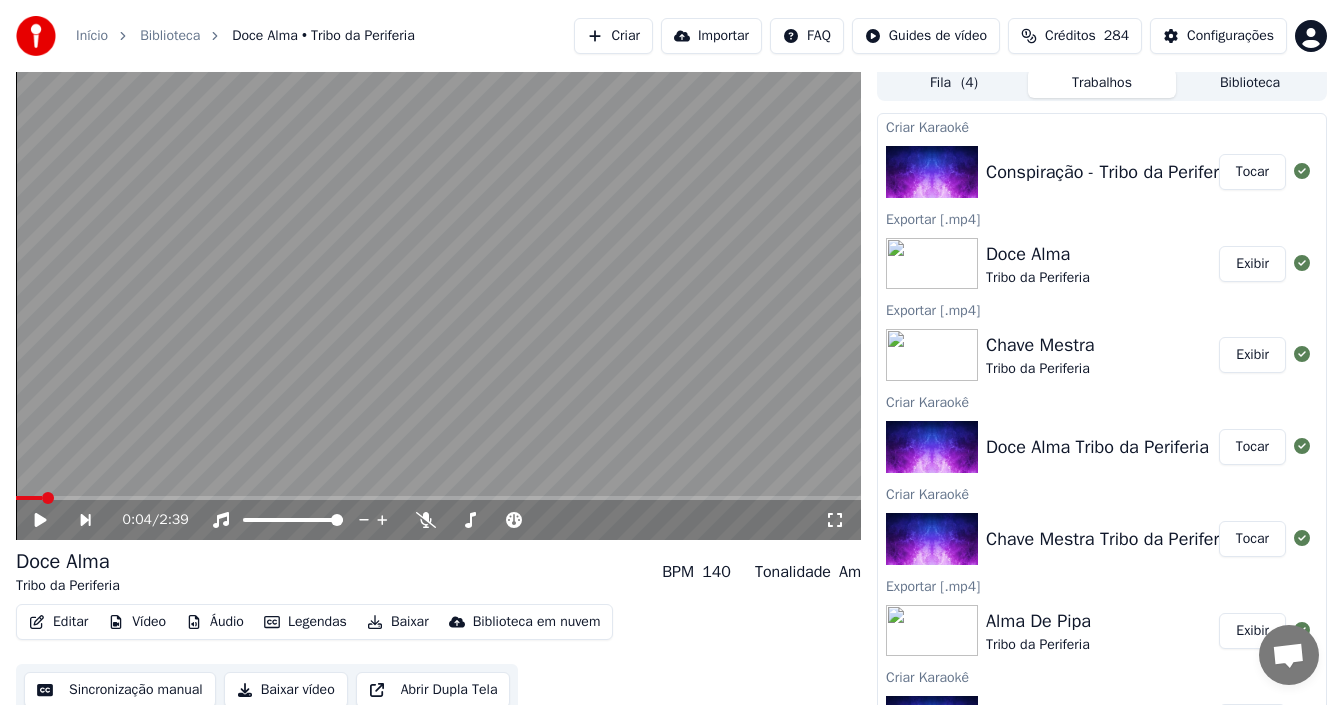 click on "Criar" at bounding box center [613, 36] 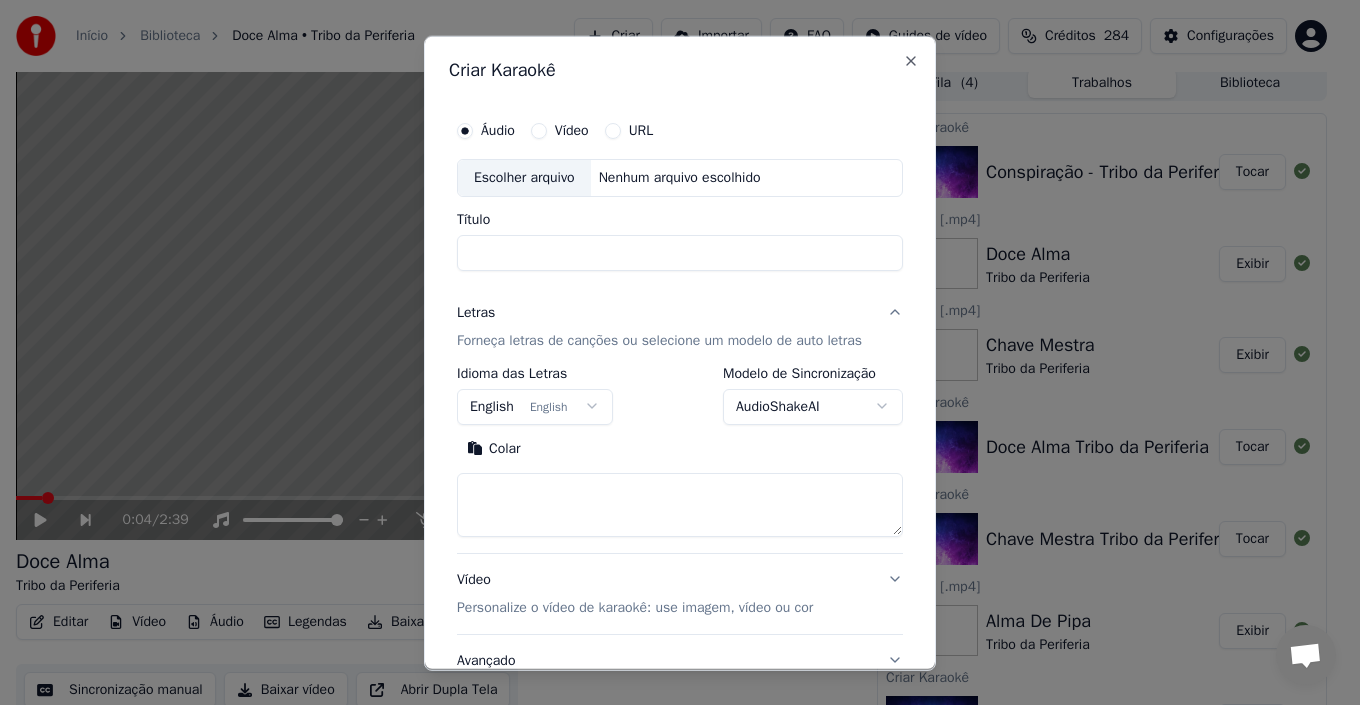 click on "Escolher arquivo" at bounding box center [524, 177] 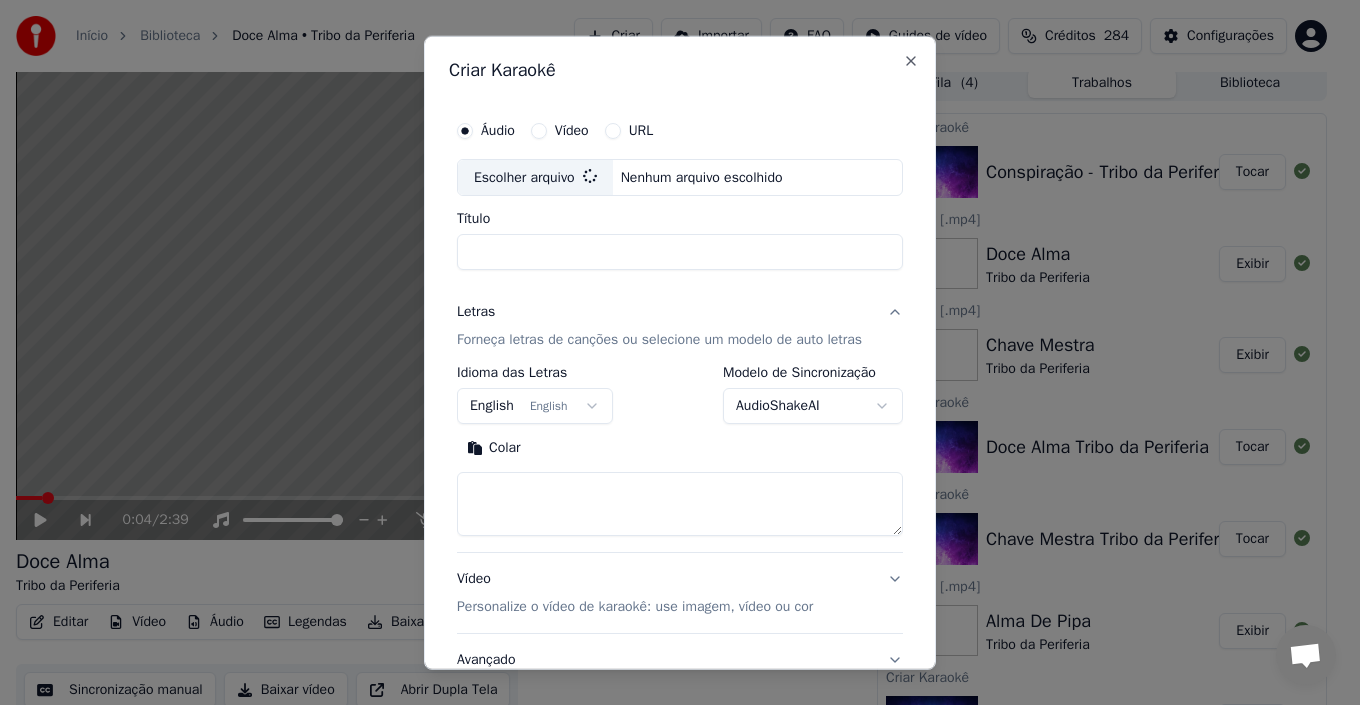 type on "**********" 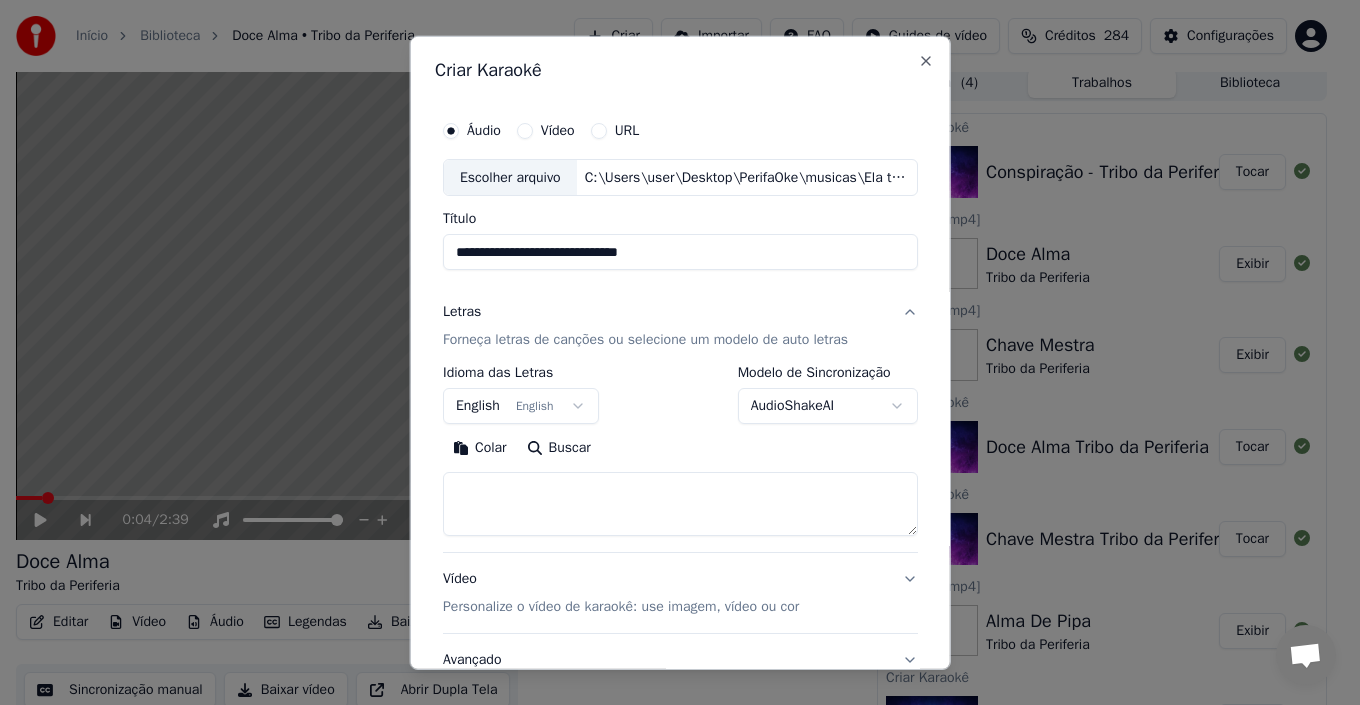 click on "English English" at bounding box center [521, 406] 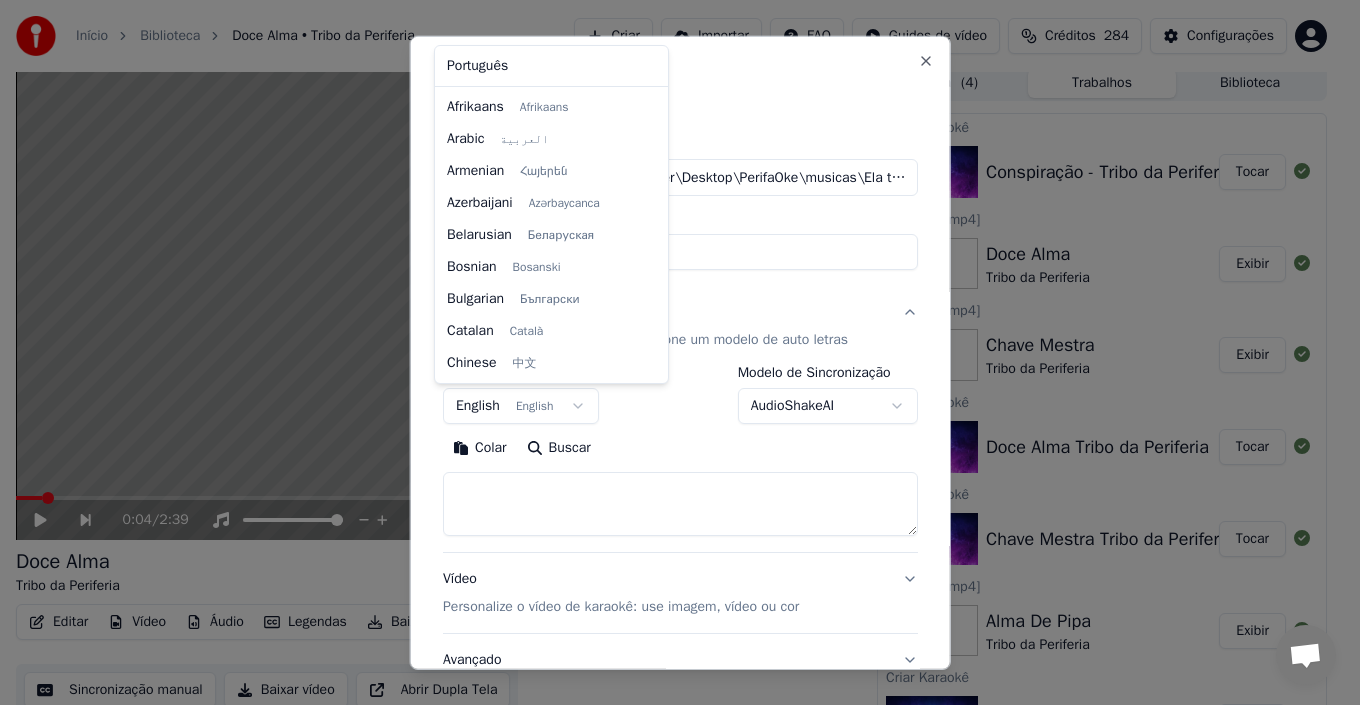 scroll, scrollTop: 160, scrollLeft: 0, axis: vertical 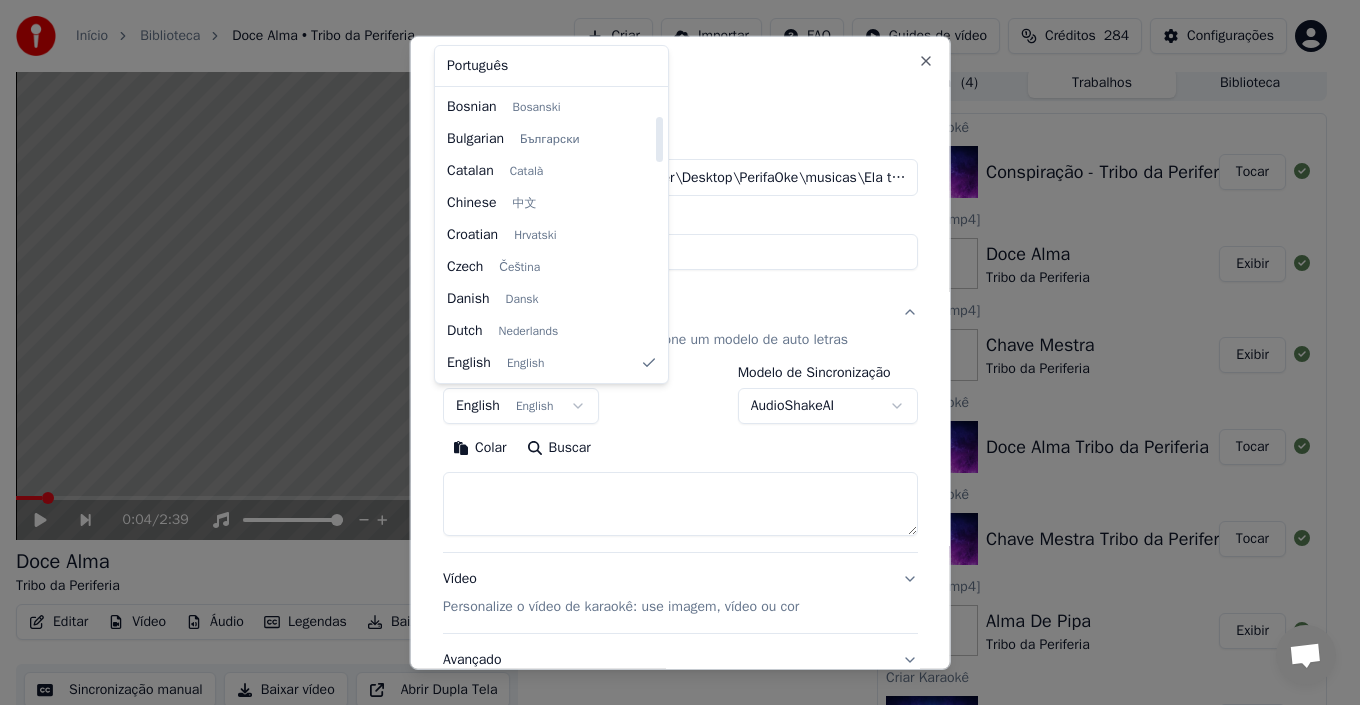 select on "**" 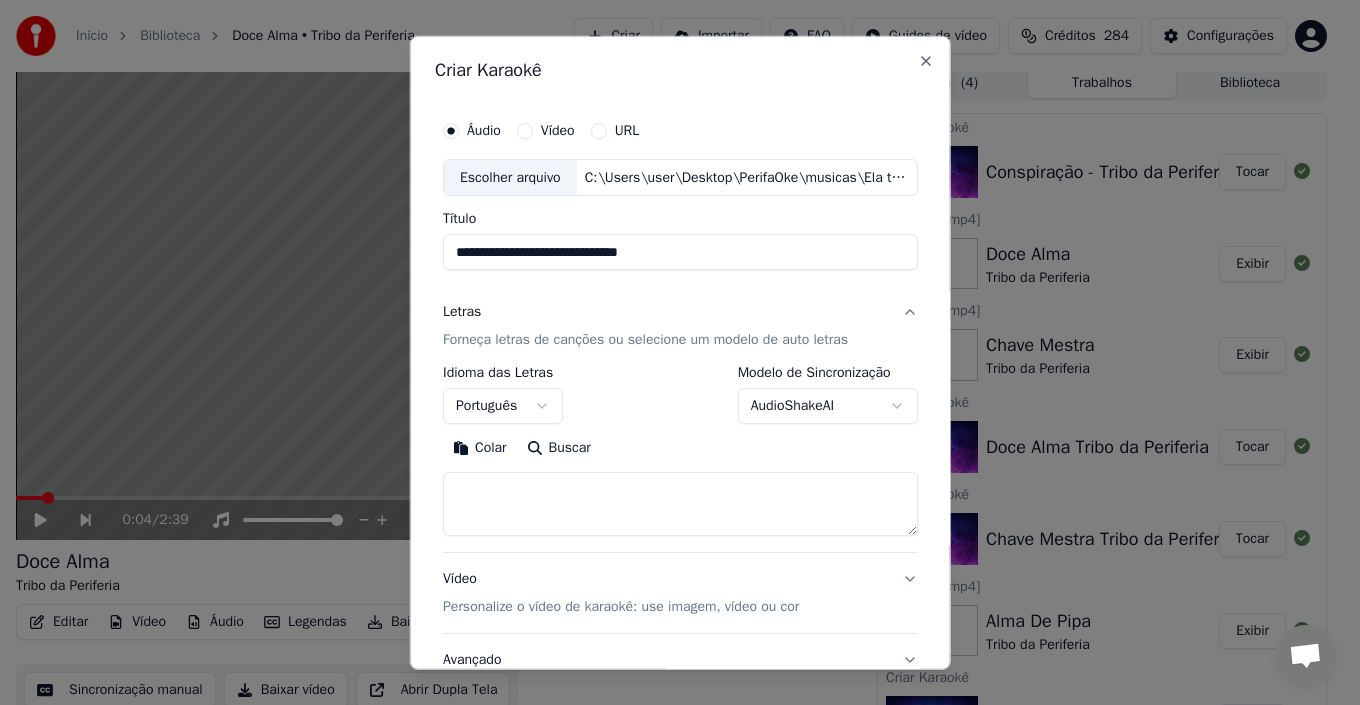 click on "Colar" at bounding box center (480, 448) 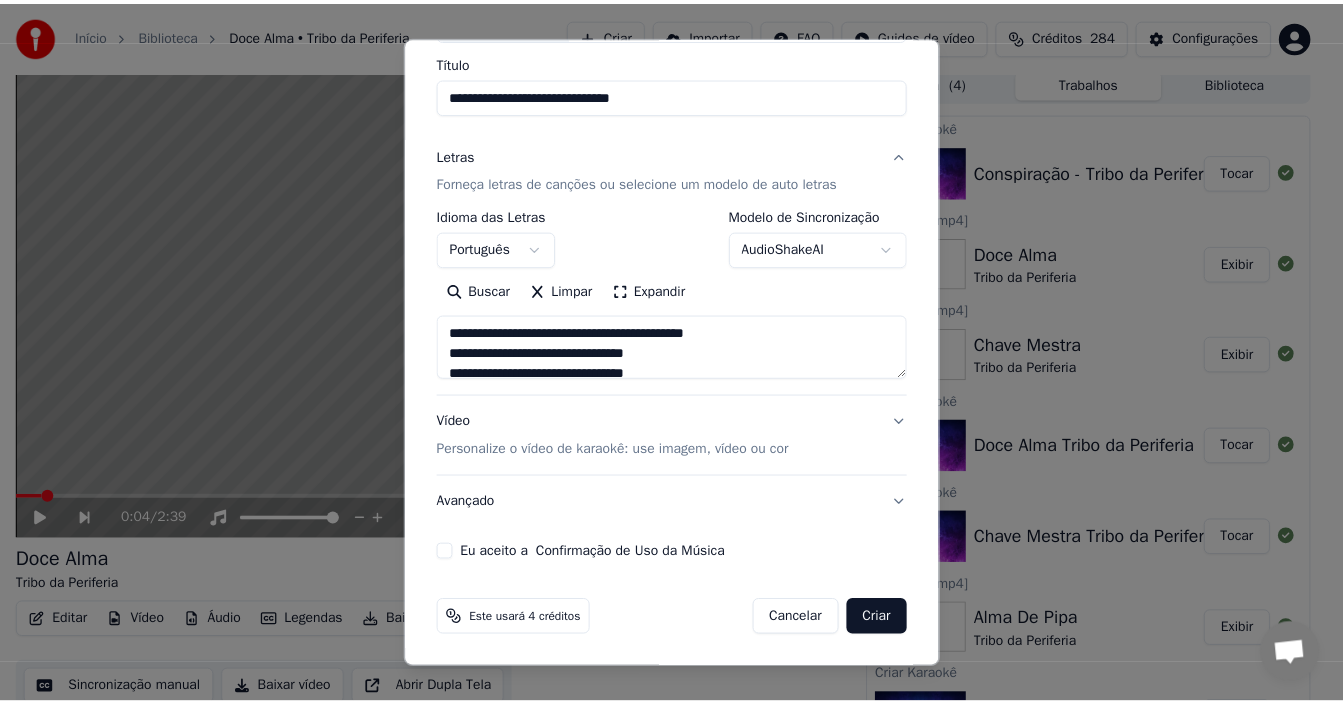 scroll, scrollTop: 157, scrollLeft: 0, axis: vertical 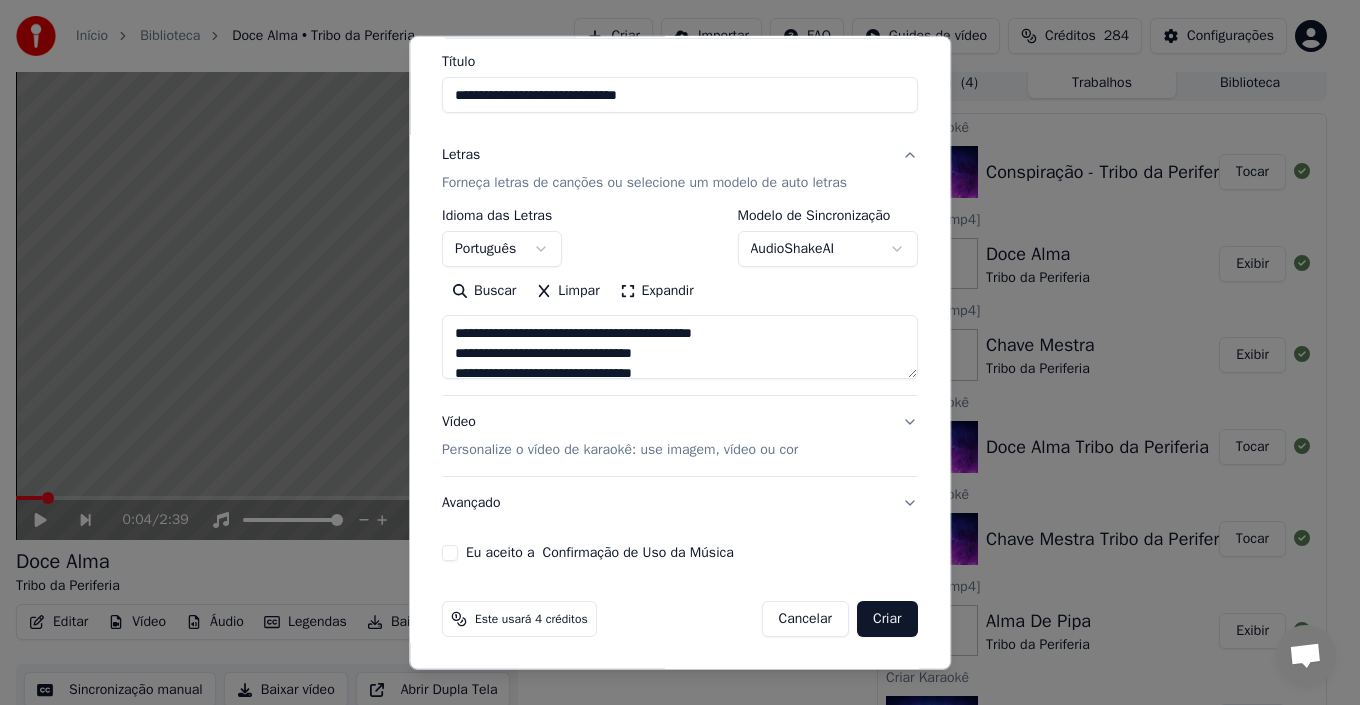 click on "Eu aceito a   Confirmação de Uso da Música" at bounding box center [450, 553] 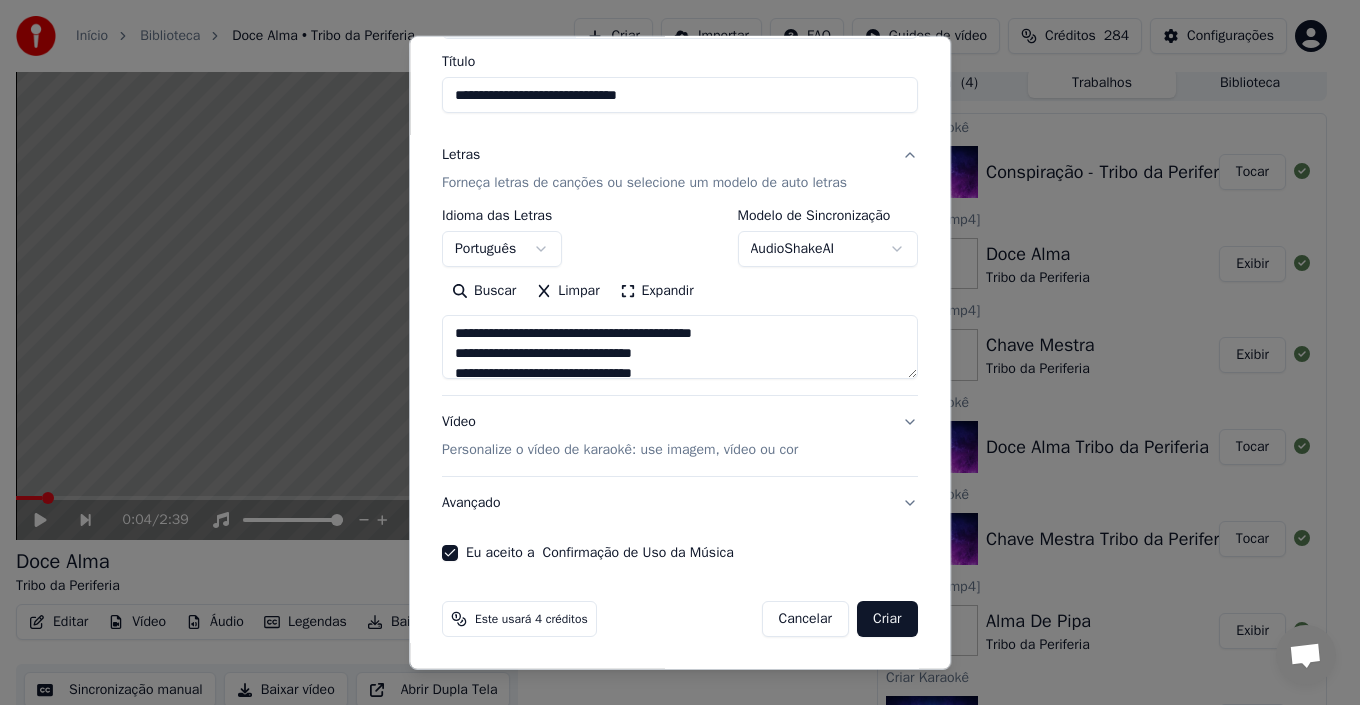 click on "Criar" at bounding box center [887, 619] 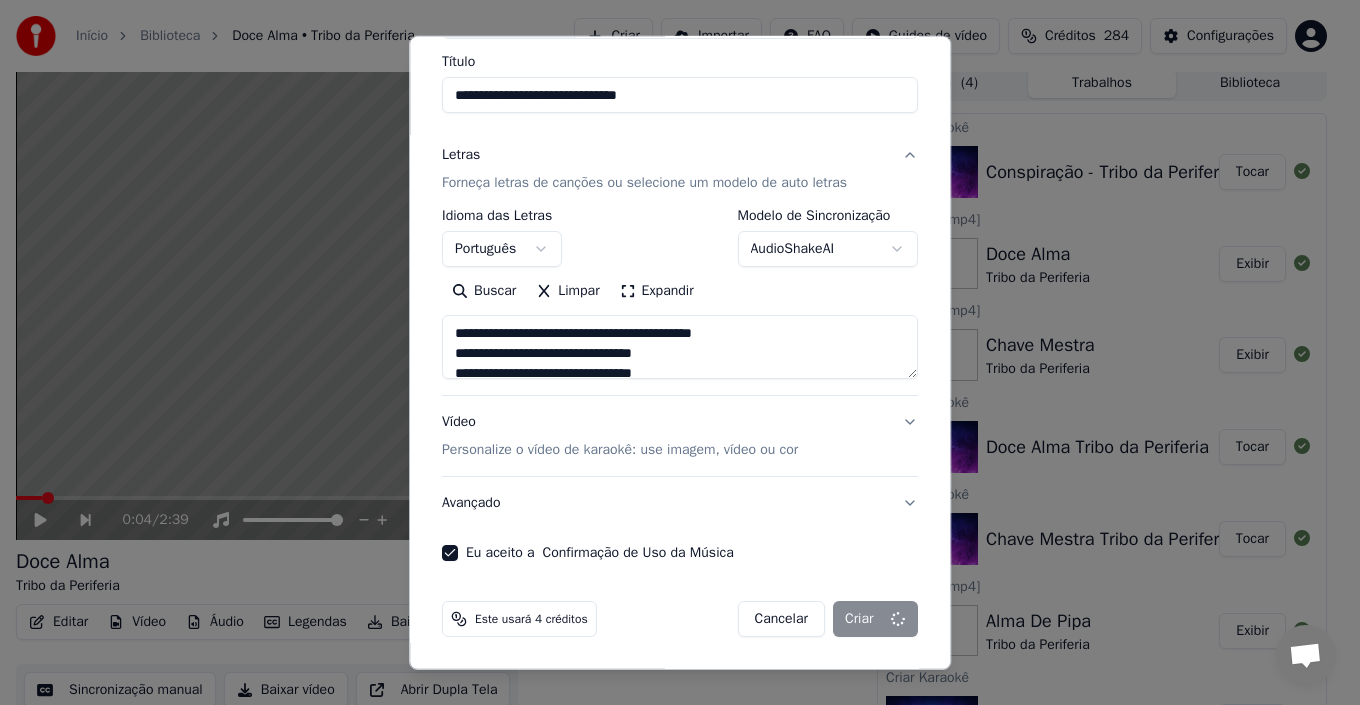 type on "**********" 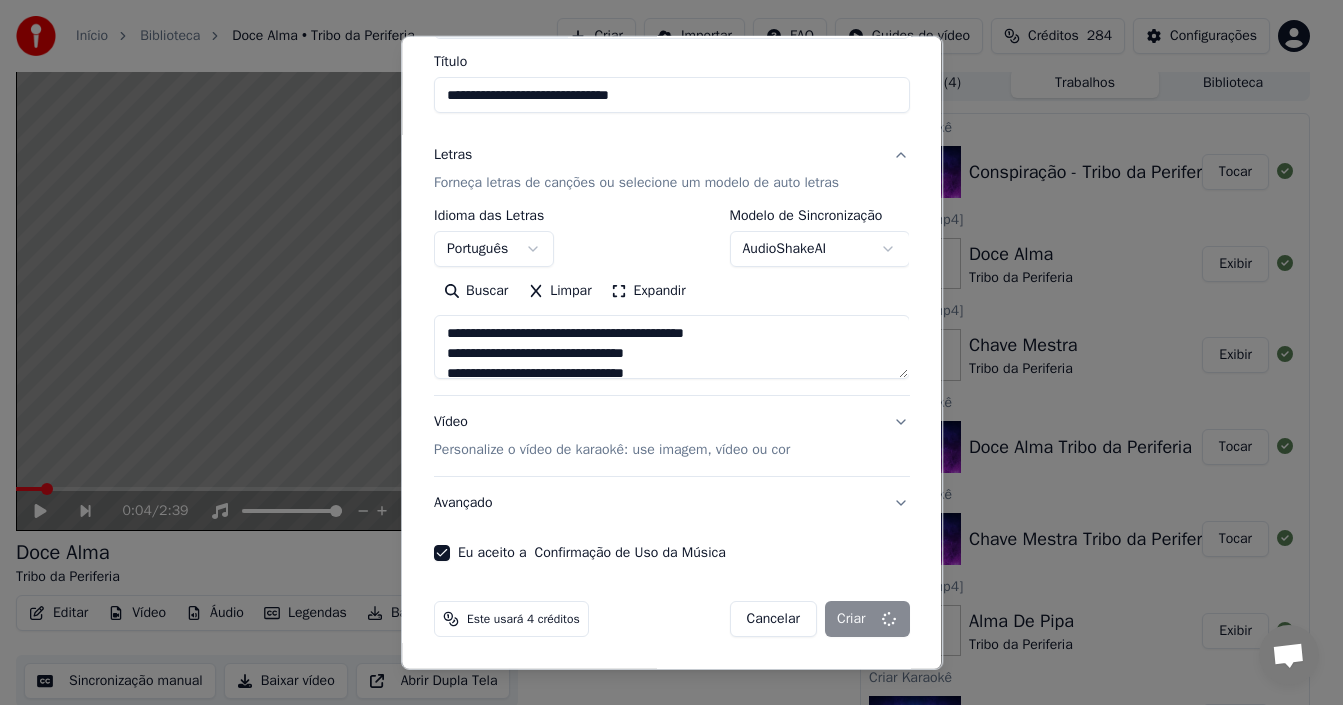 type 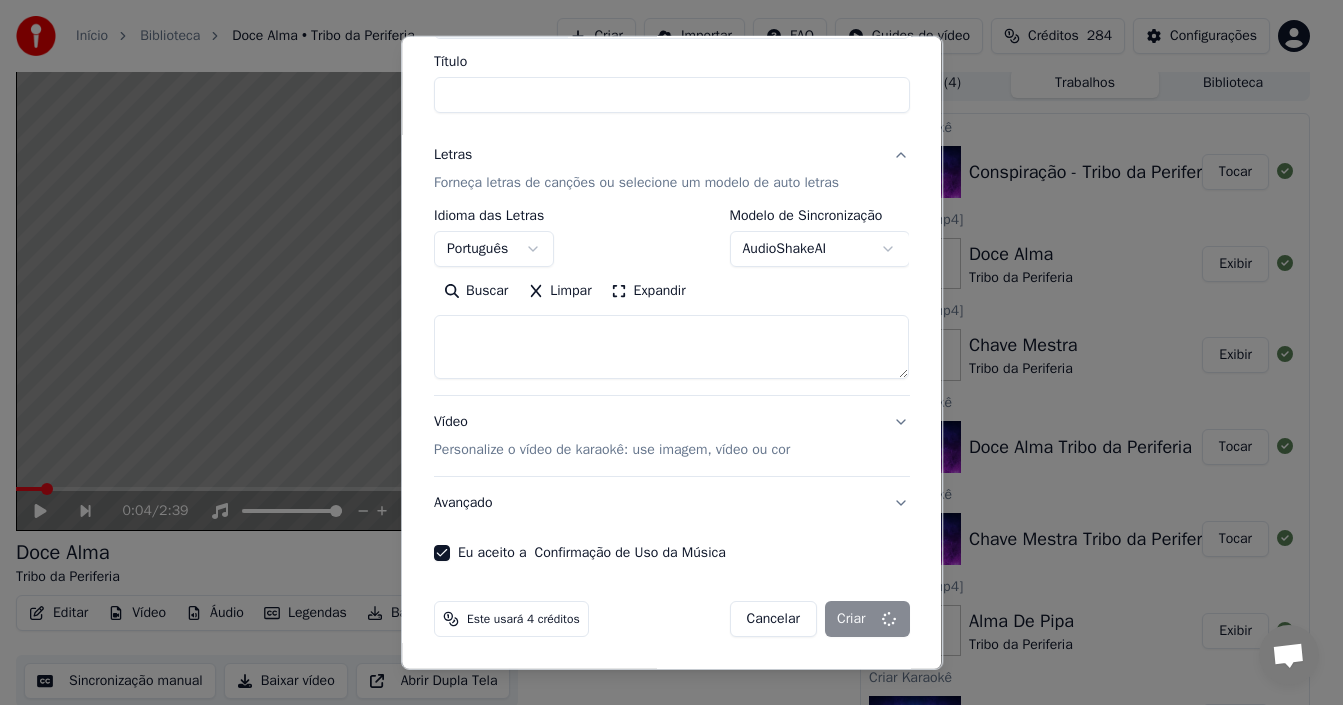 select 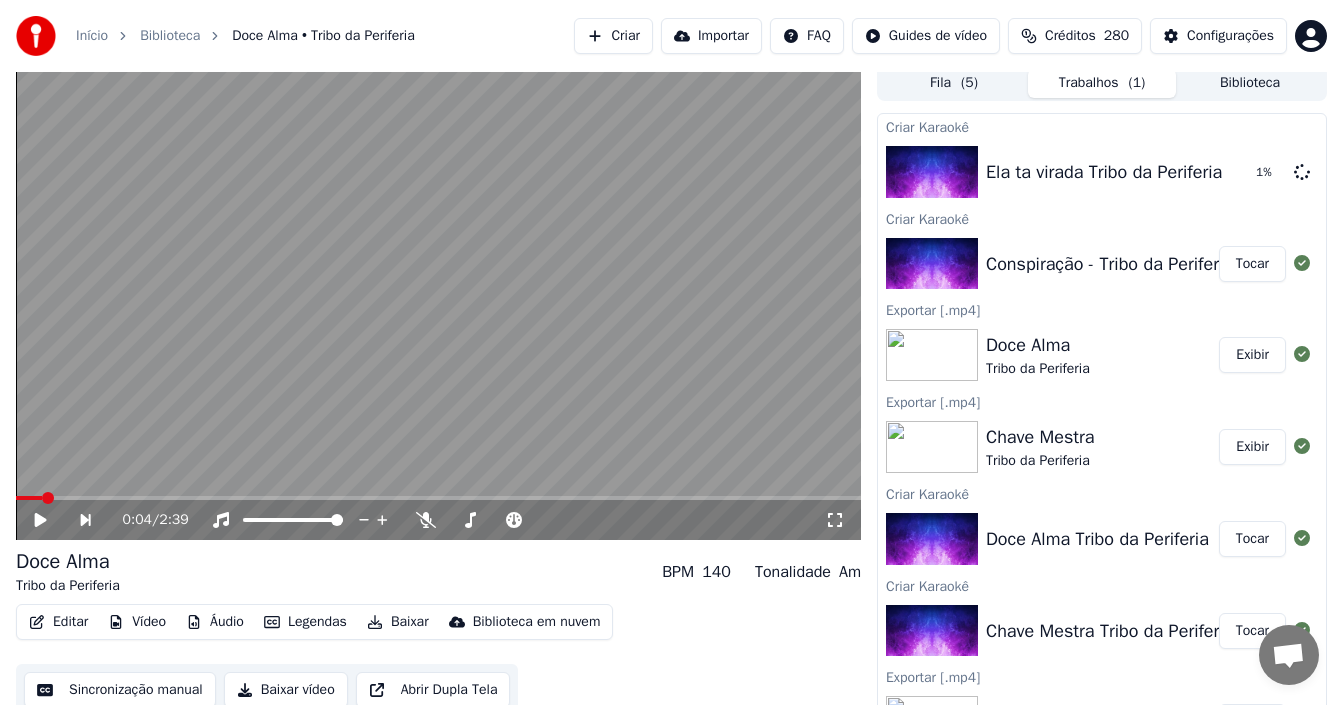 click on "Conspiração - Tribo da Periferia ft. _Marília Mendonça (Official Lyric Video)(MP3_70K)" at bounding box center [1321, 264] 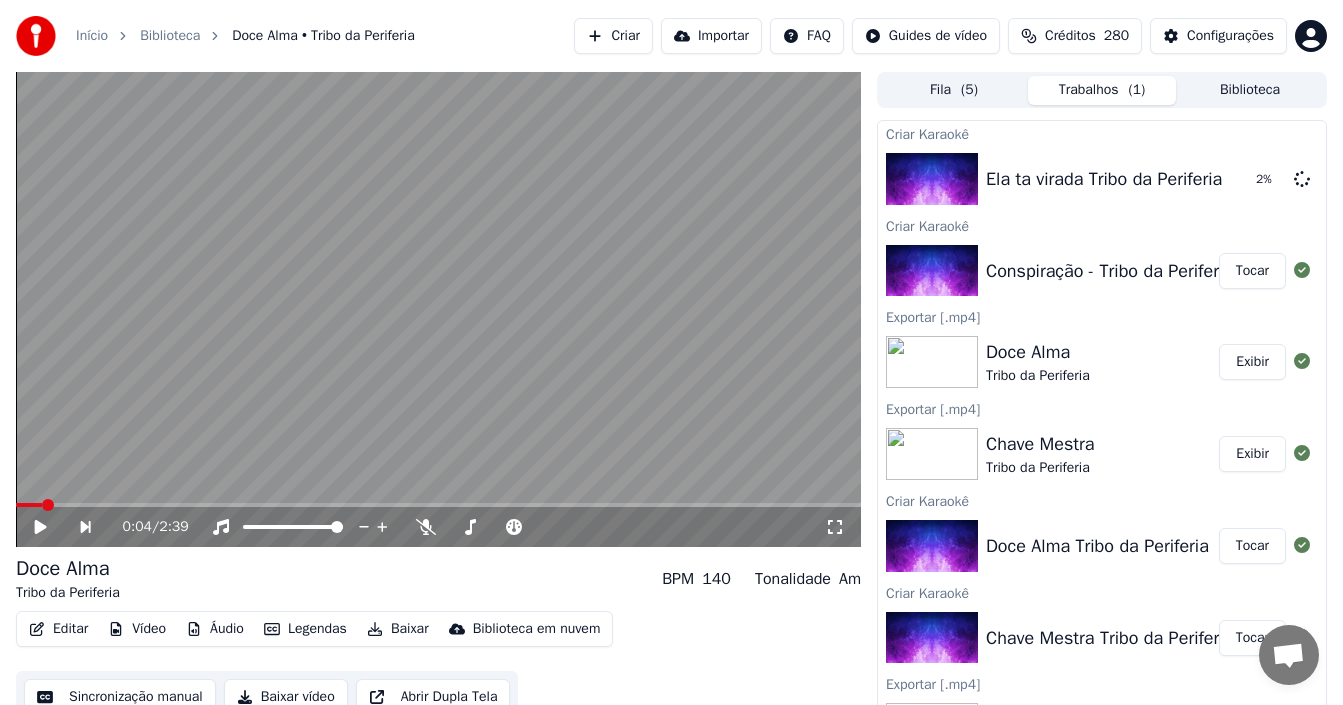 click on "Tocar" at bounding box center (1252, 271) 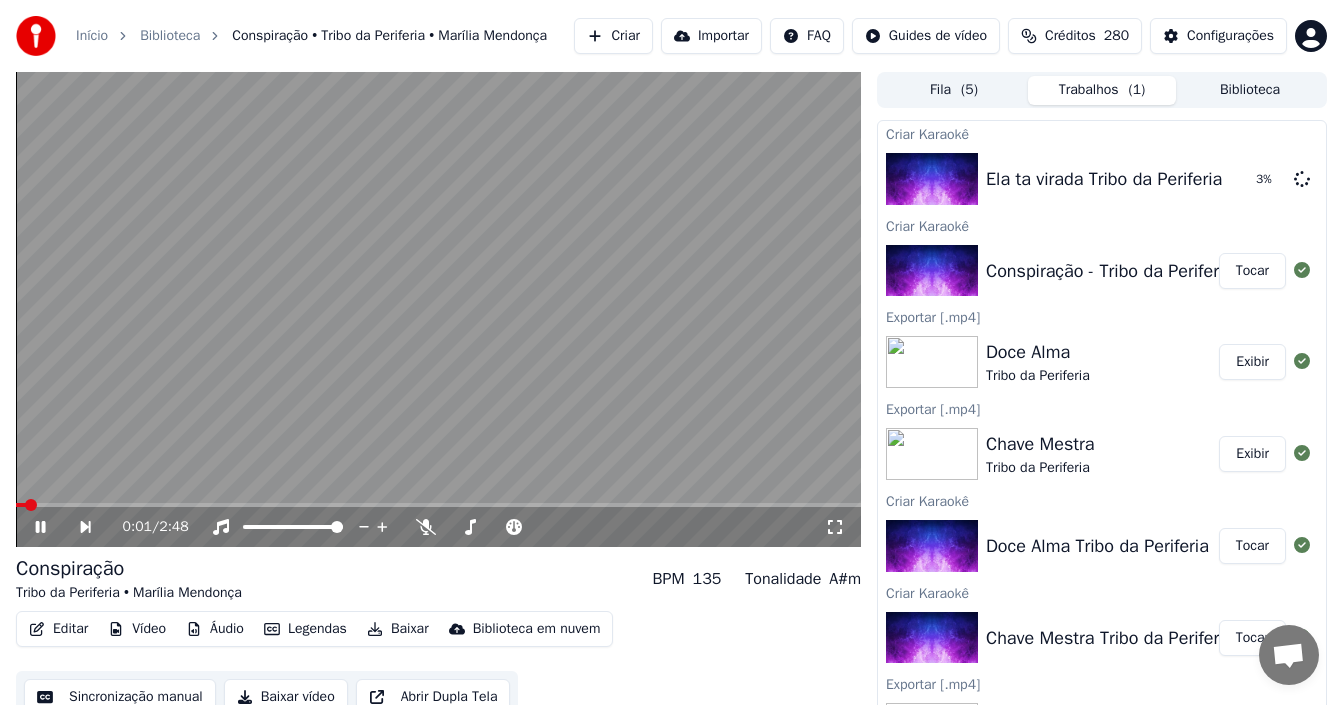 click 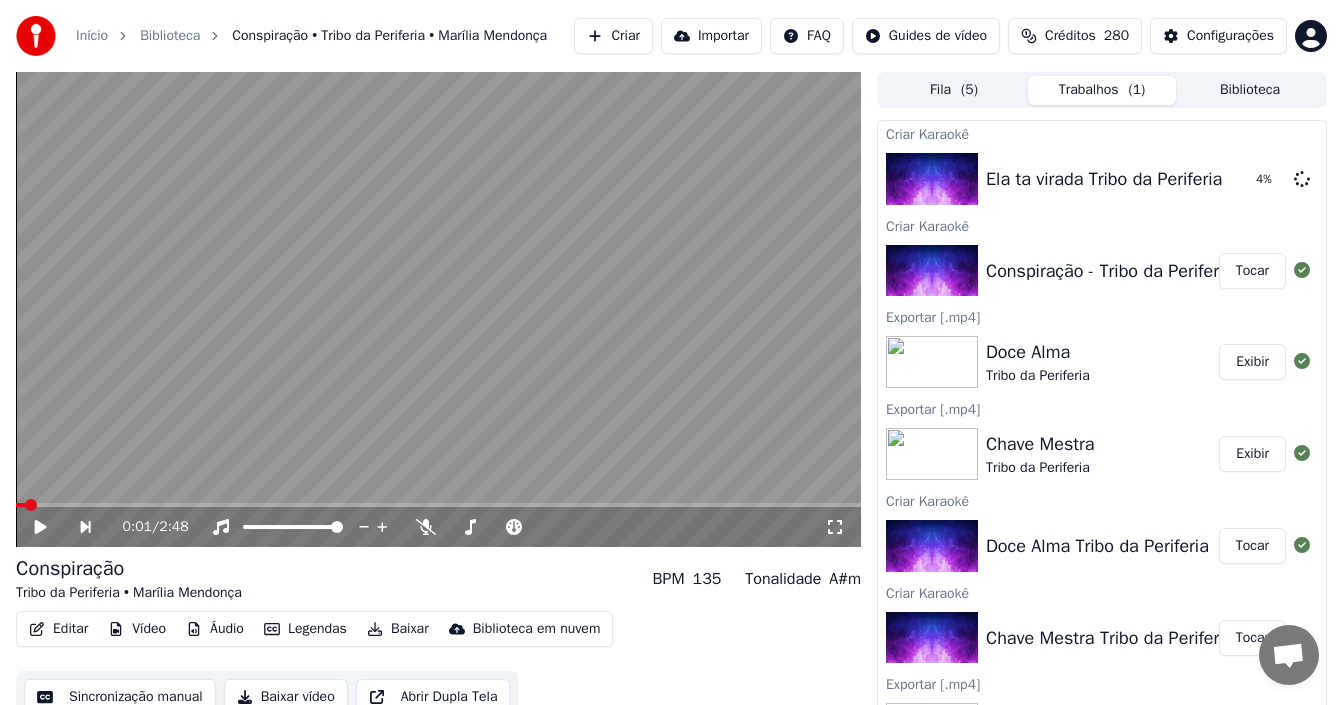 click on "Sincronização manual" at bounding box center [120, 697] 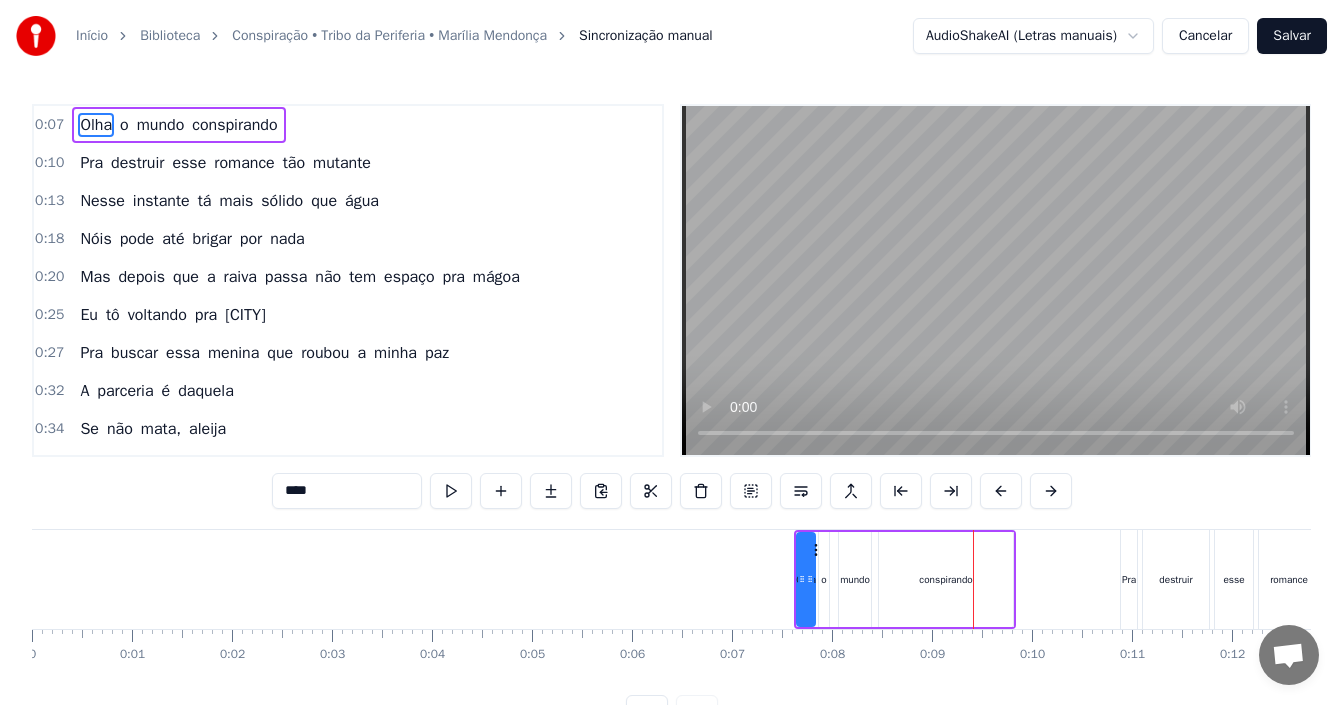 click at bounding box center (8455, 579) 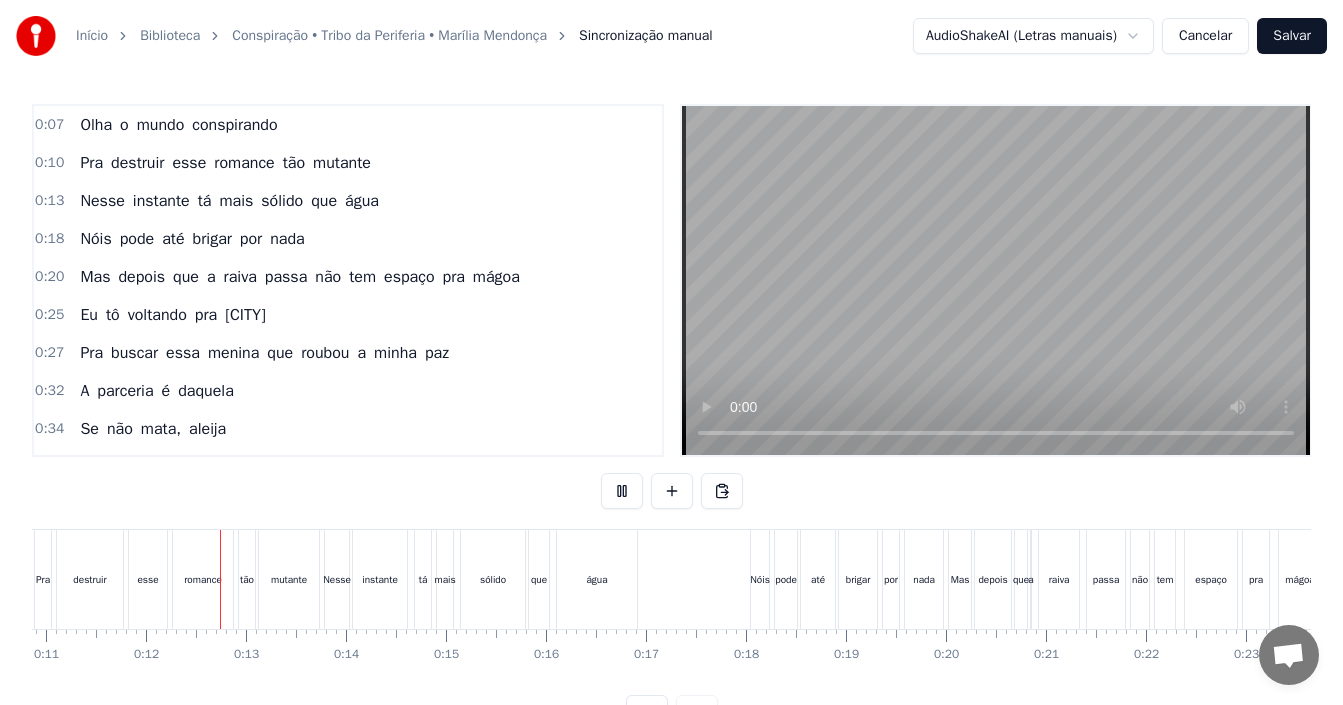 scroll, scrollTop: 0, scrollLeft: 1107, axis: horizontal 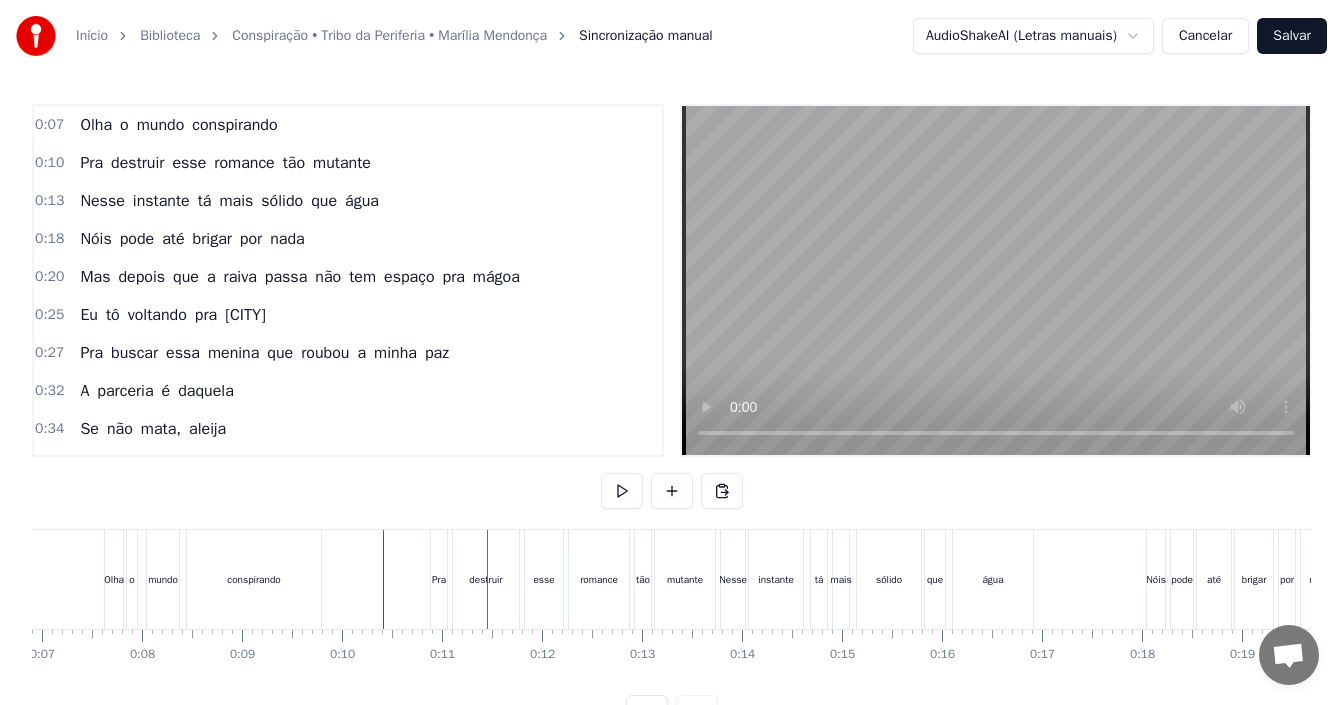 click on "Pra" at bounding box center (439, 579) 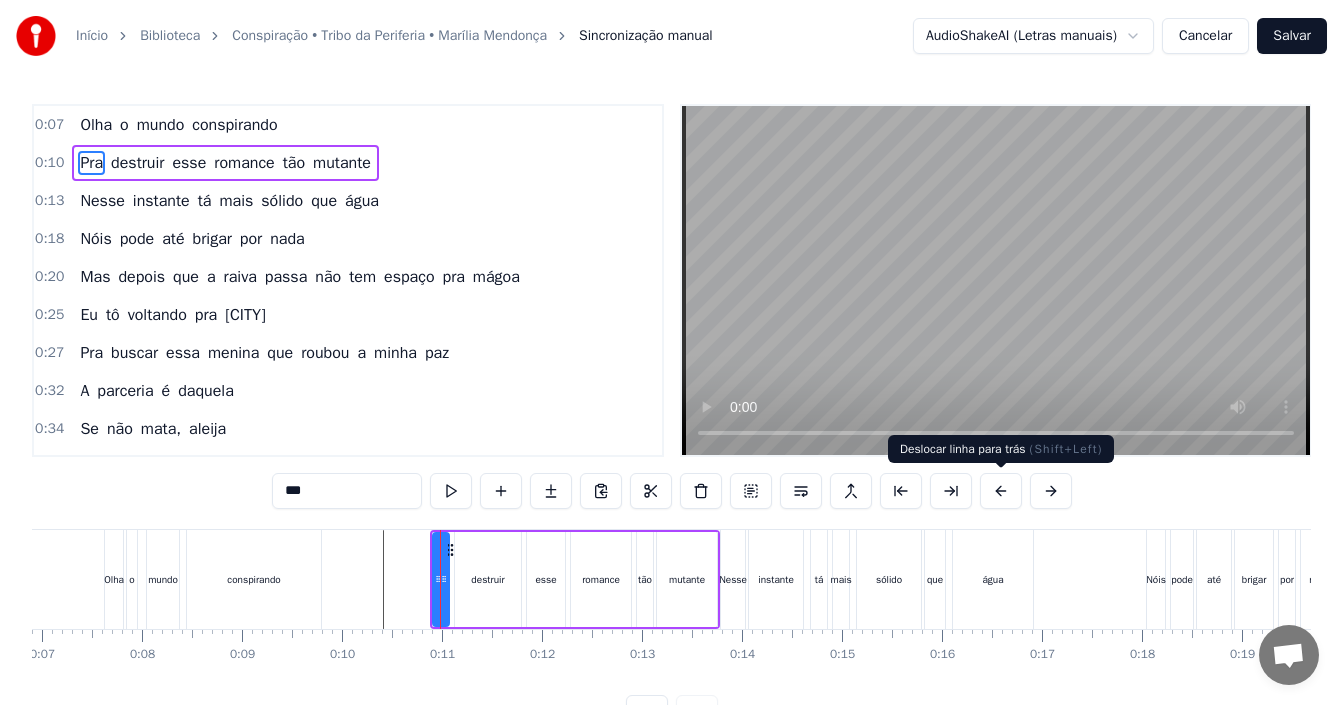 click at bounding box center [1001, 491] 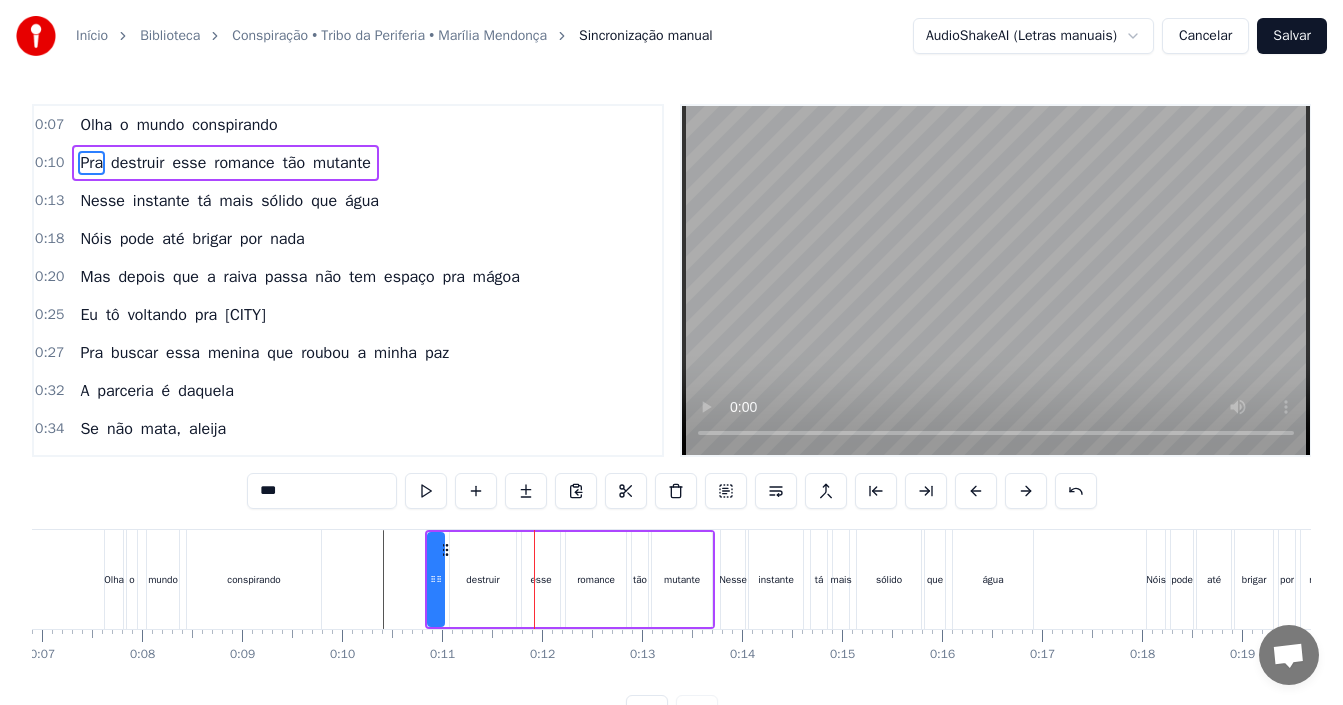 click at bounding box center (7765, 579) 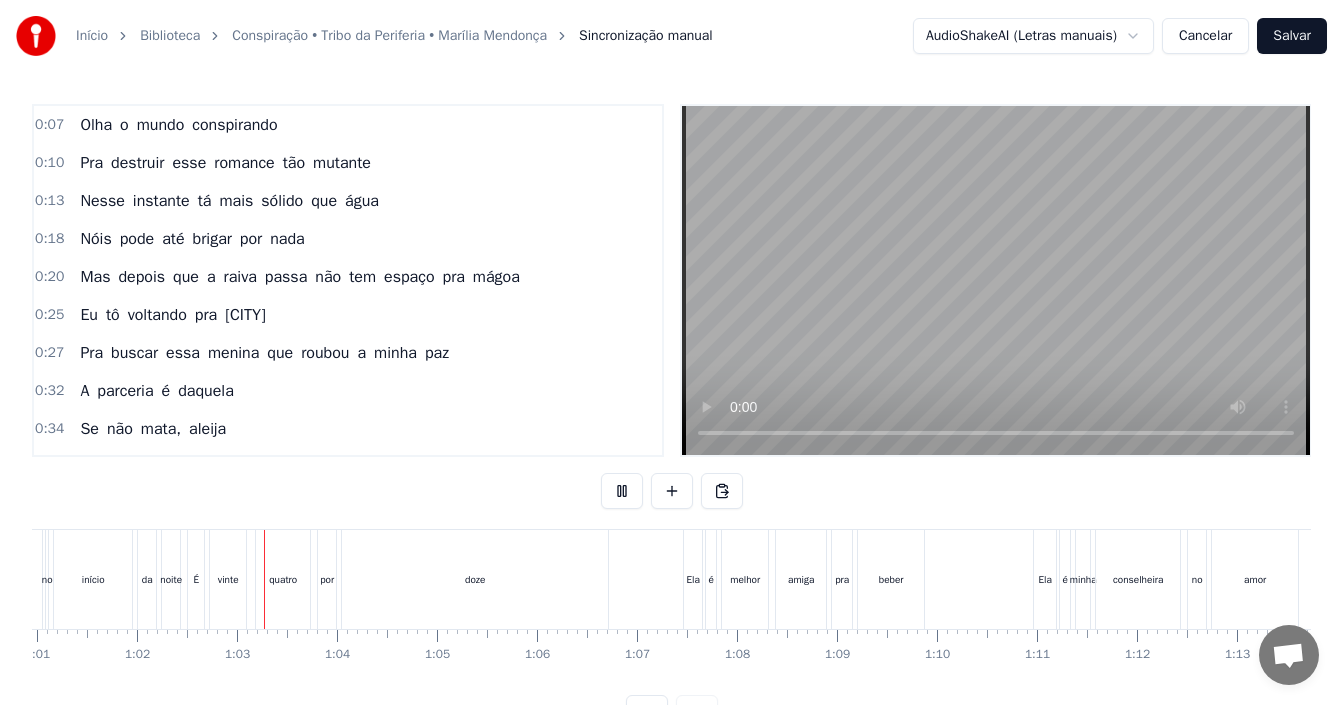 scroll, scrollTop: 0, scrollLeft: 6170, axis: horizontal 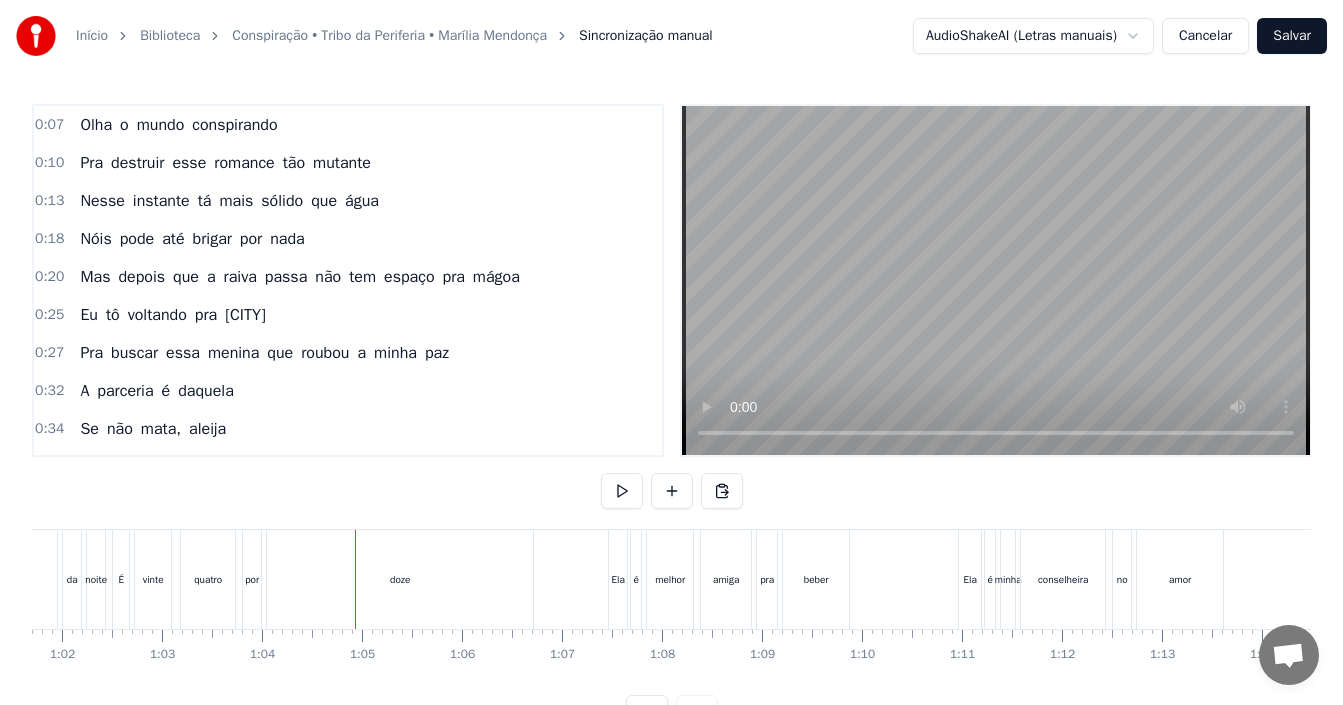 click on "doze" at bounding box center (400, 579) 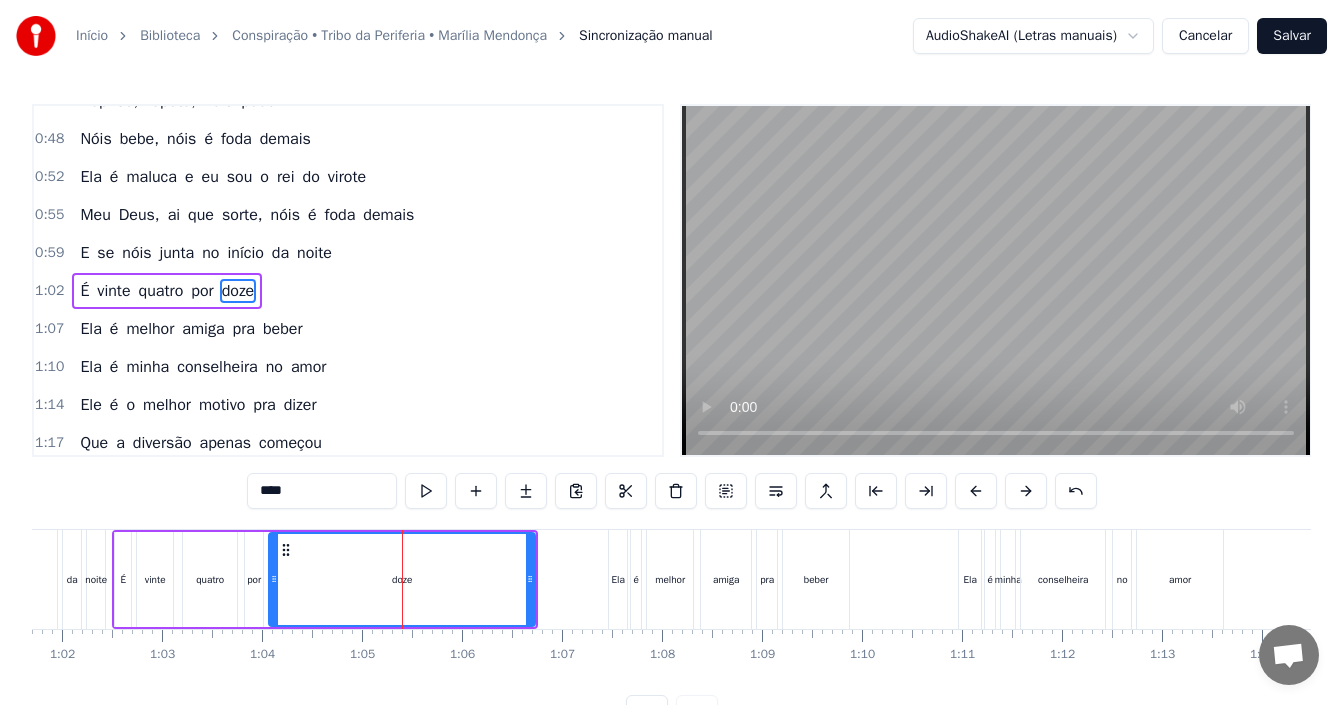 scroll, scrollTop: 490, scrollLeft: 0, axis: vertical 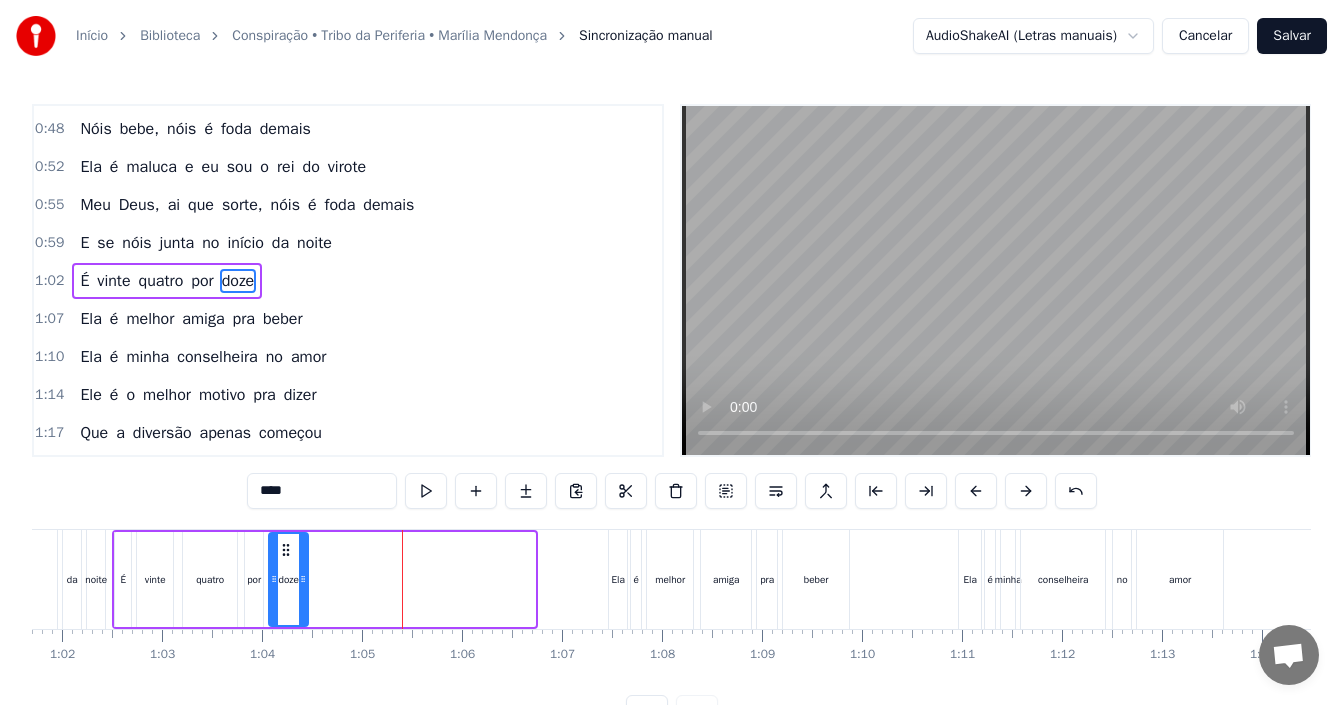 drag, startPoint x: 534, startPoint y: 579, endPoint x: 307, endPoint y: 584, distance: 227.05505 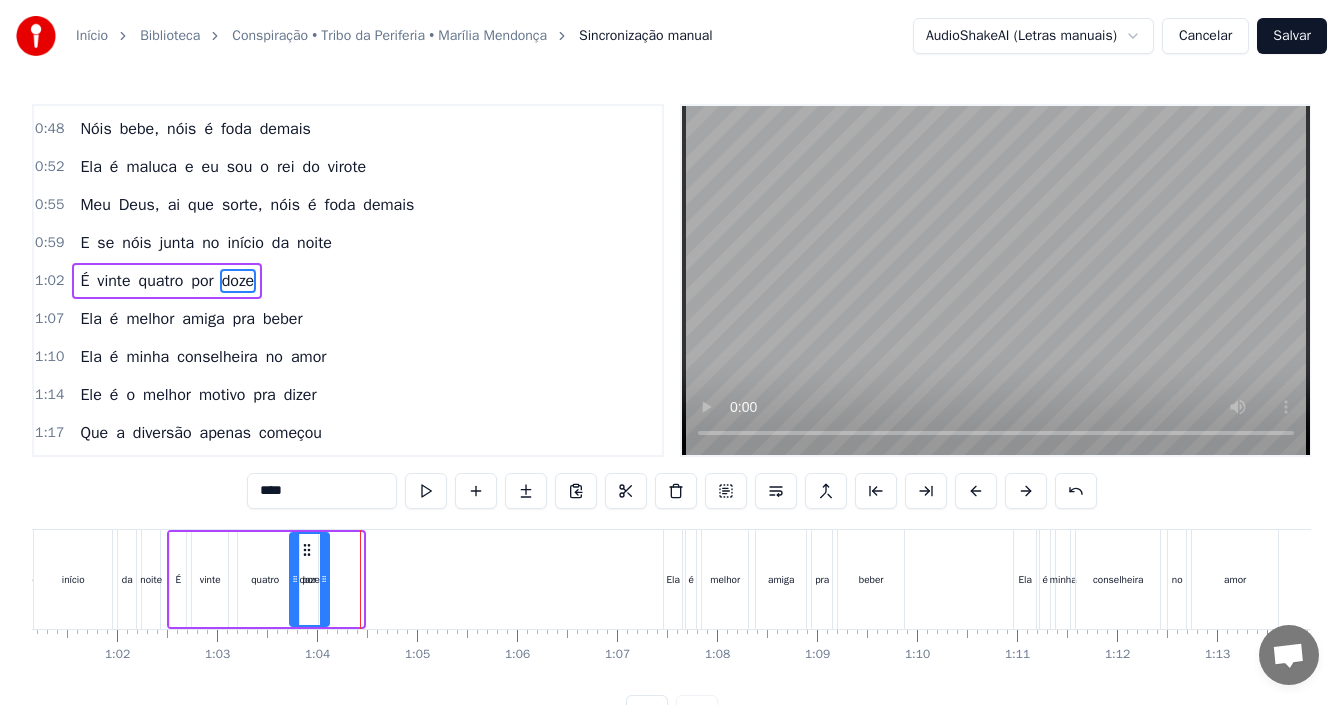 scroll, scrollTop: 0, scrollLeft: 6113, axis: horizontal 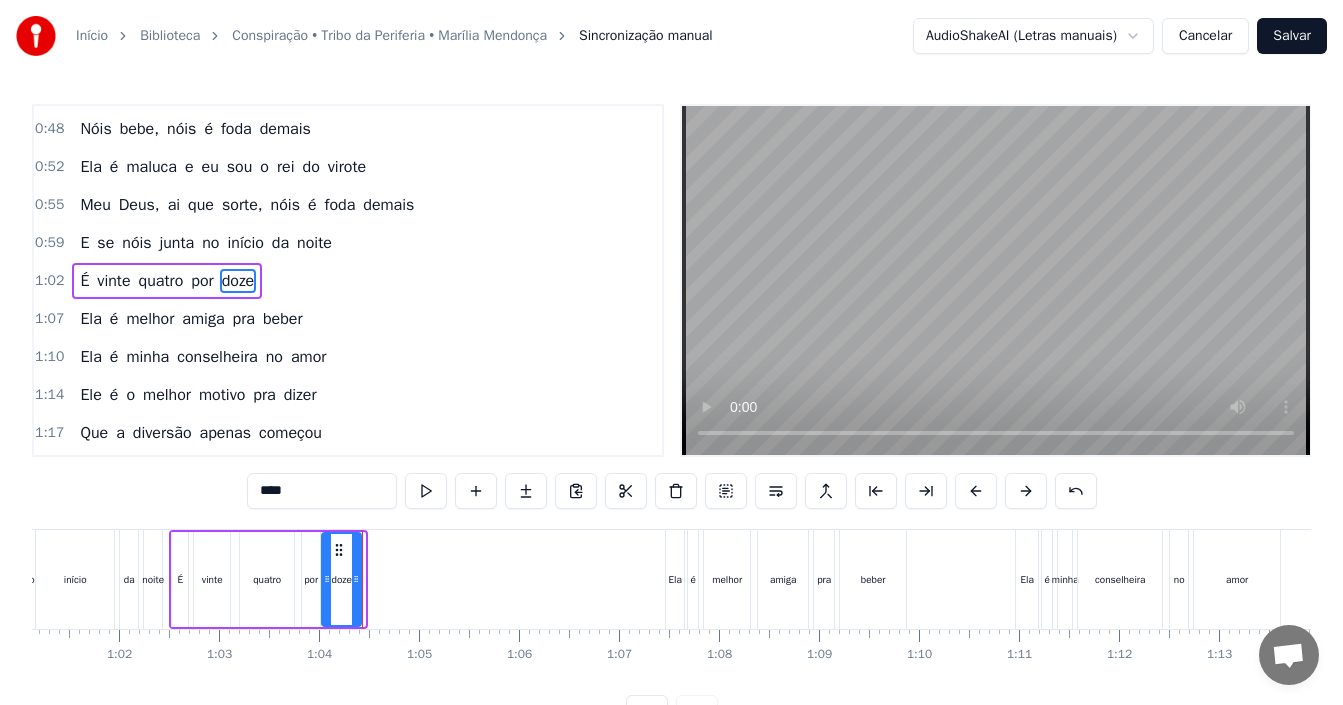 drag, startPoint x: 286, startPoint y: 548, endPoint x: 339, endPoint y: 550, distance: 53.037724 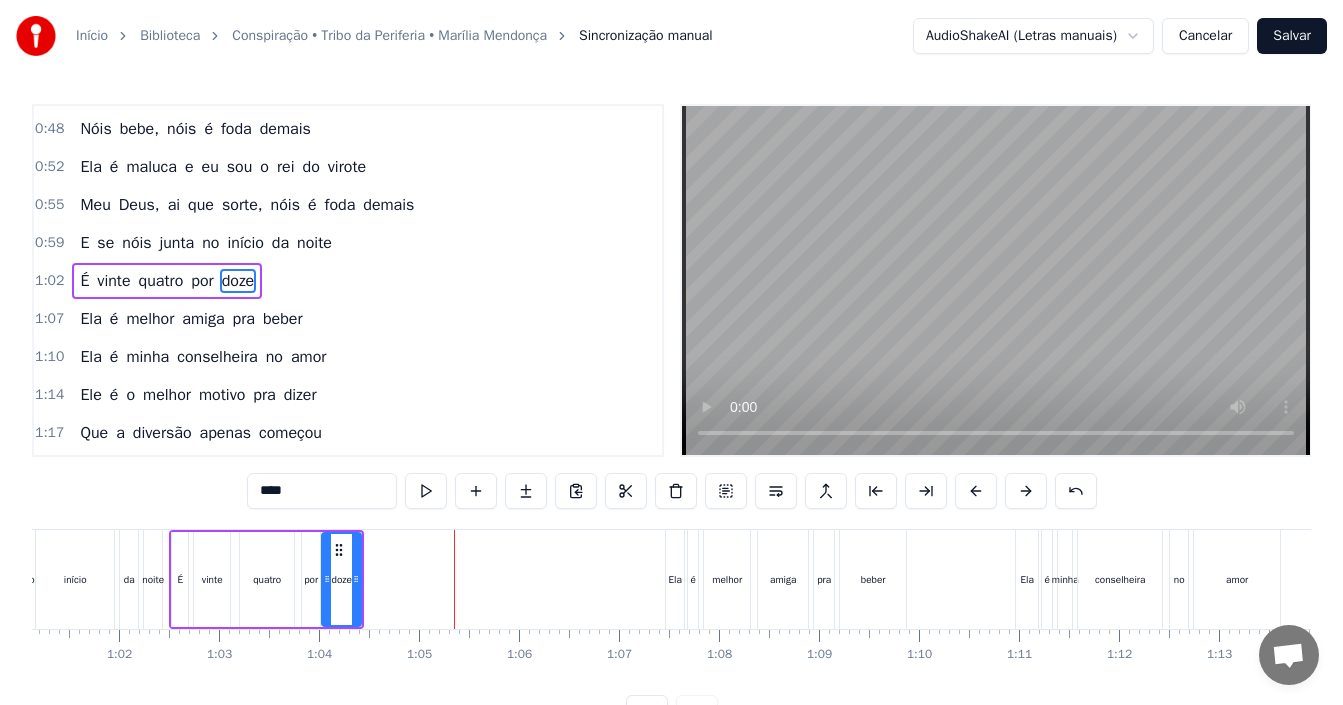 click on "início" at bounding box center [75, 579] 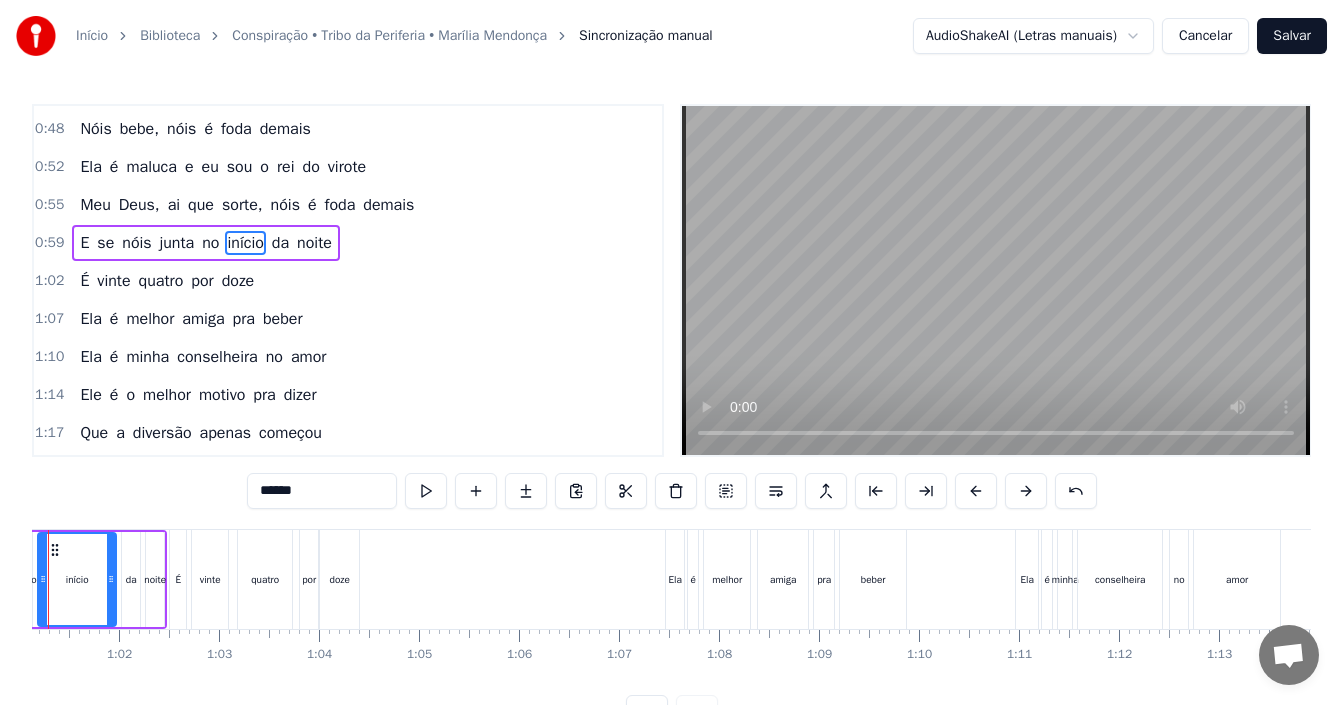 scroll, scrollTop: 452, scrollLeft: 0, axis: vertical 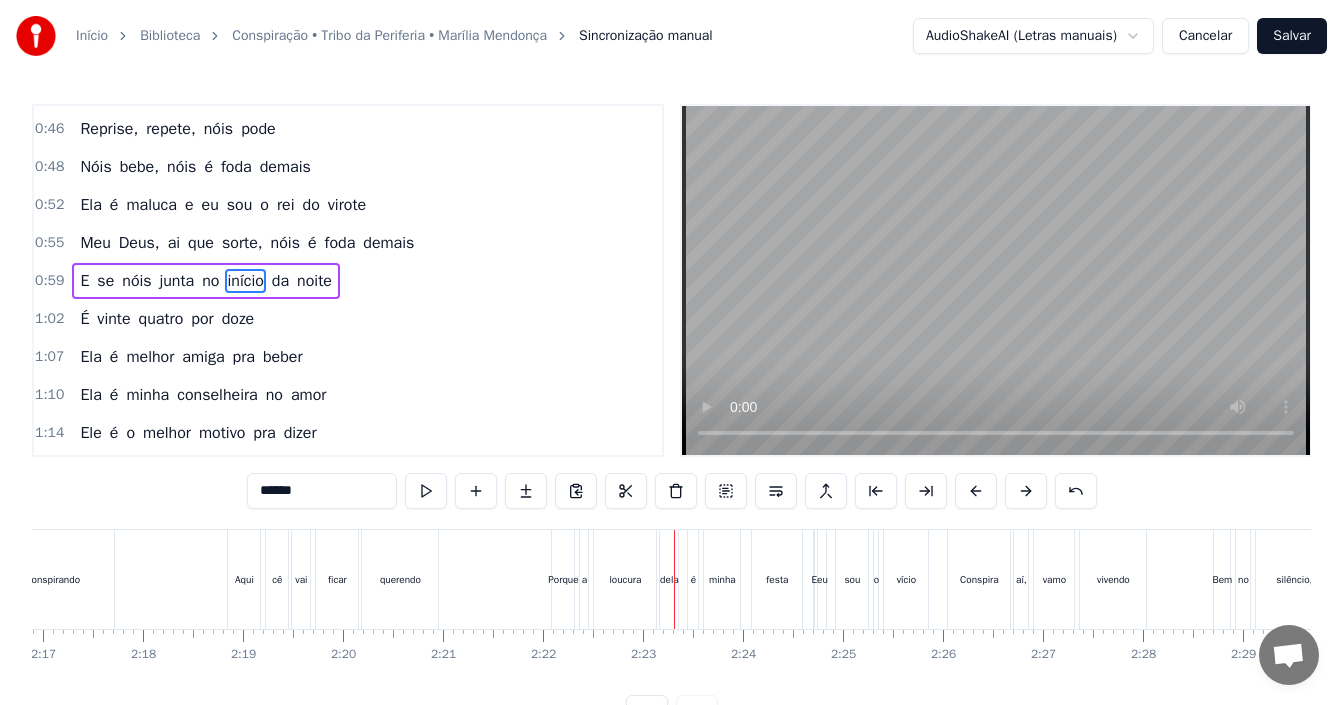 click on "Aqui" at bounding box center (244, 579) 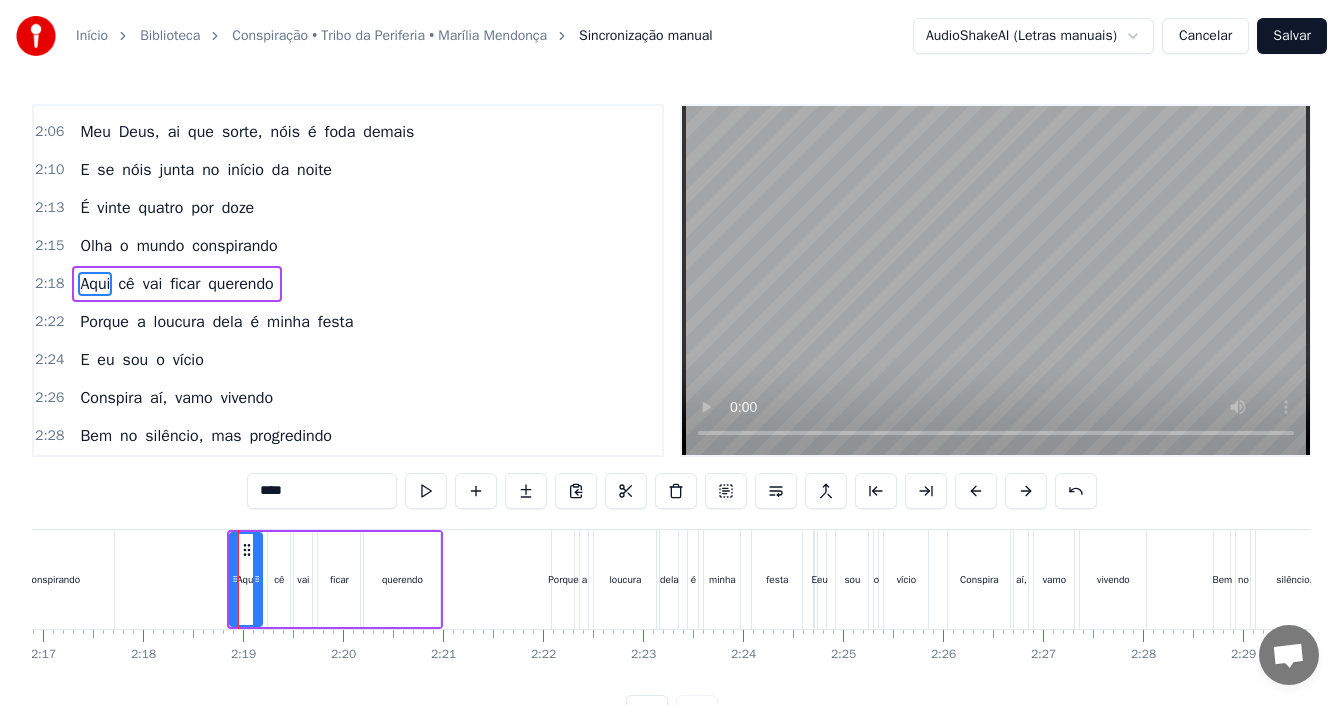 scroll, scrollTop: 1364, scrollLeft: 0, axis: vertical 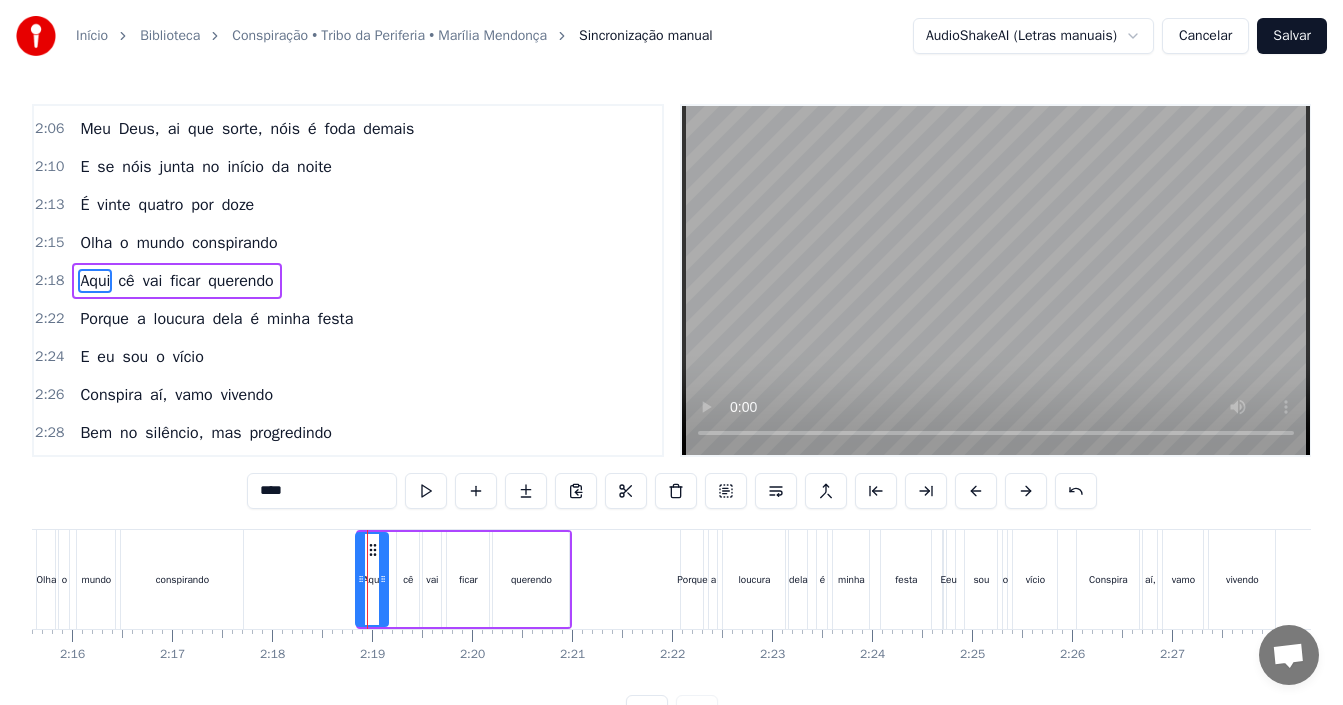 drag, startPoint x: 244, startPoint y: 549, endPoint x: 370, endPoint y: 551, distance: 126.01587 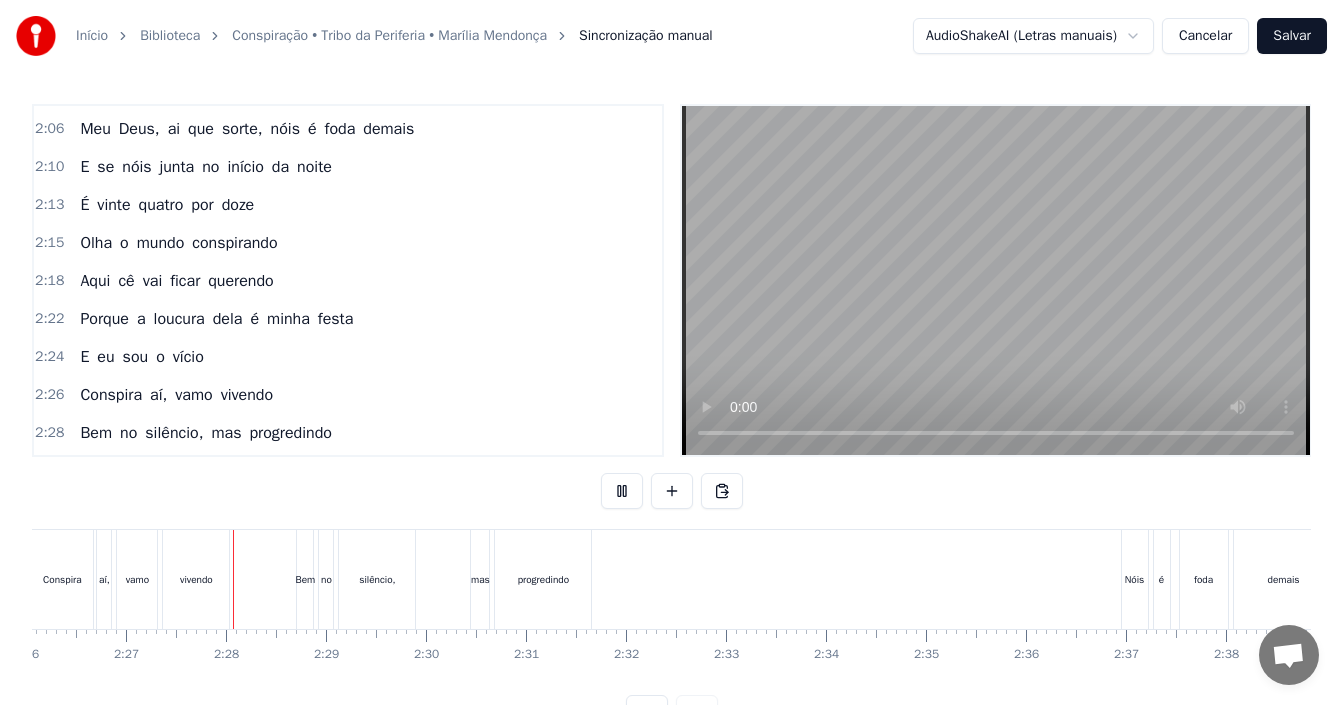 scroll, scrollTop: 0, scrollLeft: 14659, axis: horizontal 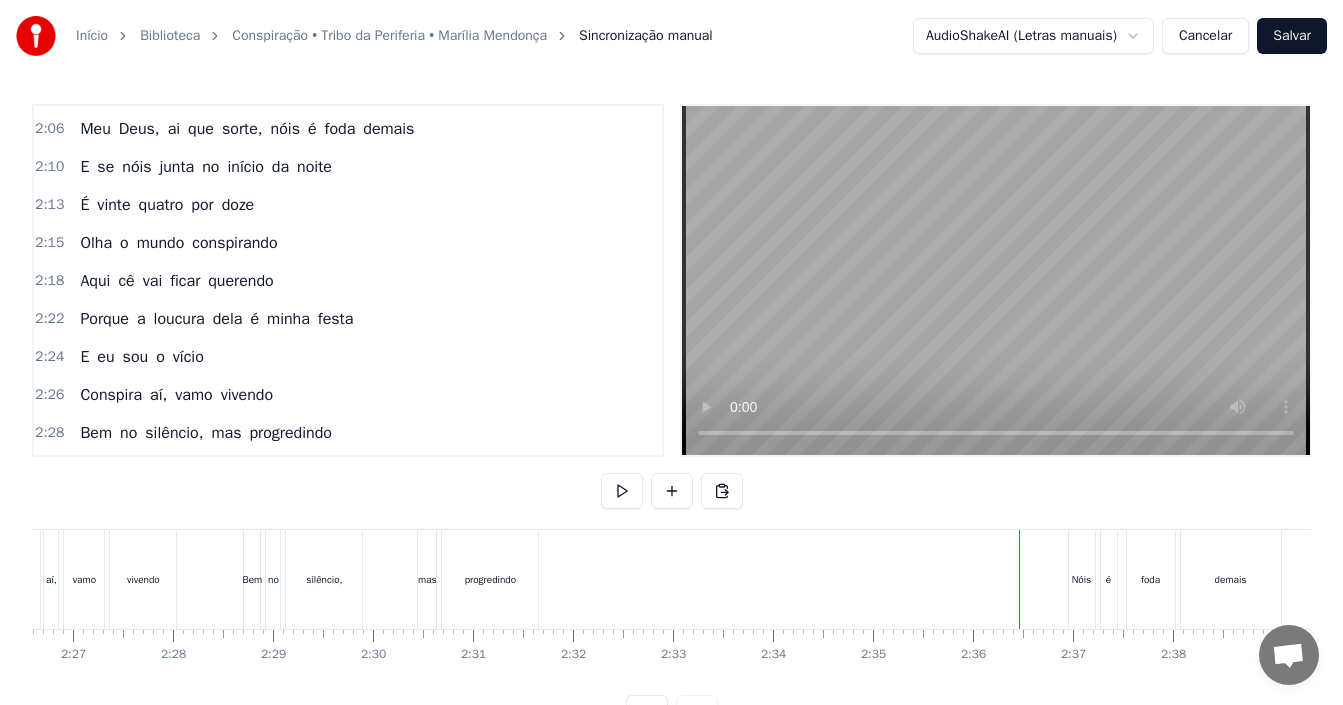 click on "Nóis" at bounding box center [1082, 579] 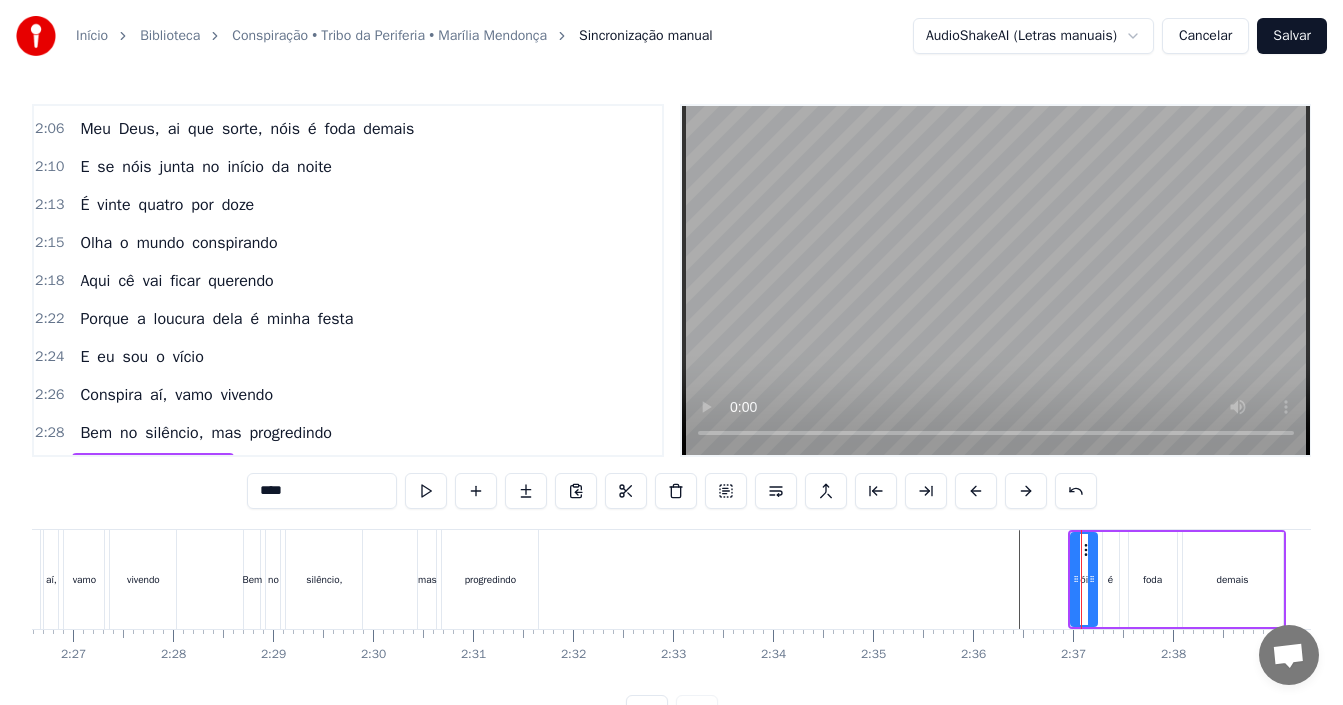 scroll, scrollTop: 45, scrollLeft: 0, axis: vertical 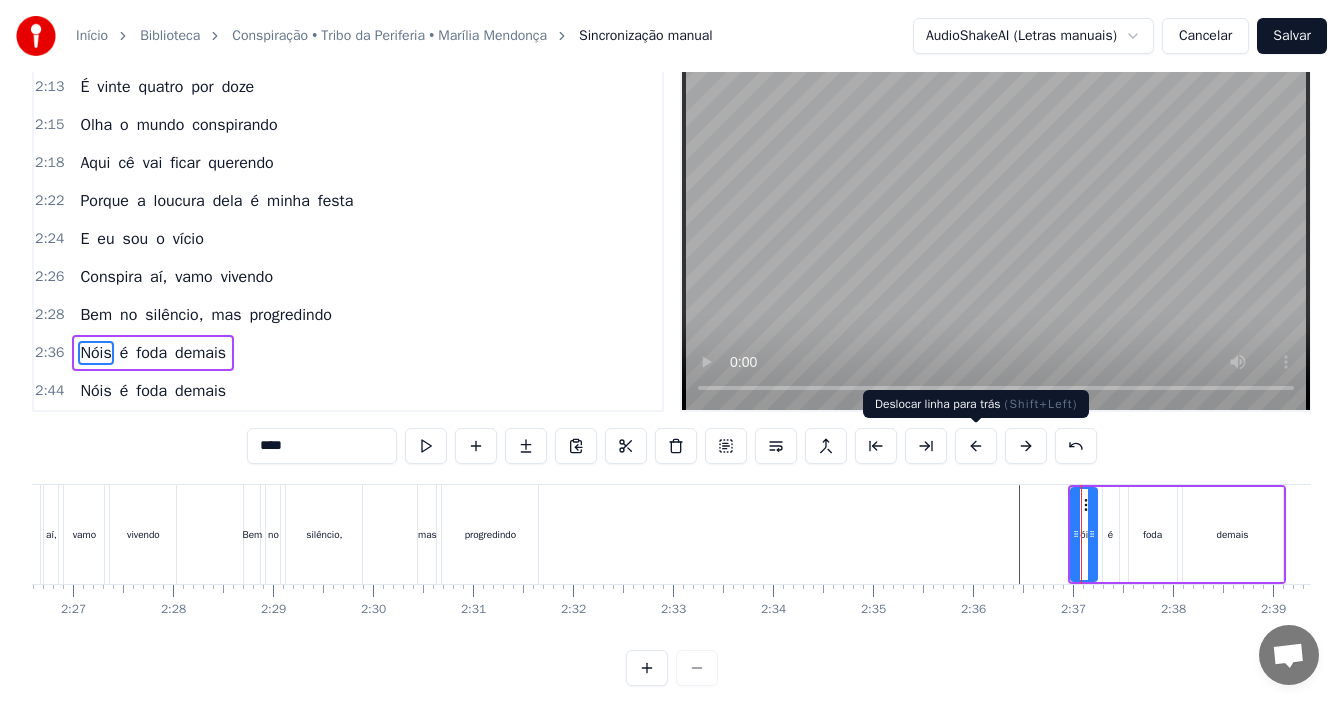 click at bounding box center (976, 446) 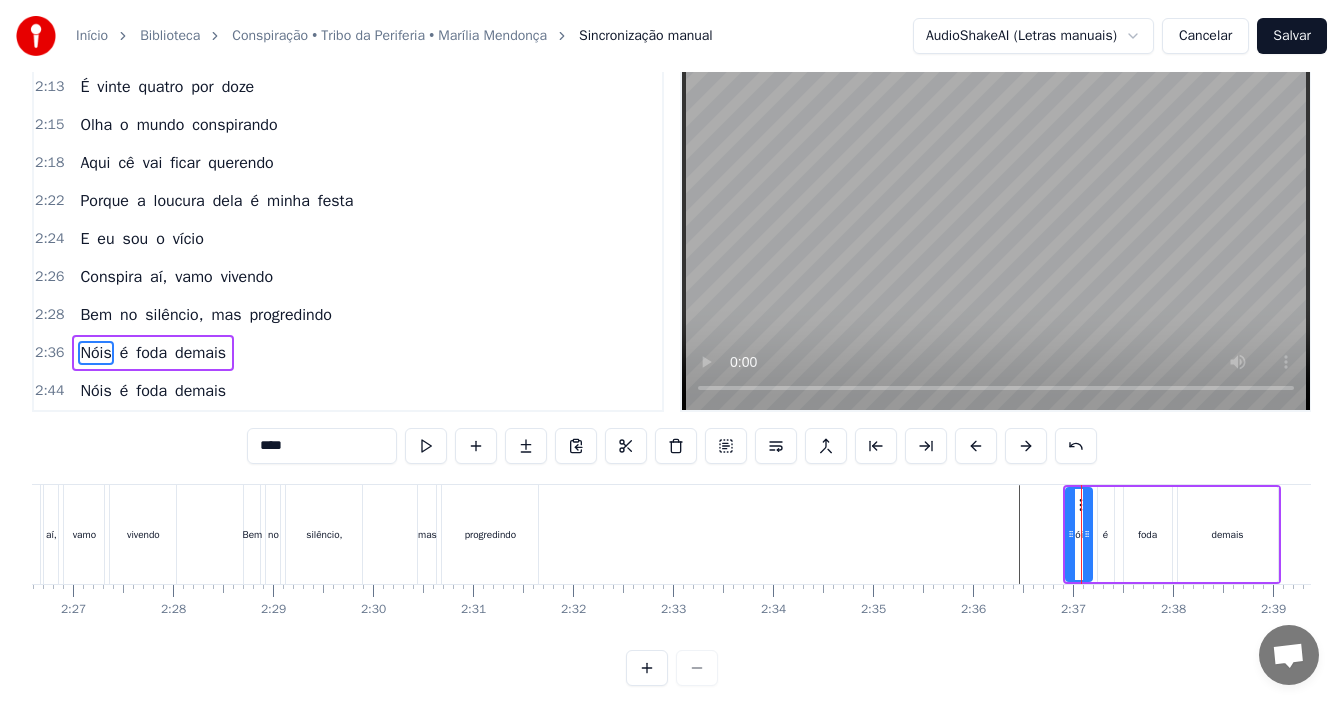click at bounding box center [976, 446] 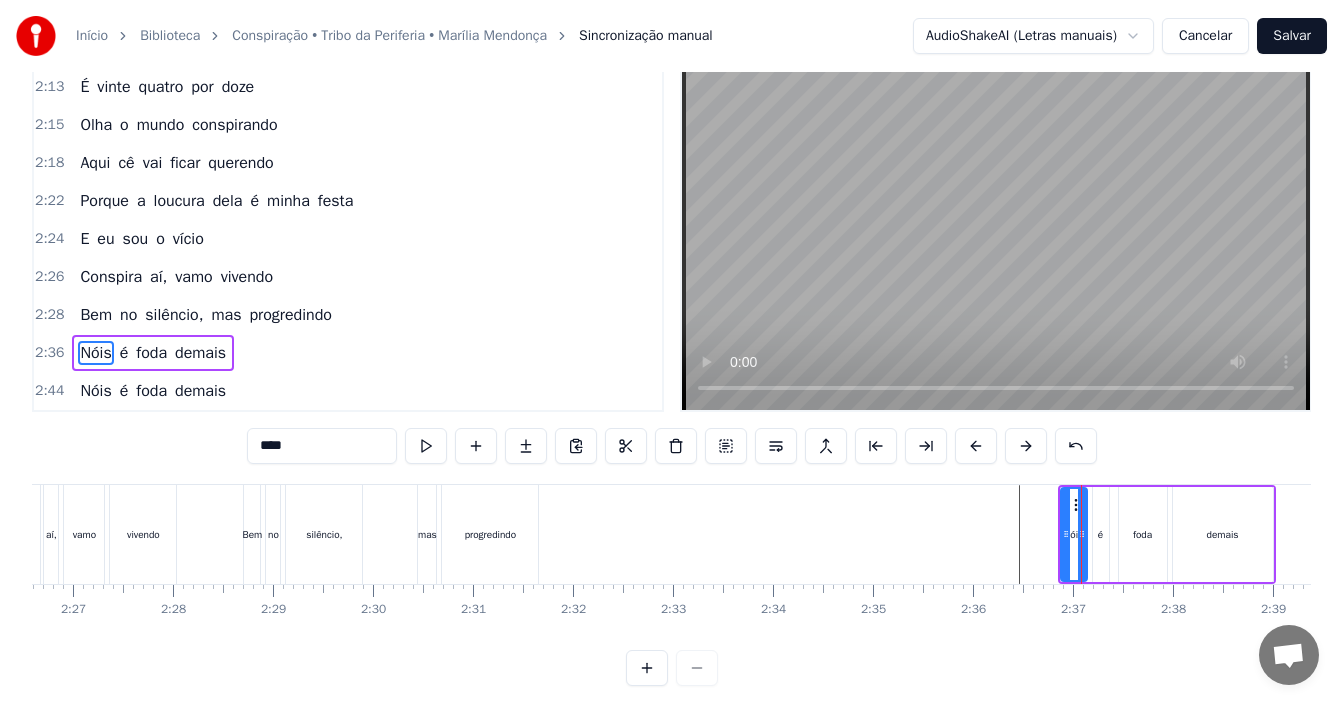click at bounding box center [-6204, 534] 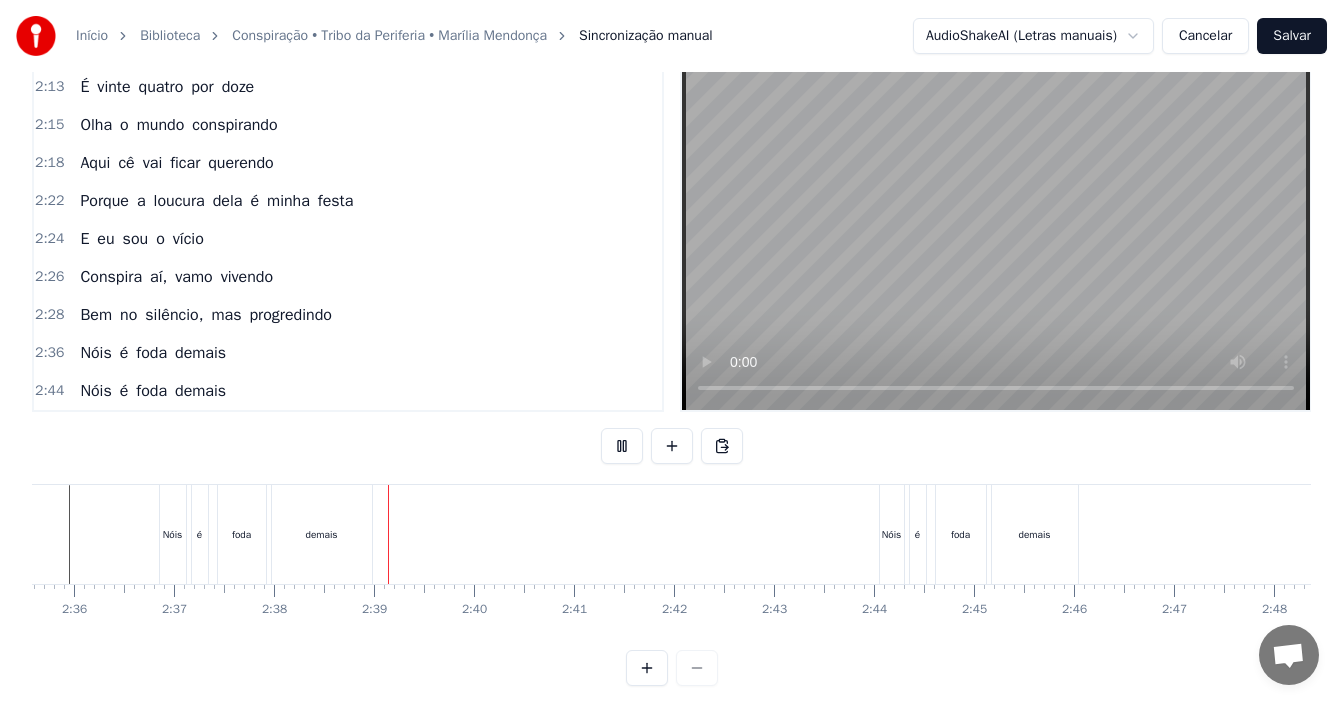scroll, scrollTop: 0, scrollLeft: 15568, axis: horizontal 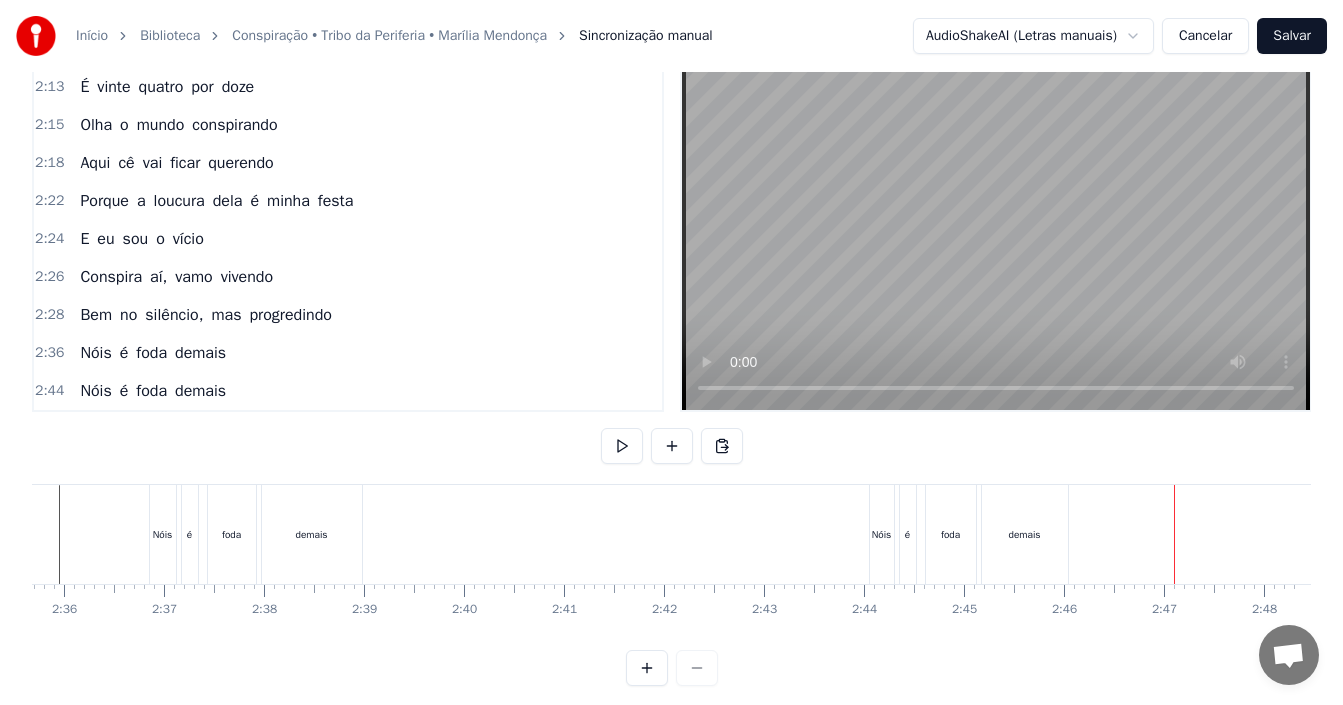click on "Salvar" at bounding box center [1292, 36] 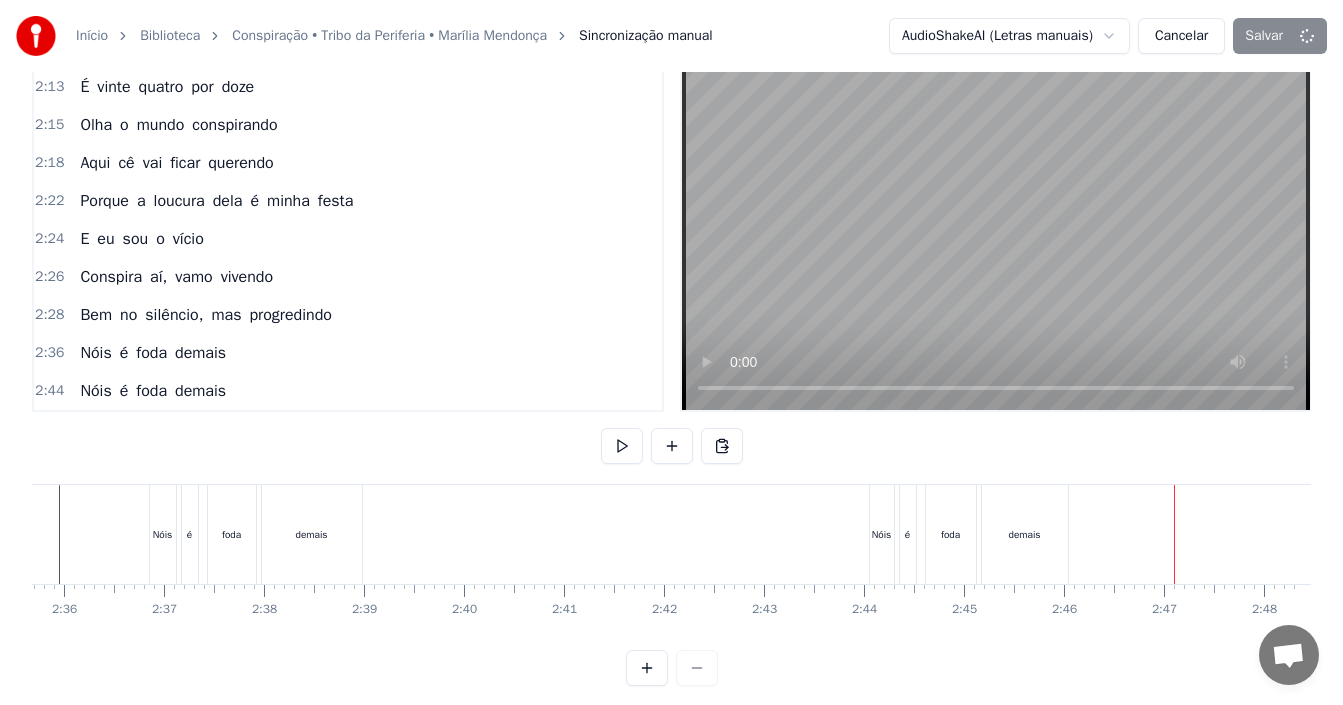 scroll, scrollTop: 18, scrollLeft: 0, axis: vertical 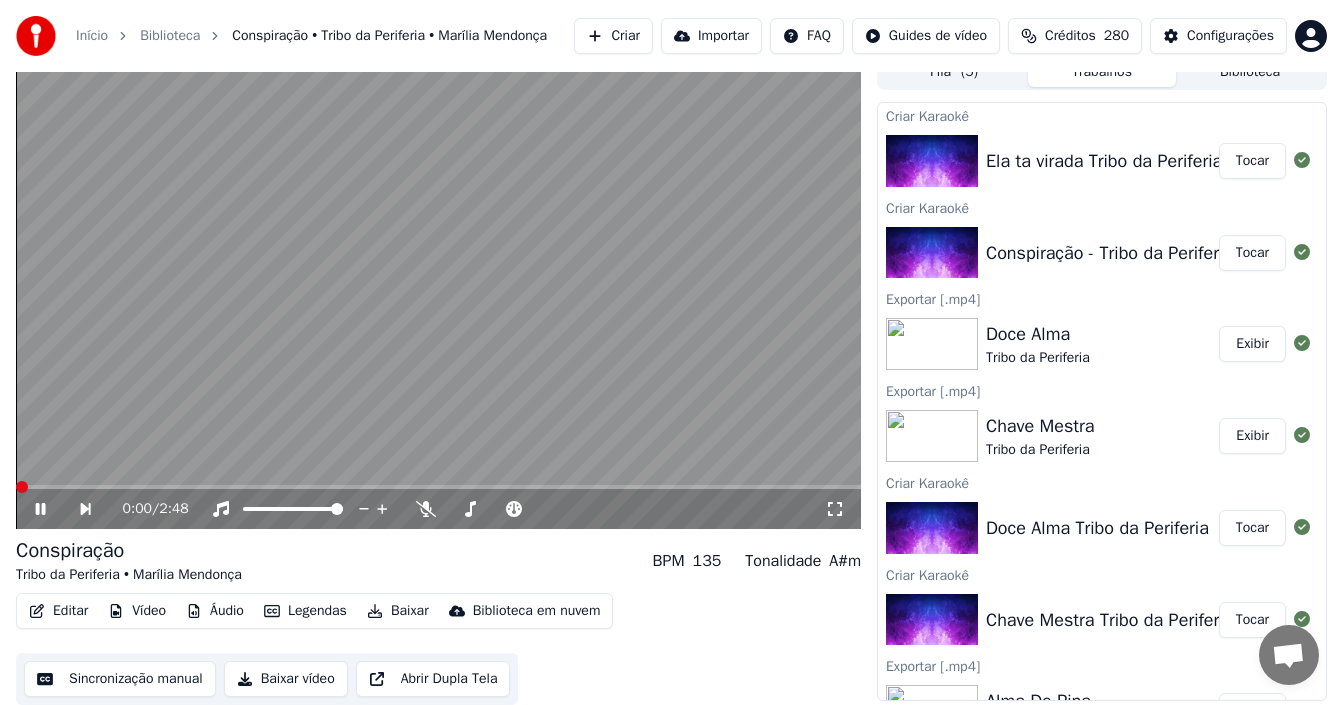click 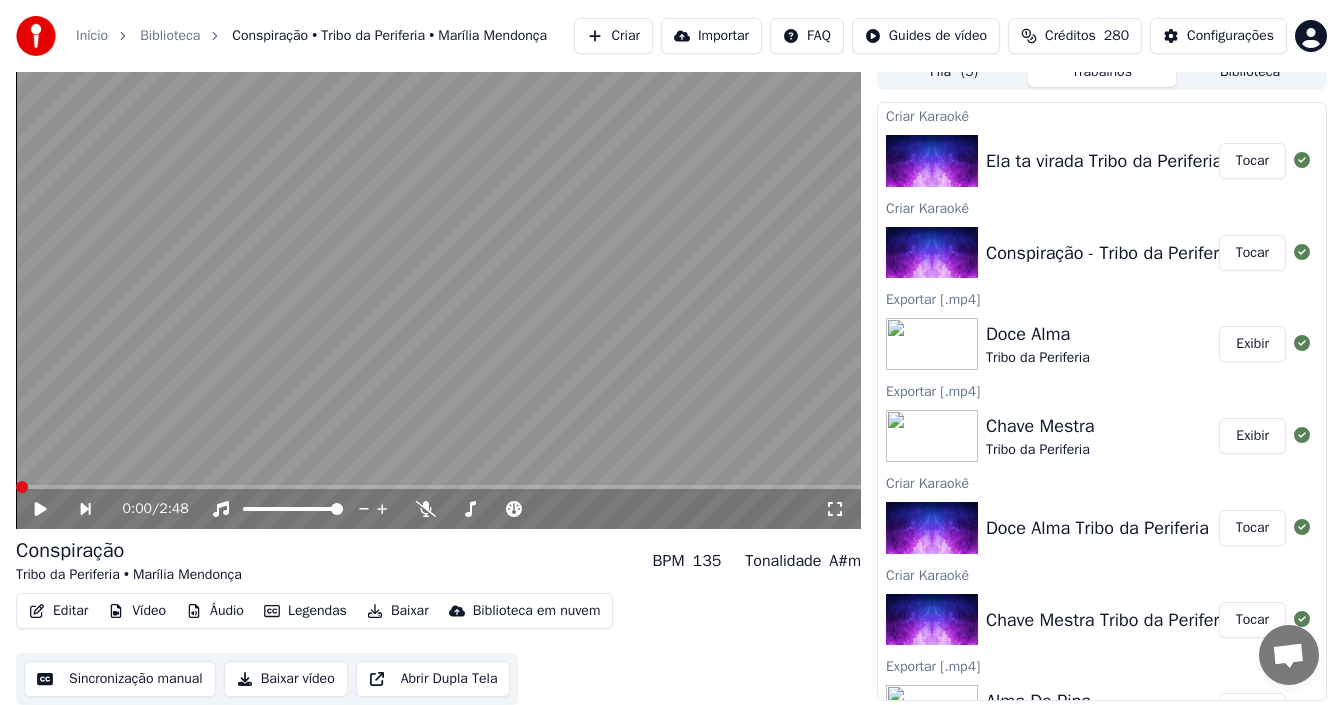 click on "Baixar" at bounding box center [398, 611] 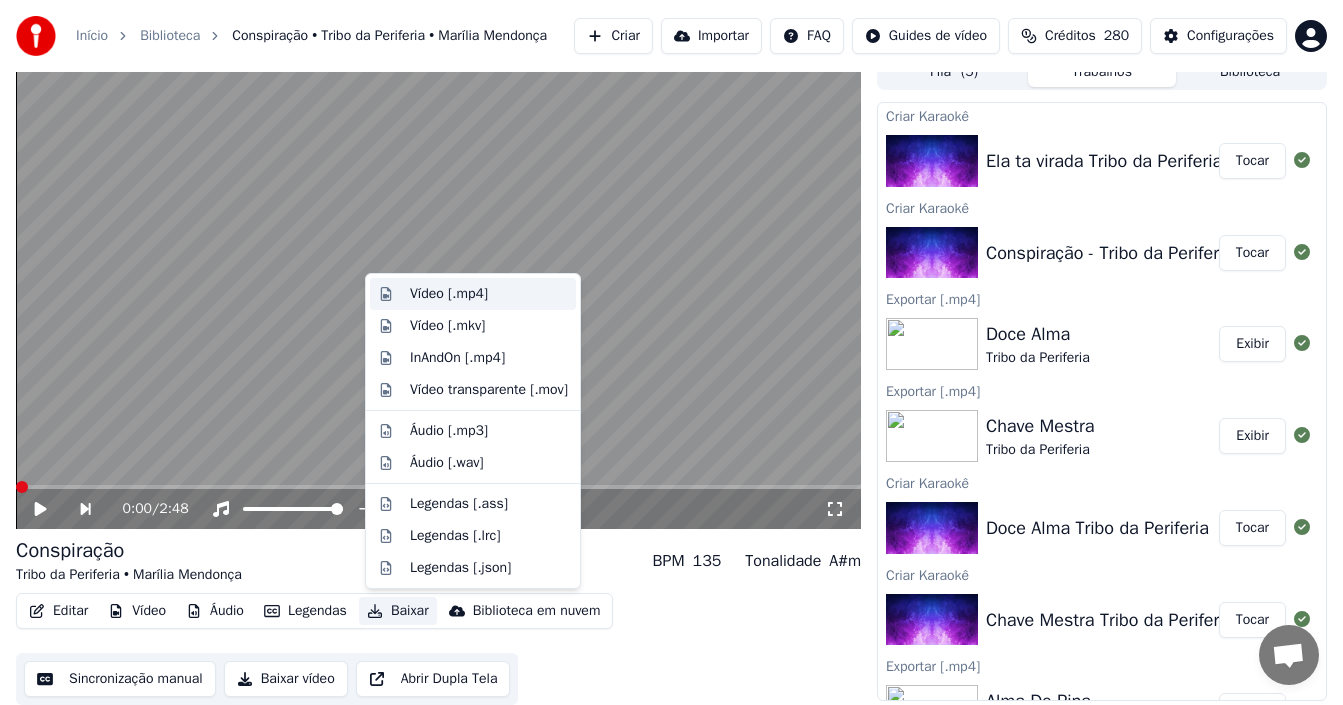 click on "Vídeo [.mp4]" at bounding box center [449, 294] 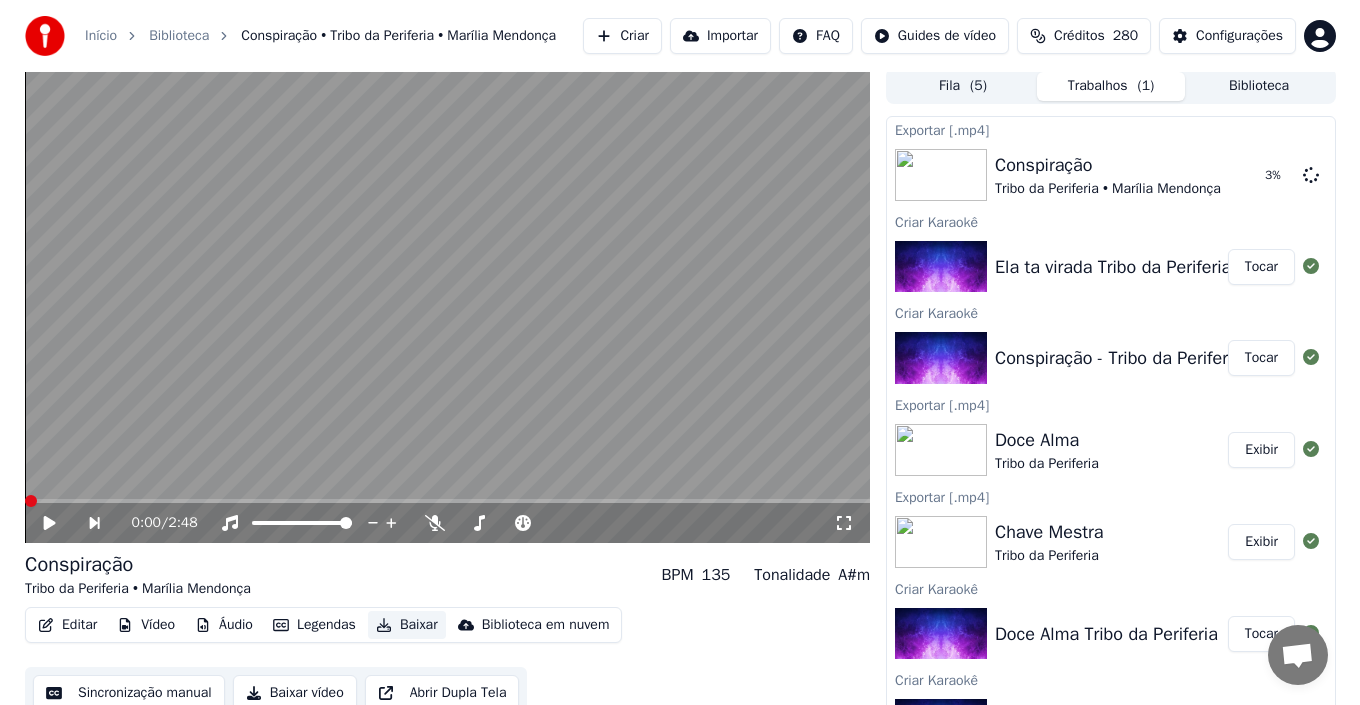 scroll, scrollTop: 0, scrollLeft: 0, axis: both 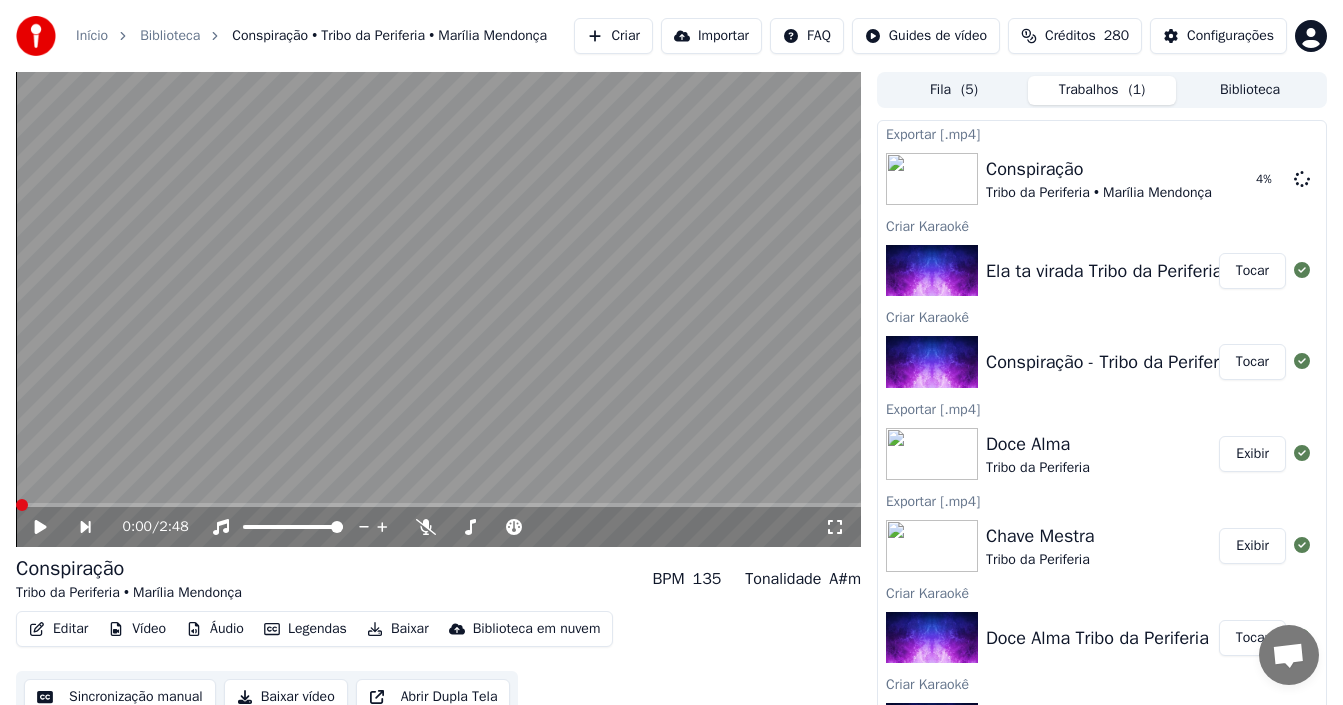 click on "Criar" at bounding box center [613, 36] 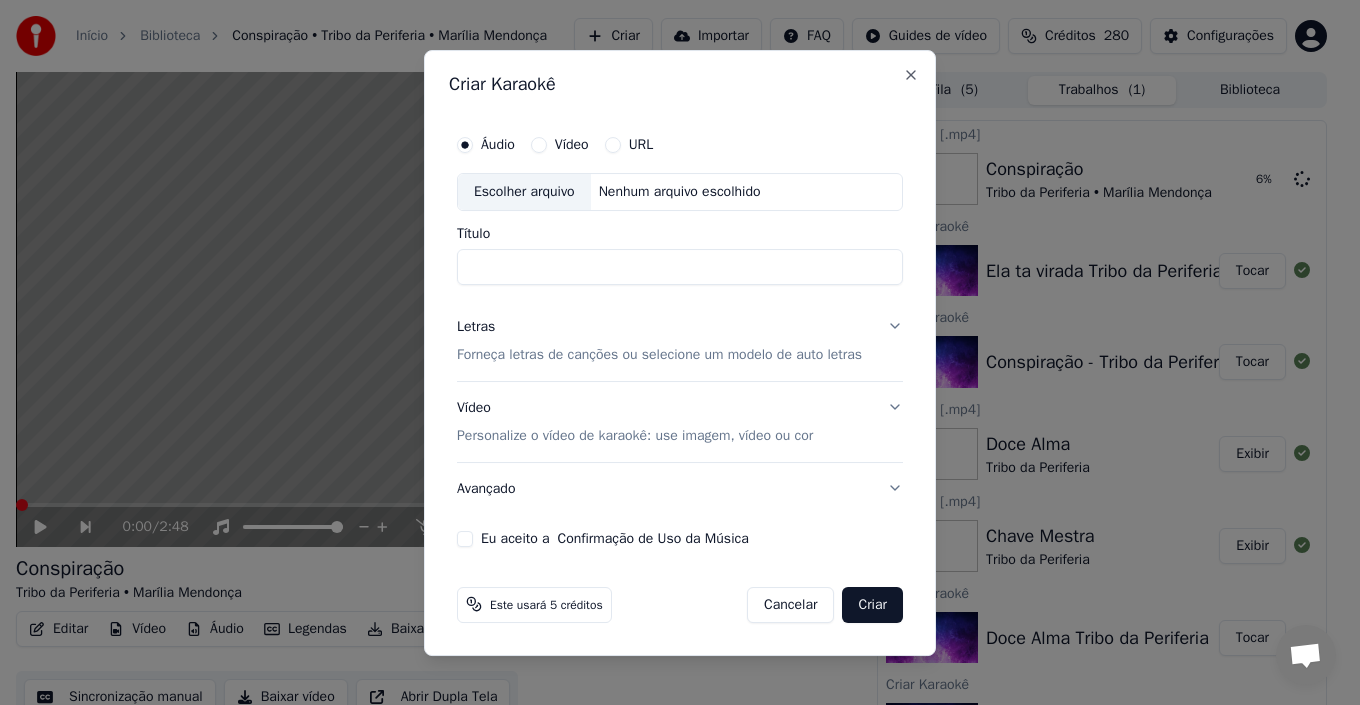 click on "Escolher arquivo" at bounding box center [524, 192] 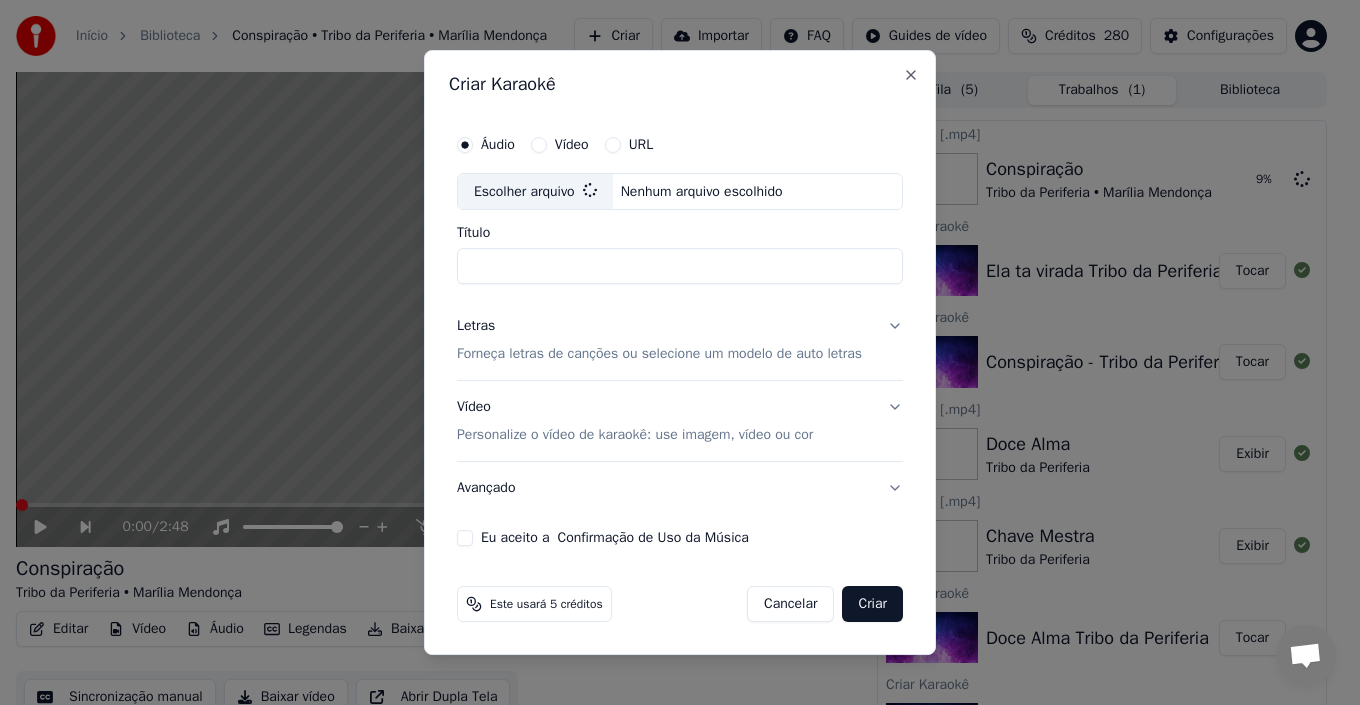 type on "**********" 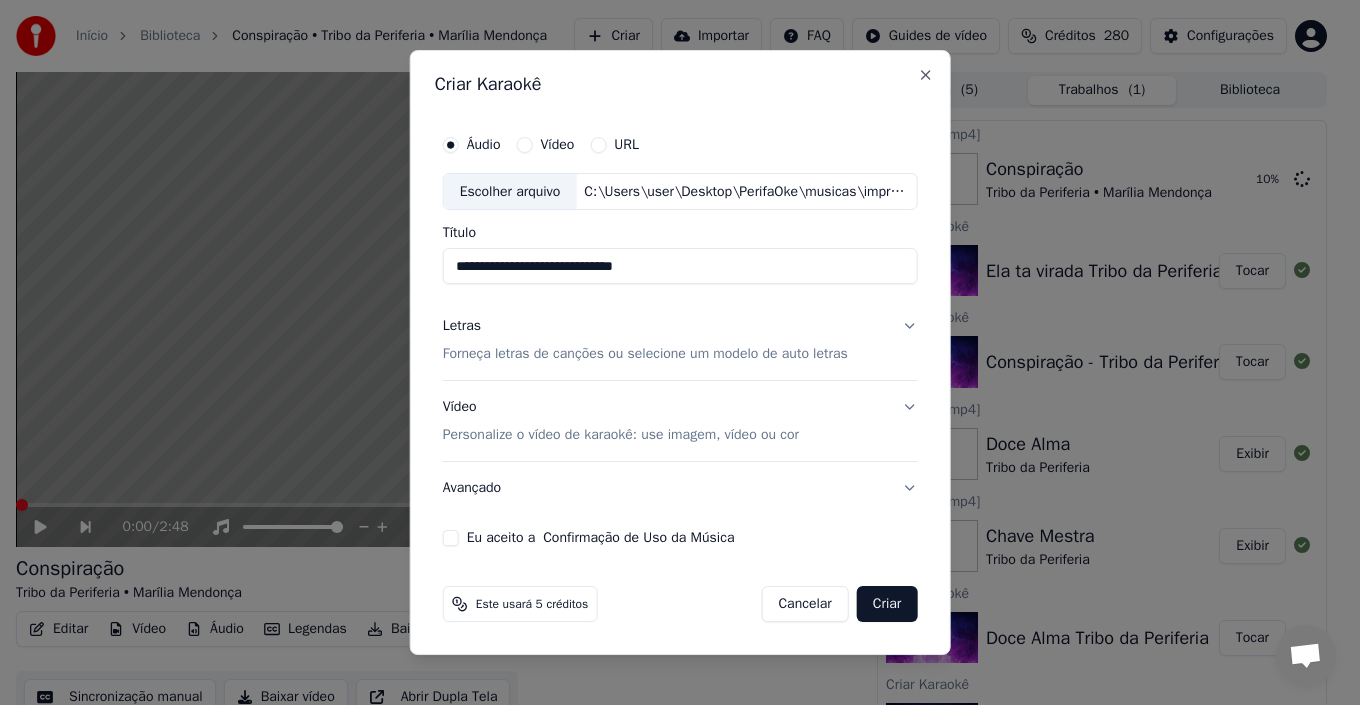 click on "Forneça letras de canções ou selecione um modelo de auto letras" at bounding box center [645, 355] 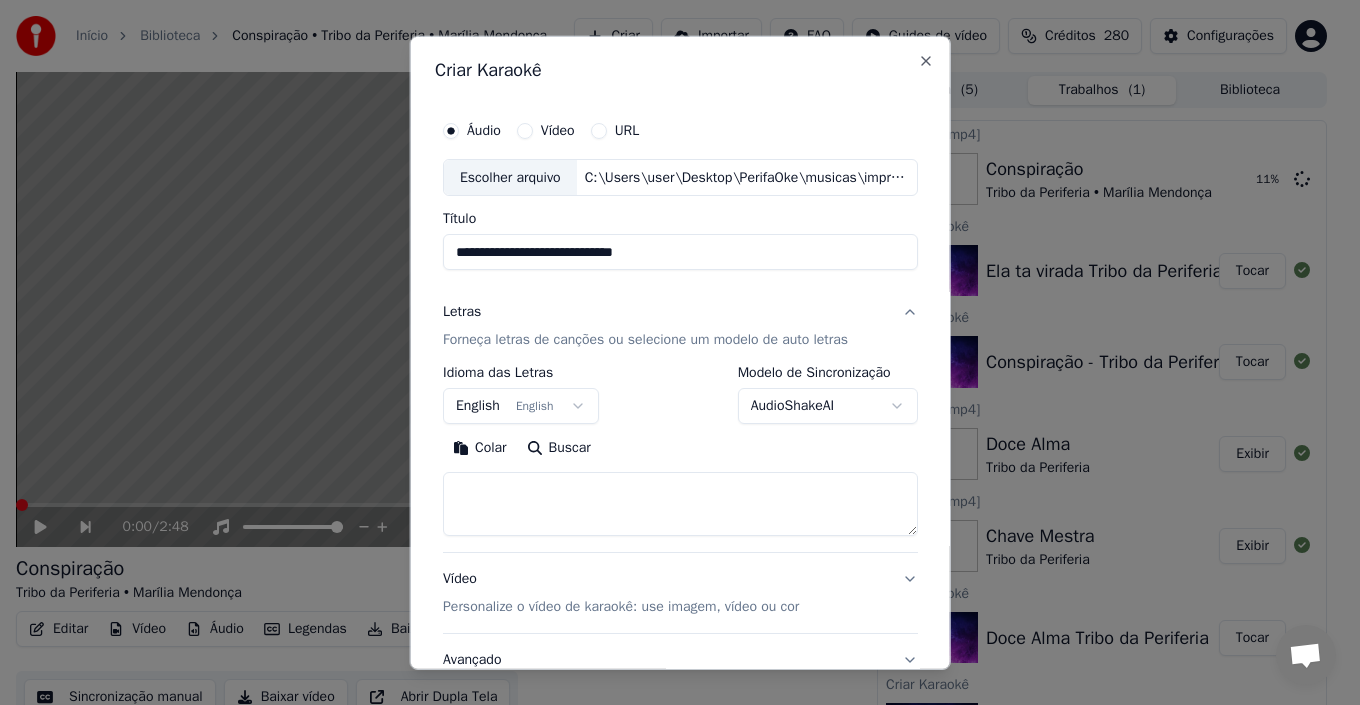 click on "English English" at bounding box center [521, 406] 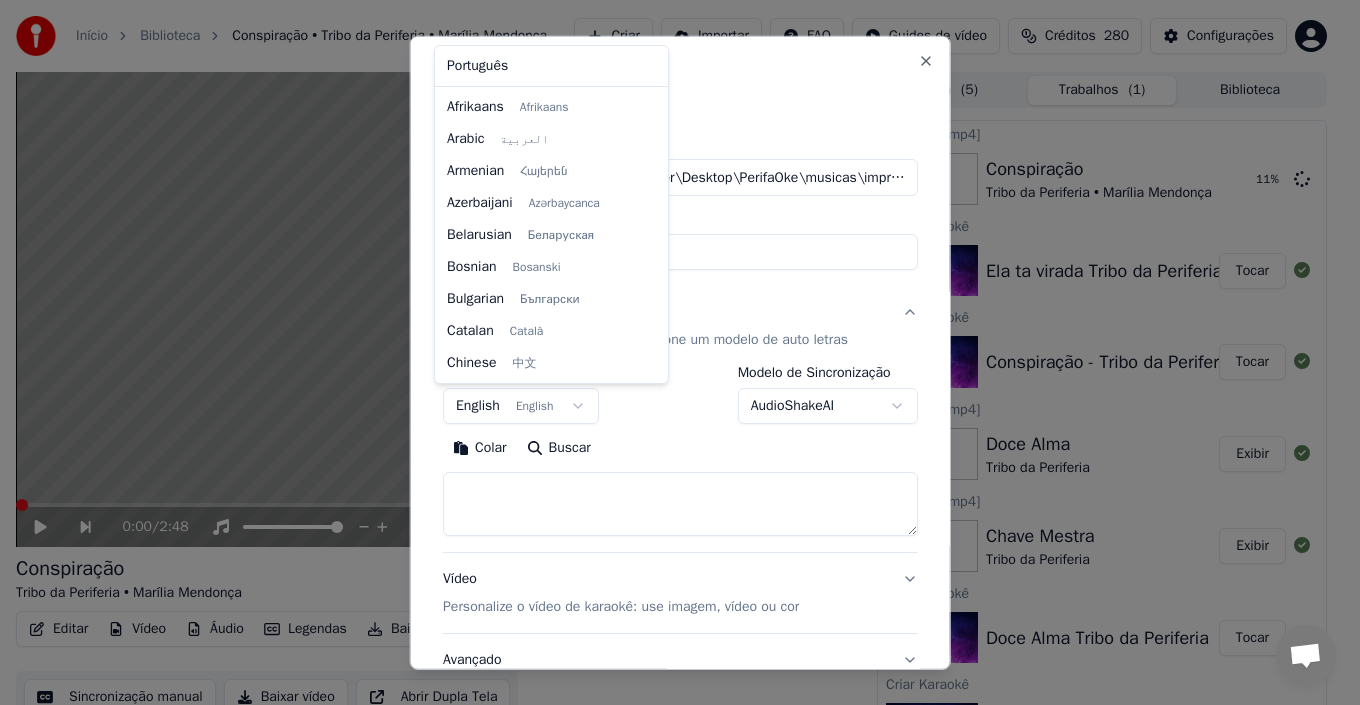 scroll, scrollTop: 160, scrollLeft: 0, axis: vertical 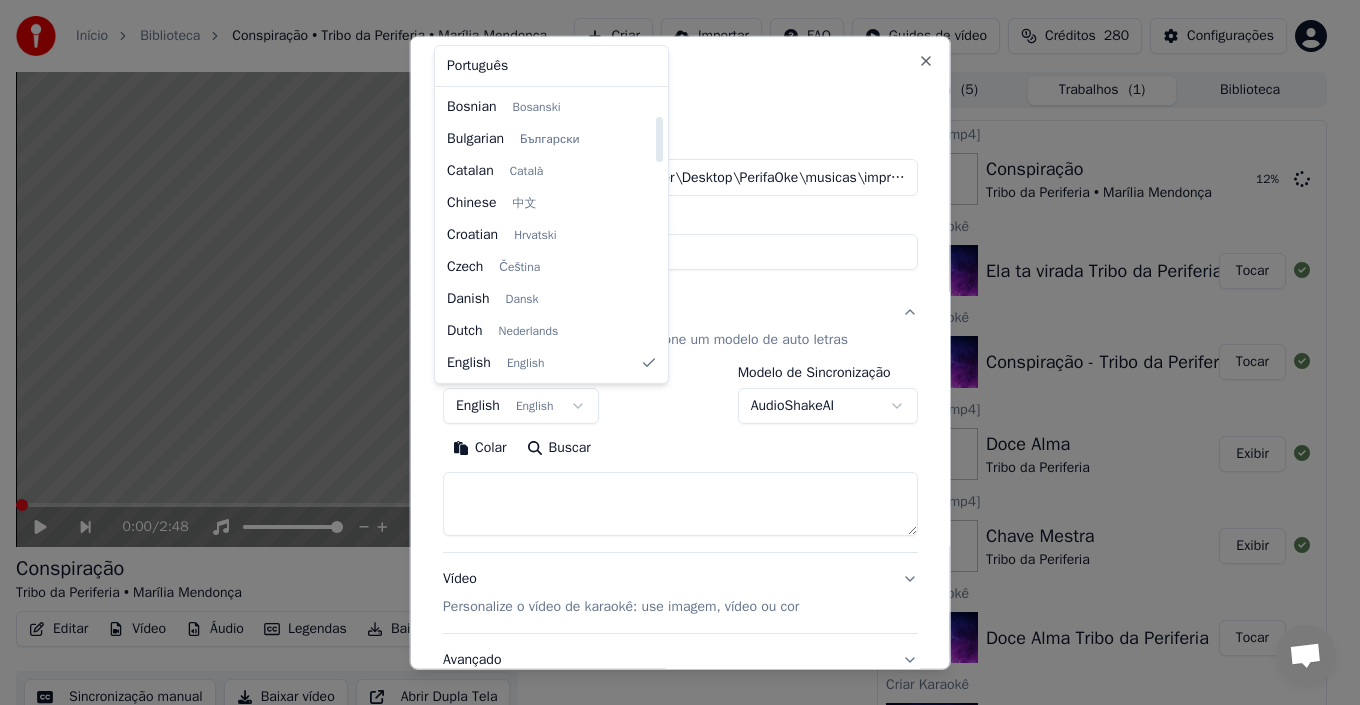select on "**" 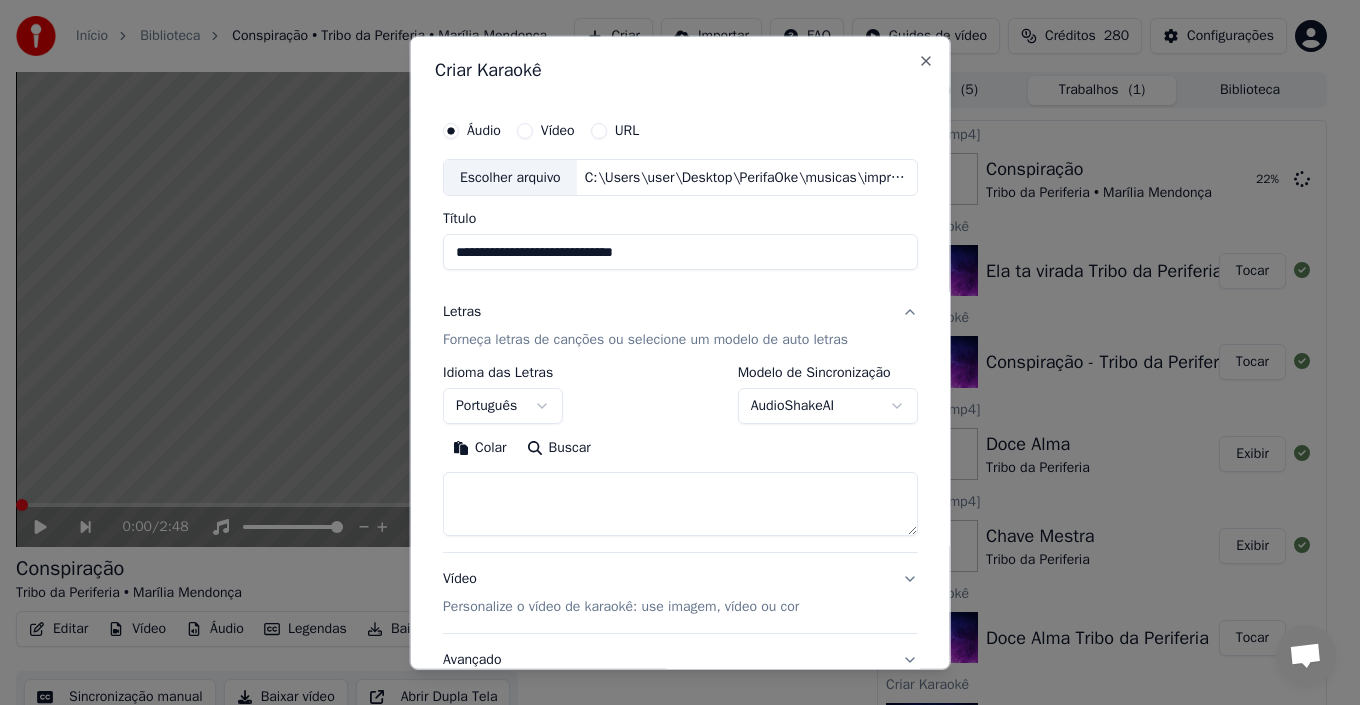 click on "Colar" at bounding box center (480, 448) 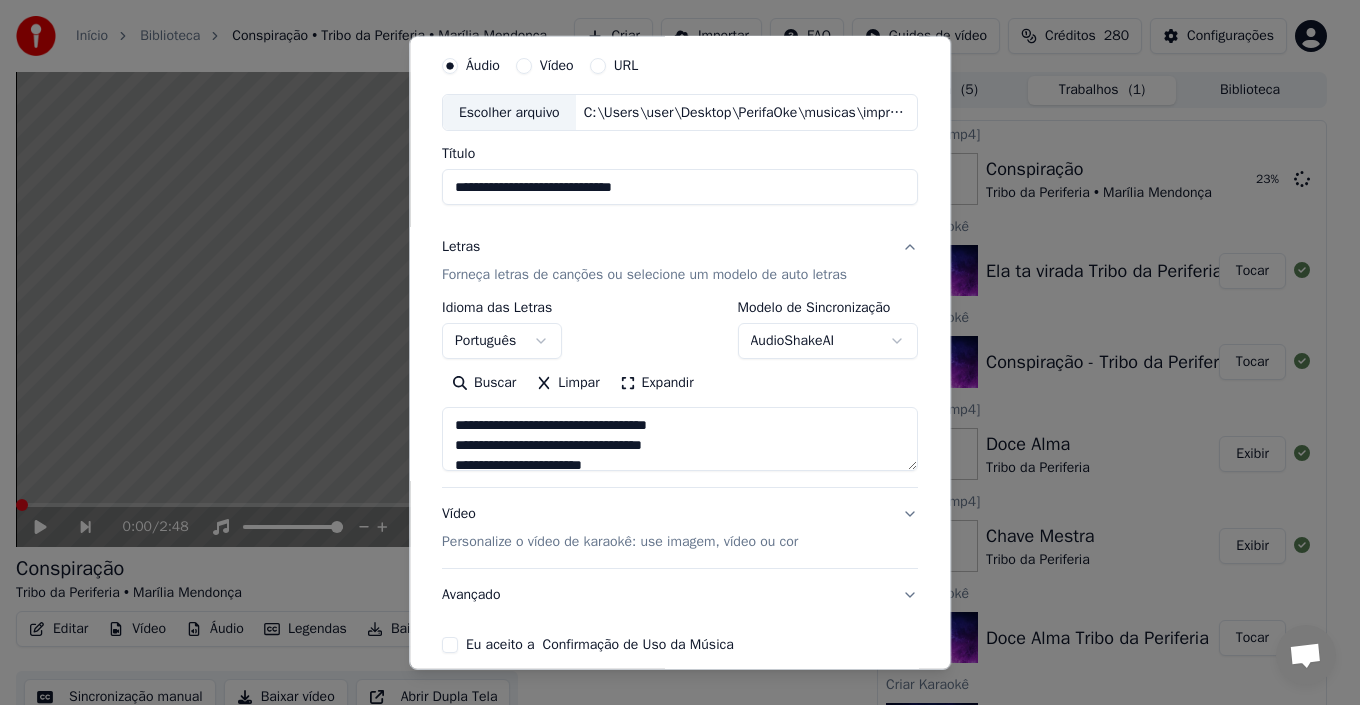 scroll, scrollTop: 100, scrollLeft: 0, axis: vertical 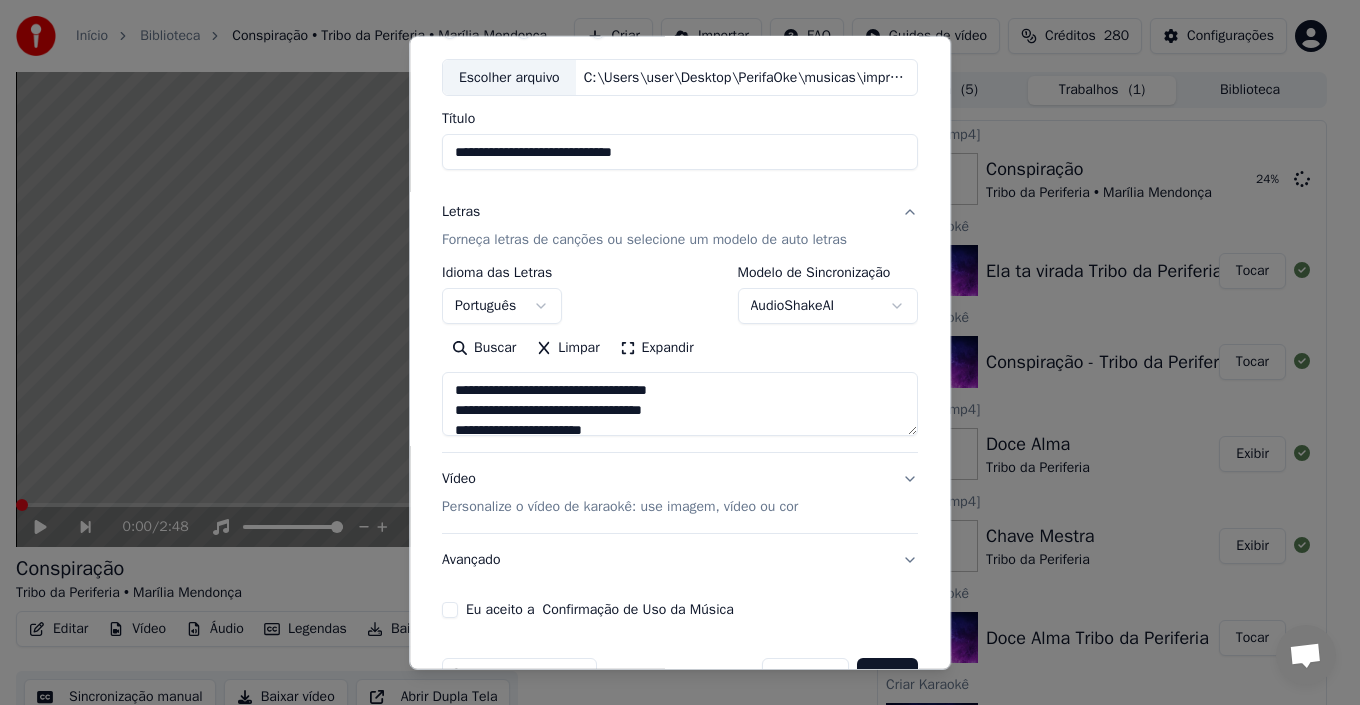 click on "Eu aceito a   Confirmação de Uso da Música" at bounding box center (600, 610) 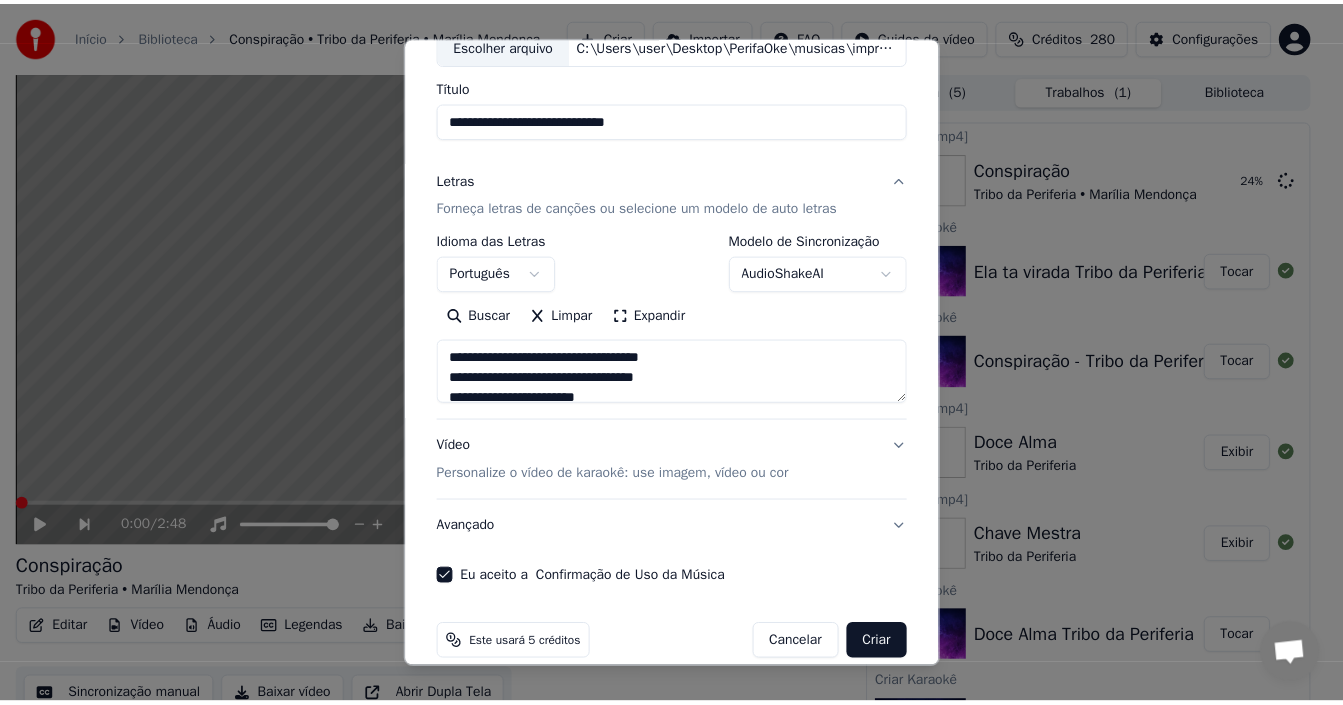 scroll, scrollTop: 157, scrollLeft: 0, axis: vertical 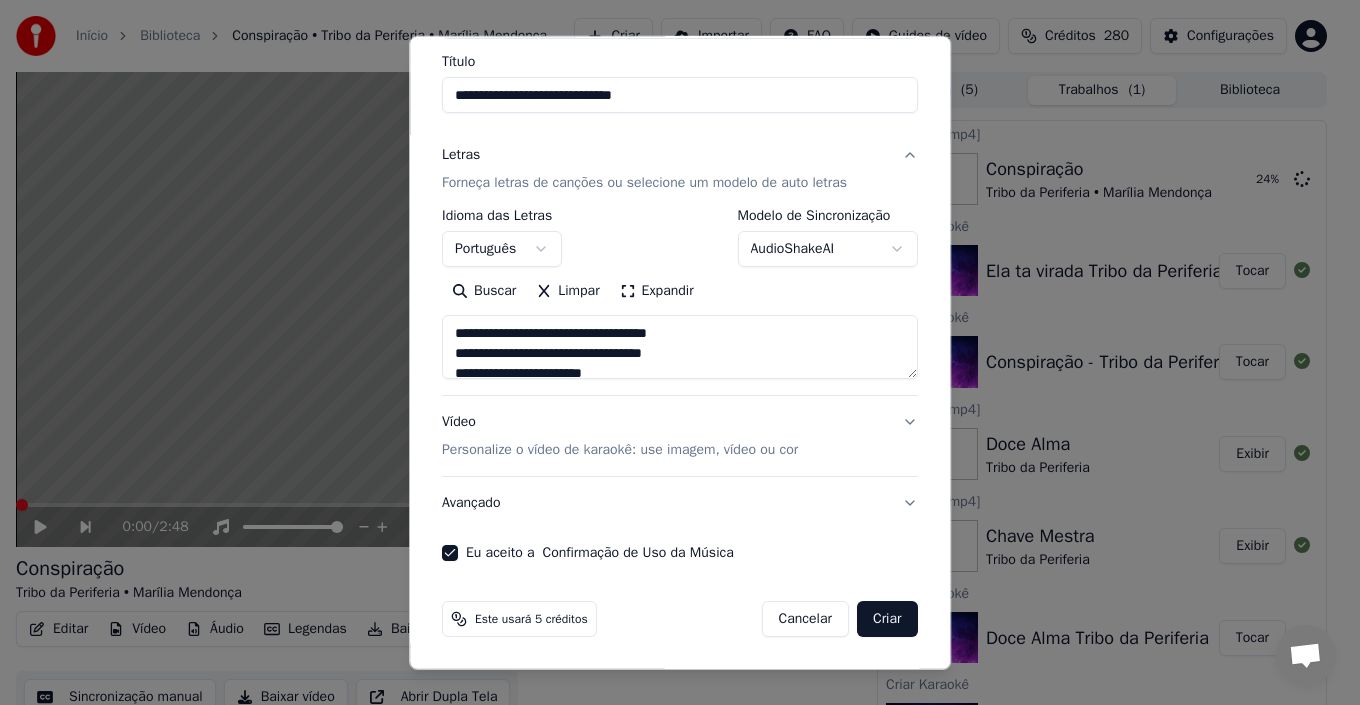 click on "Criar" at bounding box center (887, 619) 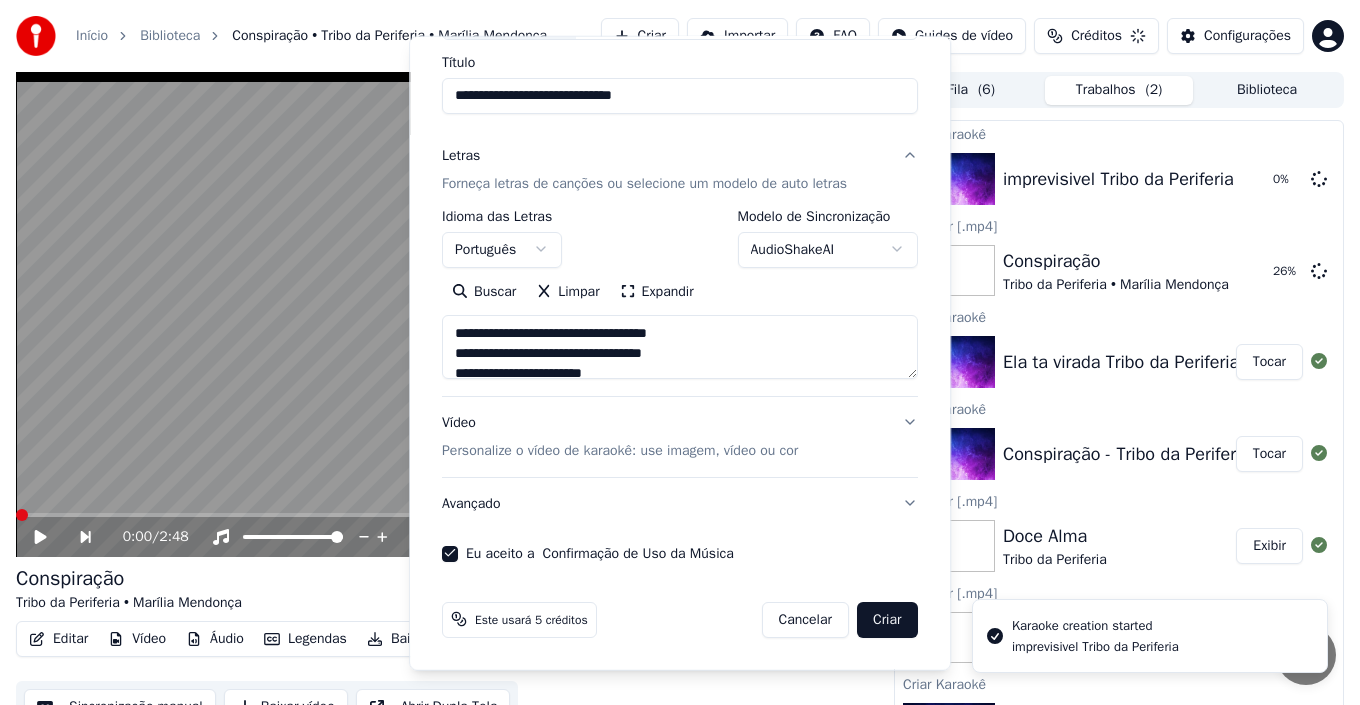 type on "**********" 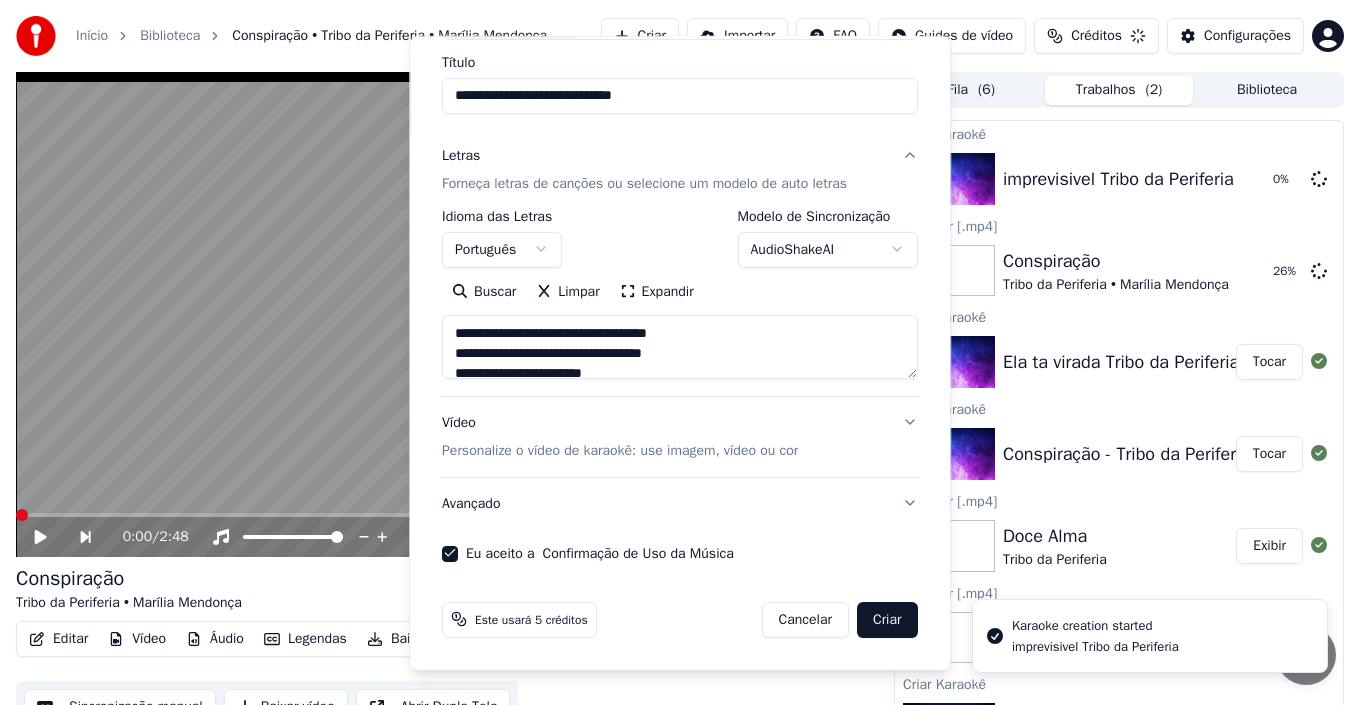 type 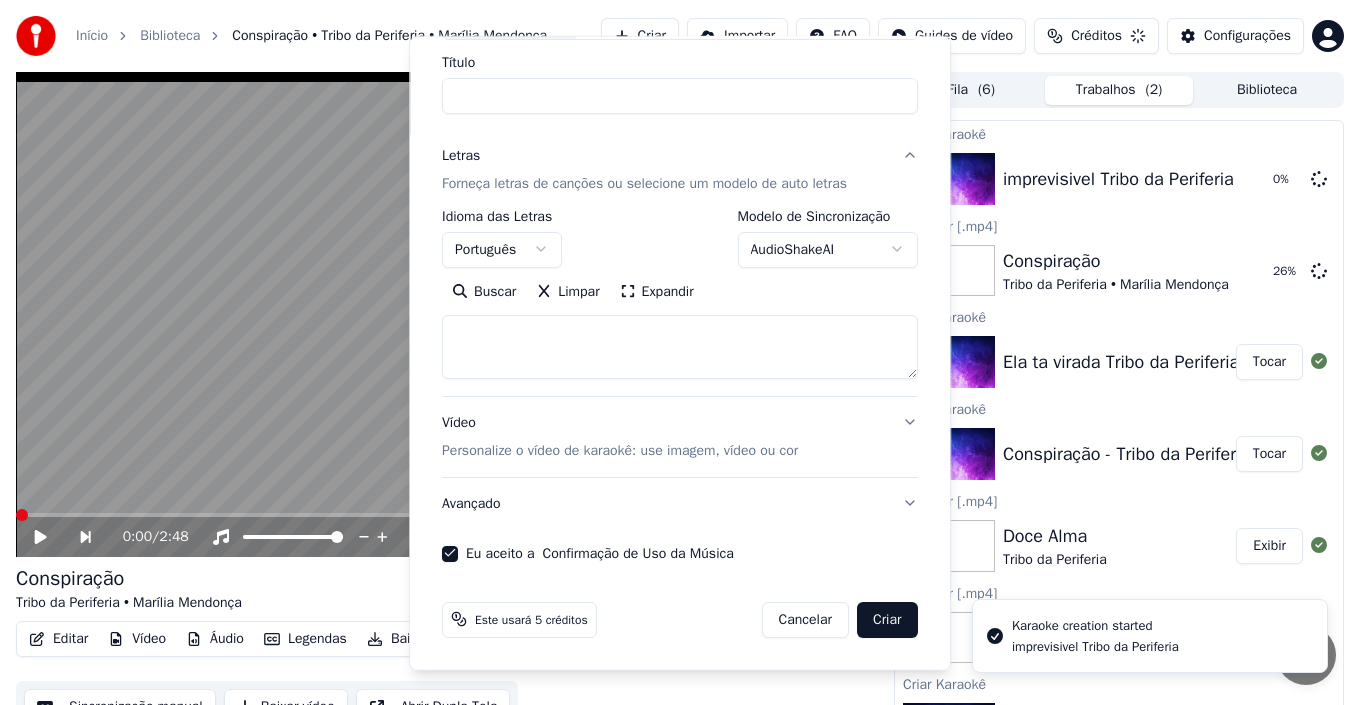select 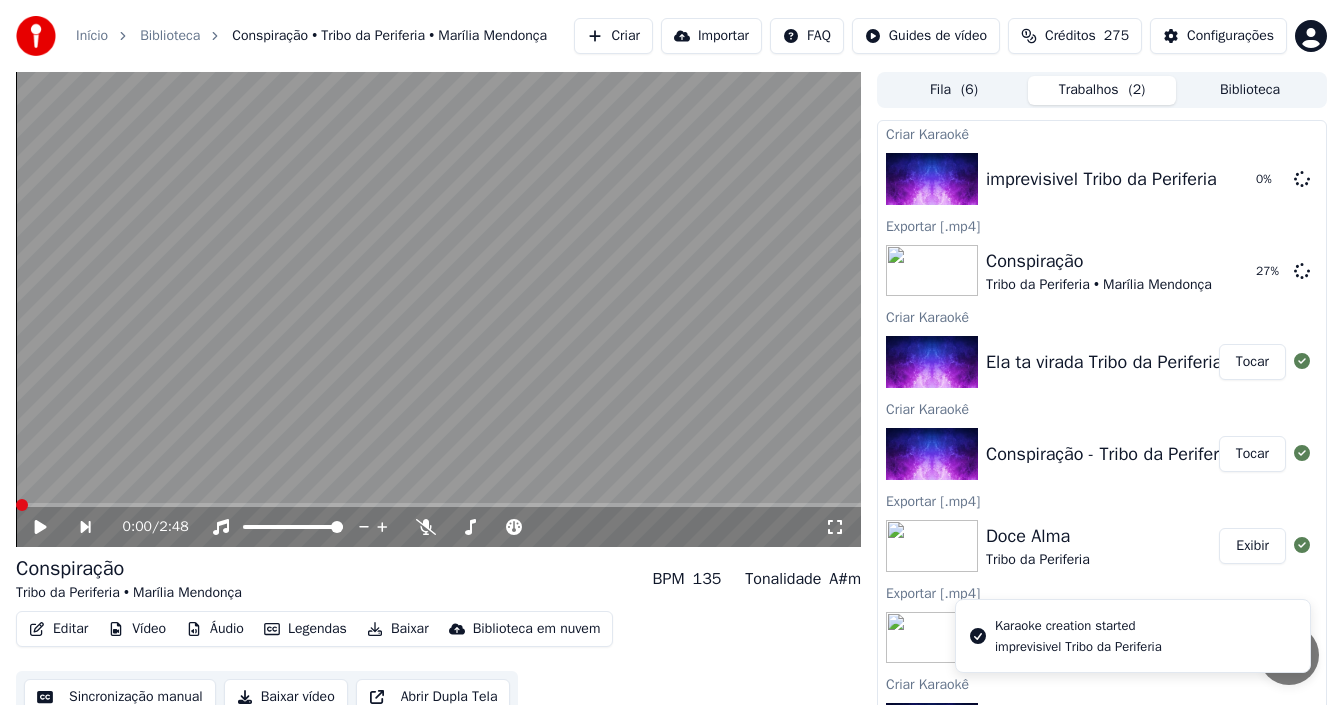 click on "Ela ta virada Tribo da Periferia" at bounding box center [1104, 362] 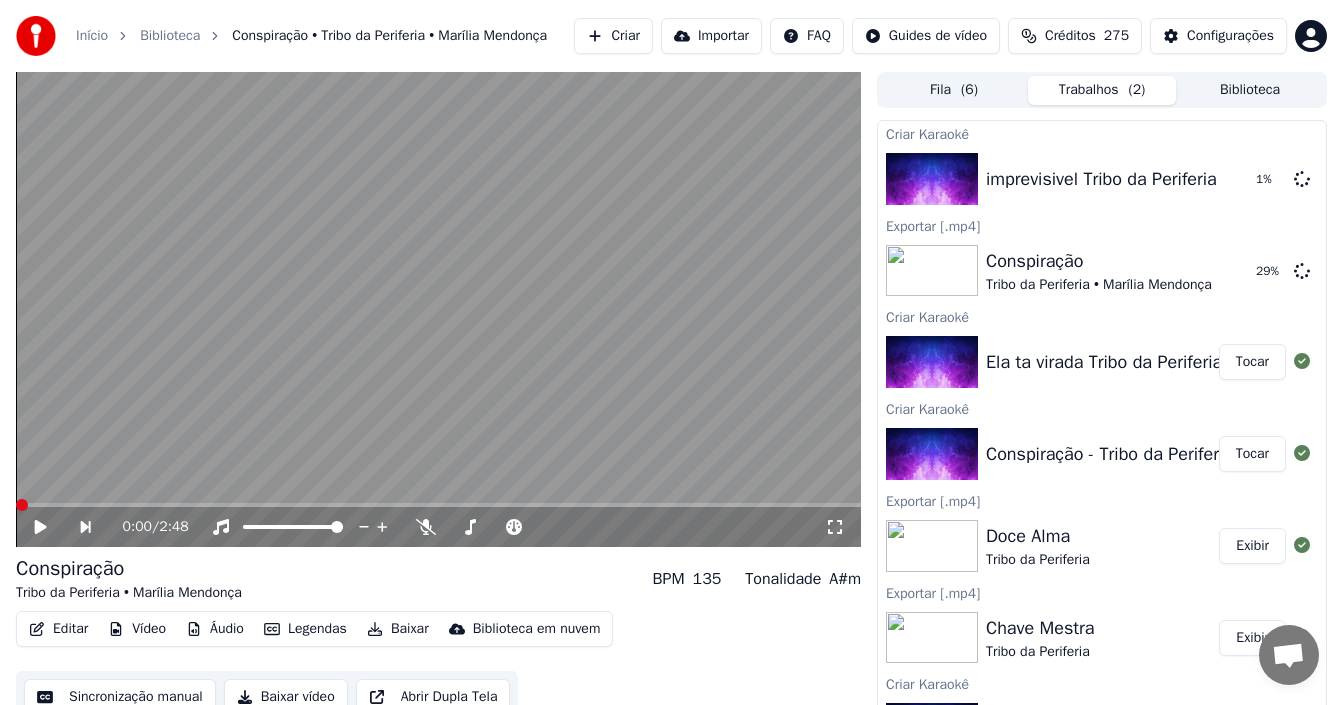 click on "Tocar" at bounding box center [1252, 362] 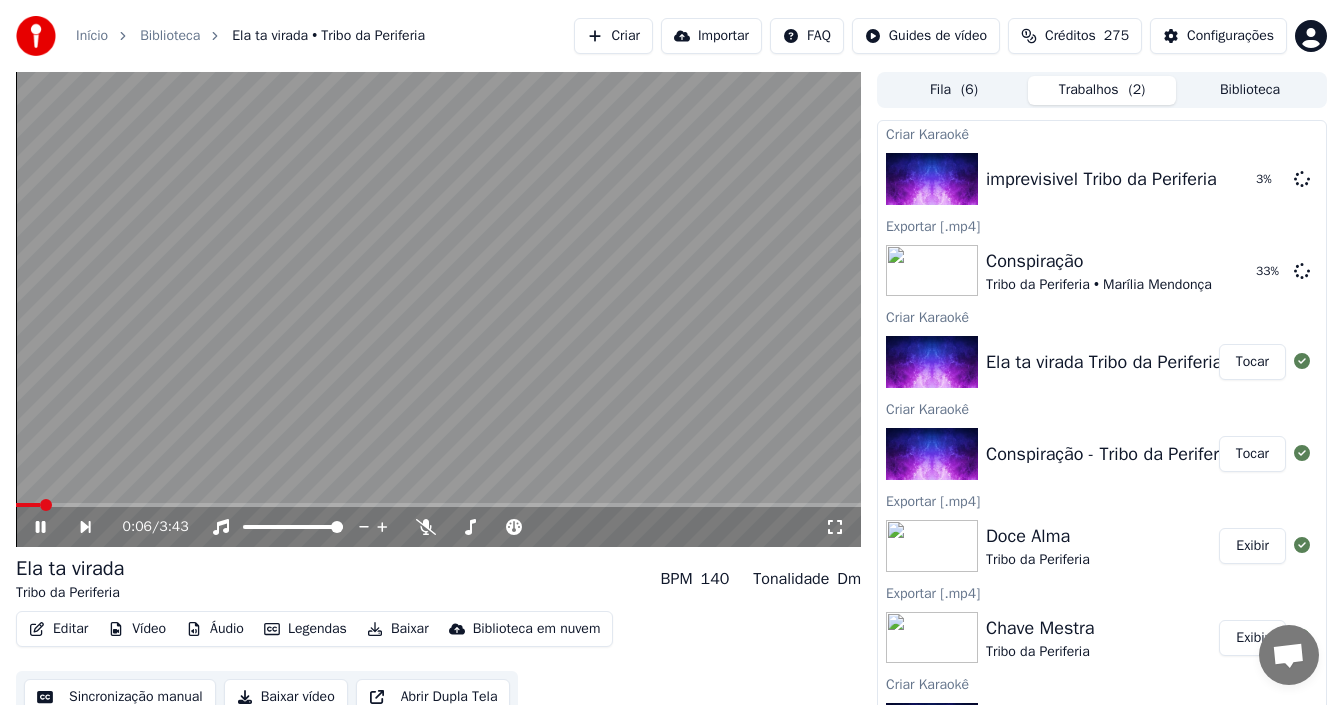 click on "Sincronização manual" at bounding box center [120, 697] 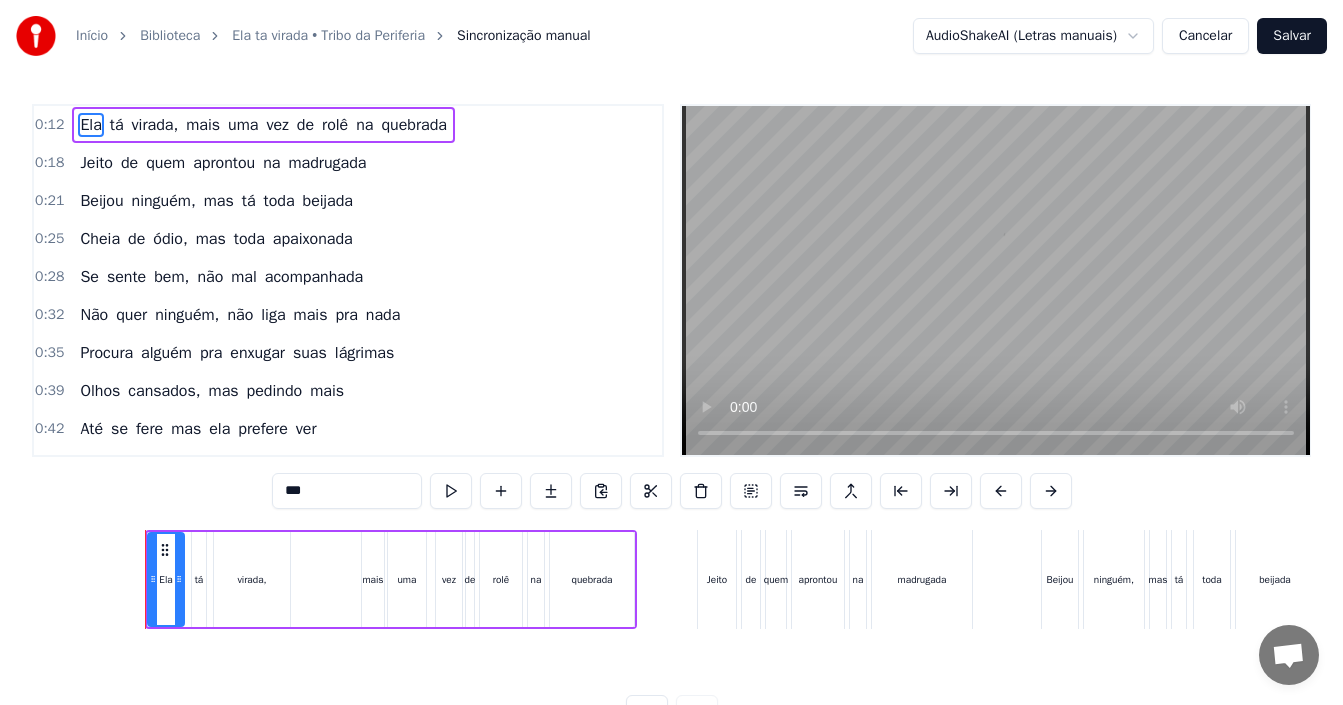 scroll, scrollTop: 0, scrollLeft: 1189, axis: horizontal 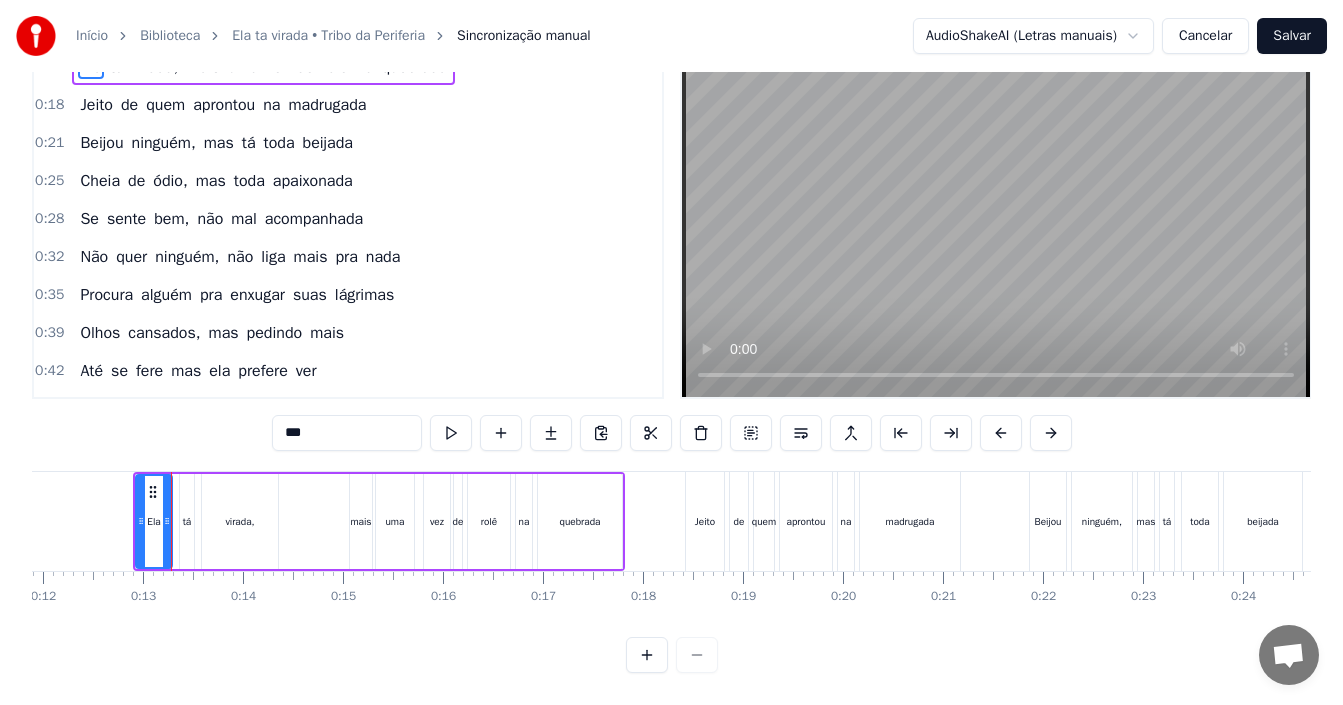 click on "Início Biblioteca Ela ta virada • Tribo da Periferia Sincronização manual AudioShakeAI (Letras manuais) Cancelar Salvar 0:12 Ela tá virada, mais uma vez de rolê na quebrada 0:18 Jeito de quem aprontou na madrugada 0:21 Beijou ninguém, mas tá toda beijada 0:25 Cheia de ódio, mas toda apaixonada 0:28 Se sente bem, não mal acompanhada 0:32 Não quer ninguém, não liga mais pra nada 0:35 Procura alguém pra enxugar suas lágrimas 0:39 Olhos cansados, mas pedindo mais 0:42 Até se fere mas ela prefere ver 0:45 Sabe que vai sofrer e prefere se arrepender 0:48 Mais fácil se esconder do que expor teu coração 0:51 Não livra da saudade, mas espanta a solidão 0:55 Copo de uísque, mente vingativa 0:58 Tanta rebeldia deixa ela ainda mais linda 1:01 E outra vez já era dia e o Sol brilha e convida 1:04 Pra noite, se aproxima a sensação proibida de ontem 1:08 Então cola no barraco, fica até mais tarde 1:11 Esquece da vida, mas não esquece a vaidade 1:14 Nunca foi a mesma depois que conheceu a rua 1:18" at bounding box center [671, 307] 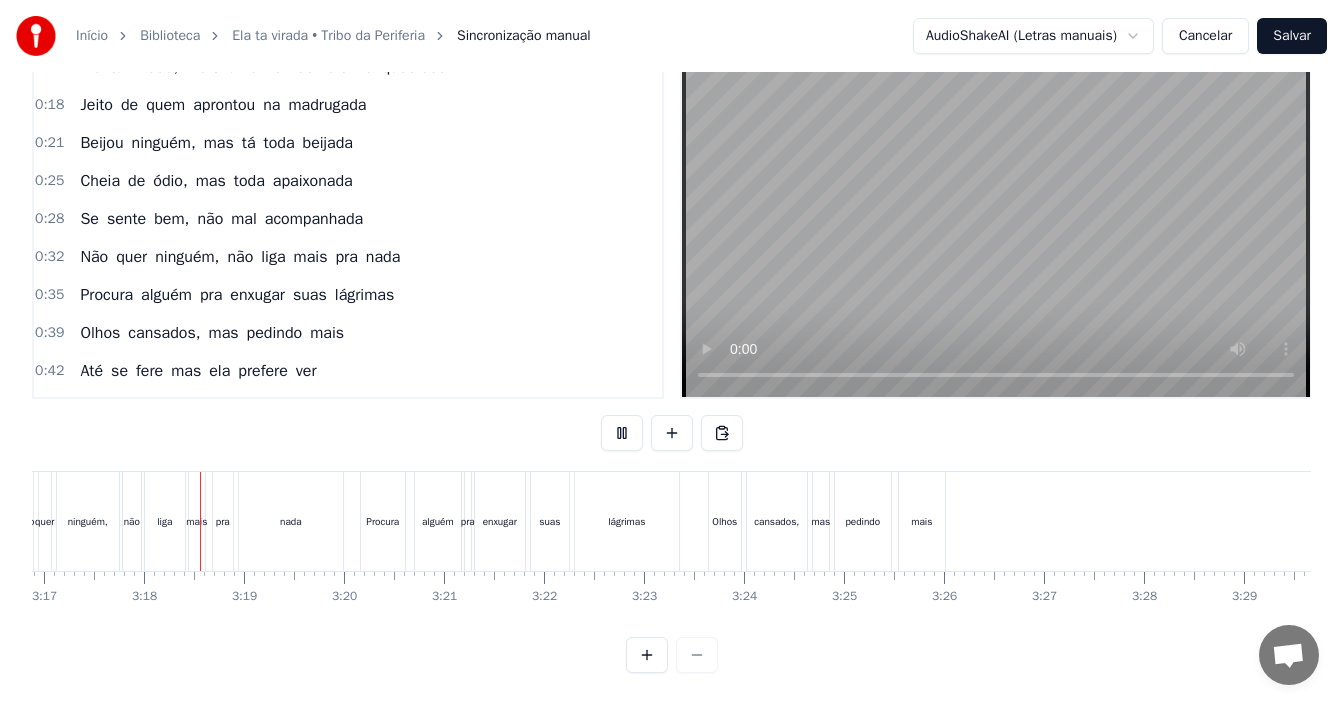scroll, scrollTop: 0, scrollLeft: 19691, axis: horizontal 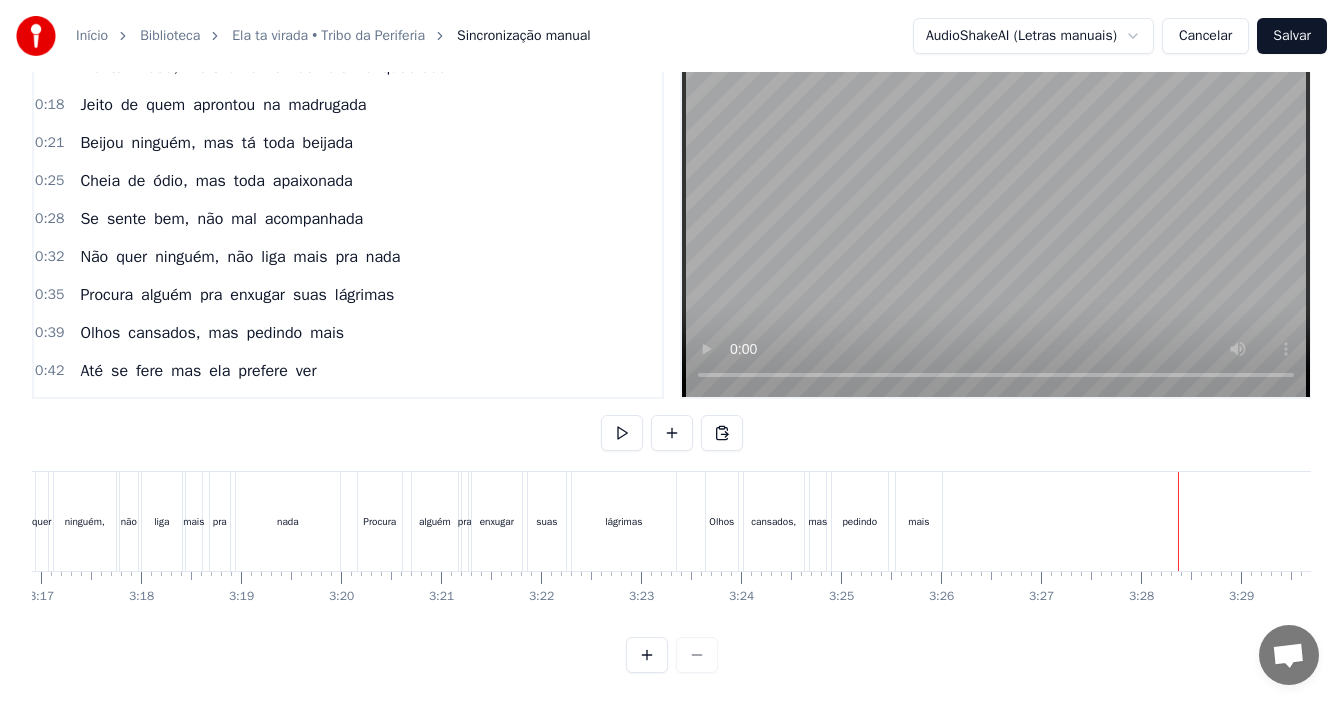 click on "mais" at bounding box center [918, 521] 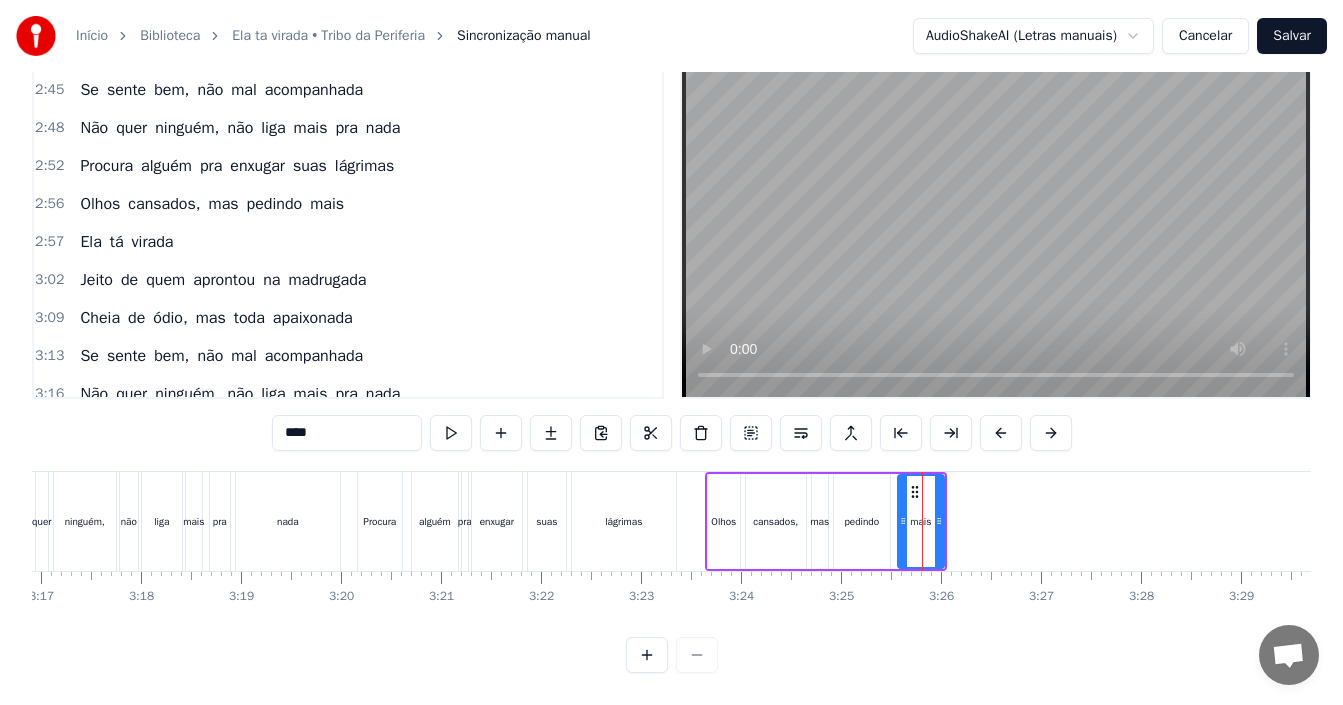 scroll, scrollTop: 1741, scrollLeft: 0, axis: vertical 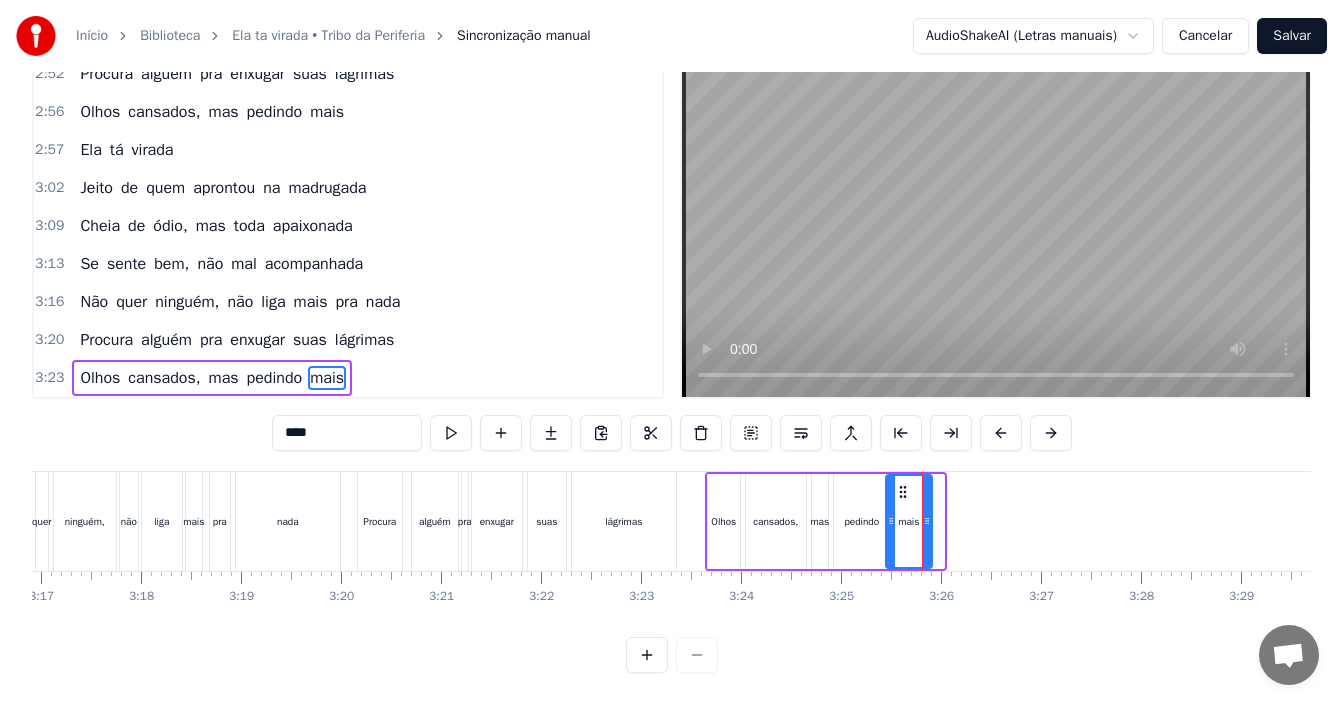 drag, startPoint x: 912, startPoint y: 472, endPoint x: 900, endPoint y: 473, distance: 12.0415945 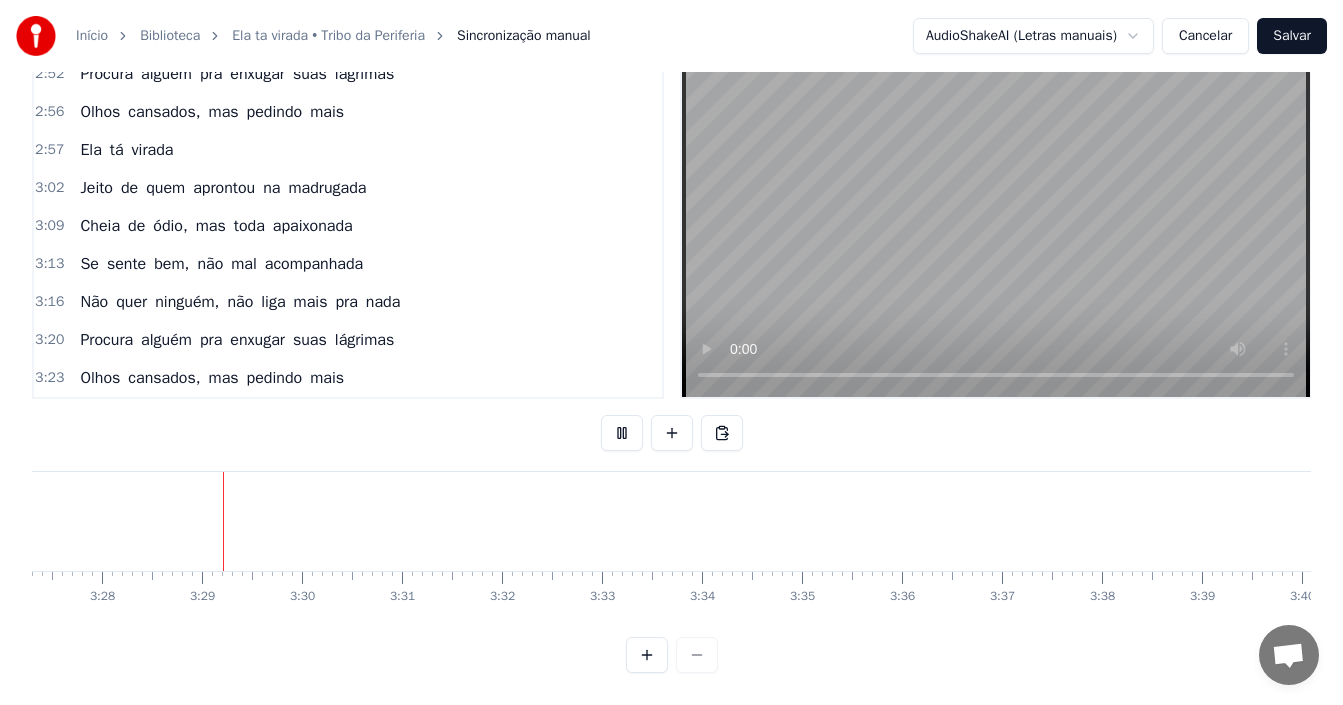 scroll, scrollTop: 0, scrollLeft: 20781, axis: horizontal 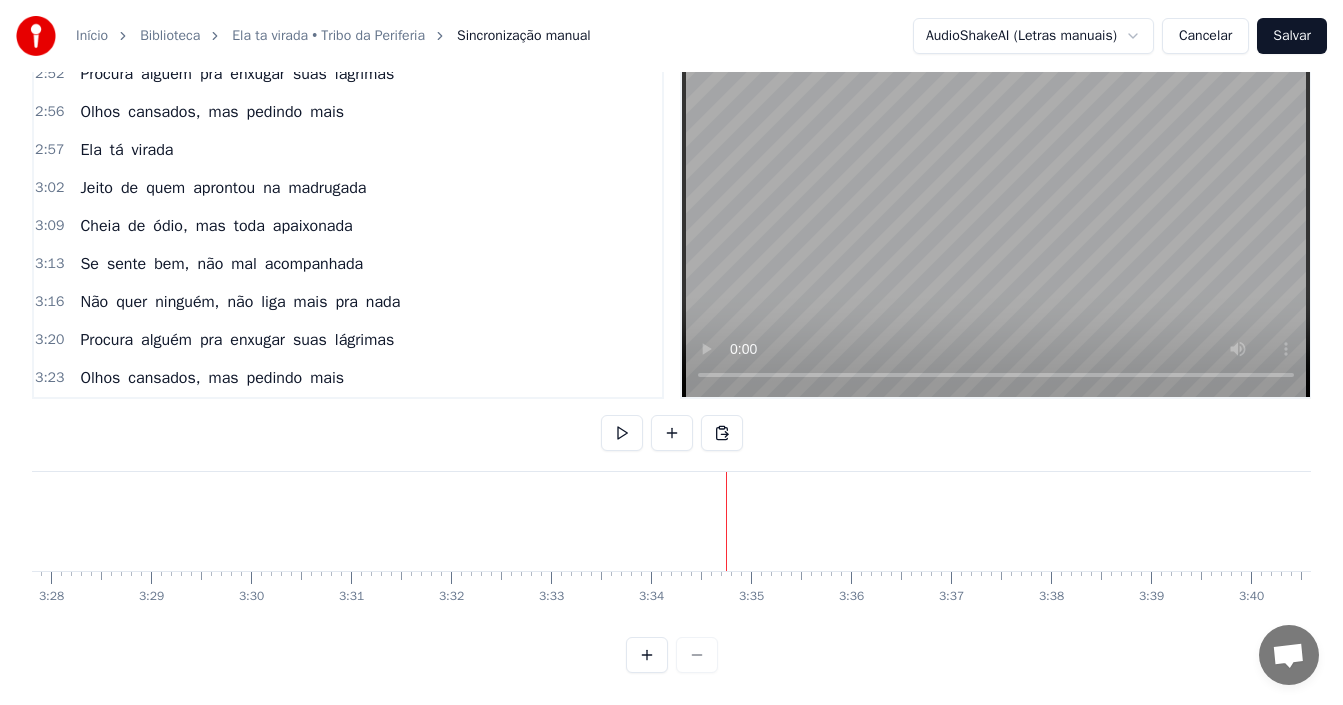 click on "Salvar" at bounding box center [1292, 36] 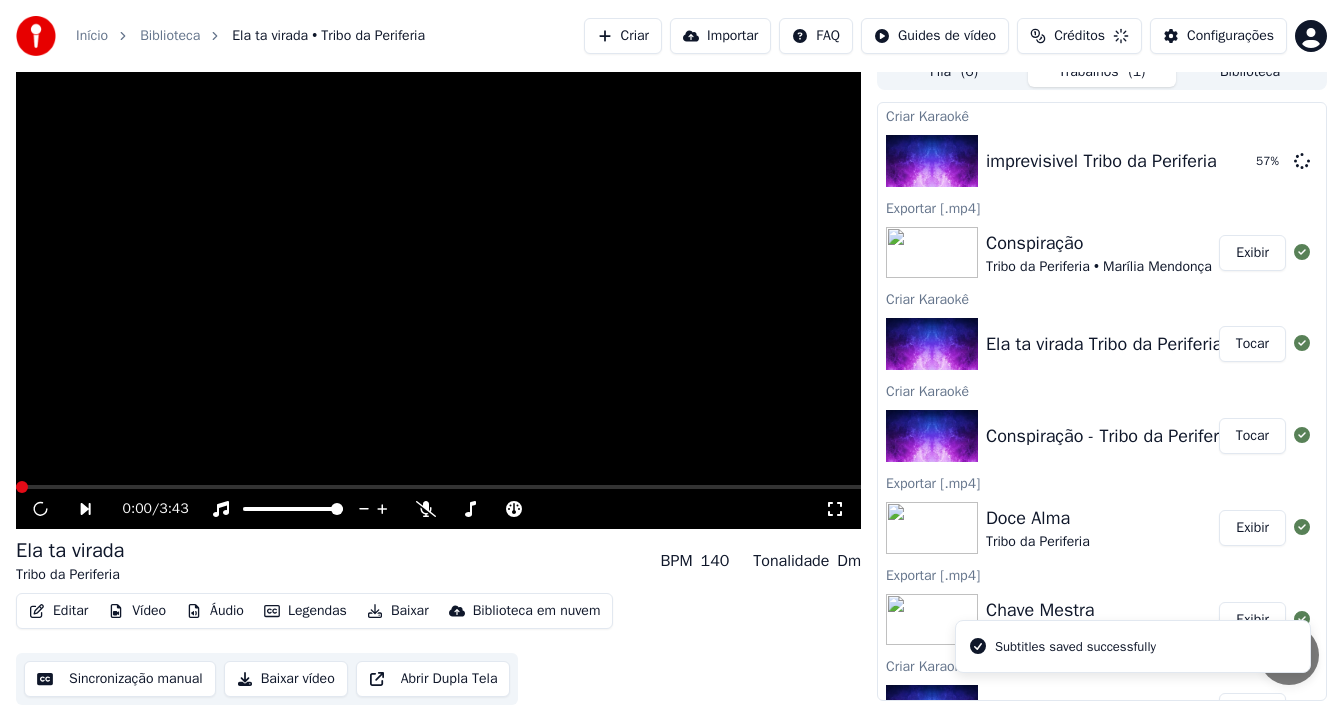 scroll, scrollTop: 18, scrollLeft: 0, axis: vertical 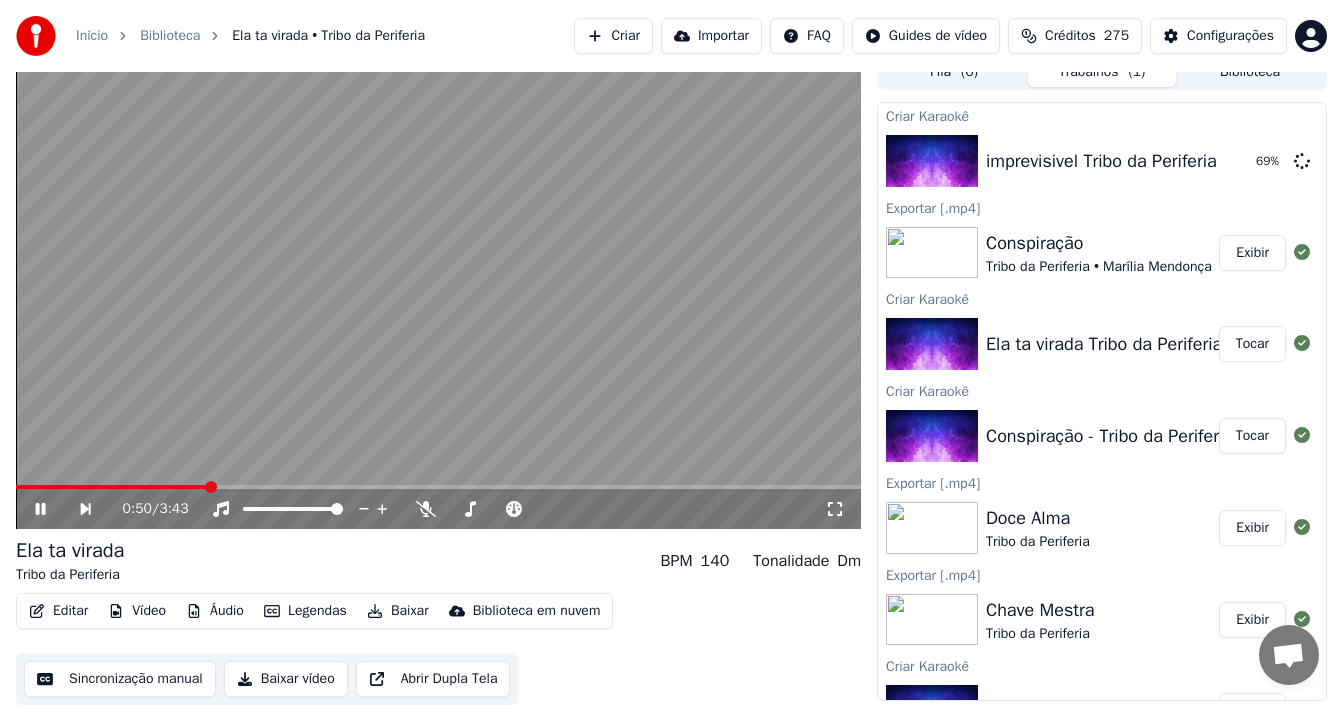 click at bounding box center (112, 487) 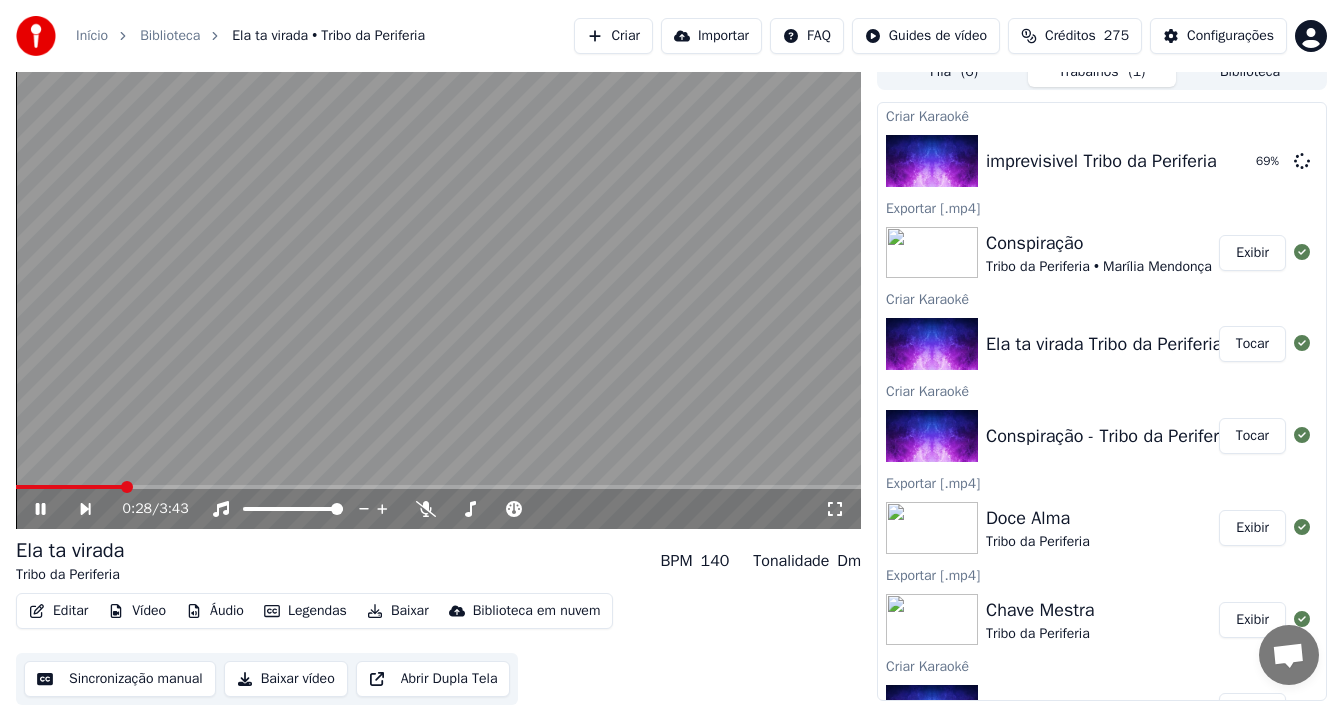 click at bounding box center (69, 487) 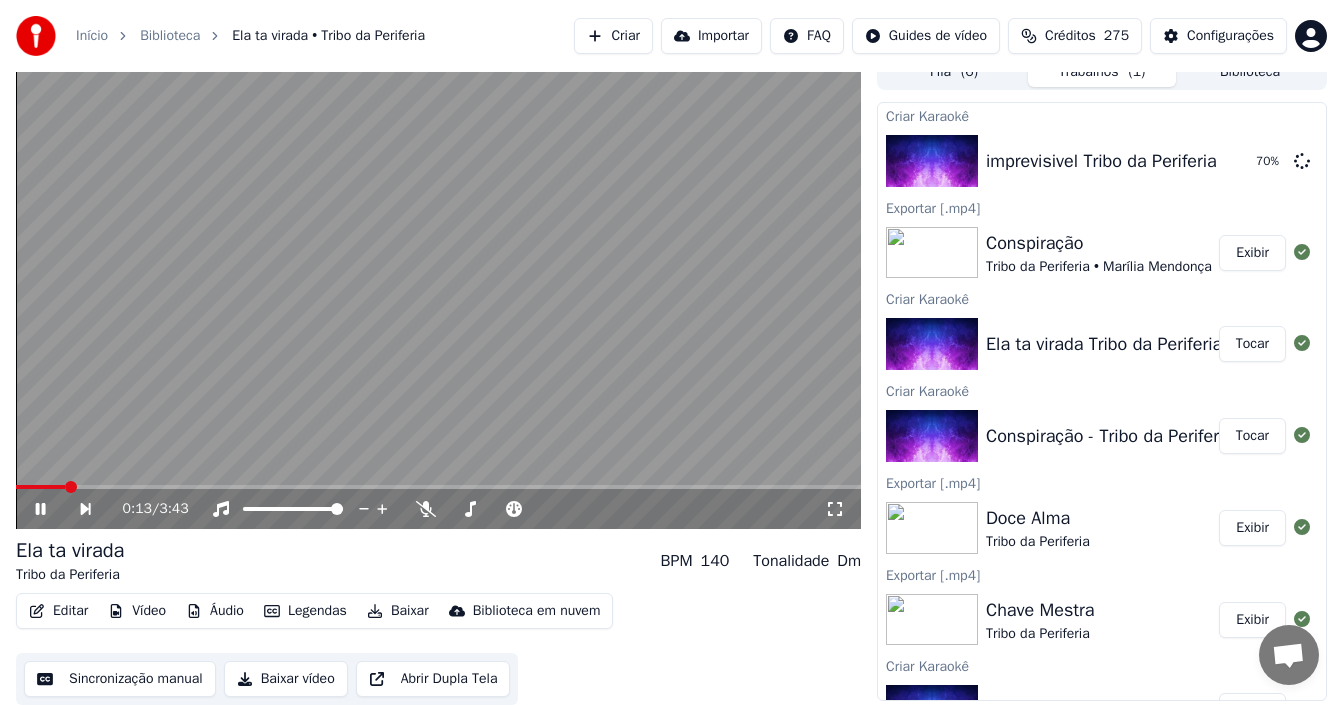 click 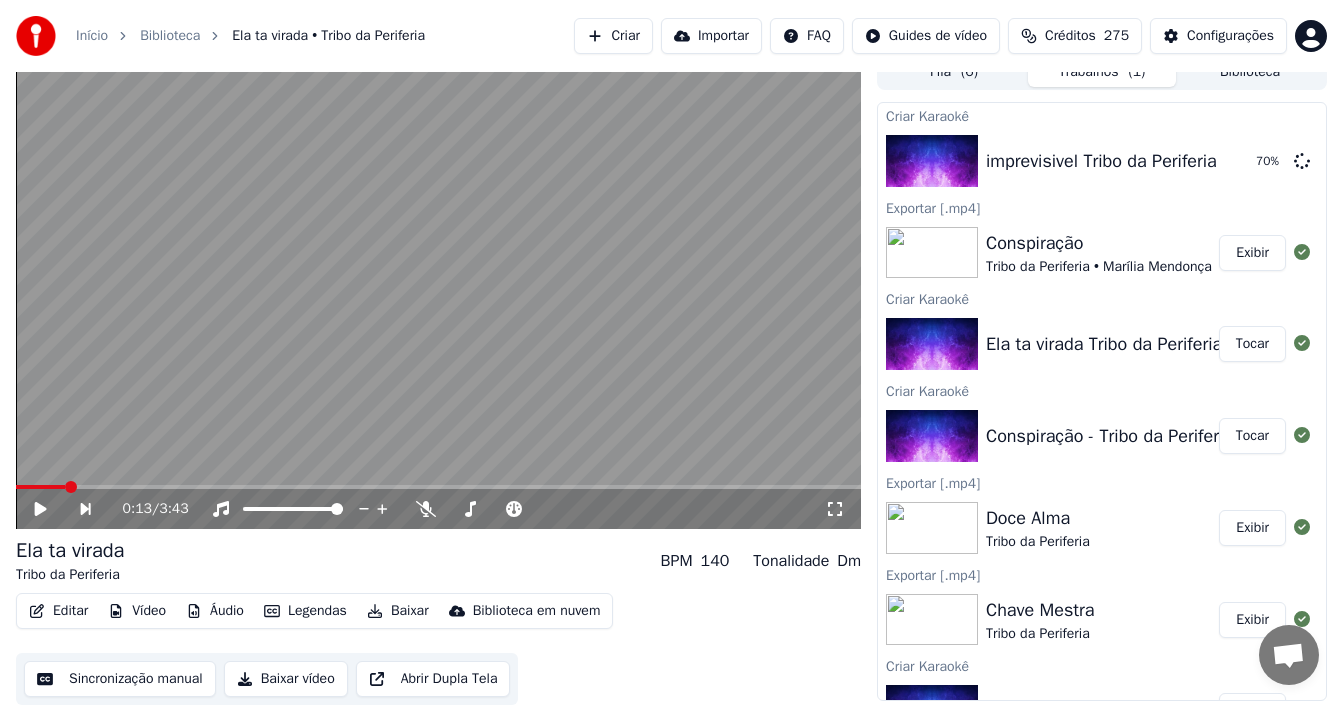 click 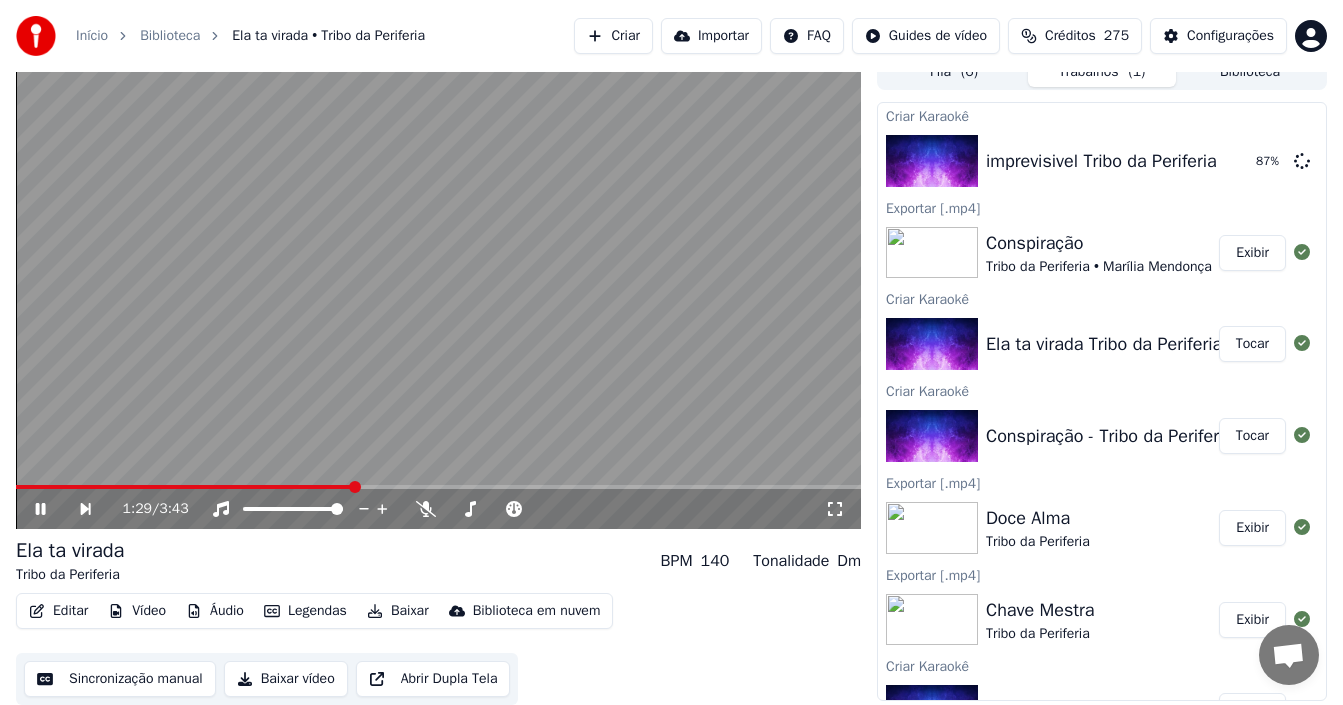 click on "1:29  /  3:43" at bounding box center (438, 509) 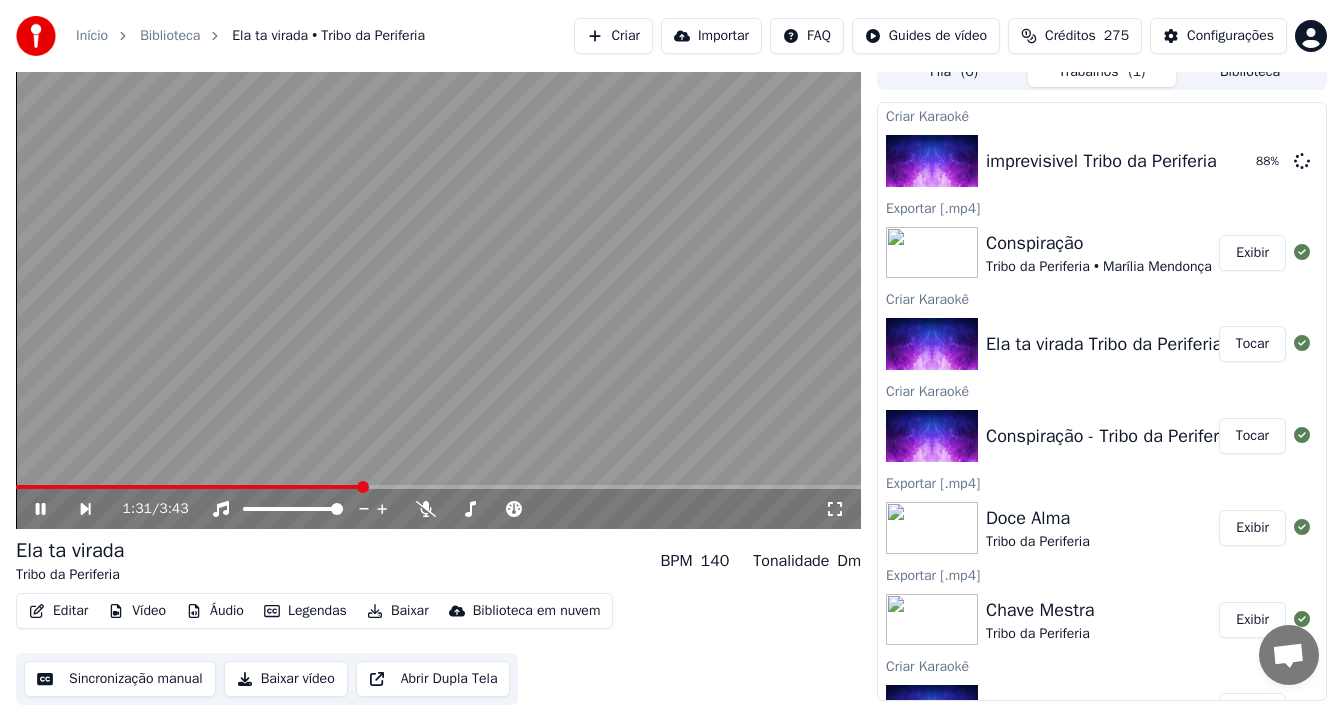 click 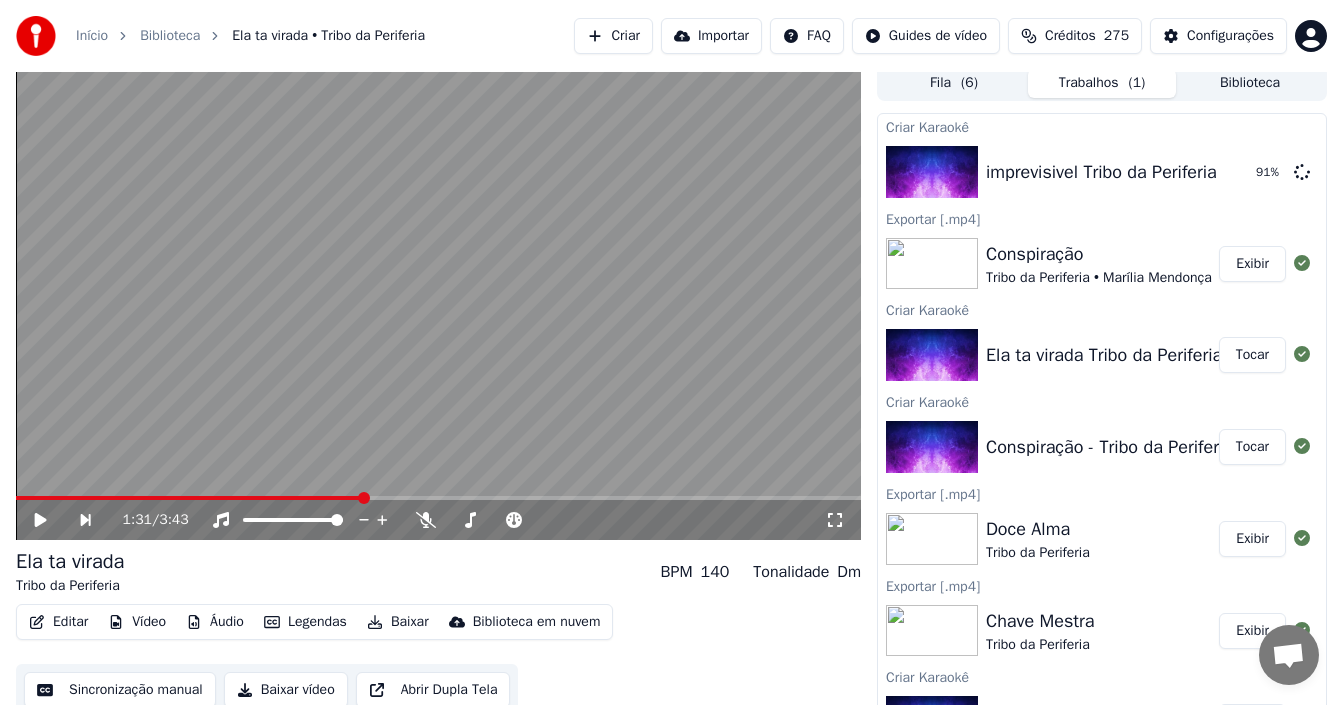 scroll, scrollTop: 18, scrollLeft: 0, axis: vertical 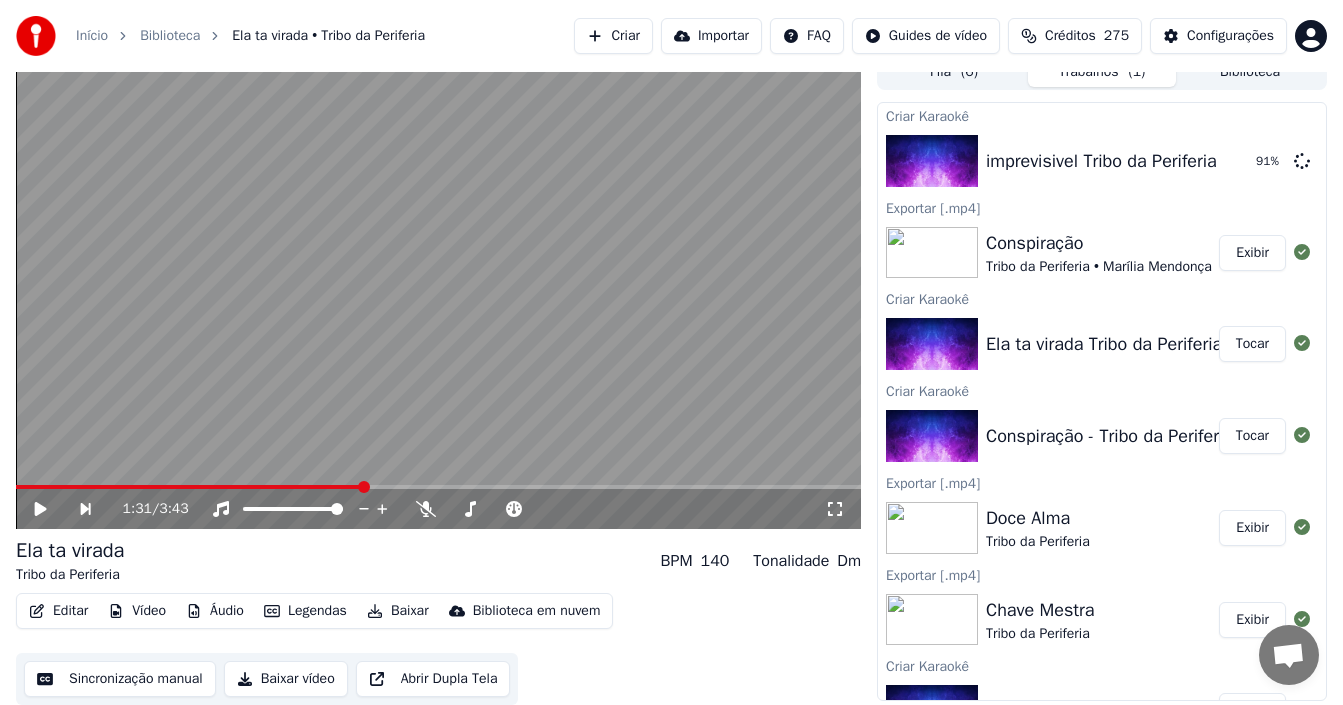 click on "Baixar" at bounding box center (398, 611) 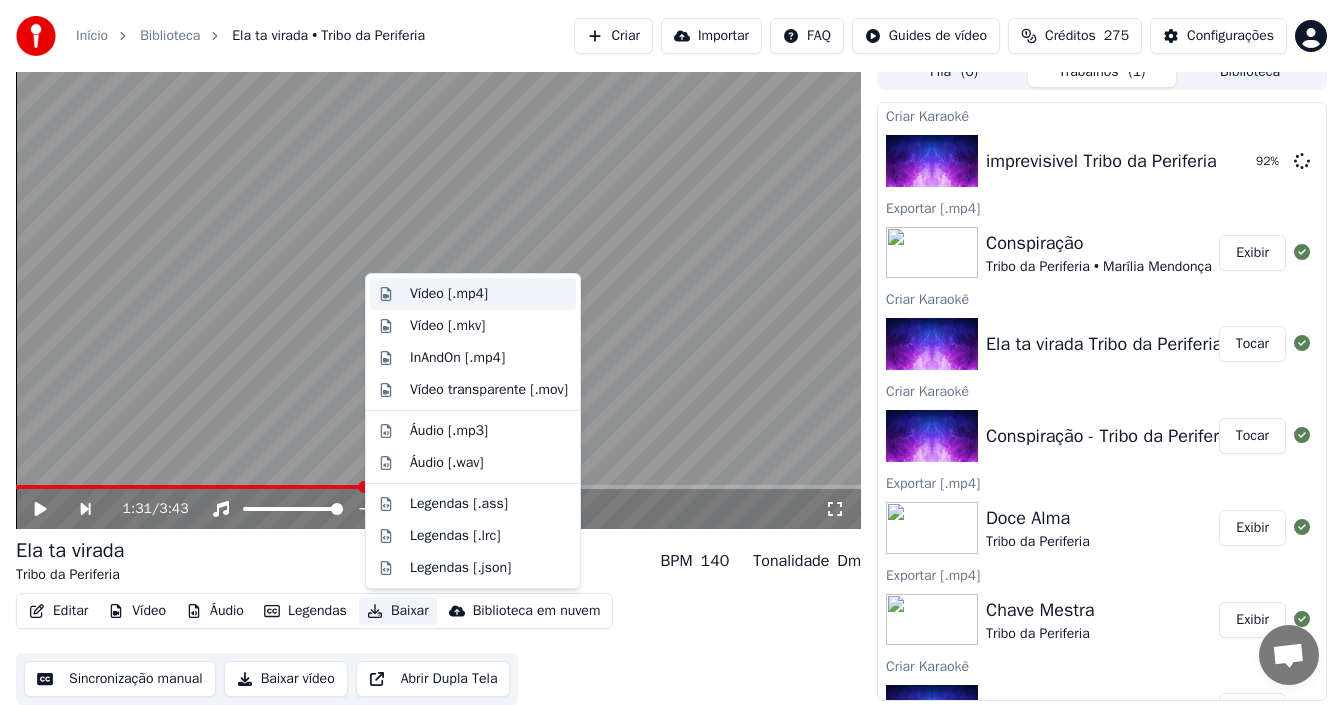 click on "Vídeo [.mp4]" at bounding box center [449, 294] 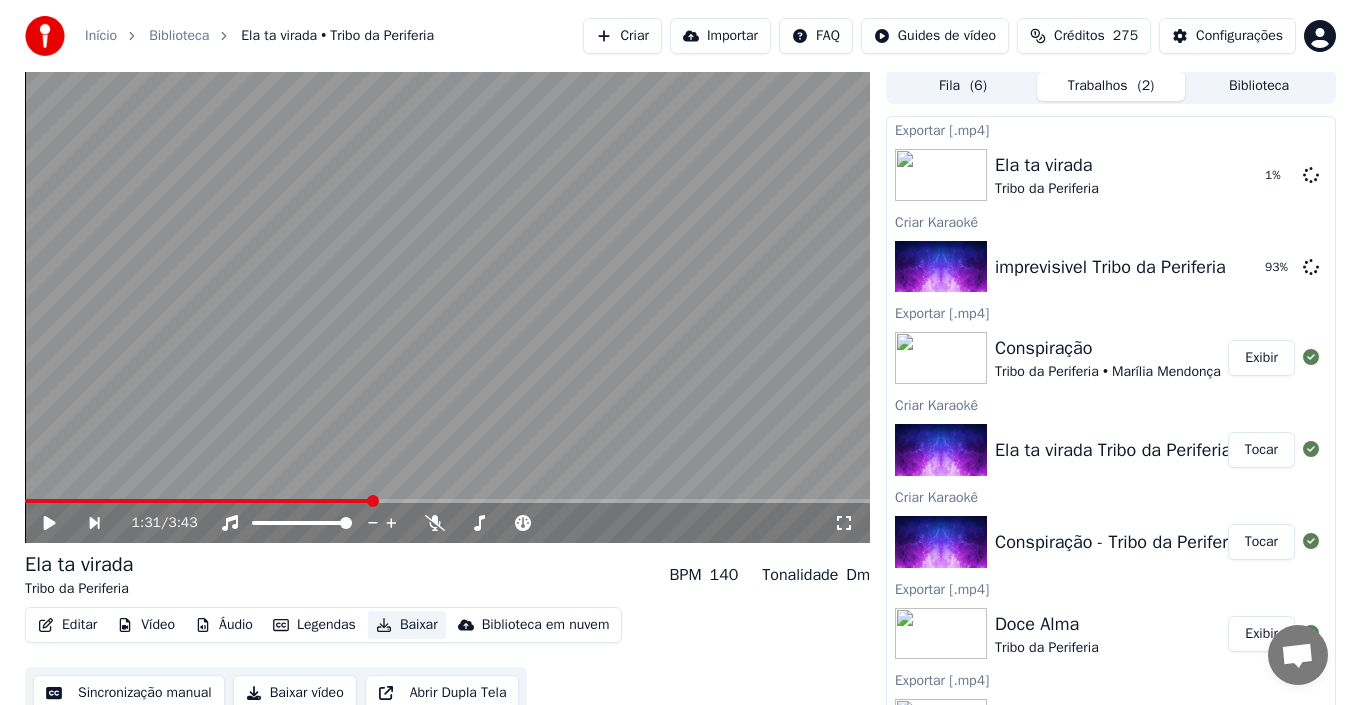 scroll, scrollTop: 0, scrollLeft: 0, axis: both 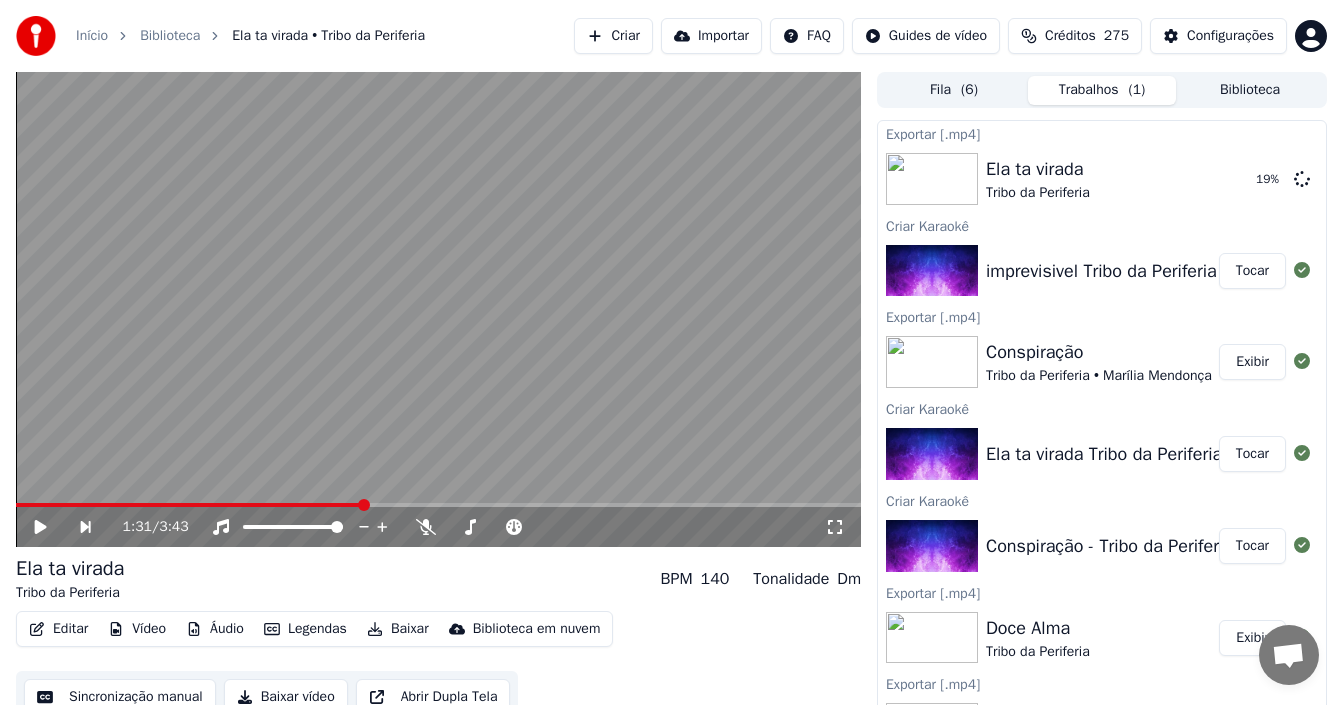click on "Criar" at bounding box center (613, 36) 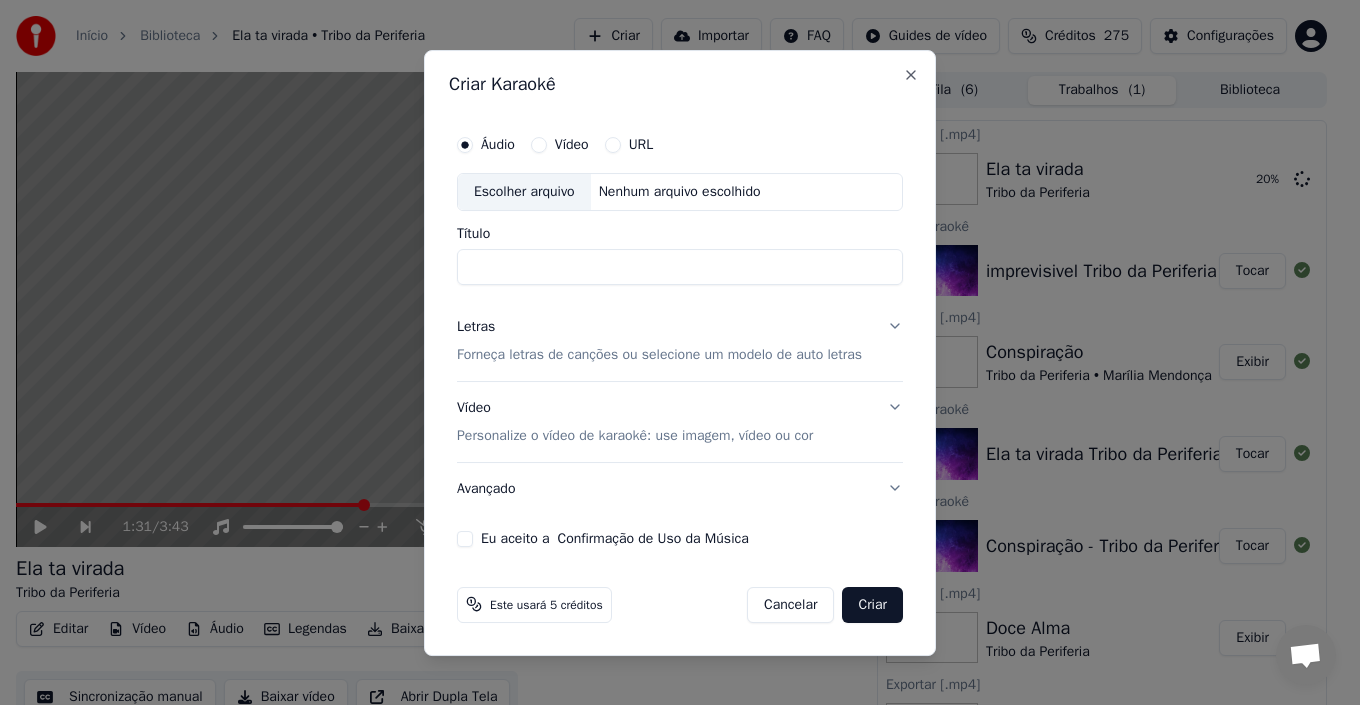 click on "Escolher arquivo" at bounding box center (524, 192) 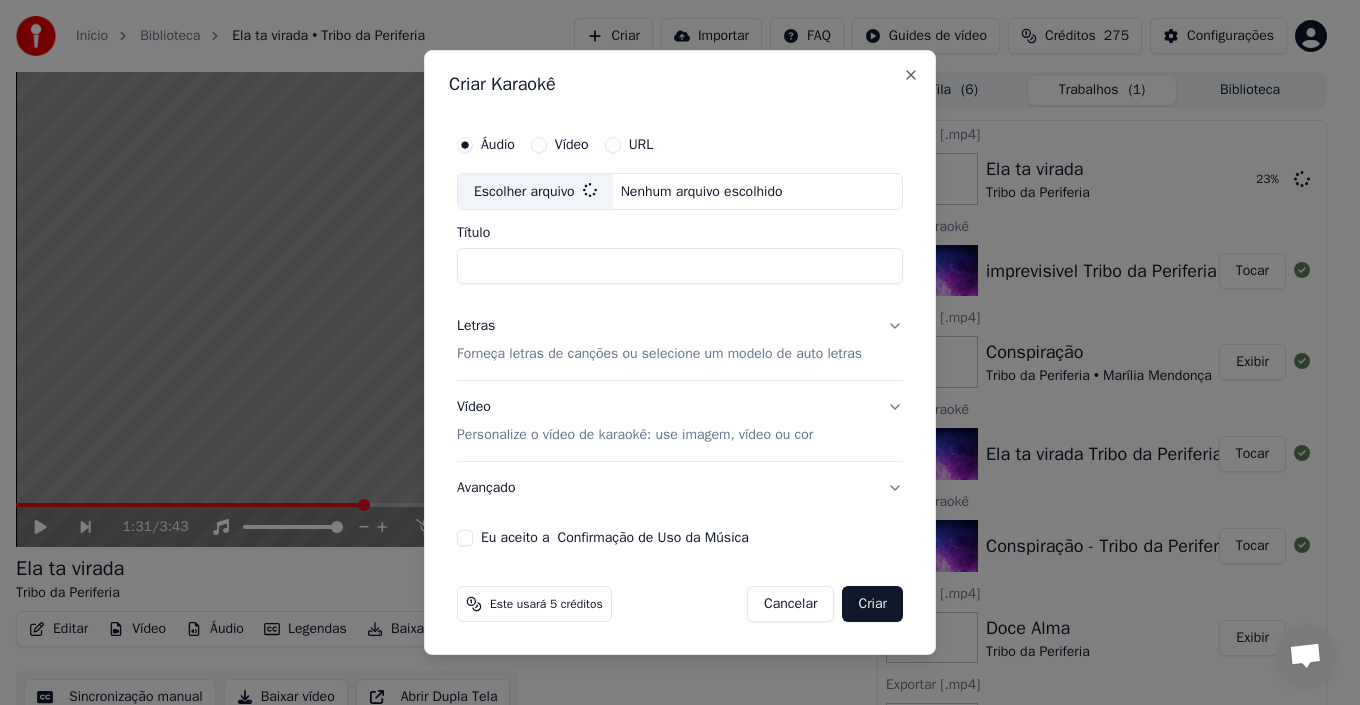 type on "**********" 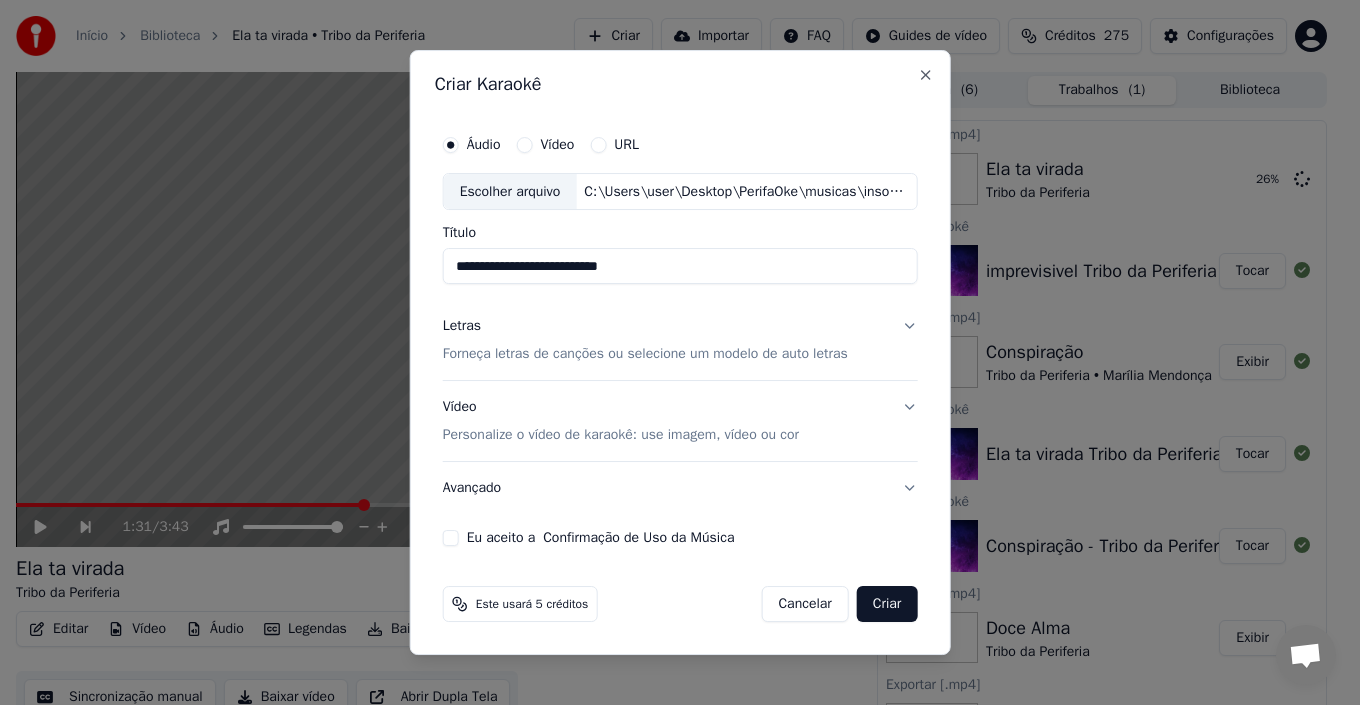 click on "Forneça letras de canções ou selecione um modelo de auto letras" at bounding box center (645, 355) 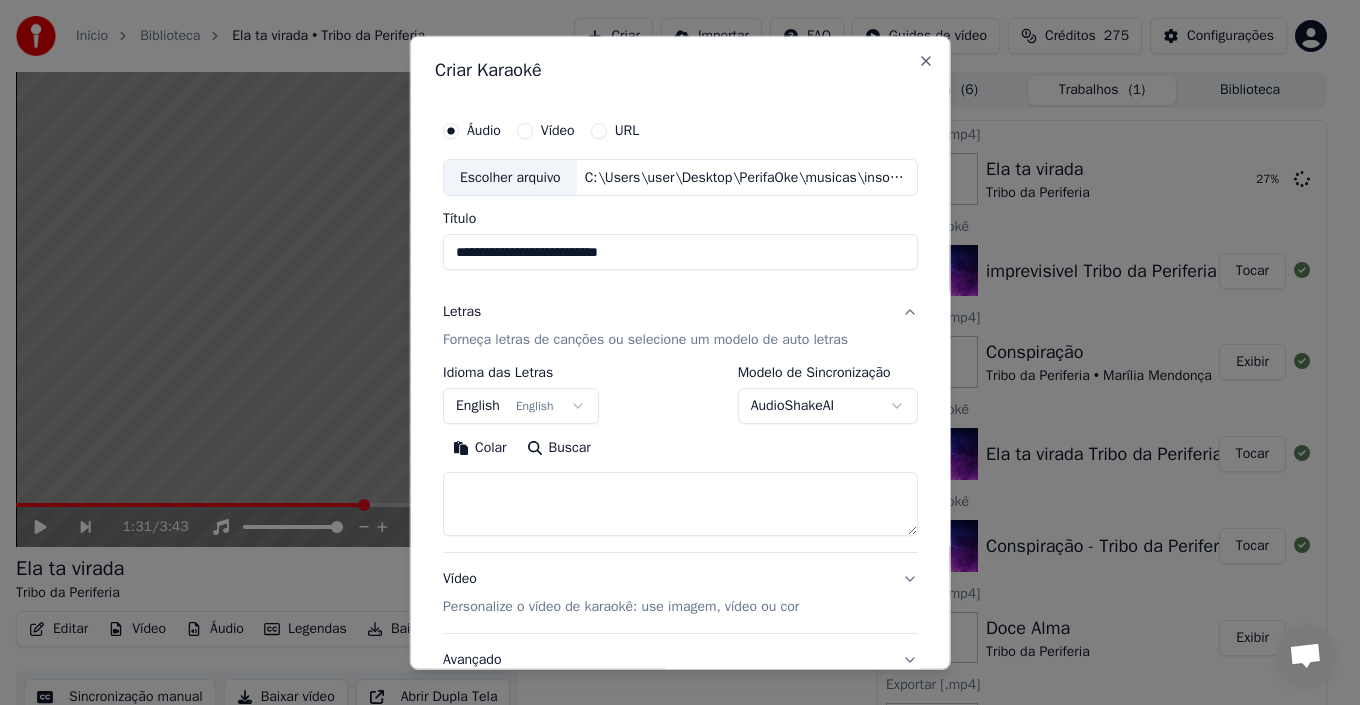 click on "Início Biblioteca Ela ta virada • Tribo da Periferia Criar Importar FAQ Guides de vídeo Créditos 275 Configurações 1:31 / 3:43 Ela ta virada Tribo da Periferia BPM 140 Tonalidade Dm Editar Vídeo Áudio Legendas Baixar Biblioteca em nuvem Sincronização manual Baixar vídeo Abrir Dupla Tela Fila ( 6 ) Trabalhos ( 1 ) Biblioteca Exportar [.mp4] Ela ta virada Tribo da Periferia 27 % Criar Karaokê imprevisivel Tribo da Periferia Tocar Exportar [.mp4] Conspiração Tribo da Periferia • Marília Mendonça Exibir Criar Karaokê Ela ta virada Tribo da Periferia Tocar Criar Karaokê Conspiração - Tribo da Periferia ft. _Marília Mendonça (Official Lyric Video)(MP3_70K) Tocar Exportar [.mp4] Doce Alma Tribo da Periferia Exibir Exportar [.mp4] Chave Mestra Tribo da Periferia Exibir Criar Karaokê Doce Alma Tribo da Periferia Tocar Criar Karaokê Chave Mestra Tribo da Periferia Tocar Exportar [.mp4] Alma De Pipa Tribo da Periferia Exibir Criar Karaokê Alma De Pipa Tocar Criar Karaokê Áudio Vídeo URL" at bounding box center (671, 352) 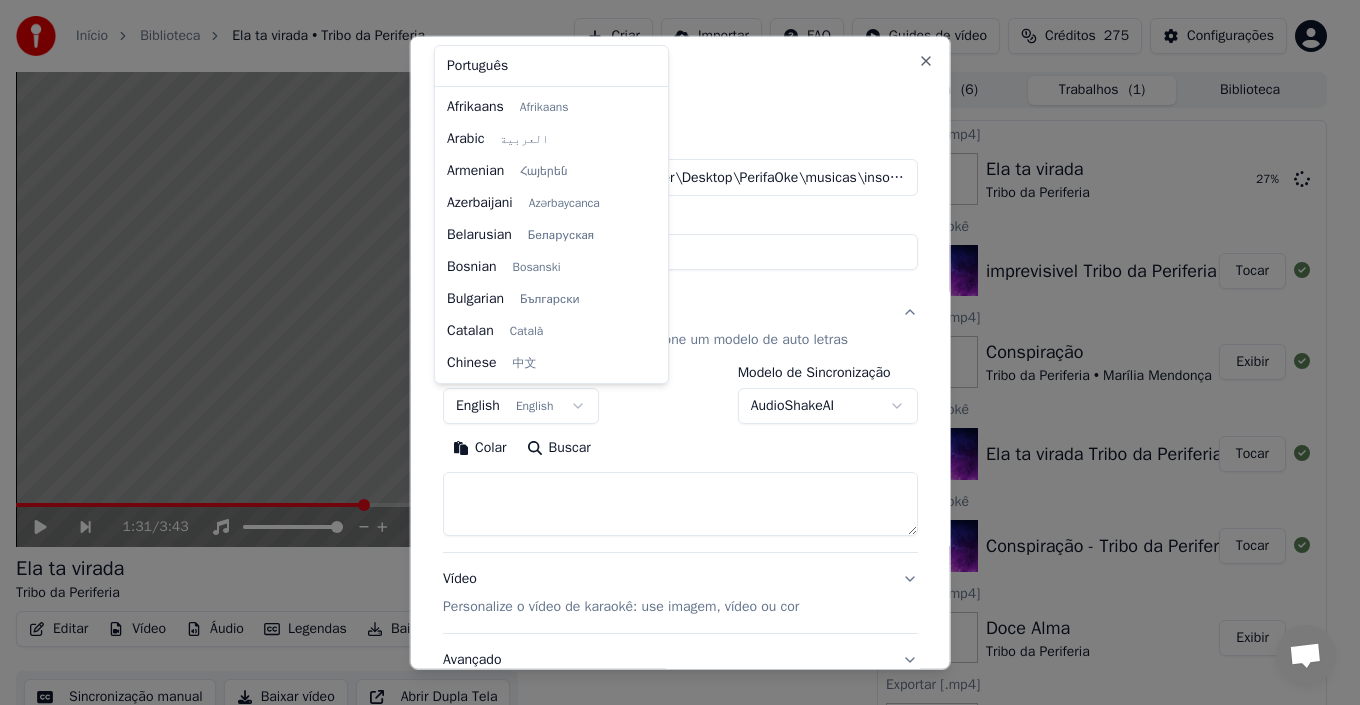 scroll, scrollTop: 160, scrollLeft: 0, axis: vertical 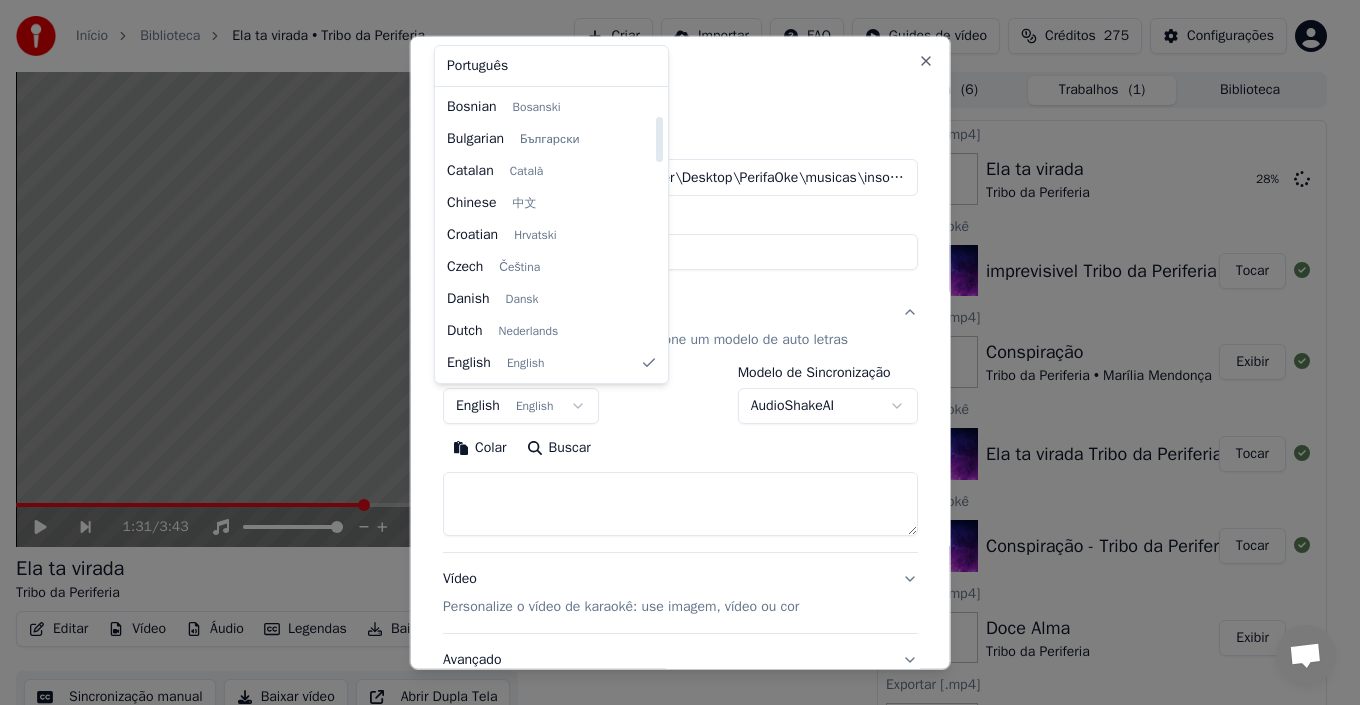 select on "**" 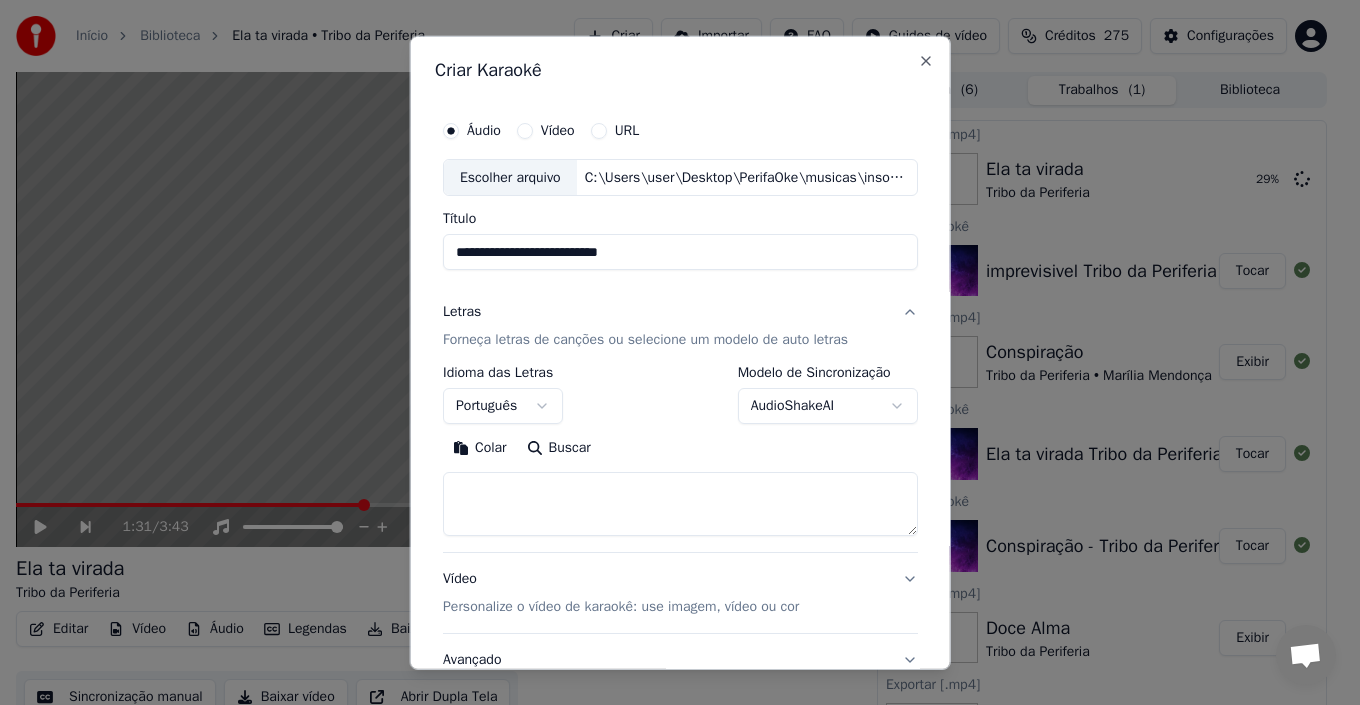 click at bounding box center [680, 504] 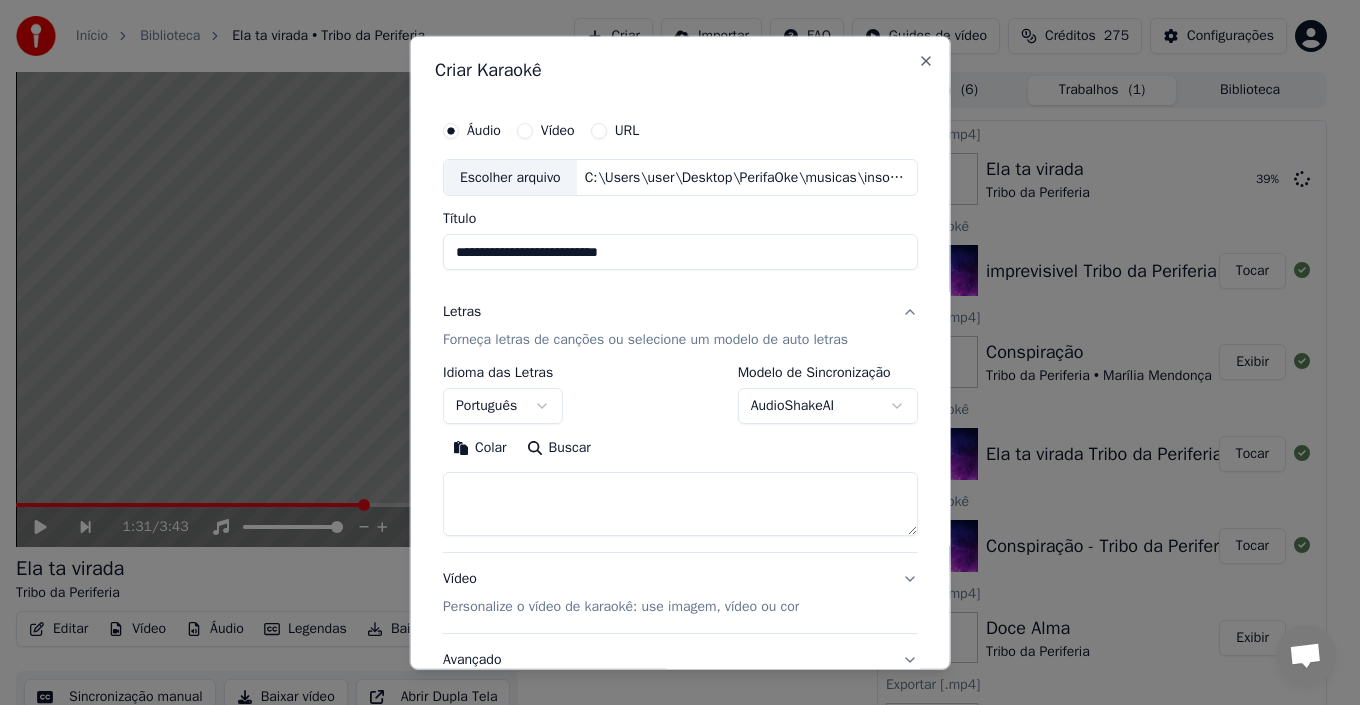 click on "Colar" at bounding box center (480, 448) 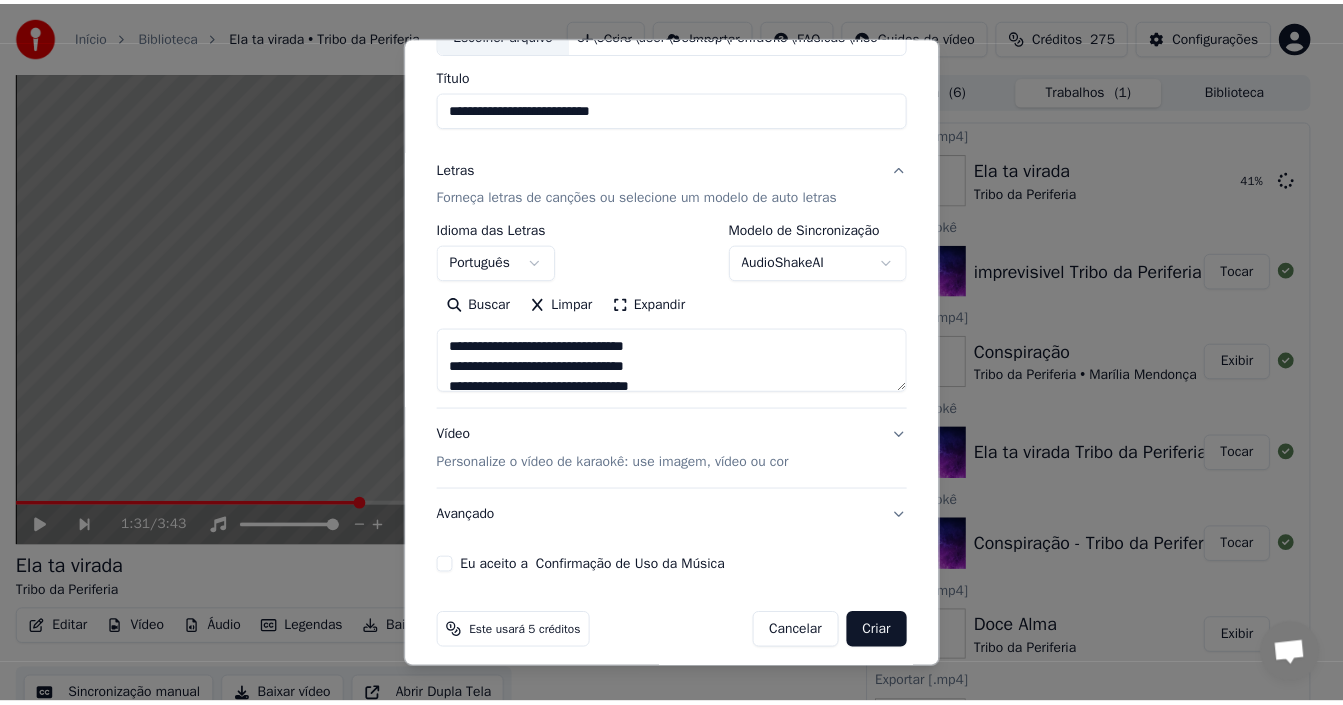 scroll, scrollTop: 157, scrollLeft: 0, axis: vertical 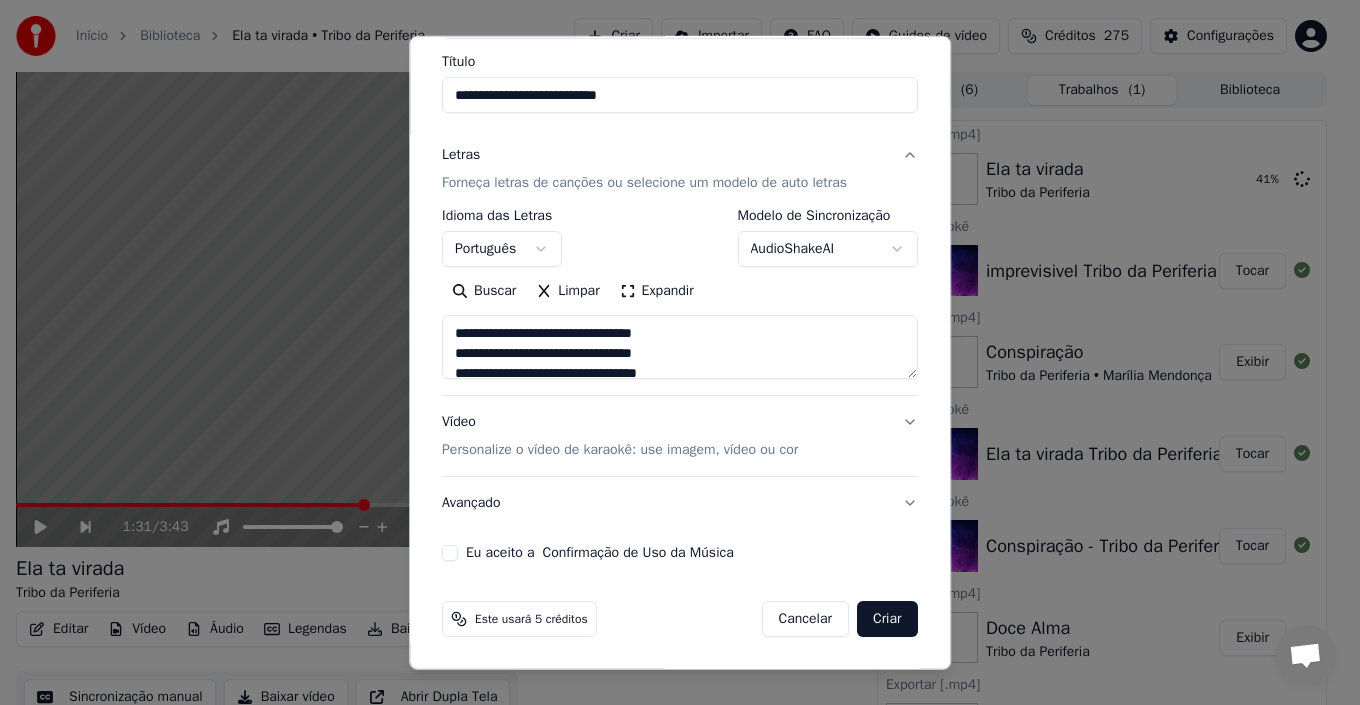 click on "Eu aceito a   Confirmação de Uso da Música" at bounding box center (450, 553) 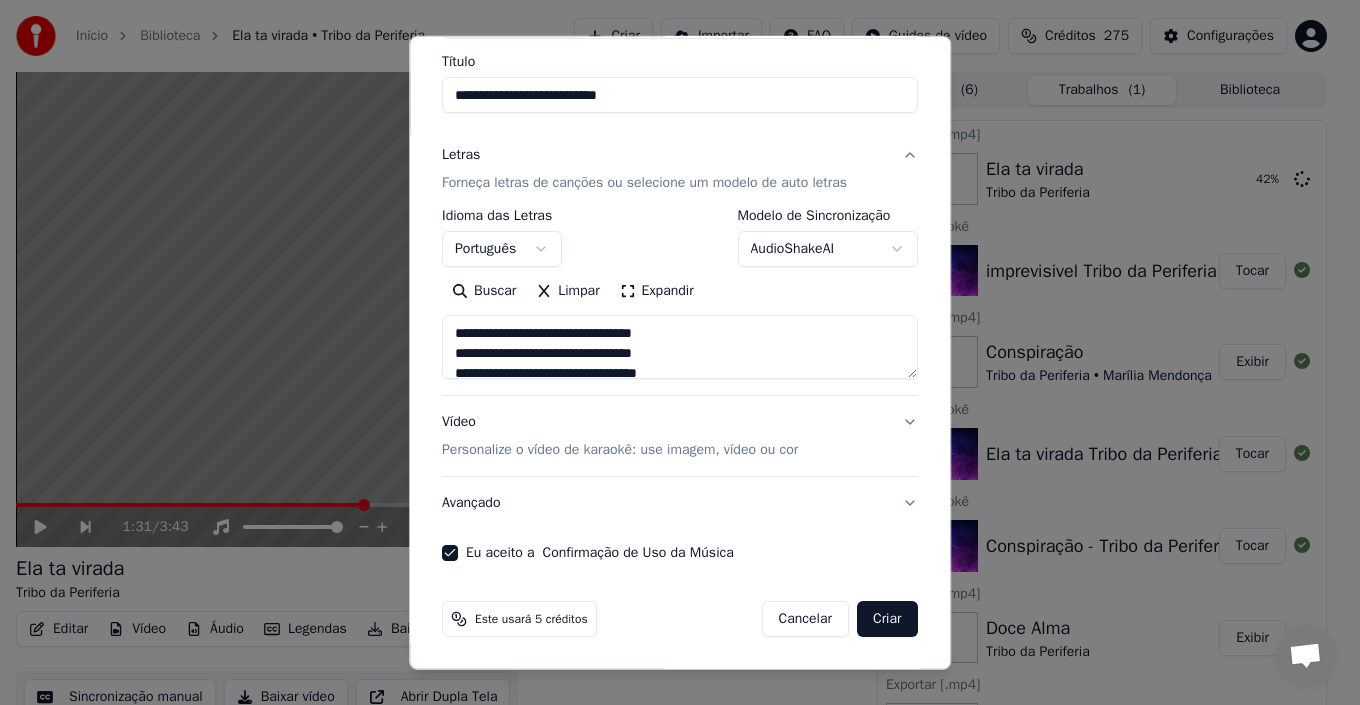 click on "Criar" at bounding box center [887, 619] 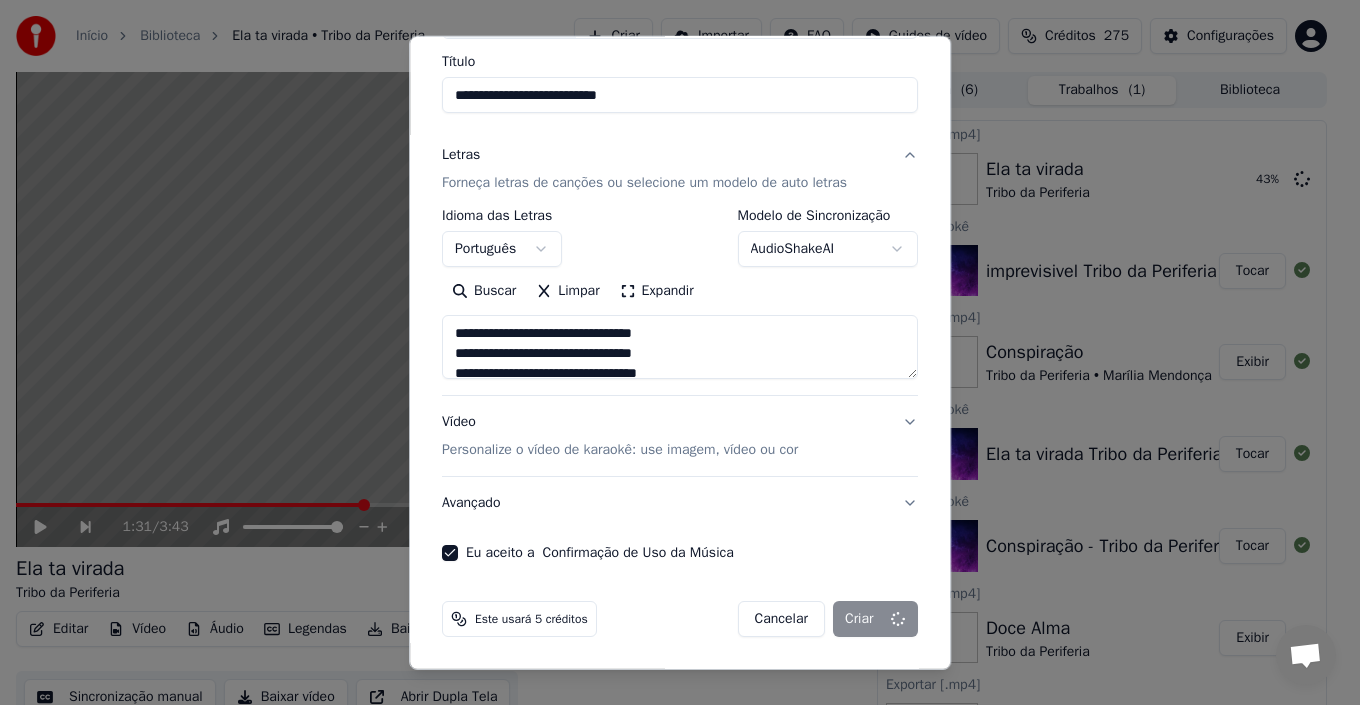 type on "**********" 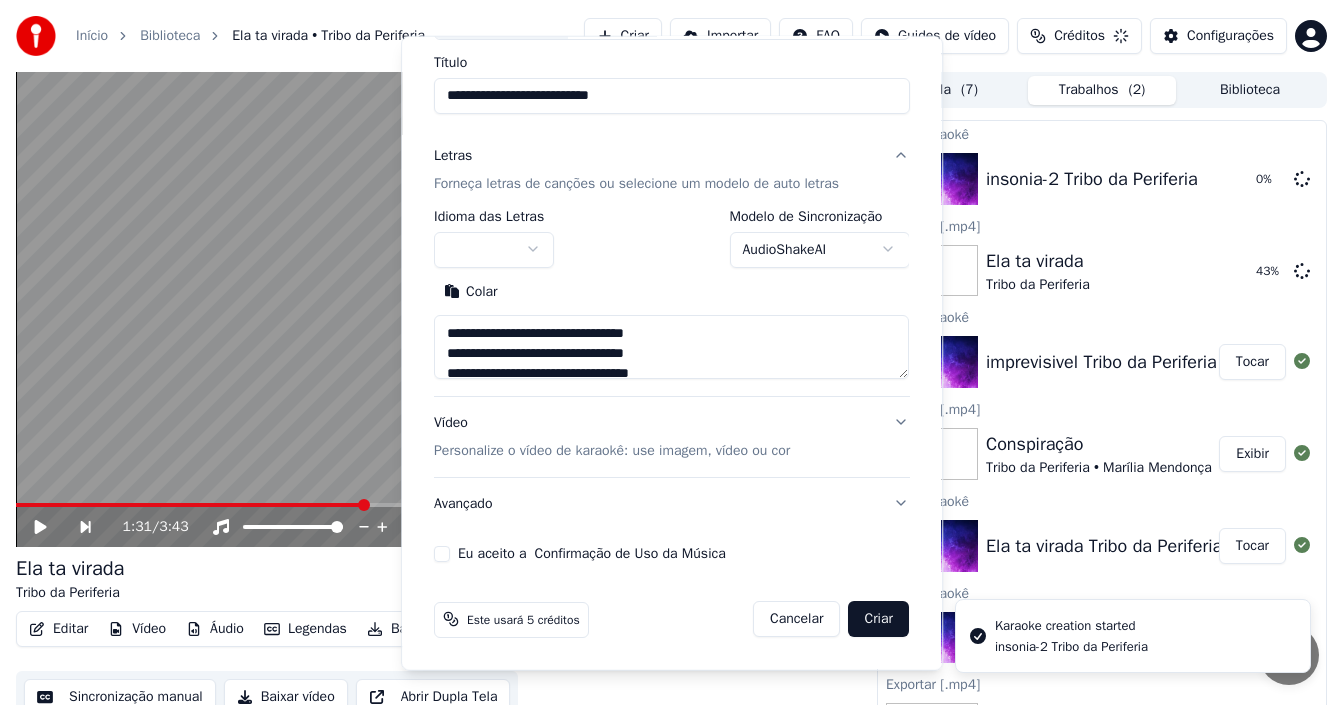type 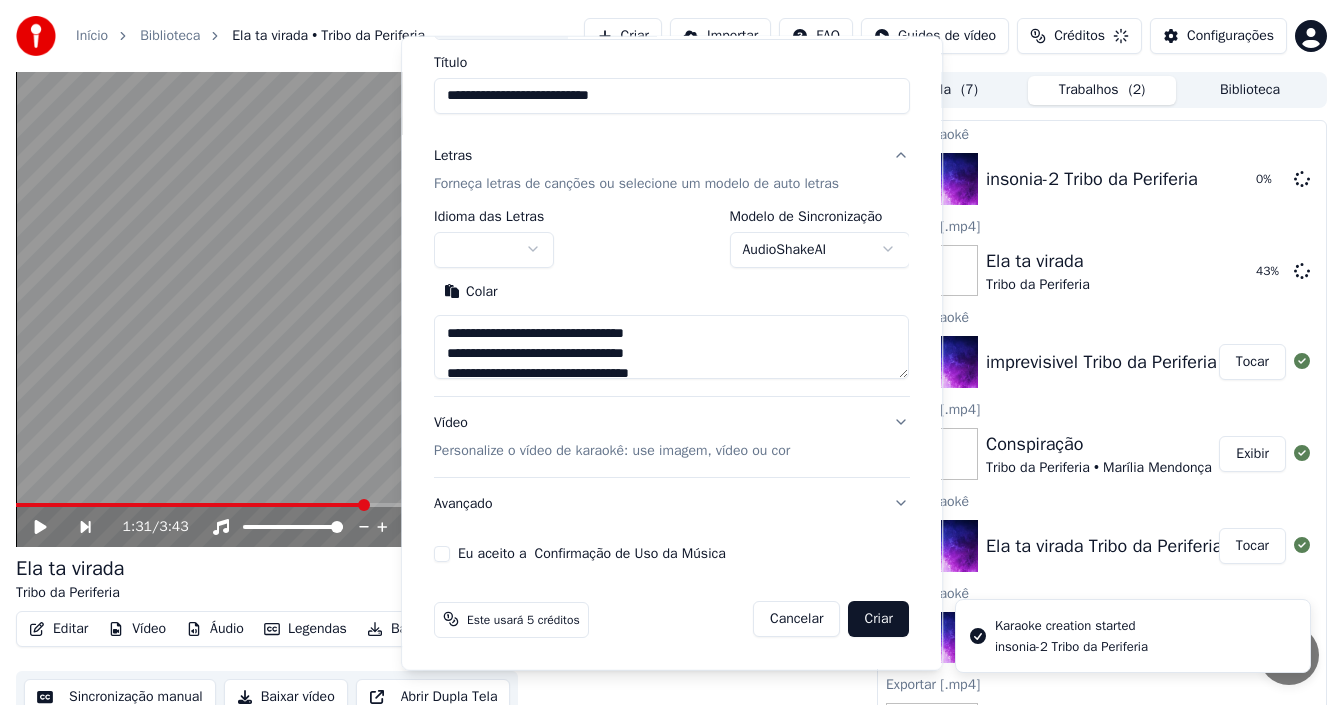 type 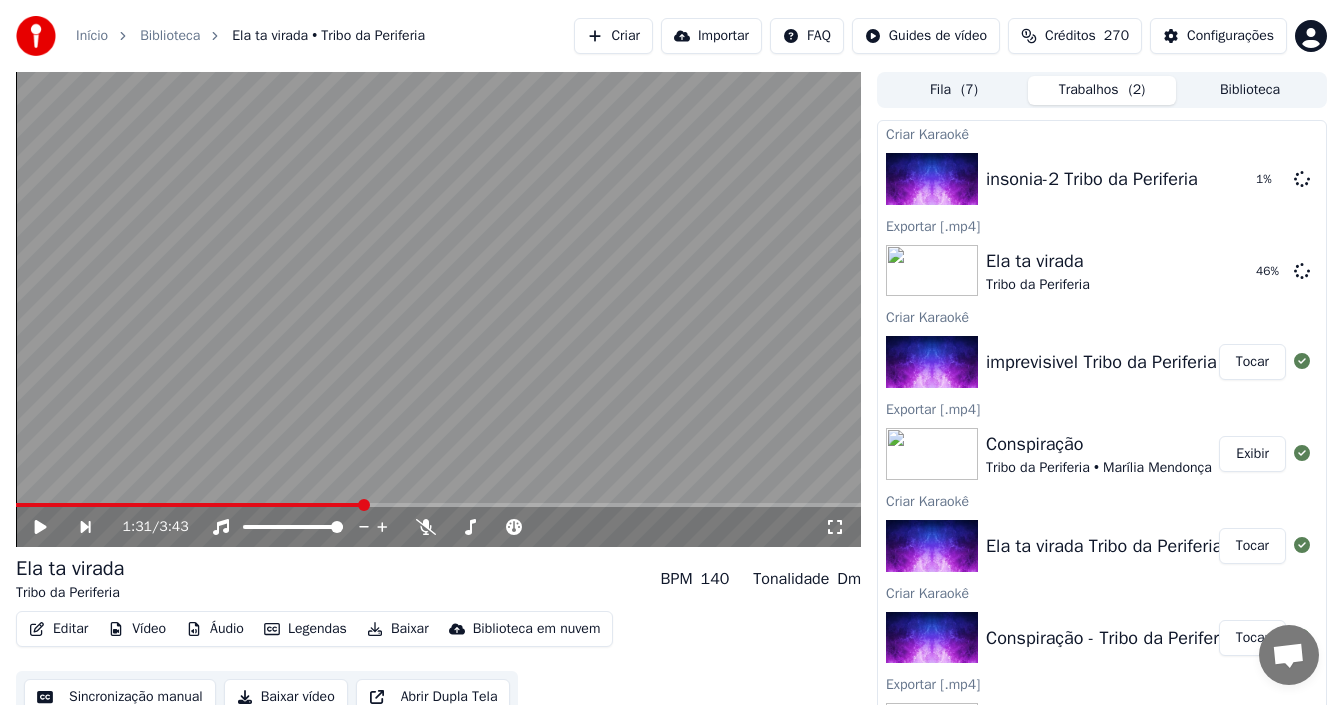 click on "Tocar" at bounding box center [1252, 362] 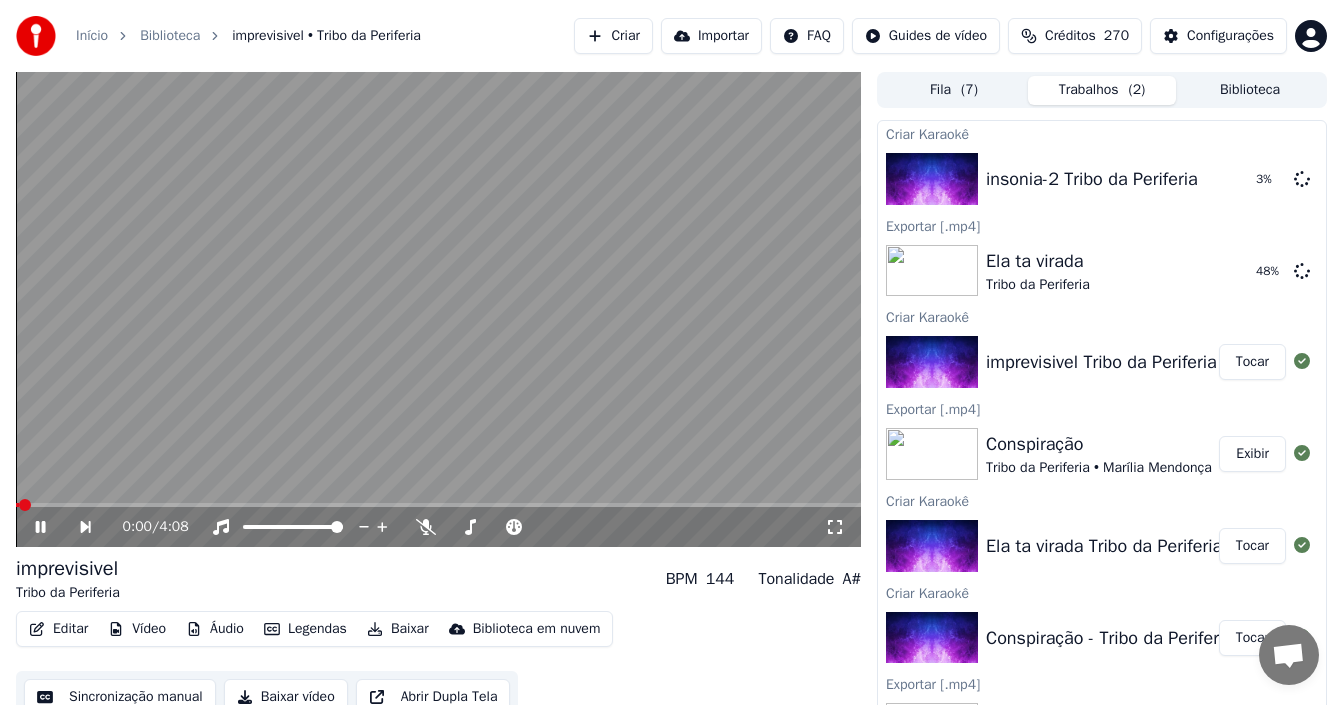 click 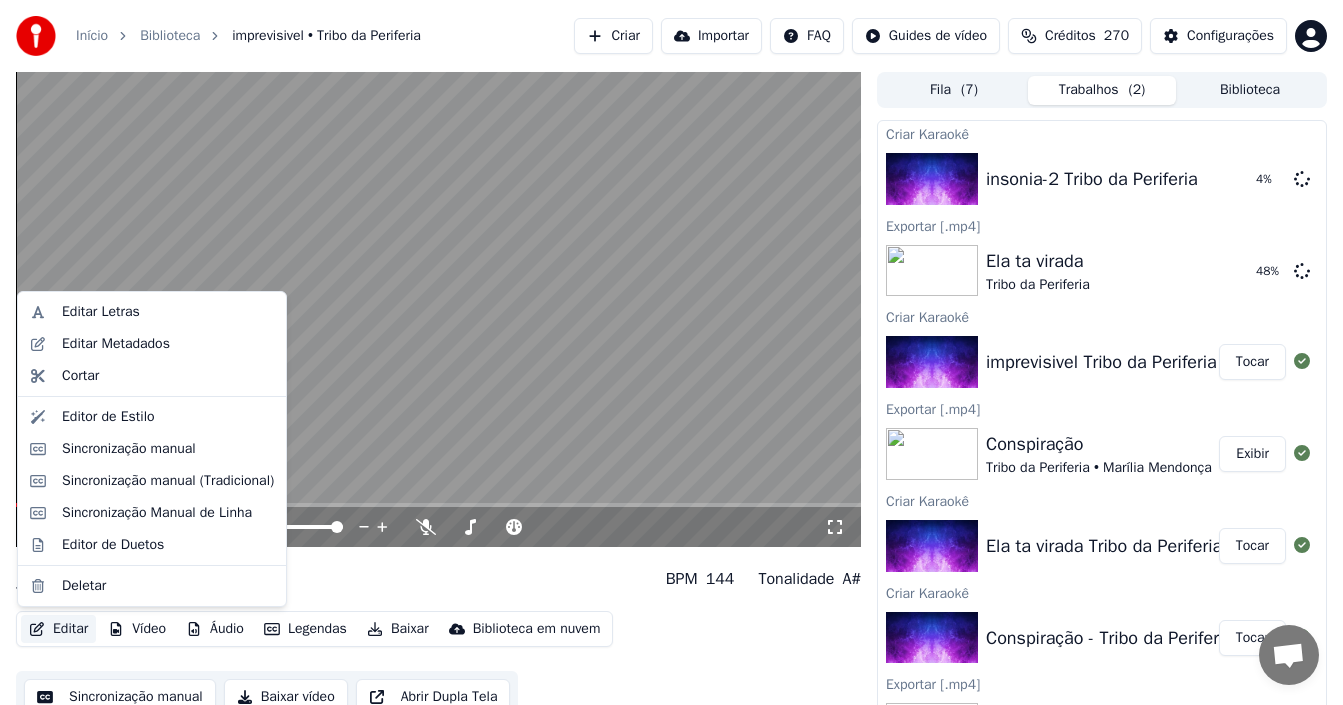click on "Editar" at bounding box center (58, 629) 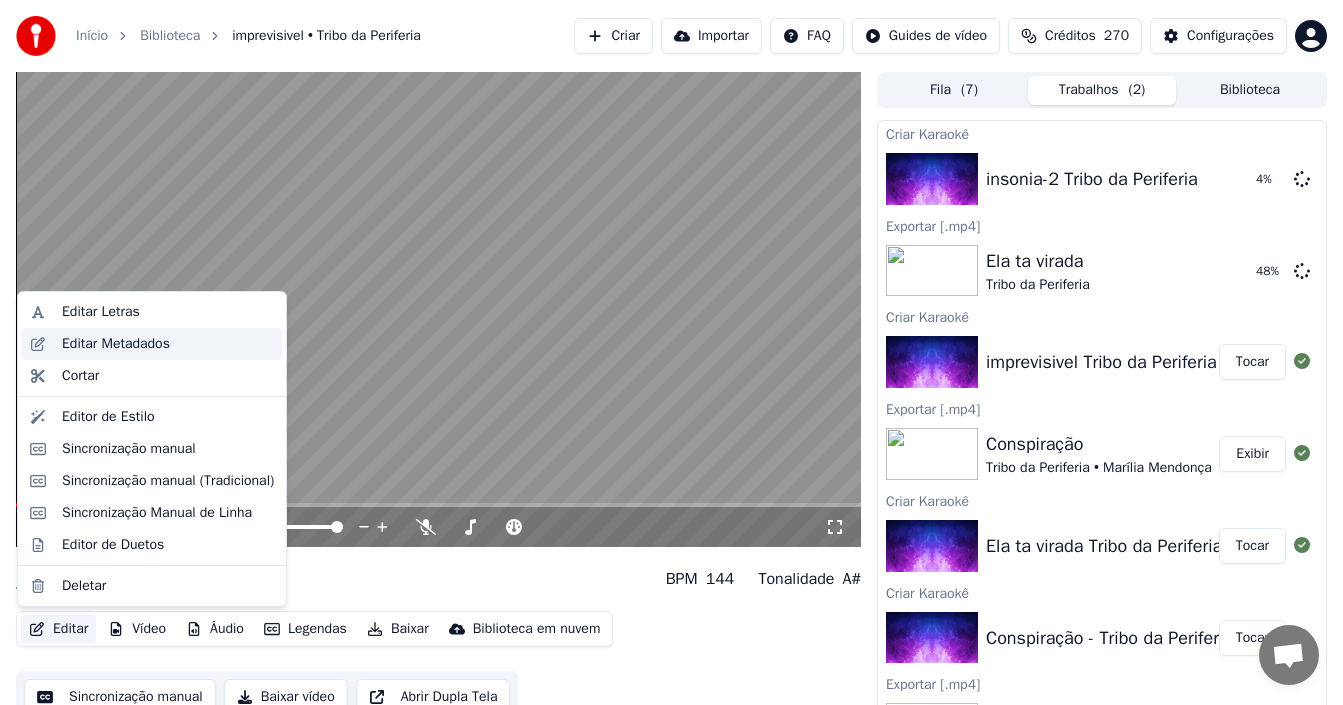 click on "Editar Metadados" at bounding box center (116, 344) 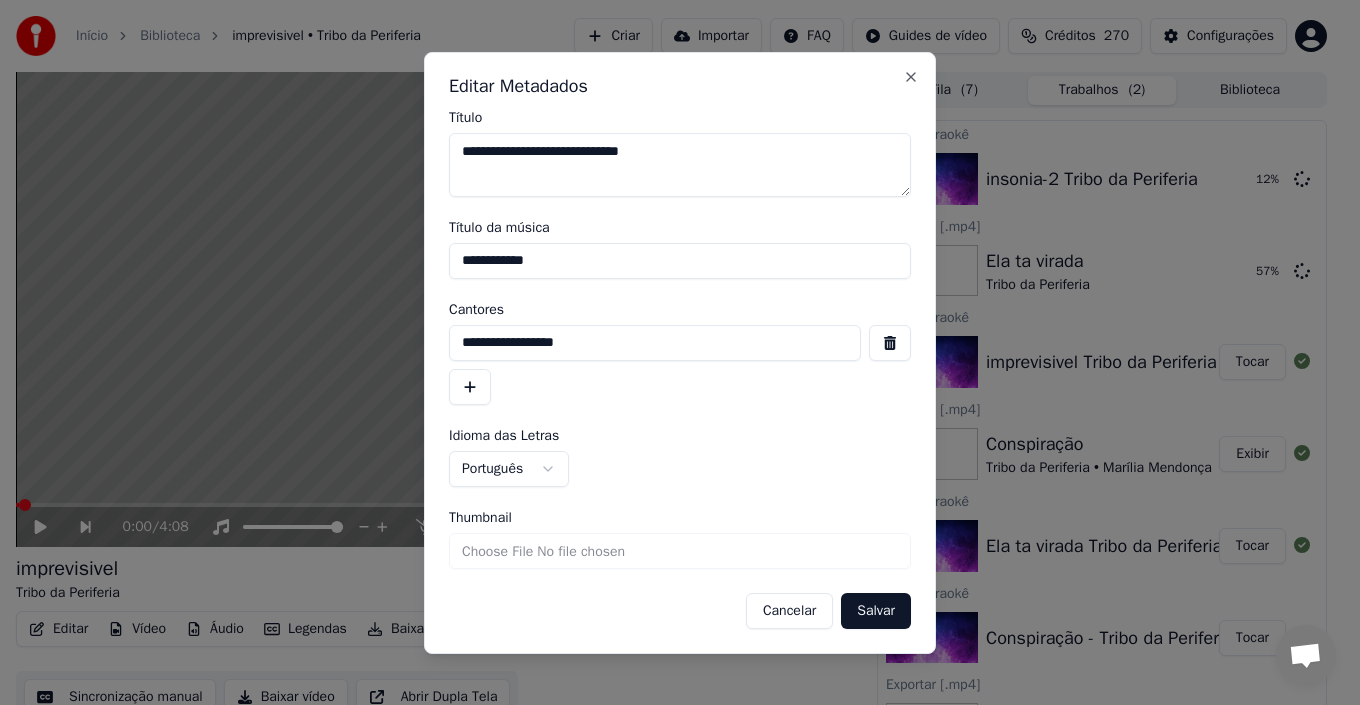 click on "**********" at bounding box center (680, 165) 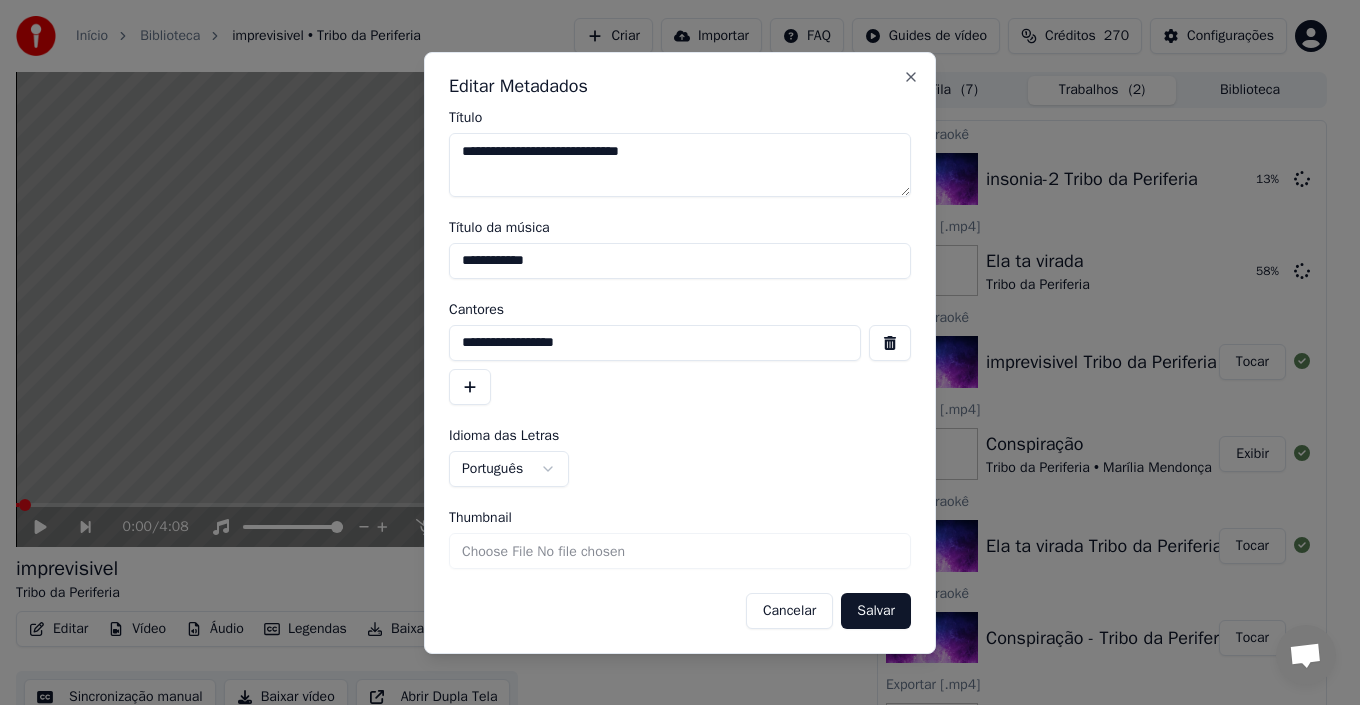 click on "**********" at bounding box center (680, 165) 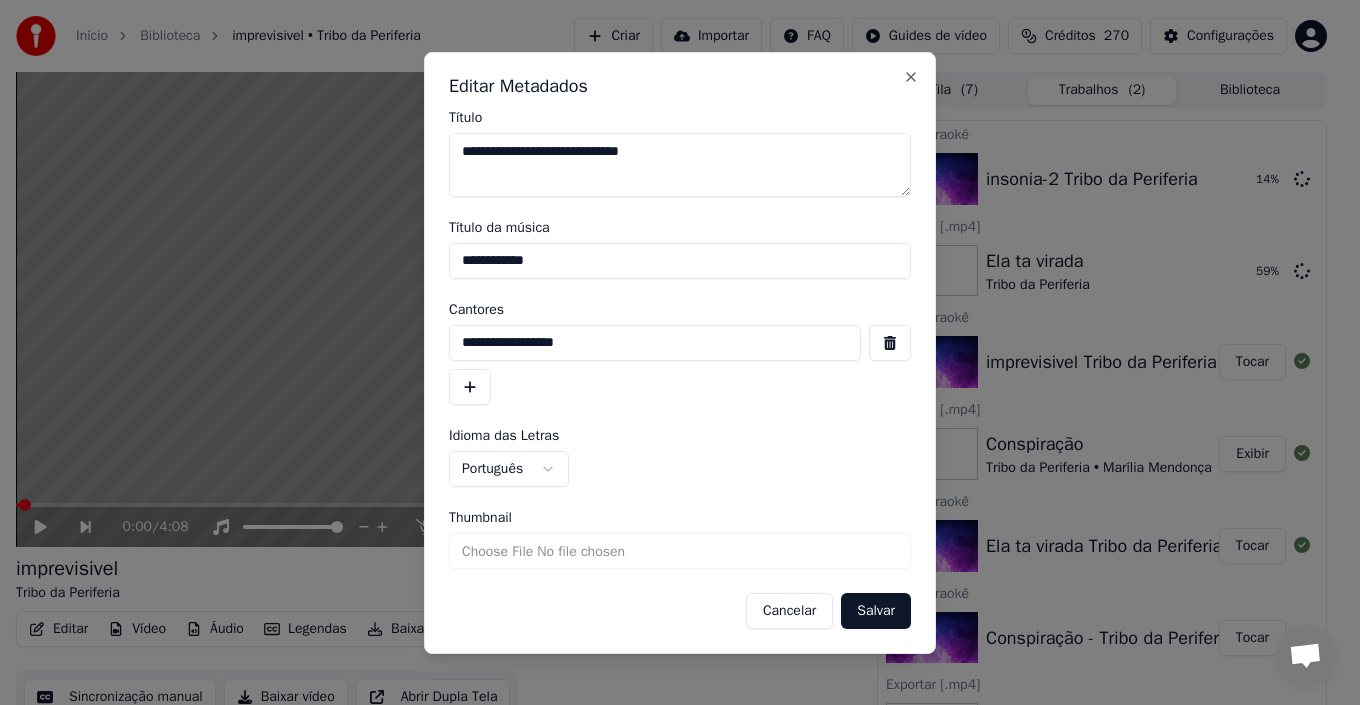 click on "**********" at bounding box center (680, 165) 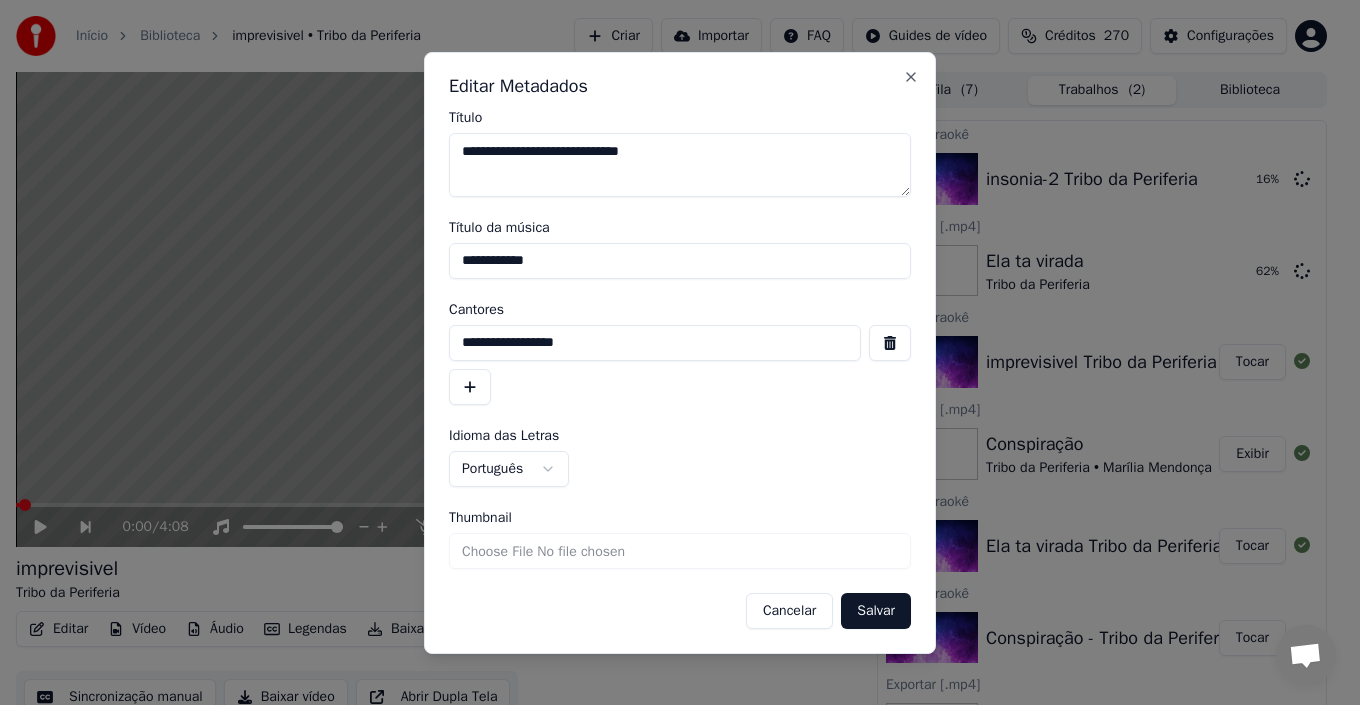 drag, startPoint x: 535, startPoint y: 149, endPoint x: 465, endPoint y: 137, distance: 71.021126 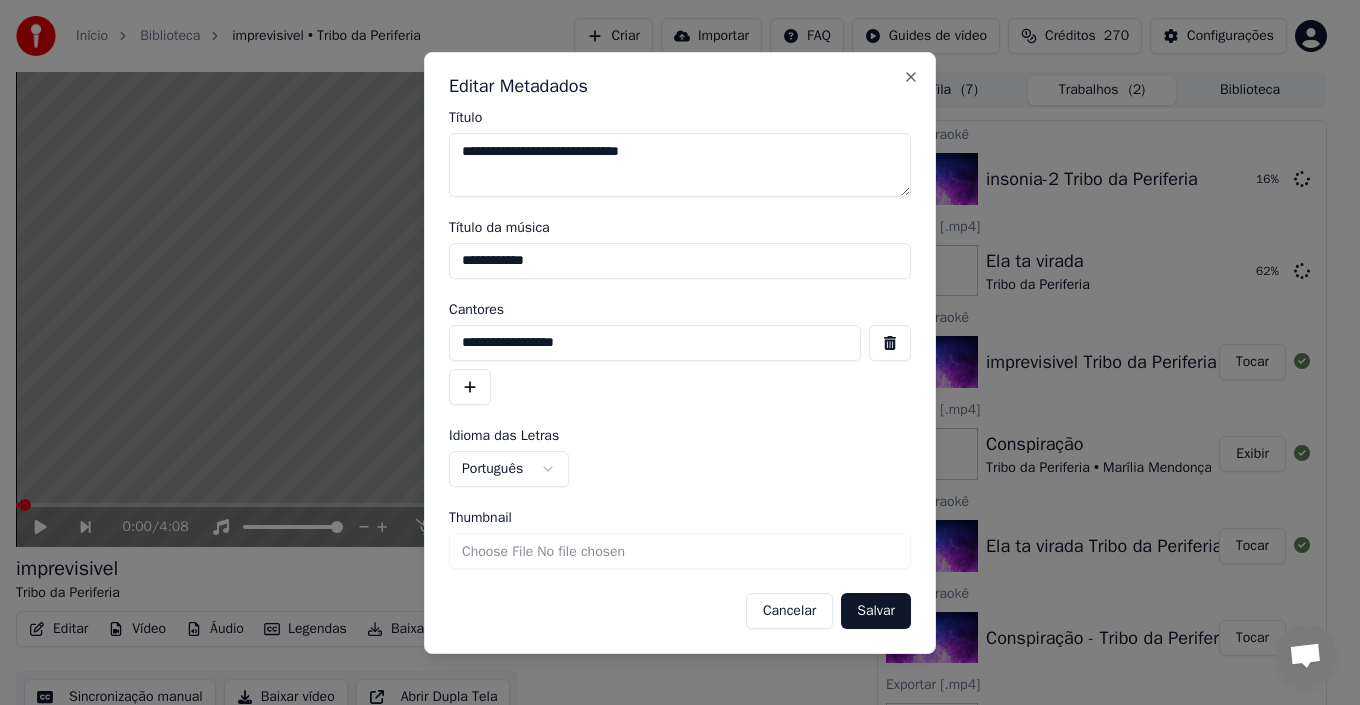 click on "**********" at bounding box center (680, 165) 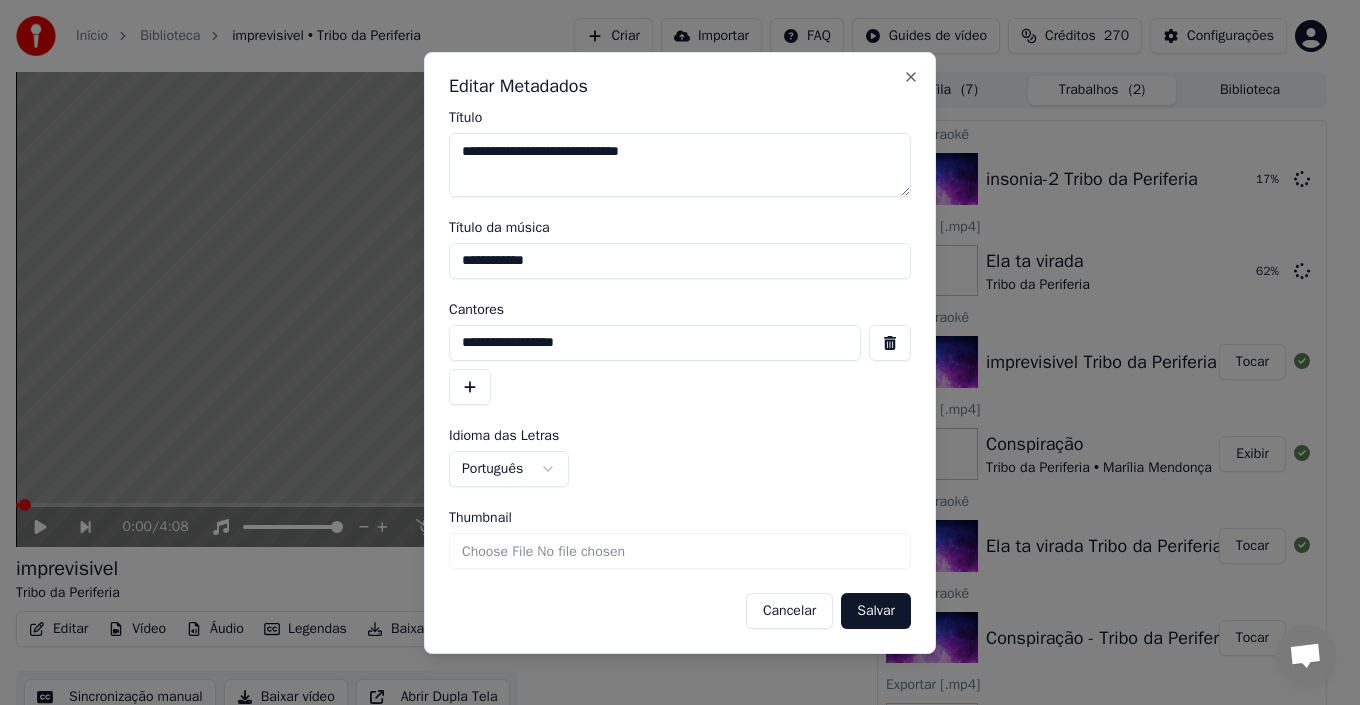 type on "**********" 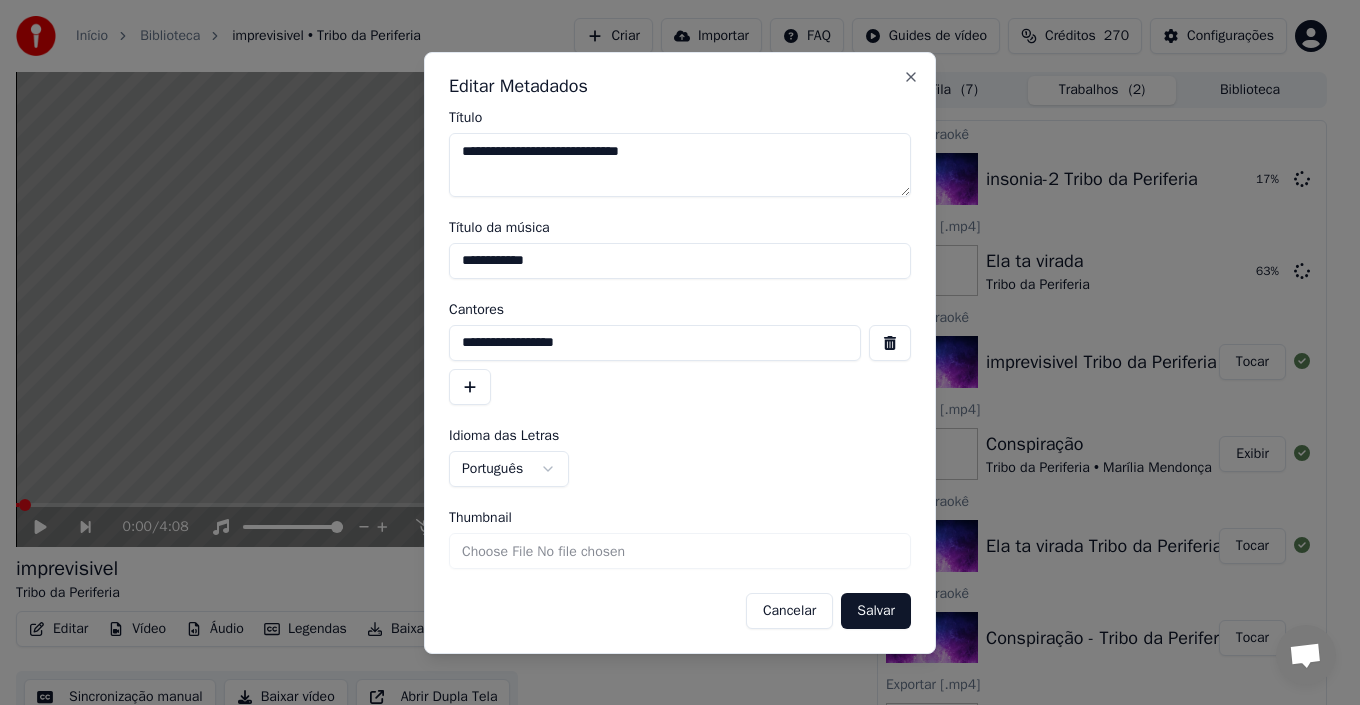 drag, startPoint x: 541, startPoint y: 262, endPoint x: 361, endPoint y: 250, distance: 180.39955 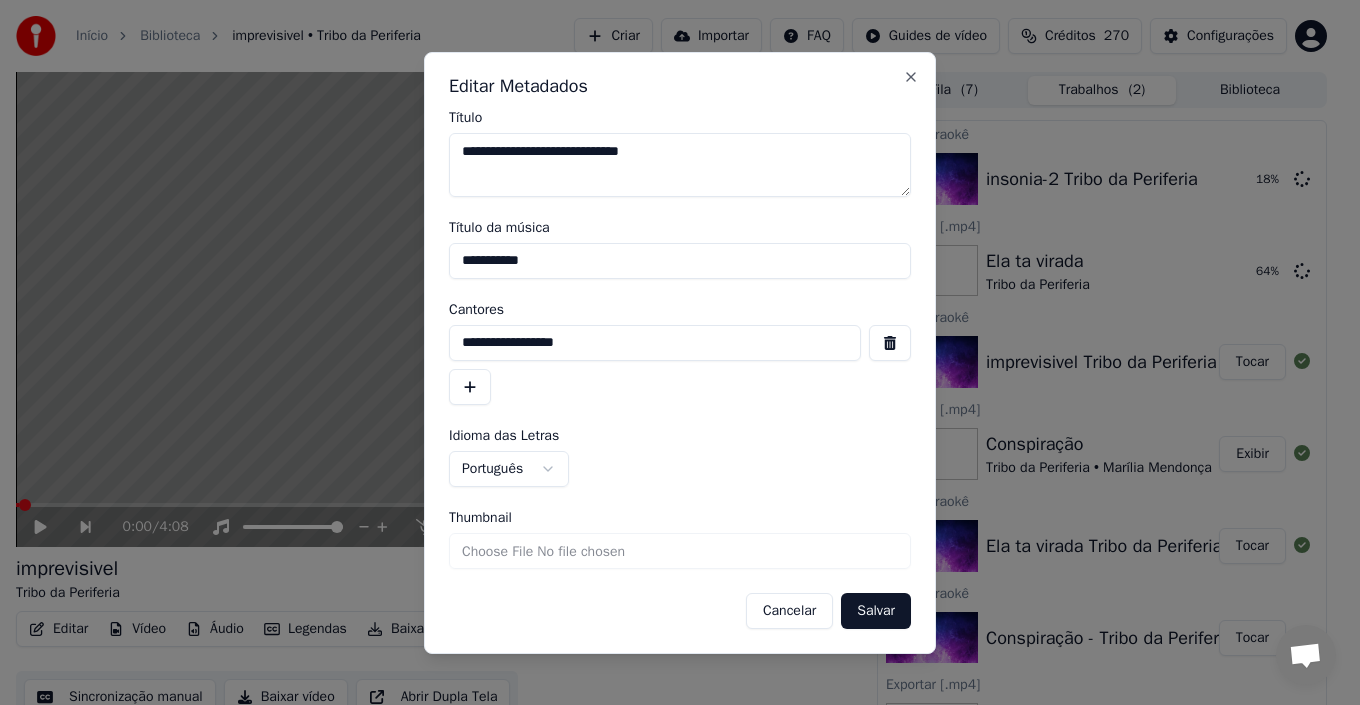 click on "**********" at bounding box center (680, 261) 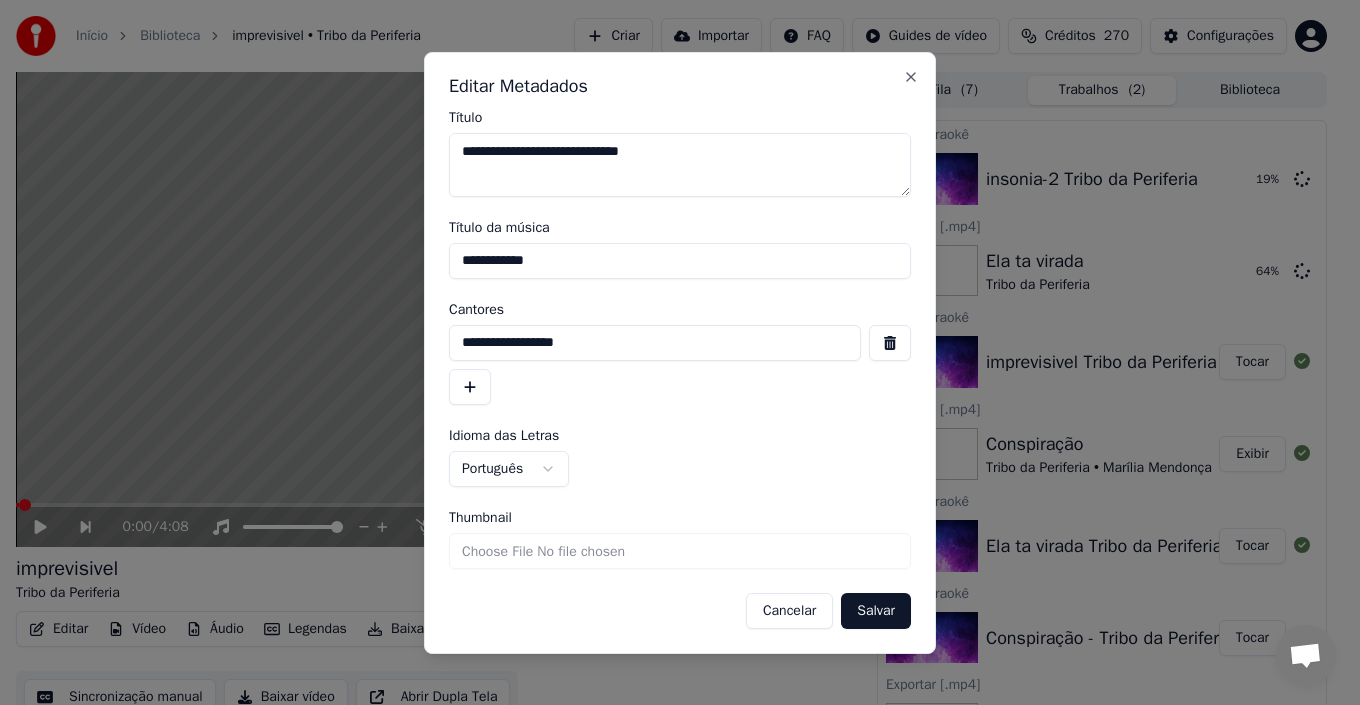 click on "**********" at bounding box center (680, 261) 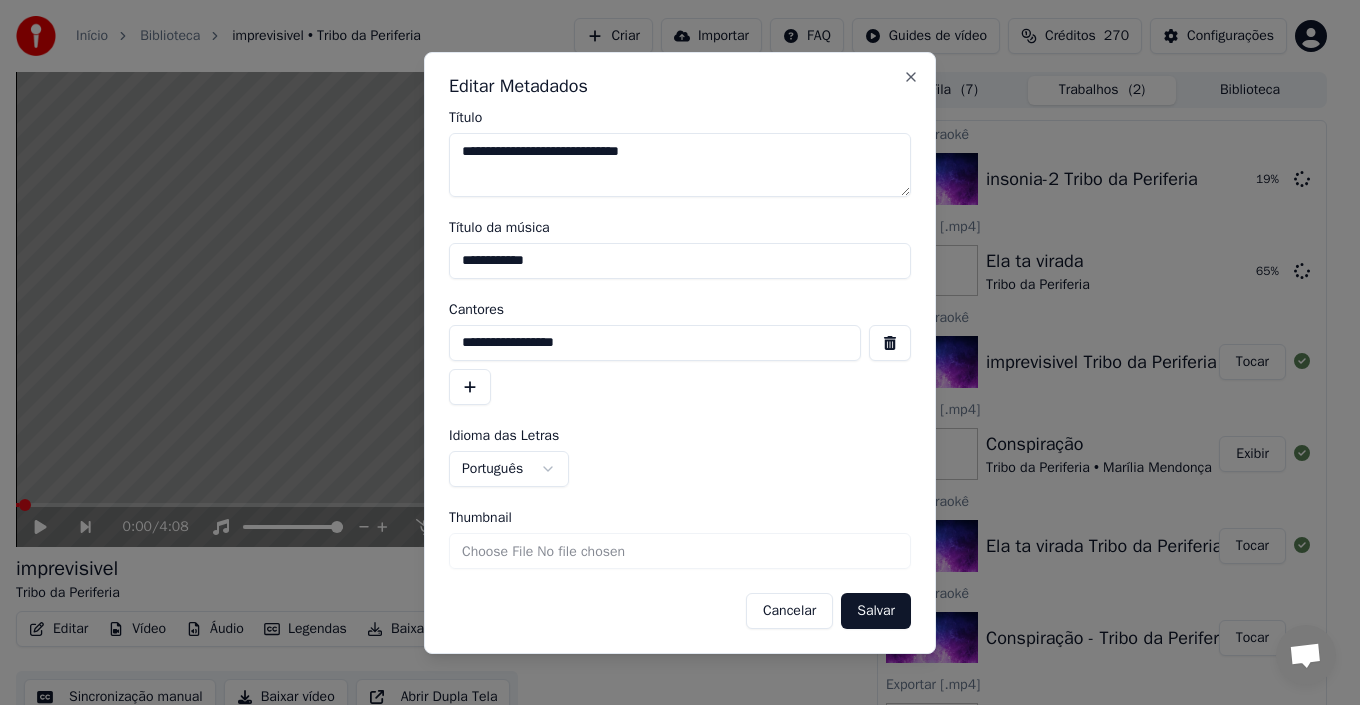 type on "**********" 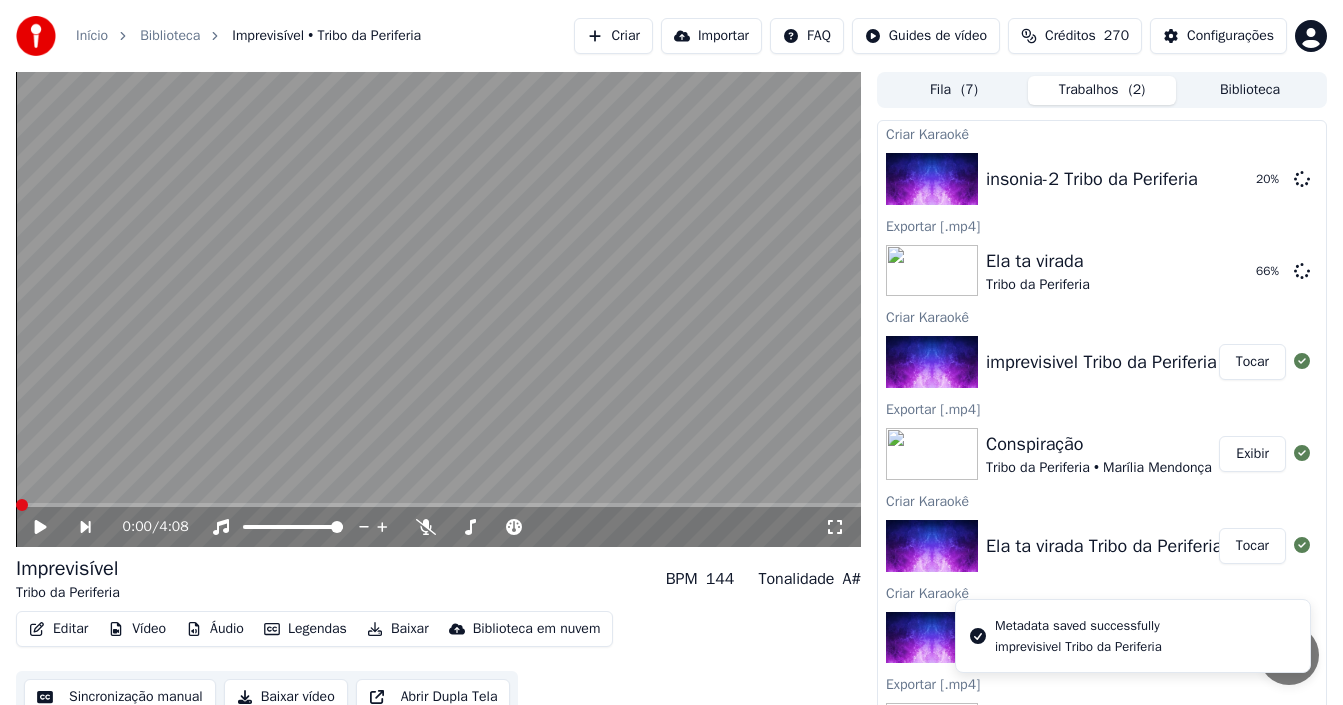 click 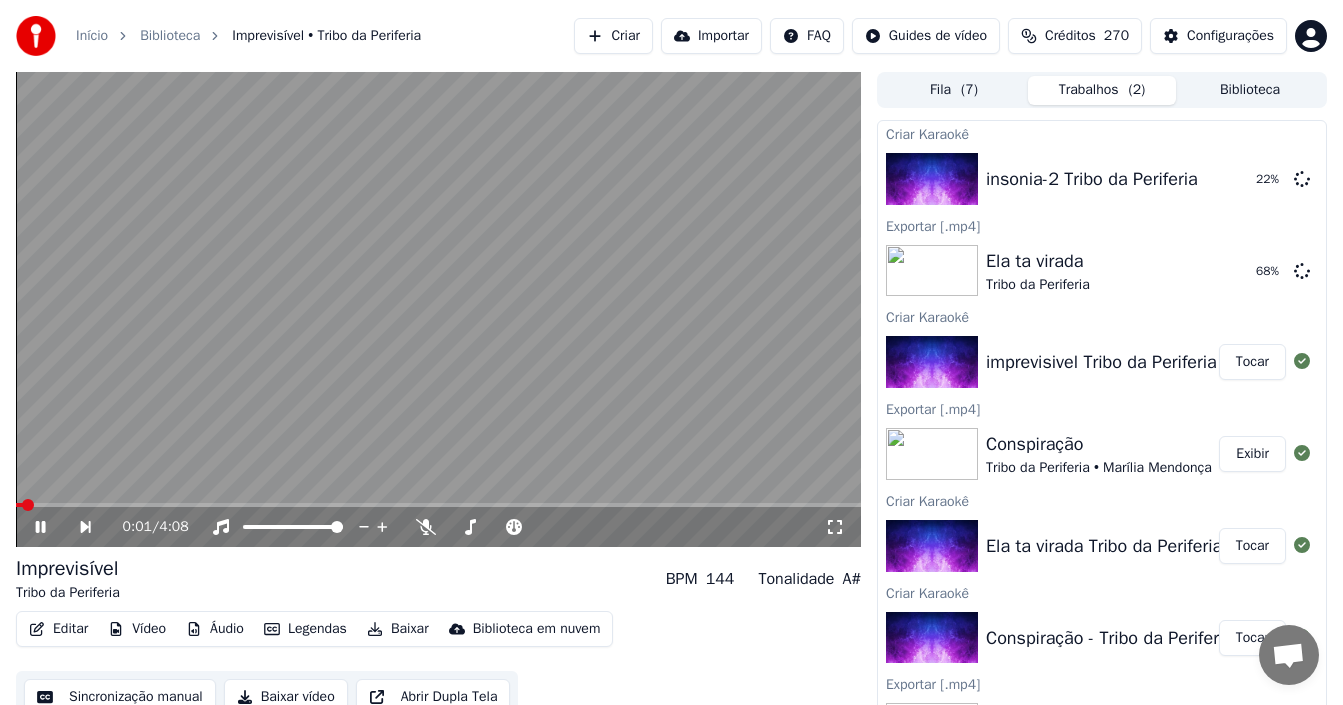 click 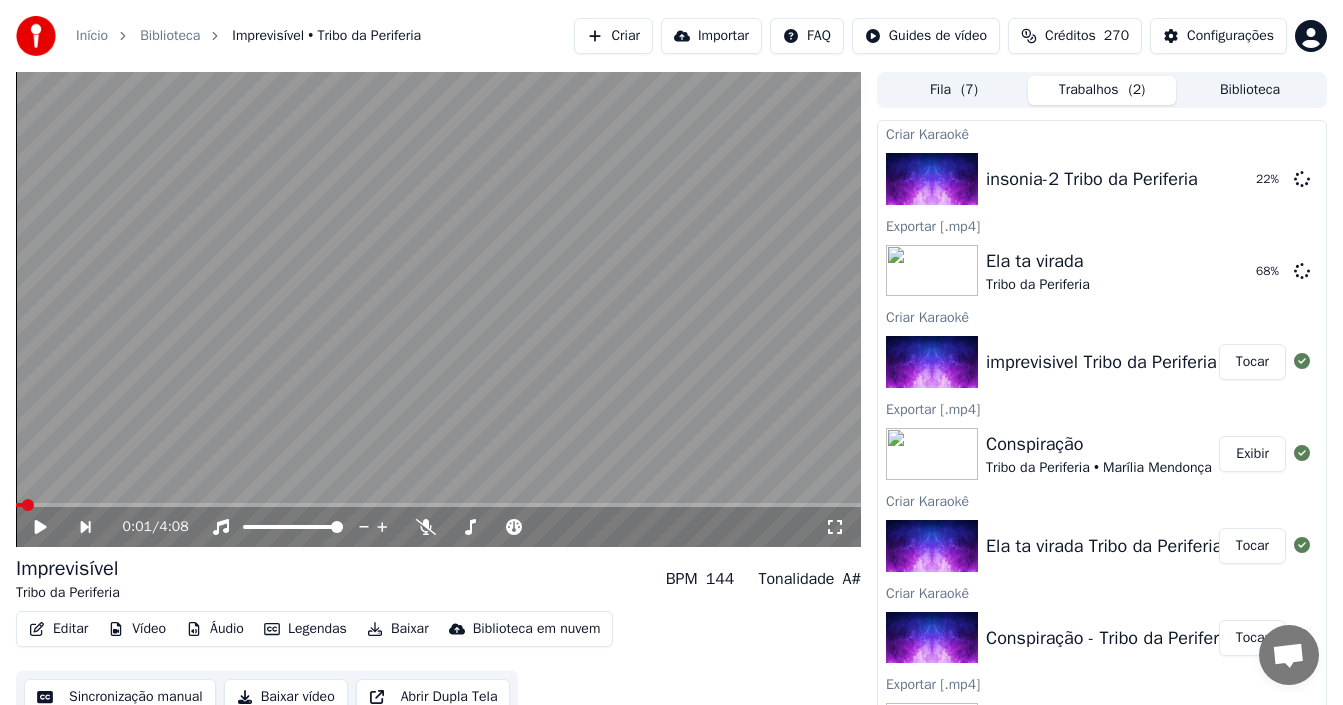 click on "Sincronização manual" at bounding box center [120, 697] 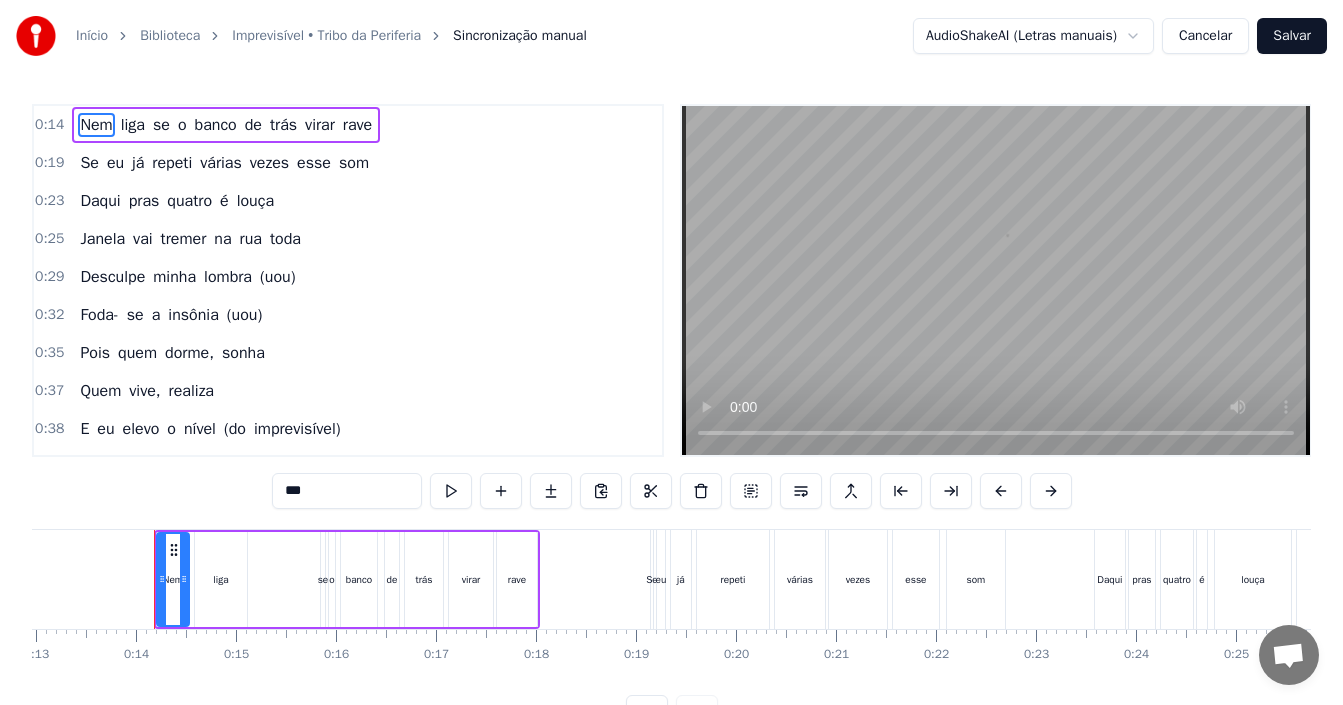 scroll, scrollTop: 0, scrollLeft: 1317, axis: horizontal 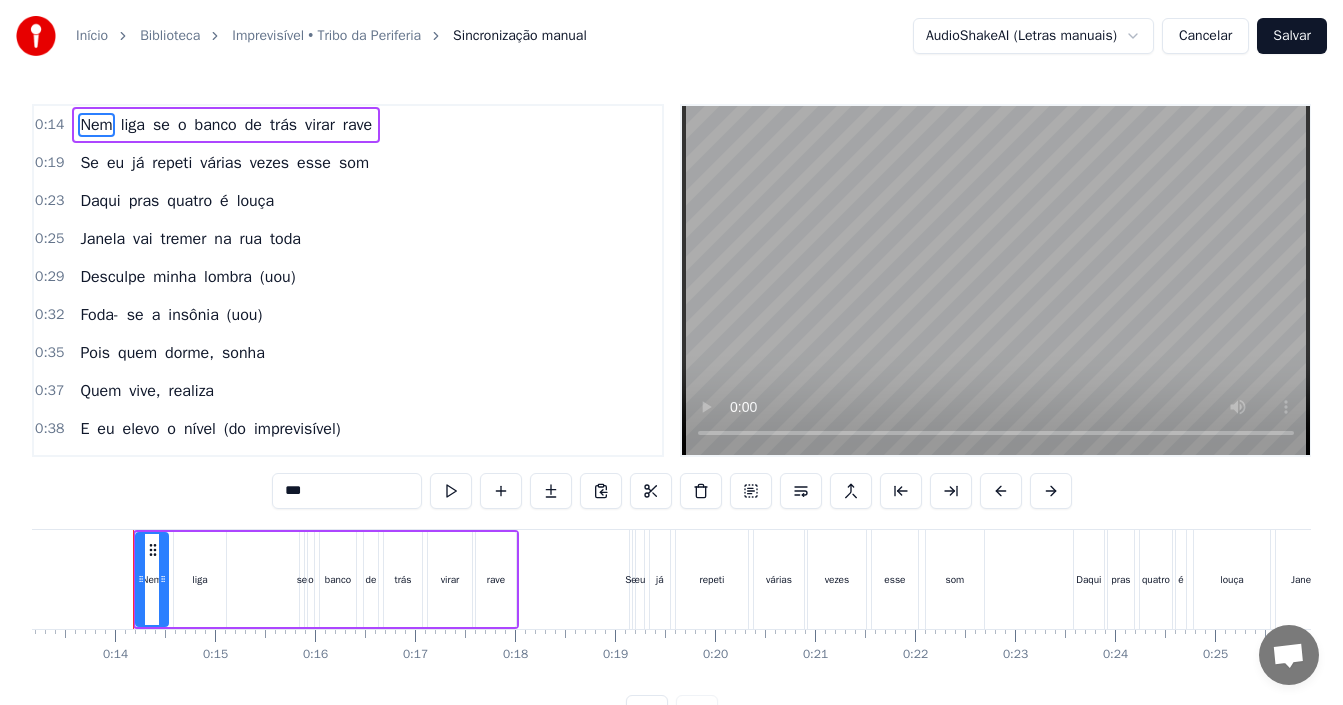 click at bounding box center [11130, 579] 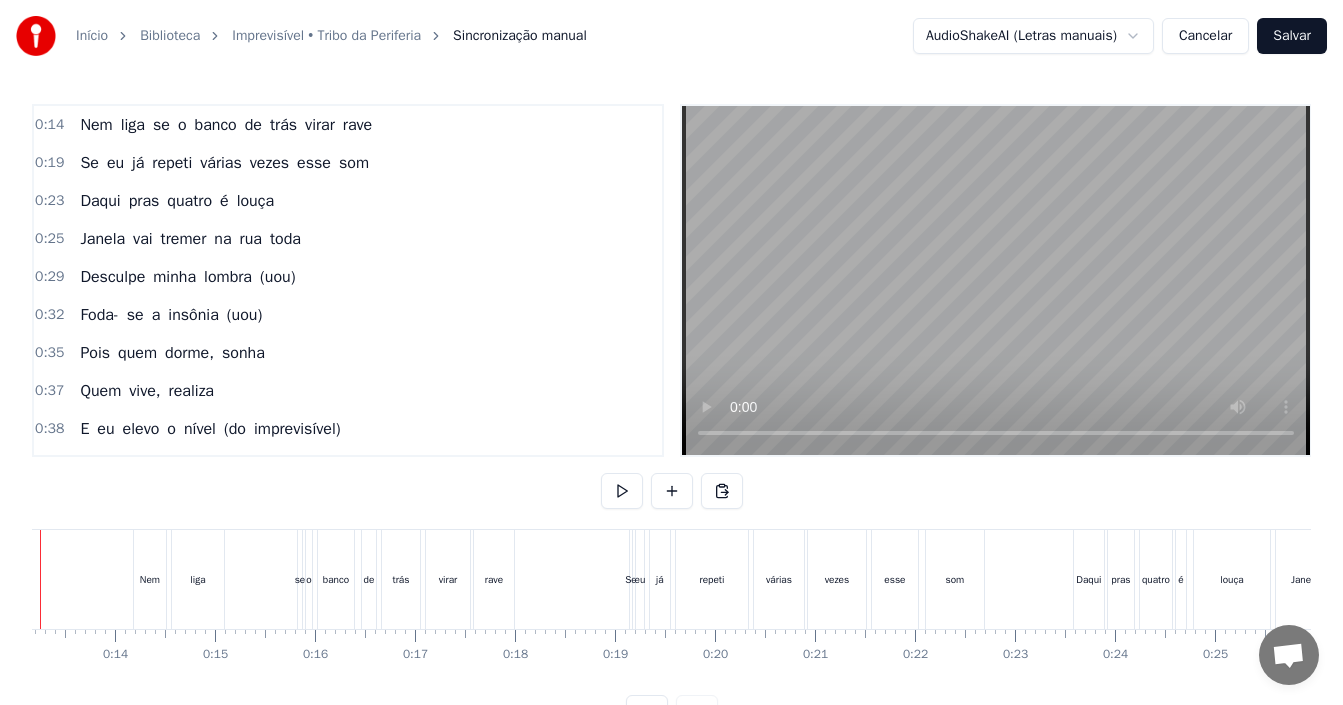 scroll, scrollTop: 0, scrollLeft: 1225, axis: horizontal 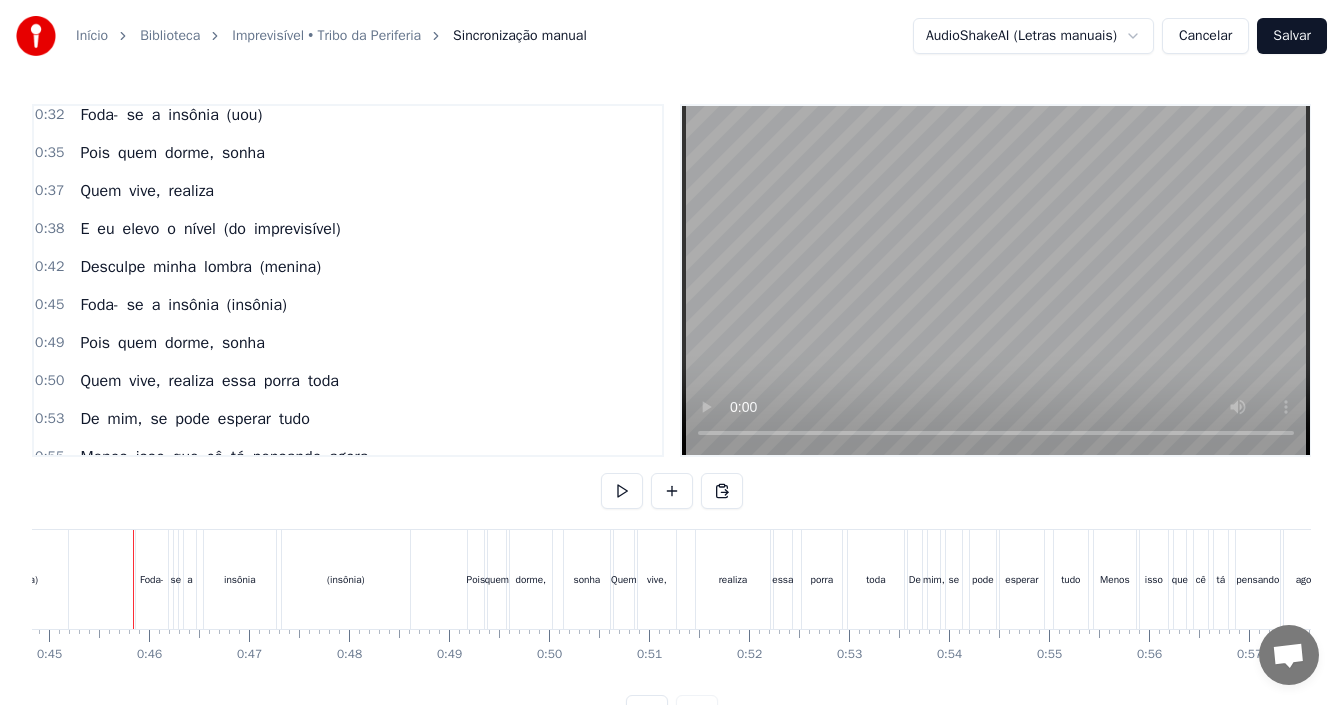 click on "(menina)" at bounding box center (290, 267) 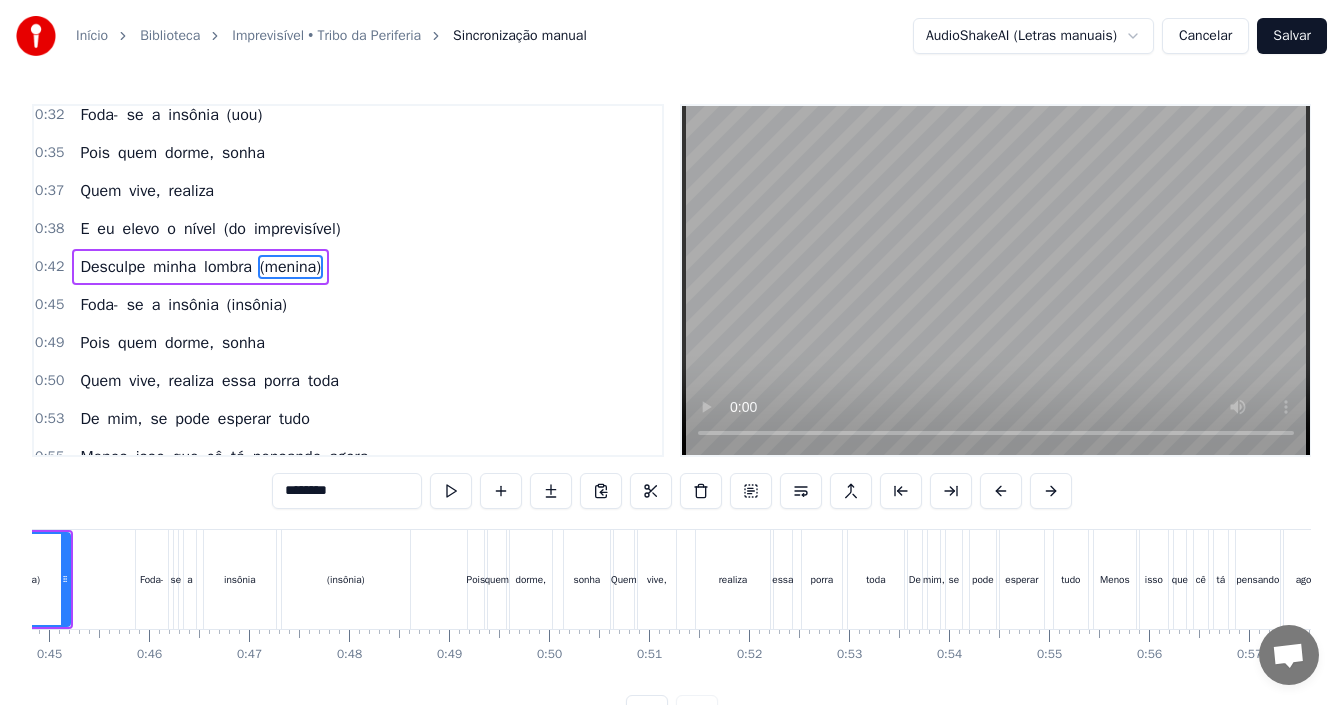scroll, scrollTop: 186, scrollLeft: 0, axis: vertical 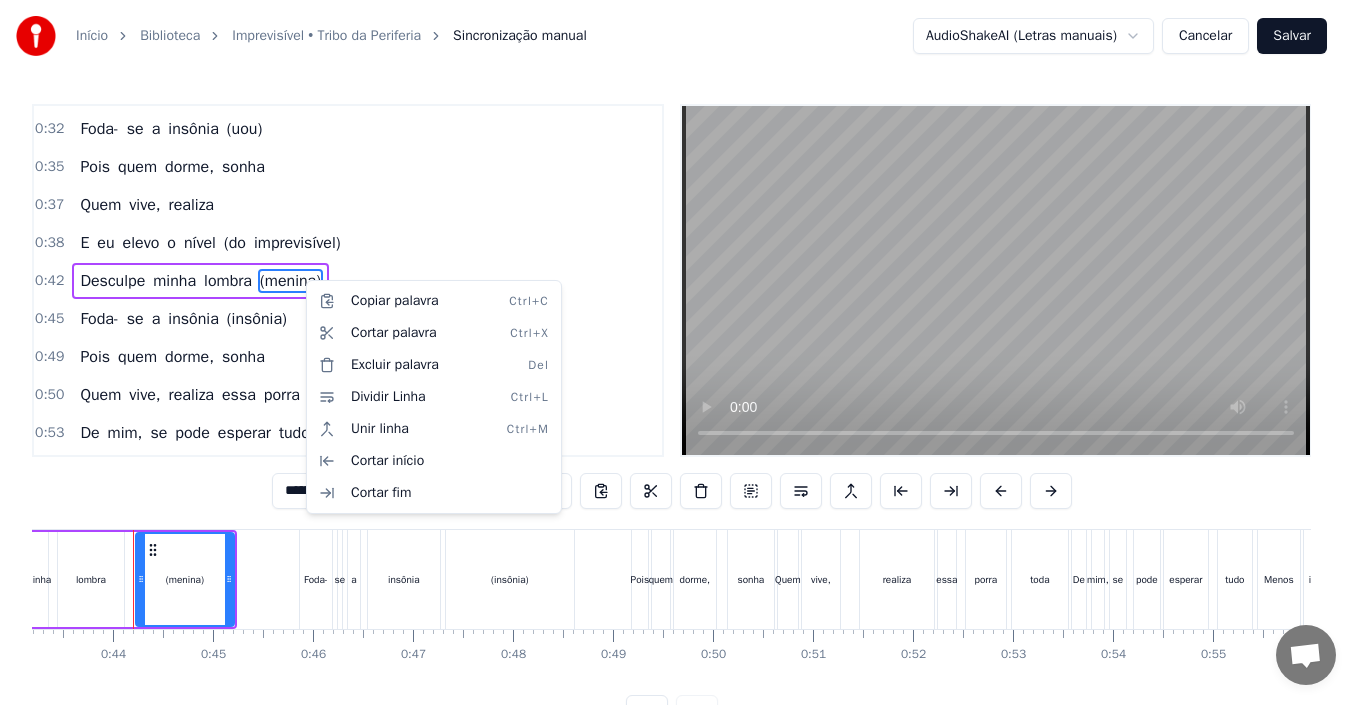 click on "Início Biblioteca Imprevisível • Tribo da Periferia Sincronização manual AudioShakeAI (Letras manuais) Cancelar Salvar 0:14 Nem liga se o banco de trás virar rave 0:19 Se eu já repeti várias vezes esse som 0:23 Daqui pras quatro é louça 0:25 Janela vai tremer na rua toda 0:29 Desculpe minha [LOMBRA] (uou) 0:32 Foda-se a insônia (uou) 0:35 Pois quem dorme, sonha 0:37 Quem vive, realiza 0:38 E eu elevo o nível (do imprevisível) 0:42 Desculpe minha [LOMBRA] (menina) 0:45 Foda-se a insônia (insônia) 0:49 Pois quem dorme, sonha 0:50 Quem vive, realiza essa porra toda 0:53 De mim, se pode esperar tudo 0:55 Menos isso que cê tá pensando agora 0:57 E o resumo é muito mais que uma longa história pra contar 1:02 É o sabor do desprazer, e a aurora 1:06 É como um beijo com gosto de vodka 1:08 Porque aprendi cedo a fugir da lógica 1:12 Ter como maior medo a rotina metódica 1:15 E vi que o segredo de uma vida sólida 1:18 É quebrar estatística, deixa o mundo girar 1:21 Já pensou se eu parasse dias" at bounding box center [680, 381] 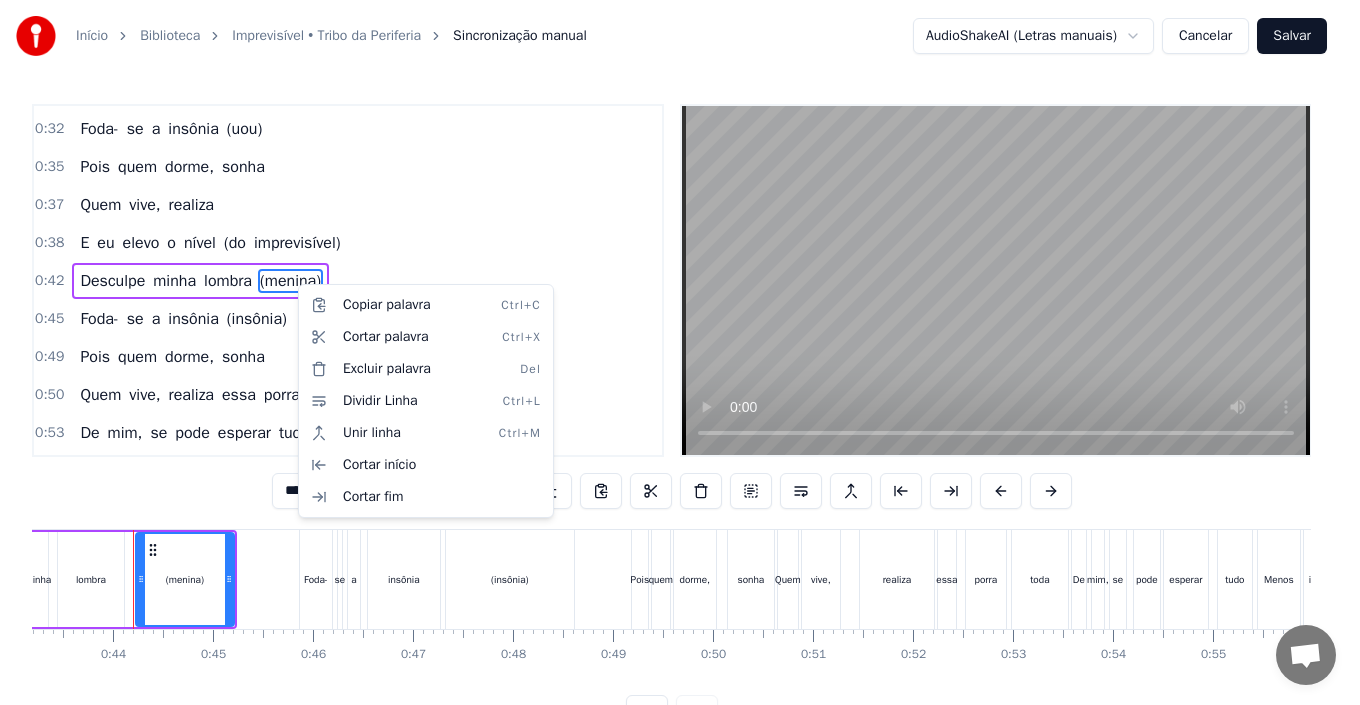 click on "Início Biblioteca Imprevisível • Tribo da Periferia Sincronização manual AudioShakeAI (Letras manuais) Cancelar Salvar 0:14 Nem liga se o banco de trás virar rave 0:19 Se eu já repeti várias vezes esse som 0:23 Daqui pras quatro é louça 0:25 Janela vai tremer na rua toda 0:29 Desculpe minha [LOMBRA] (uou) 0:32 Foda-se a insônia (uou) 0:35 Pois quem dorme, sonha 0:37 Quem vive, realiza 0:38 E eu elevo o nível (do imprevisível) 0:42 Desculpe minha [LOMBRA] (menina) 0:45 Foda-se a insônia (insônia) 0:49 Pois quem dorme, sonha 0:50 Quem vive, realiza essa porra toda 0:53 De mim, se pode esperar tudo 0:55 Menos isso que cê tá pensando agora 0:57 E o resumo é muito mais que uma longa história pra contar 1:02 É o sabor do desprazer, e a aurora 1:06 É como um beijo com gosto de vodka 1:08 Porque aprendi cedo a fugir da lógica 1:12 Ter como maior medo a rotina metódica 1:15 E vi que o segredo de uma vida sólida 1:18 É quebrar estatística, deixa o mundo girar 1:21 Já pensou se eu parasse dias" at bounding box center (680, 381) 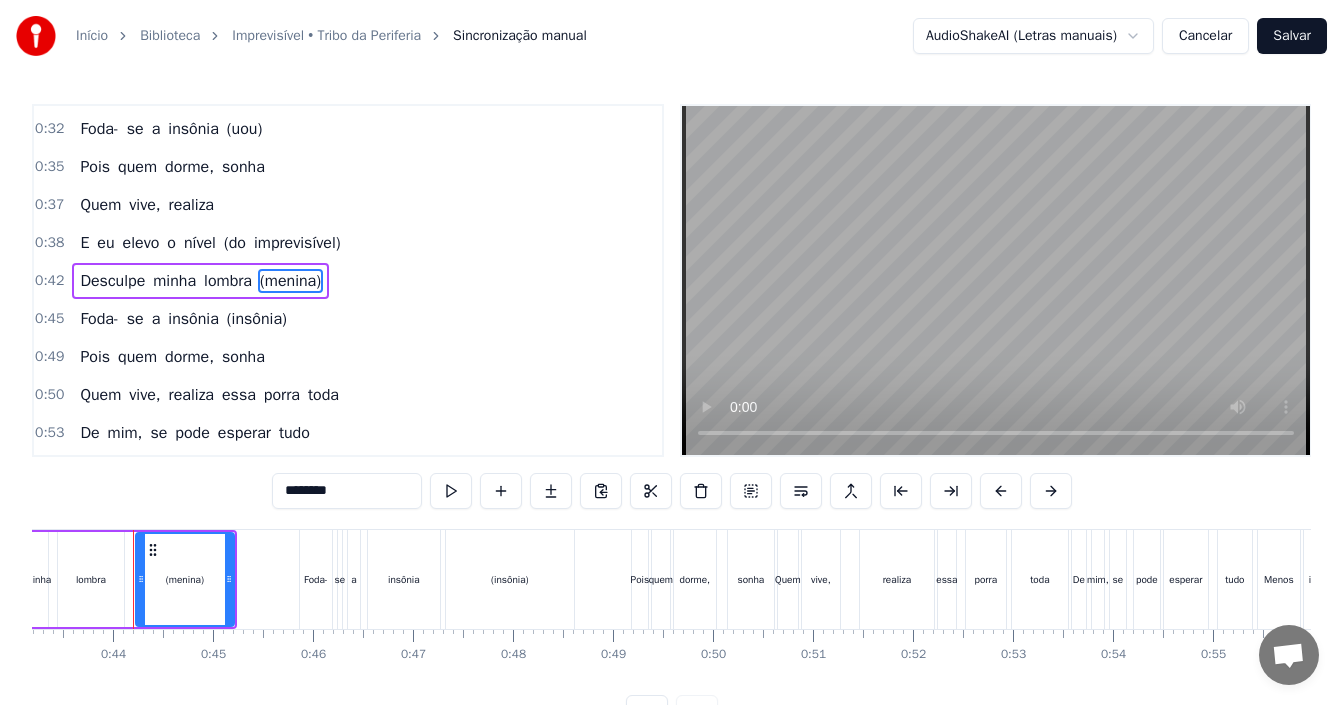 click on "(menina)" at bounding box center (290, 281) 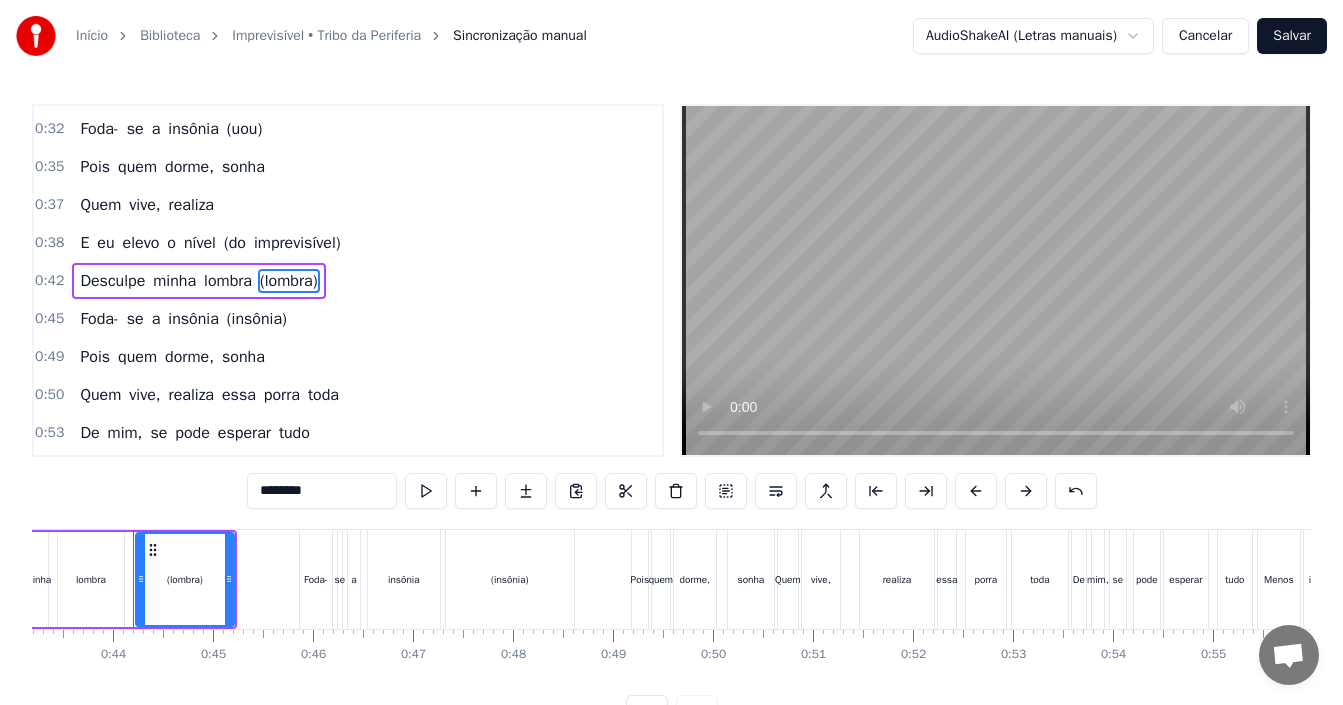type on "********" 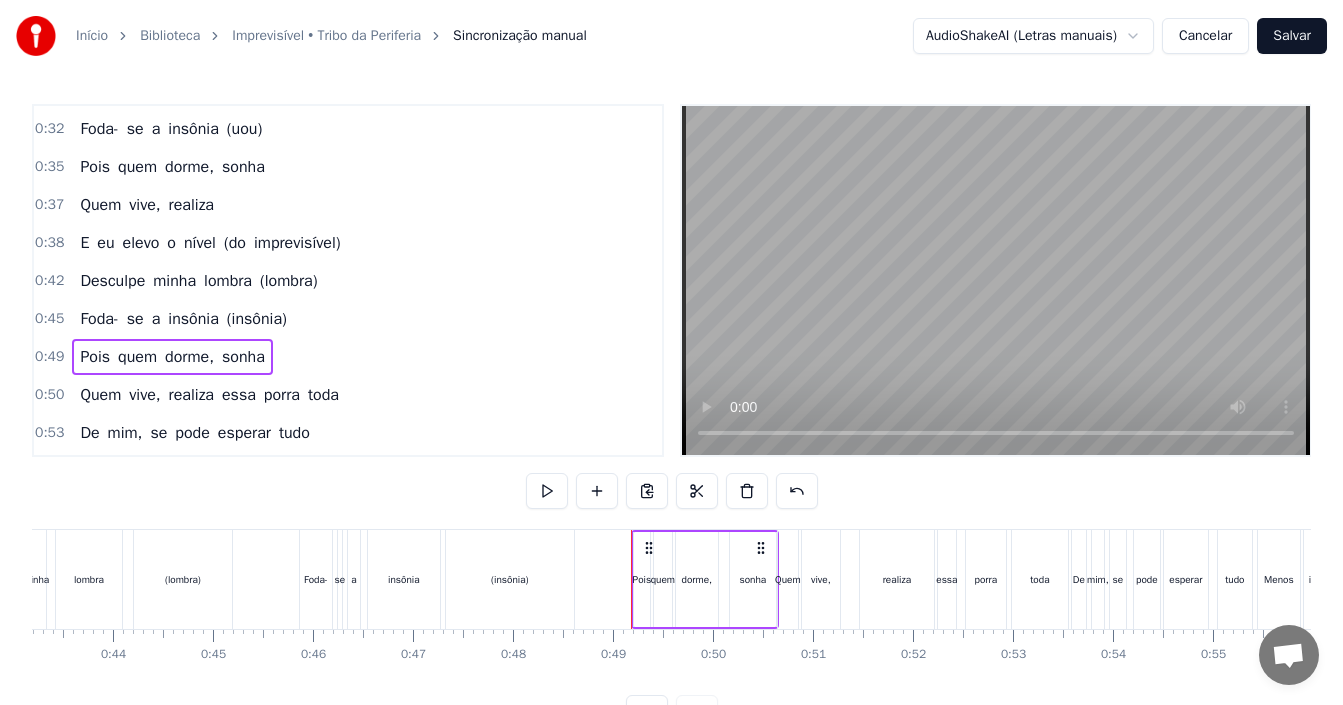 click on "0:38 E eu elevo o nível (do imprevisível)" at bounding box center (348, 243) 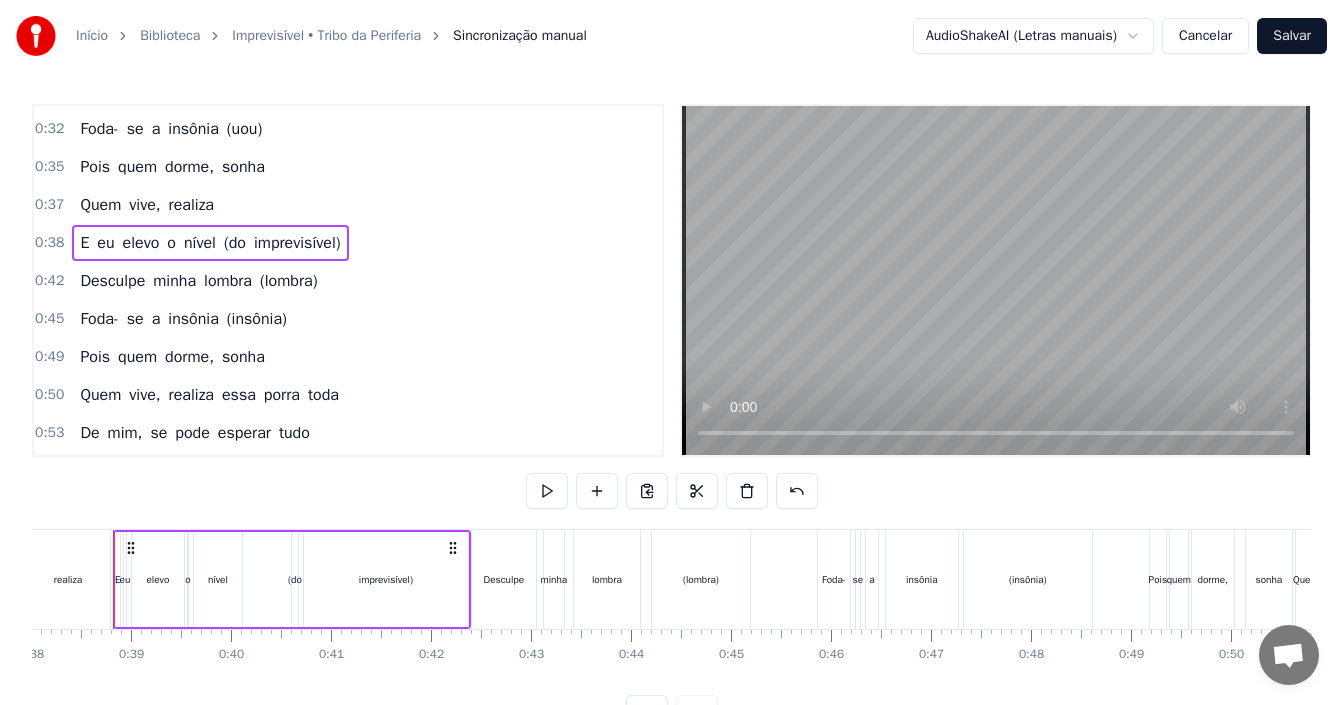 scroll, scrollTop: 0, scrollLeft: 3781, axis: horizontal 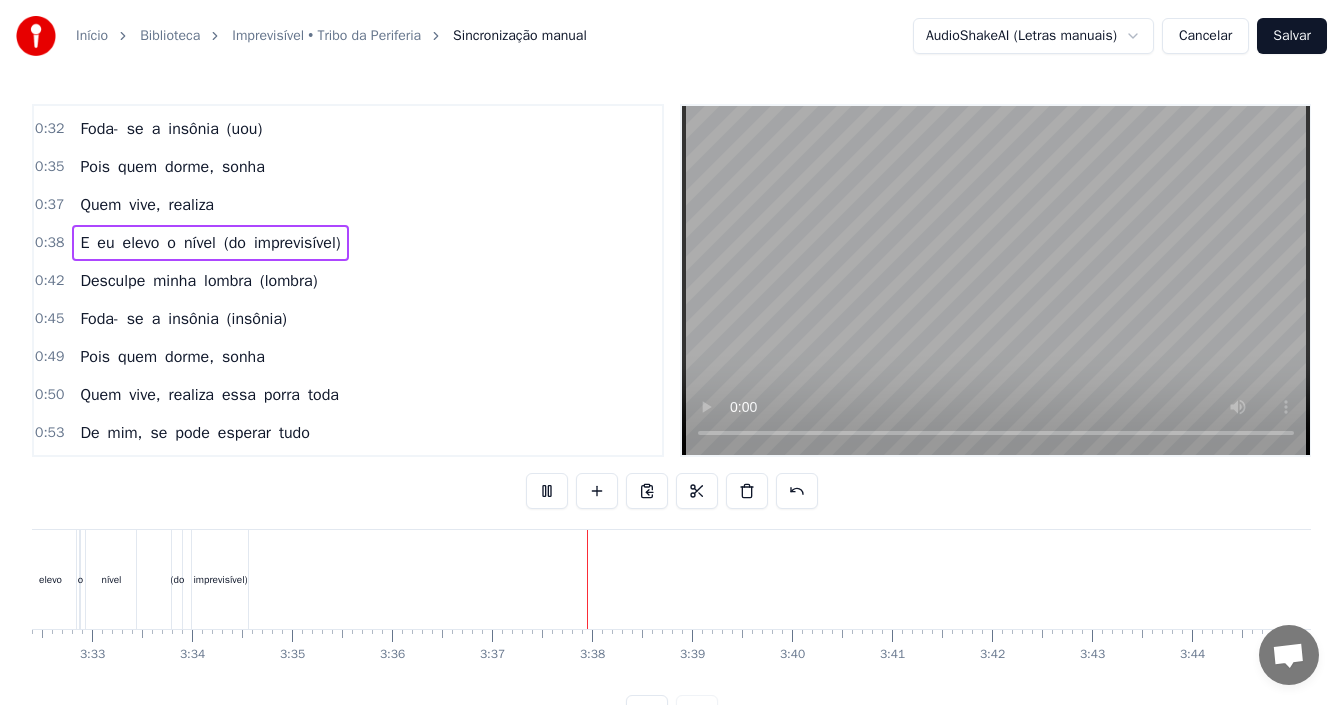 click on "imprevisível)" at bounding box center (220, 579) 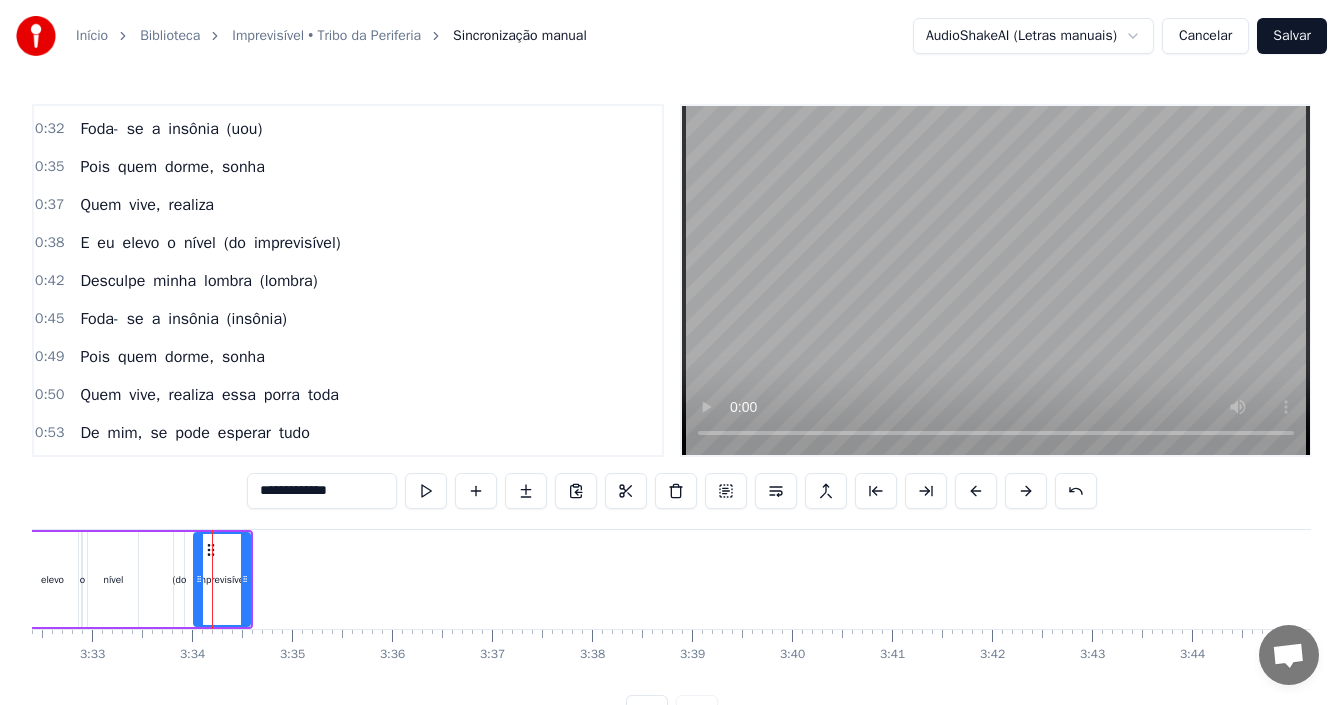 scroll, scrollTop: 75, scrollLeft: 0, axis: vertical 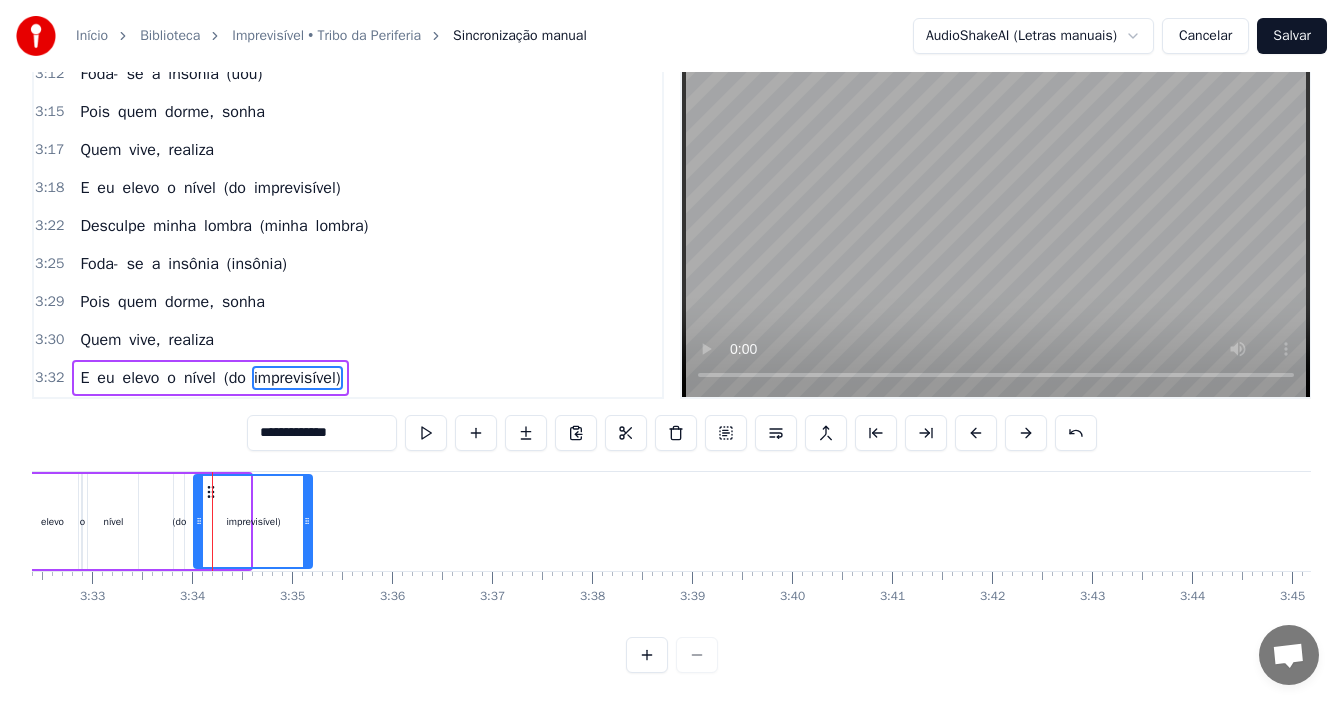 drag, startPoint x: 249, startPoint y: 497, endPoint x: 311, endPoint y: 505, distance: 62.514 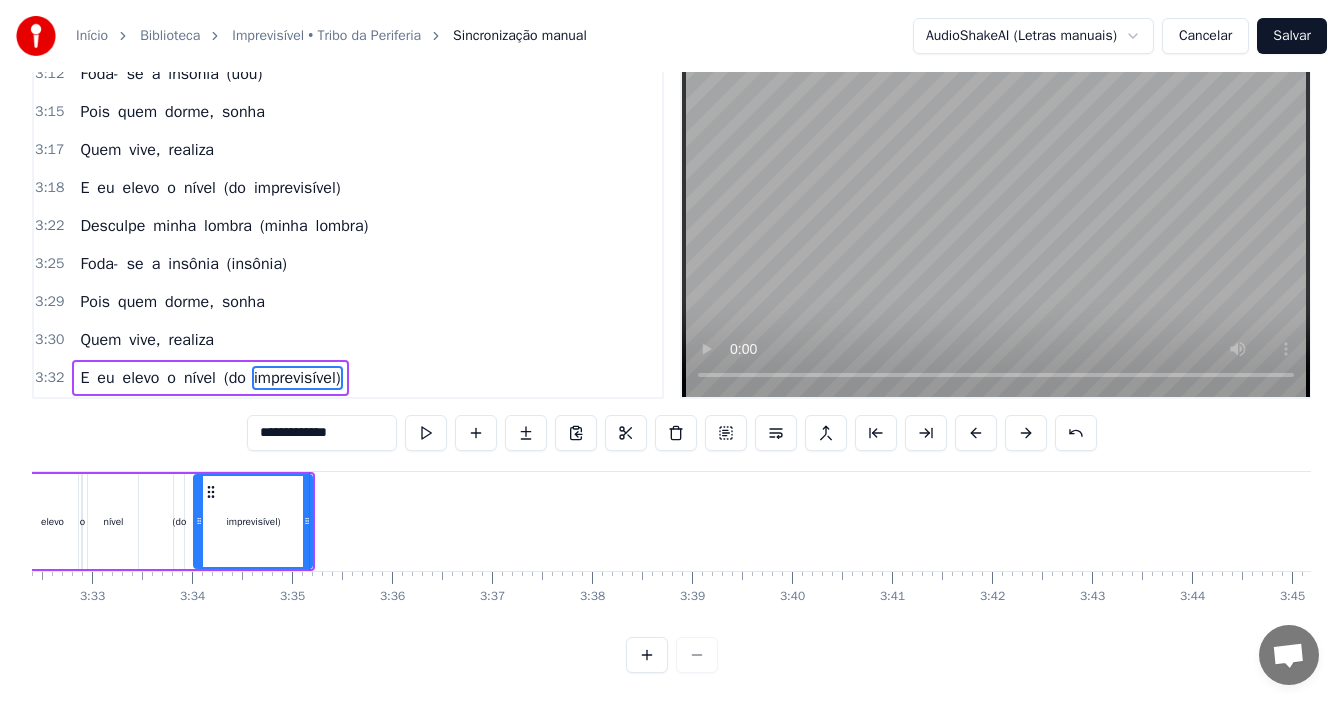 click at bounding box center (426, 433) 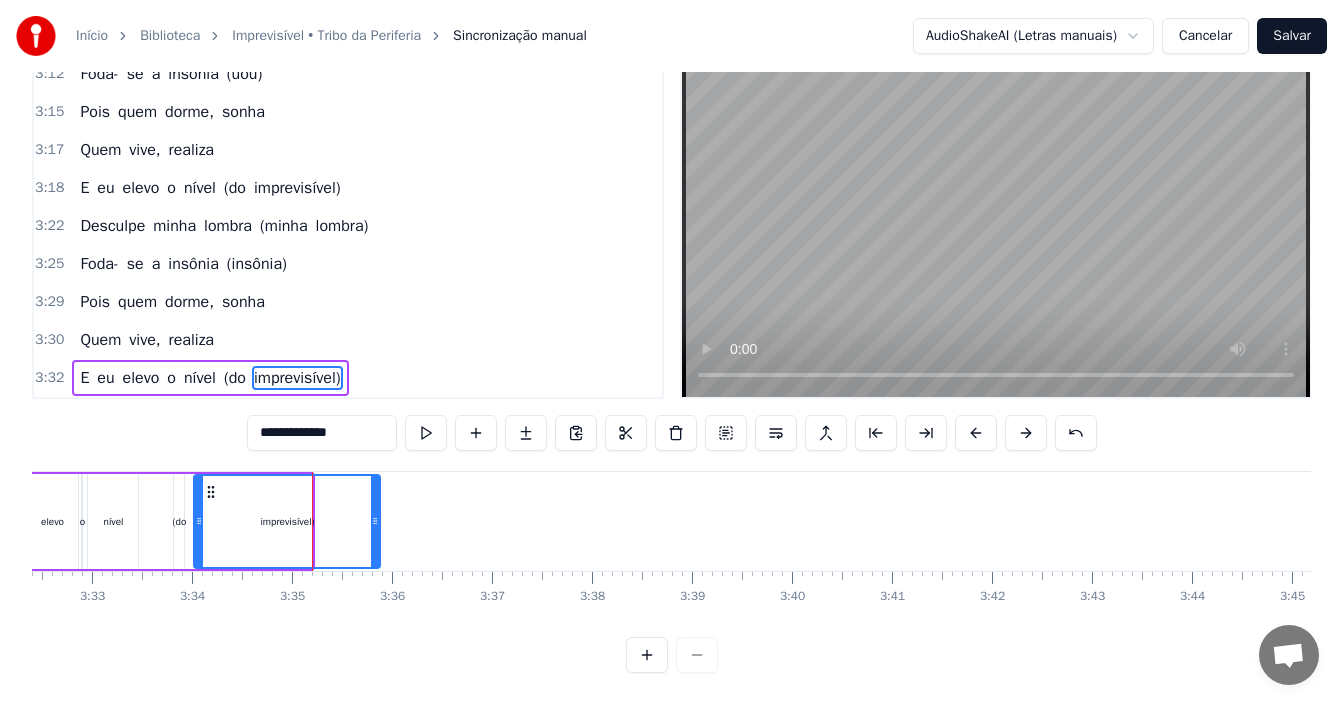 drag, startPoint x: 310, startPoint y: 495, endPoint x: 369, endPoint y: 459, distance: 69.115845 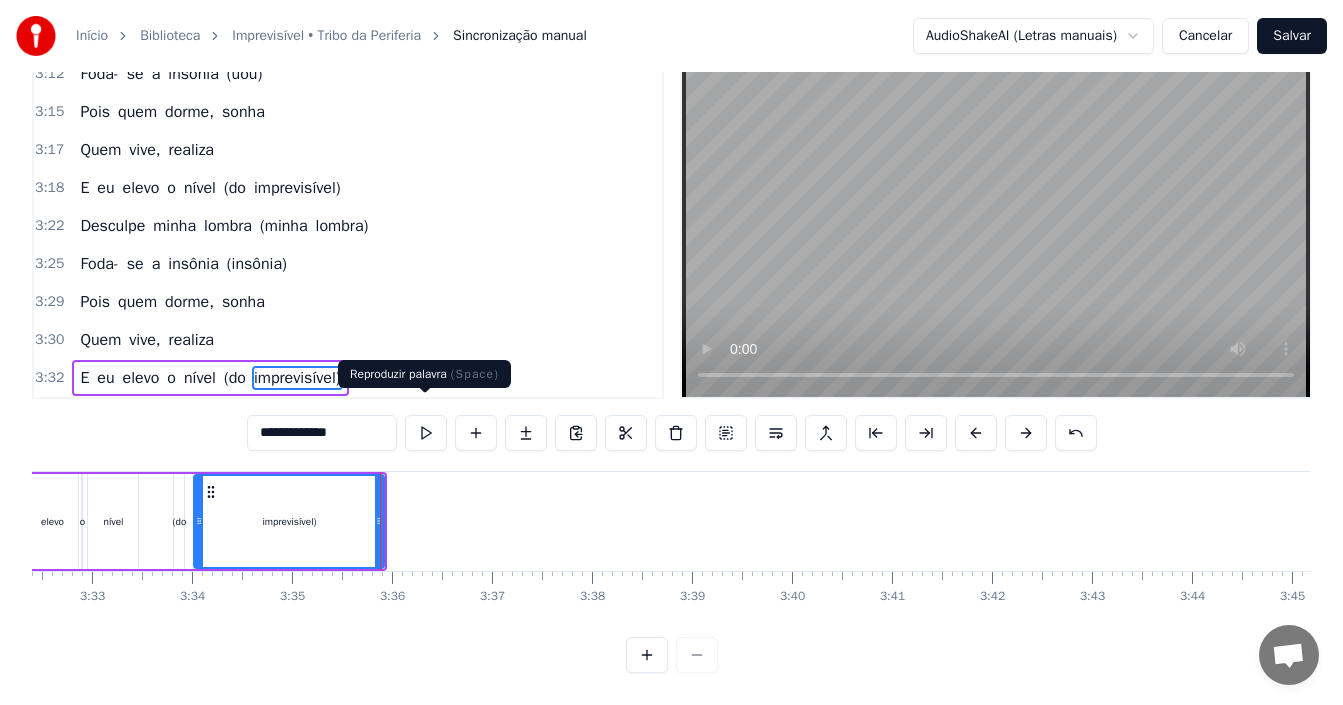 click at bounding box center [426, 433] 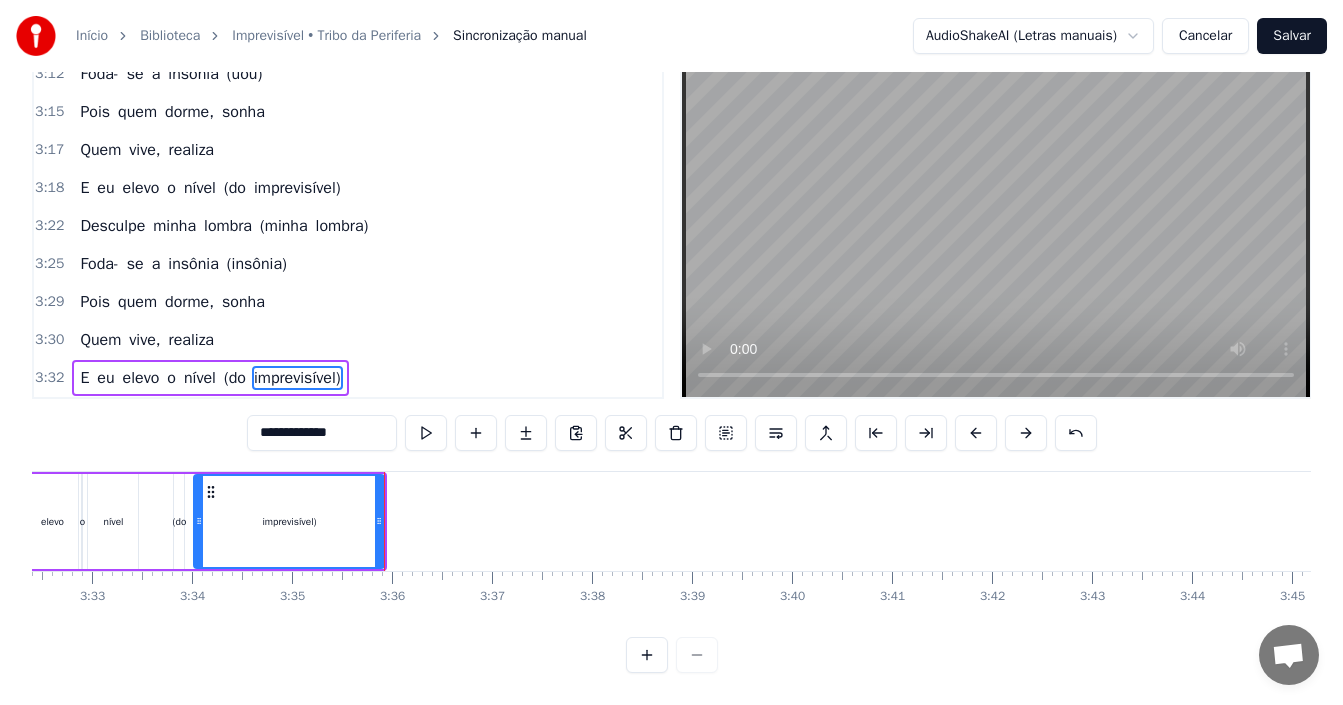 click on "3:30 Quem vive, realiza" at bounding box center [348, 340] 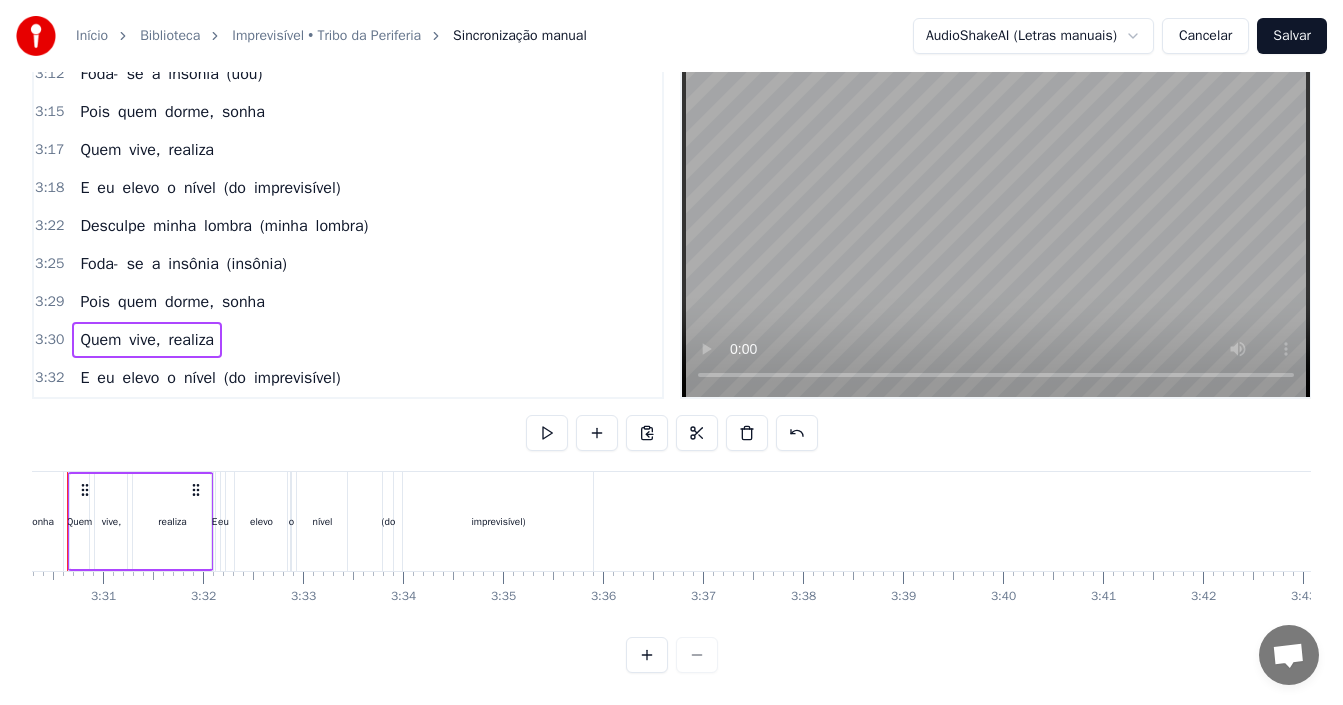 scroll, scrollTop: 0, scrollLeft: 20963, axis: horizontal 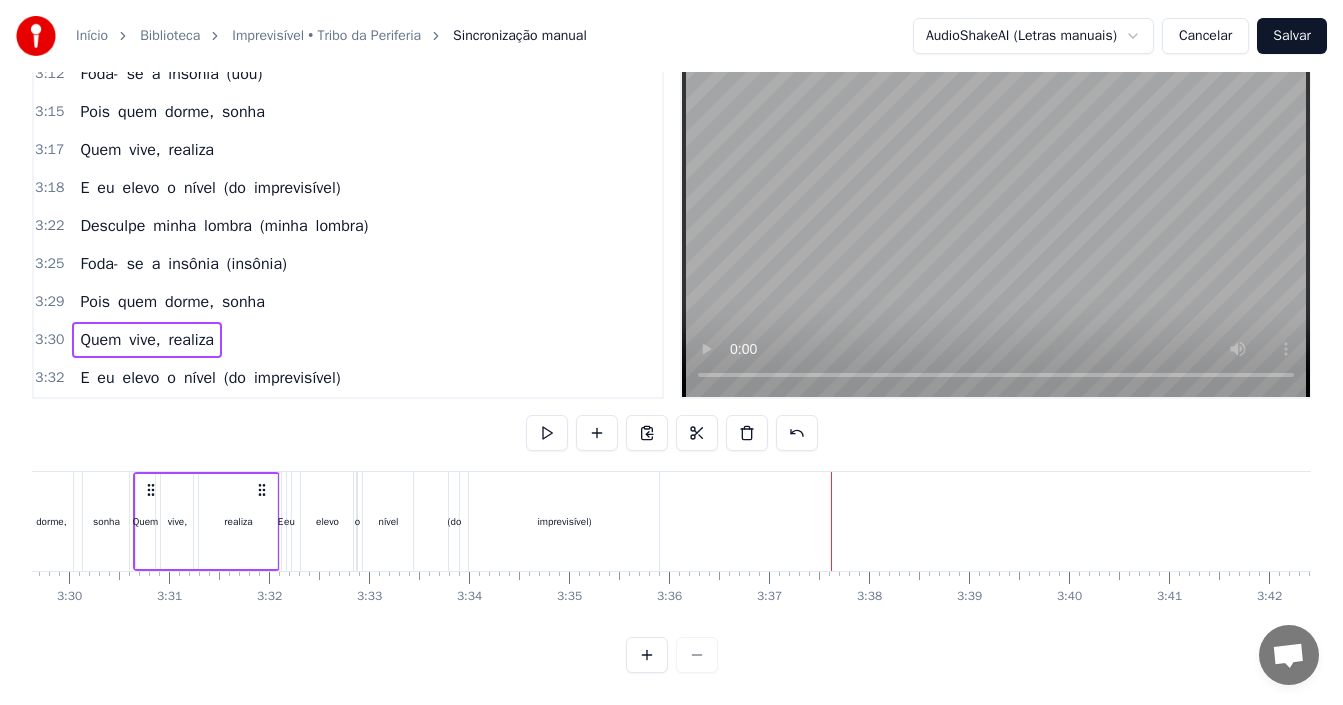 click on "Salvar" at bounding box center [1292, 36] 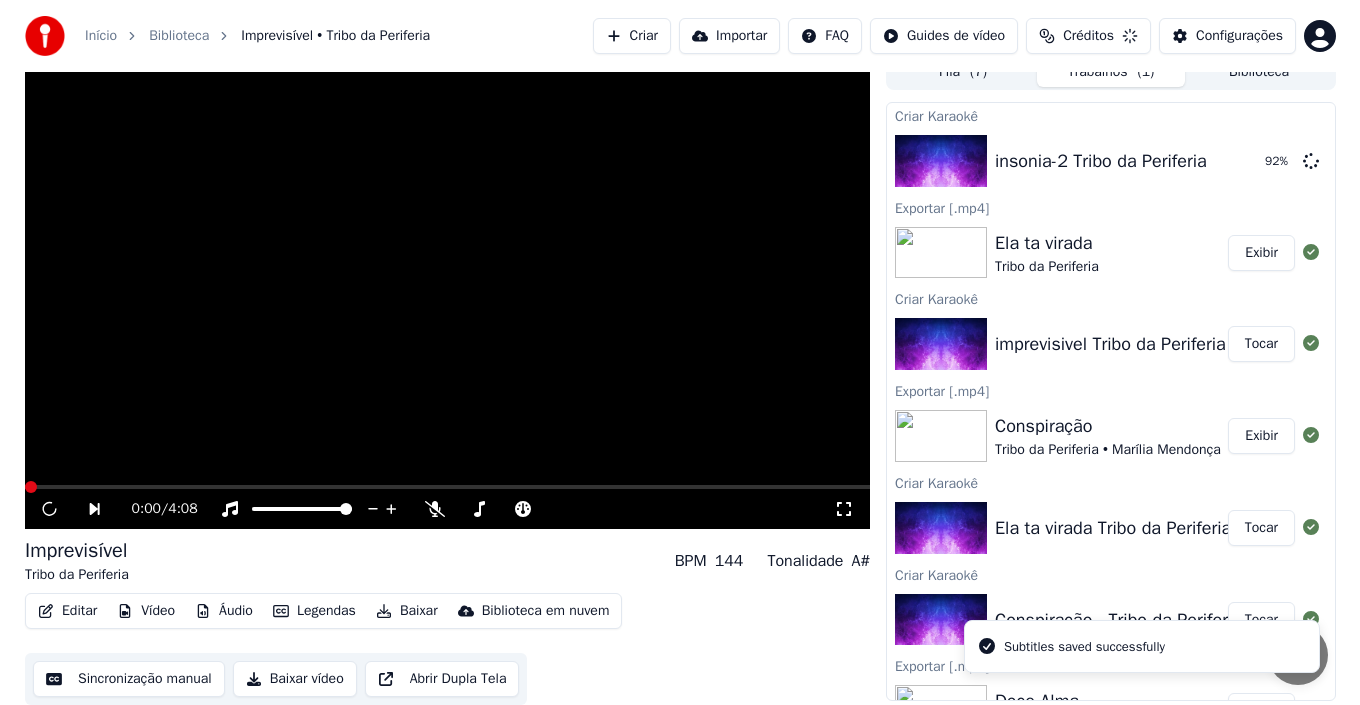 scroll, scrollTop: 18, scrollLeft: 0, axis: vertical 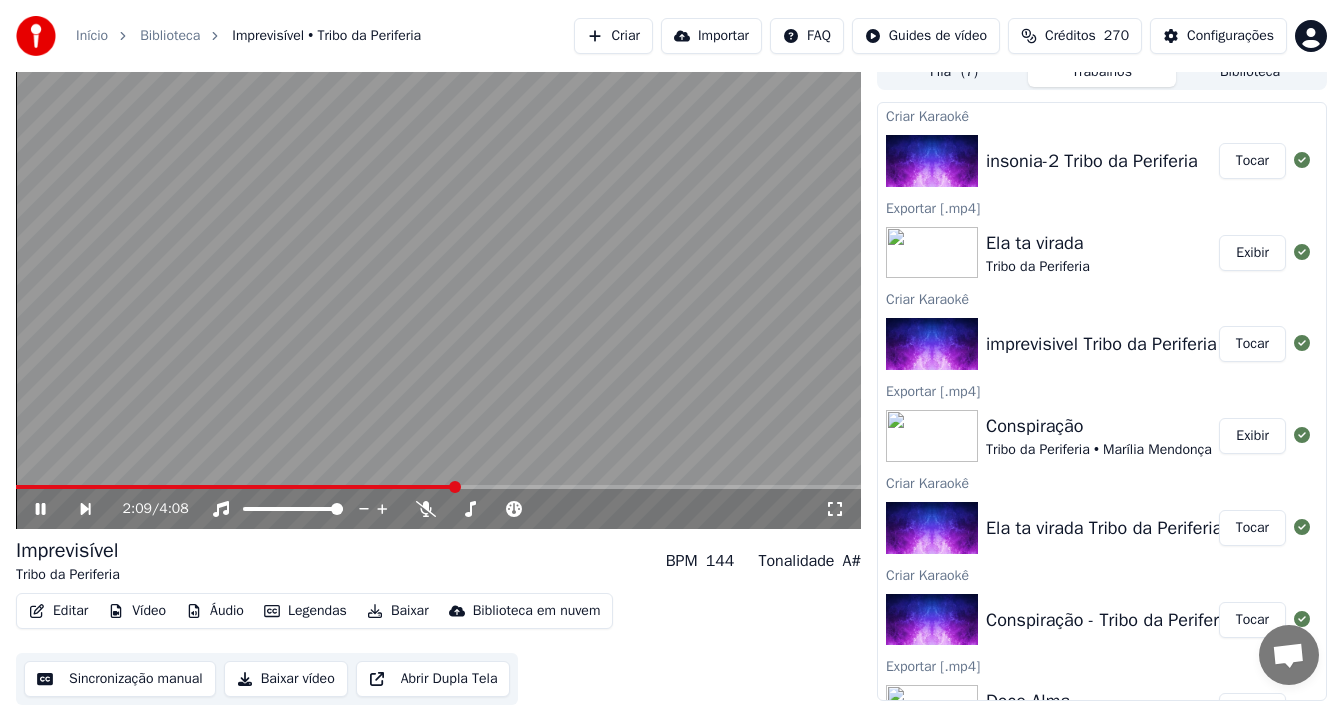 click 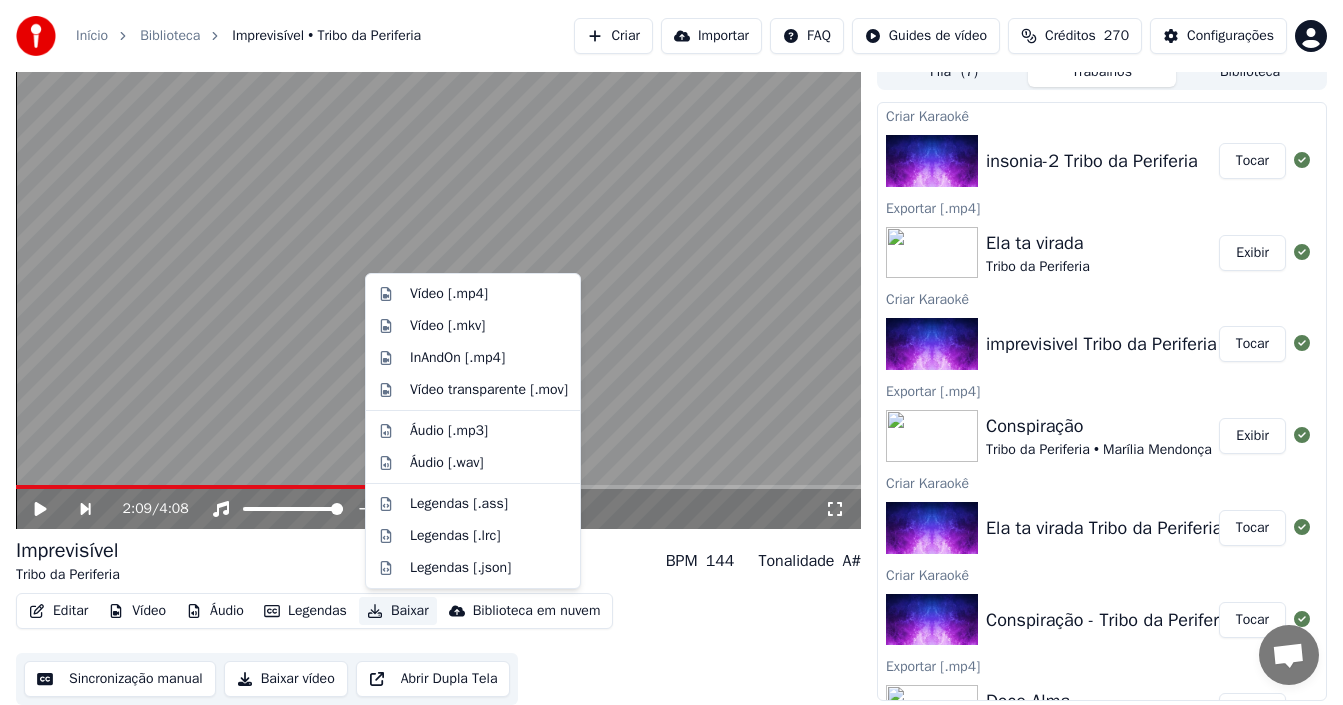 click on "Baixar" at bounding box center [398, 611] 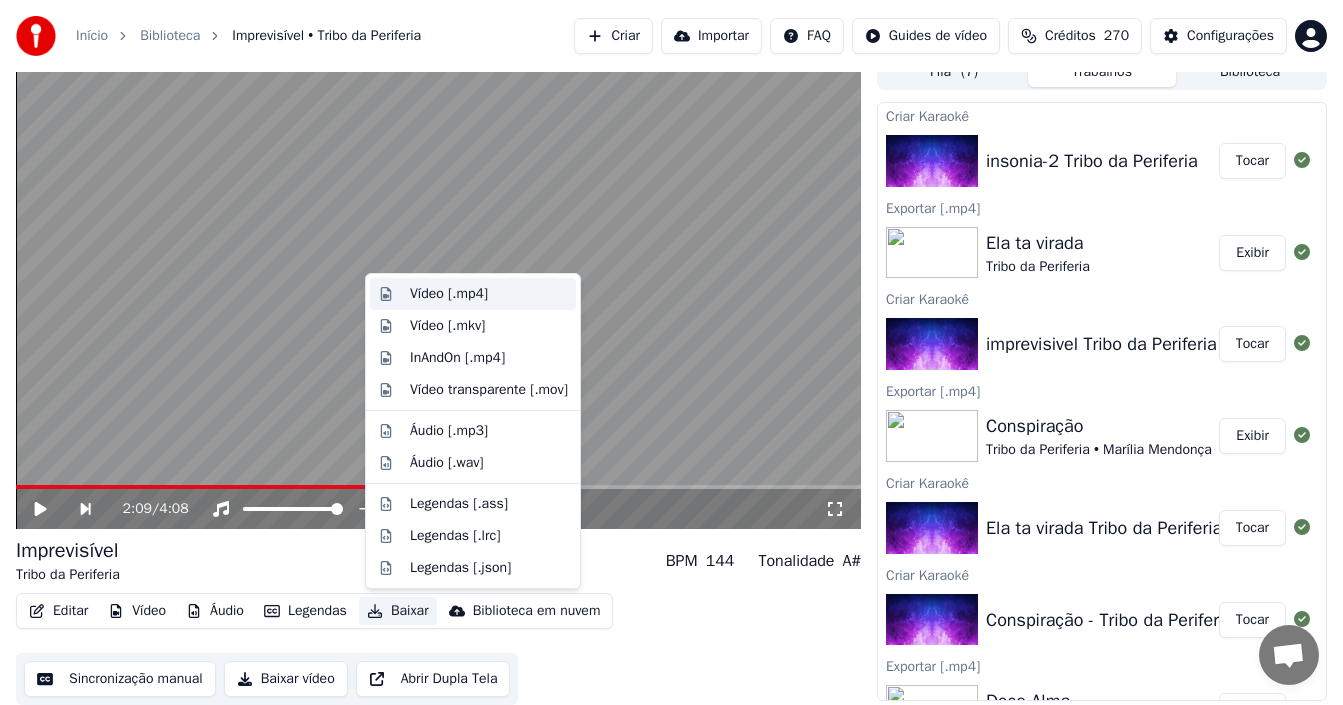 click on "Vídeo [.mp4]" at bounding box center (449, 294) 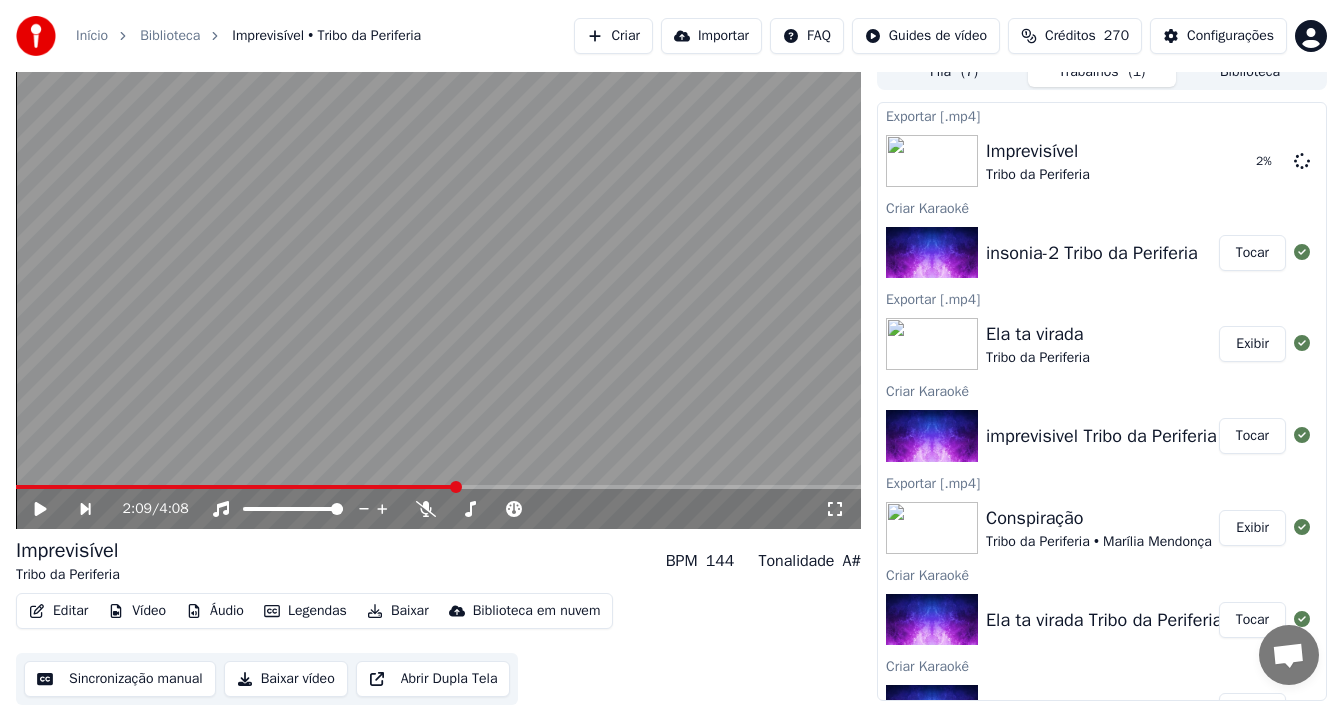 click on "Criar" at bounding box center [613, 36] 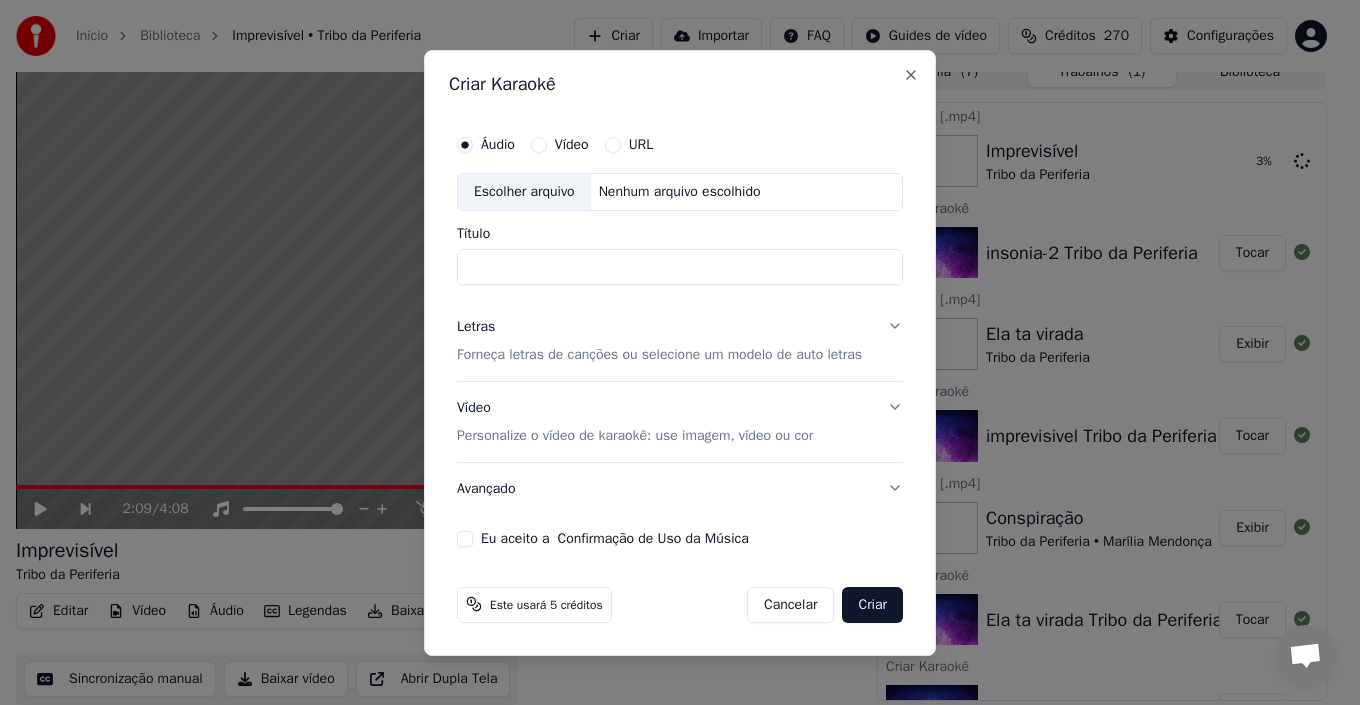 click on "Escolher arquivo" at bounding box center [524, 192] 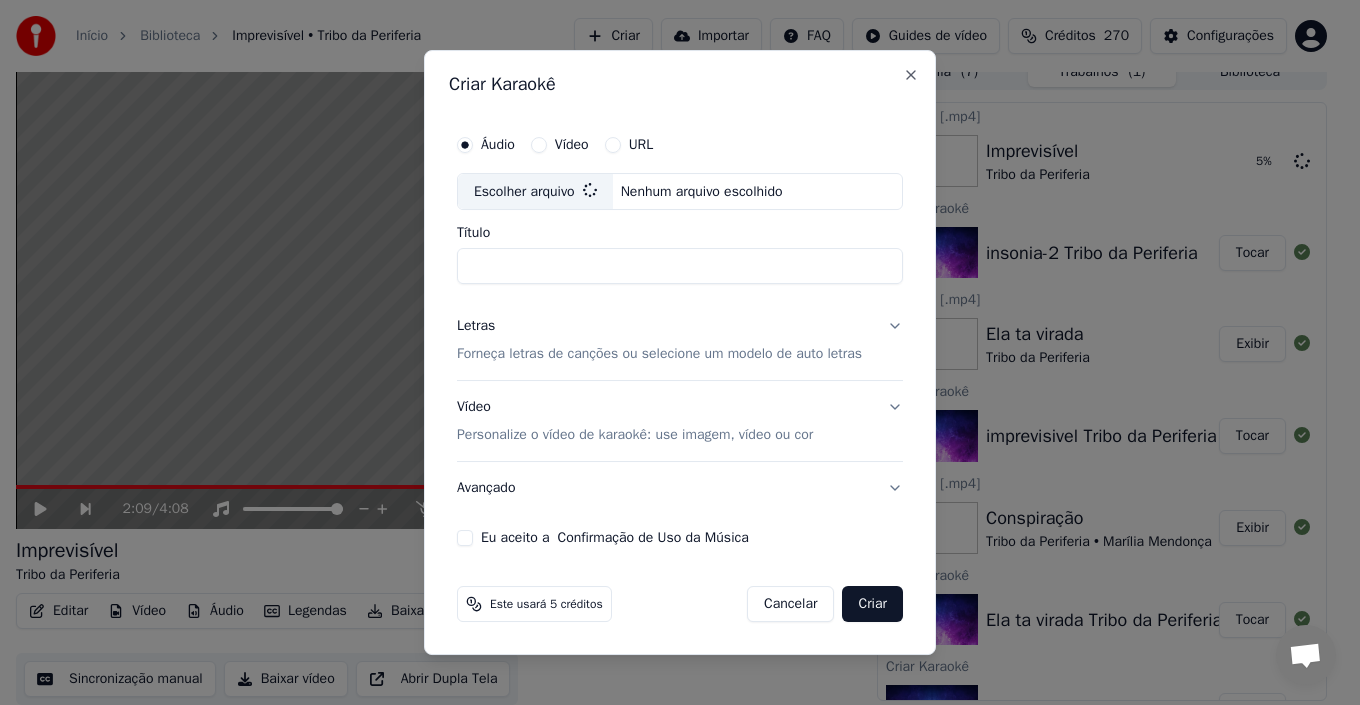 type on "**********" 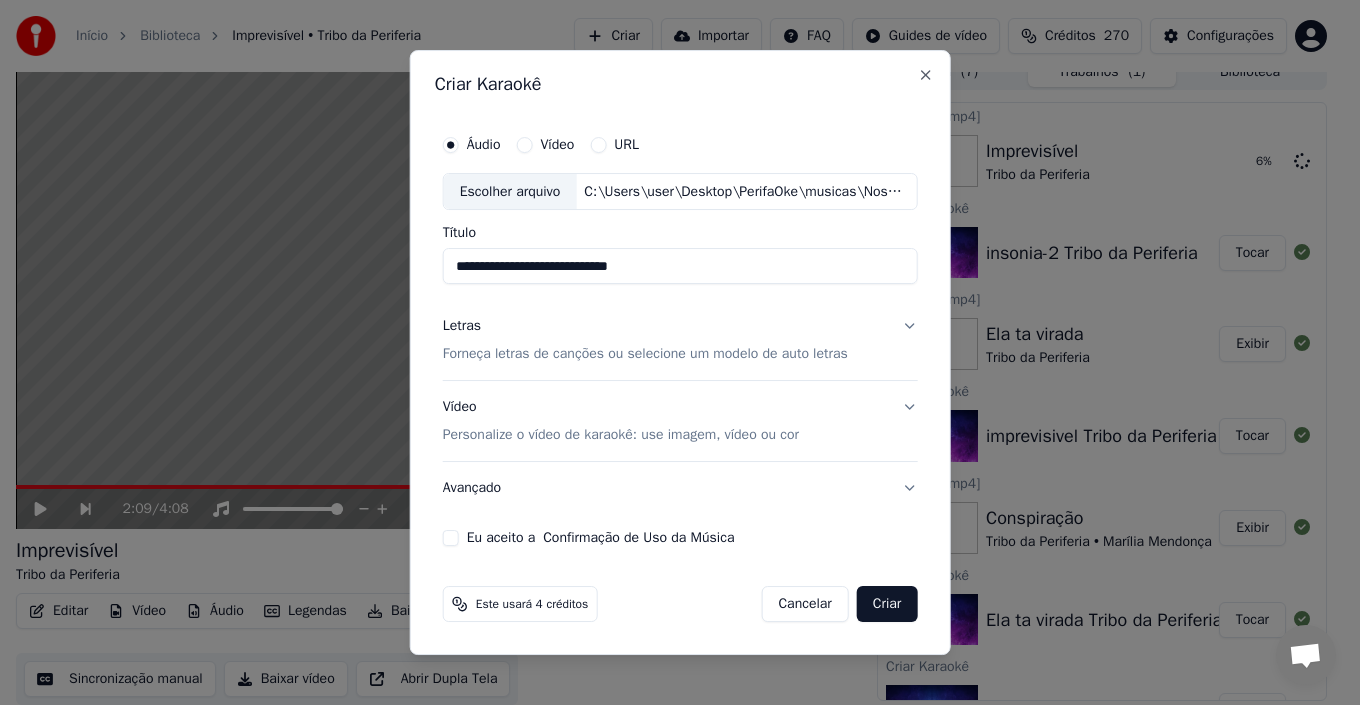 click on "Forneça letras de canções ou selecione um modelo de auto letras" at bounding box center (645, 355) 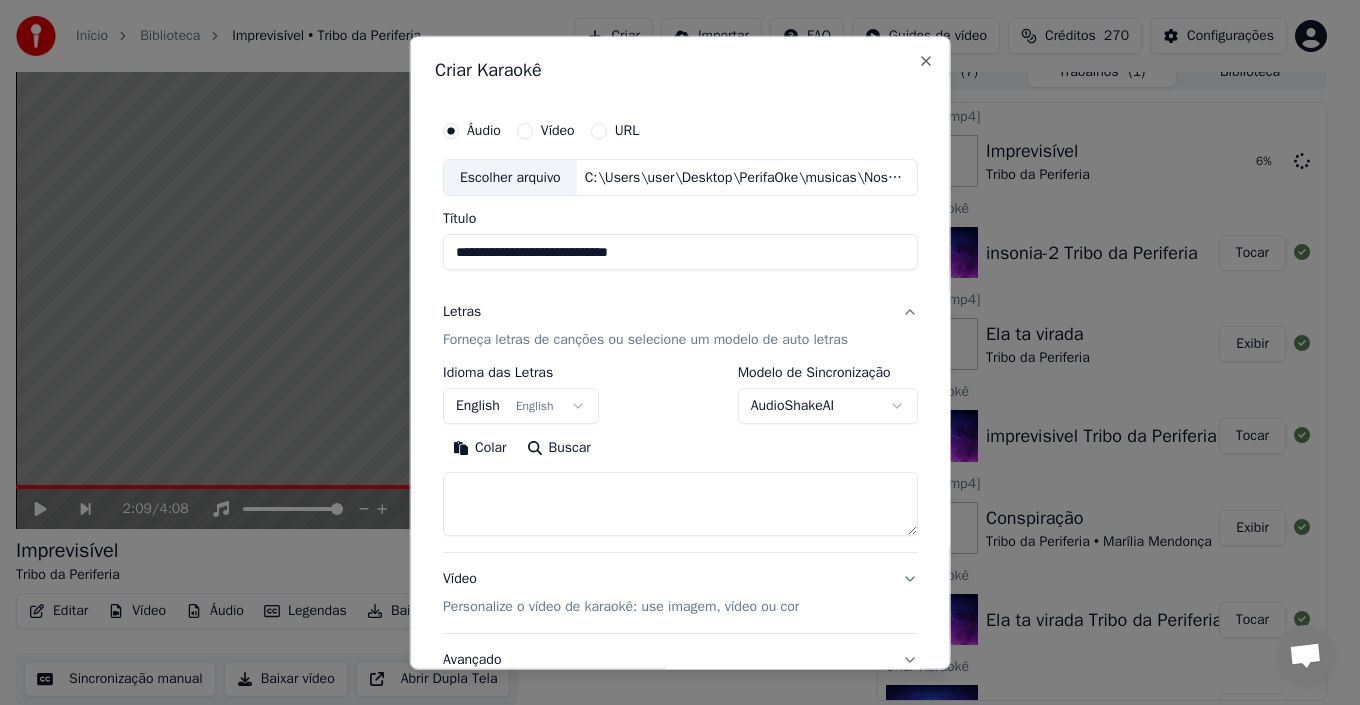 click on "English English" at bounding box center [521, 406] 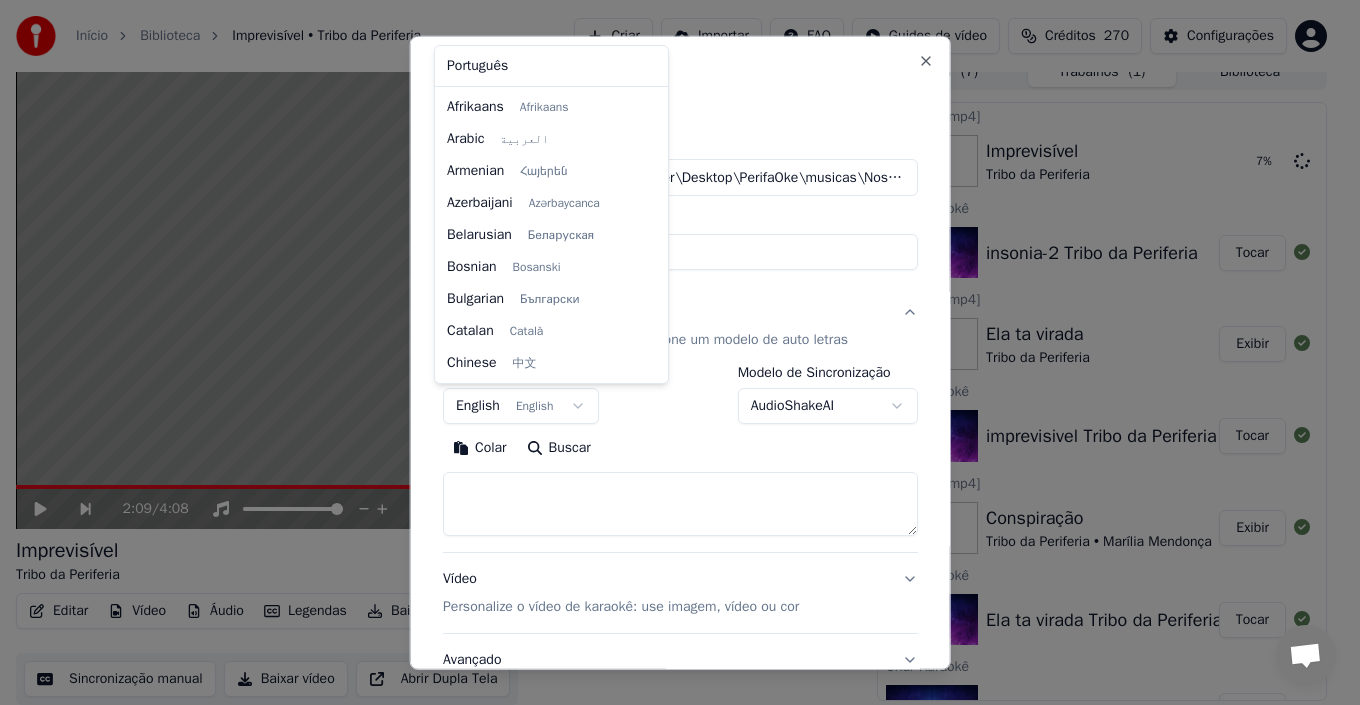 scroll, scrollTop: 160, scrollLeft: 0, axis: vertical 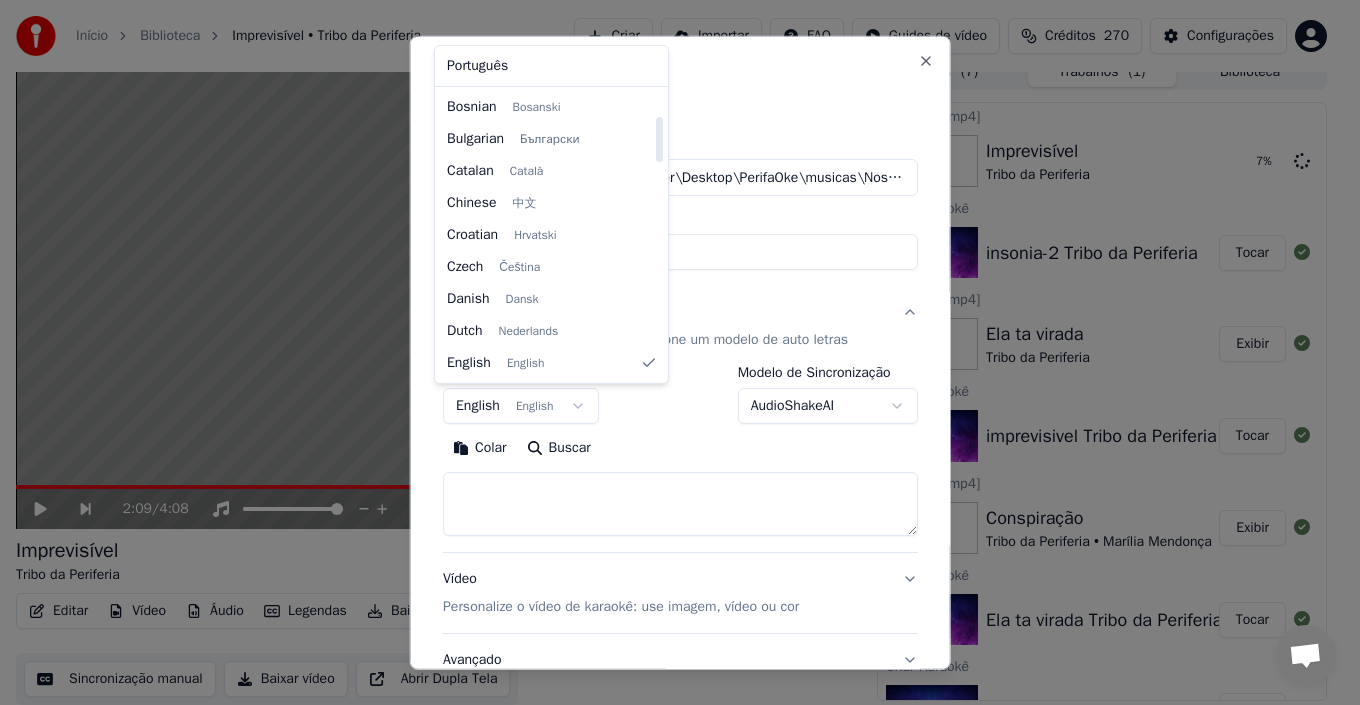 select on "**" 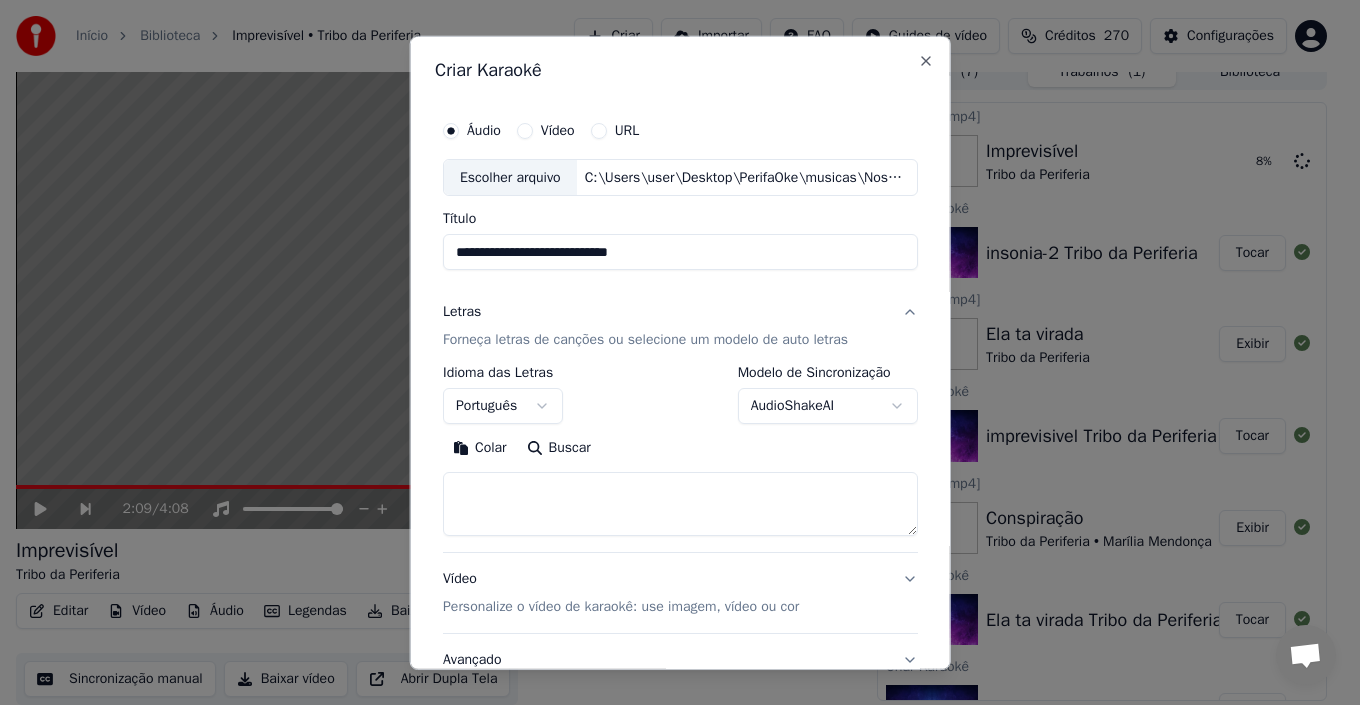 click at bounding box center [680, 504] 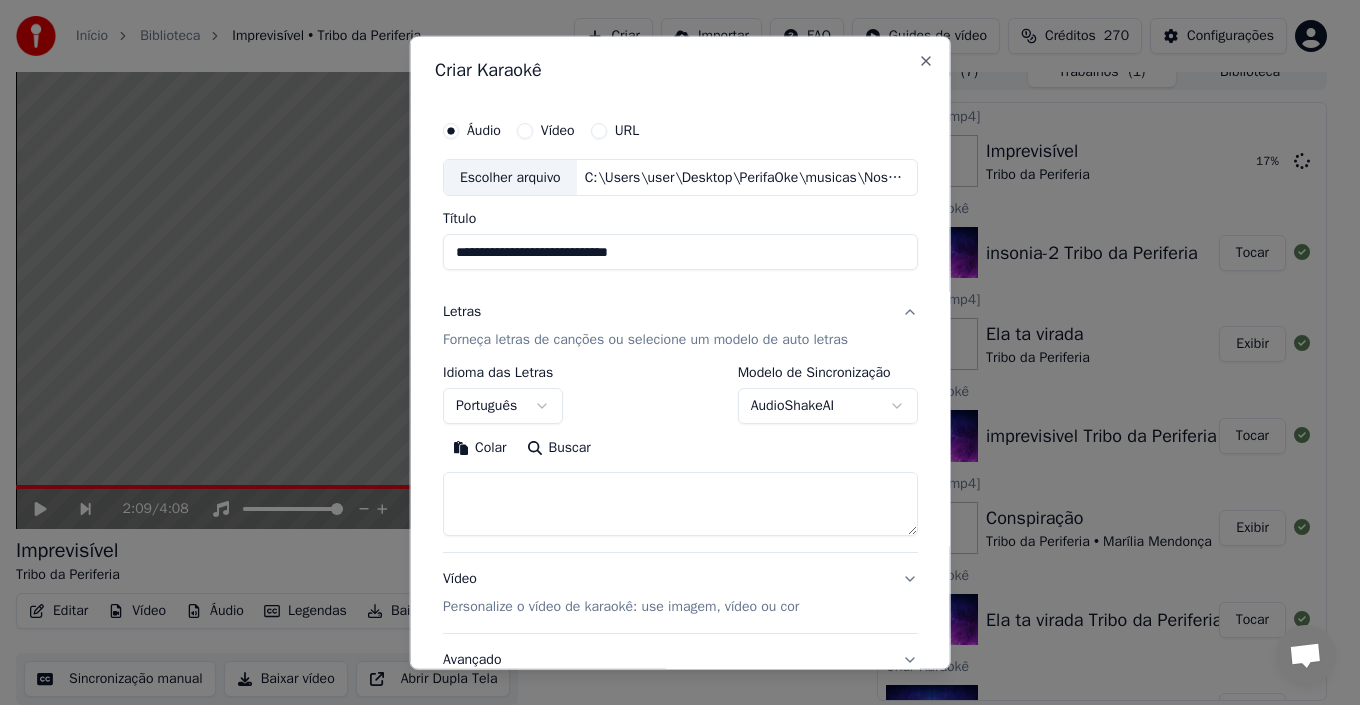 click on "Colar" at bounding box center [480, 448] 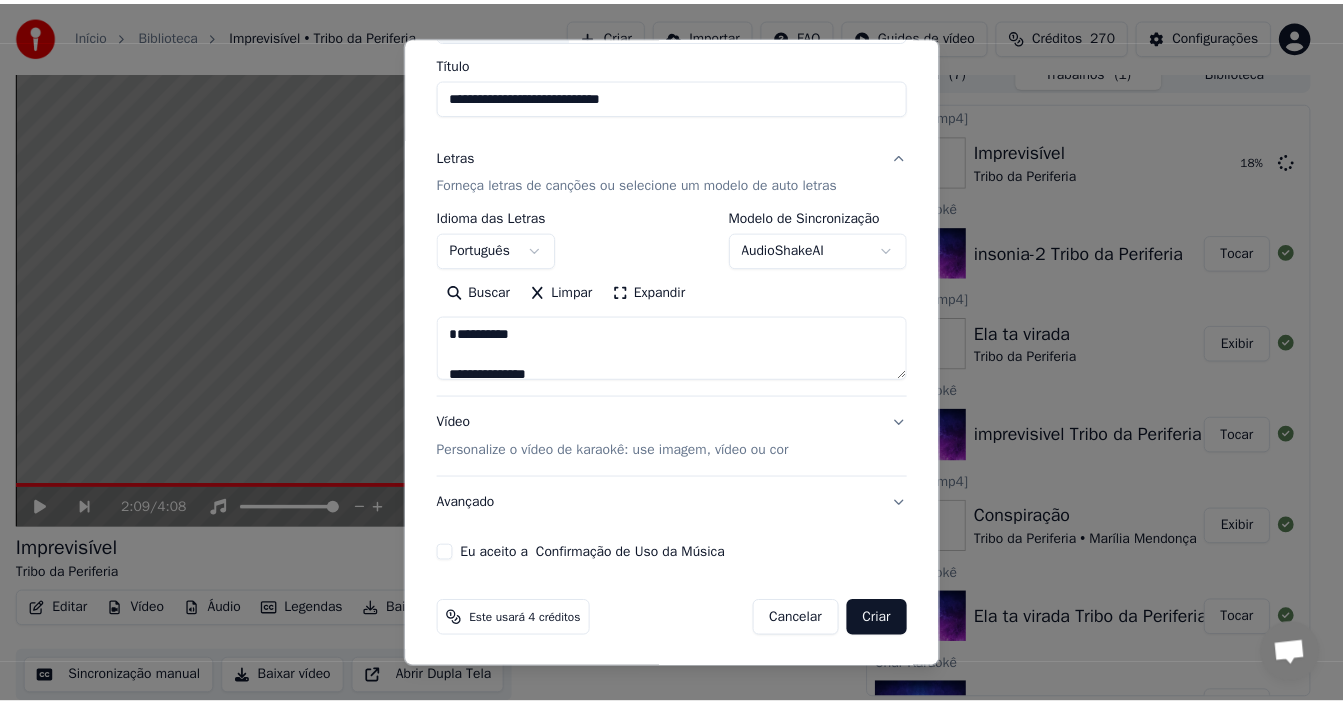 scroll, scrollTop: 157, scrollLeft: 0, axis: vertical 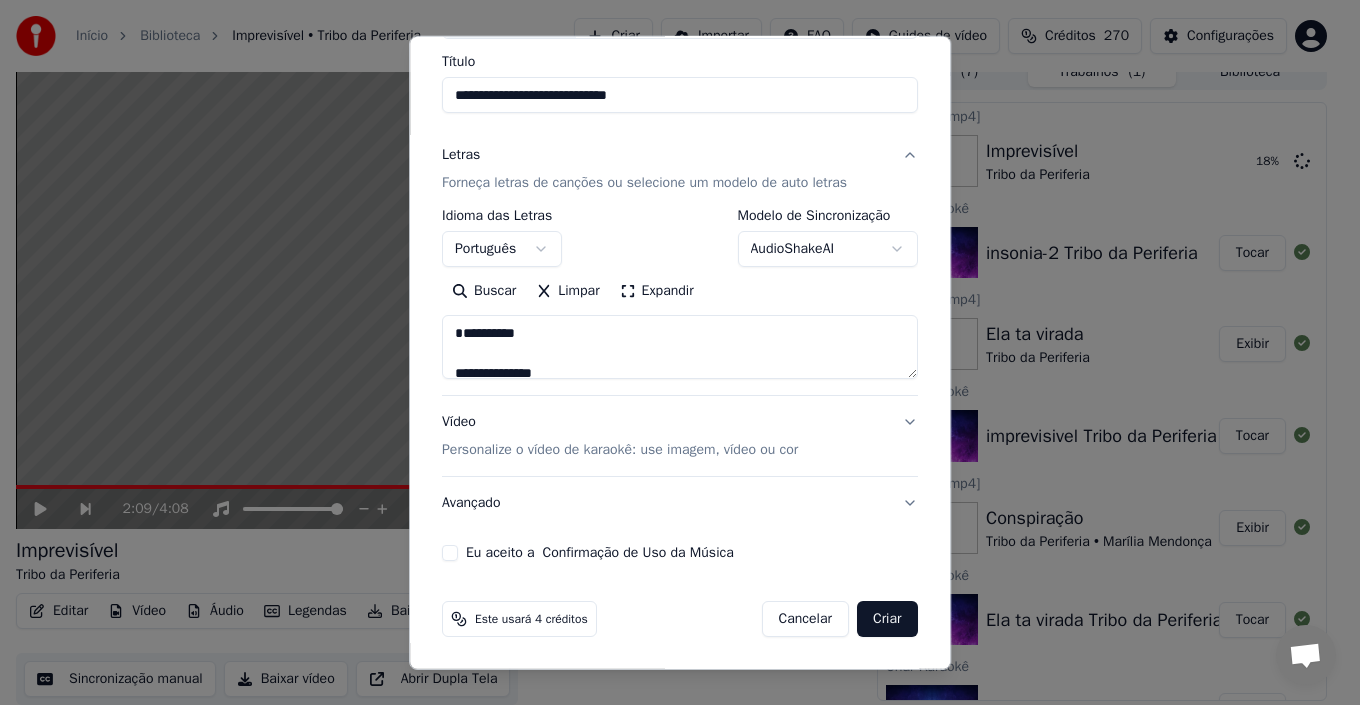 click on "Eu aceito a   Confirmação de Uso da Música" at bounding box center [600, 553] 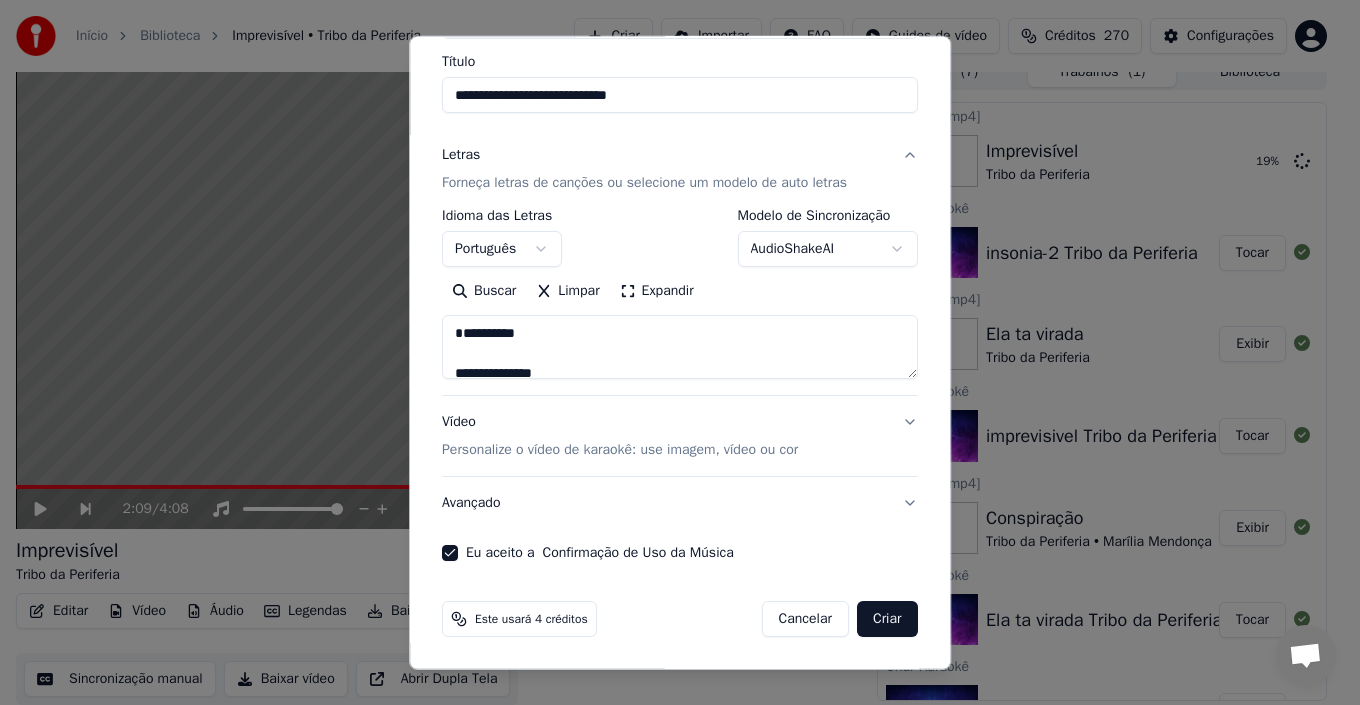 click on "Criar" at bounding box center [887, 619] 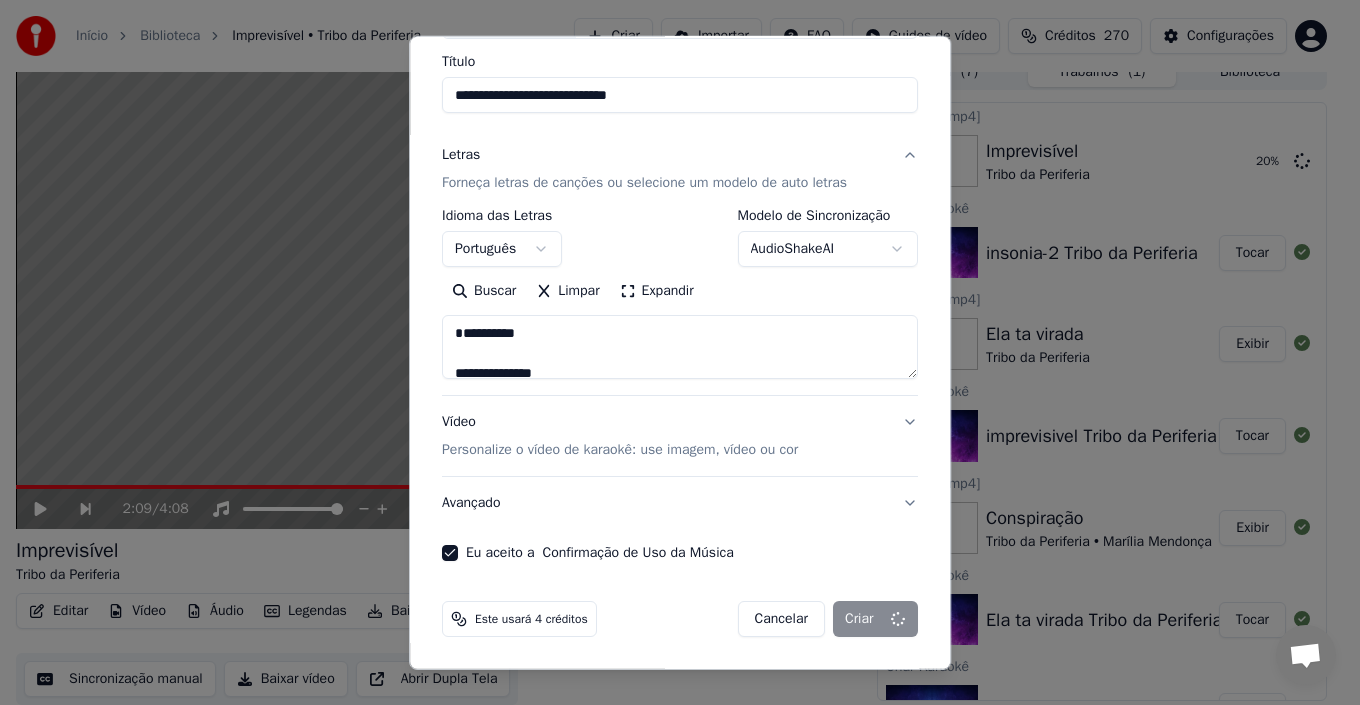 type on "**********" 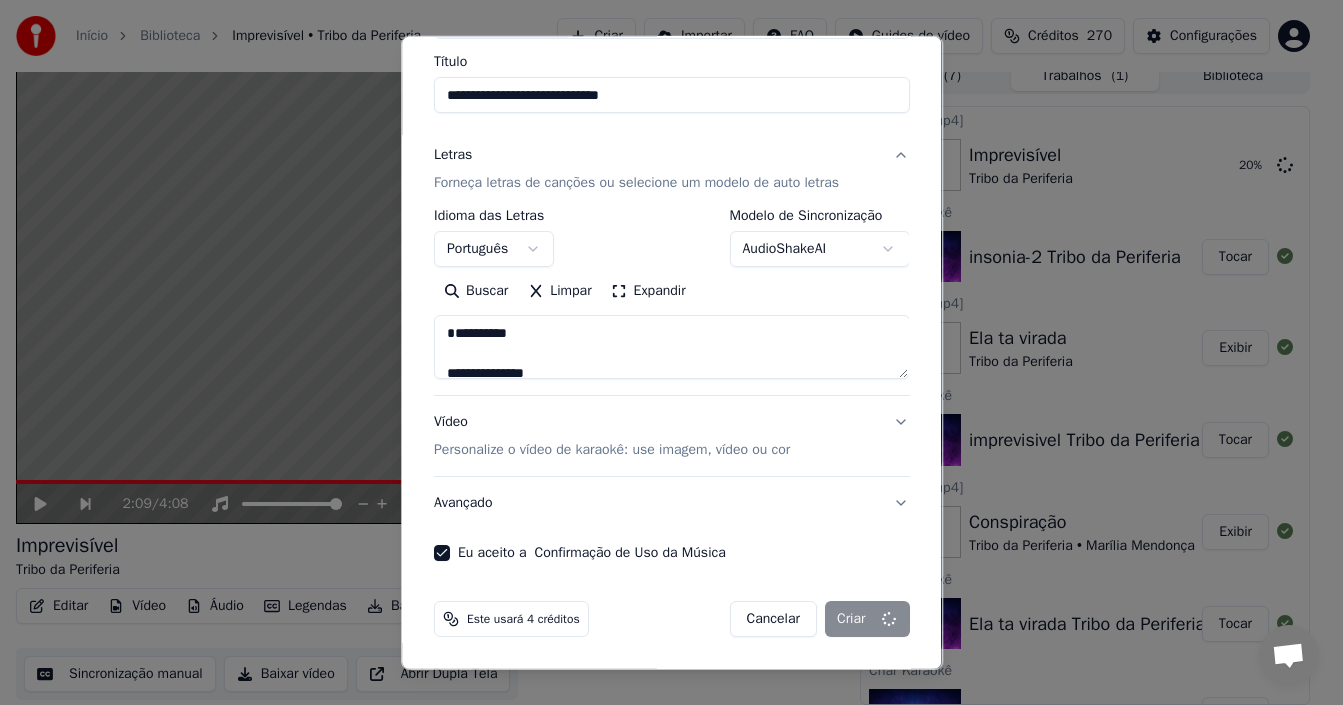 select 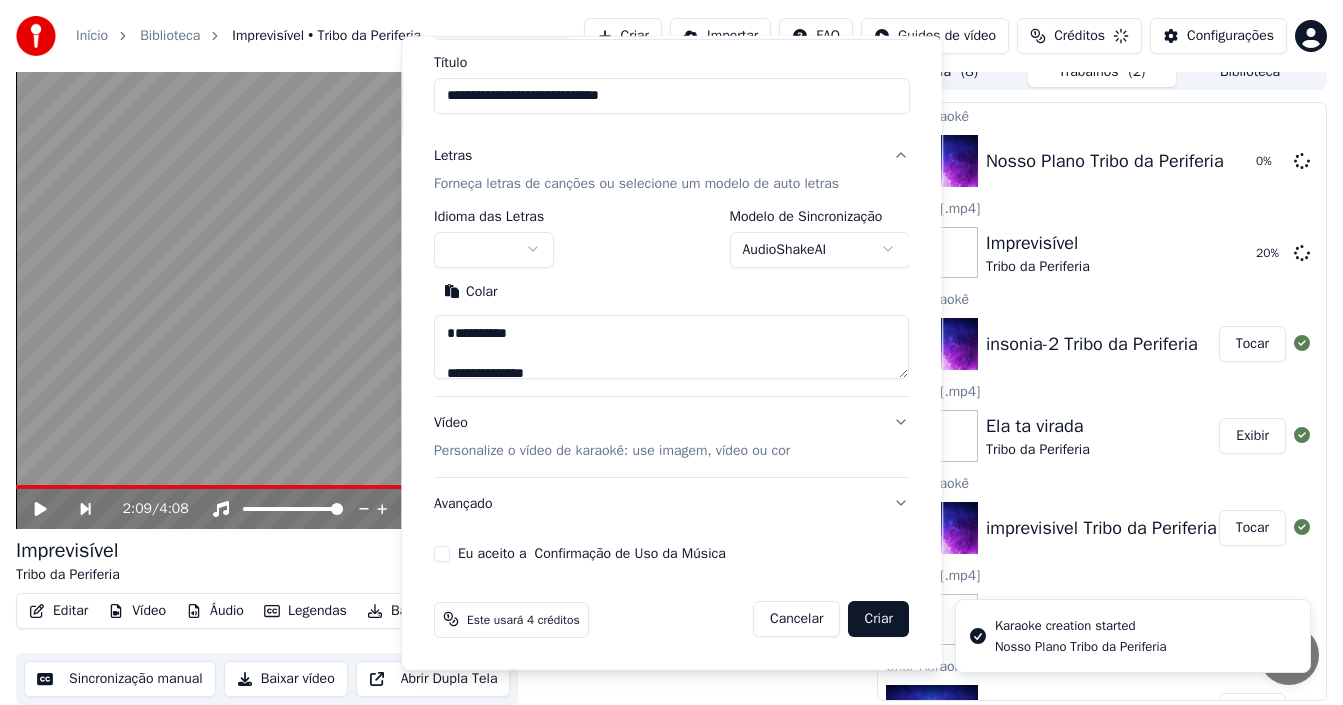 type 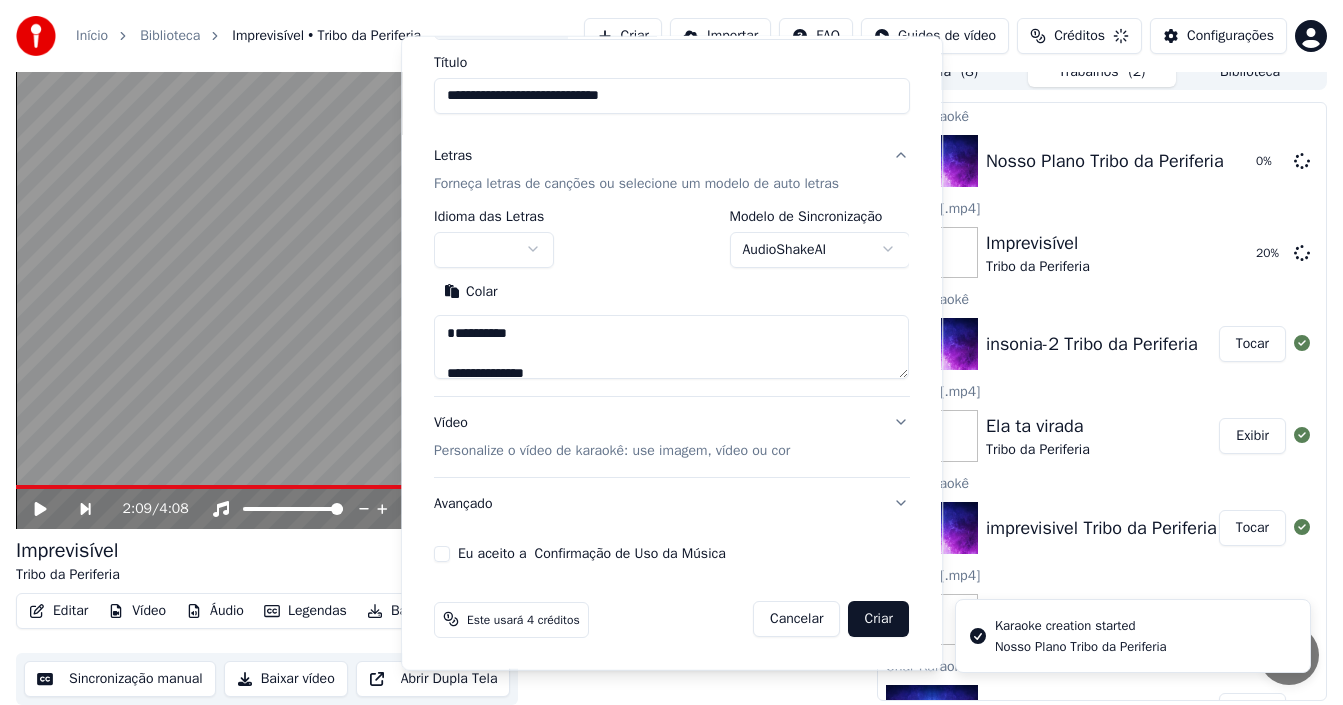 type 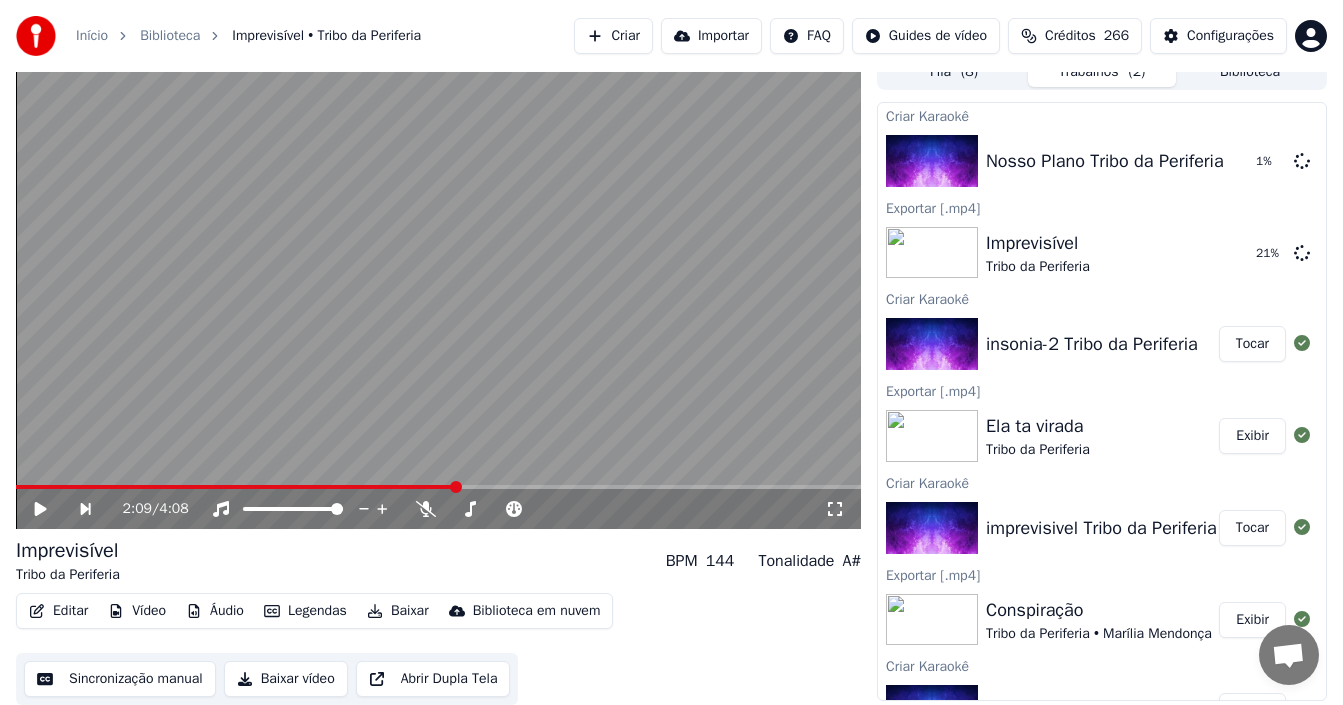 click on "Tocar" at bounding box center (1252, 344) 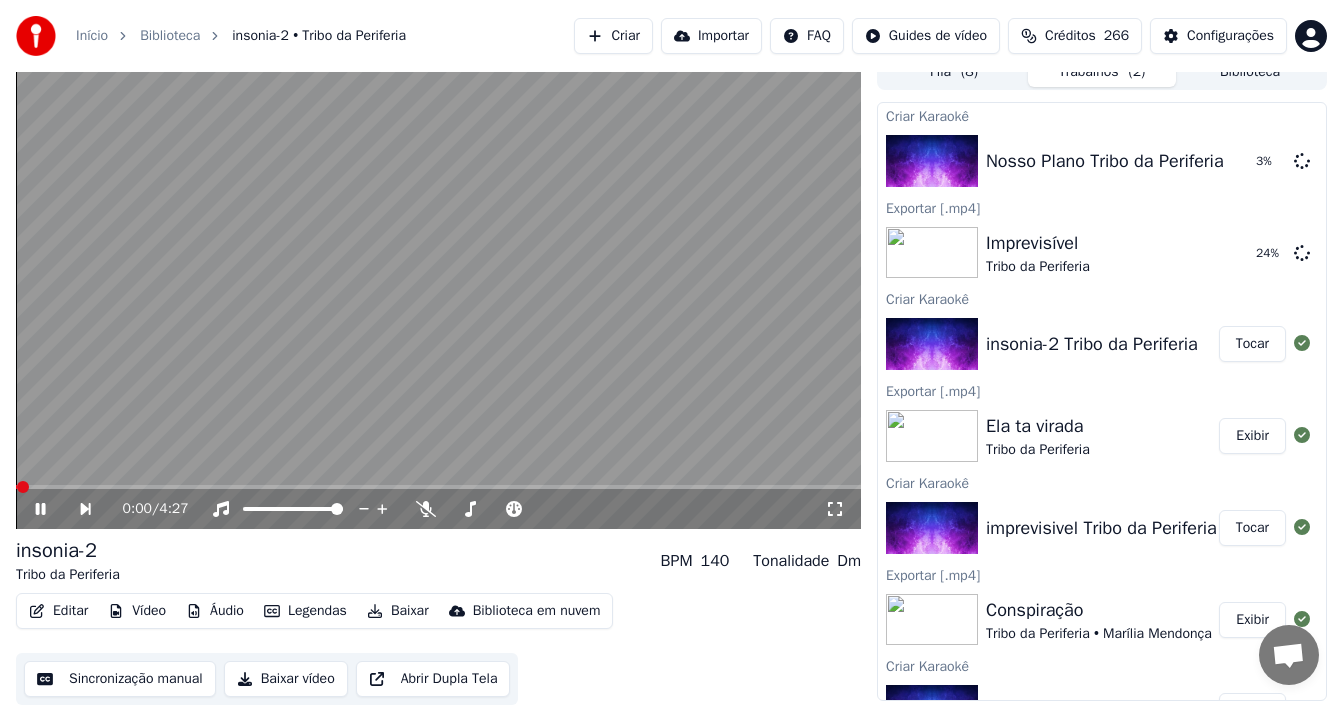 click on "0:00  /  4:27" at bounding box center (438, 509) 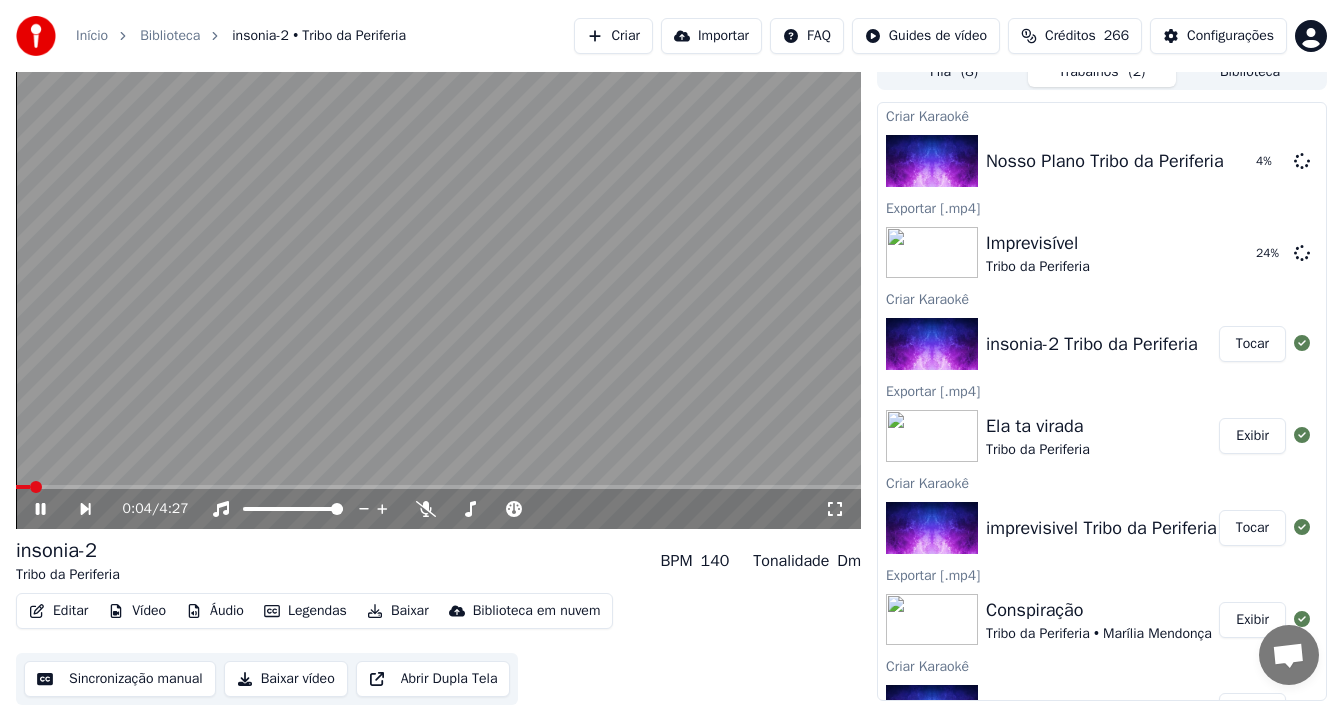 click 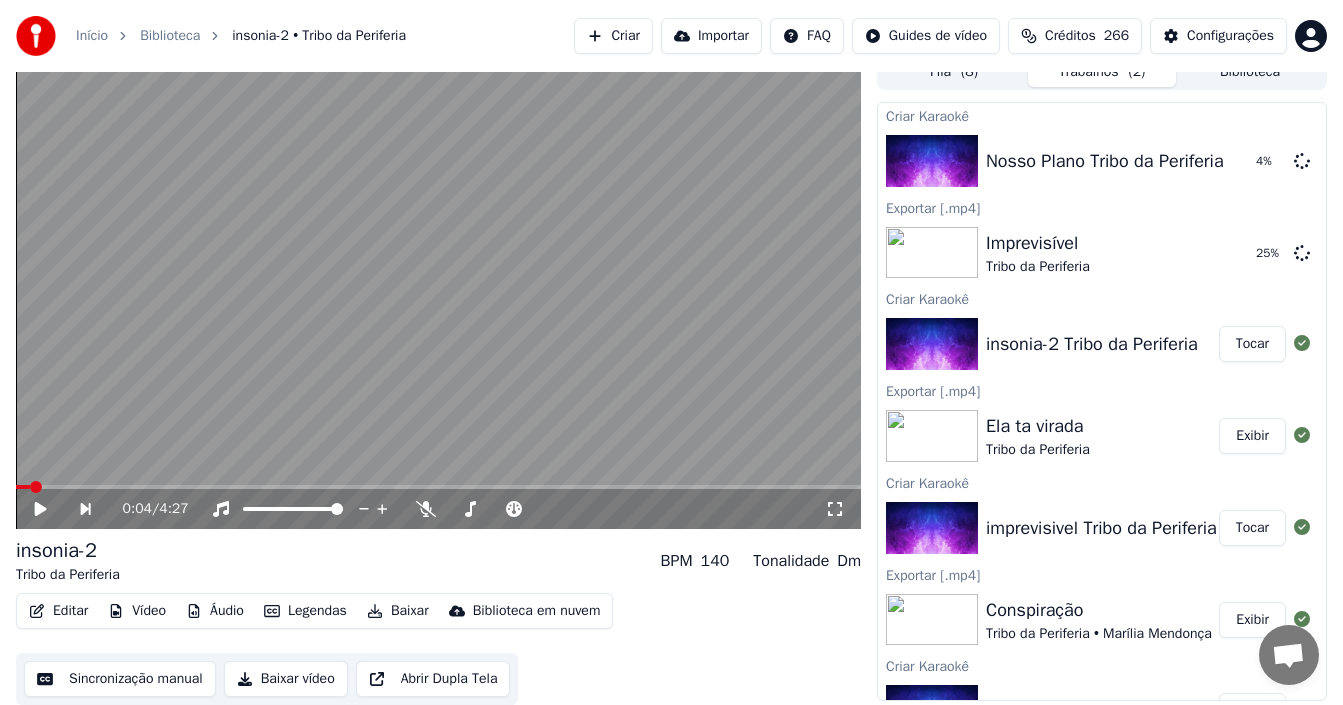 click on "Editar" at bounding box center [58, 611] 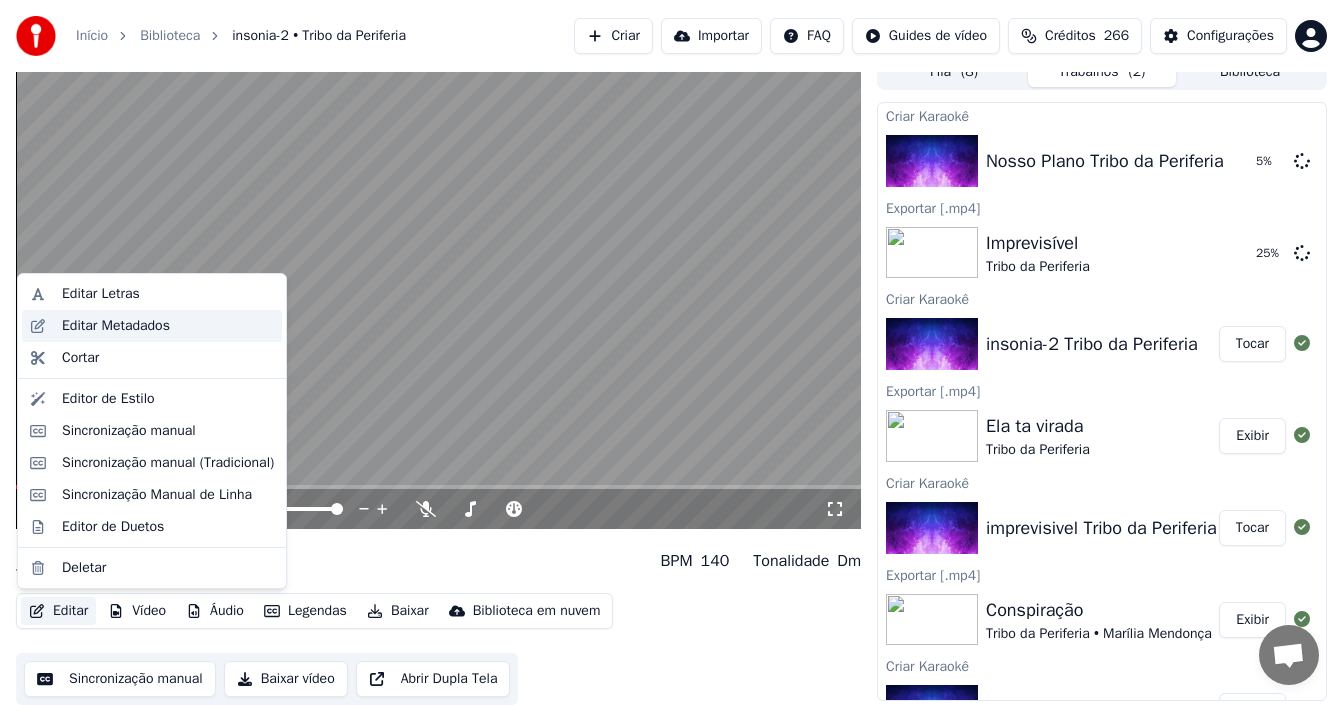 click on "Editar Metadados" at bounding box center [116, 326] 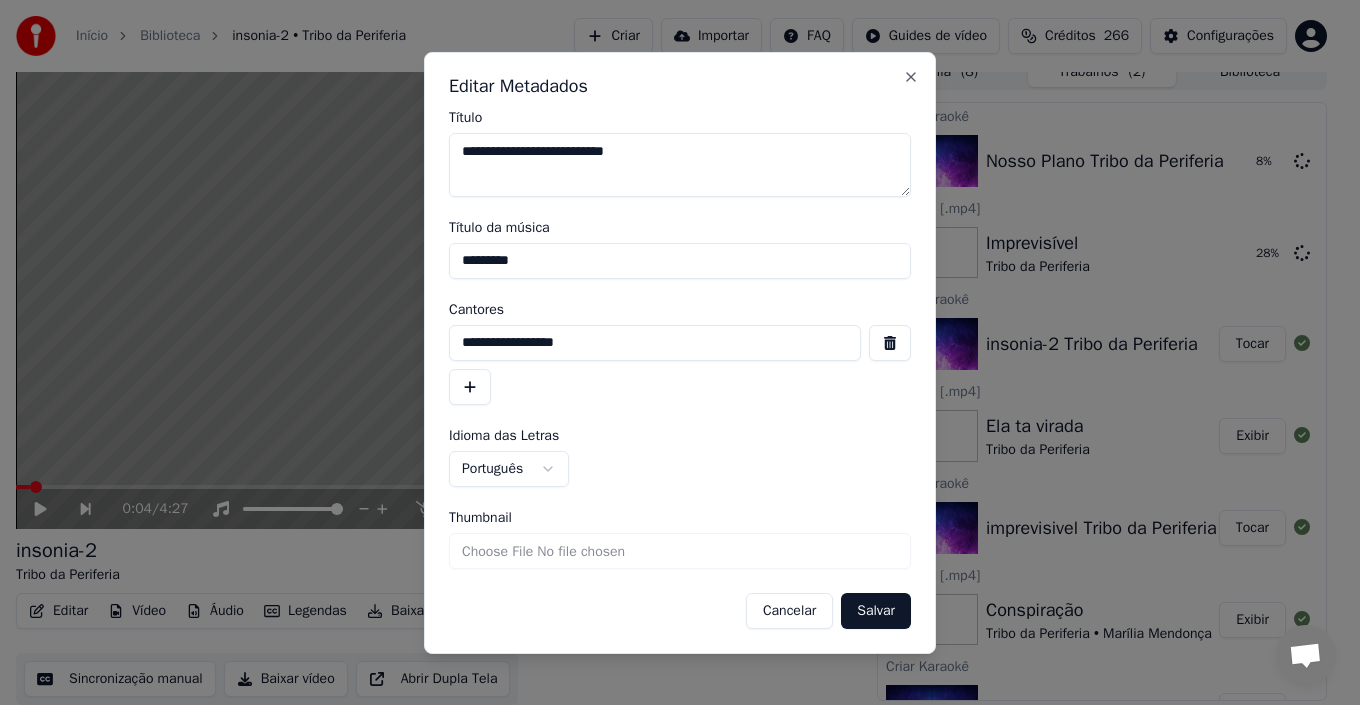 type on "**********" 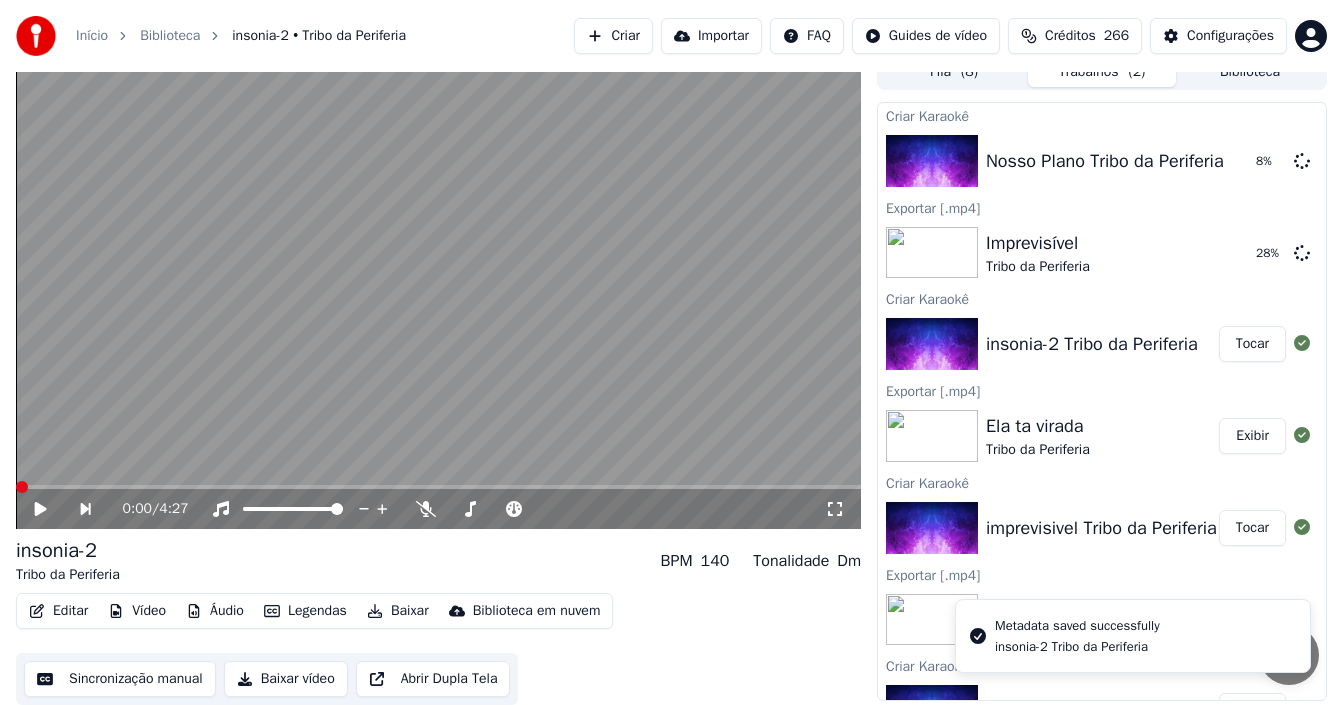click 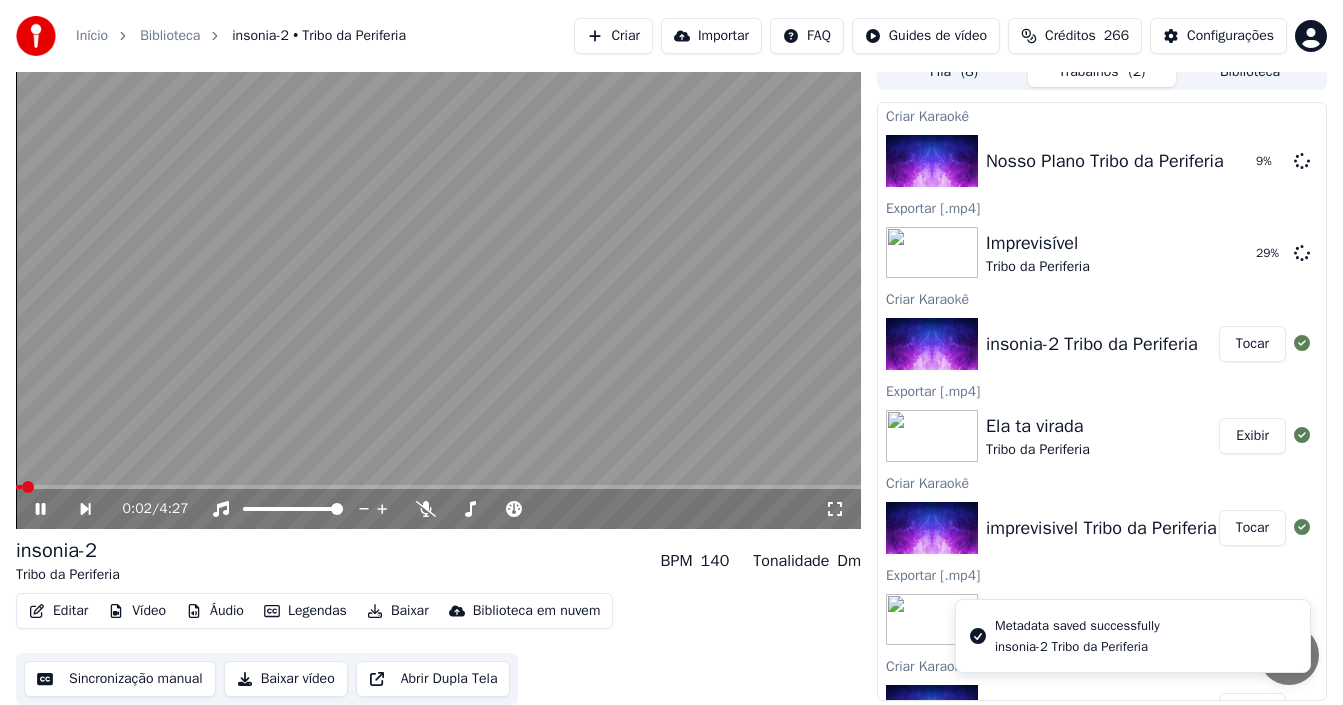 click 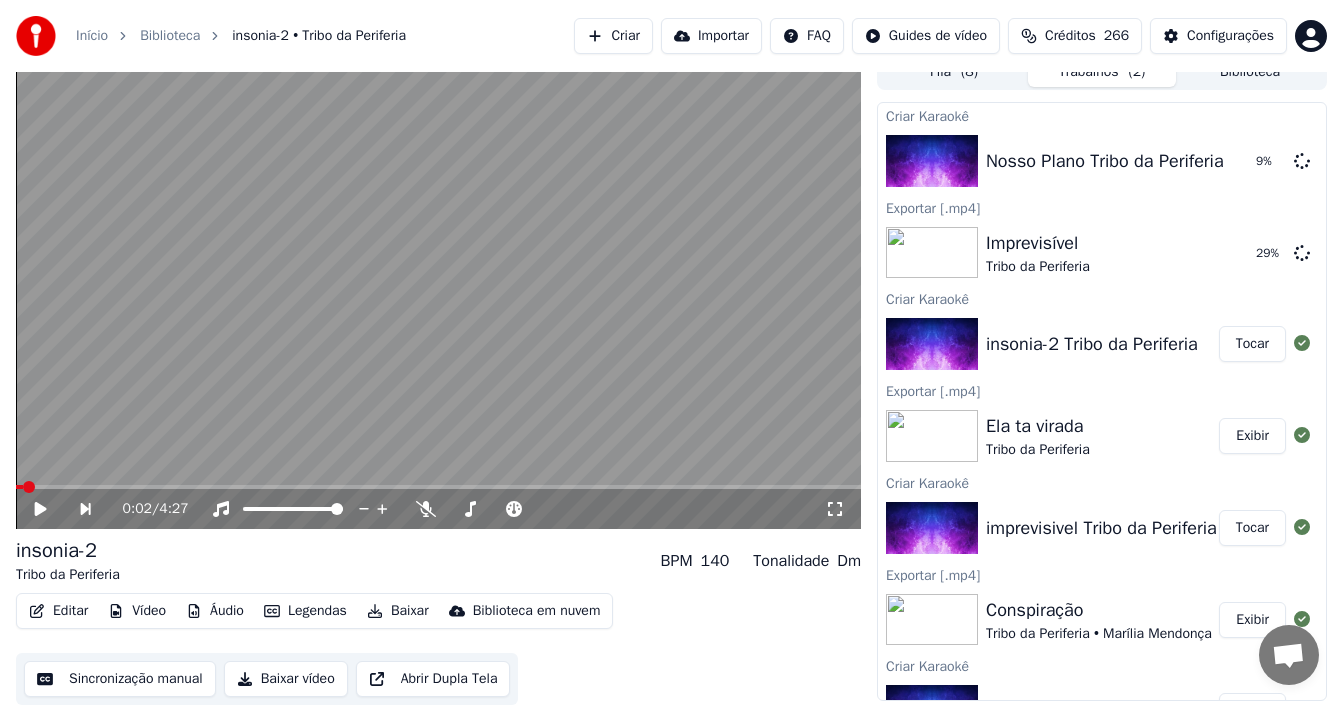 click on "Editar" at bounding box center [58, 611] 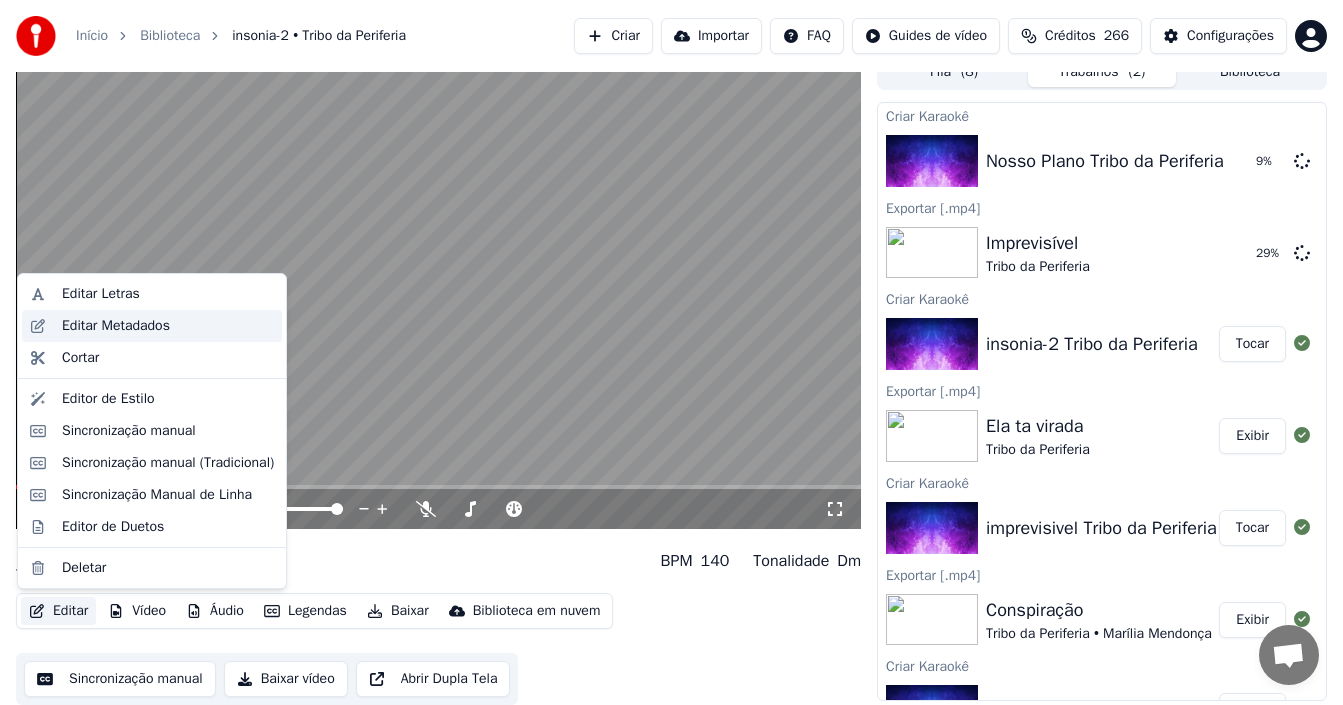 click on "Editar Metadados" at bounding box center [116, 326] 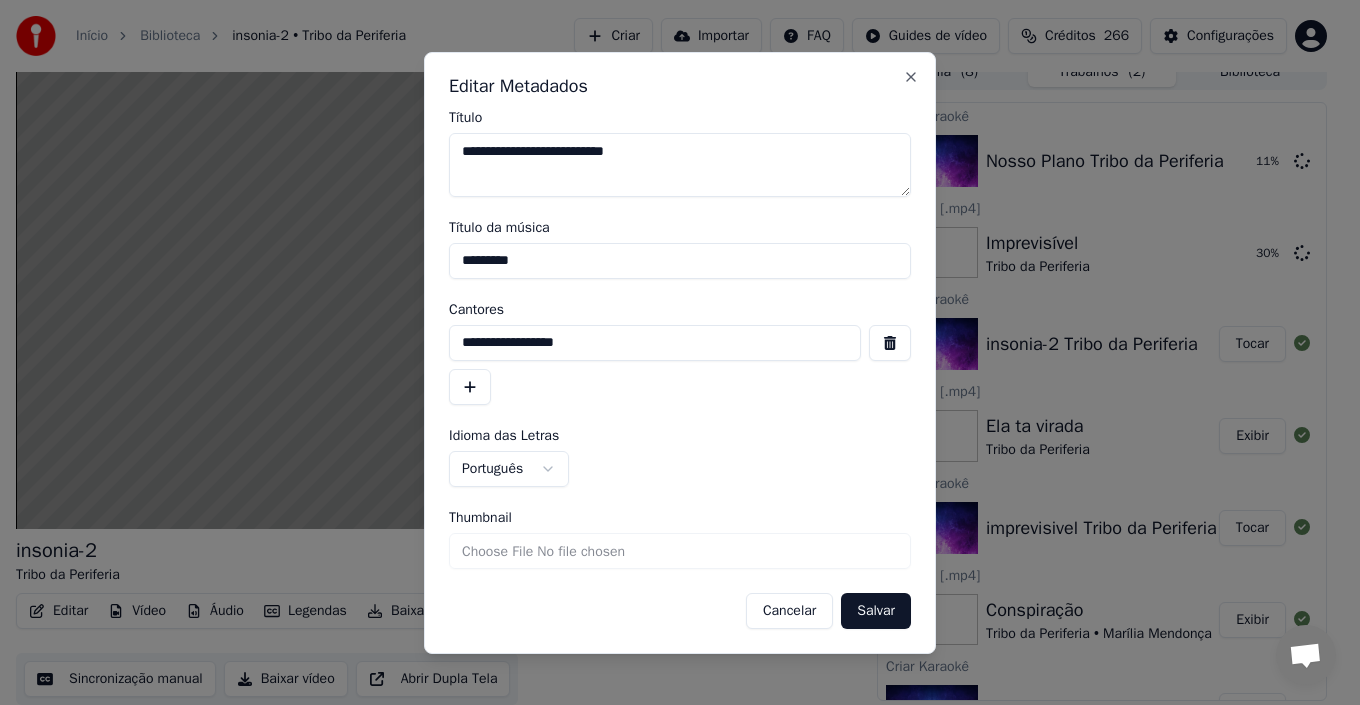 drag, startPoint x: 516, startPoint y: 151, endPoint x: 413, endPoint y: 162, distance: 103.58572 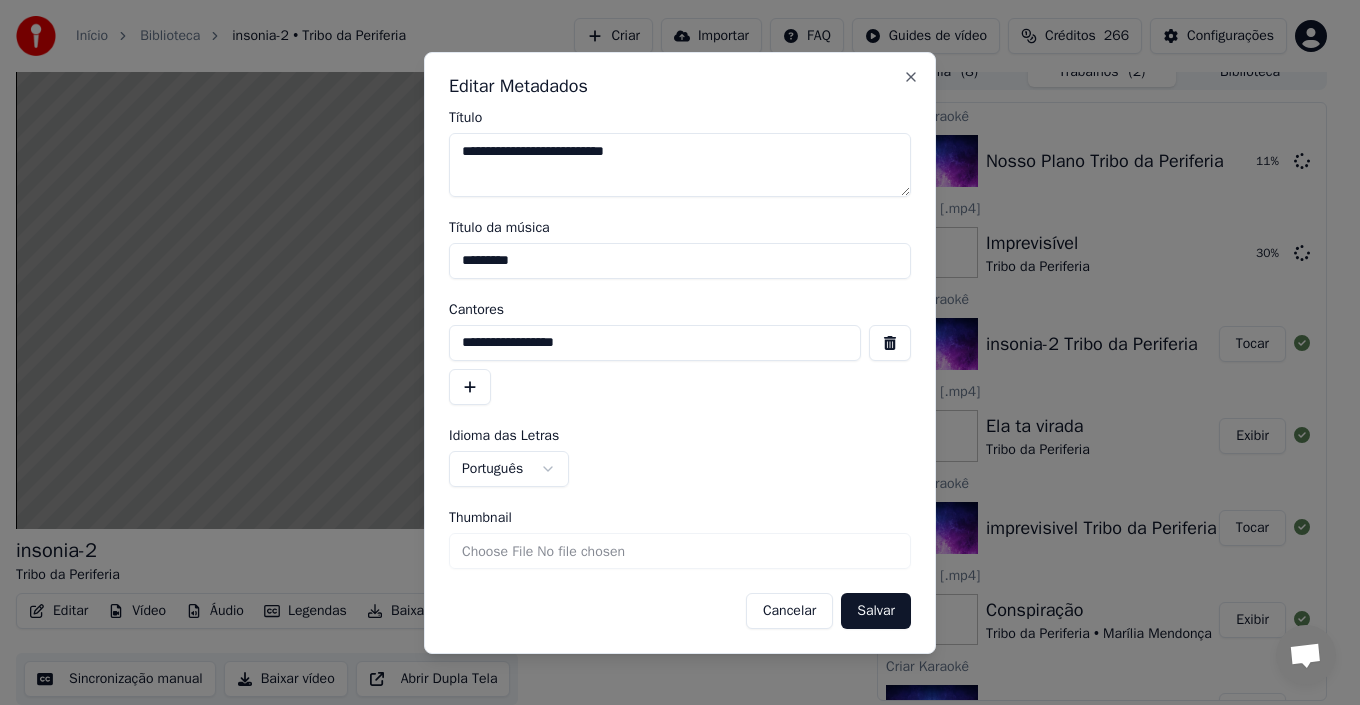 drag, startPoint x: 468, startPoint y: 259, endPoint x: 363, endPoint y: 265, distance: 105.17129 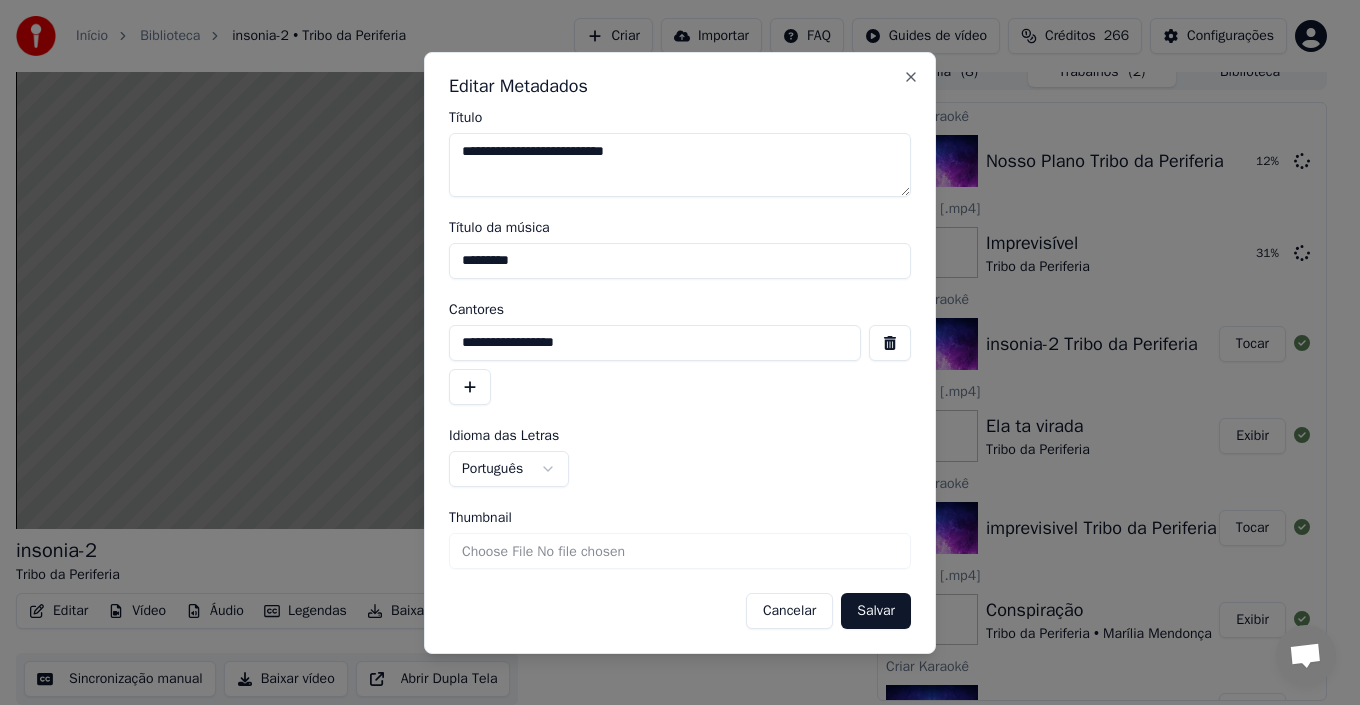 type on "*********" 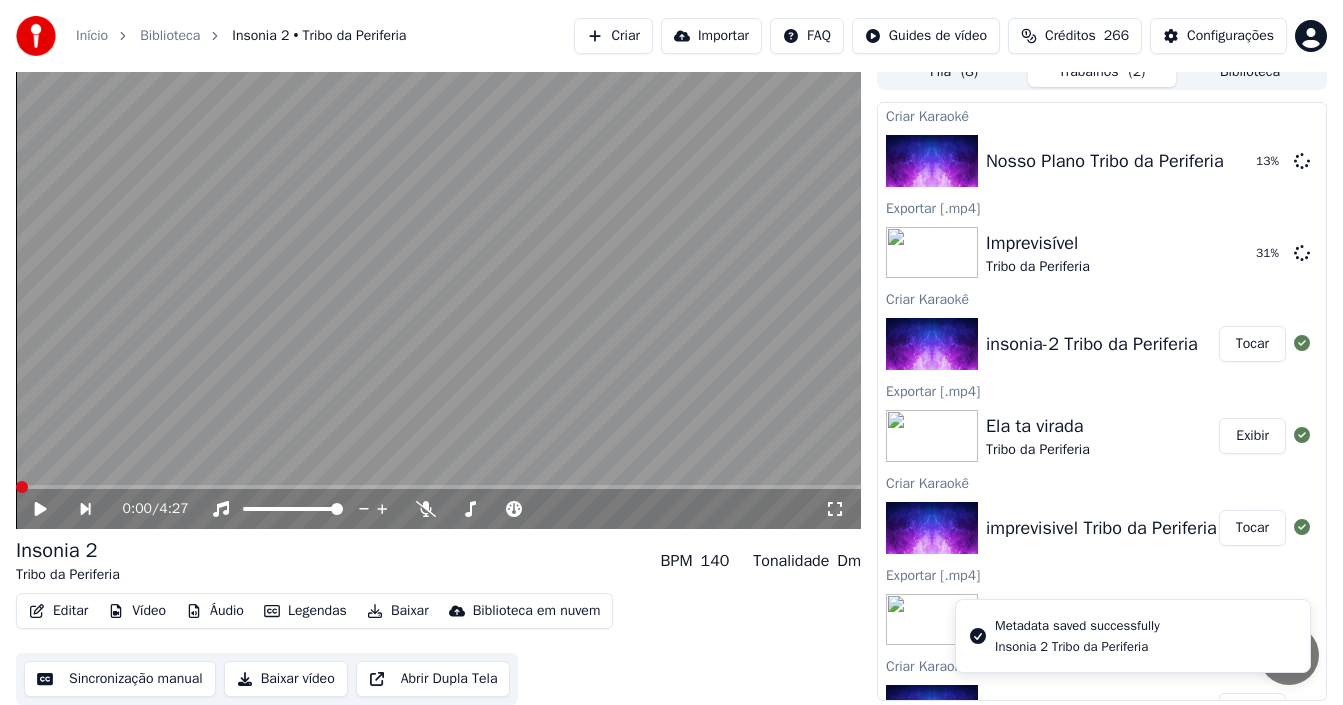 click 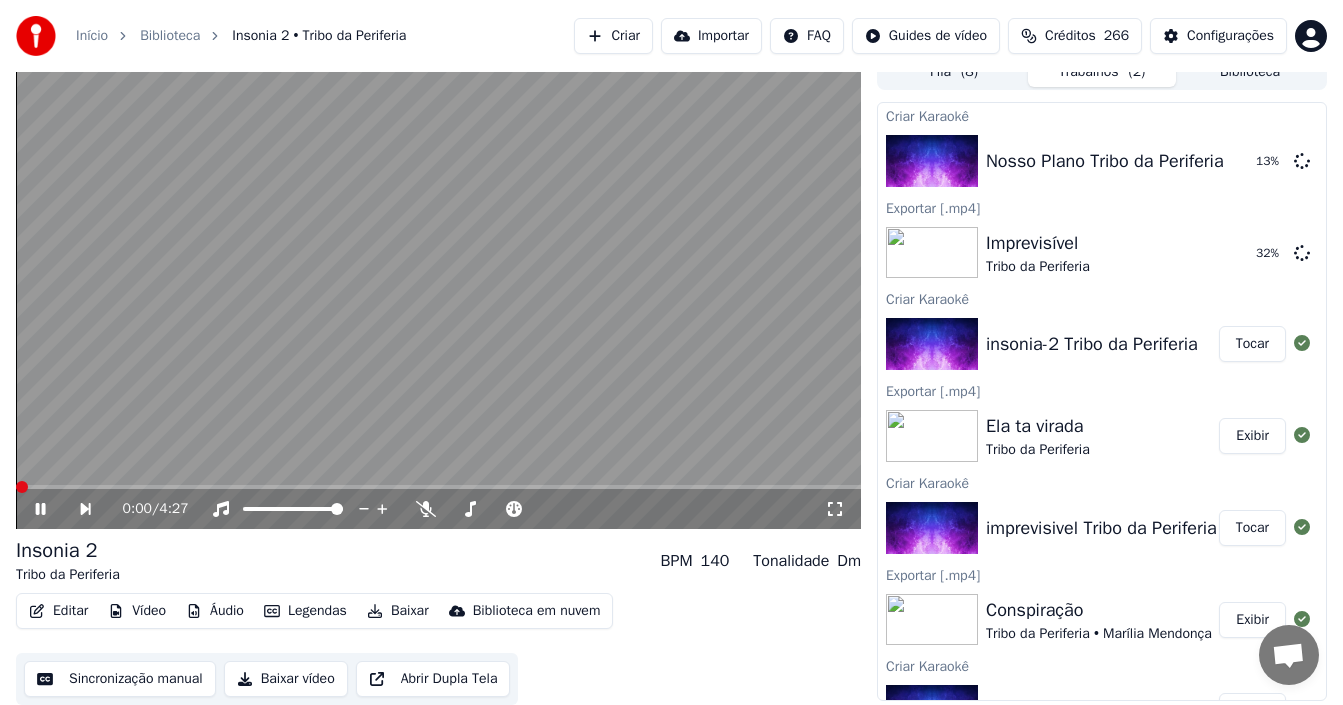 click at bounding box center (22, 487) 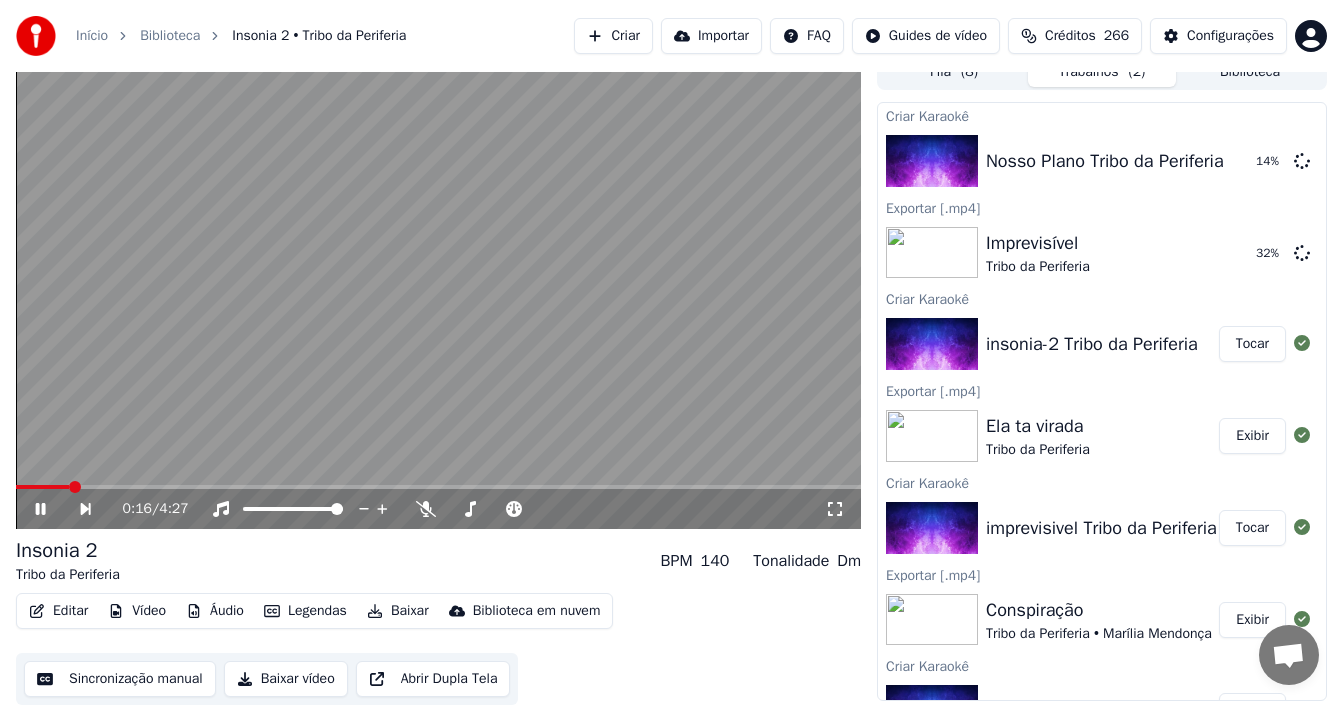 click 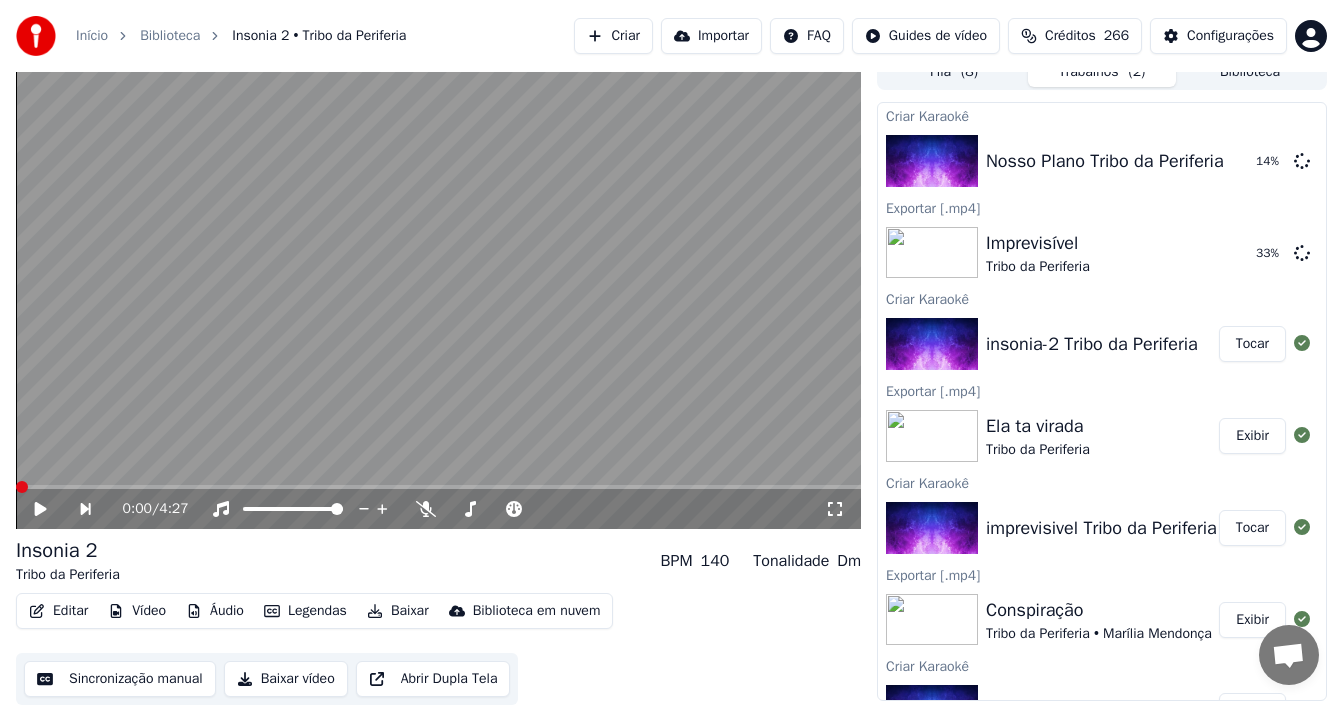 click at bounding box center [22, 487] 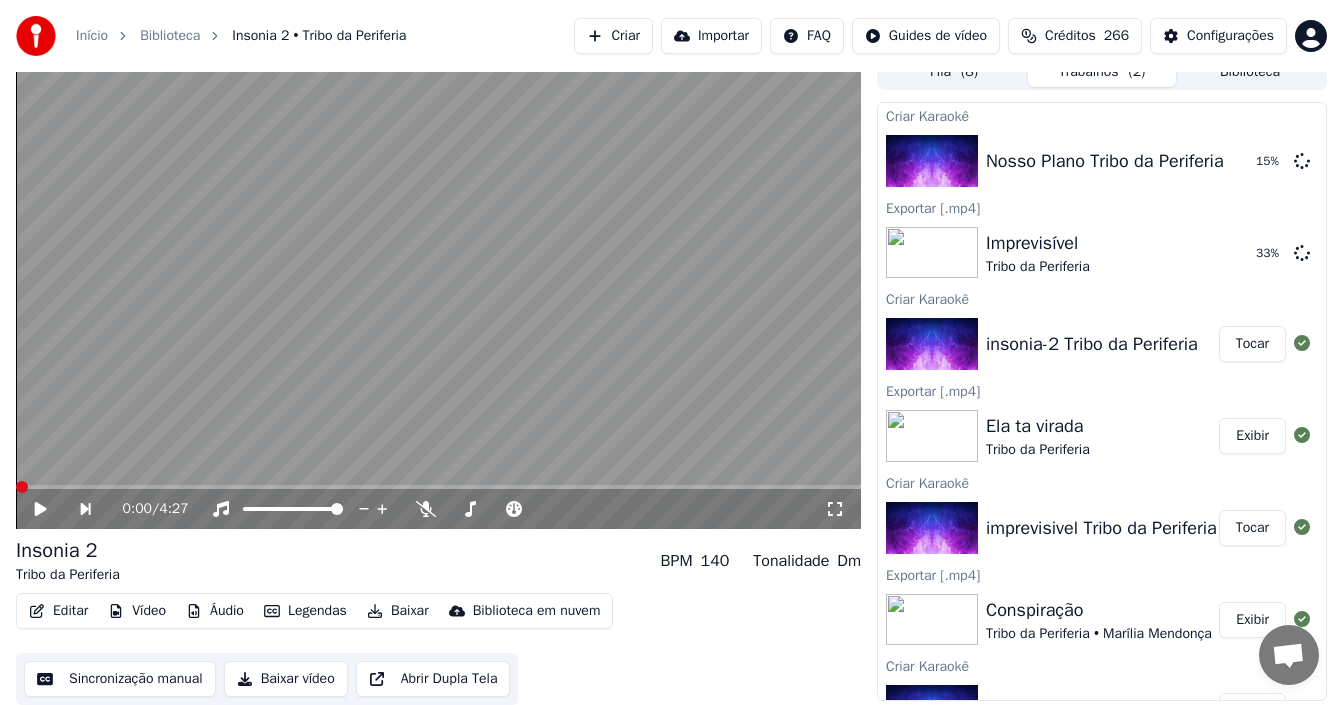 click 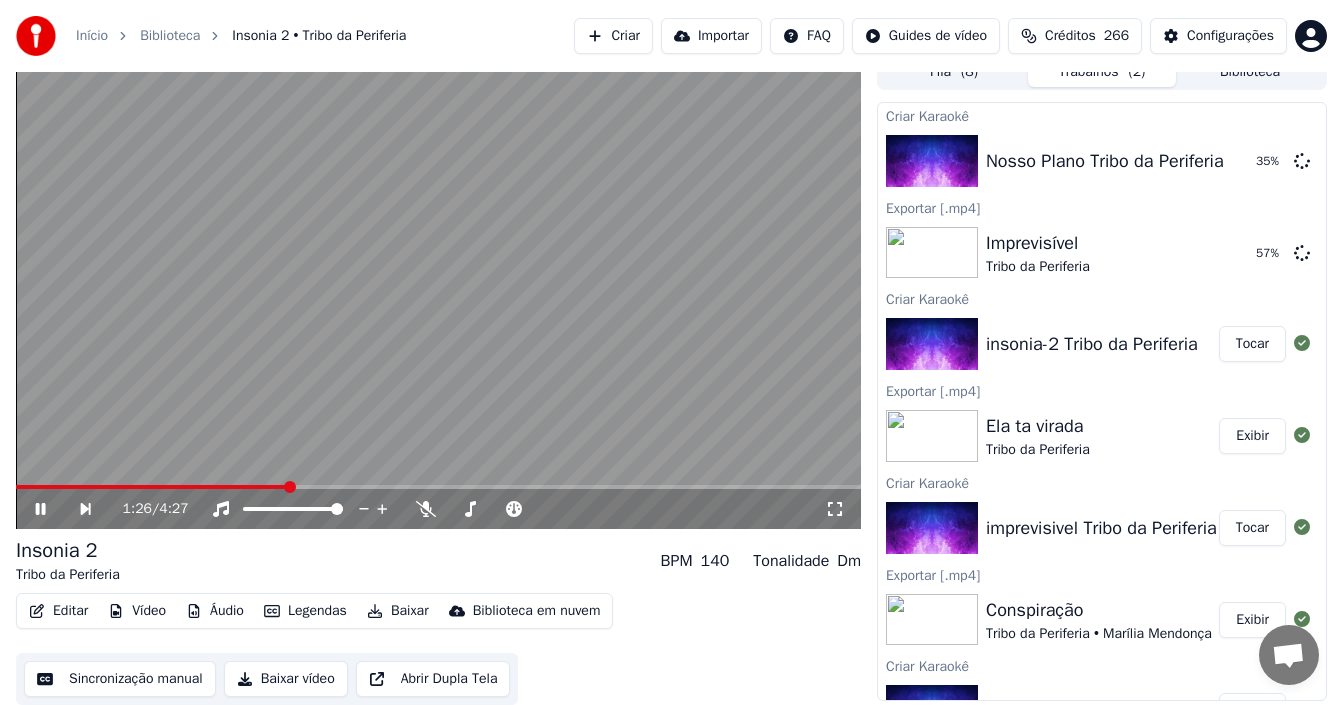 click 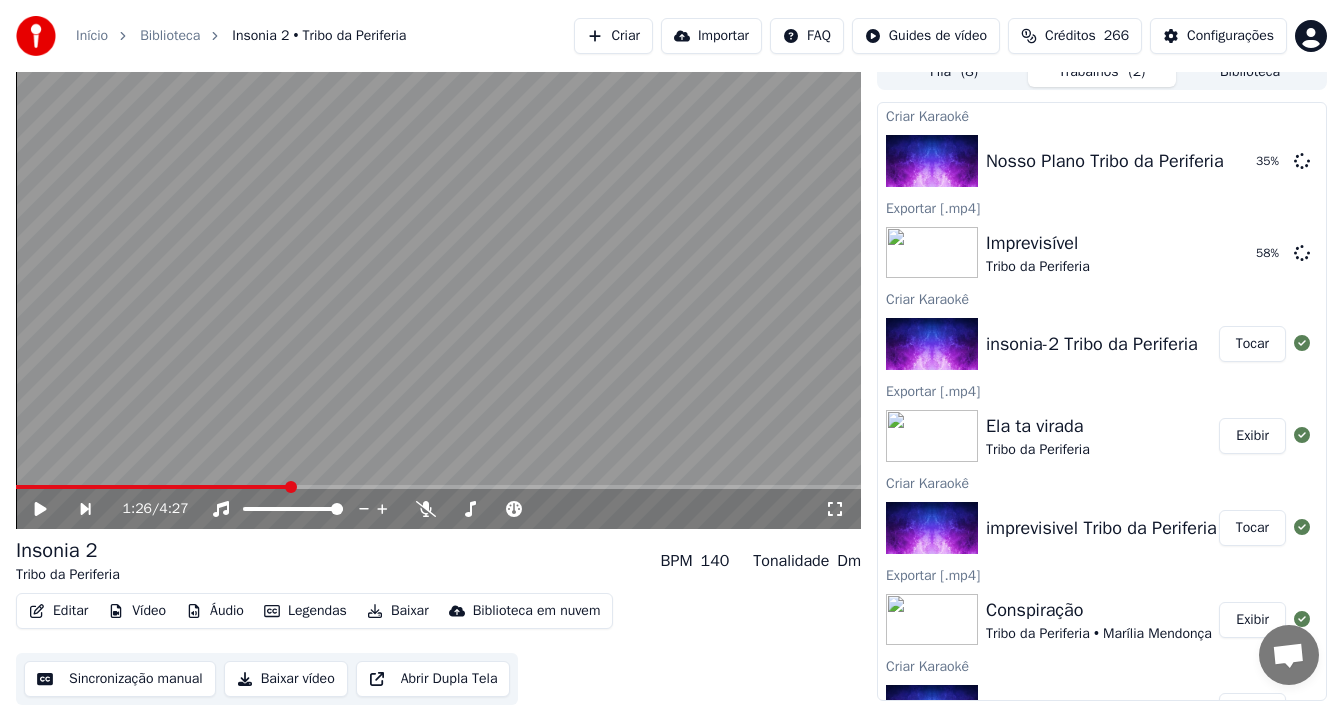 click on "Sincronização manual" at bounding box center [120, 679] 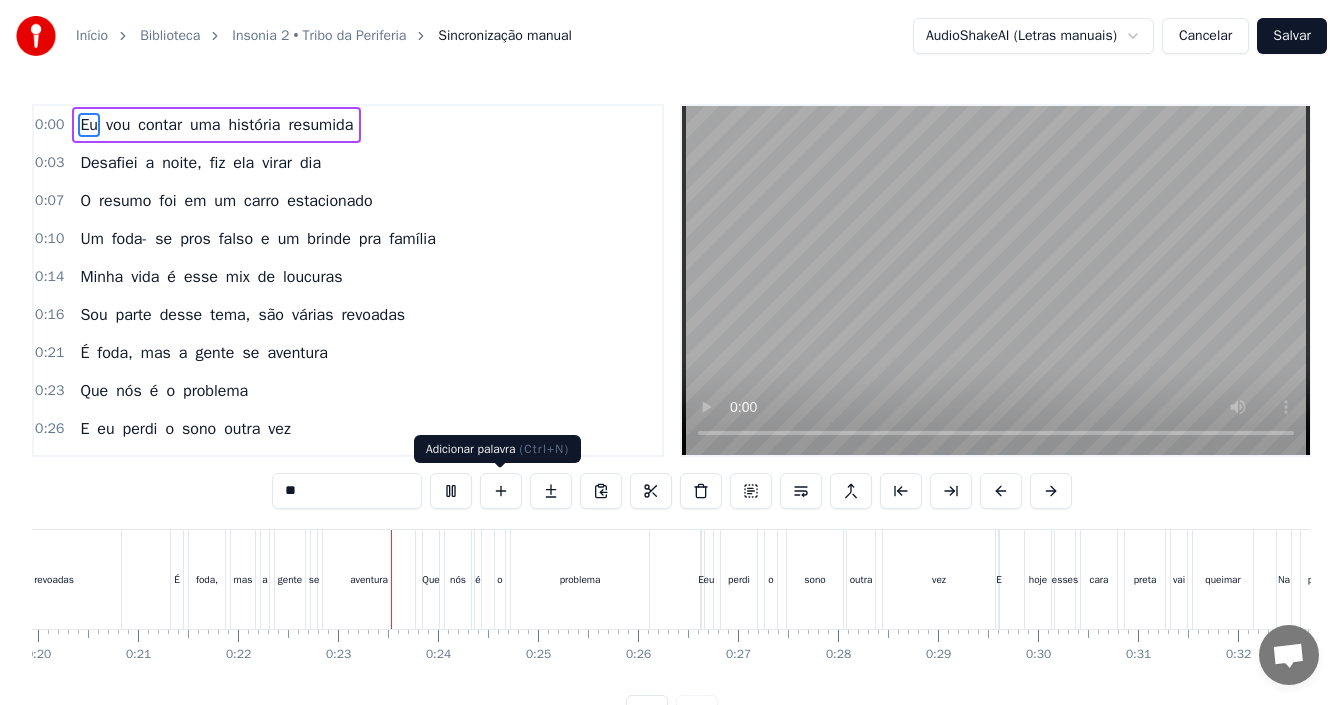 scroll, scrollTop: 0, scrollLeft: 2209, axis: horizontal 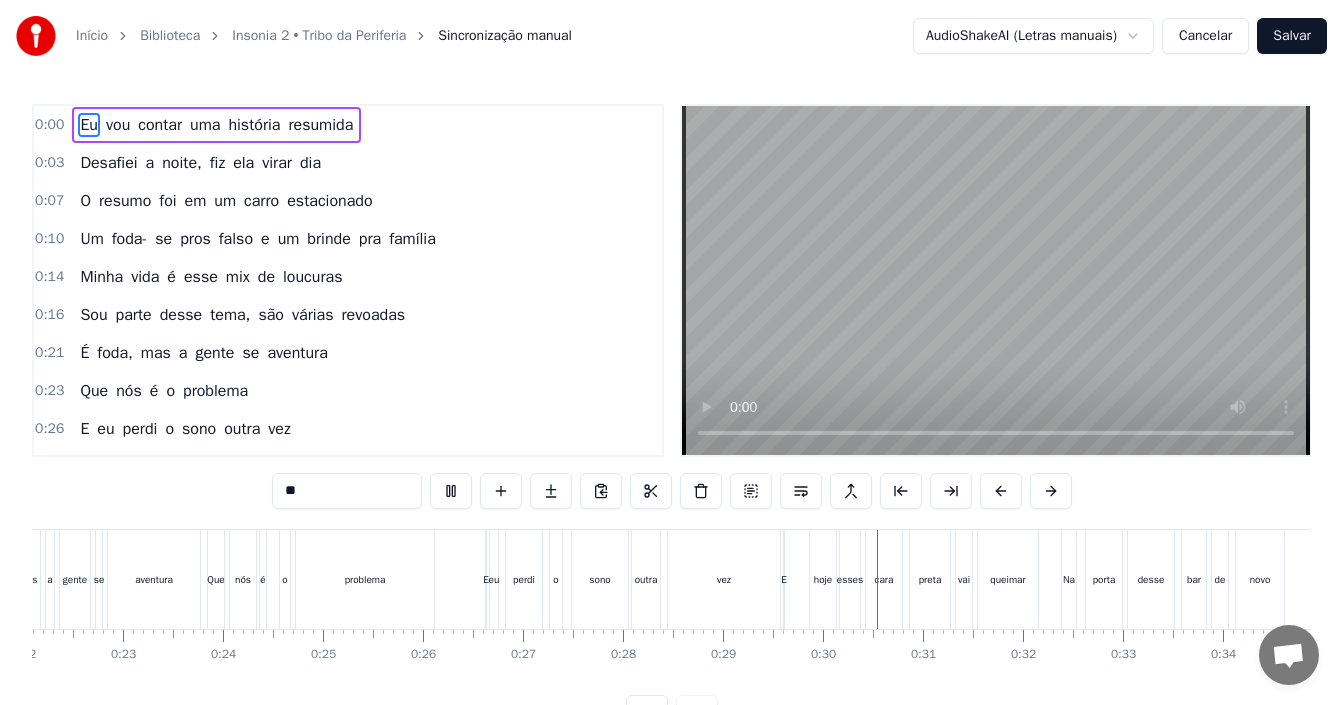 click on "0:00 Eu vou contar uma história resumida" at bounding box center [348, 125] 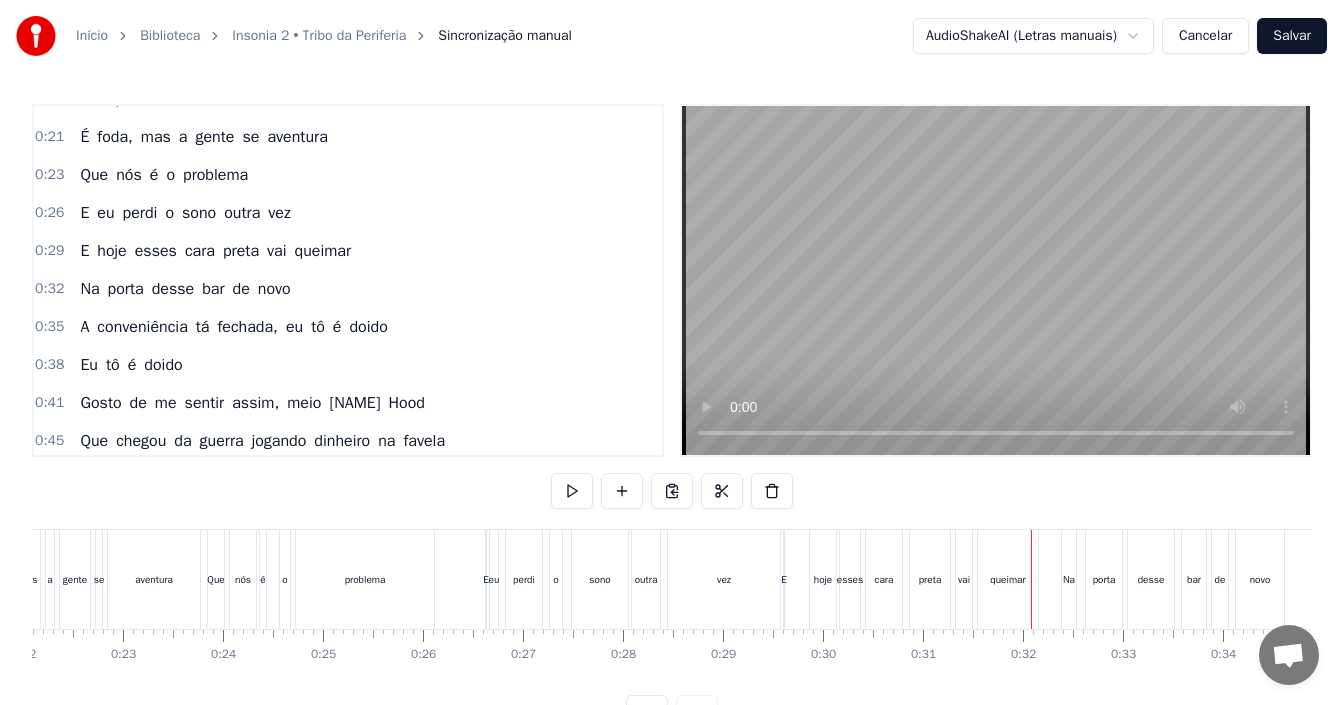scroll, scrollTop: 0, scrollLeft: 0, axis: both 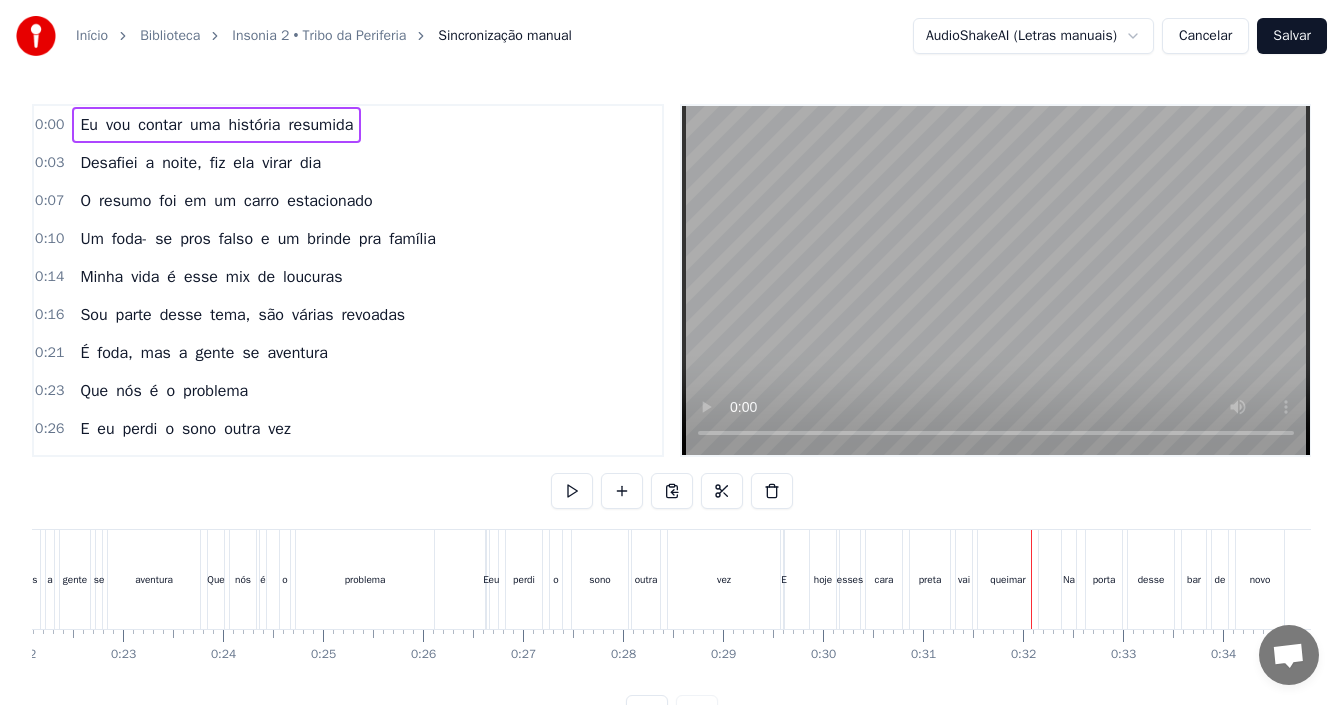 click on "0:00 Eu vou contar uma história resumida" at bounding box center (348, 125) 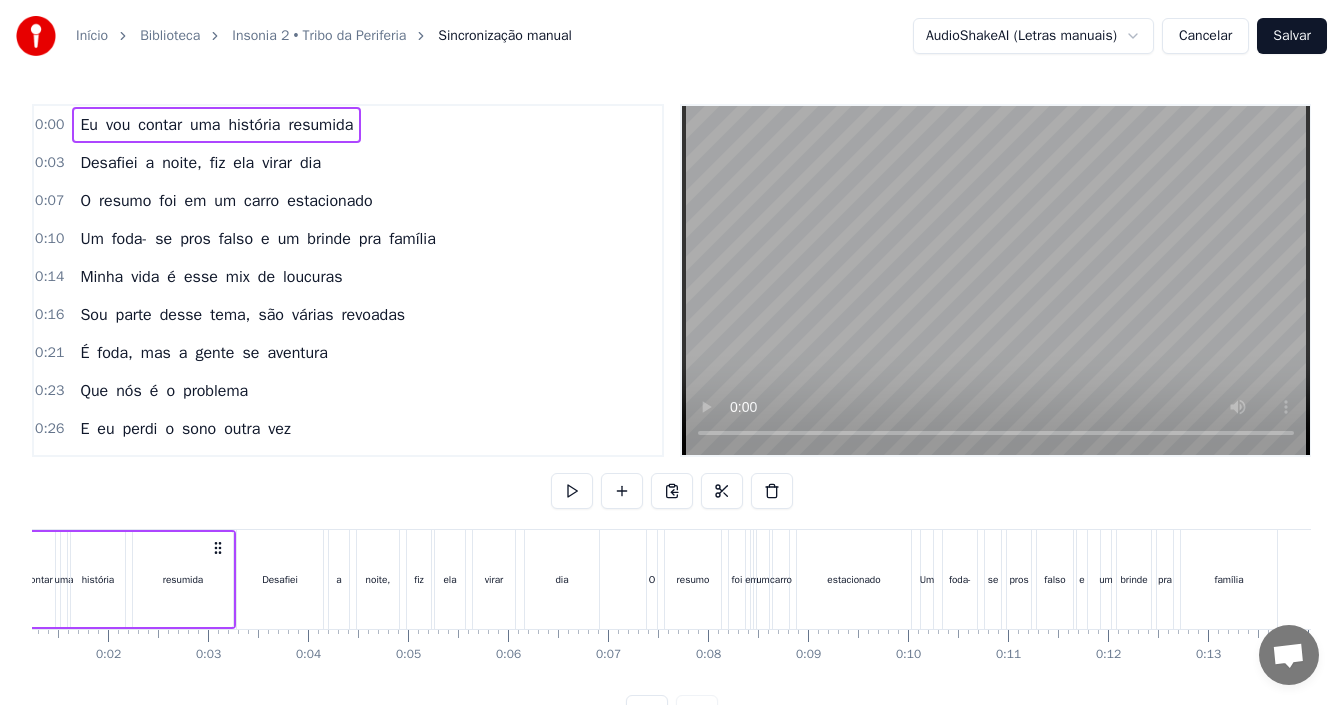 scroll, scrollTop: 0, scrollLeft: 0, axis: both 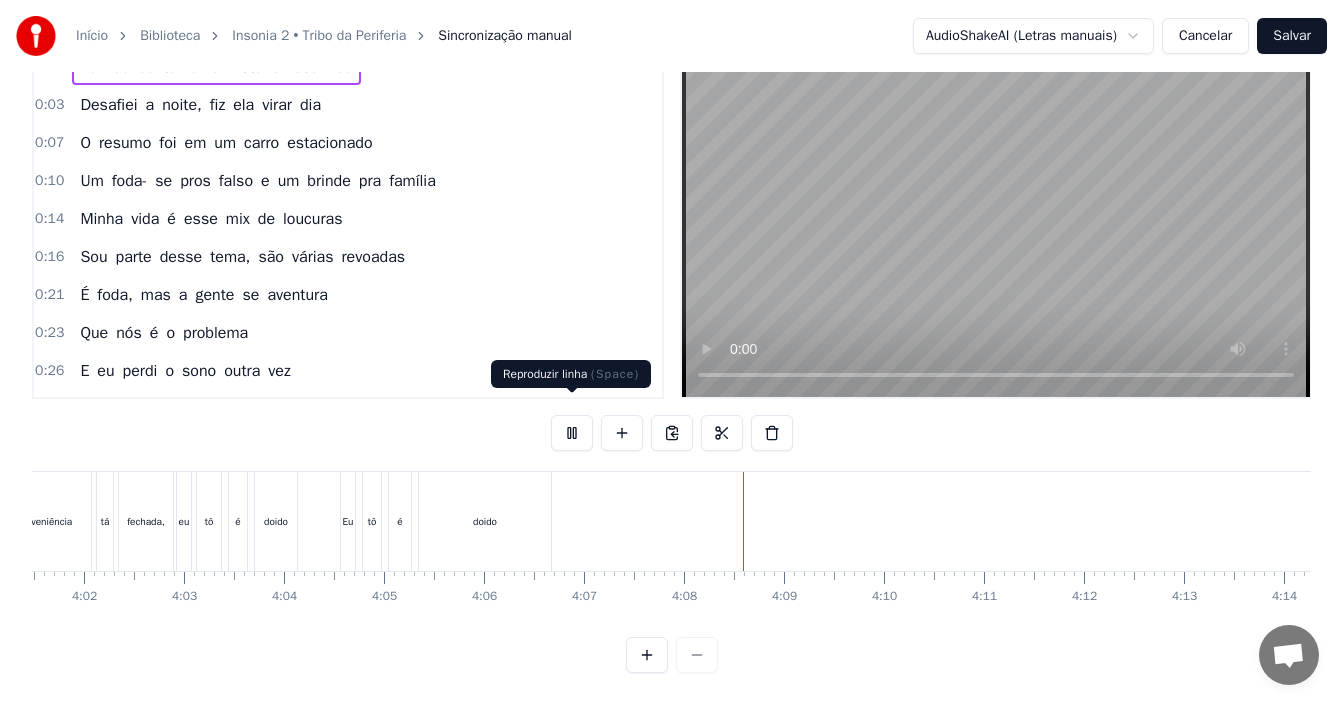click at bounding box center [572, 433] 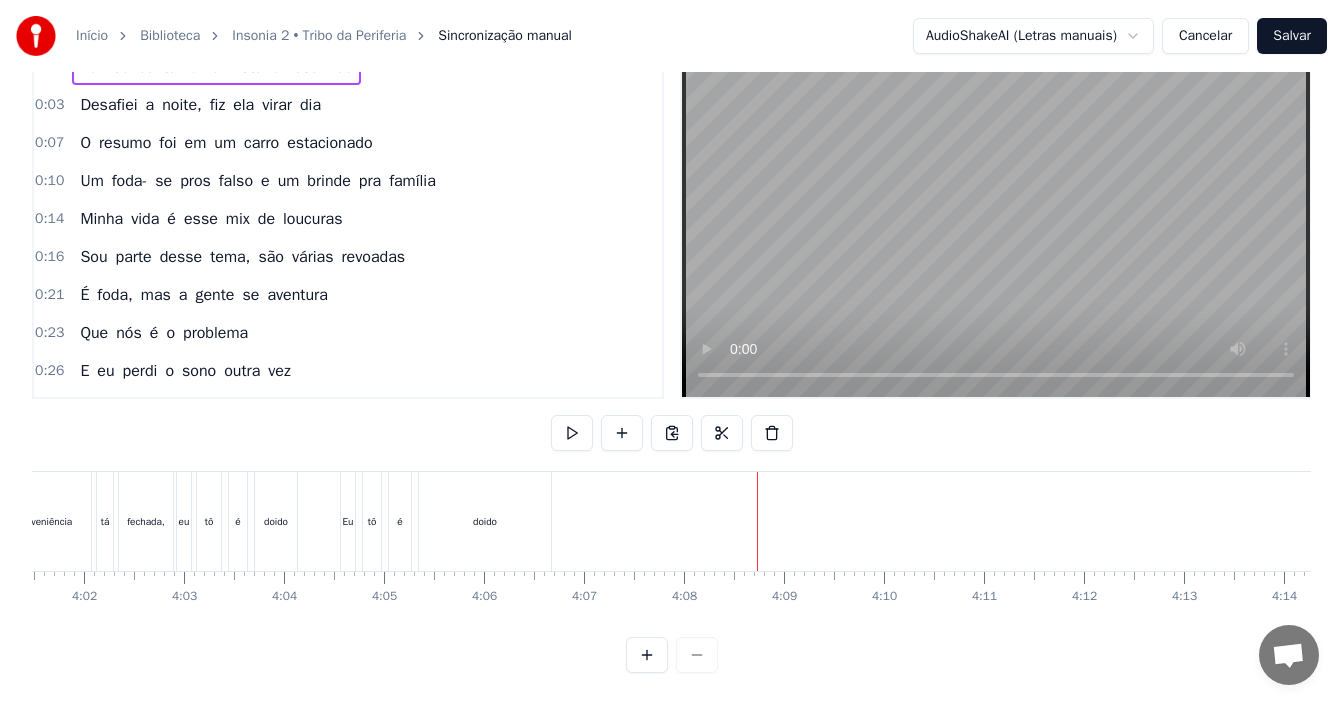 click on "Salvar" at bounding box center [1292, 36] 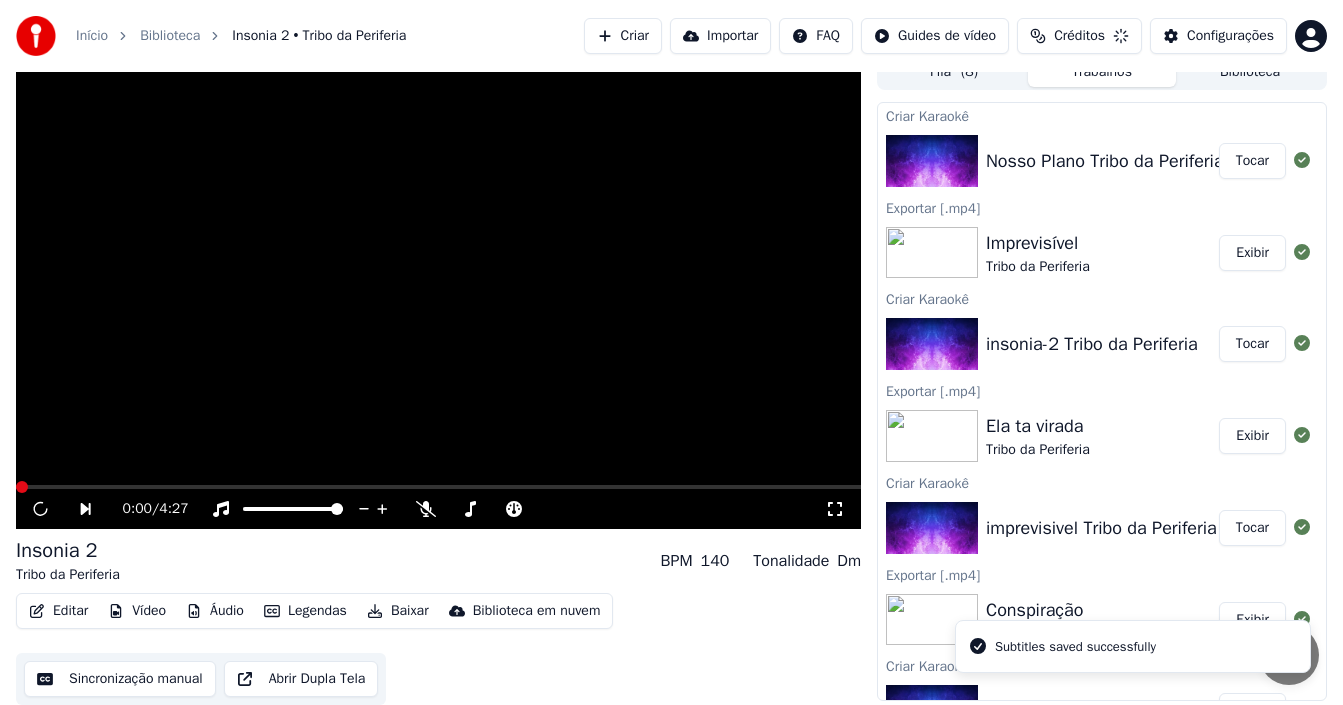 scroll, scrollTop: 18, scrollLeft: 0, axis: vertical 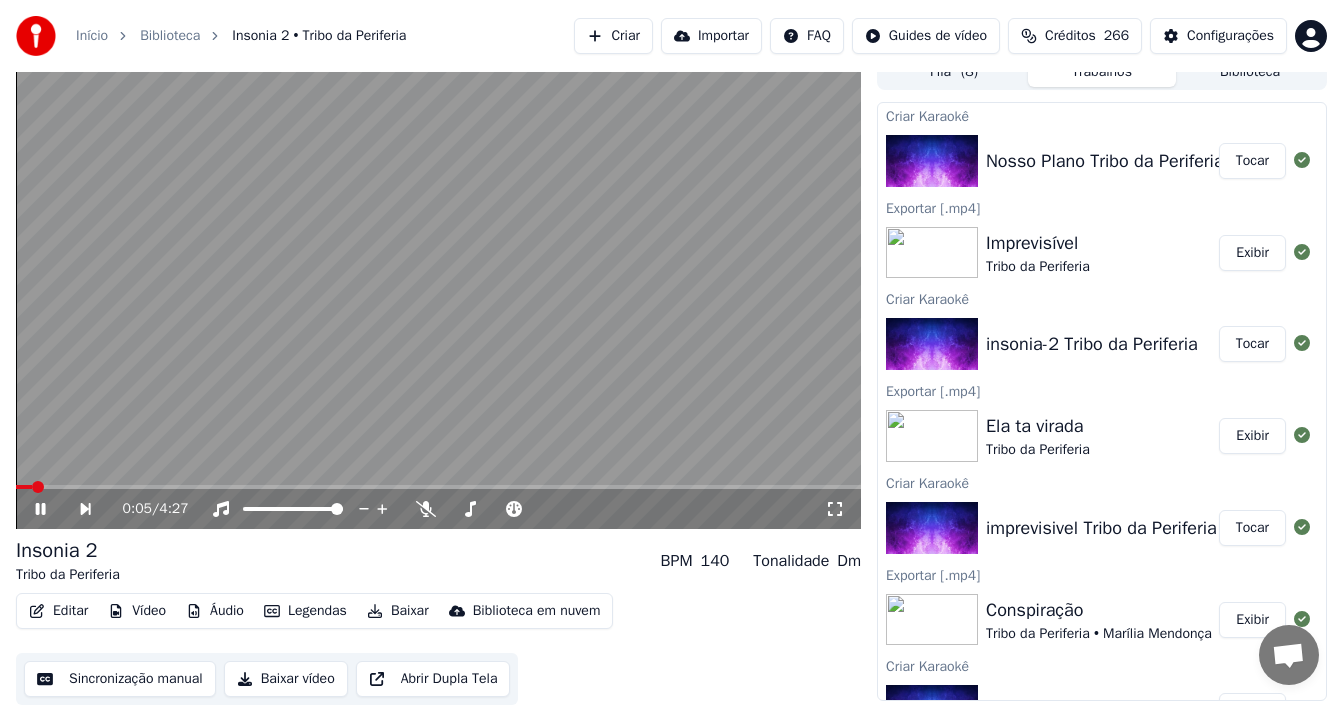 click on "Baixar" at bounding box center [398, 611] 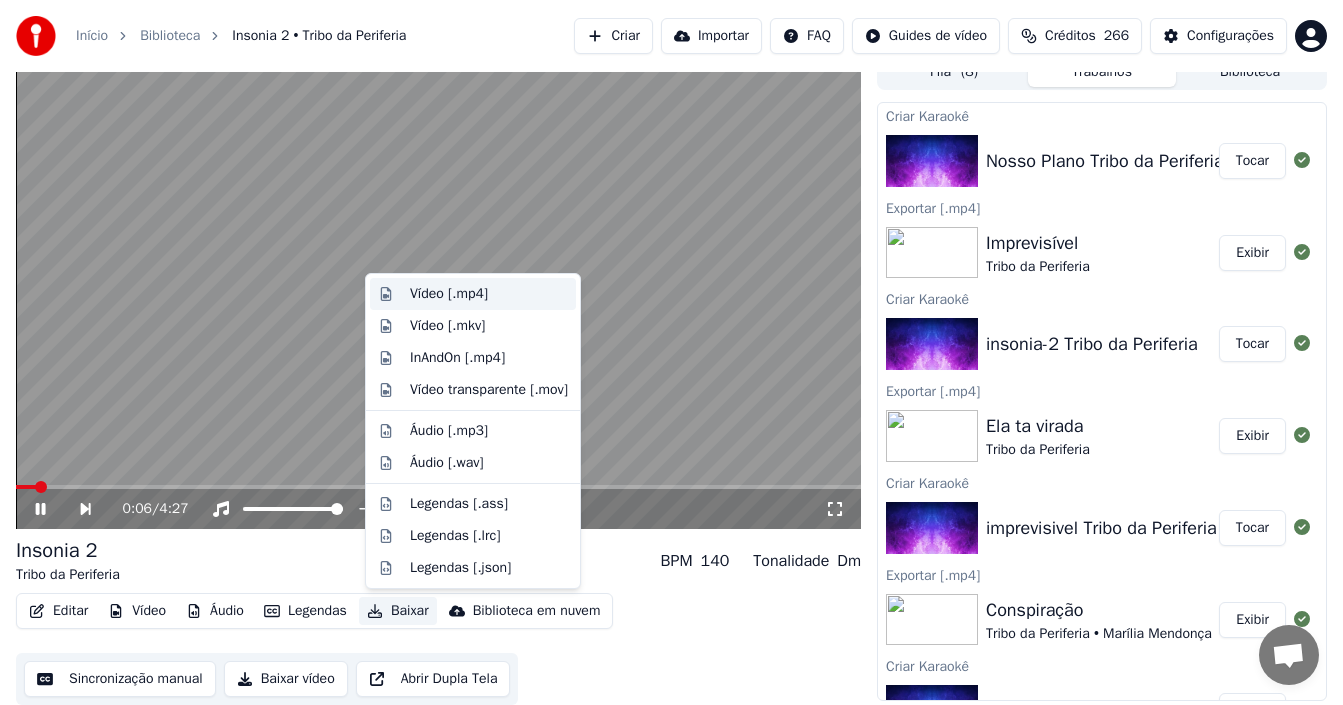 click on "Vídeo [.mp4]" at bounding box center (449, 294) 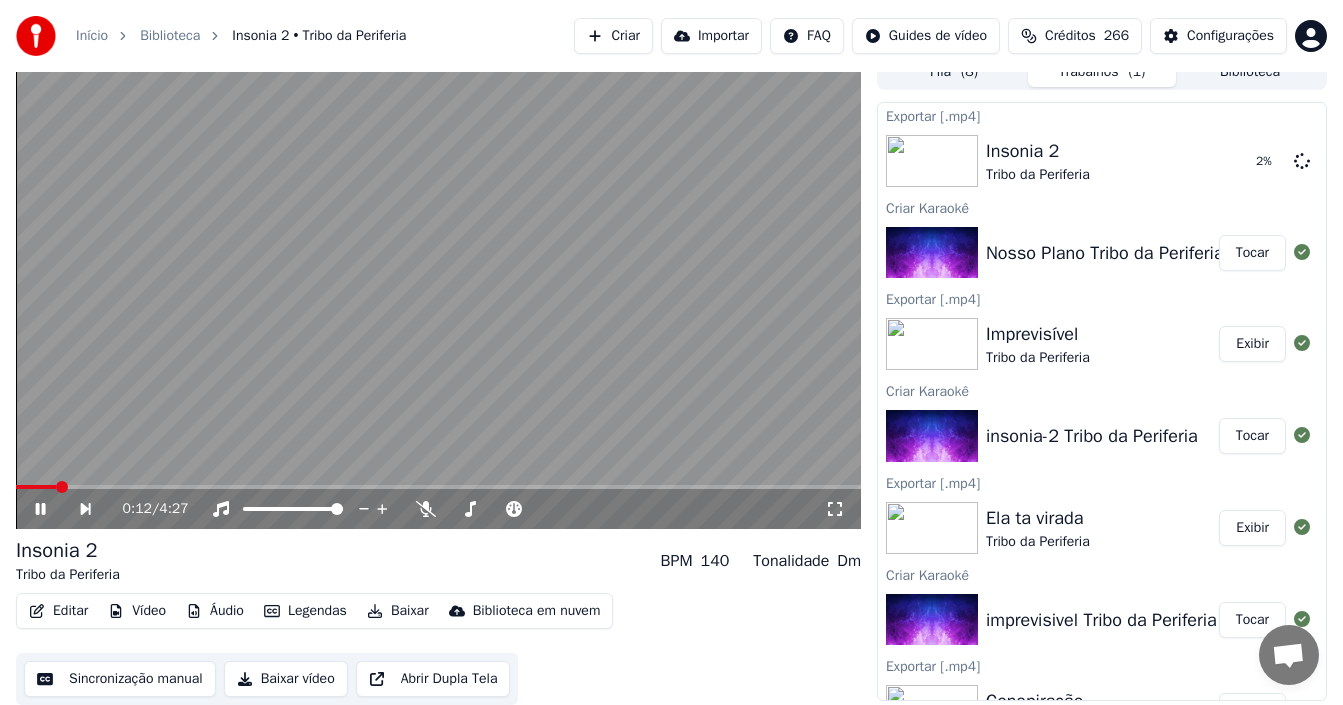 click 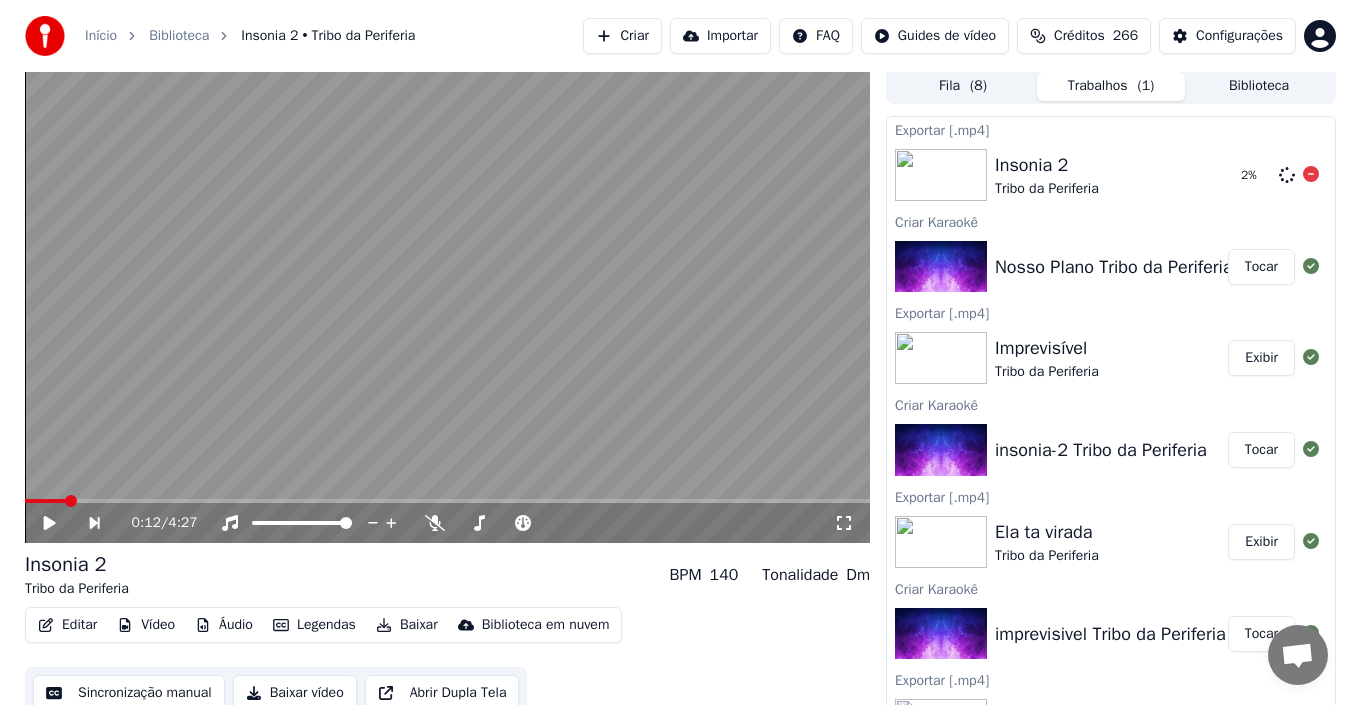 scroll, scrollTop: 0, scrollLeft: 0, axis: both 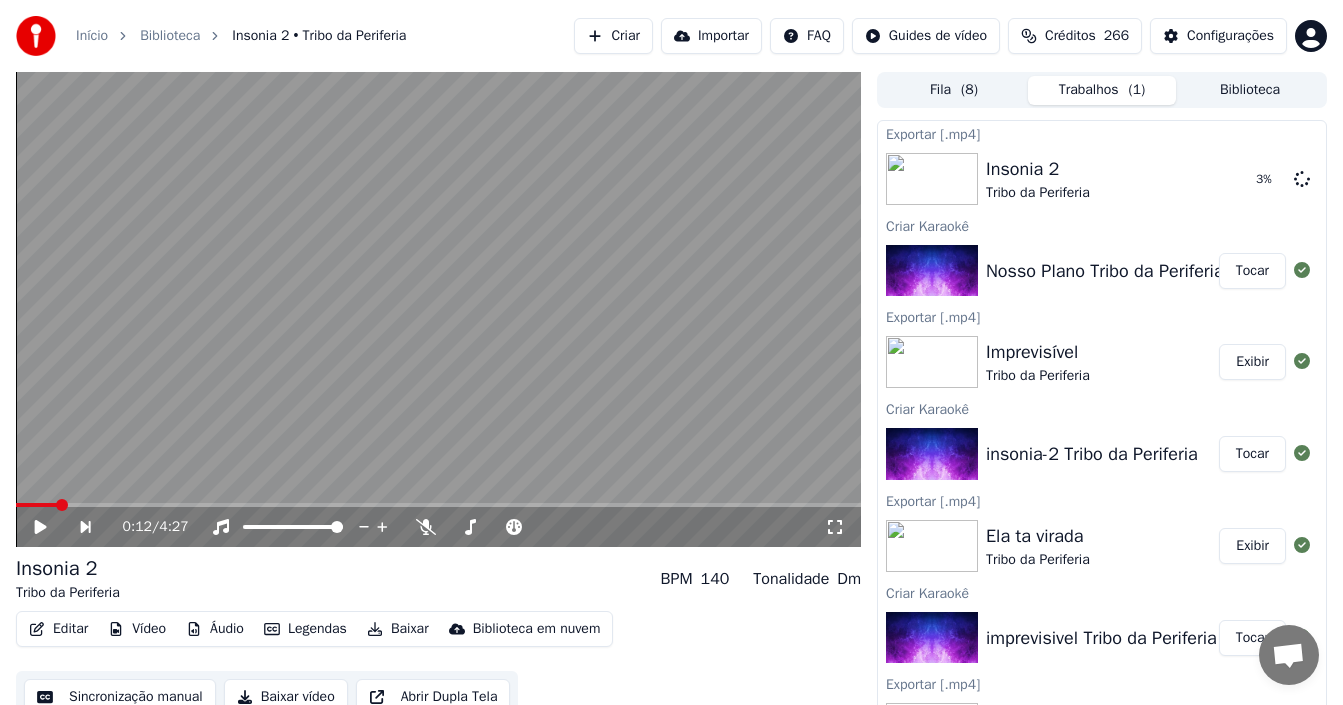 click on "Criar" at bounding box center (613, 36) 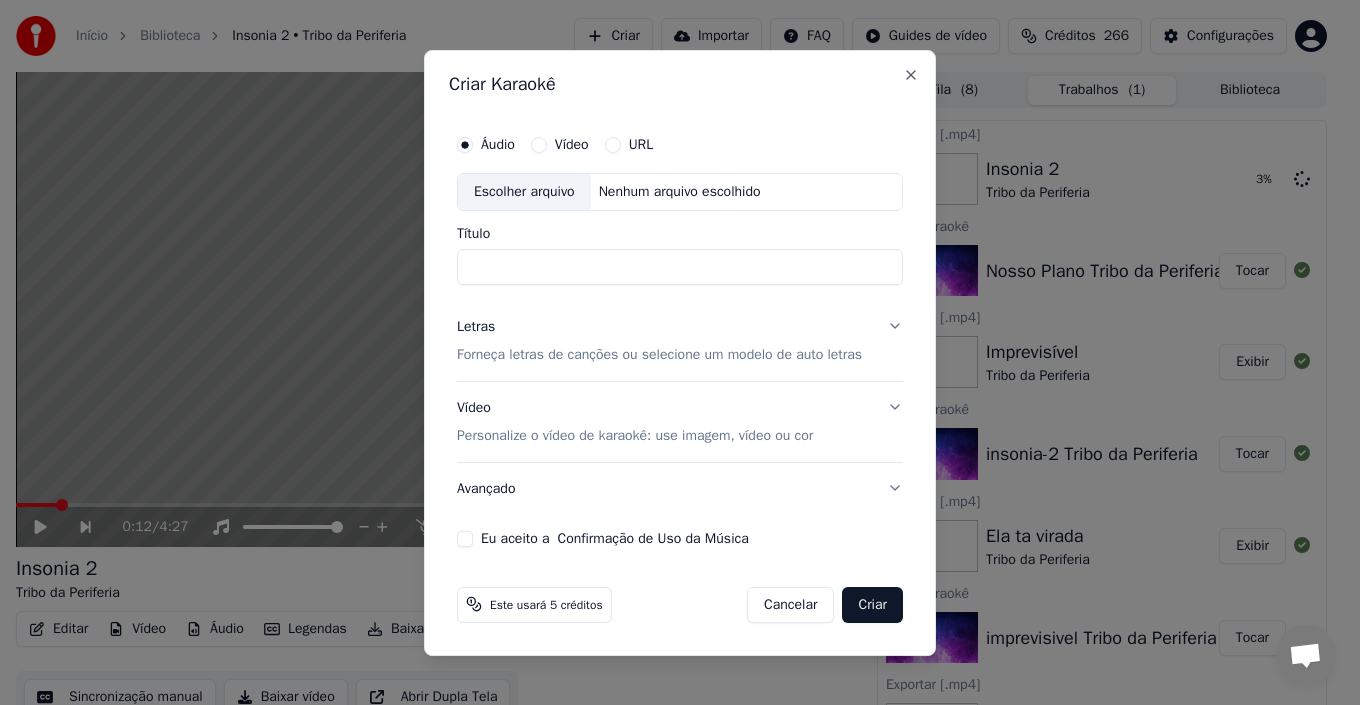 click on "Escolher arquivo" at bounding box center [524, 192] 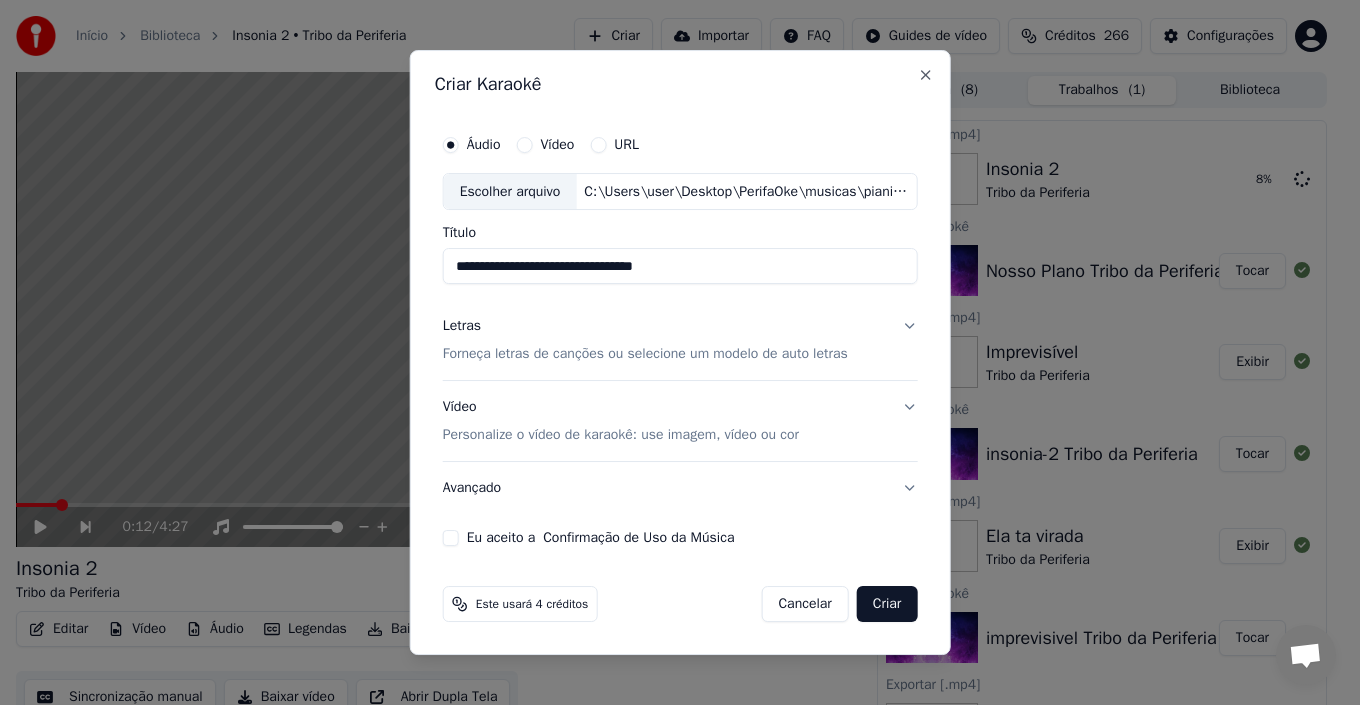 click on "**********" at bounding box center [680, 267] 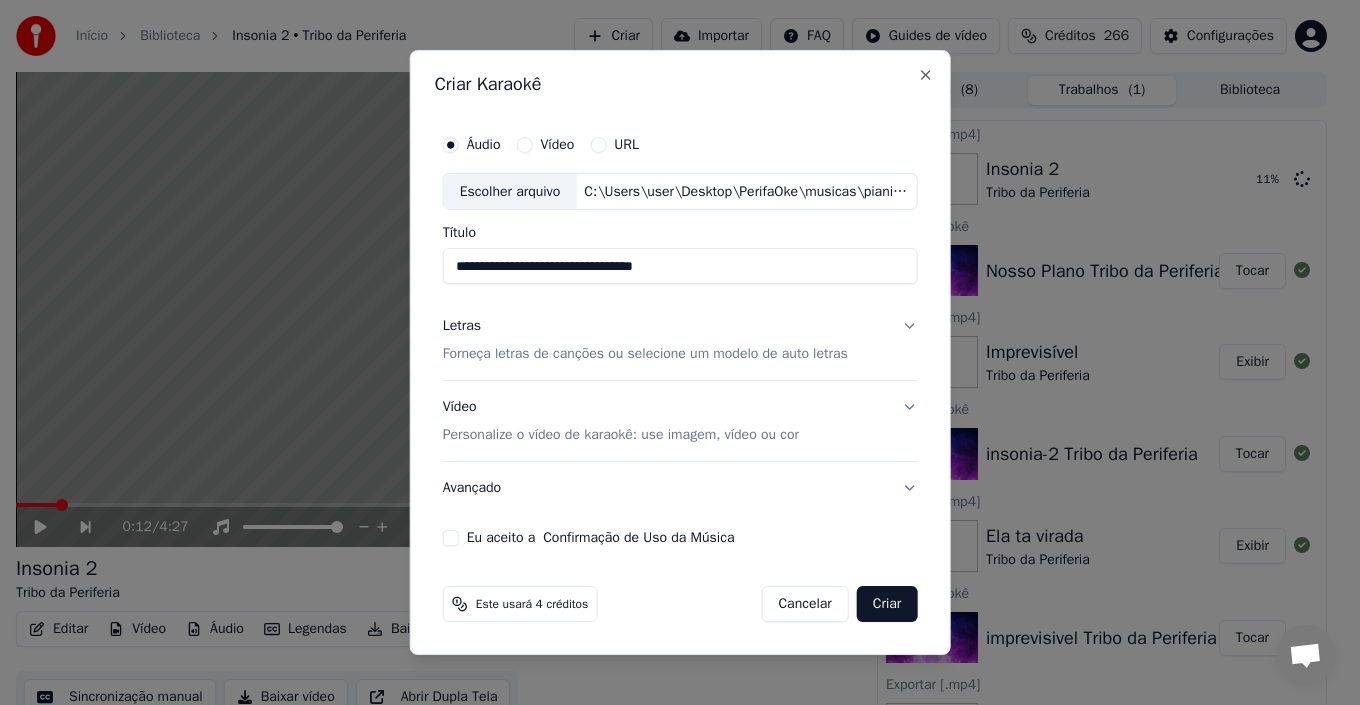 click on "**********" at bounding box center (680, 267) 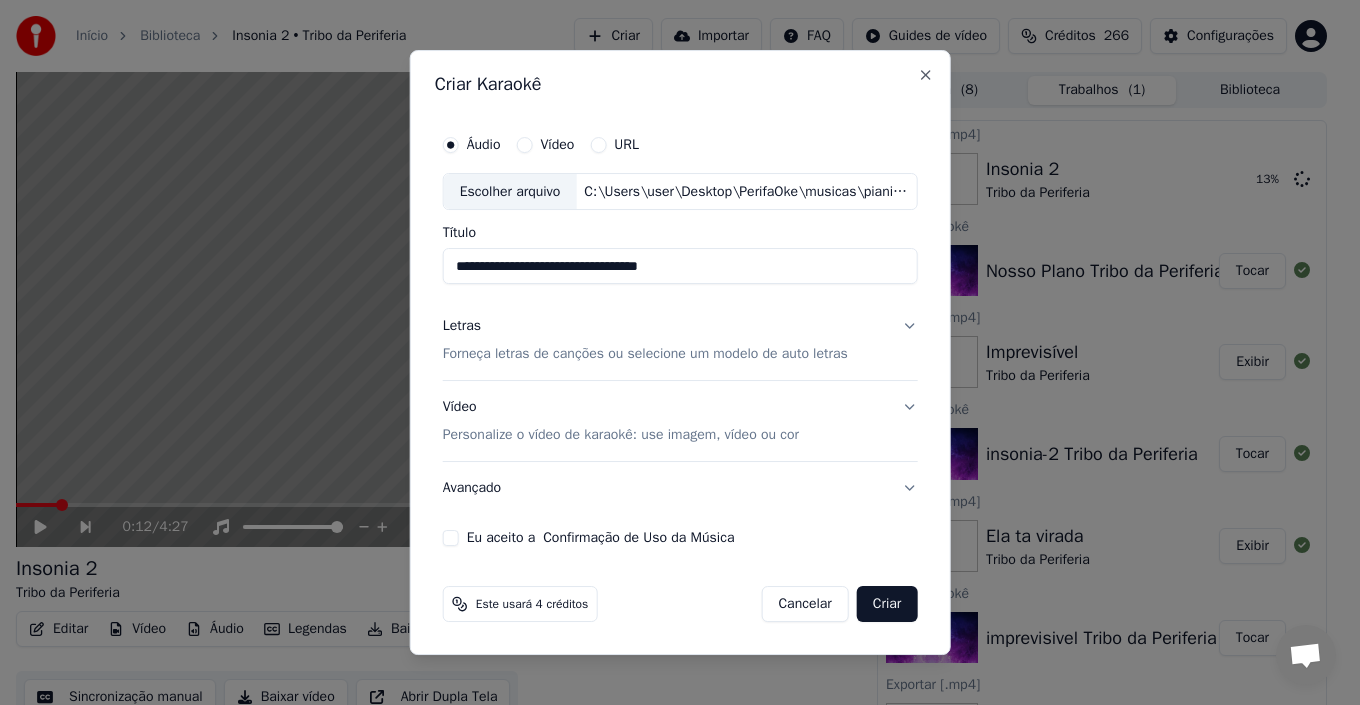 type on "**********" 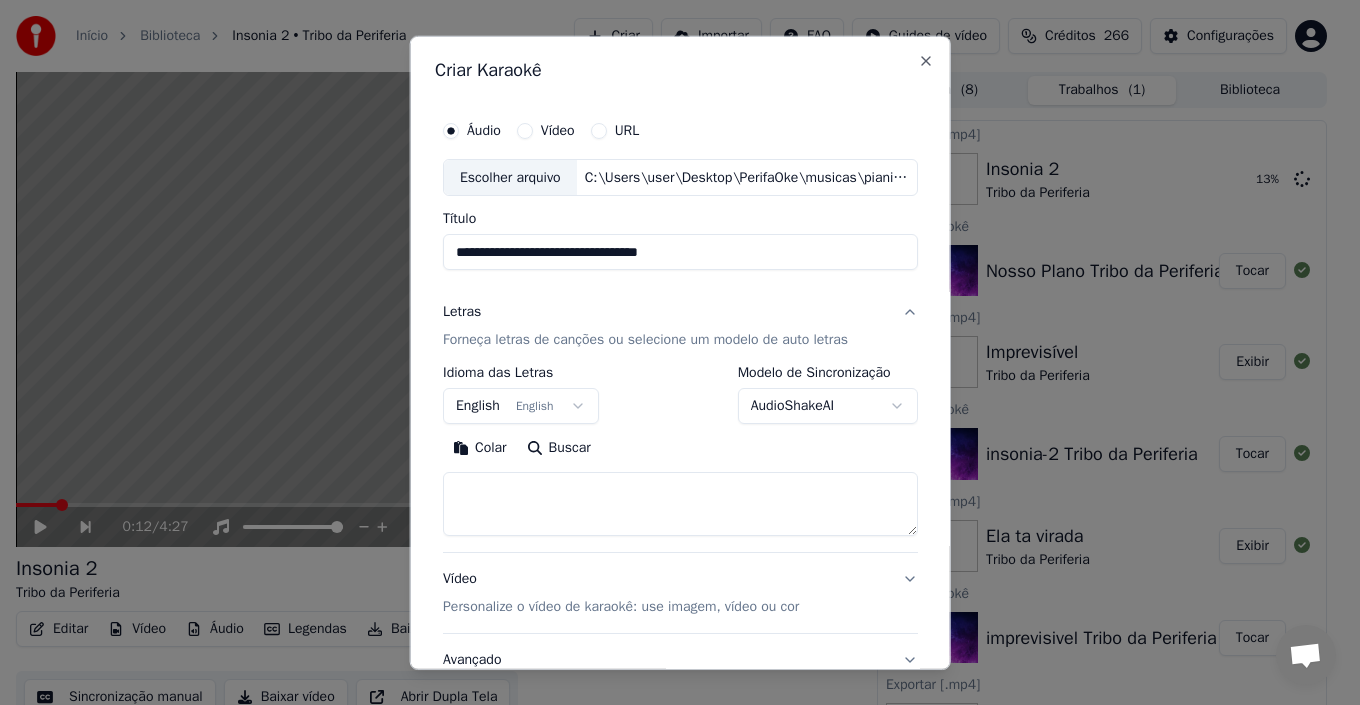 click on "English English" at bounding box center [521, 406] 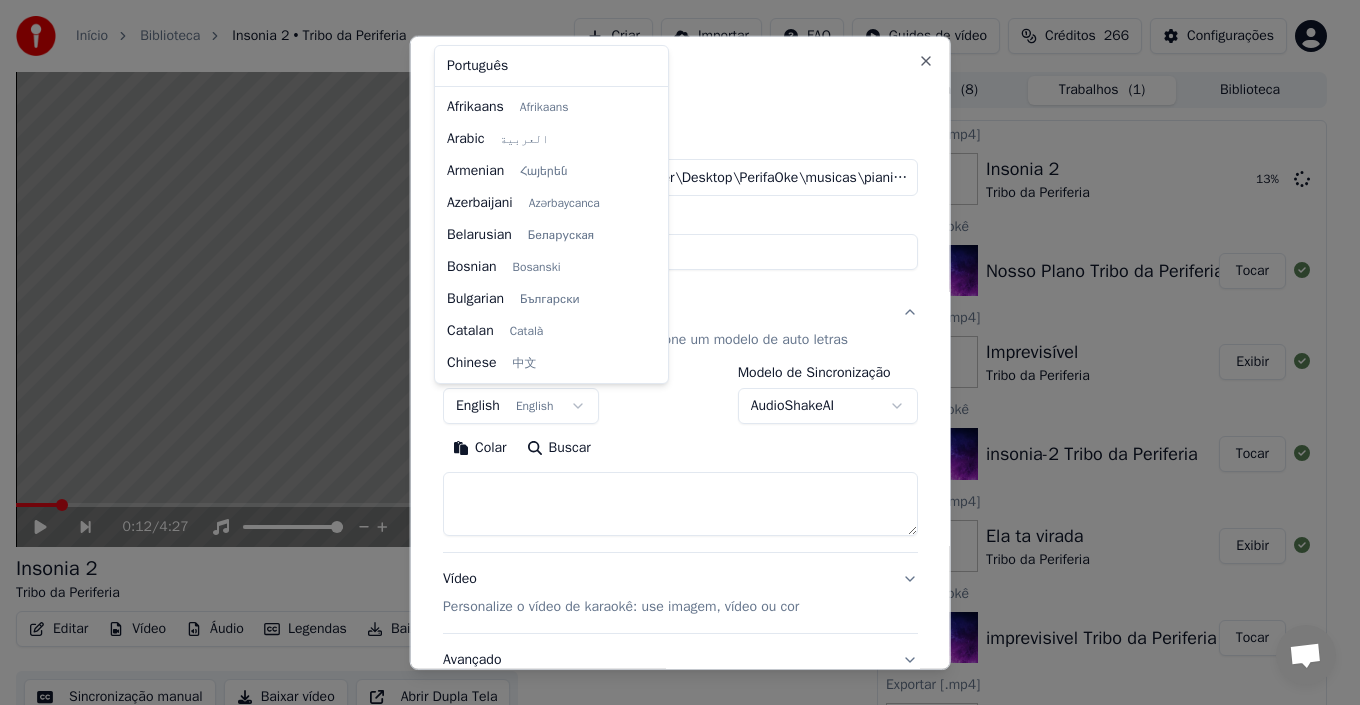 scroll, scrollTop: 160, scrollLeft: 0, axis: vertical 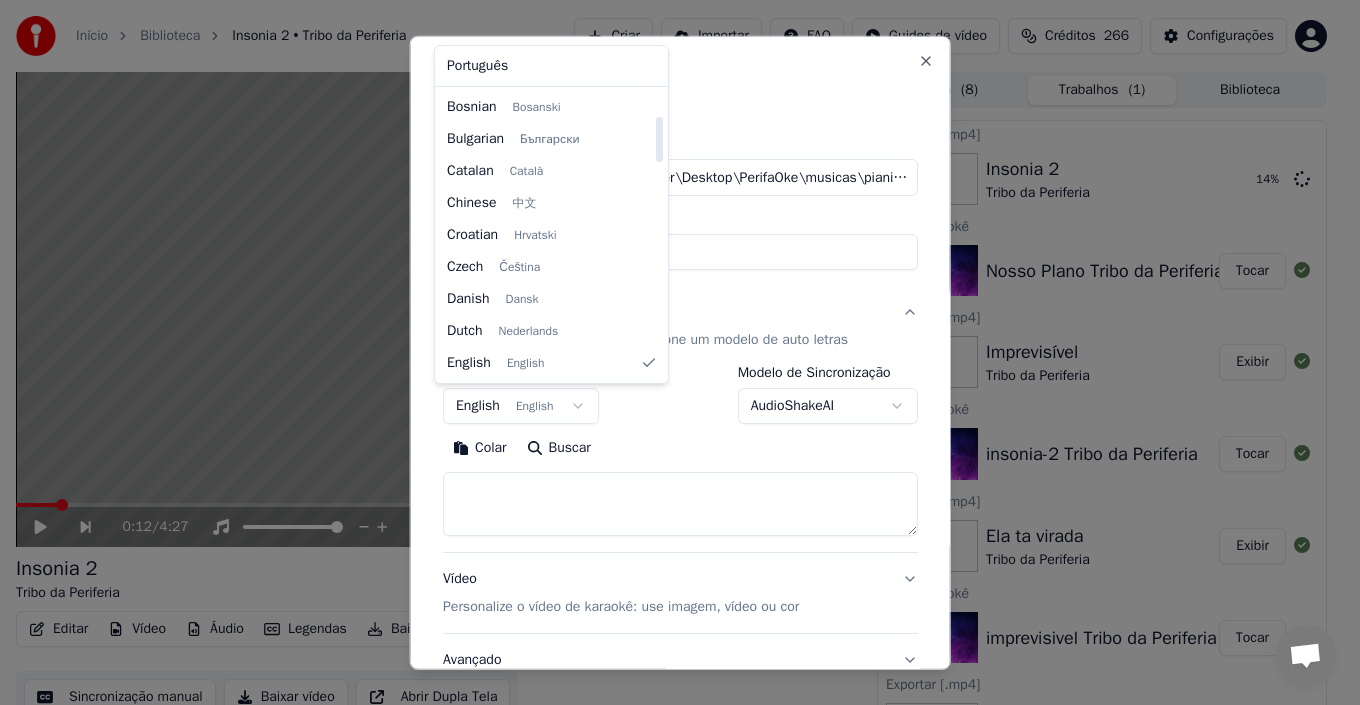 select on "**" 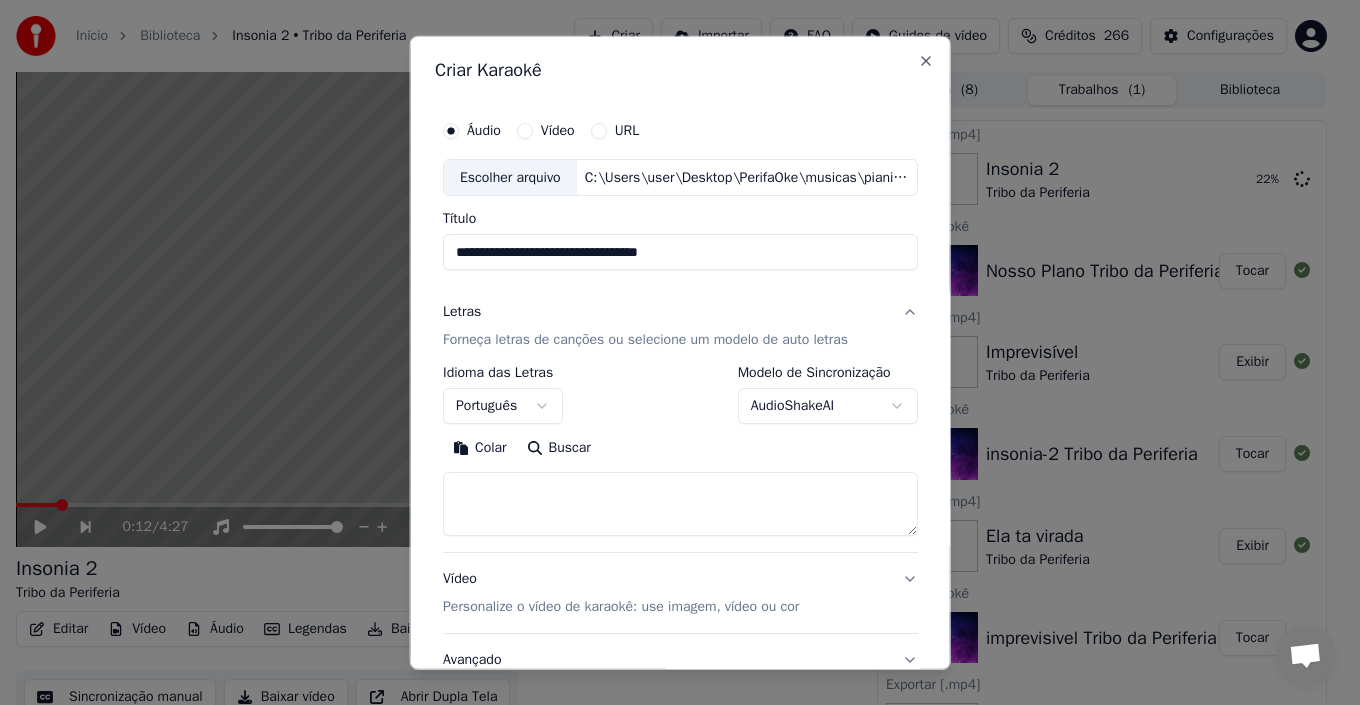 click on "Colar" at bounding box center (480, 448) 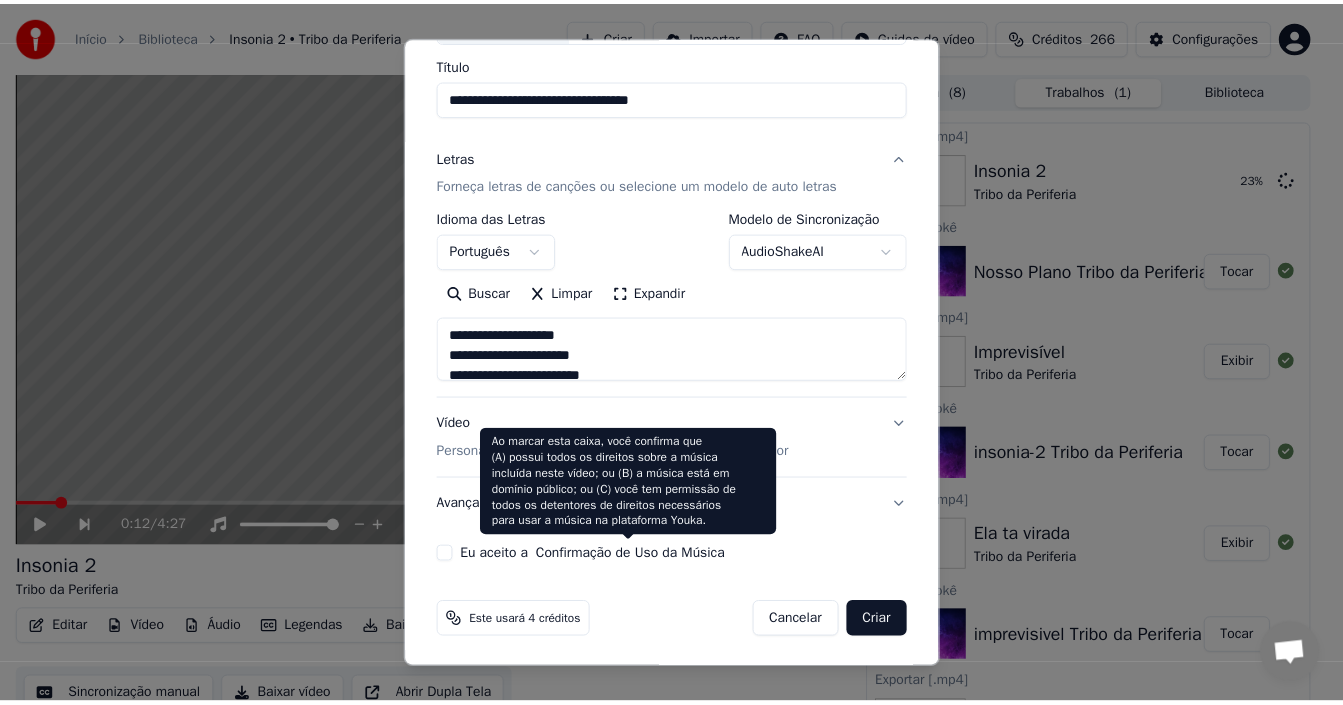 scroll, scrollTop: 157, scrollLeft: 0, axis: vertical 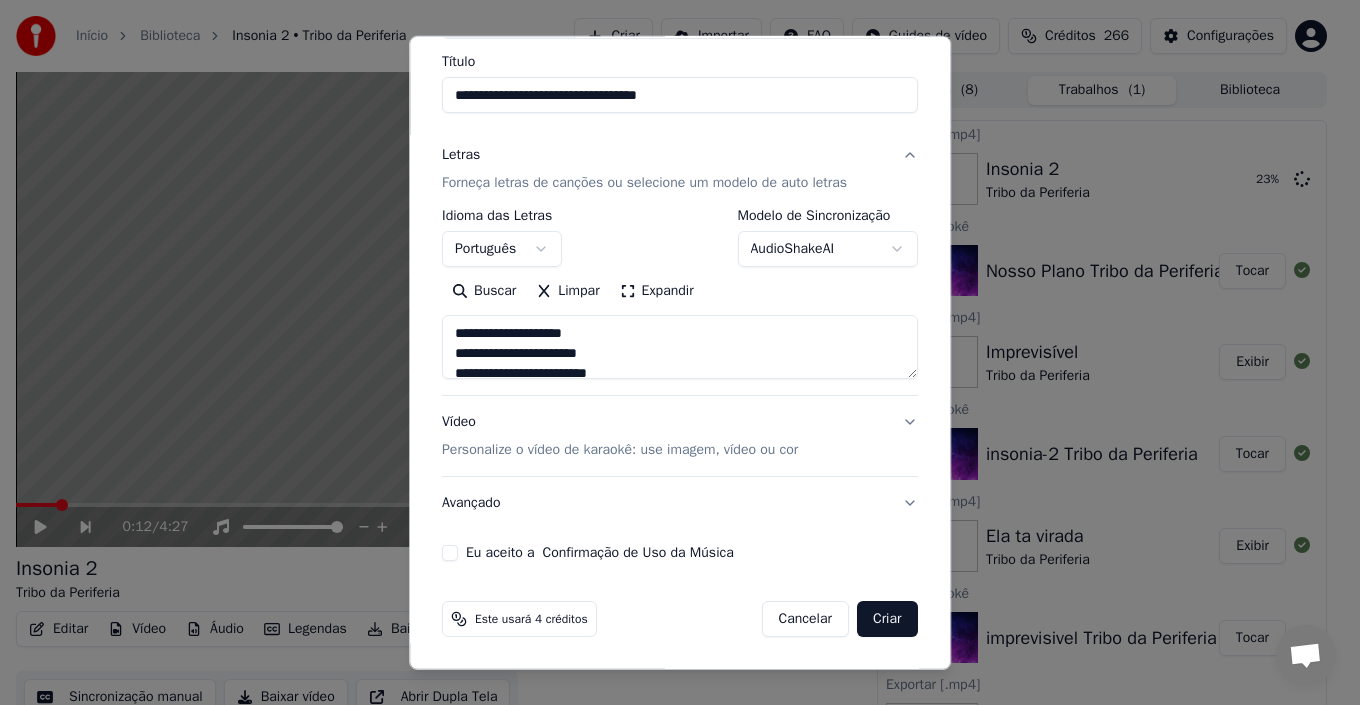 click on "Eu aceito a   Confirmação de Uso da Música" at bounding box center [450, 553] 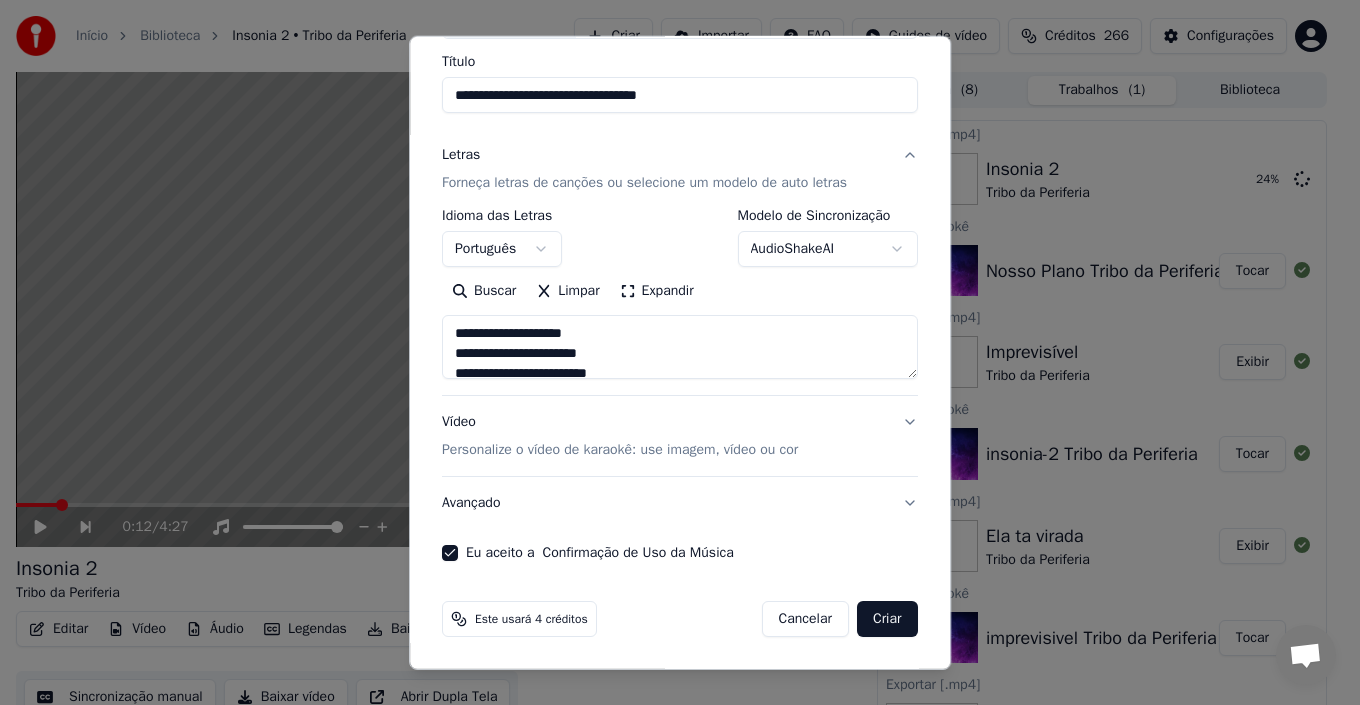 click on "Criar" at bounding box center (887, 619) 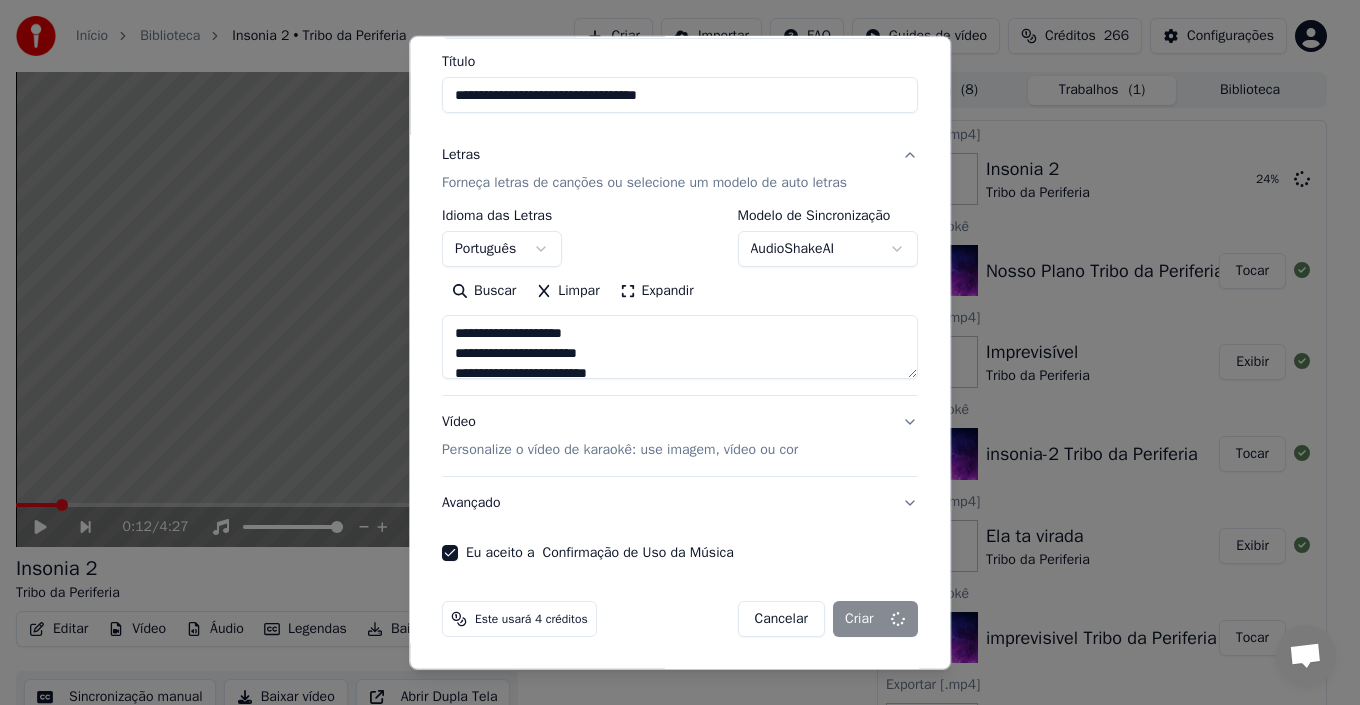 type on "**********" 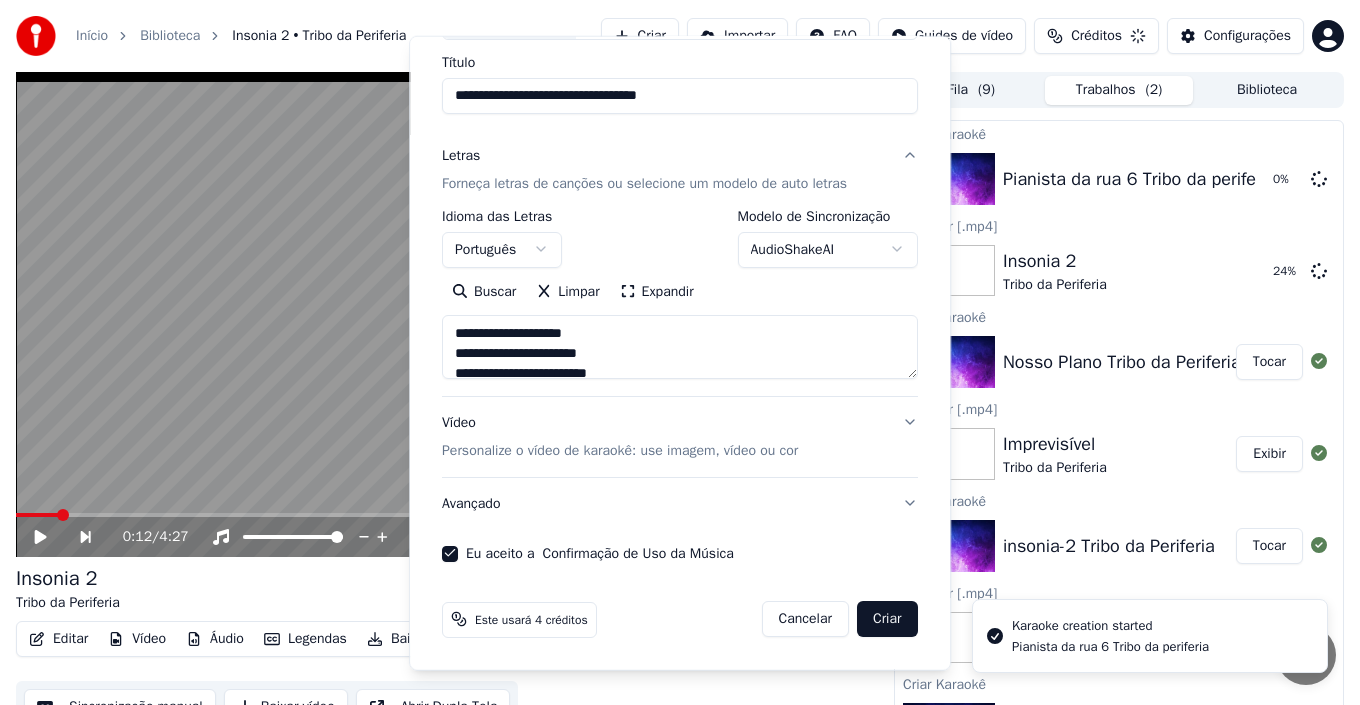 type 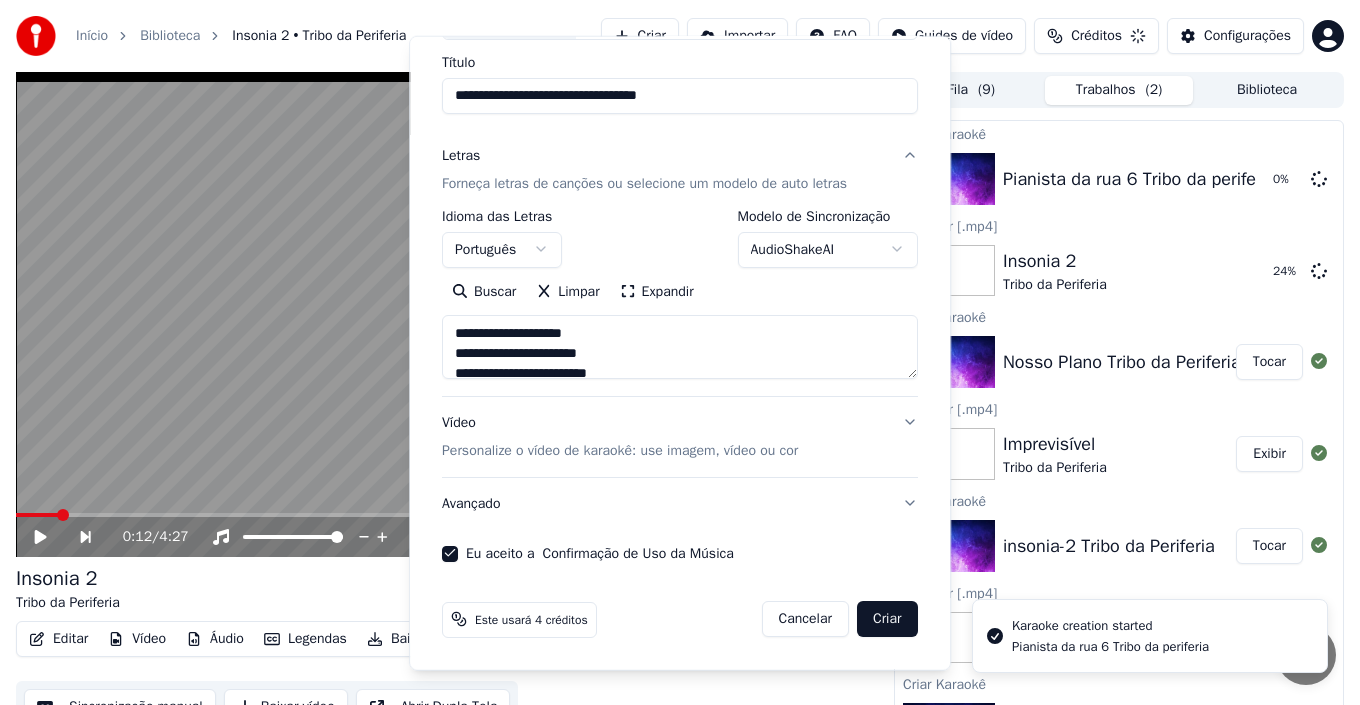 type 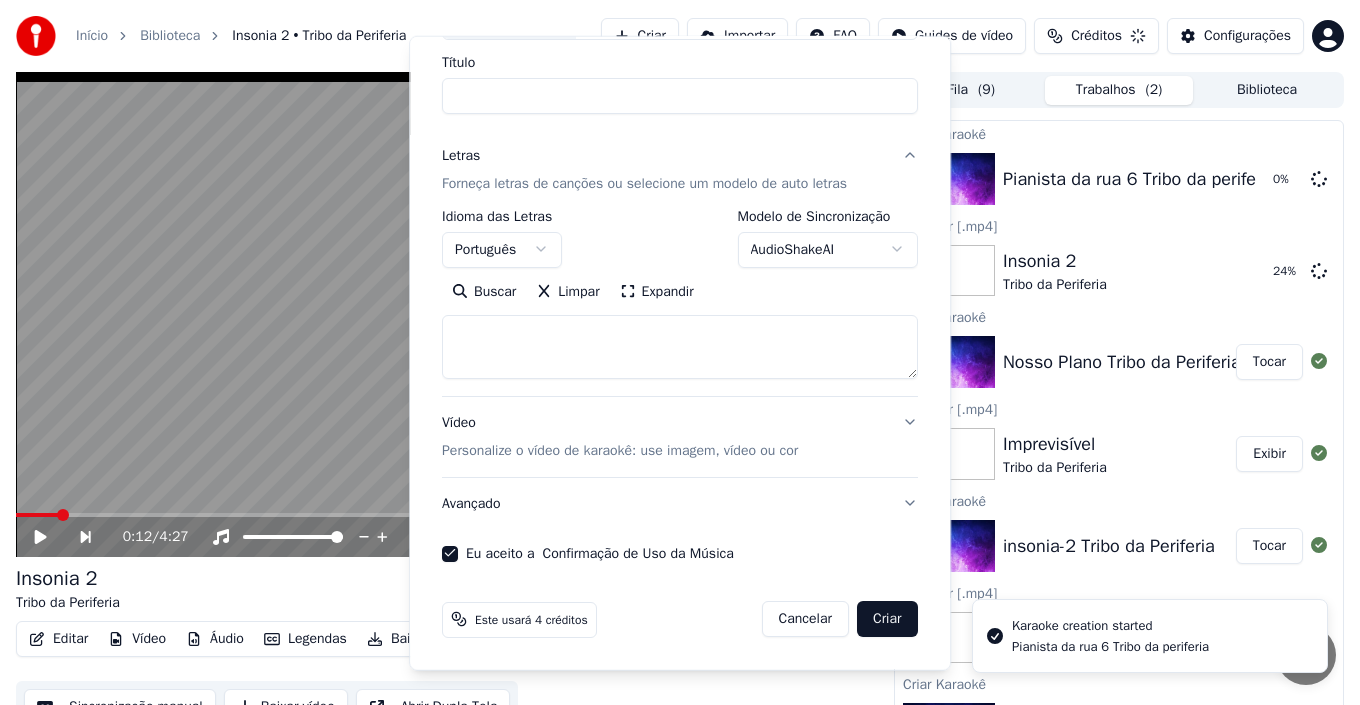 select 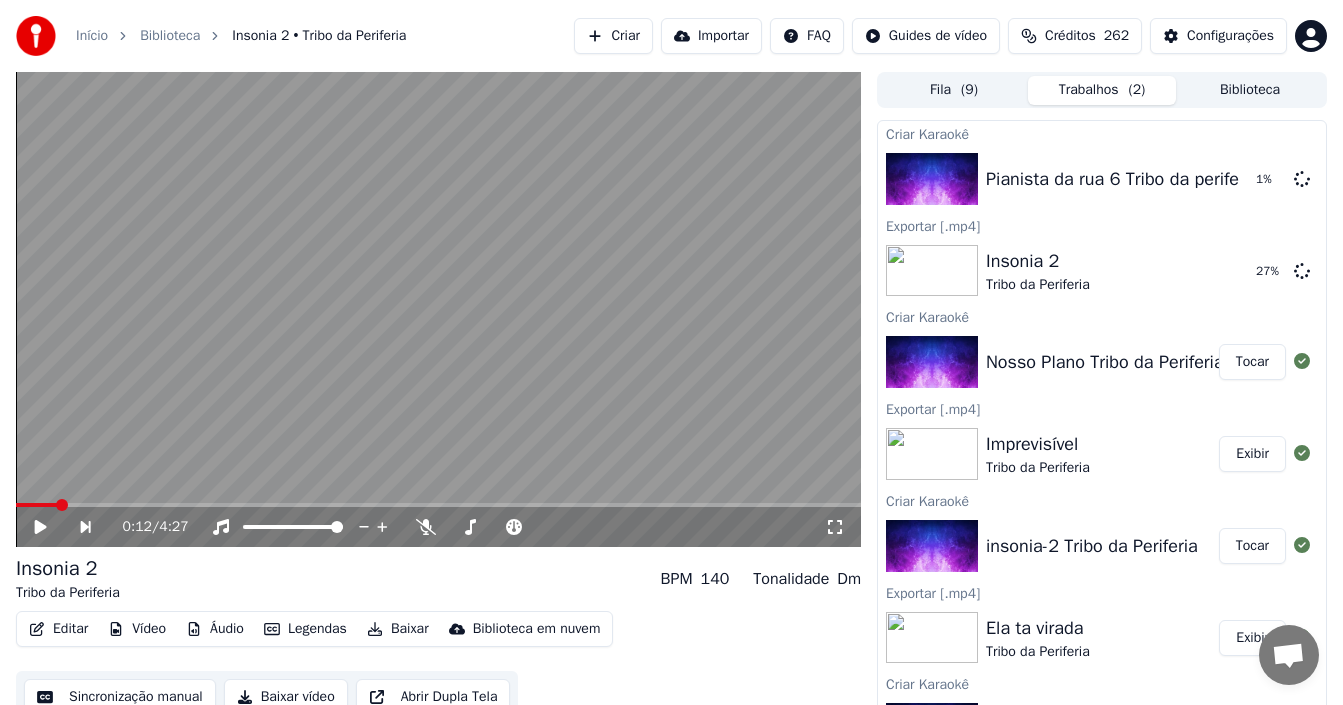 click on "Tocar" at bounding box center [1252, 362] 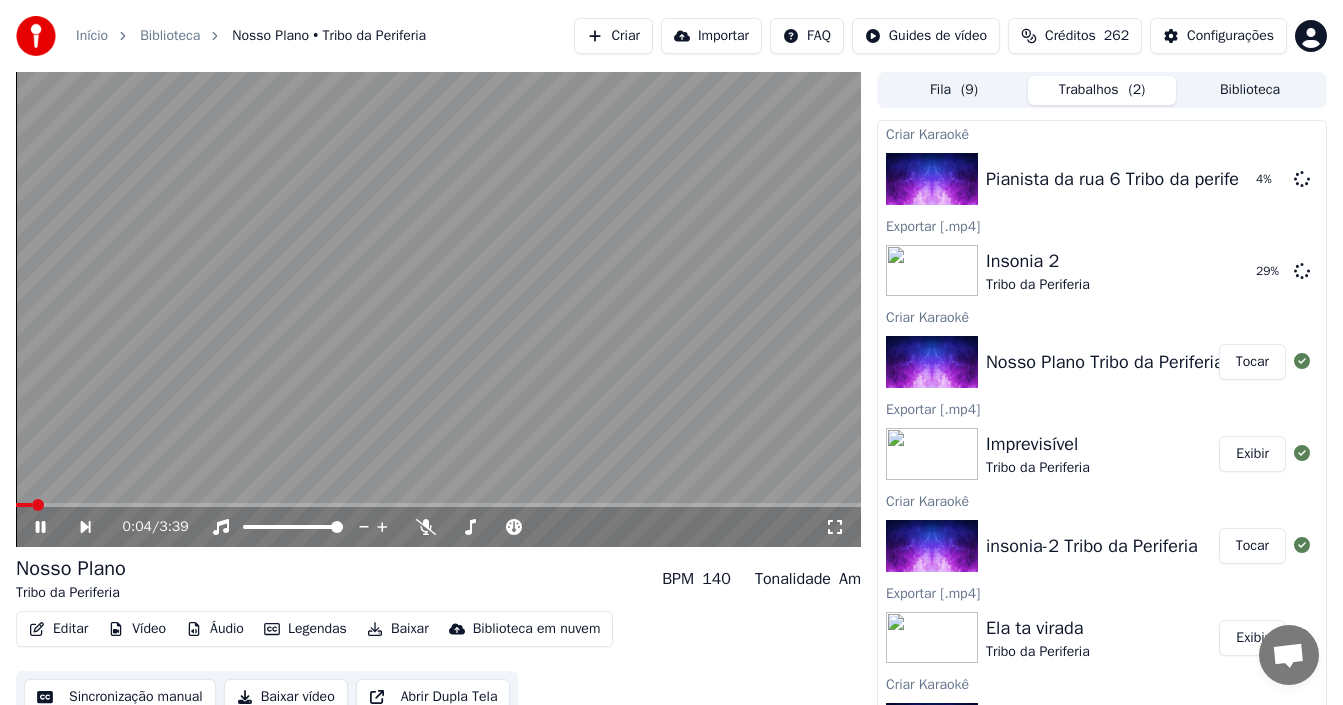 click 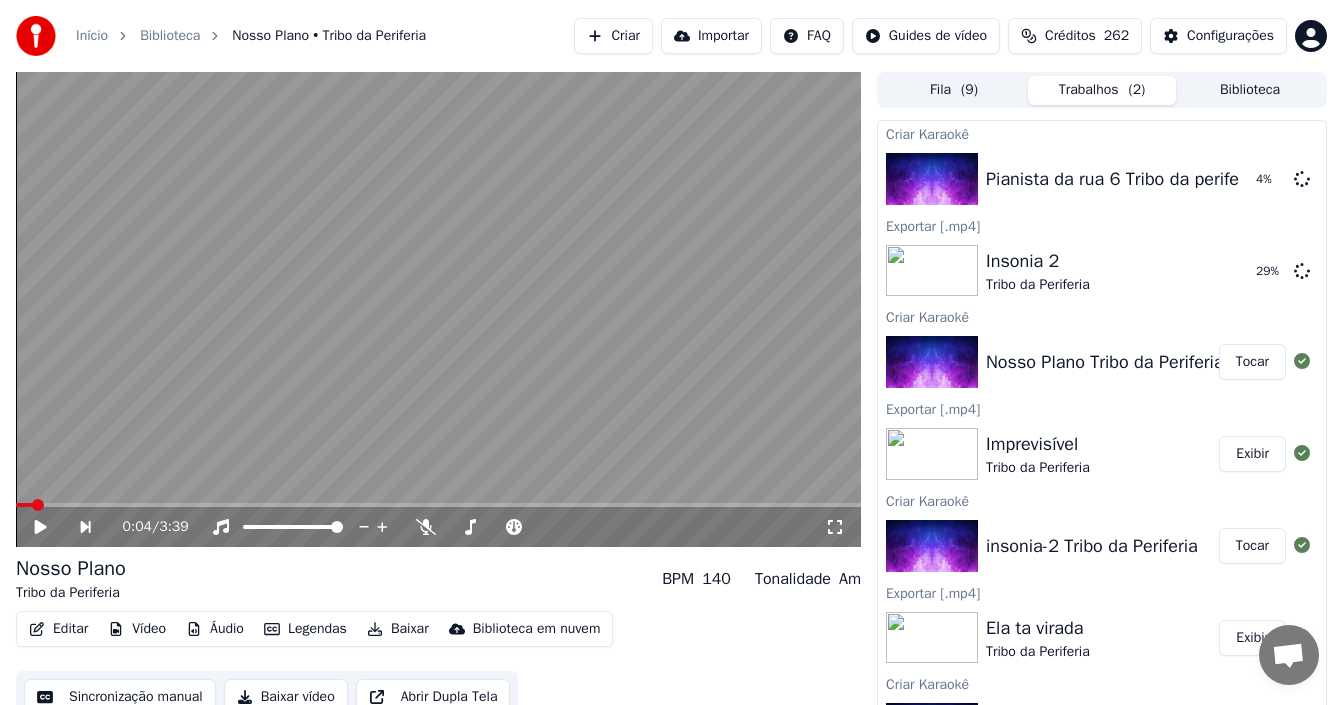 click on "Sincronização manual" at bounding box center (120, 697) 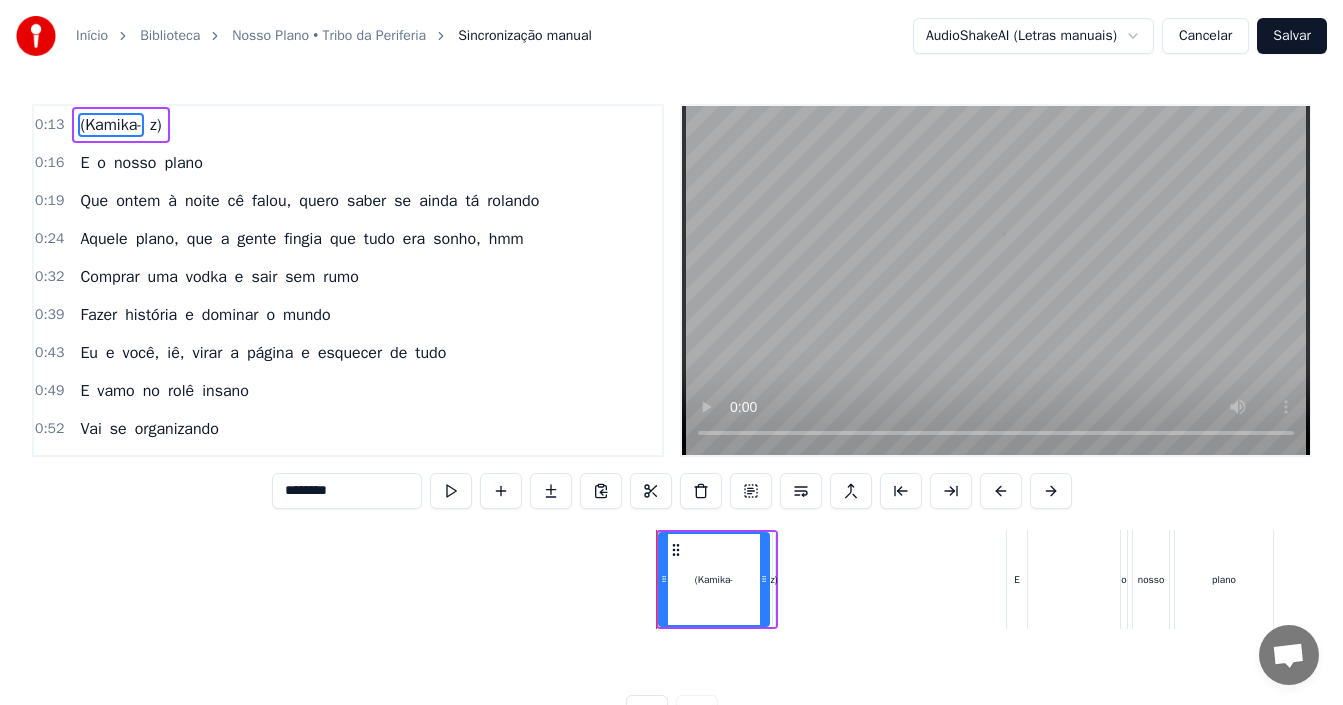 scroll, scrollTop: 0, scrollLeft: 1226, axis: horizontal 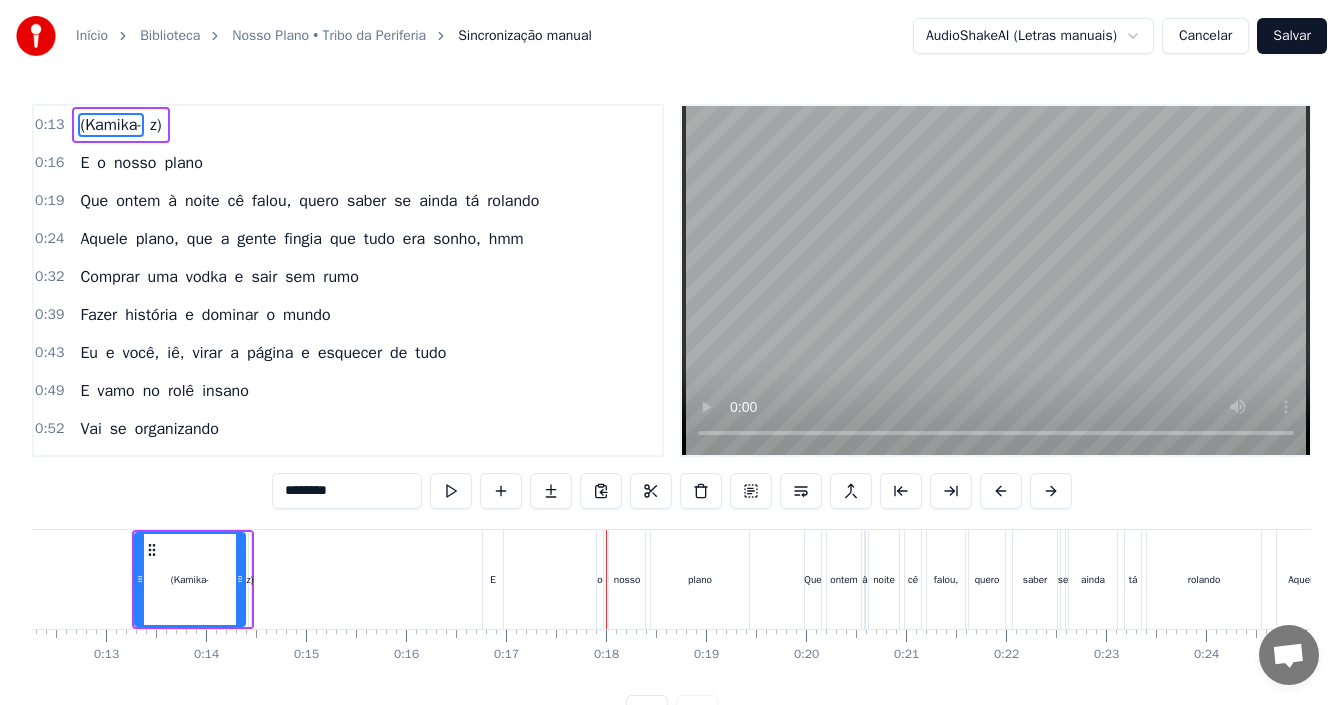 click at bounding box center (9782, 579) 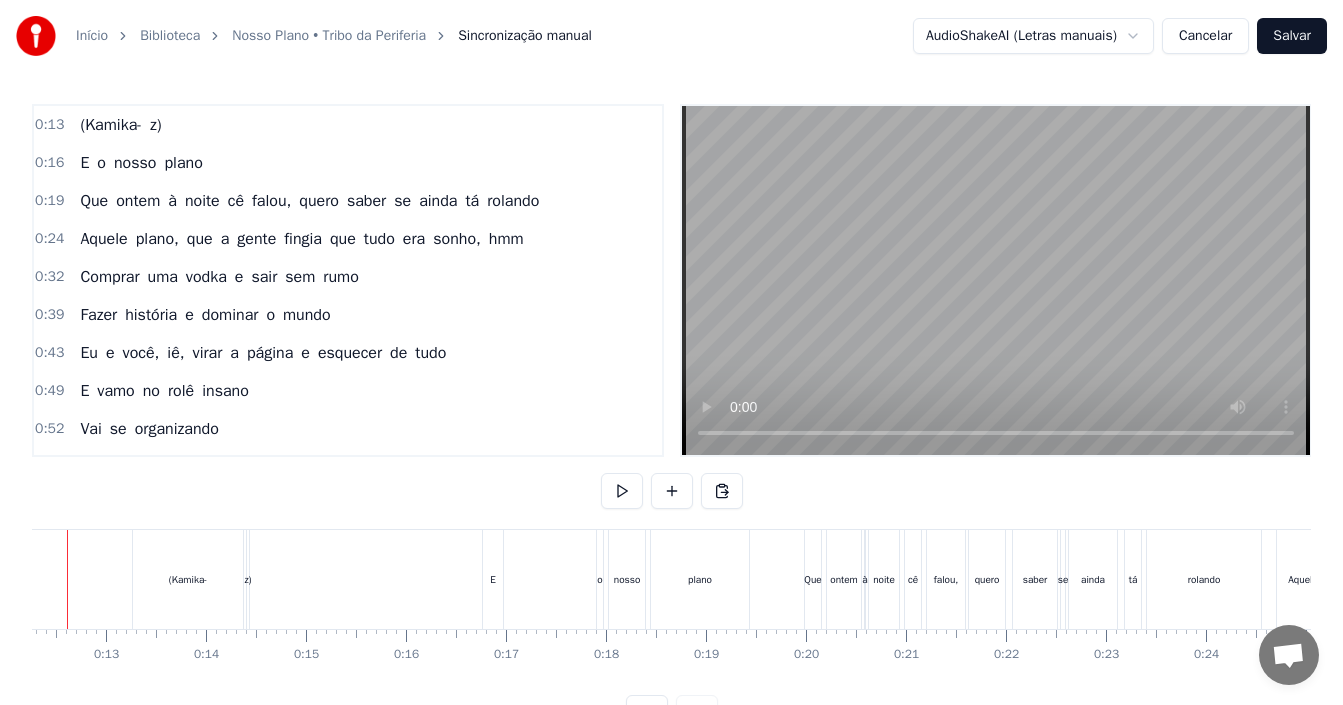 scroll, scrollTop: 0, scrollLeft: 1161, axis: horizontal 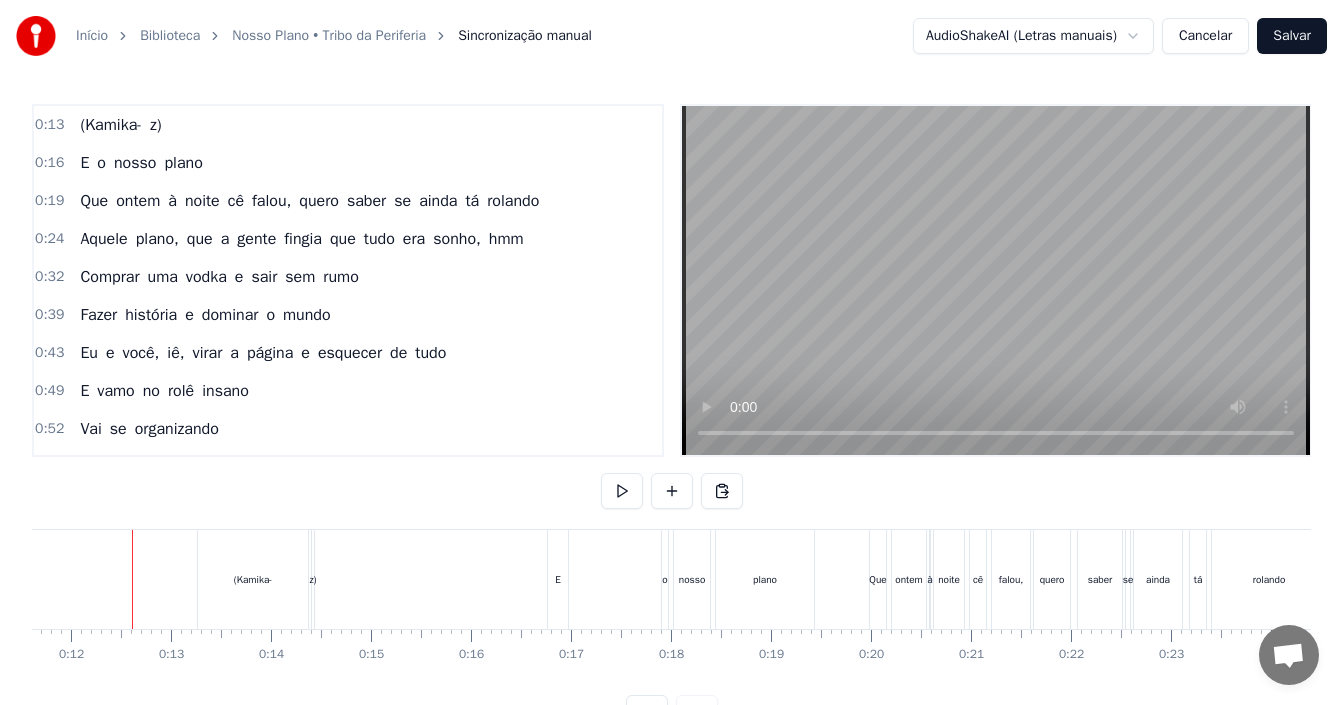 click at bounding box center (9847, 579) 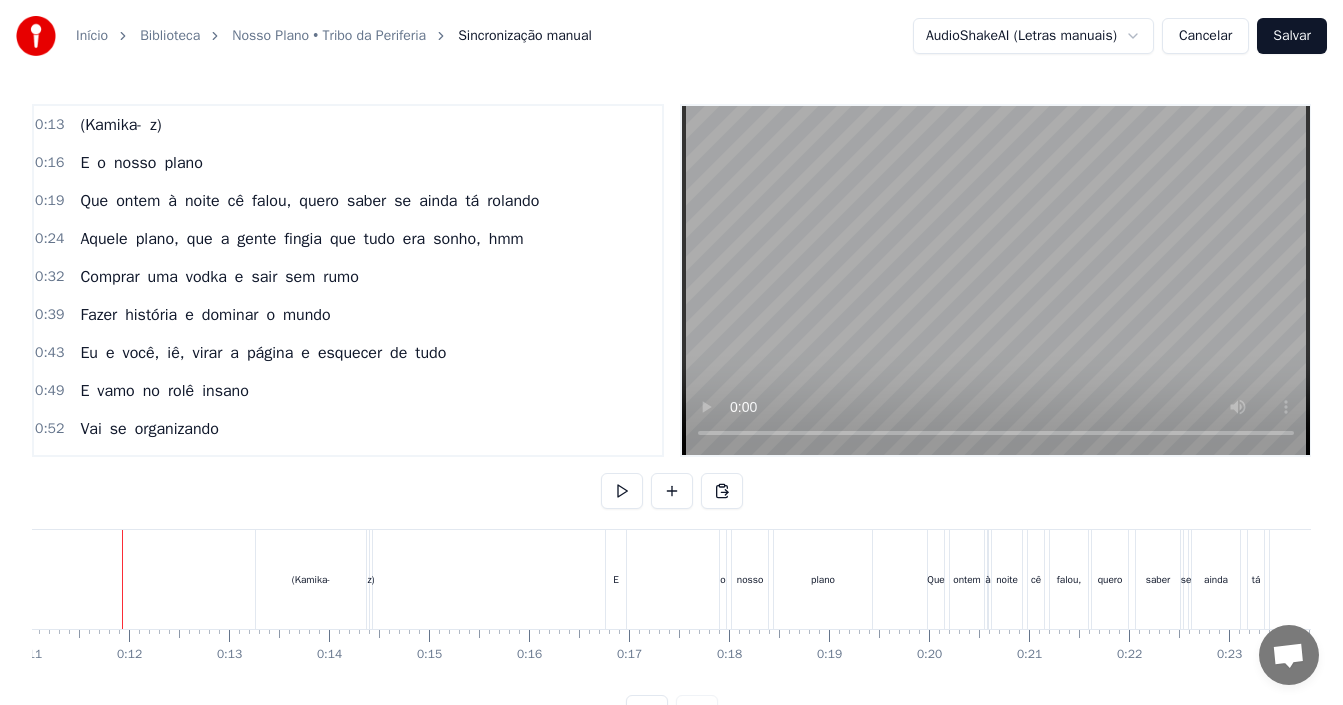 scroll, scrollTop: 0, scrollLeft: 1093, axis: horizontal 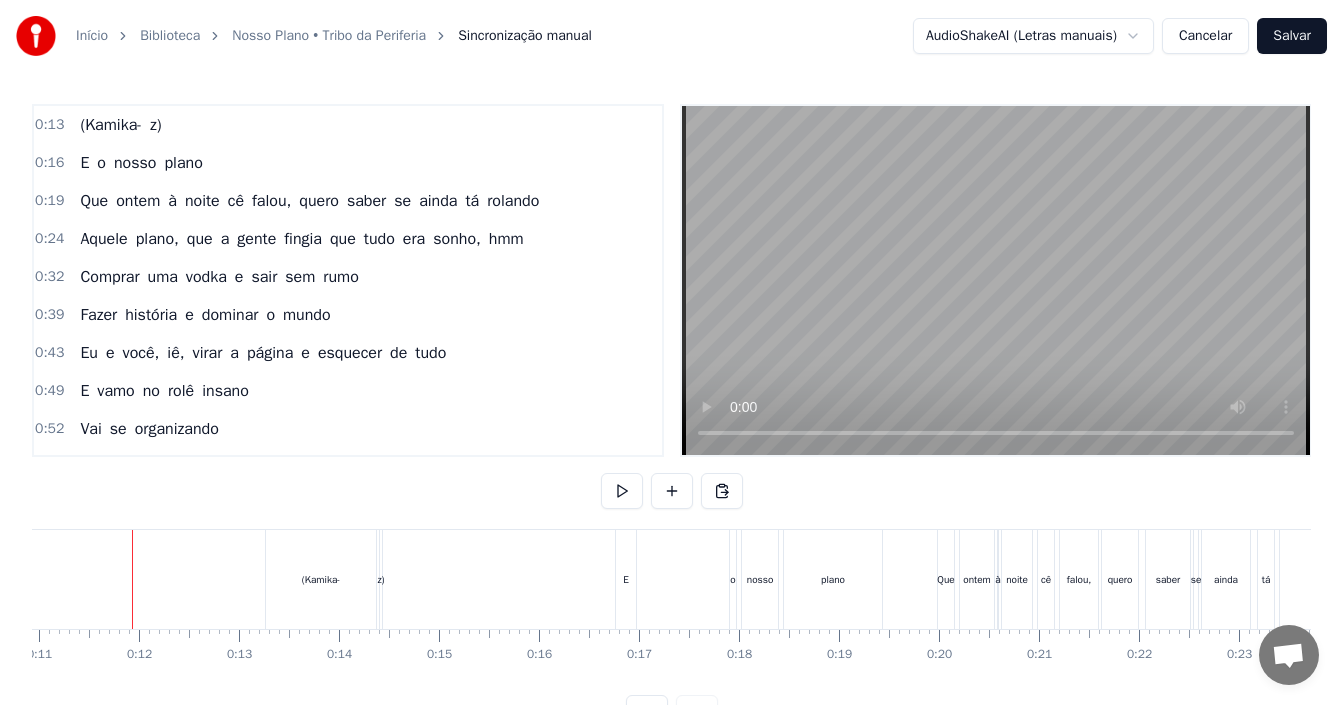 click at bounding box center [9915, 579] 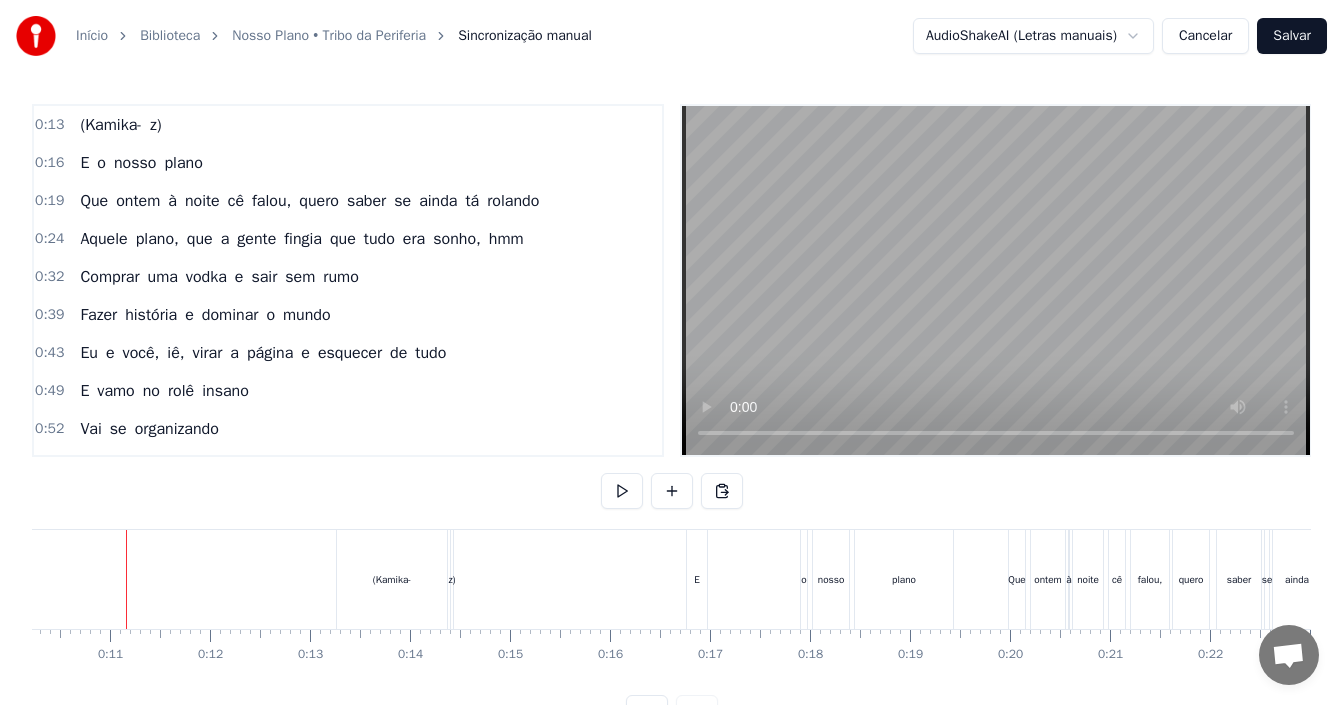 scroll, scrollTop: 0, scrollLeft: 1016, axis: horizontal 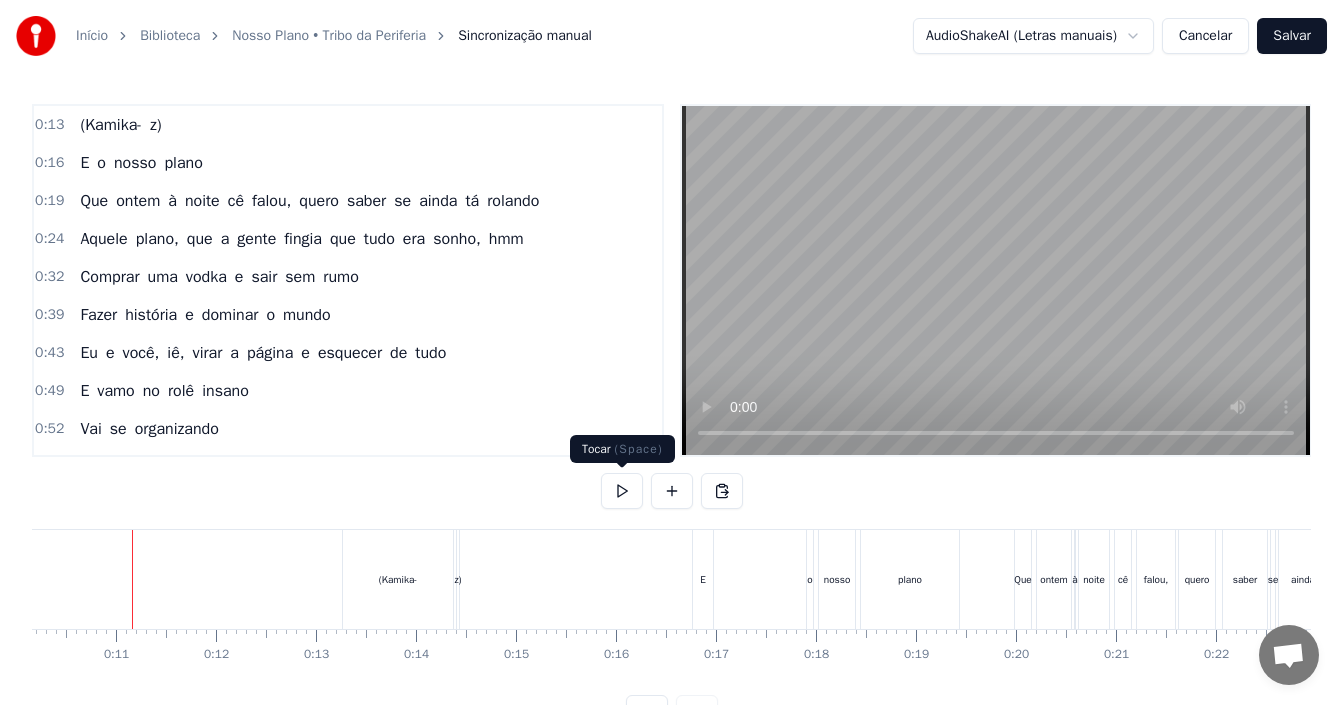 click at bounding box center (622, 491) 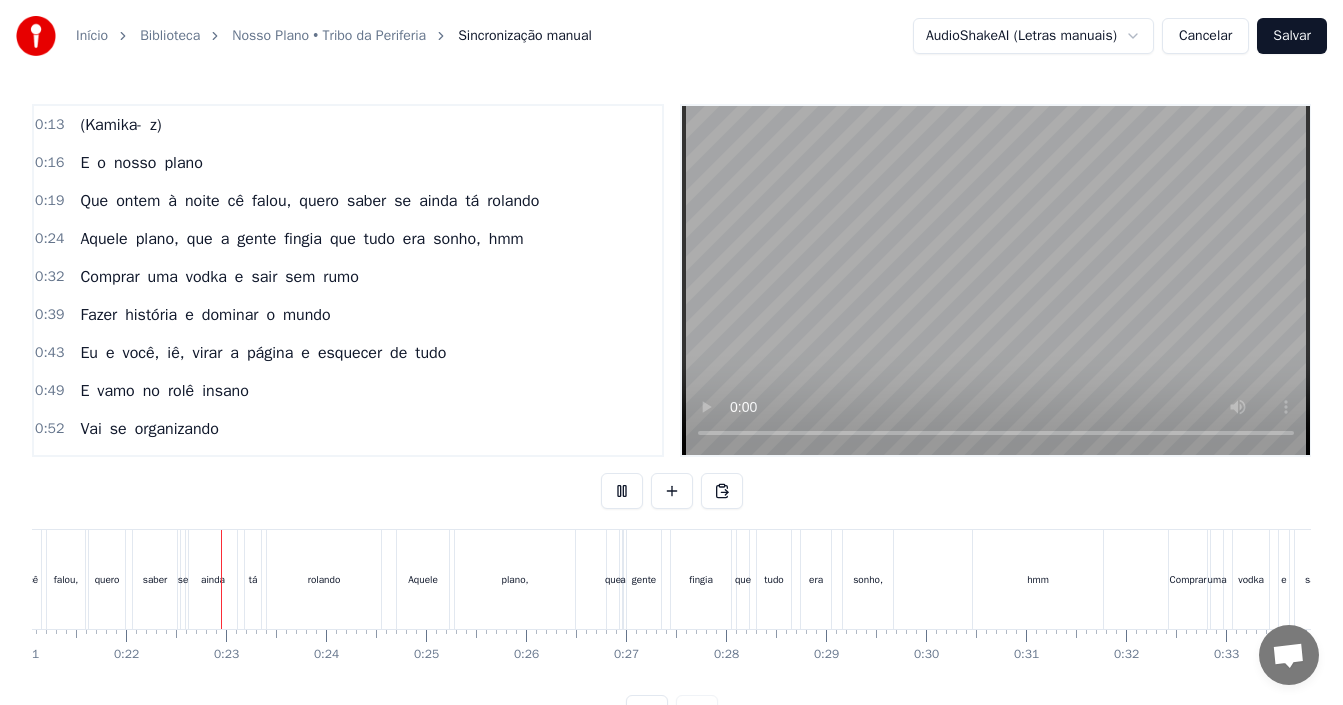 scroll, scrollTop: 0, scrollLeft: 2115, axis: horizontal 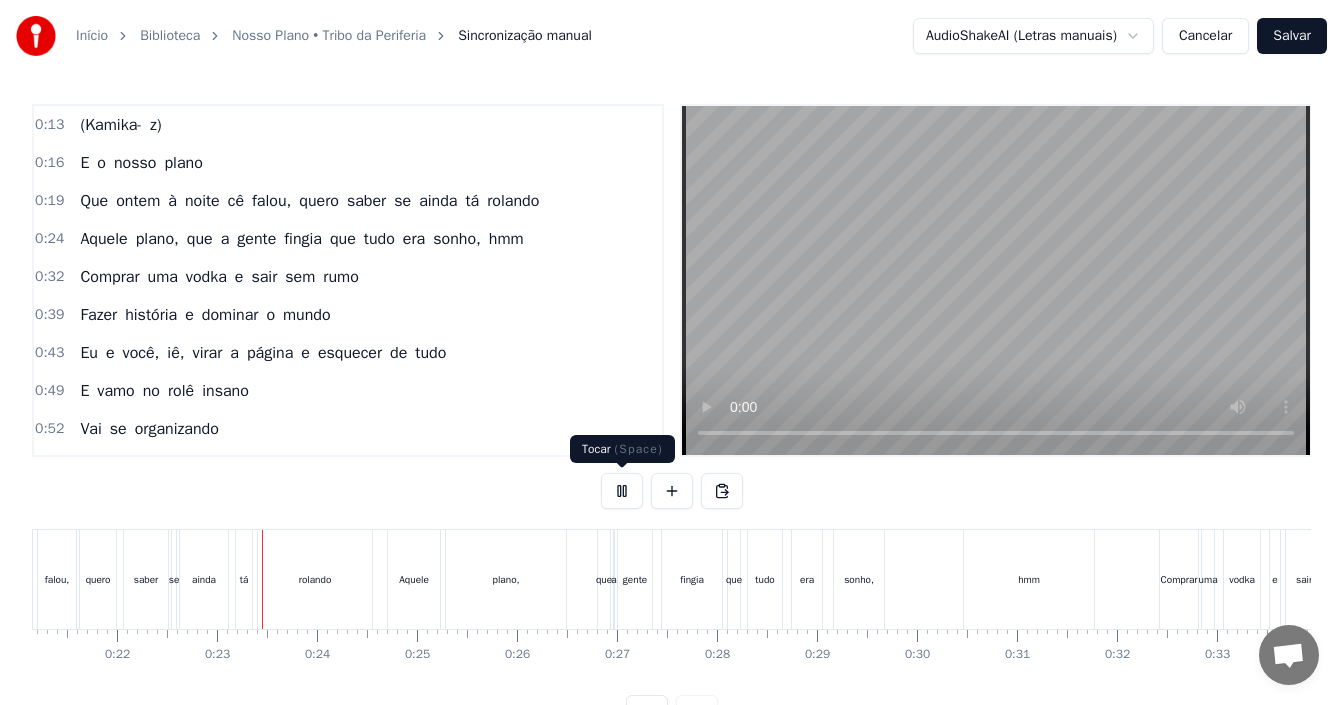 click at bounding box center (622, 491) 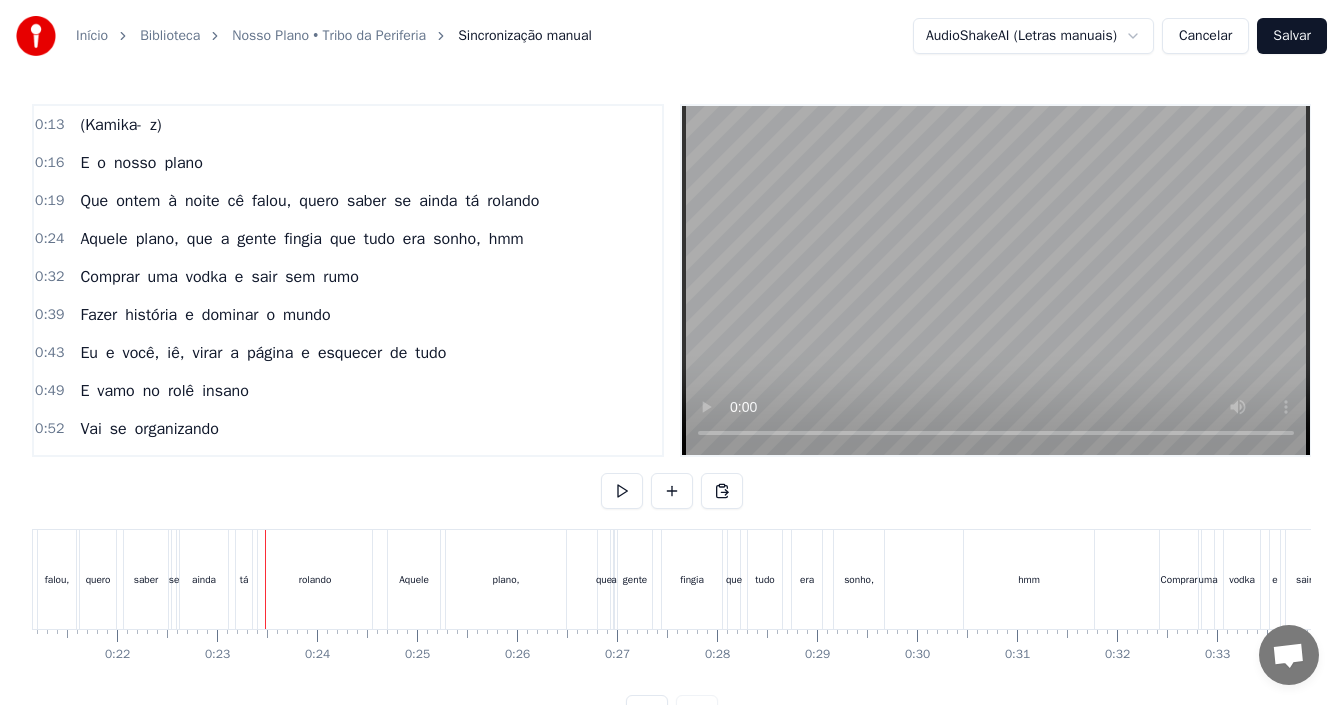 click on "0:13 (Kamika- z) 0:16 E o nosso plano 0:19 Que ontem à noite cê falou, quero saber se ainda tá rolando 0:24 Aquele plano, que a gente fingia que tudo era sonho, hmm 0:32 Comprar uma vodka e sair sem rumo 0:39 Fazer história e dominar o mundo 0:43 Eu e você, iê, virar a página e esquecer de tudo 0:49 E vamo no rolê insano 0:52 Vai se organizando 0:54 Que se não der certo, partiu, segundo plano 0:57 A gente compra um banco 0:59 Sai legalizando 1:00 E se não der certo? 1:03 A gente foge pra Miami 1:06 Muda de nome 1:07 Compra um Mustang, parte pra outro rolê 1:10 Ou então vamos no mirante ali 1:13 Nós dois e a blunt 1:14 Que o importante vai acontecer 1:17 De qualquer jeito, é eu e você 1:22 Difícil mesmo vai ser explicar pra alguém 1:27 Que ficaremos bem 1:31 O plano começa ao amanhecer 1:34 Todos verão que a gente tá feliz 1:37 Logo eles vão tentar nos deter 1:41 Cê me protege, eu mato por você 1:44 Depois de conhecer o litoral 1:48 E viver do jeito que a gente quis 1:51 Ela é meu 1:55" at bounding box center (671, 417) 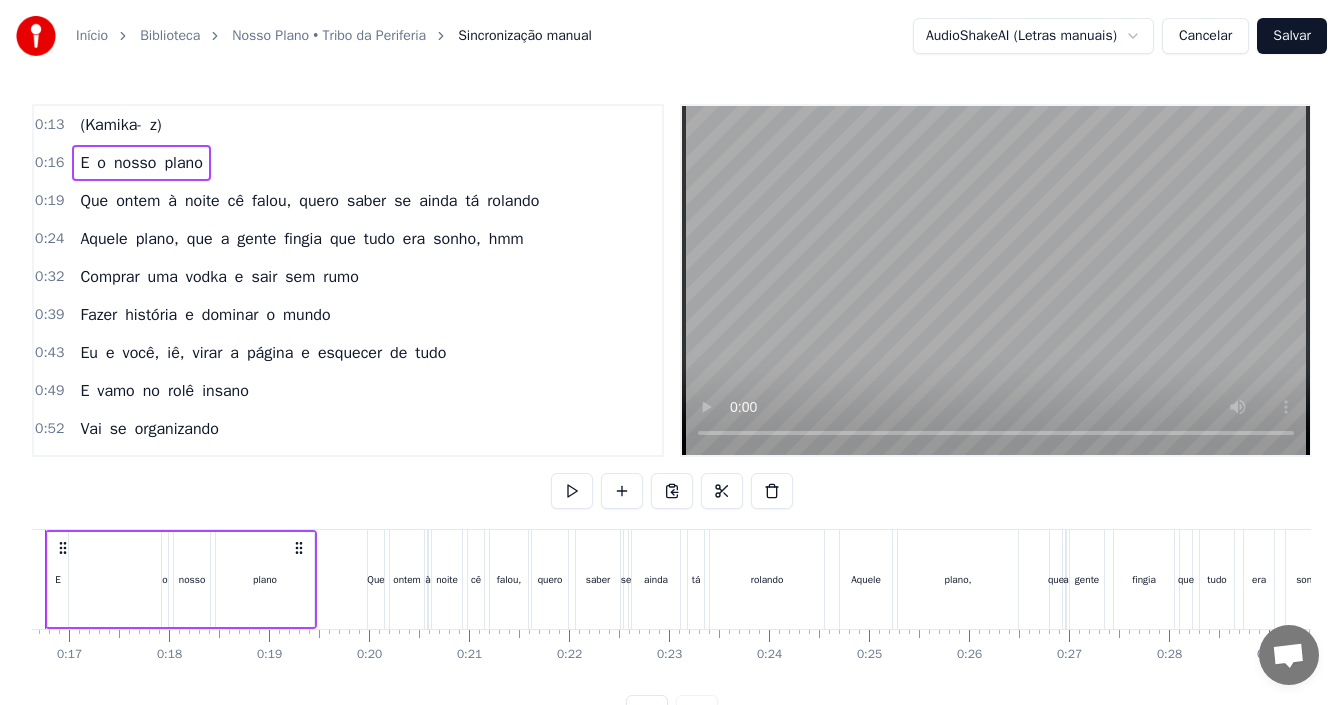 scroll, scrollTop: 0, scrollLeft: 1576, axis: horizontal 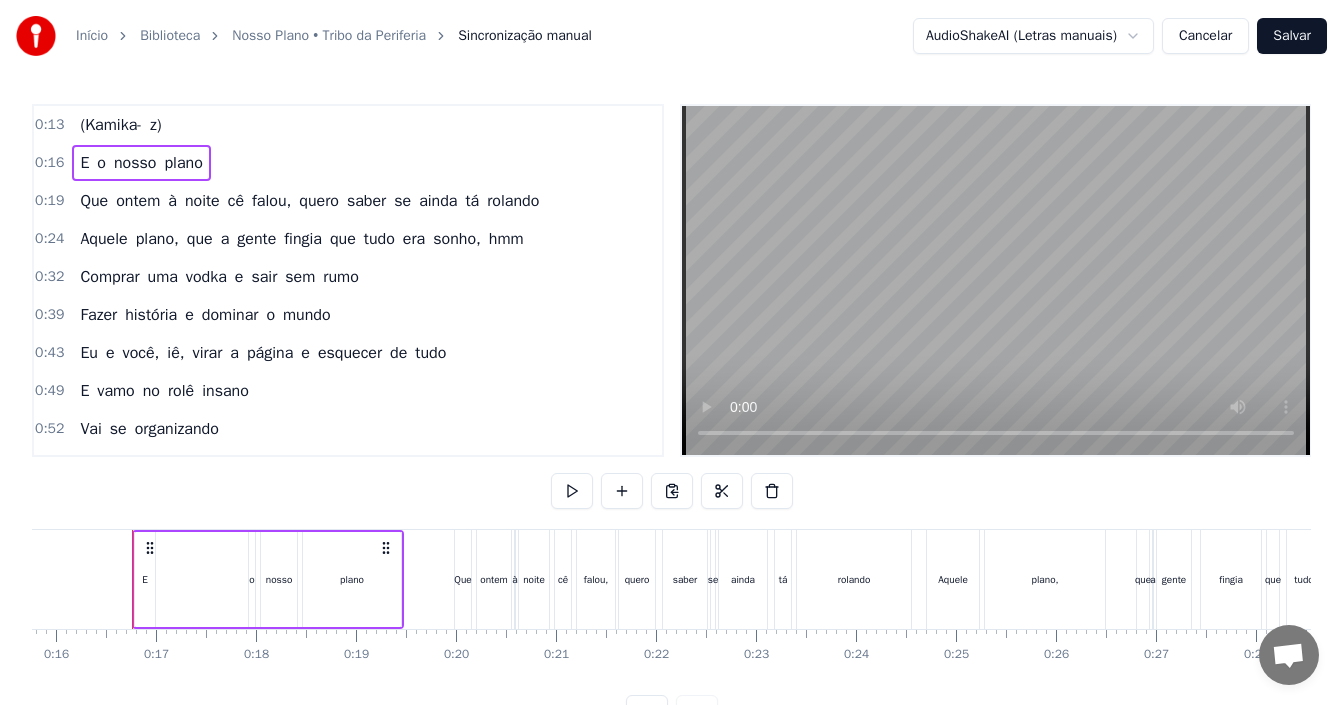 click on "E" at bounding box center [145, 579] 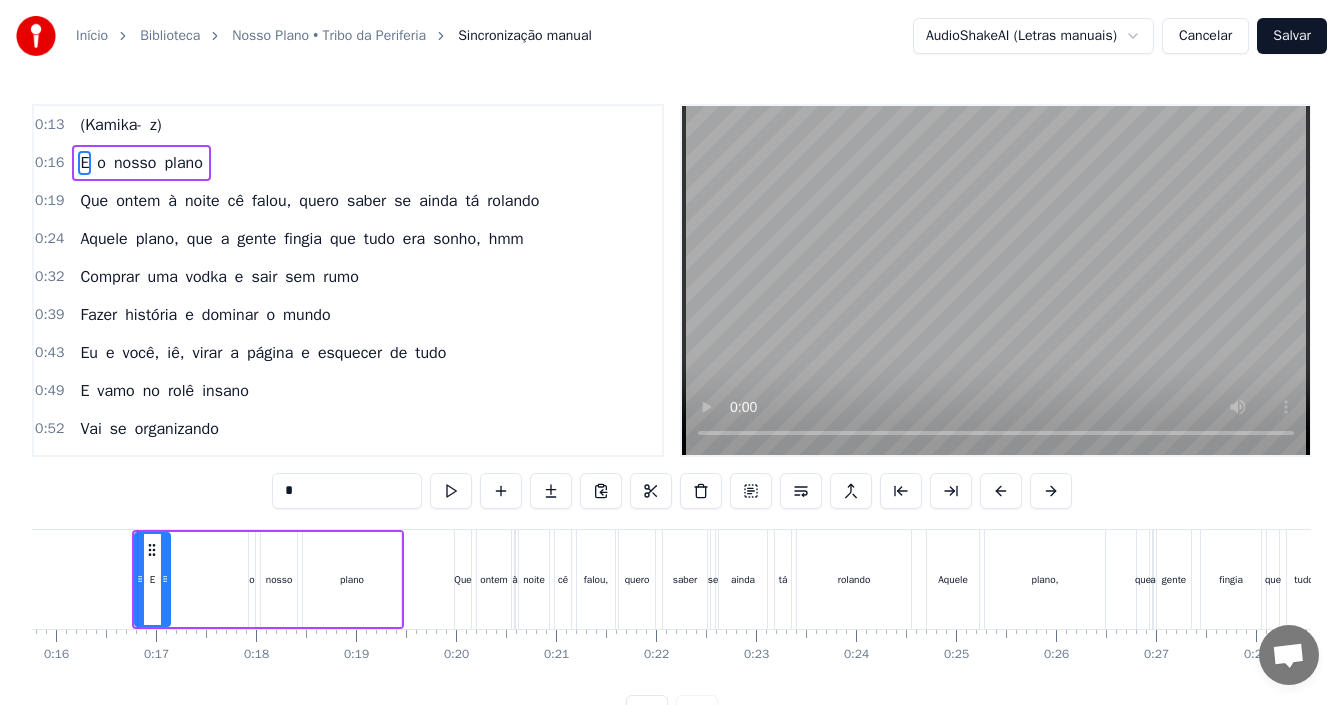 drag, startPoint x: 150, startPoint y: 540, endPoint x: 165, endPoint y: 540, distance: 15 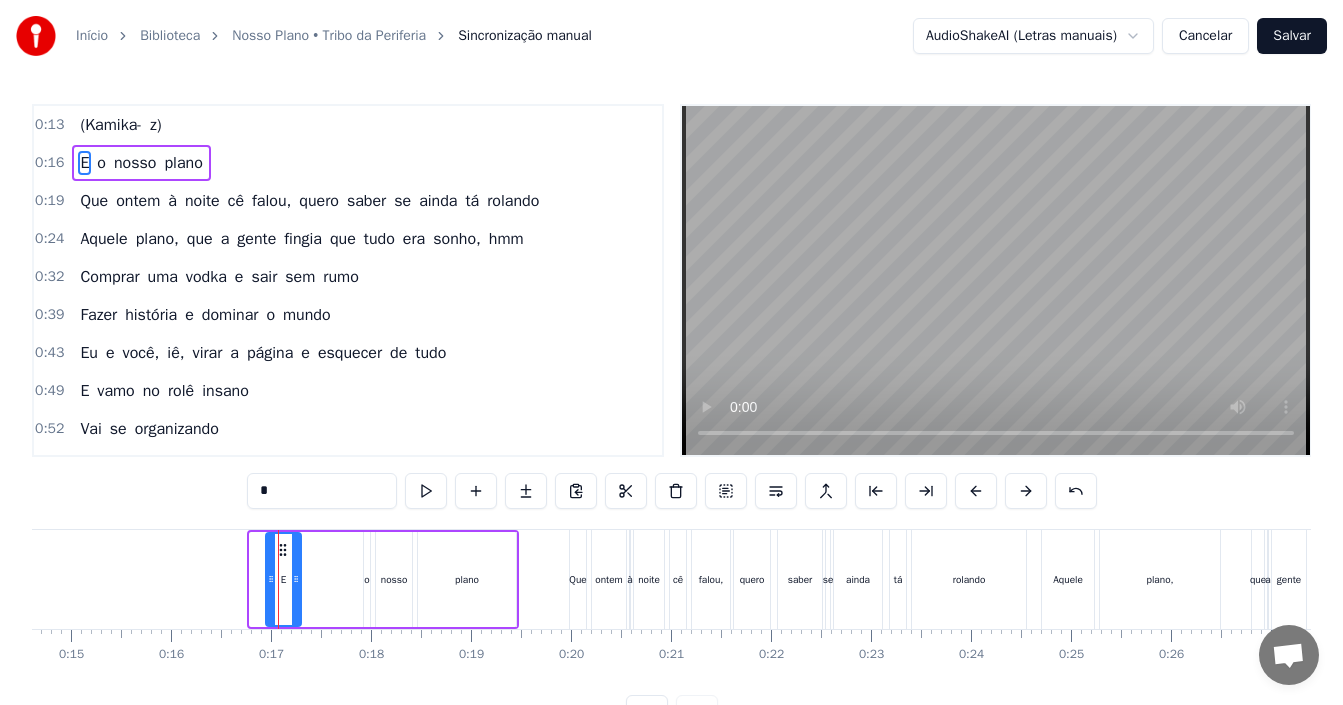 scroll, scrollTop: 0, scrollLeft: 1459, axis: horizontal 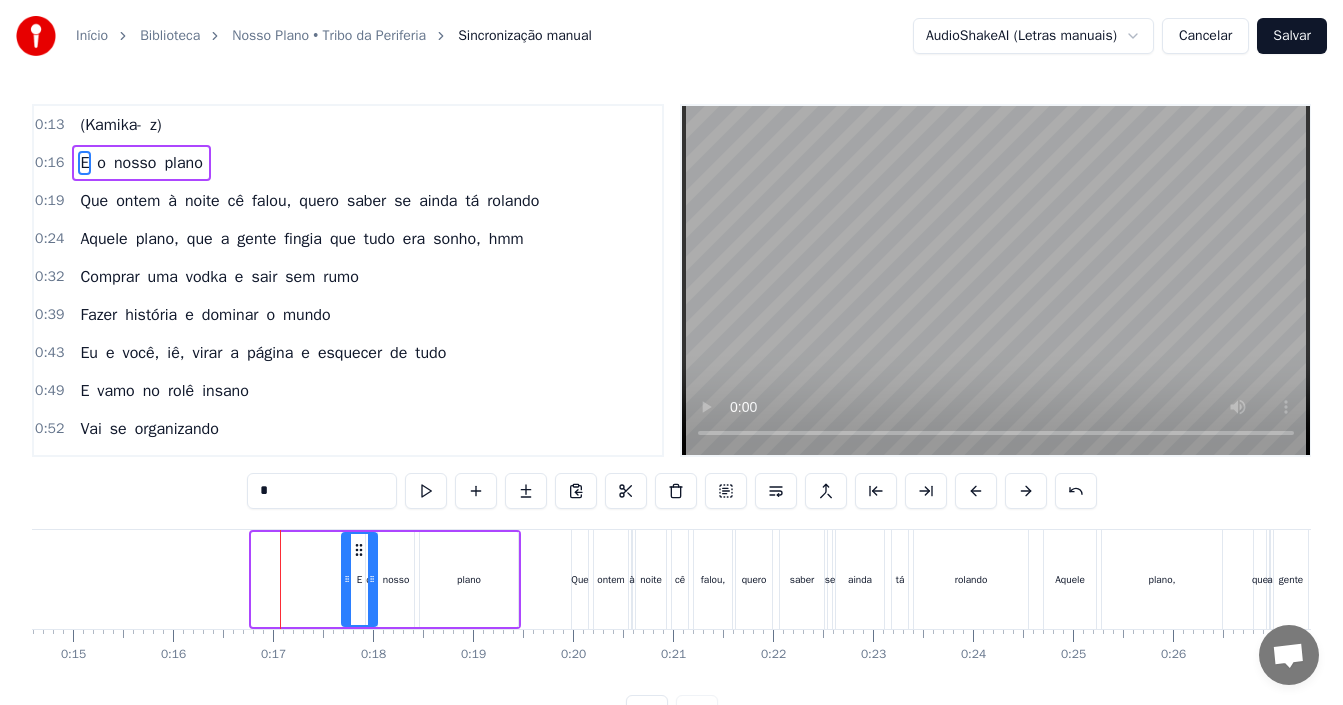 drag, startPoint x: 152, startPoint y: 548, endPoint x: 359, endPoint y: 572, distance: 208.38666 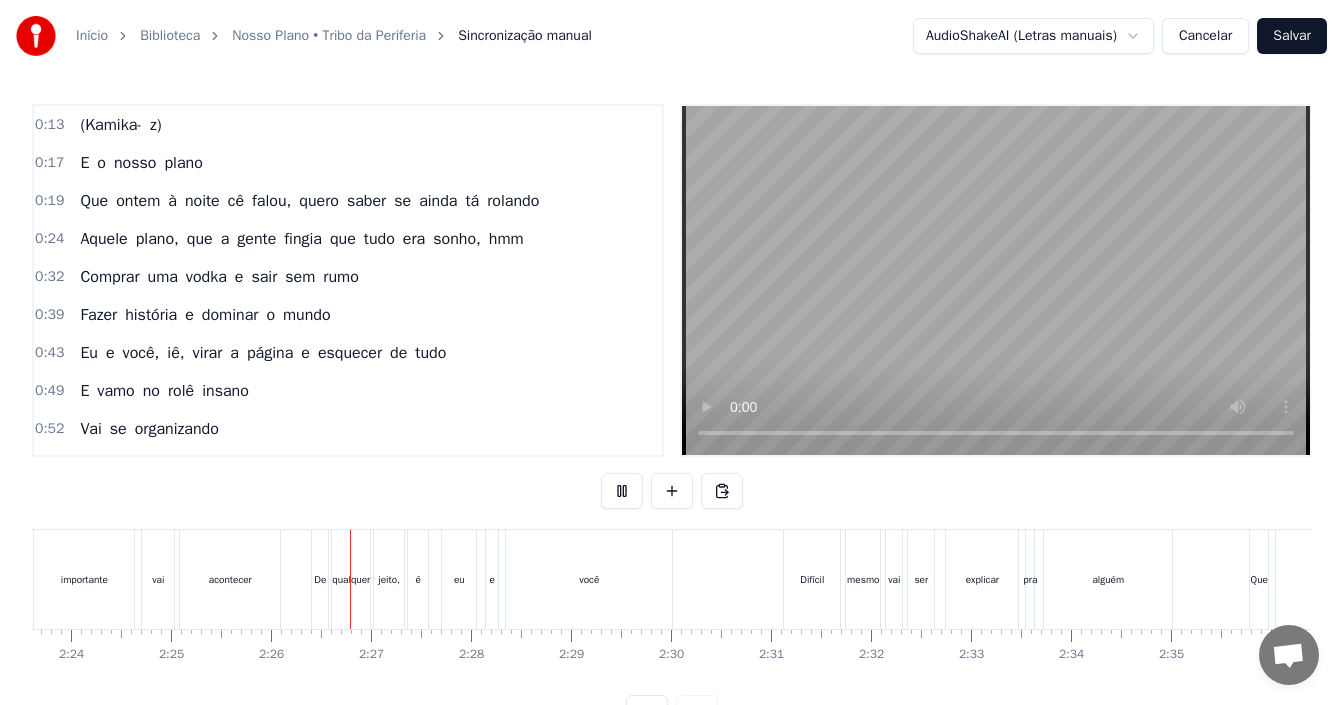 scroll, scrollTop: 0, scrollLeft: 14532, axis: horizontal 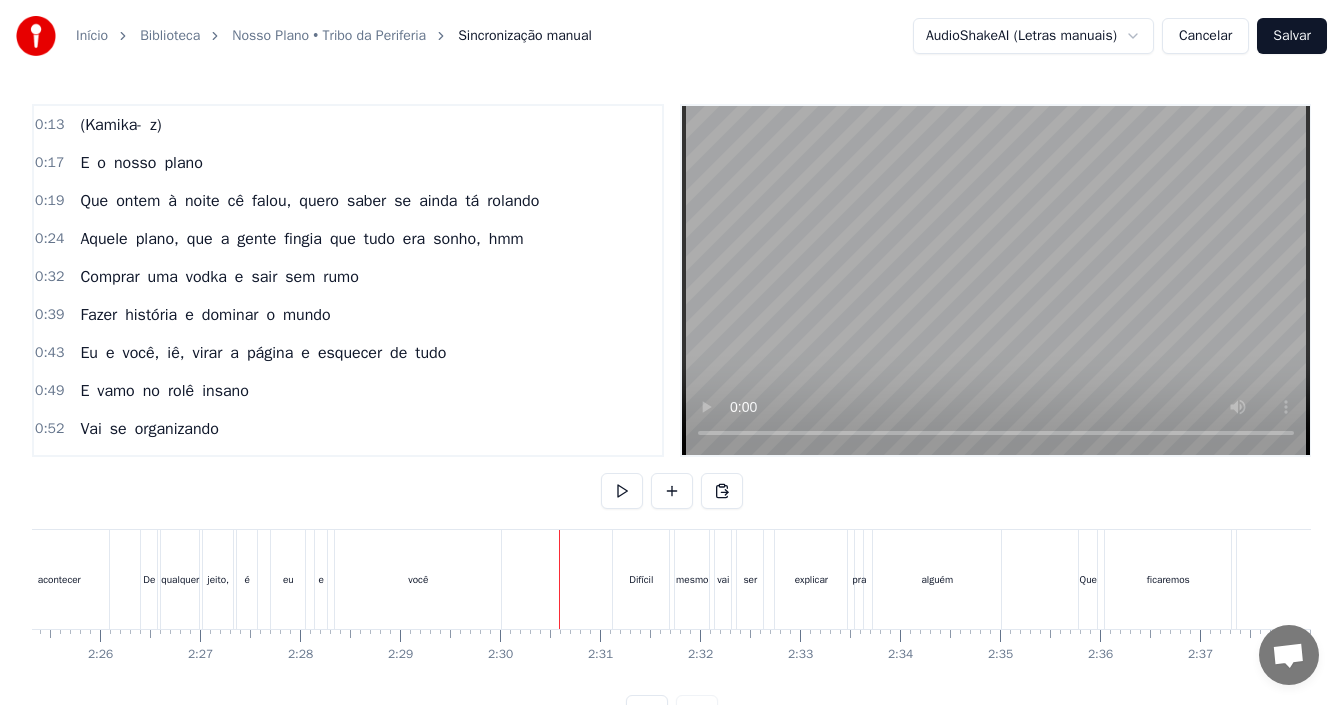 click on "Difícil" at bounding box center (641, 579) 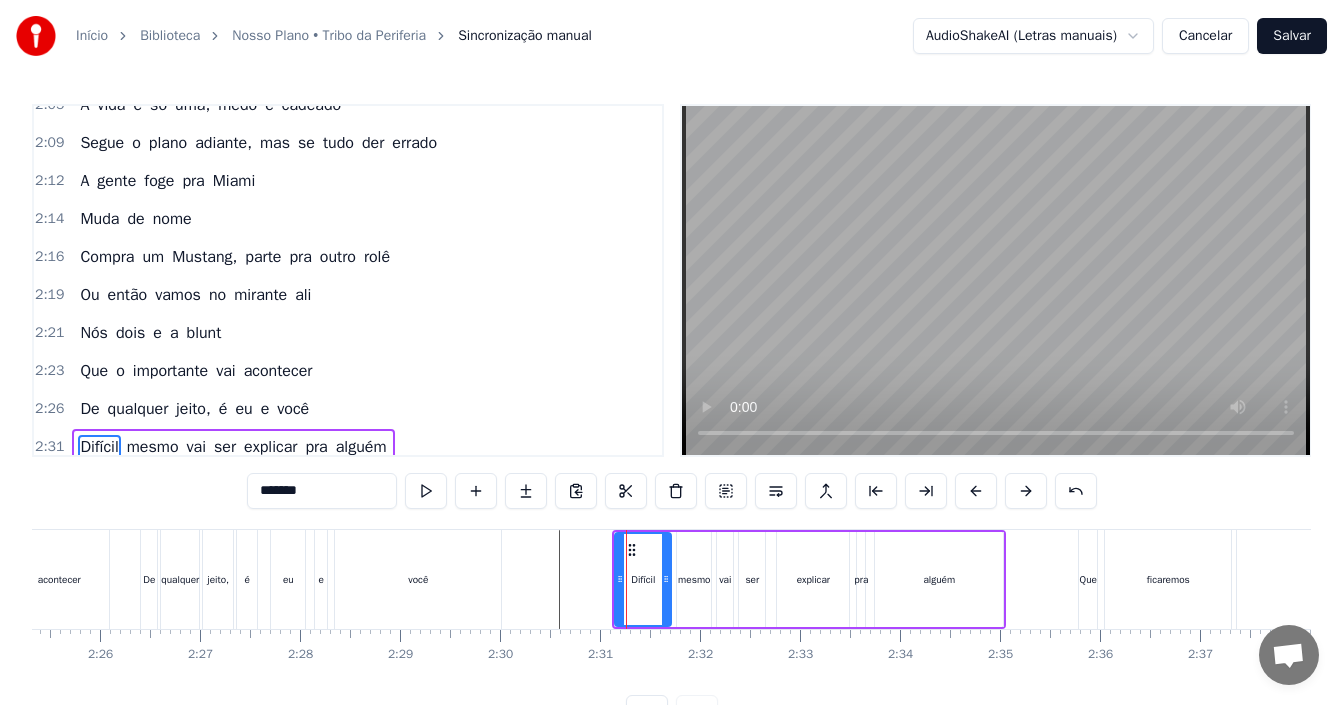 scroll, scrollTop: 1440, scrollLeft: 0, axis: vertical 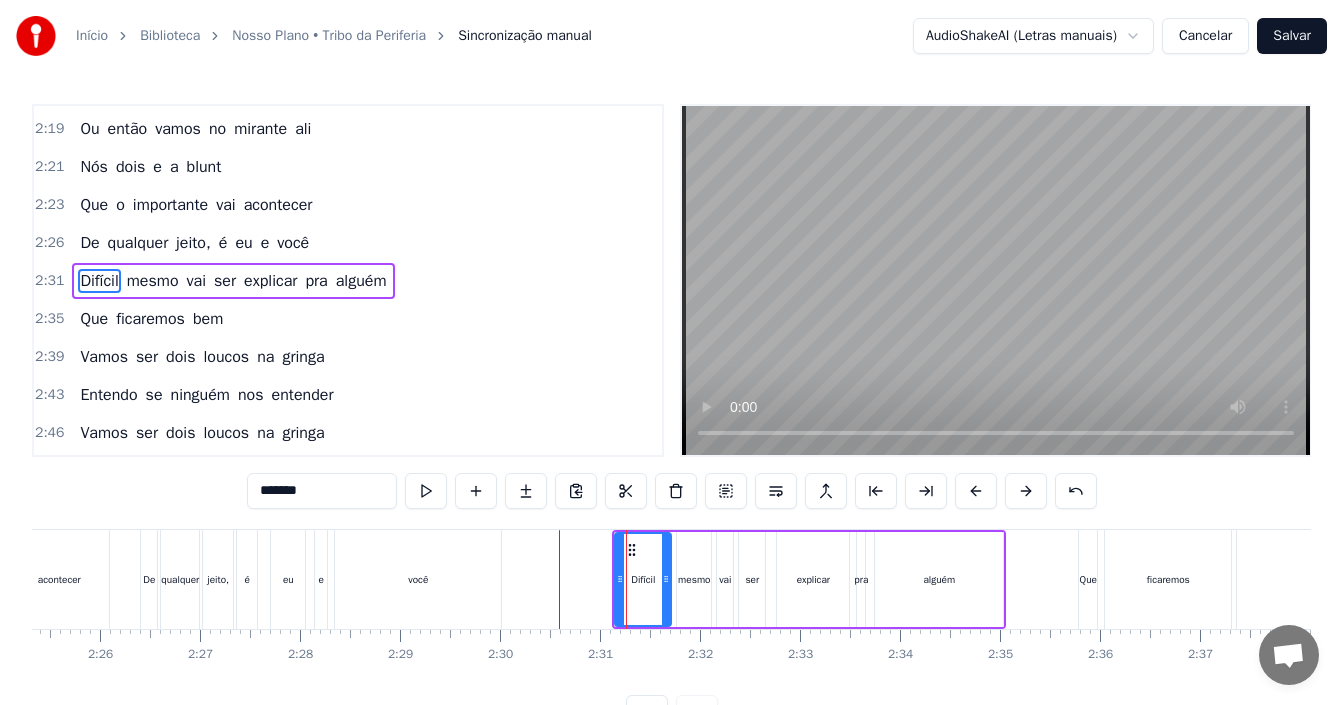 click on "2:31 Difícil mesmo vai ser explicar pra alguém" at bounding box center (348, 281) 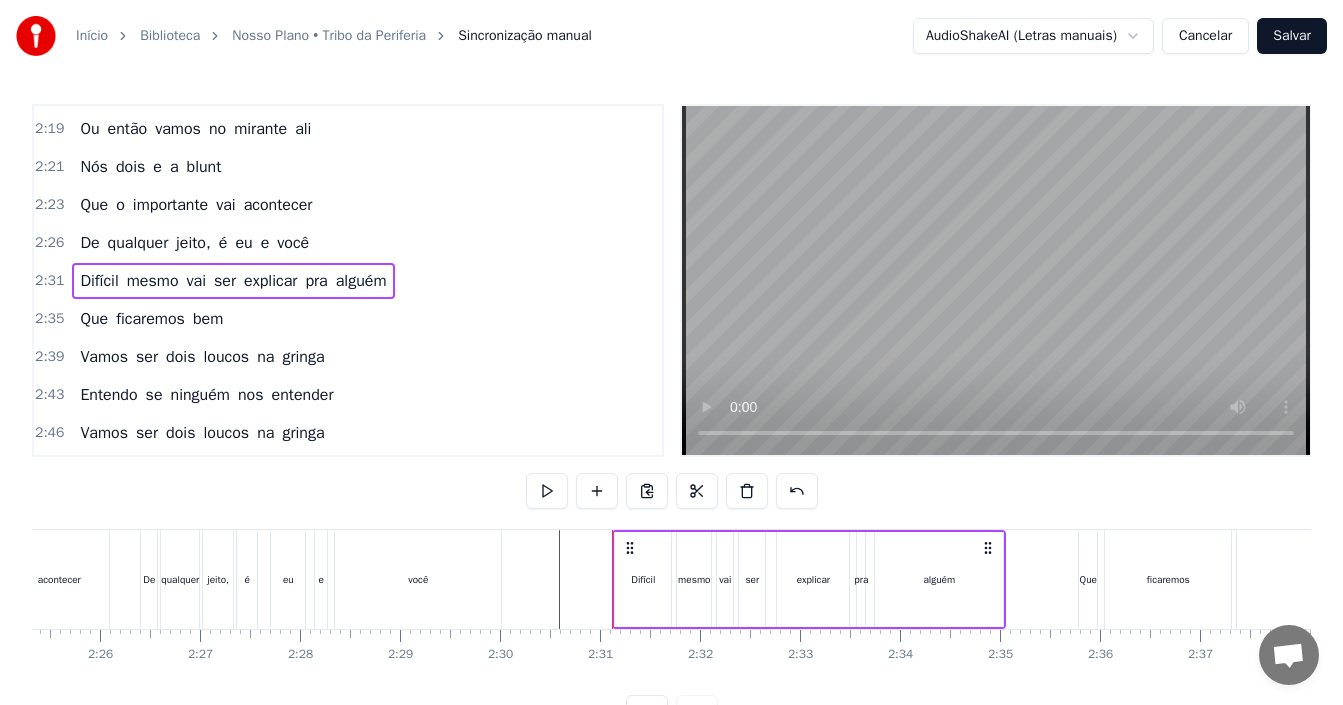 click on "2:31 Difícil mesmo vai ser explicar pra alguém" at bounding box center [348, 281] 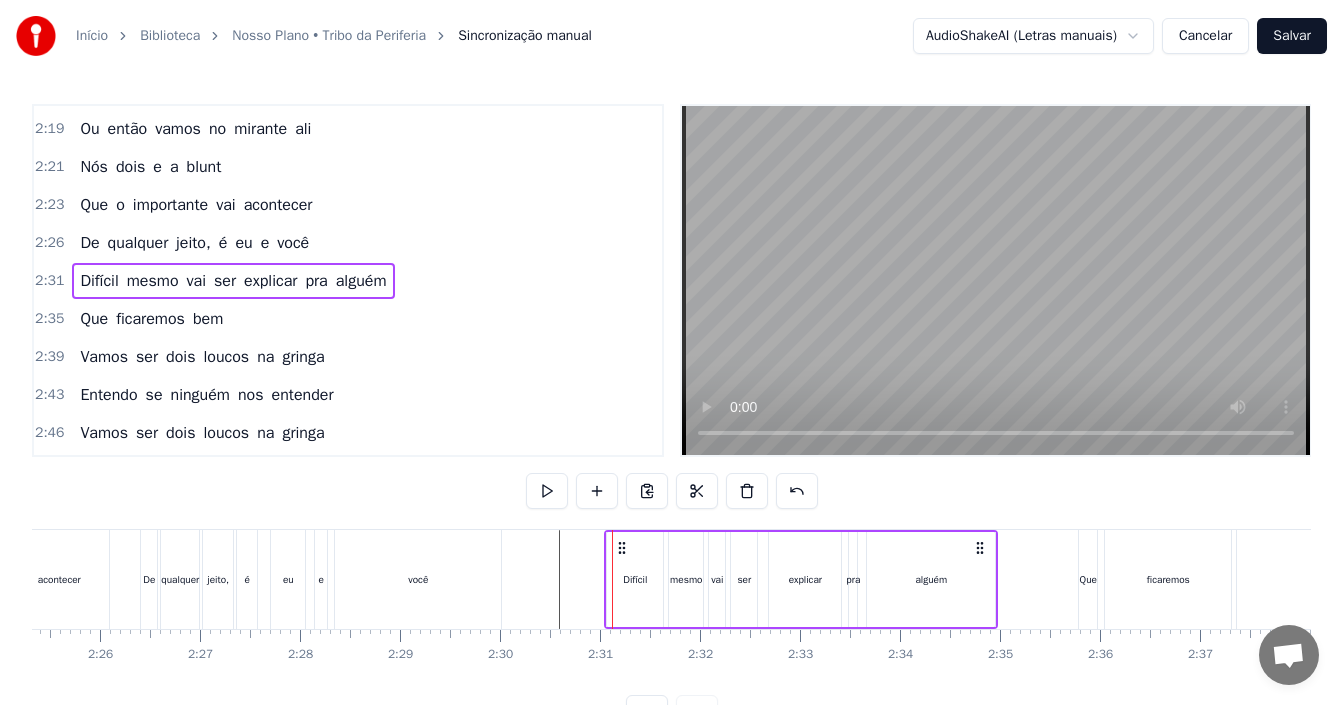 click 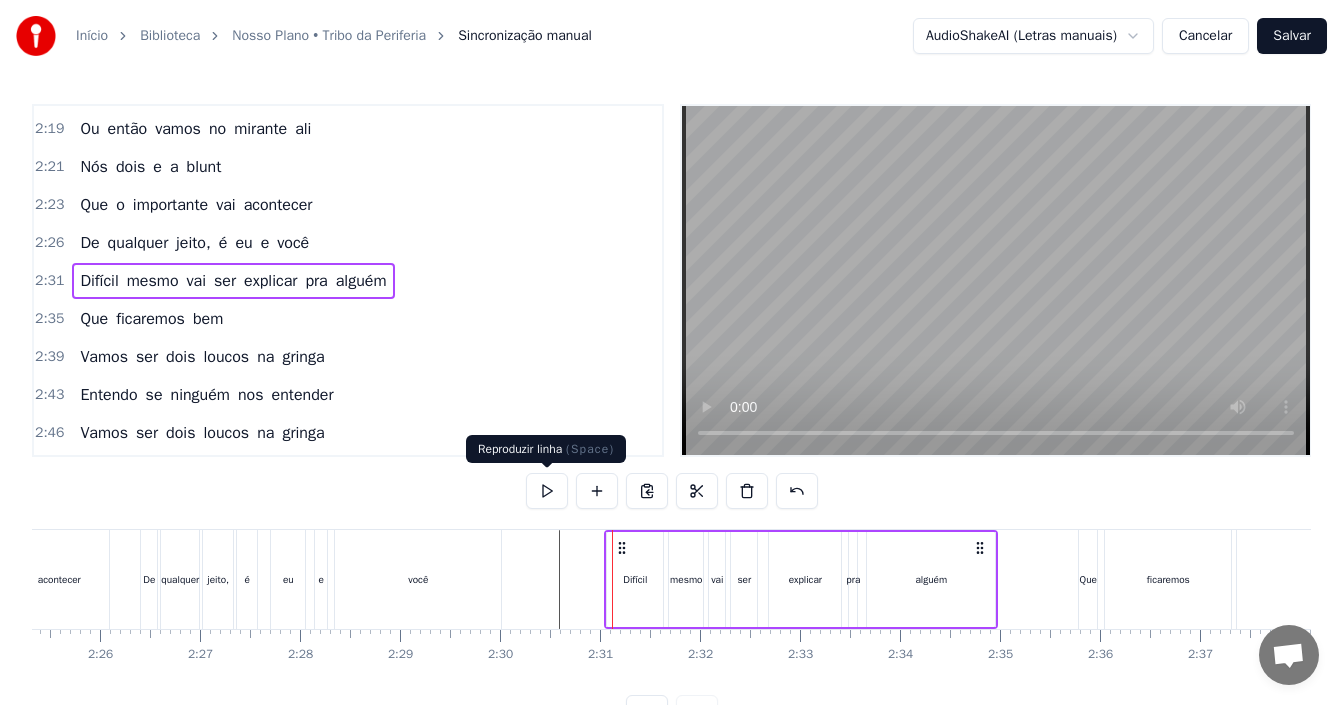 click at bounding box center (547, 491) 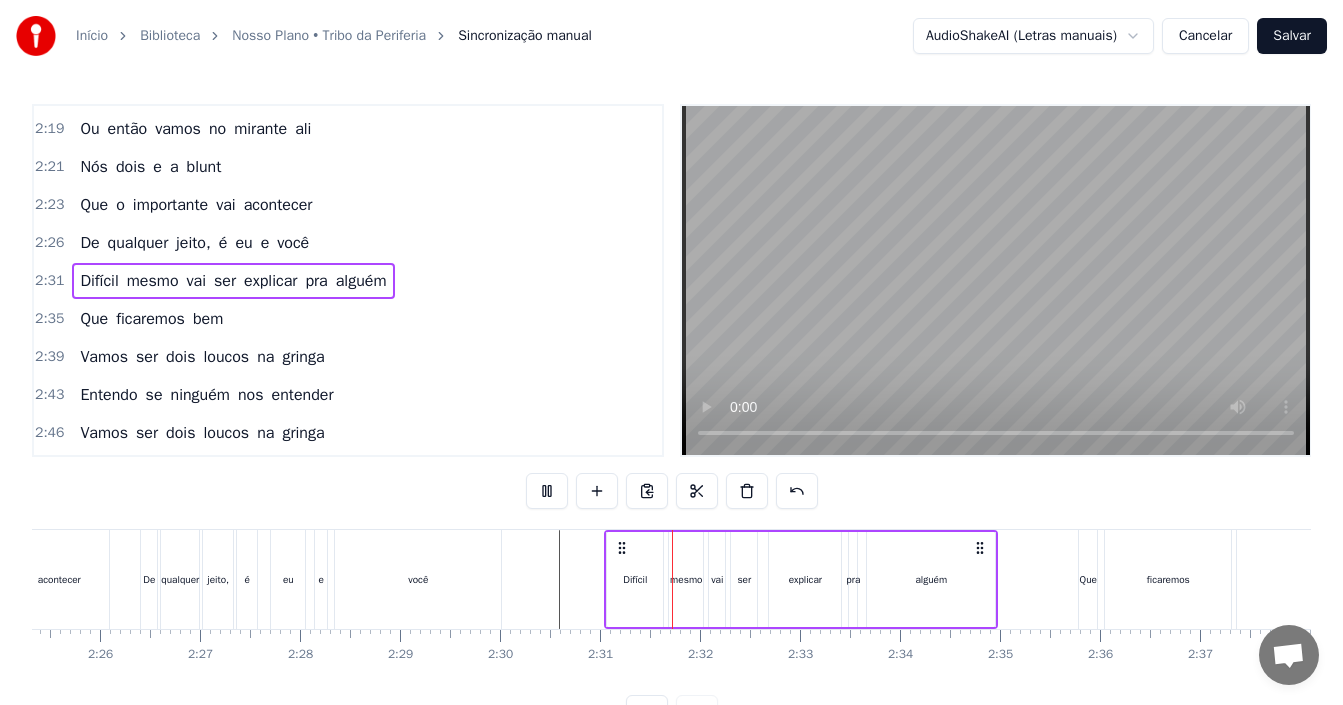 click at bounding box center [547, 491] 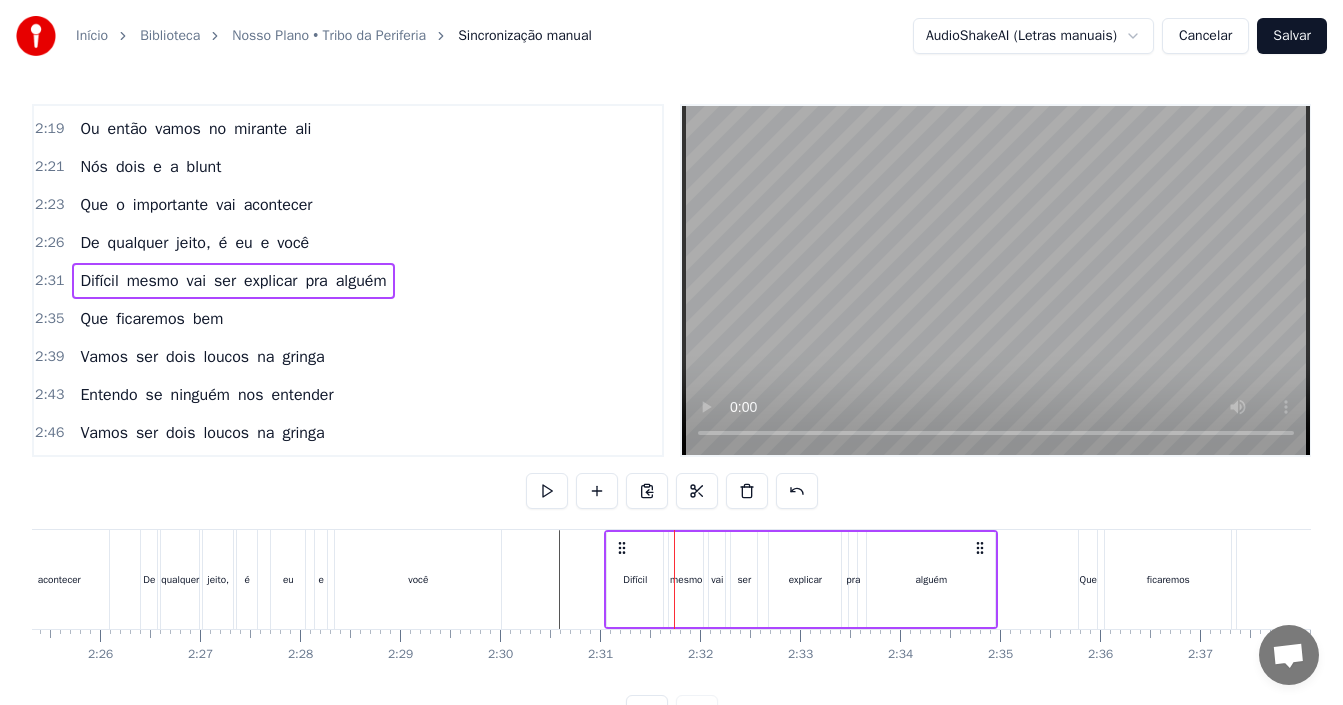 click at bounding box center (547, 491) 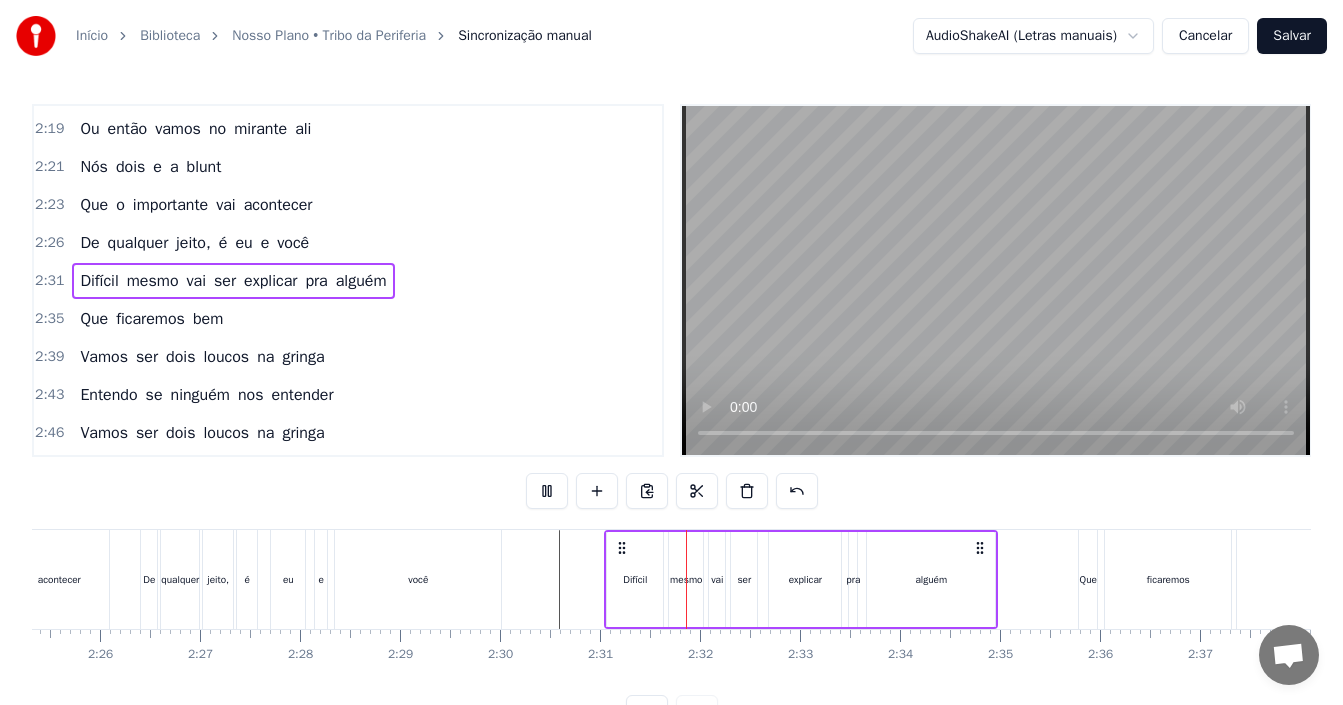 click at bounding box center [547, 491] 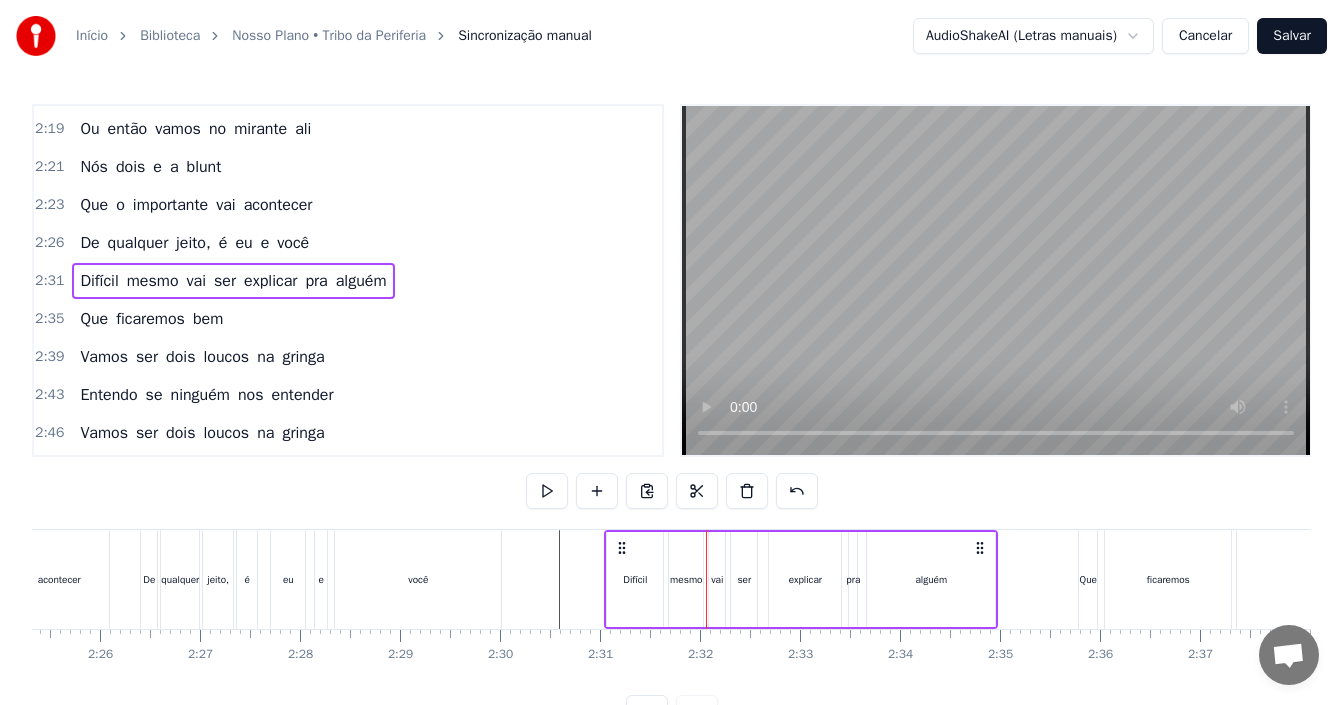 click at bounding box center [547, 491] 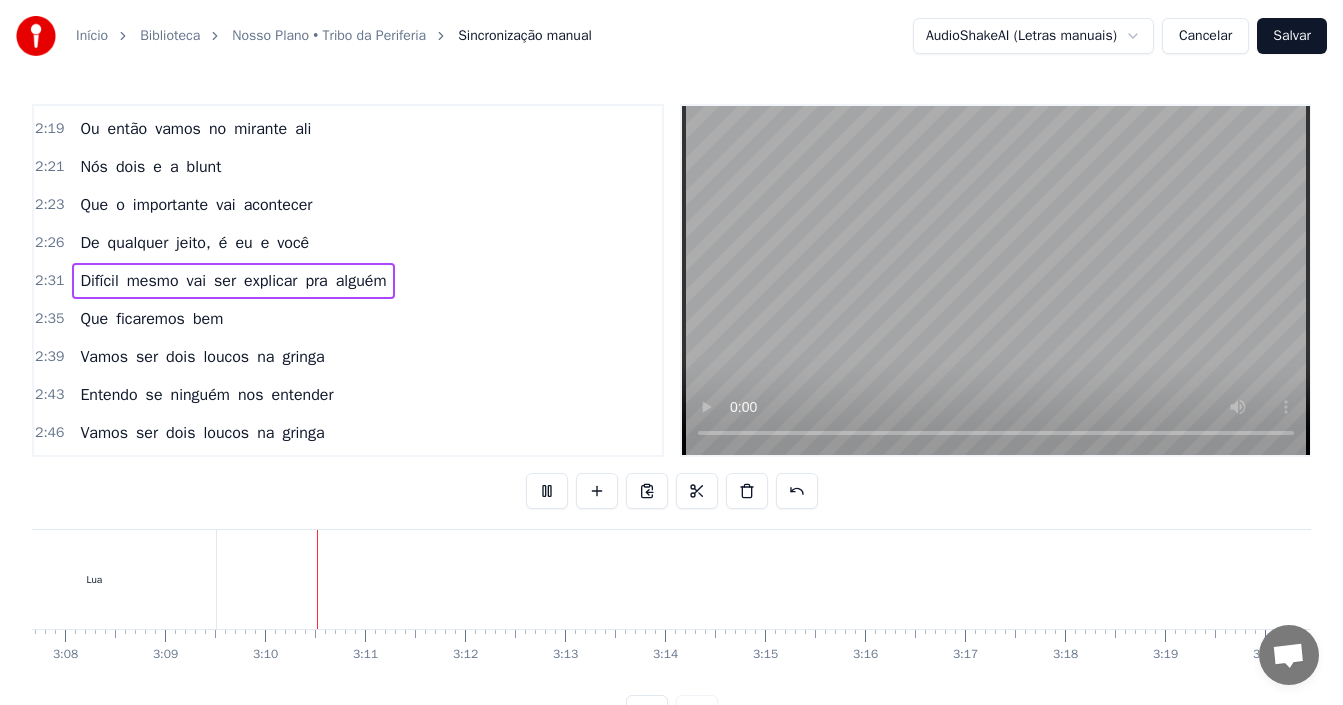 scroll, scrollTop: 0, scrollLeft: 18901, axis: horizontal 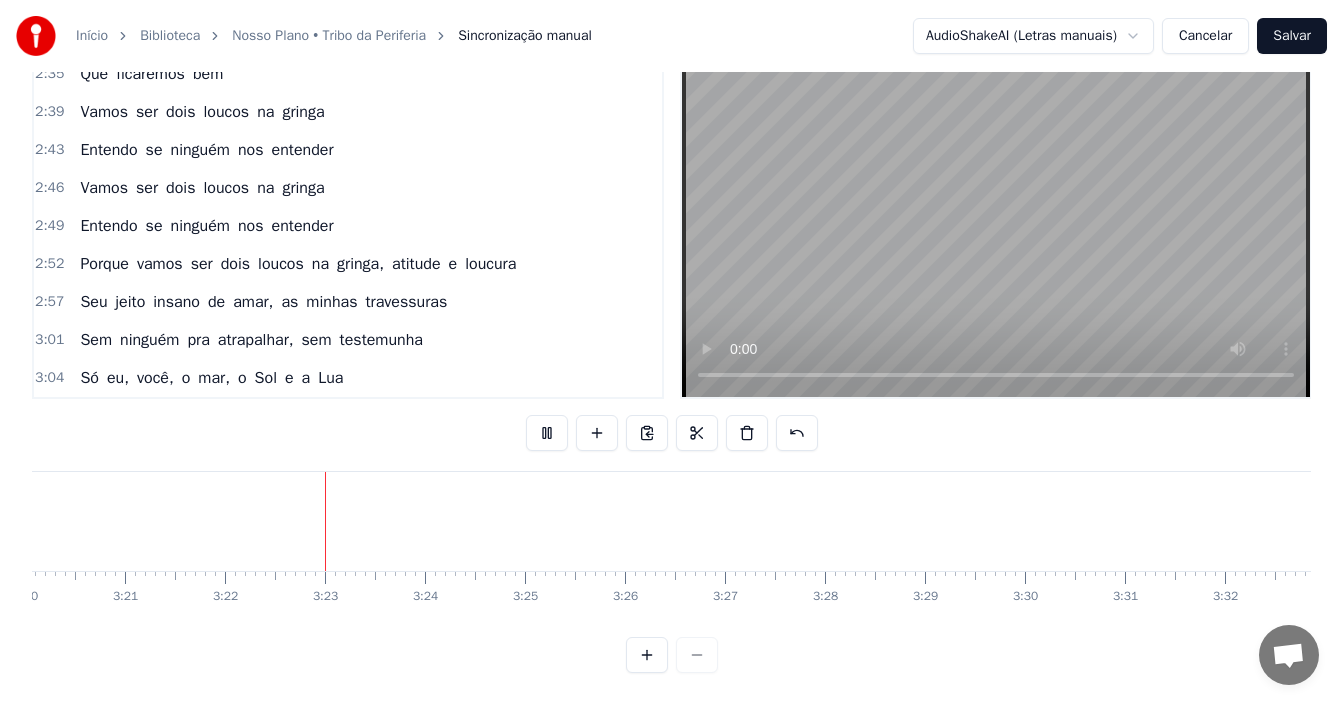 click on "Salvar" at bounding box center (1292, 36) 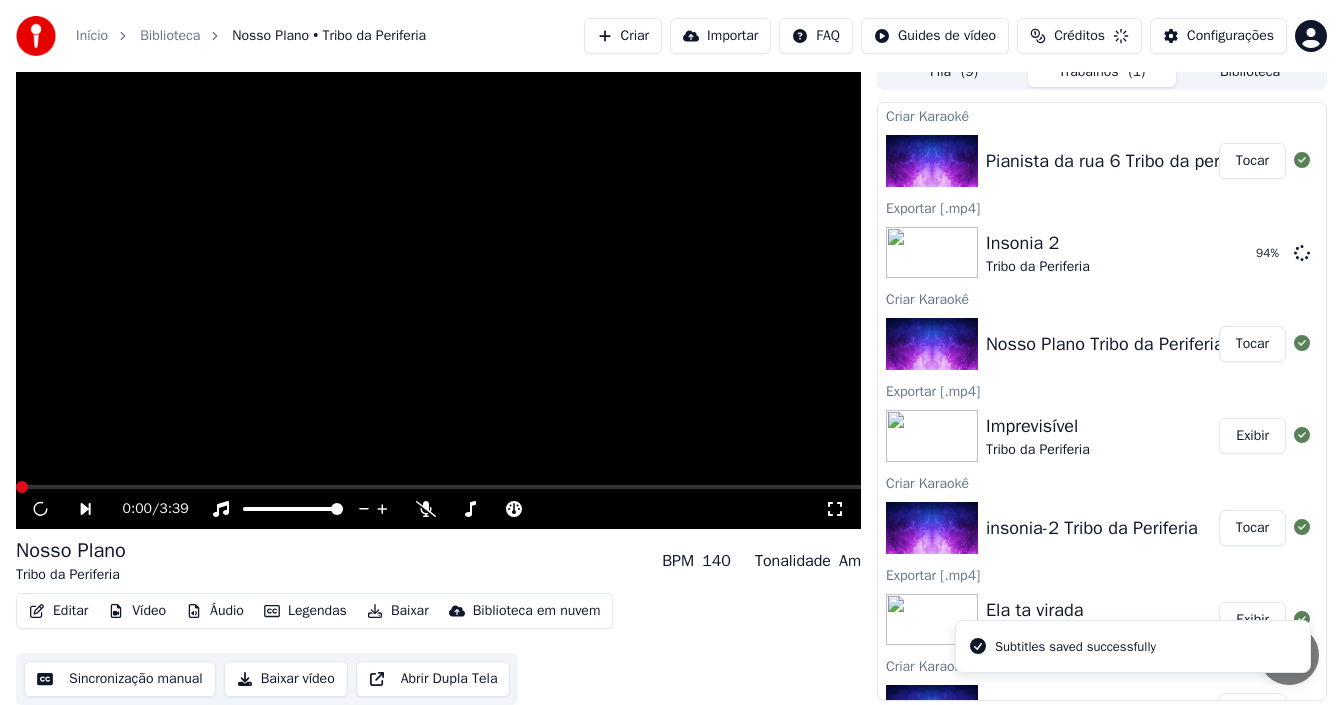 scroll, scrollTop: 18, scrollLeft: 0, axis: vertical 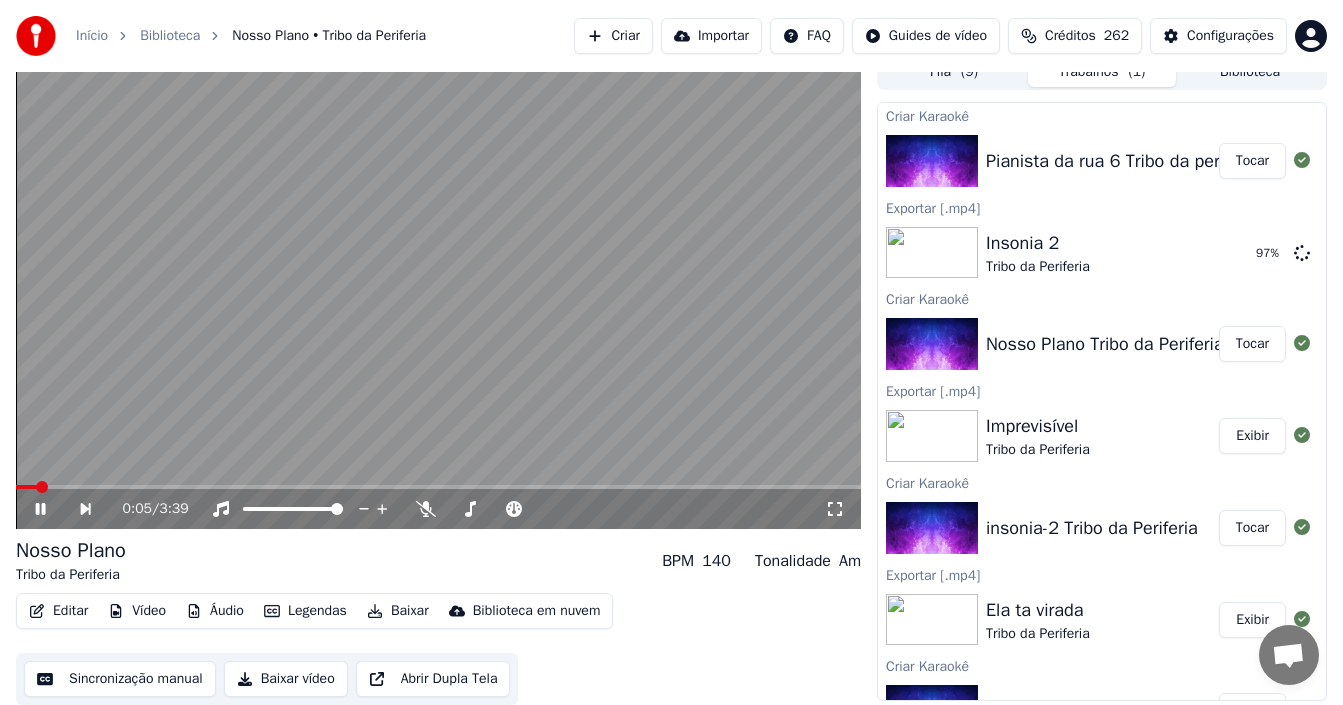 click 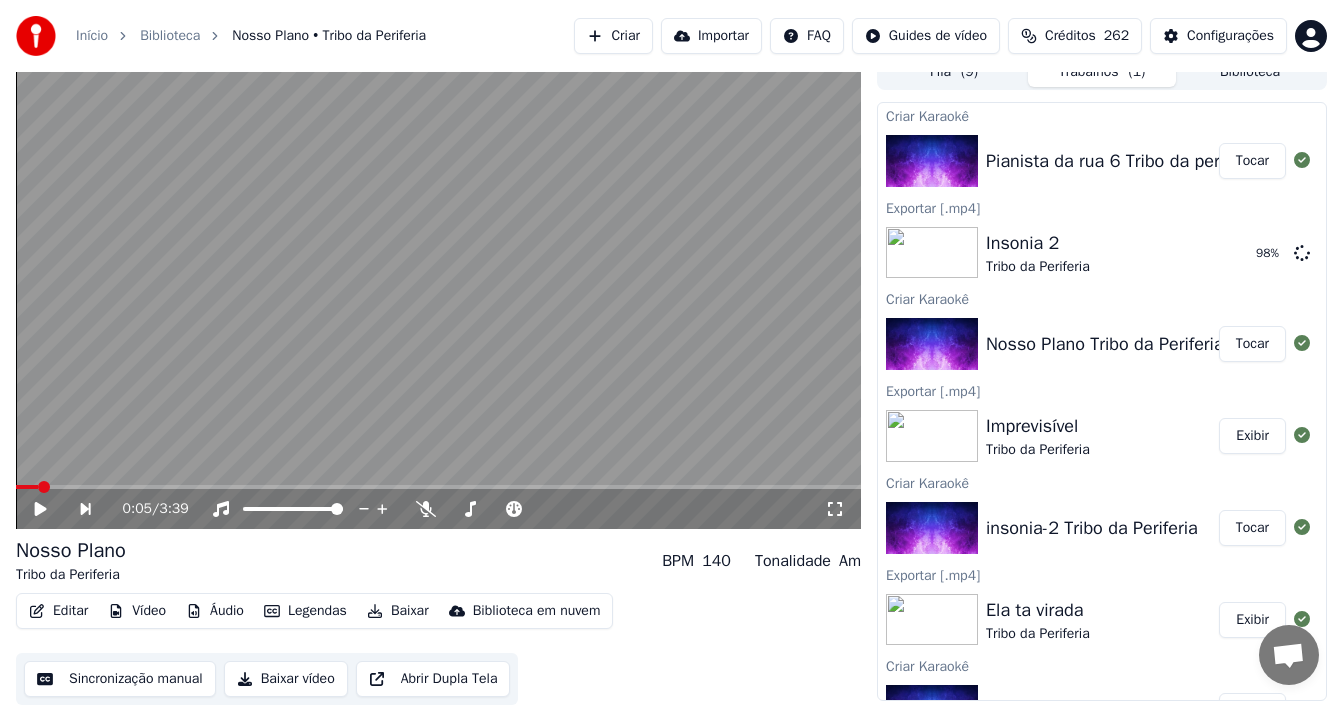 click on "Baixar" at bounding box center (398, 611) 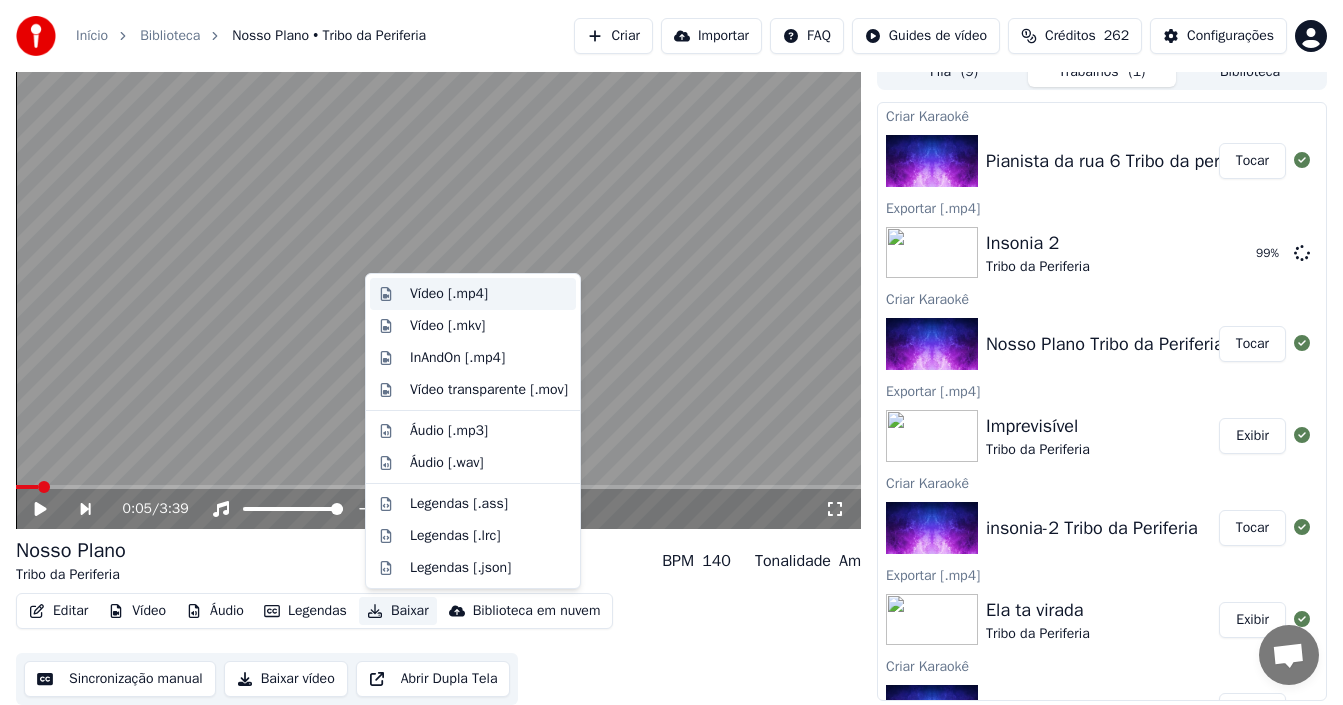 click on "Vídeo [.mp4]" at bounding box center [449, 294] 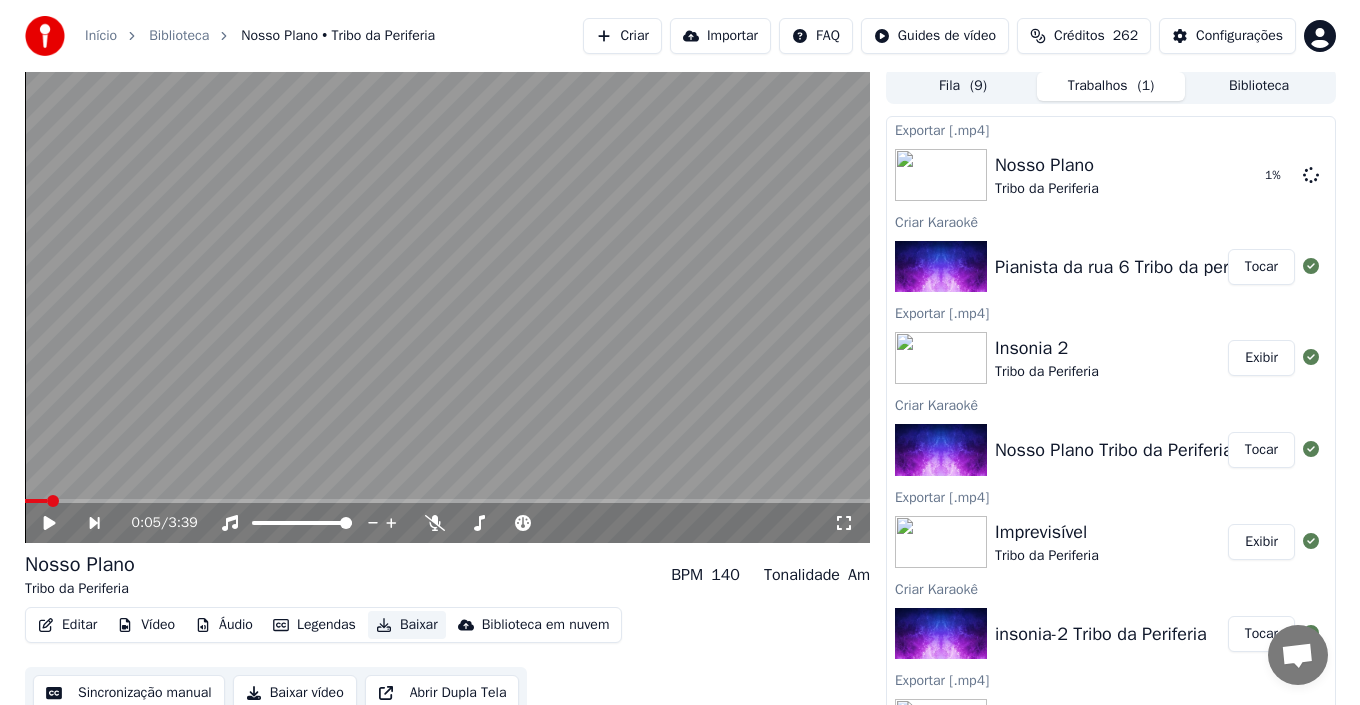 scroll, scrollTop: 0, scrollLeft: 0, axis: both 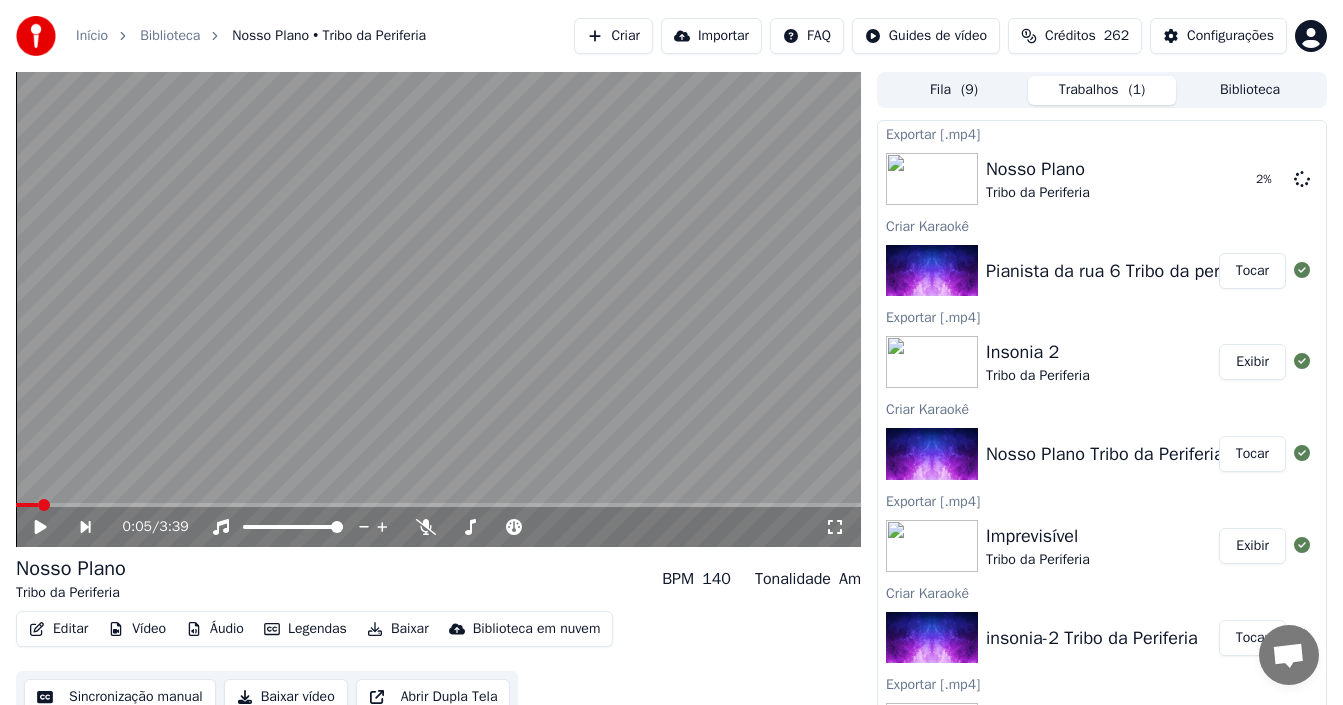 click on "Criar" at bounding box center [613, 36] 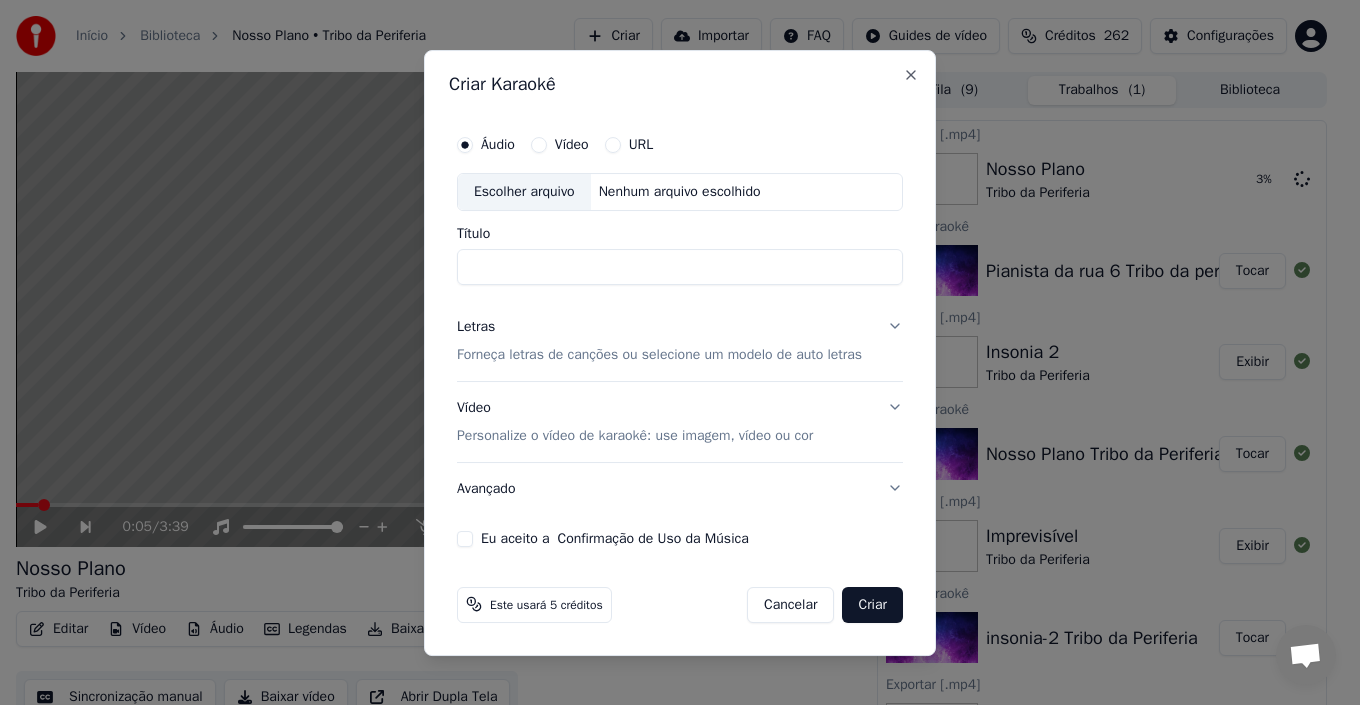 click on "Escolher arquivo" at bounding box center [524, 192] 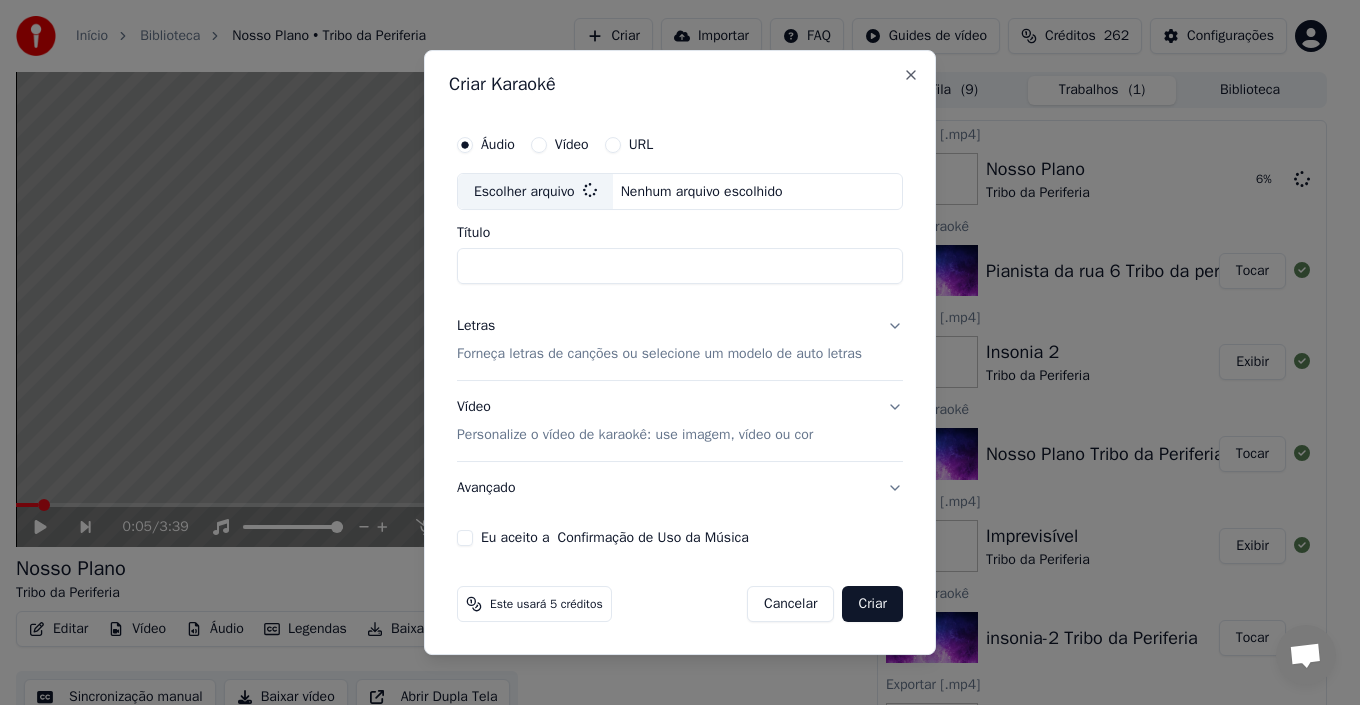 type on "**********" 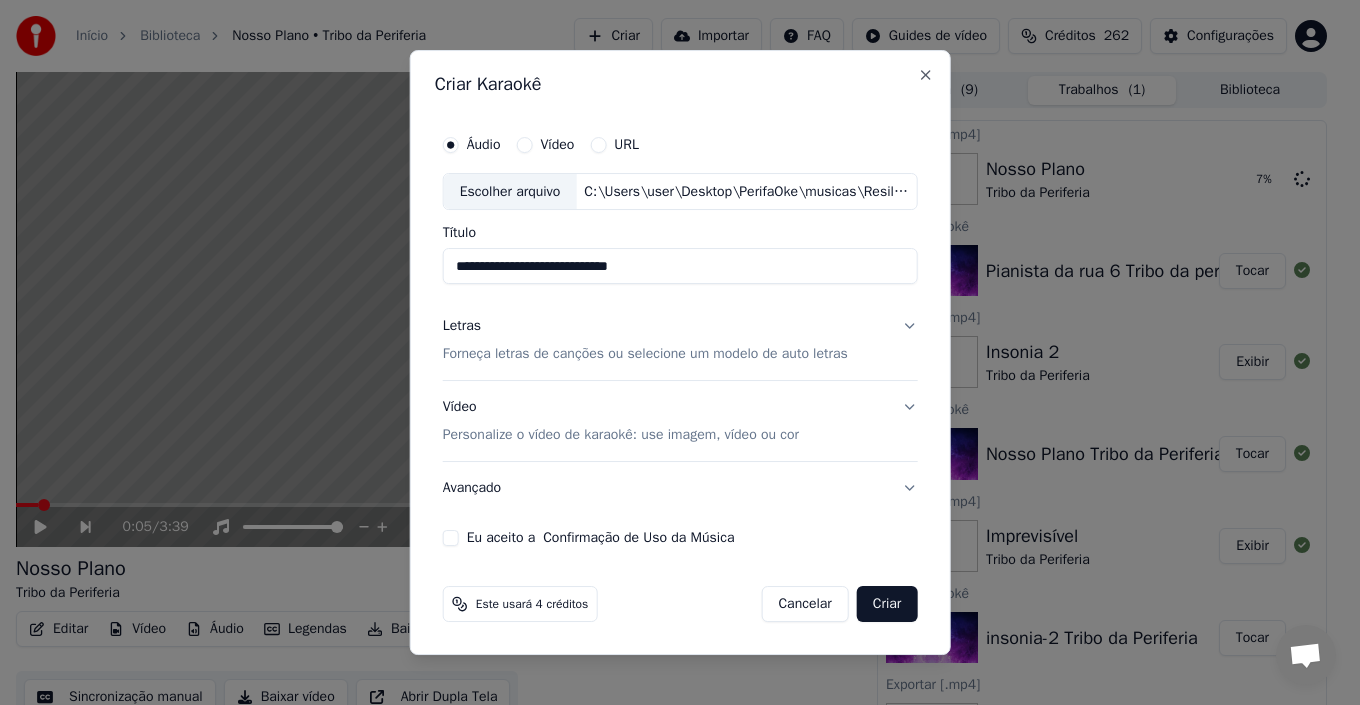click on "Forneça letras de canções ou selecione um modelo de auto letras" at bounding box center [645, 355] 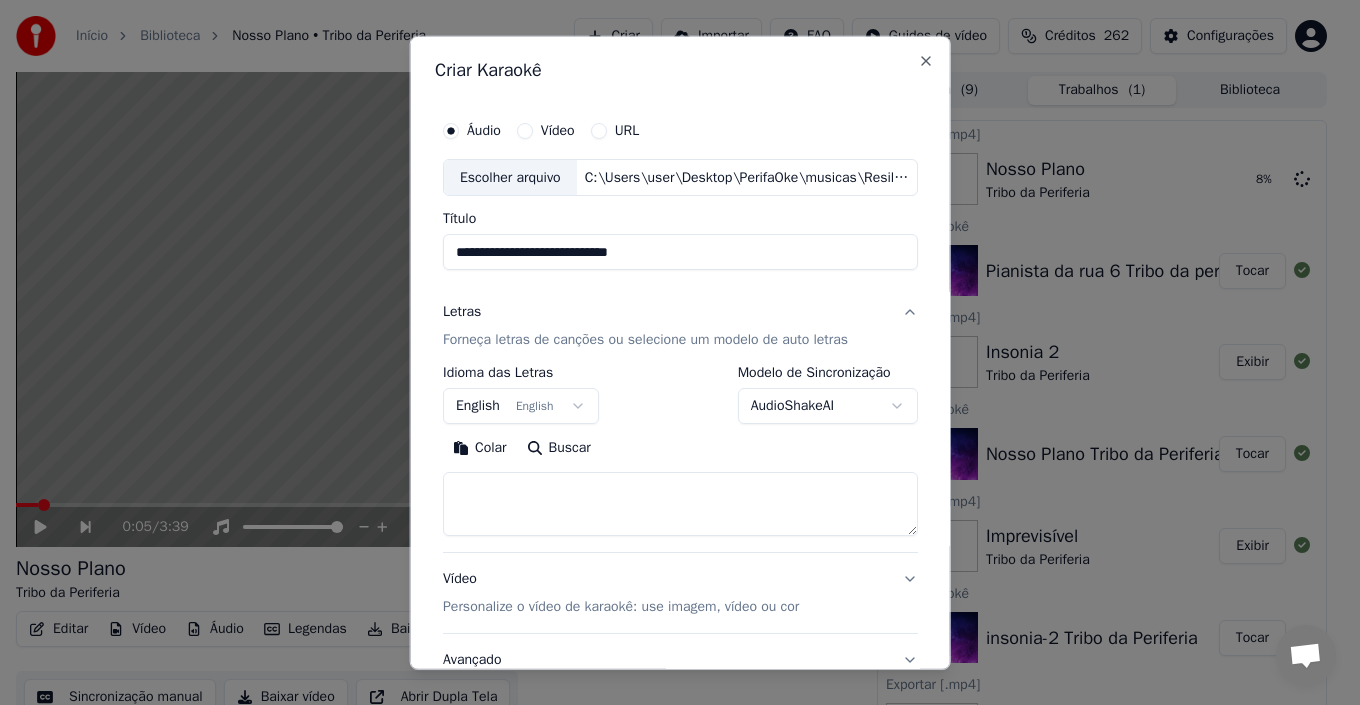 click on "English English" at bounding box center (521, 406) 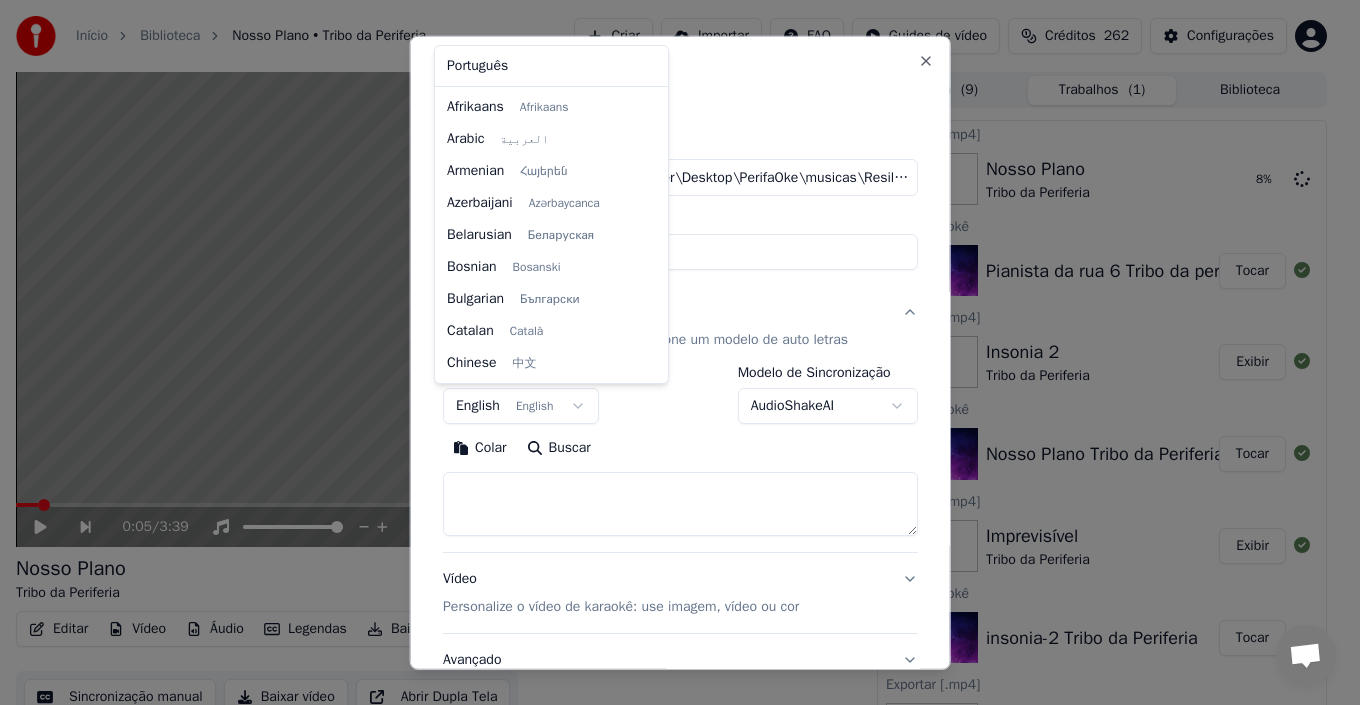 scroll, scrollTop: 160, scrollLeft: 0, axis: vertical 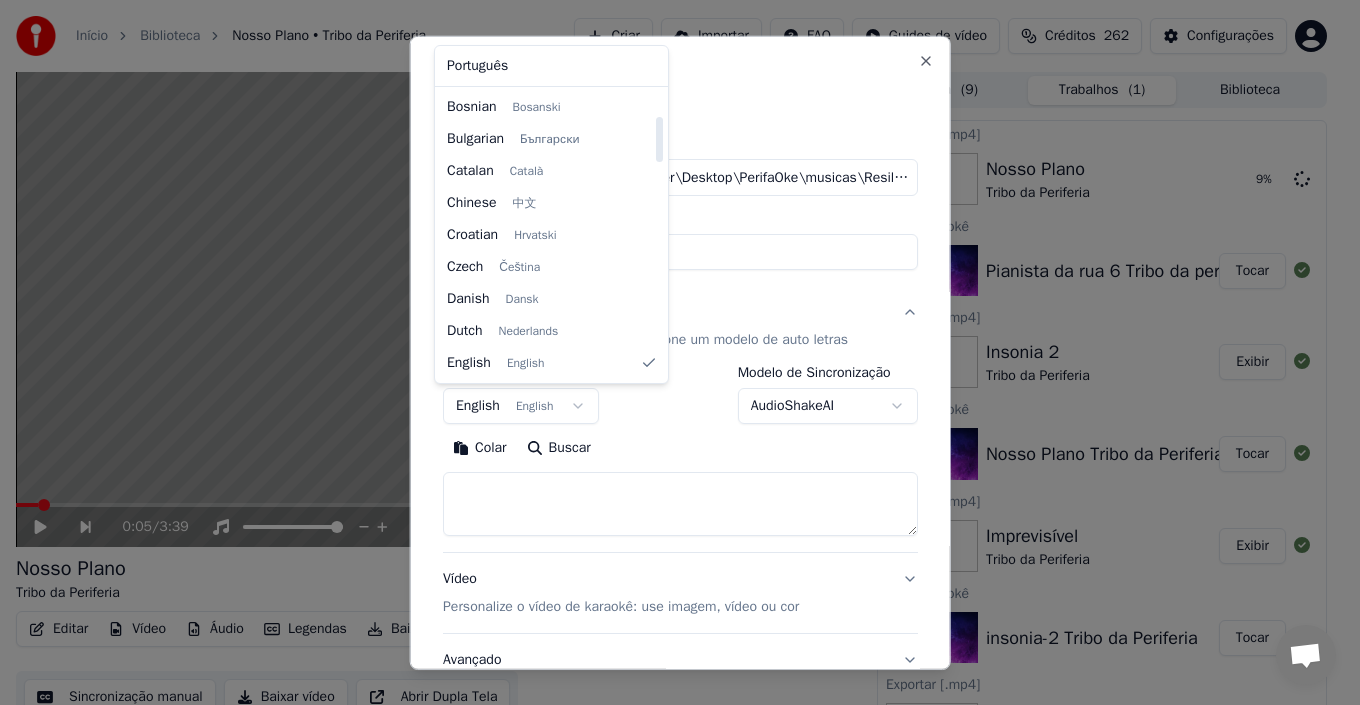 select on "**" 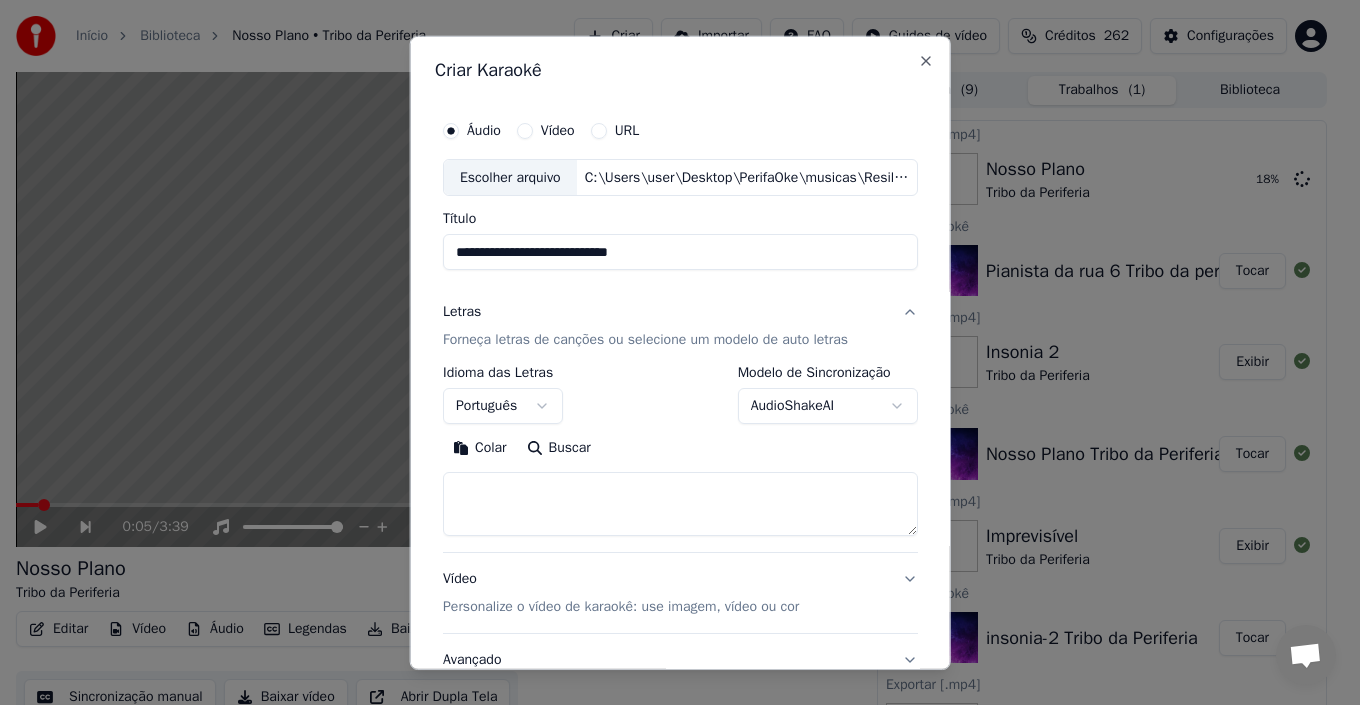 click at bounding box center [680, 504] 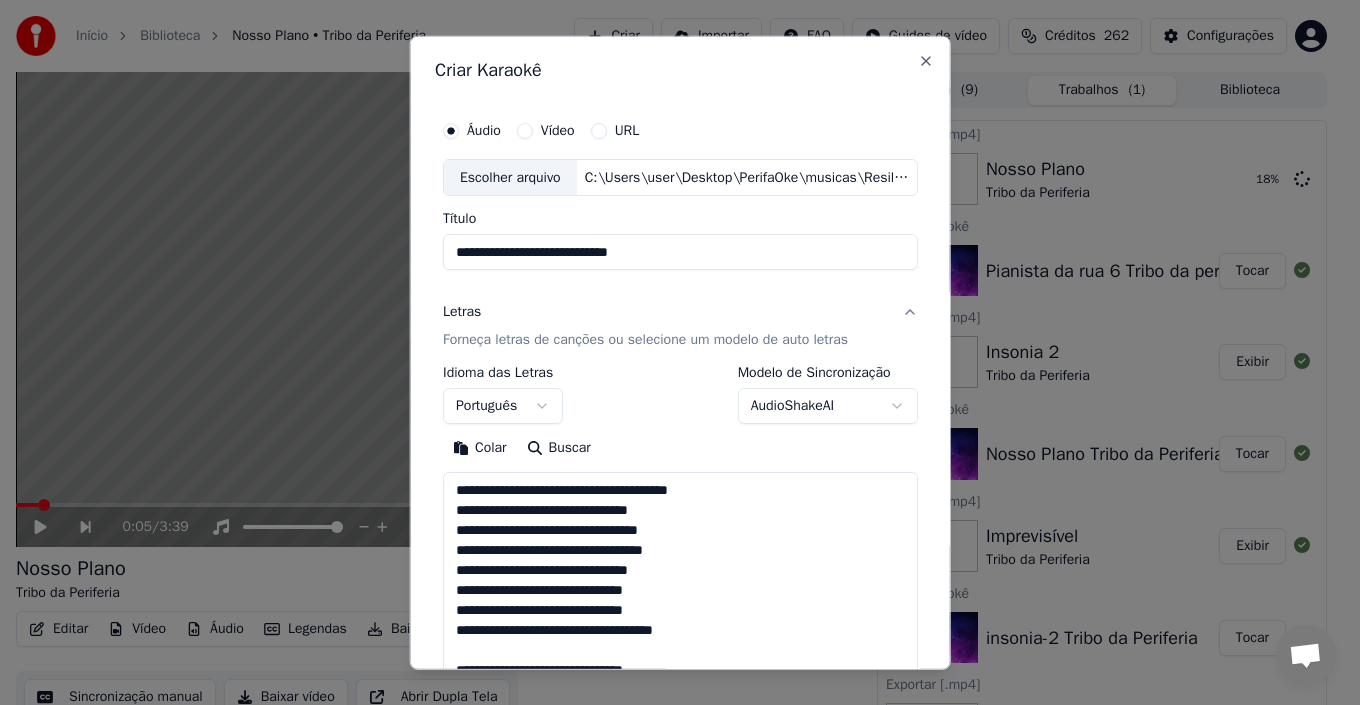 scroll, scrollTop: 1005, scrollLeft: 0, axis: vertical 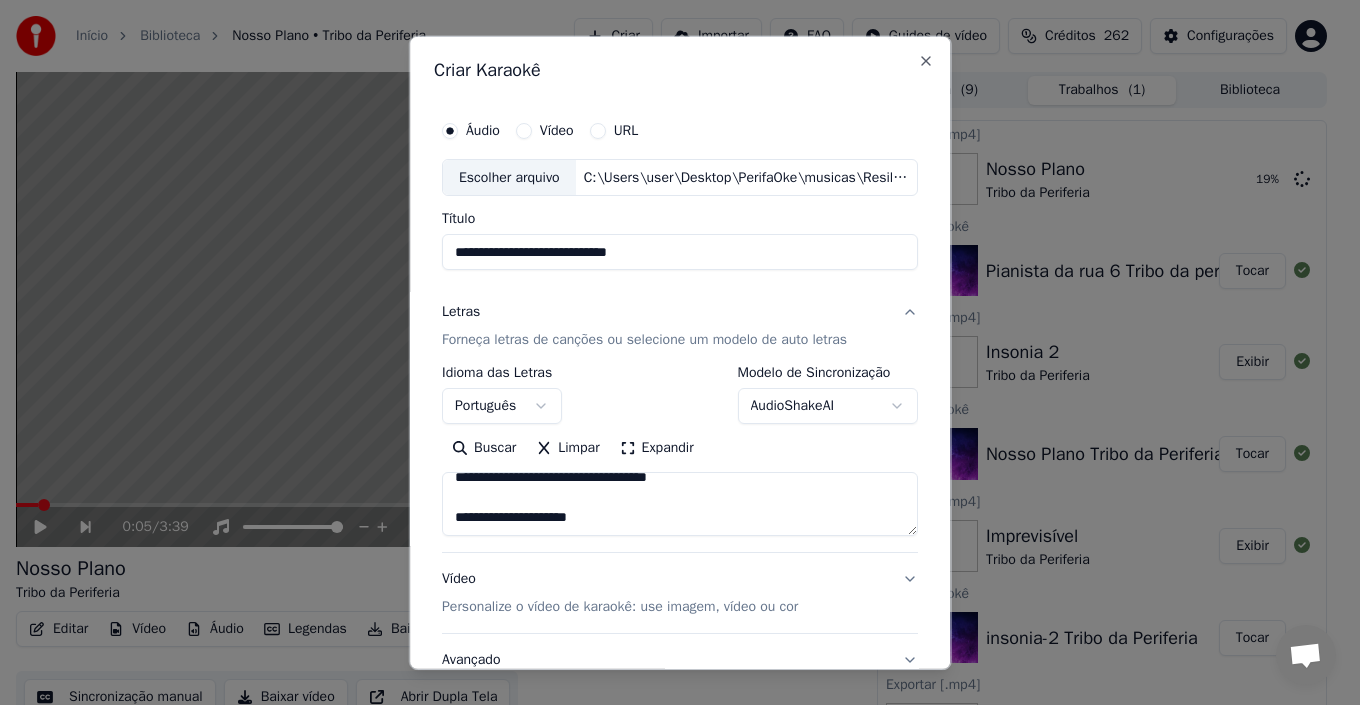 type on "**********" 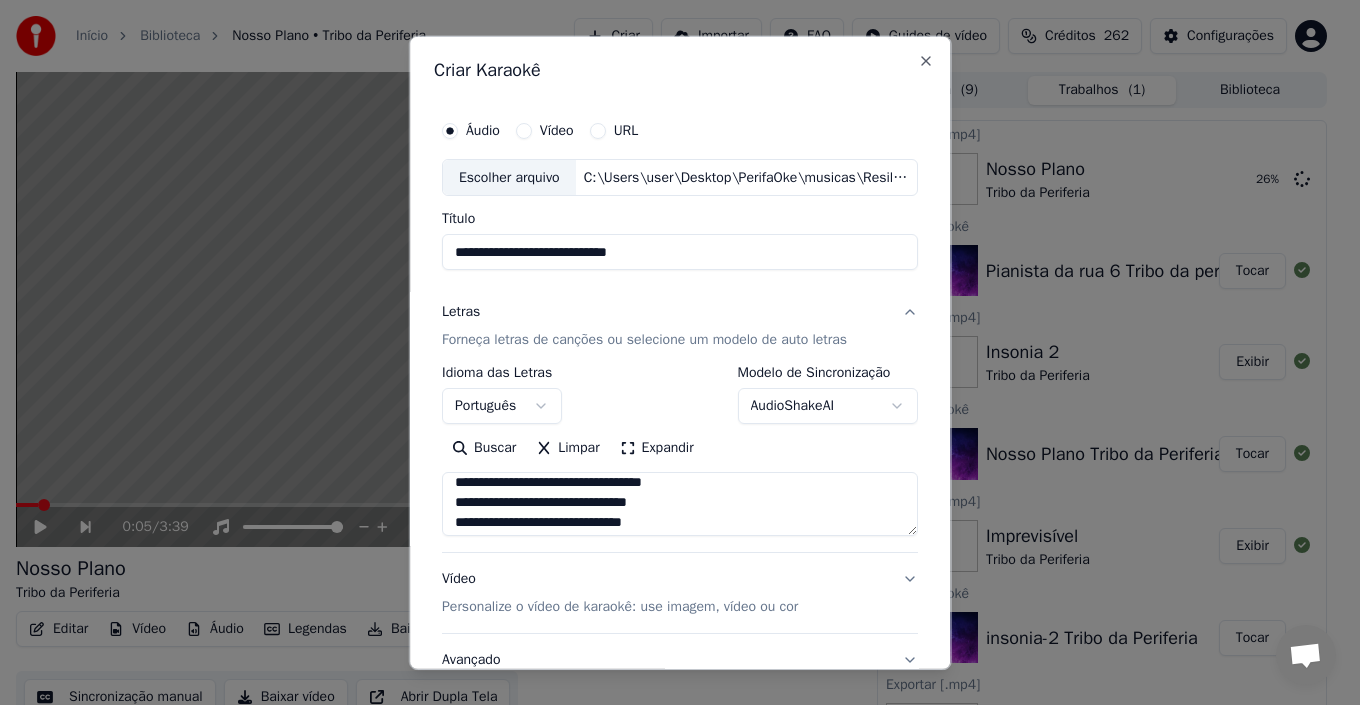 scroll, scrollTop: 100, scrollLeft: 0, axis: vertical 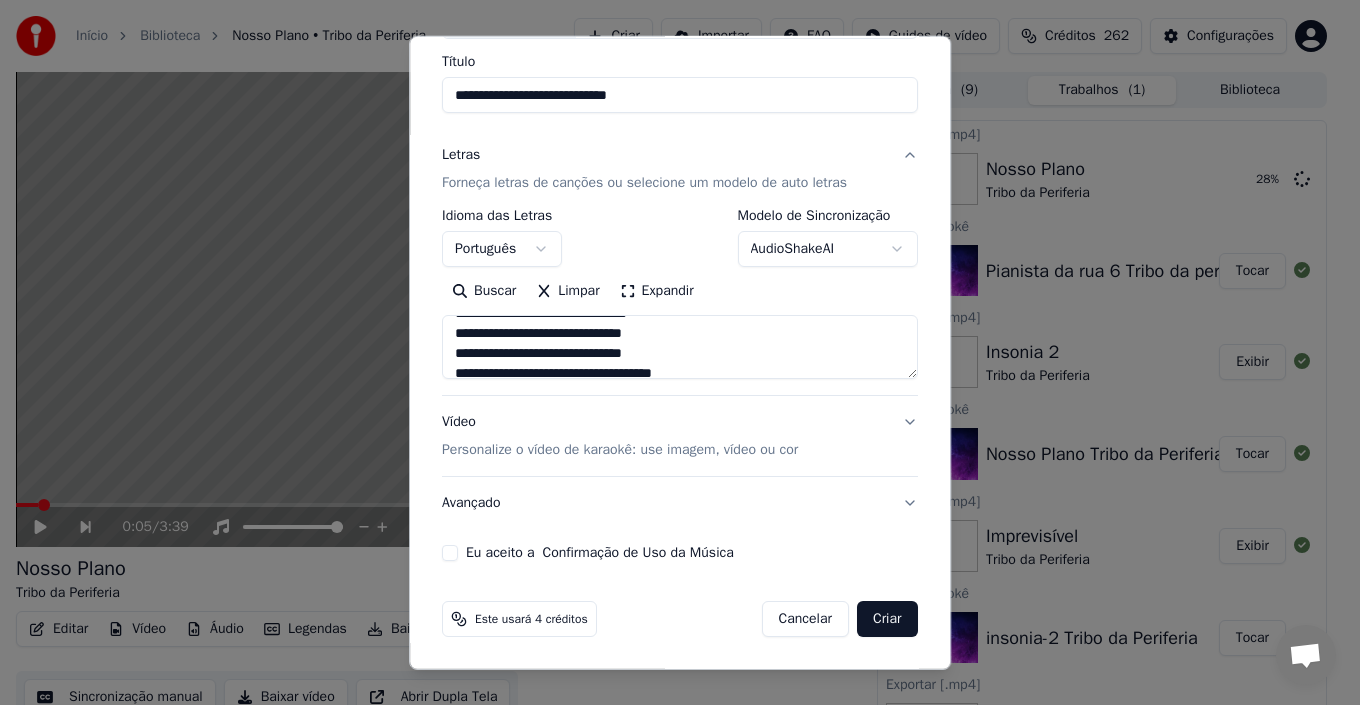 click on "Eu aceito a   Confirmação de Uso da Música" at bounding box center (450, 553) 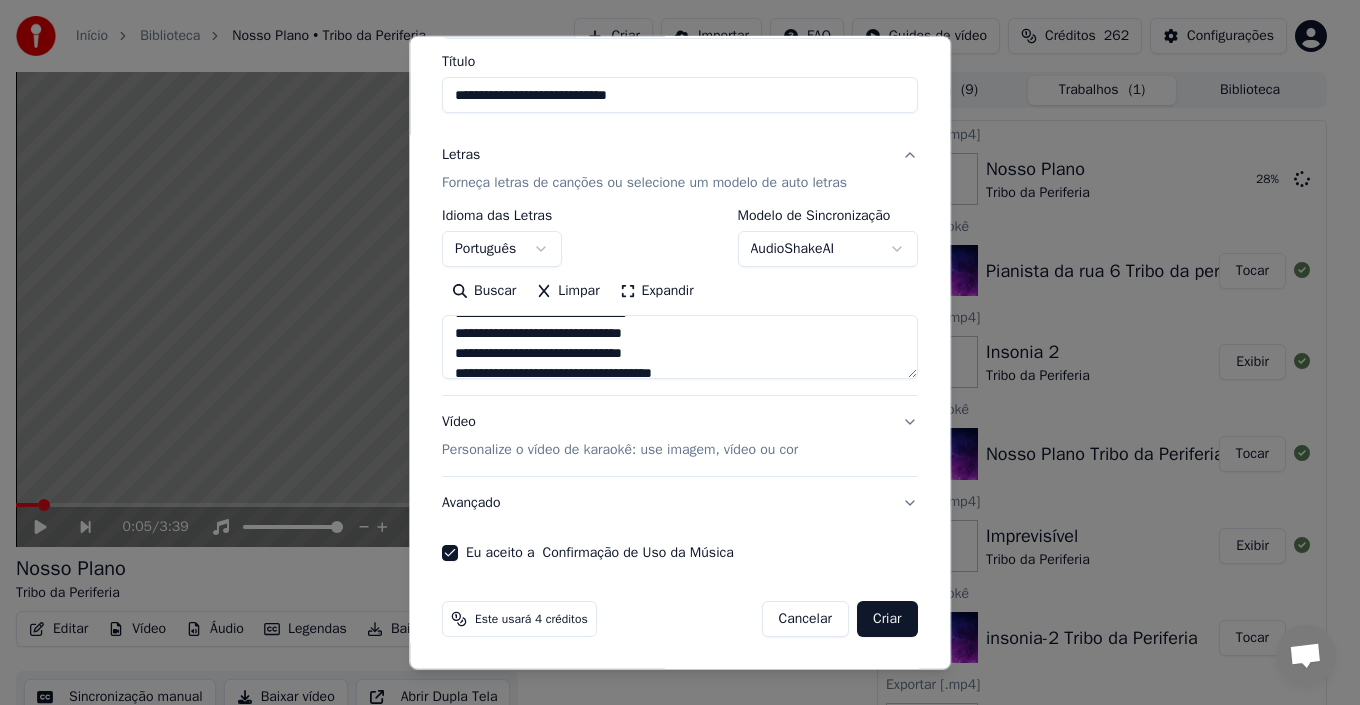 click on "Criar" at bounding box center (887, 619) 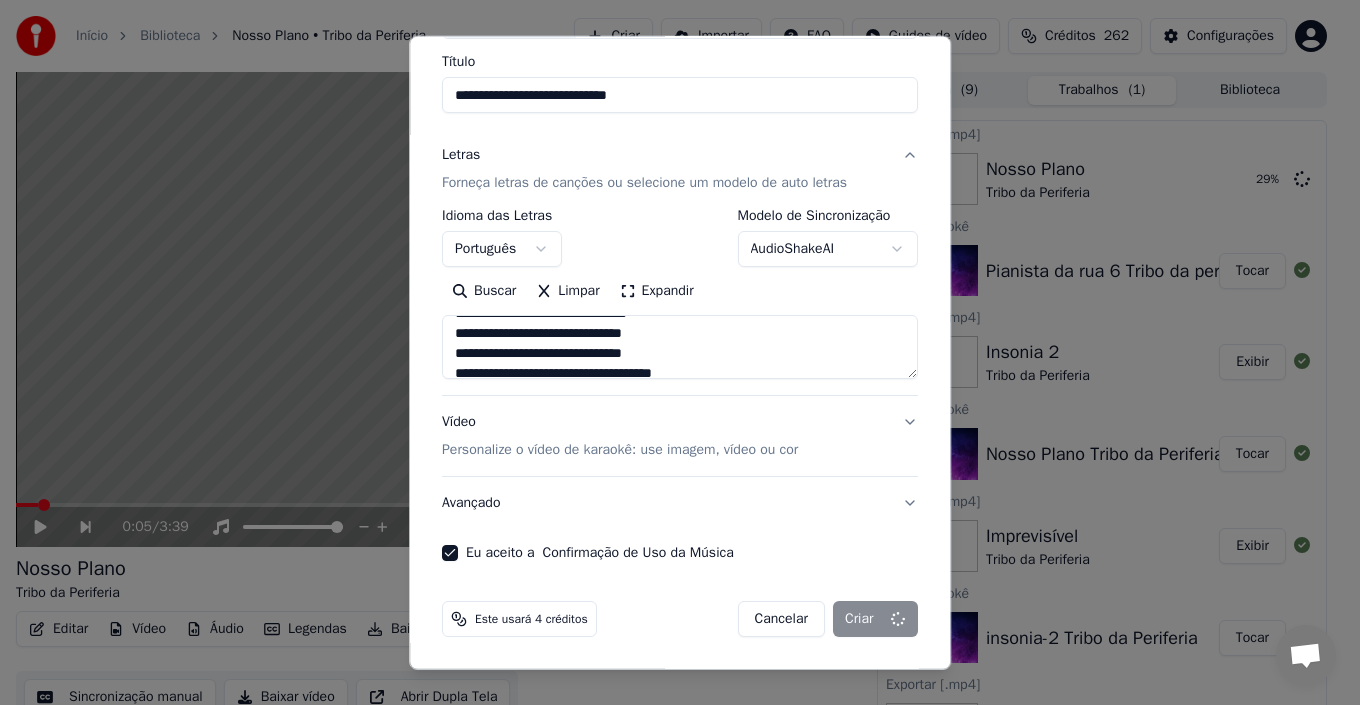 select 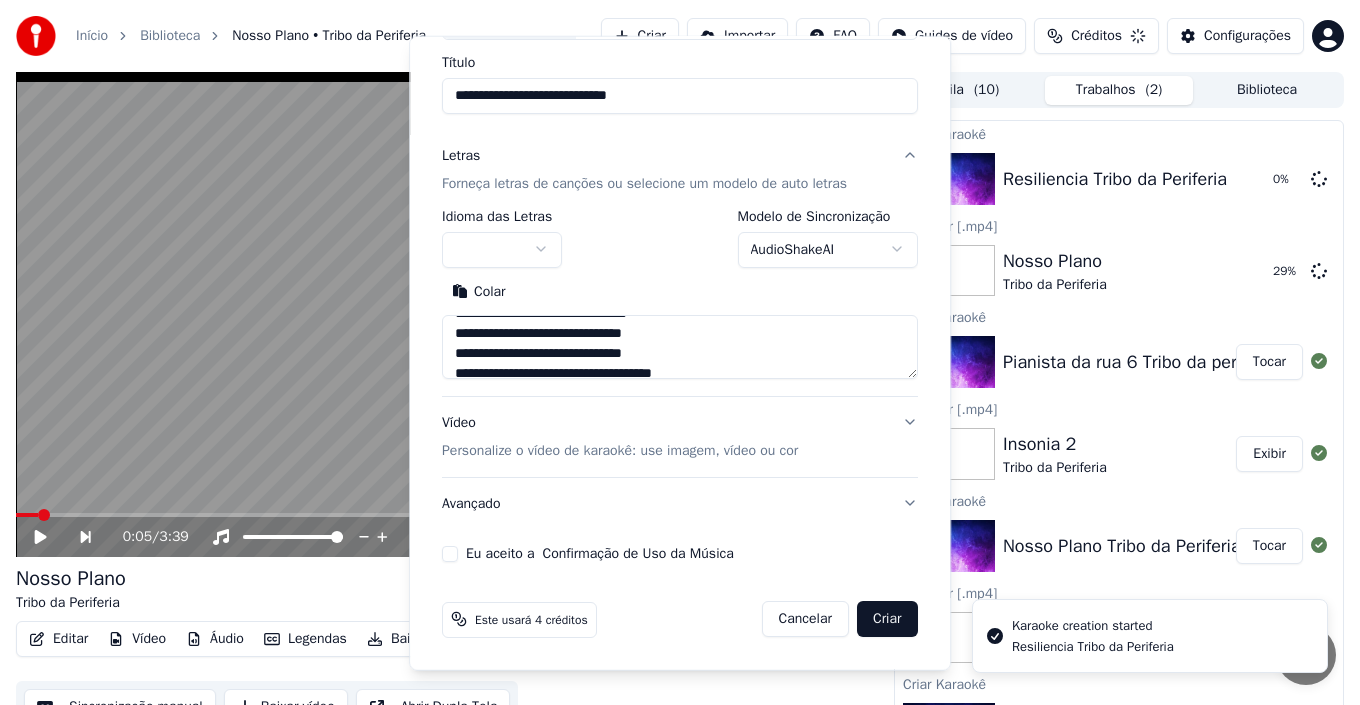 type 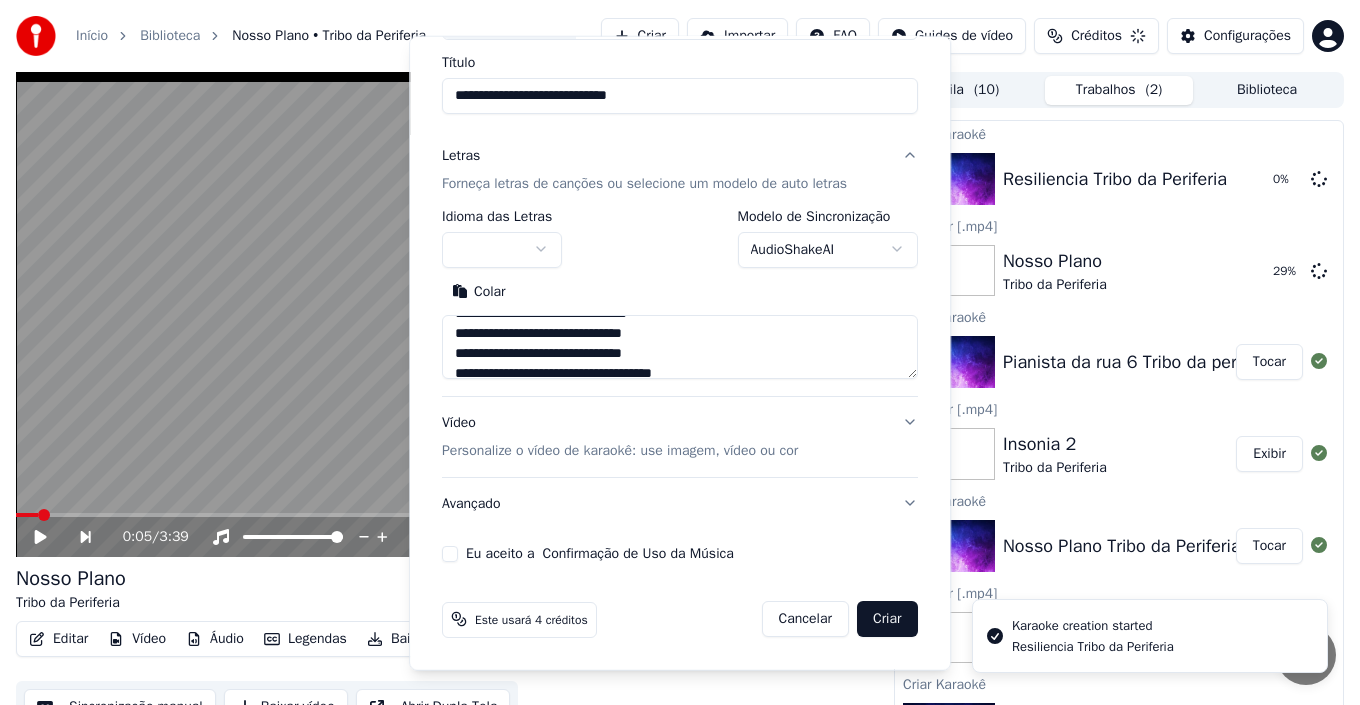 type 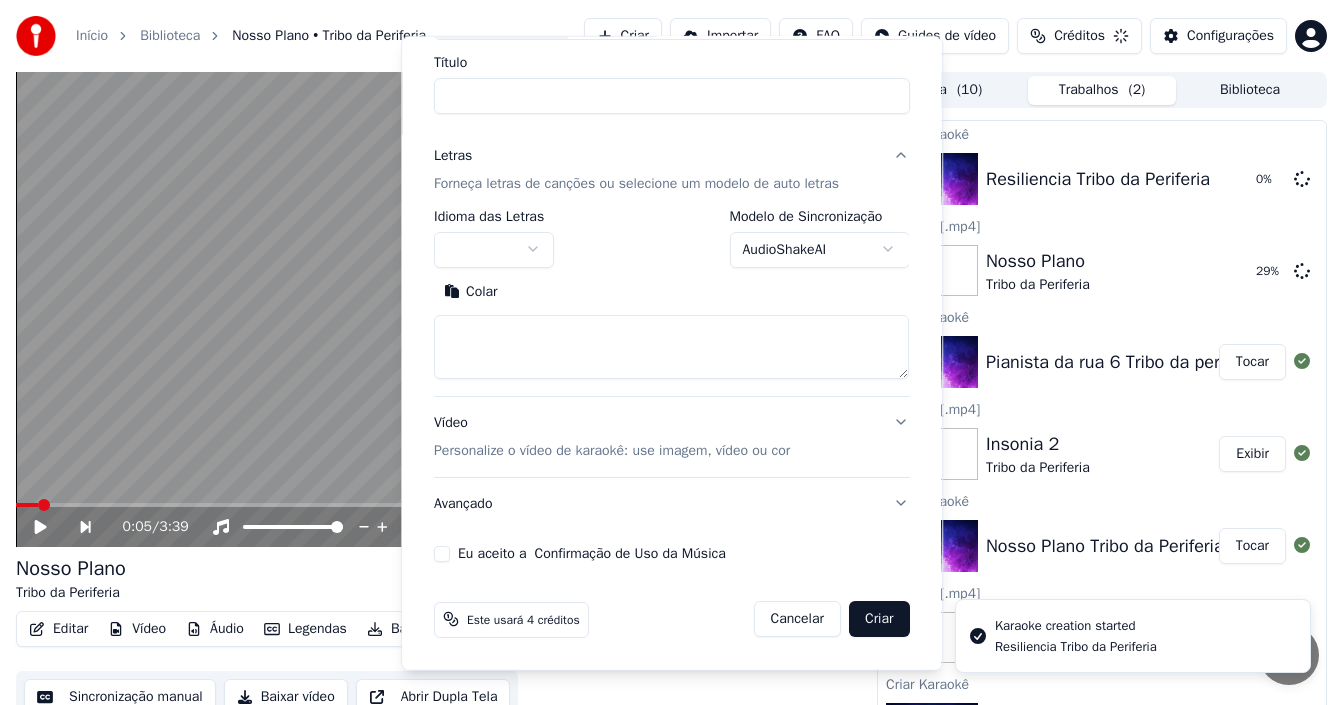 scroll, scrollTop: 0, scrollLeft: 0, axis: both 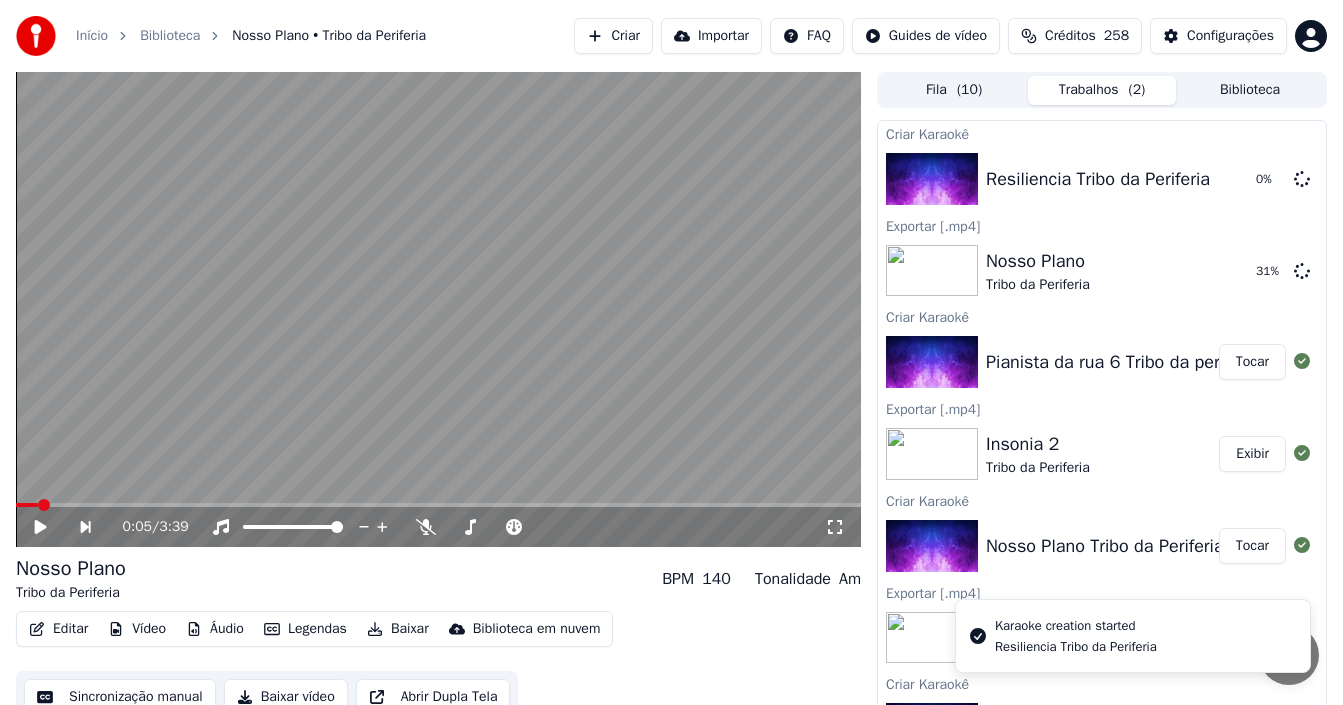 click on "Tocar" at bounding box center (1252, 362) 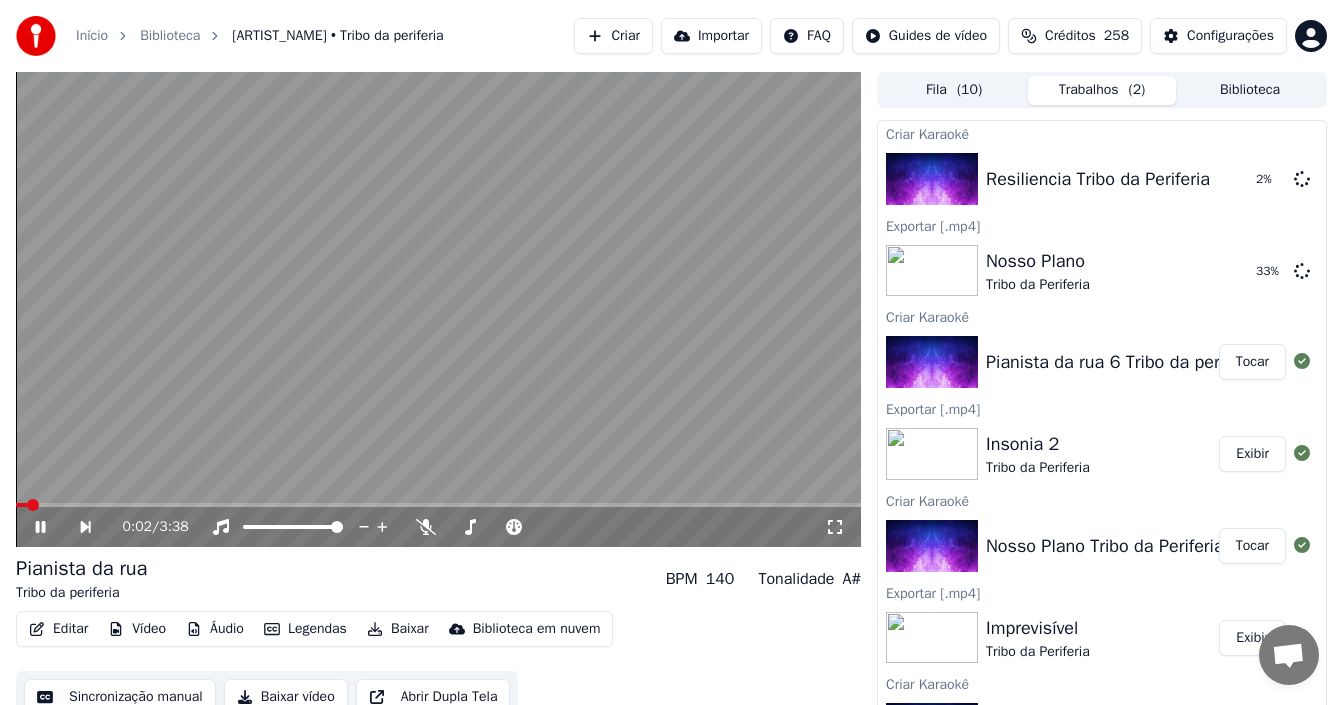 click 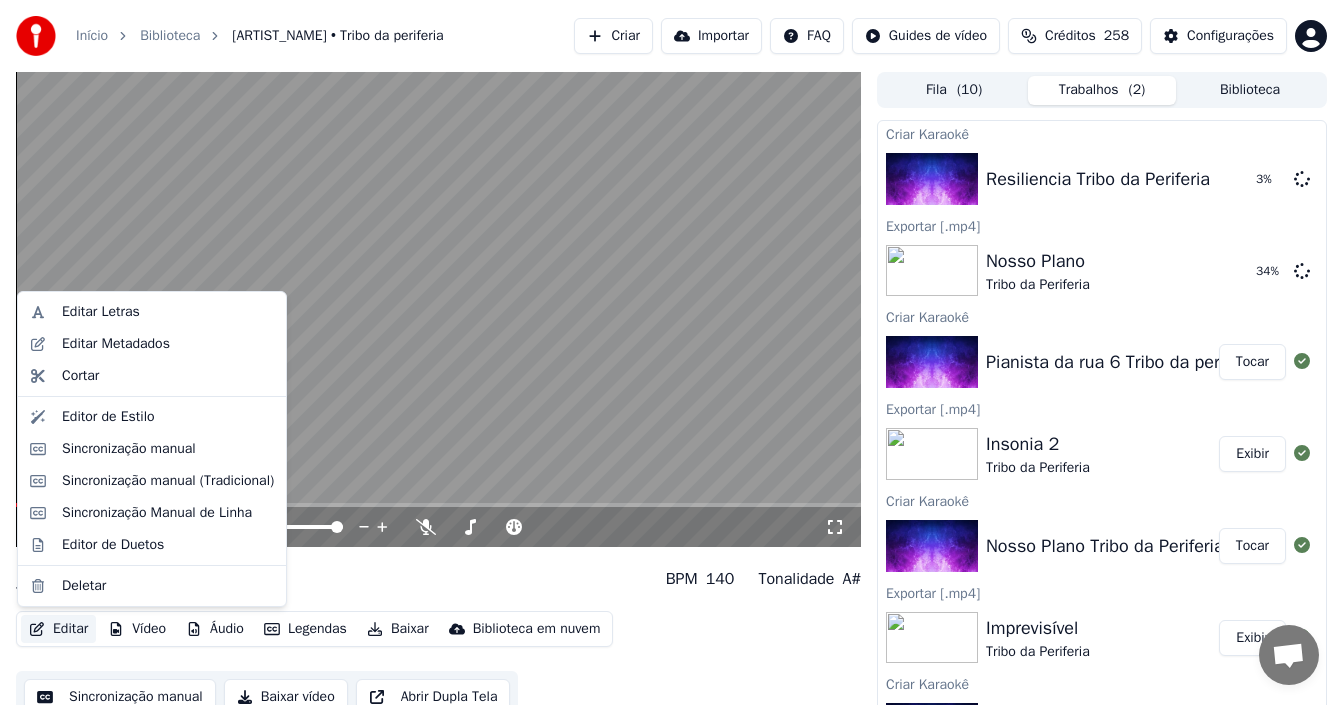 click on "Editar" at bounding box center [58, 629] 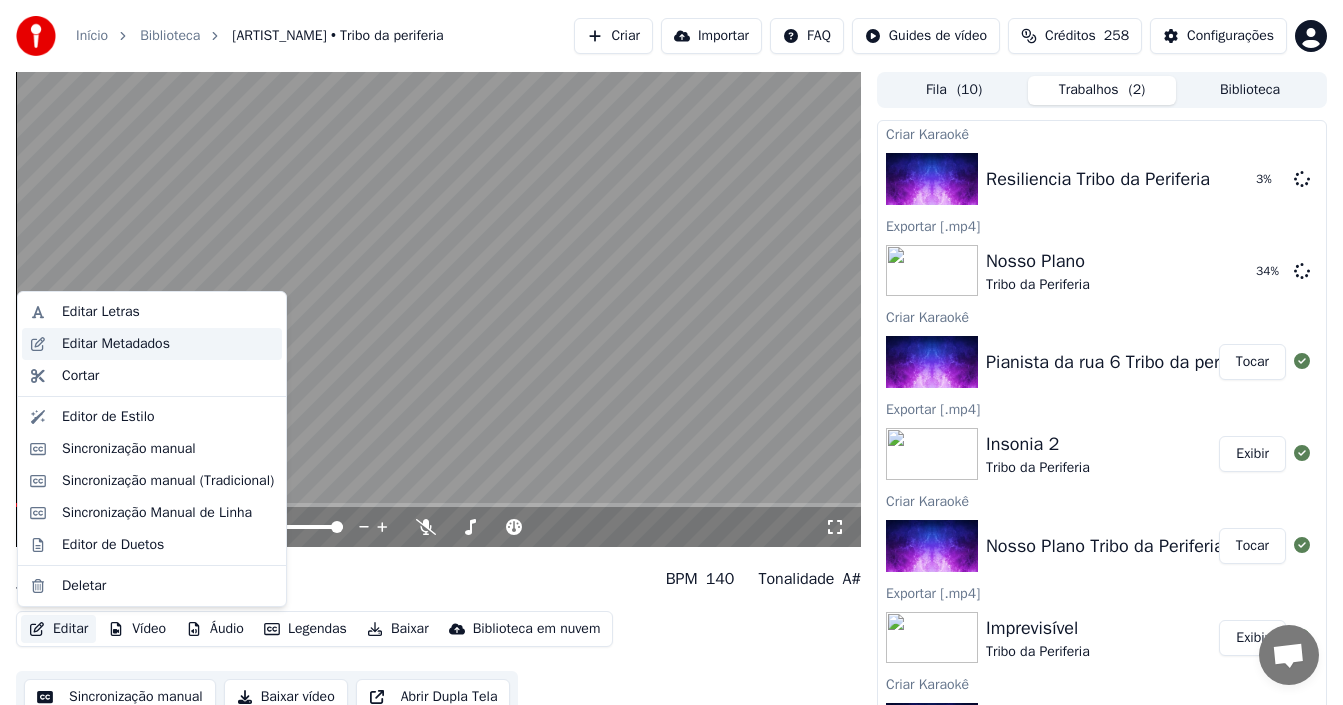 click on "Editar Metadados" at bounding box center [116, 344] 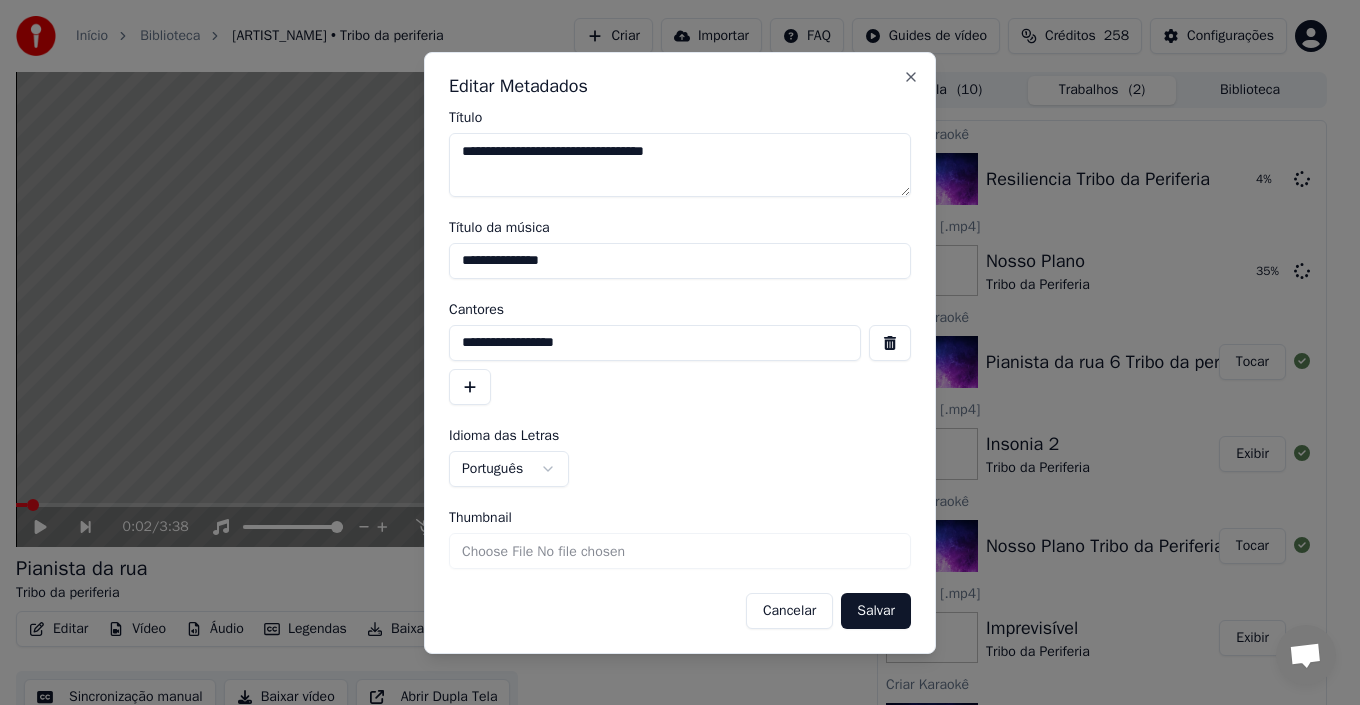 click on "**********" at bounding box center (680, 261) 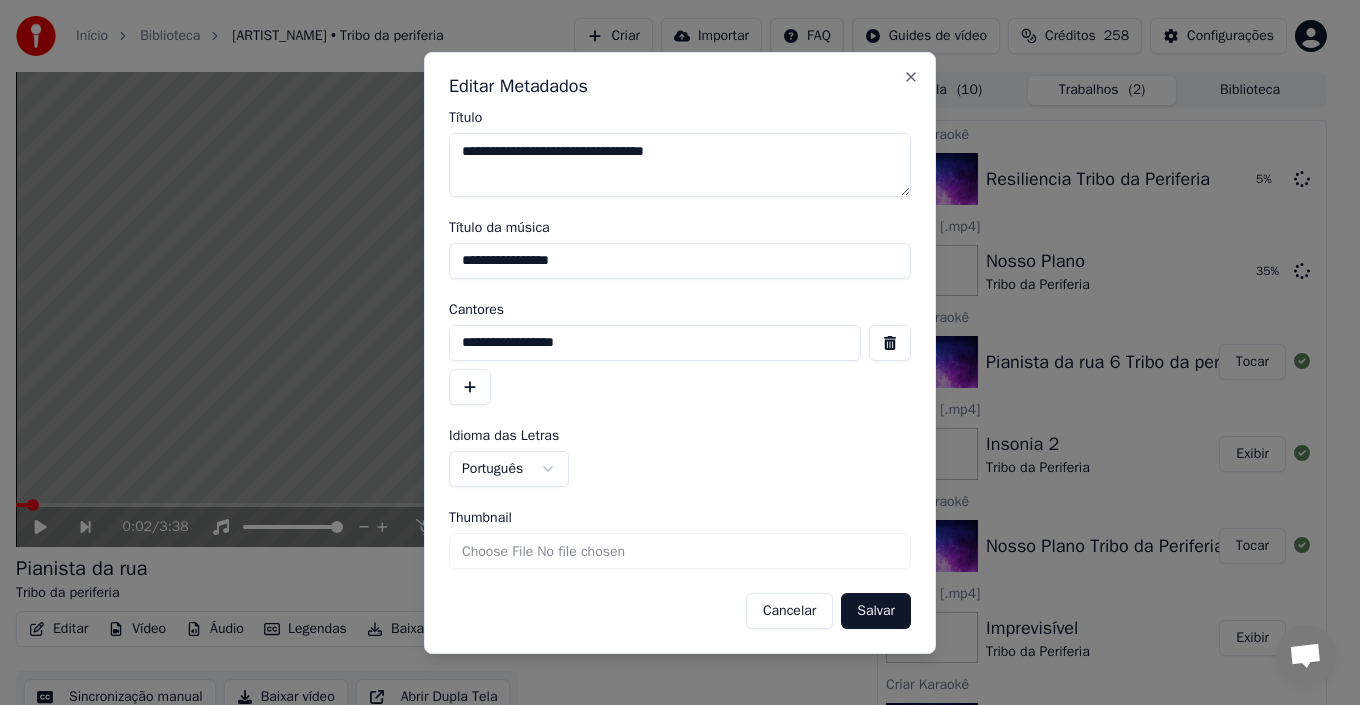 type on "**********" 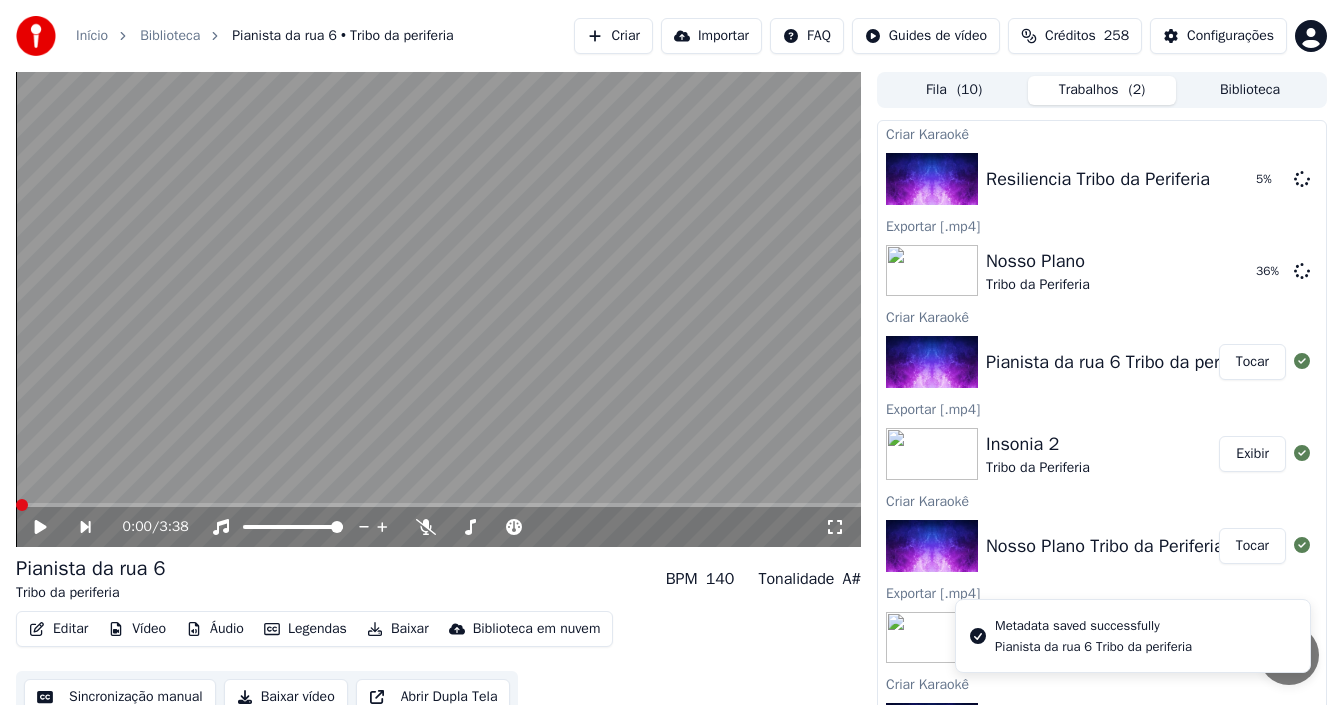 click on "Sincronização manual" at bounding box center [120, 697] 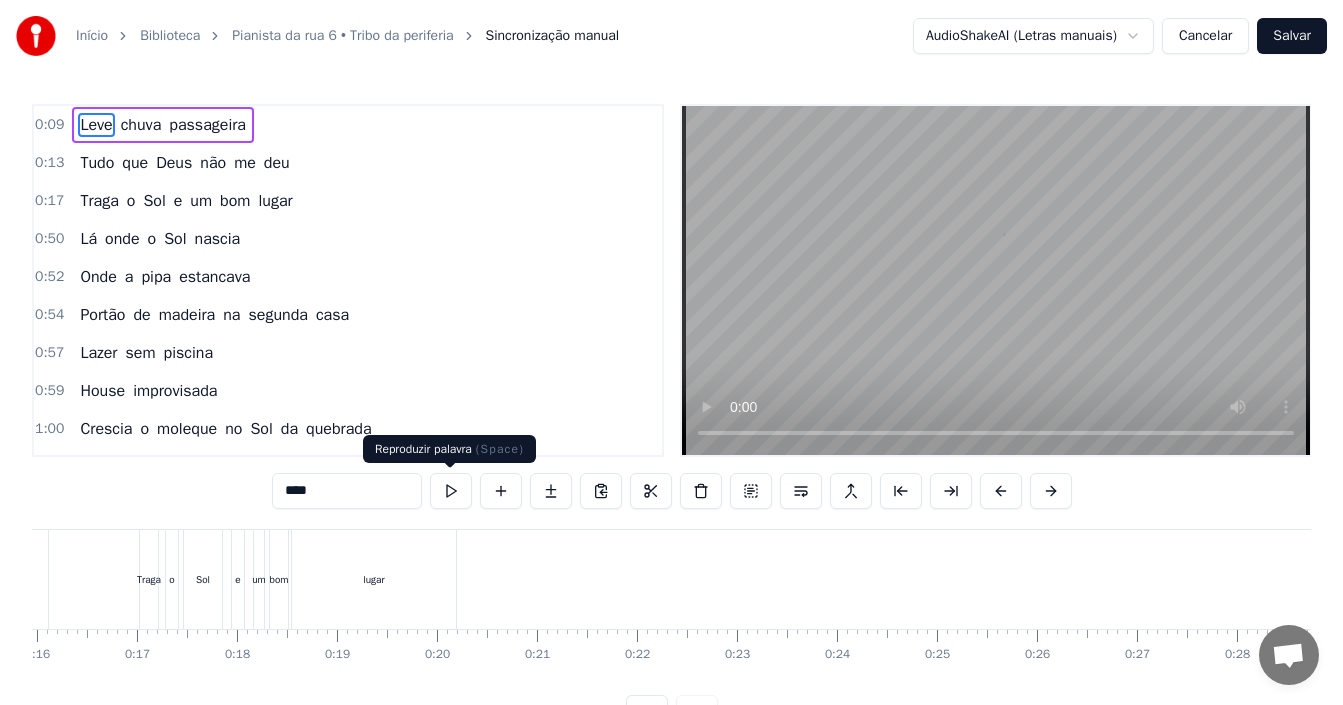 scroll, scrollTop: 0, scrollLeft: 884, axis: horizontal 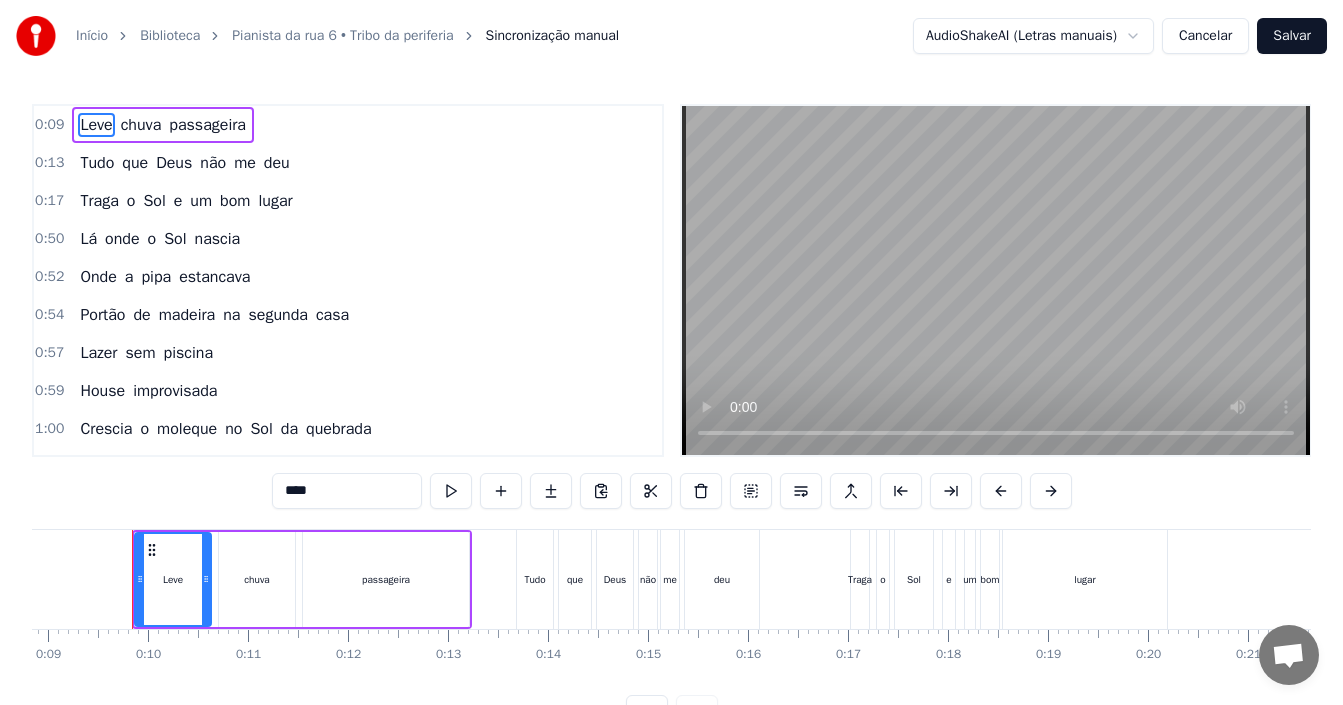 click on "Início Biblioteca Pianista da rua 6 • Tribo da periferia Sincronização manual AudioShakeAI (Letras manuais) Cancelar Salvar 0:09 Leve chuva passageira 0:13 Tudo que Deus não me deu 0:17 Traga o Sol e um bom lugar 0:50 Lá onde o Sol nascia 0:52 Onde a pipa estancava 0:54 Portão de madeira na segunda casa 0:57 Lazer sem piscina 0:59 House improvisada 1:00 Crescia o moleque no Sol da quebrada 1:05 Que acreditou no que era medo 1:08 Matou a inveja e seus segredos 1:12 Percebeu o gênio do espelho que realiza os seus desejos 1:18 Atitude e fé, fé, fé 1:20 E vem fazendo história na subida da favela 1:24 Pulou da M7, foi pra uma Porsche amarela 1:27 De dentro do barraco, observava da janela 1:30 E viu, que a vida mais cara nem sempre é a mais bela, e foi 1:36 Partiu prosperidade 1:38 É que o cone só roda nos de verdade 1:41 Porra! Quem não tava lá com nós no breu 1:44 Se pá nem sofreu 1:46 Nem viu o dia em que a favela venceu 1:48 O dia em que a favela venceu! 1:53 O dia em que a favela venceu! O" at bounding box center [671, 365] 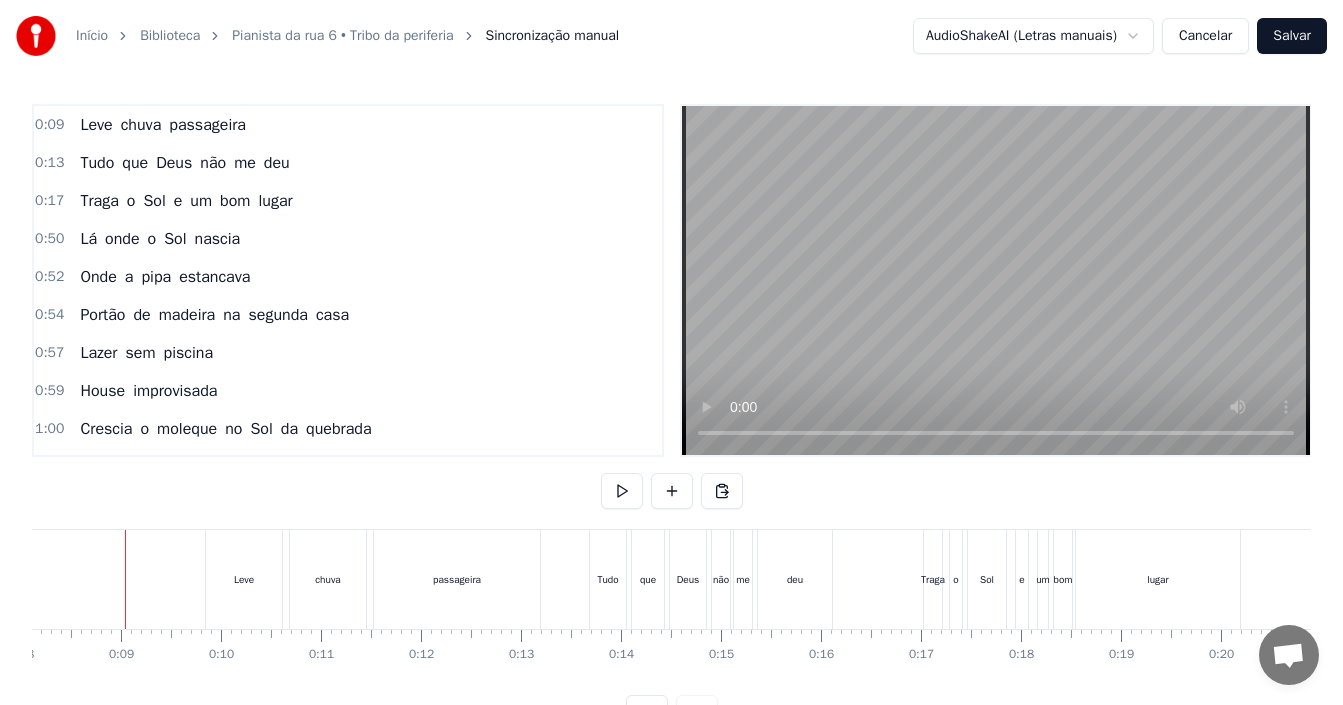 scroll, scrollTop: 0, scrollLeft: 804, axis: horizontal 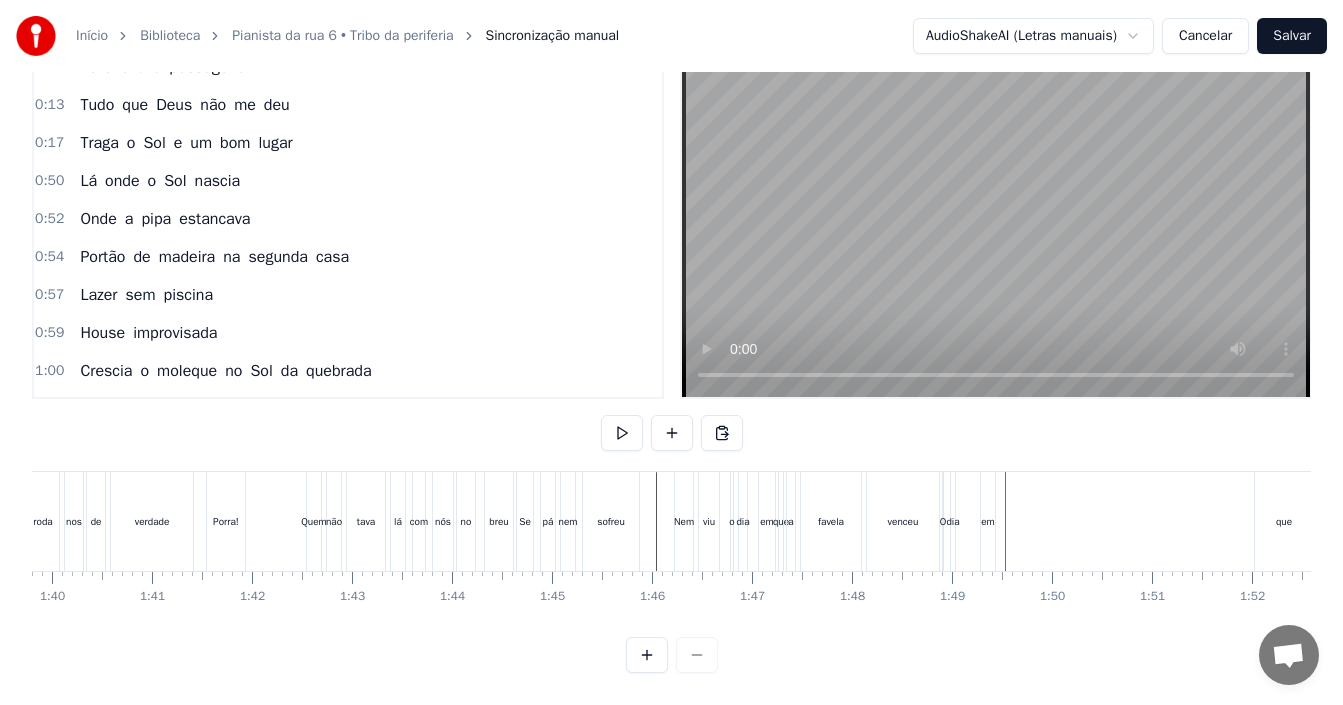 click on "O dia em que a favela venceu!" at bounding box center (1176, 521) 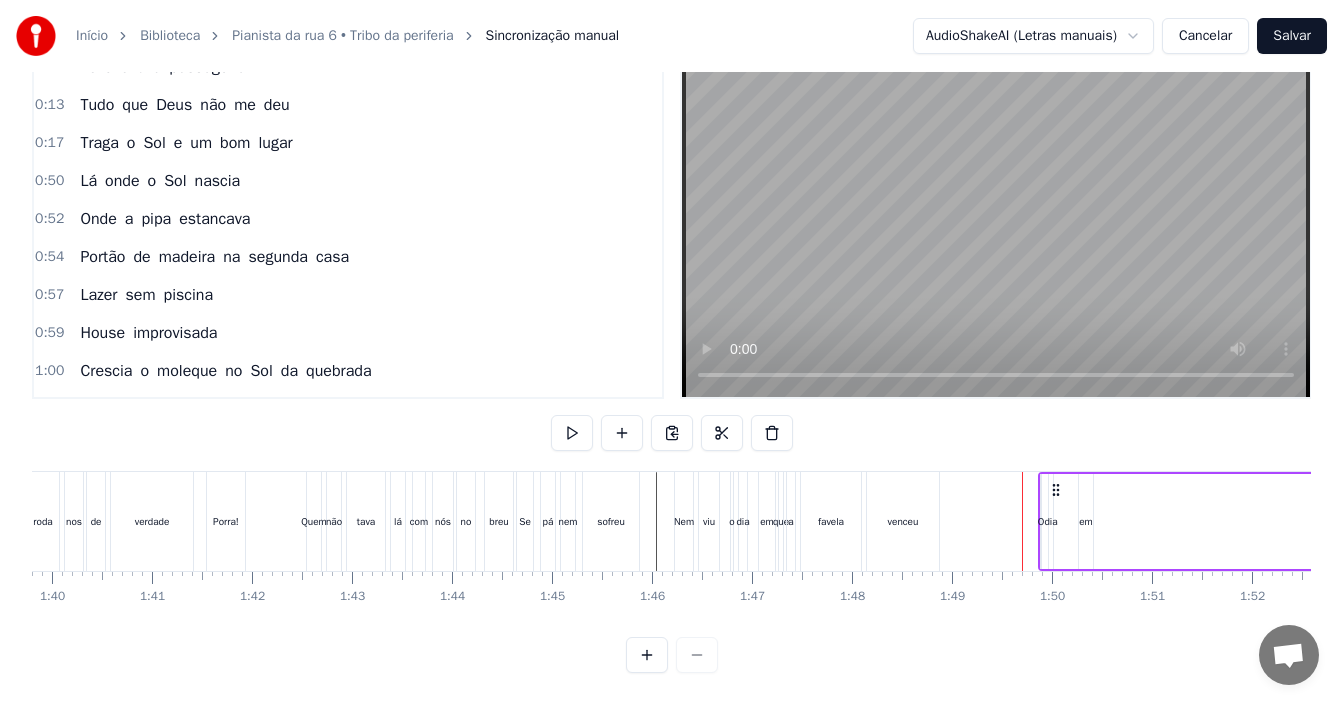 drag, startPoint x: 960, startPoint y: 472, endPoint x: 1056, endPoint y: 479, distance: 96.25487 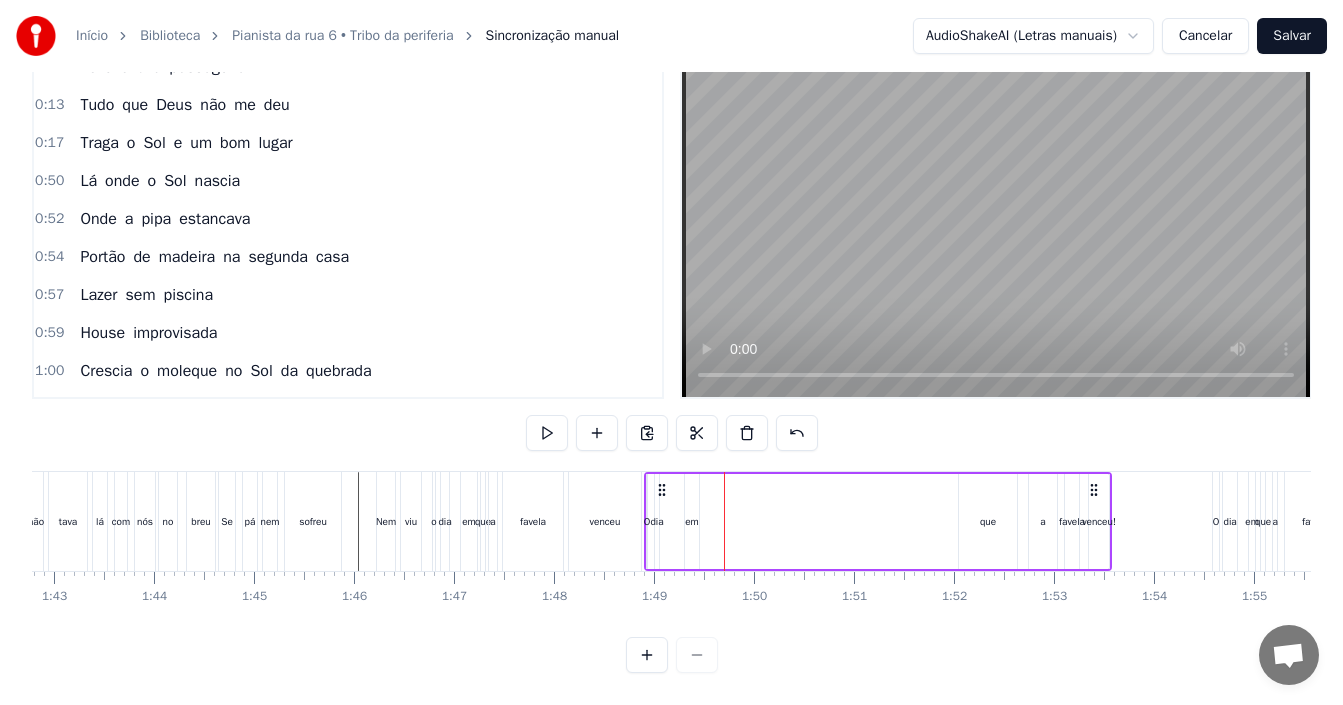 scroll, scrollTop: 0, scrollLeft: 10296, axis: horizontal 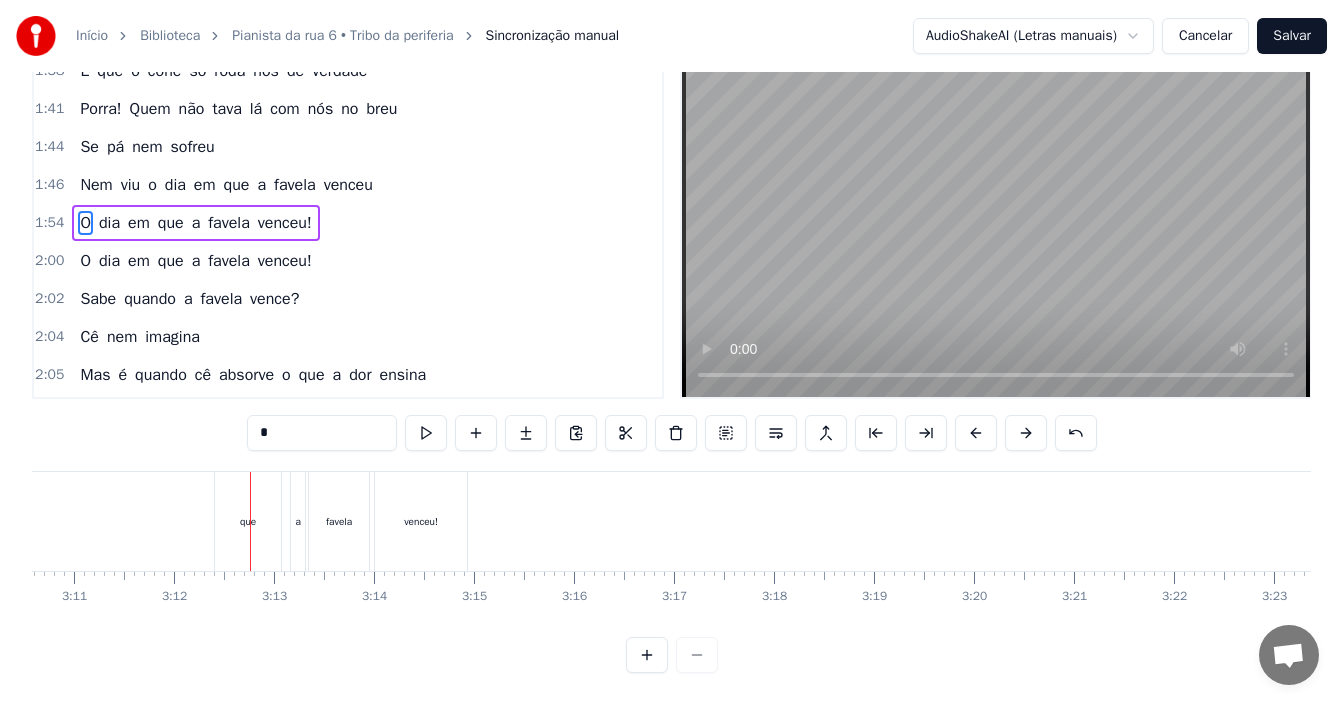 click on "O dia em que a favela venceu!" at bounding box center (113, 521) 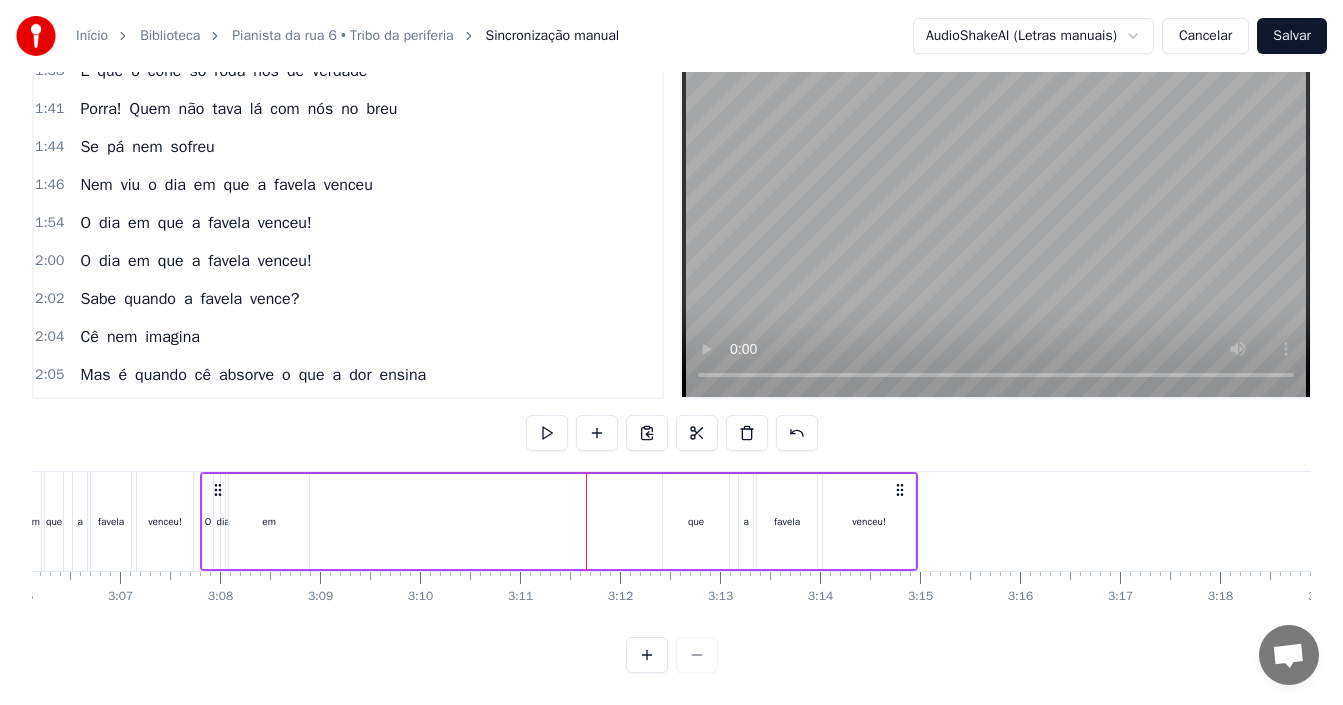 scroll, scrollTop: 0, scrollLeft: 18560, axis: horizontal 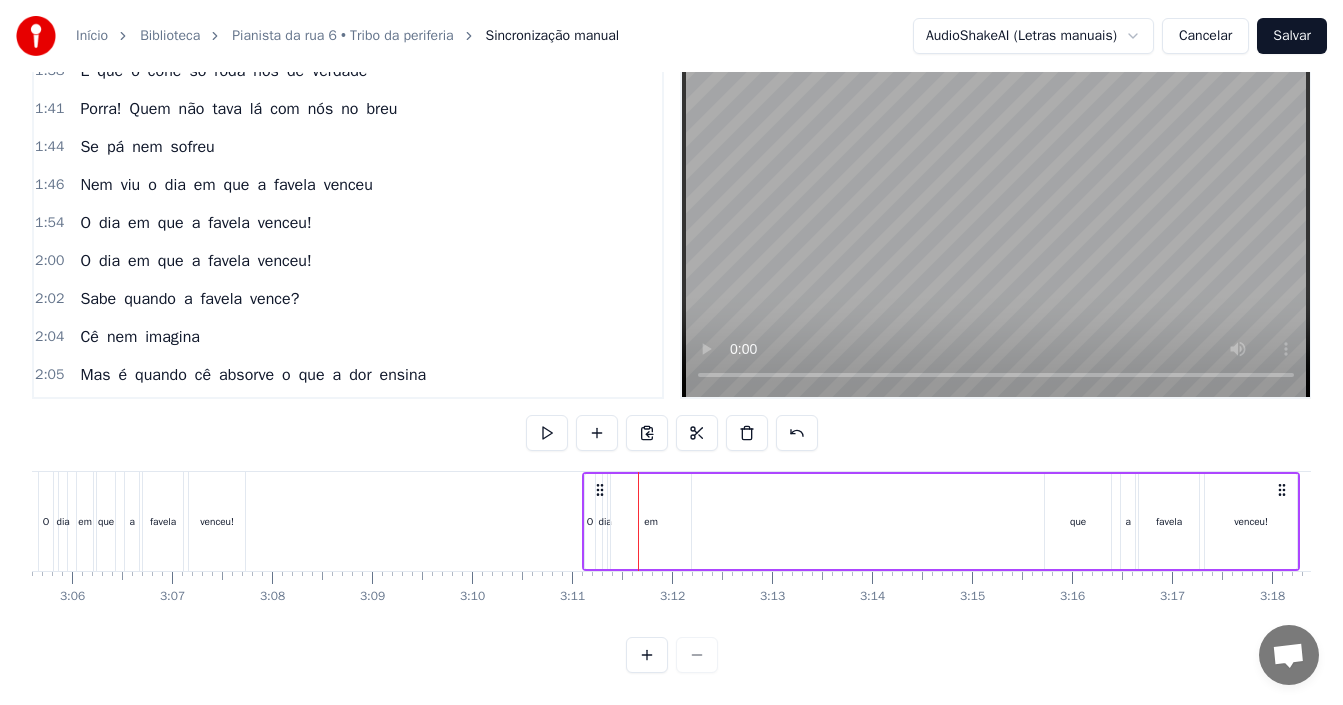 drag, startPoint x: 268, startPoint y: 472, endPoint x: 602, endPoint y: 472, distance: 334 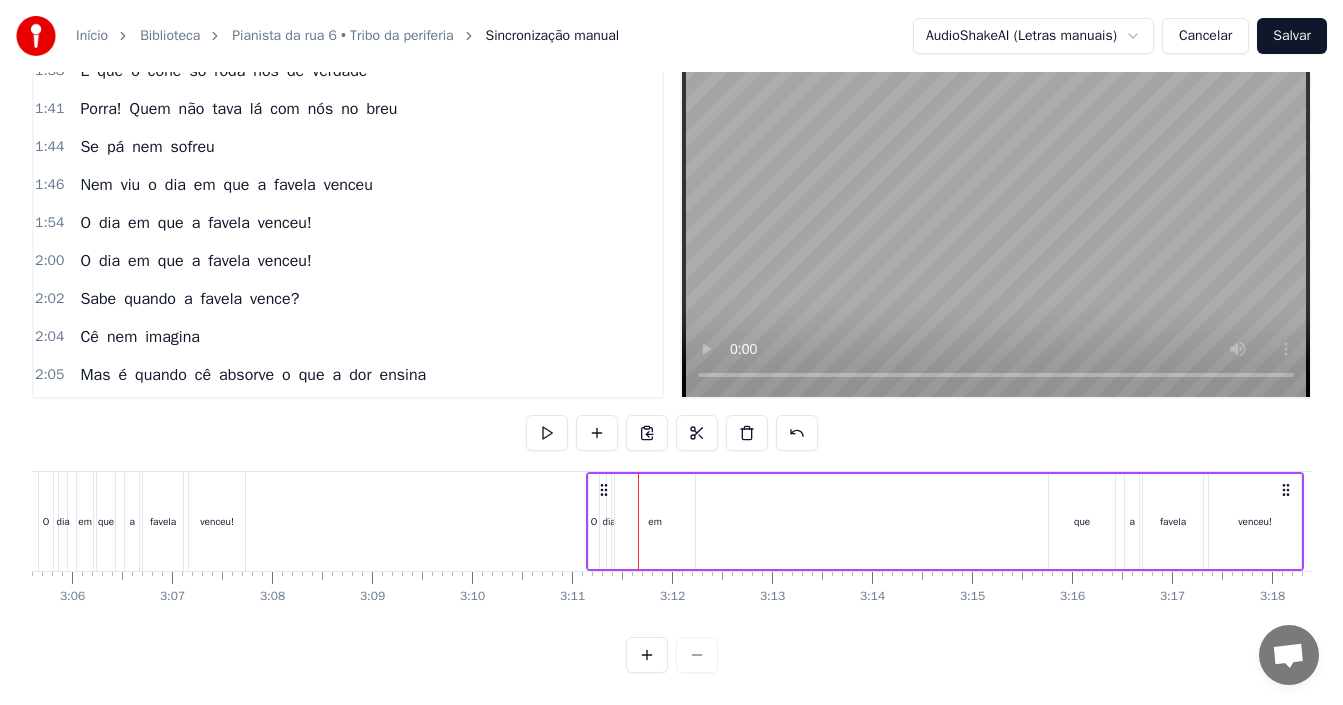 click 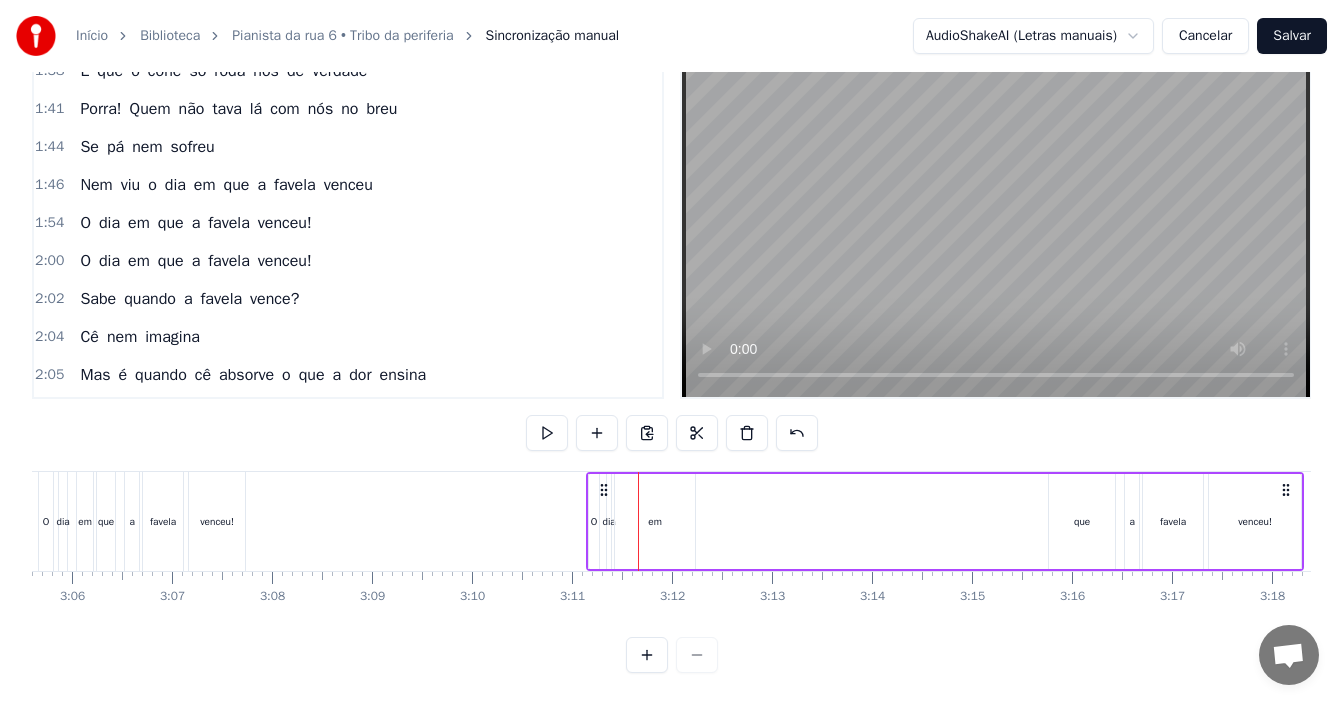 drag, startPoint x: 1304, startPoint y: 498, endPoint x: 1275, endPoint y: 498, distance: 29 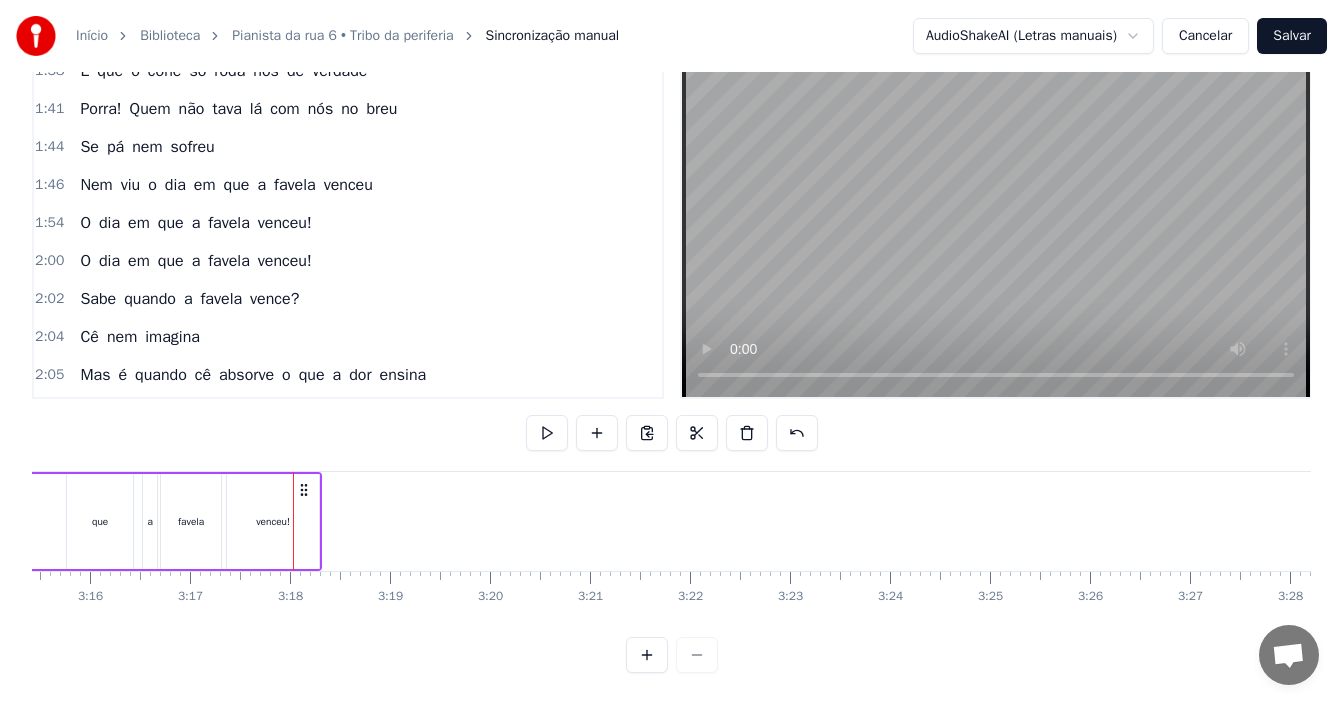 scroll, scrollTop: 0, scrollLeft: 19703, axis: horizontal 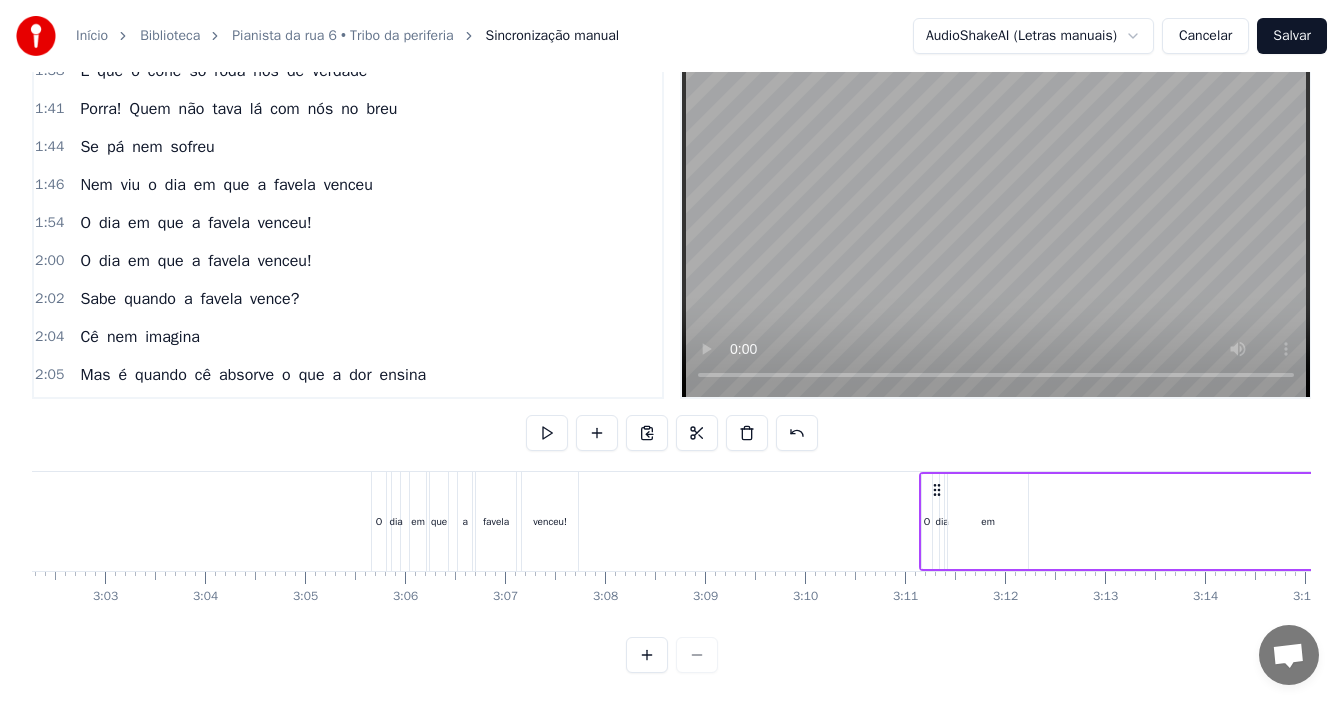 click on "O dia em que a favela venceu!" at bounding box center [1278, 521] 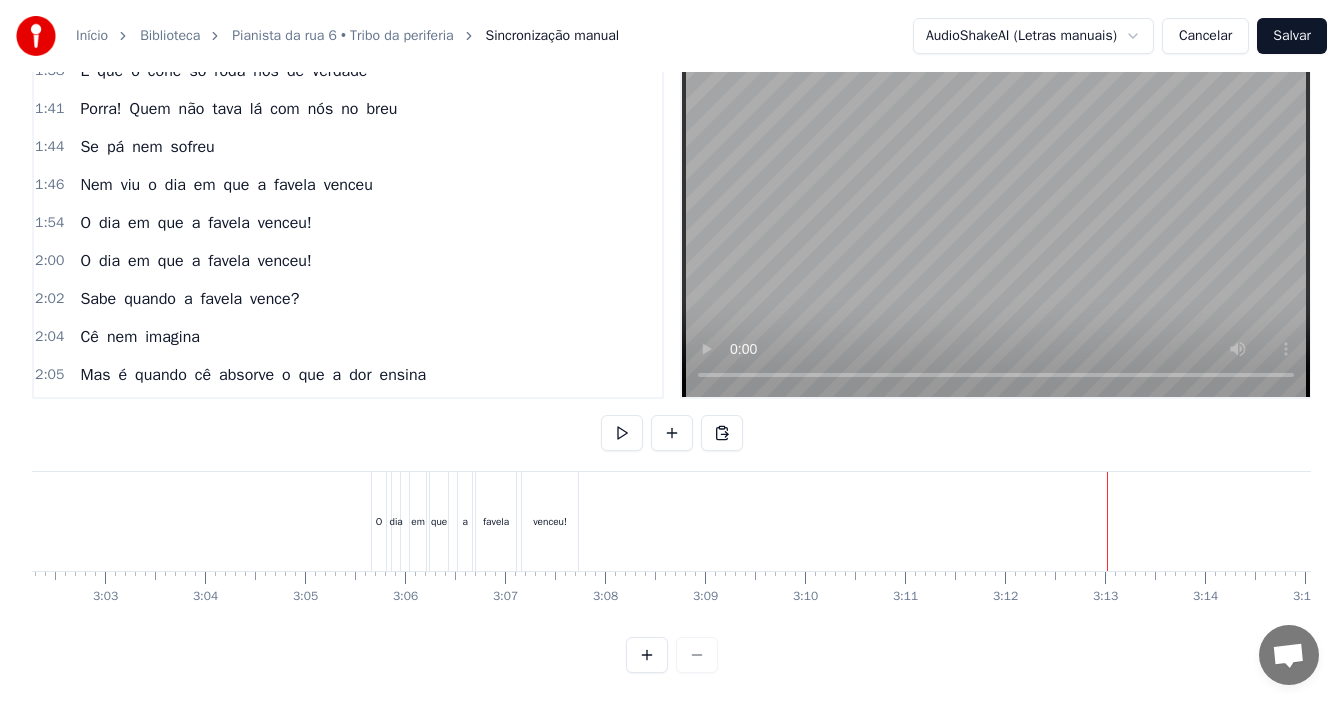 click on "que" at bounding box center [439, 521] 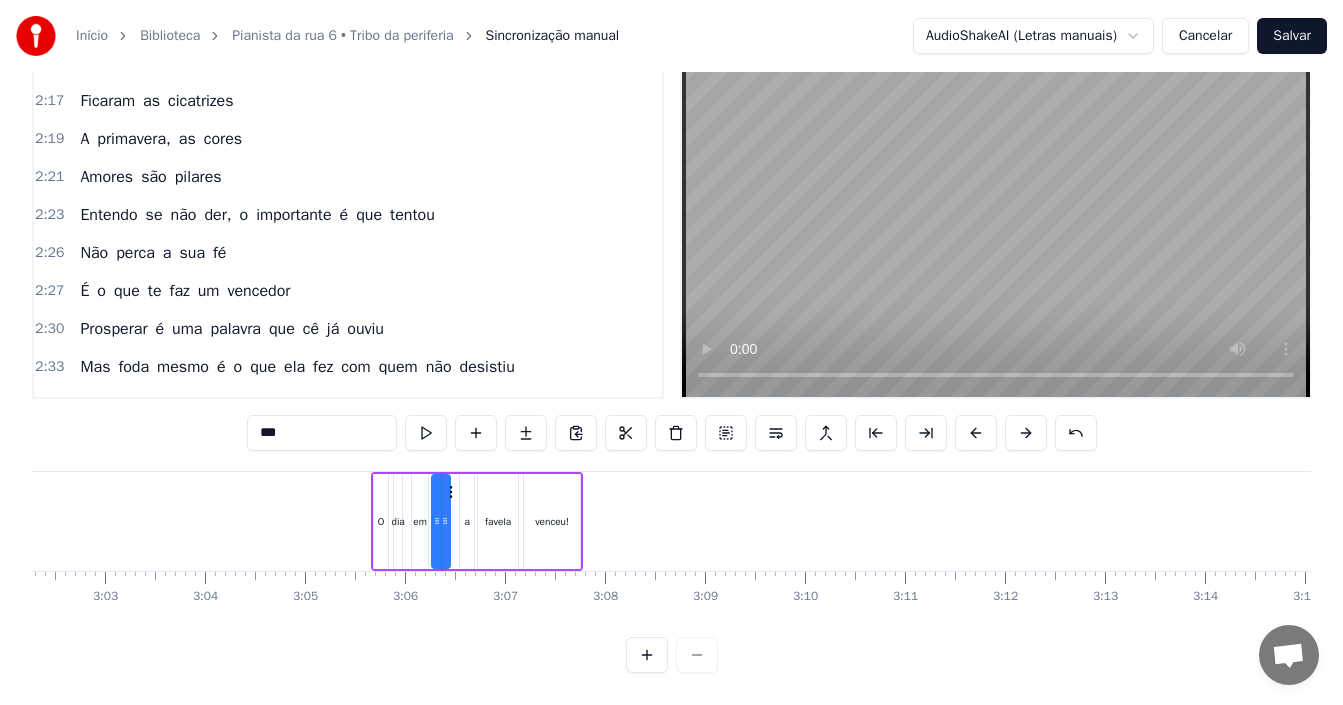 scroll, scrollTop: 1361, scrollLeft: 0, axis: vertical 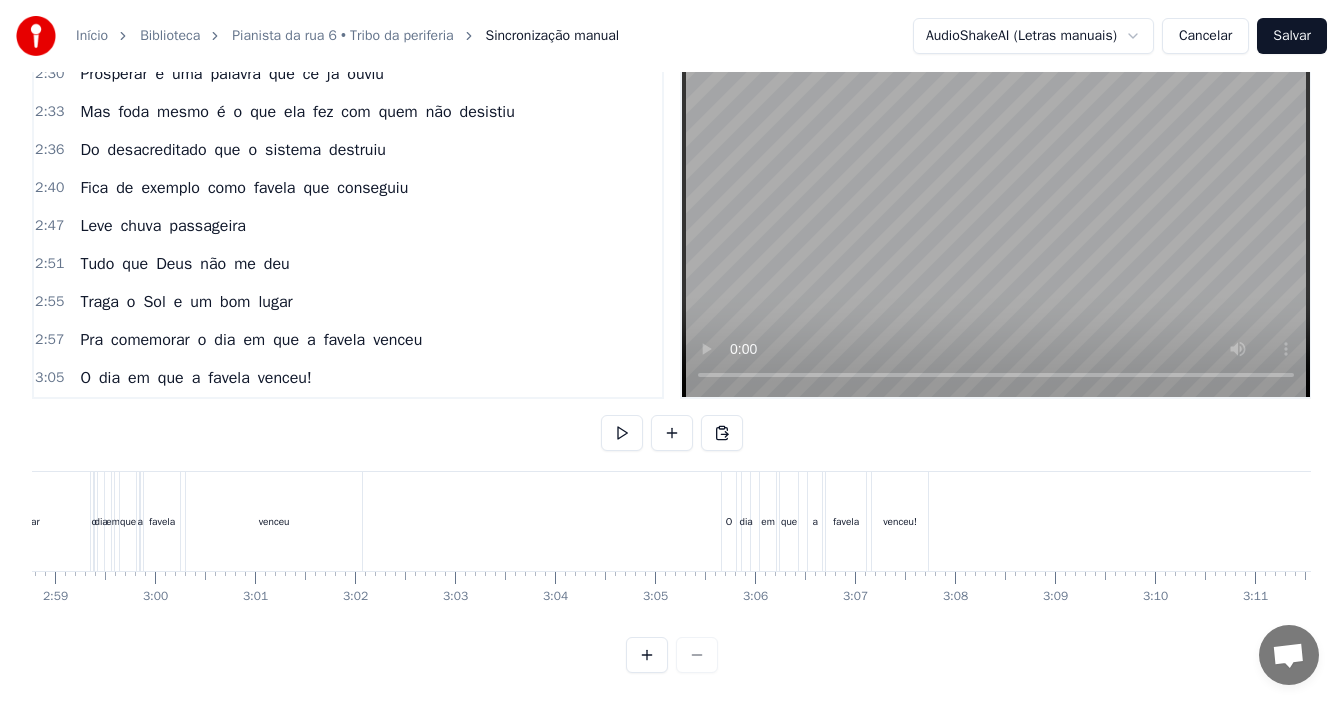 click on "favela" at bounding box center [846, 521] 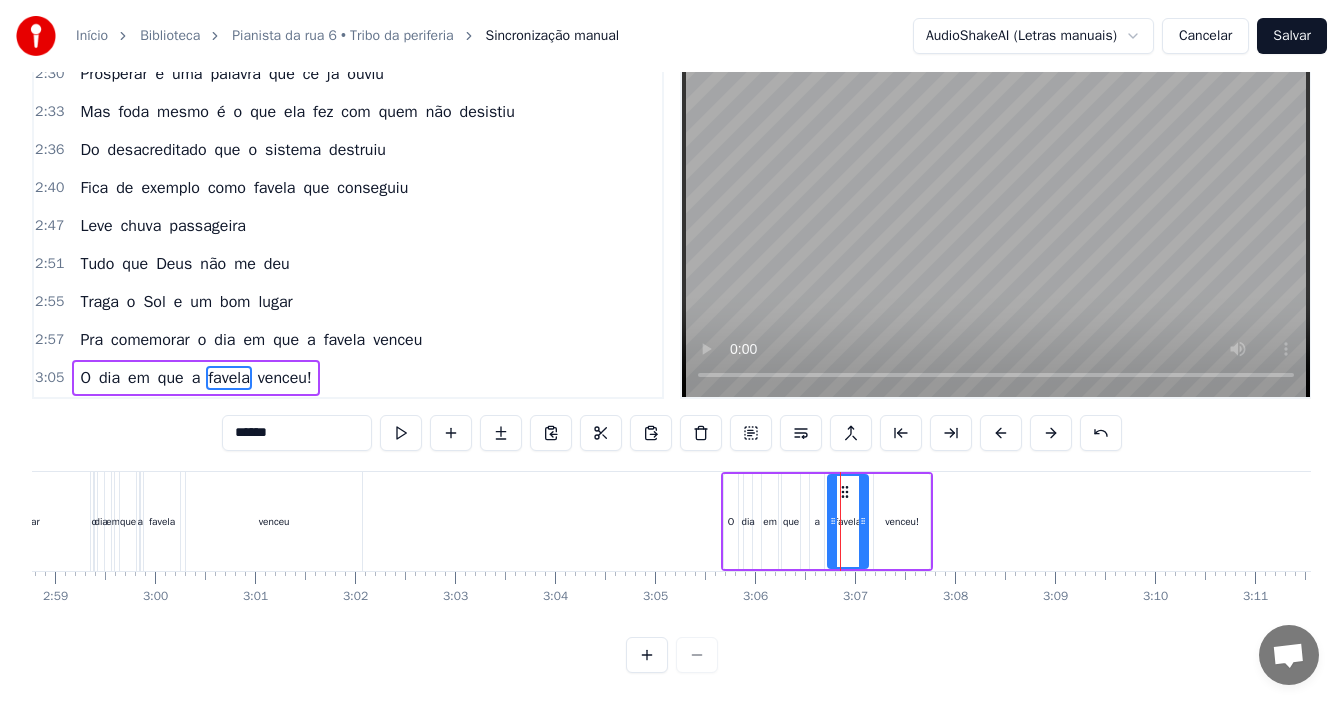 click at bounding box center (-6945, 521) 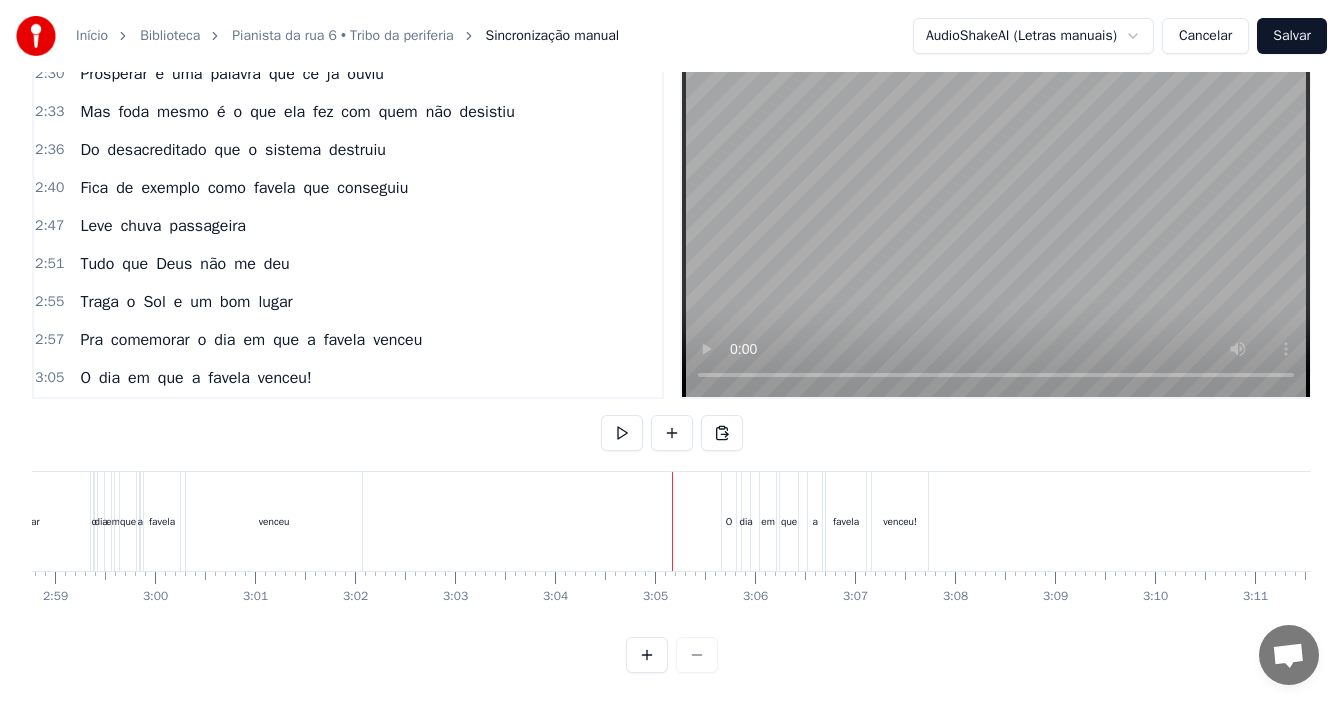click on "O" at bounding box center (729, 521) 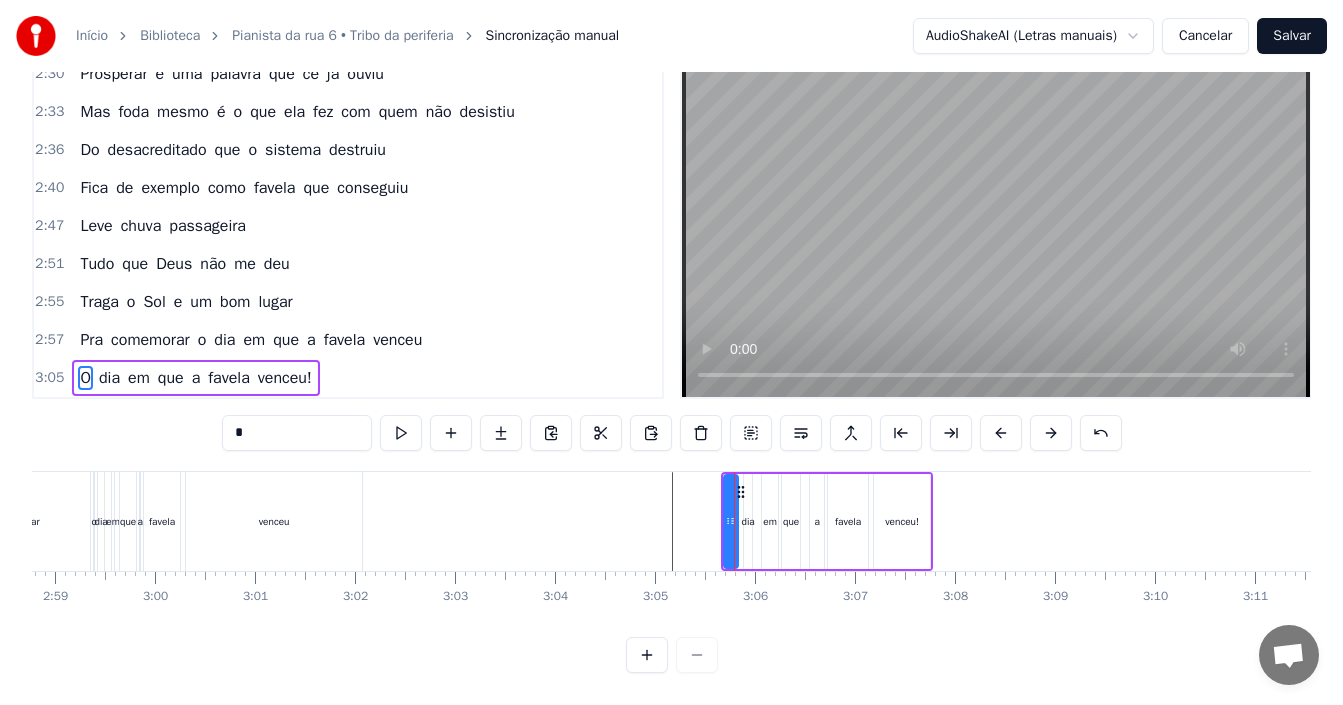 drag, startPoint x: 322, startPoint y: 363, endPoint x: 142, endPoint y: 346, distance: 180.801 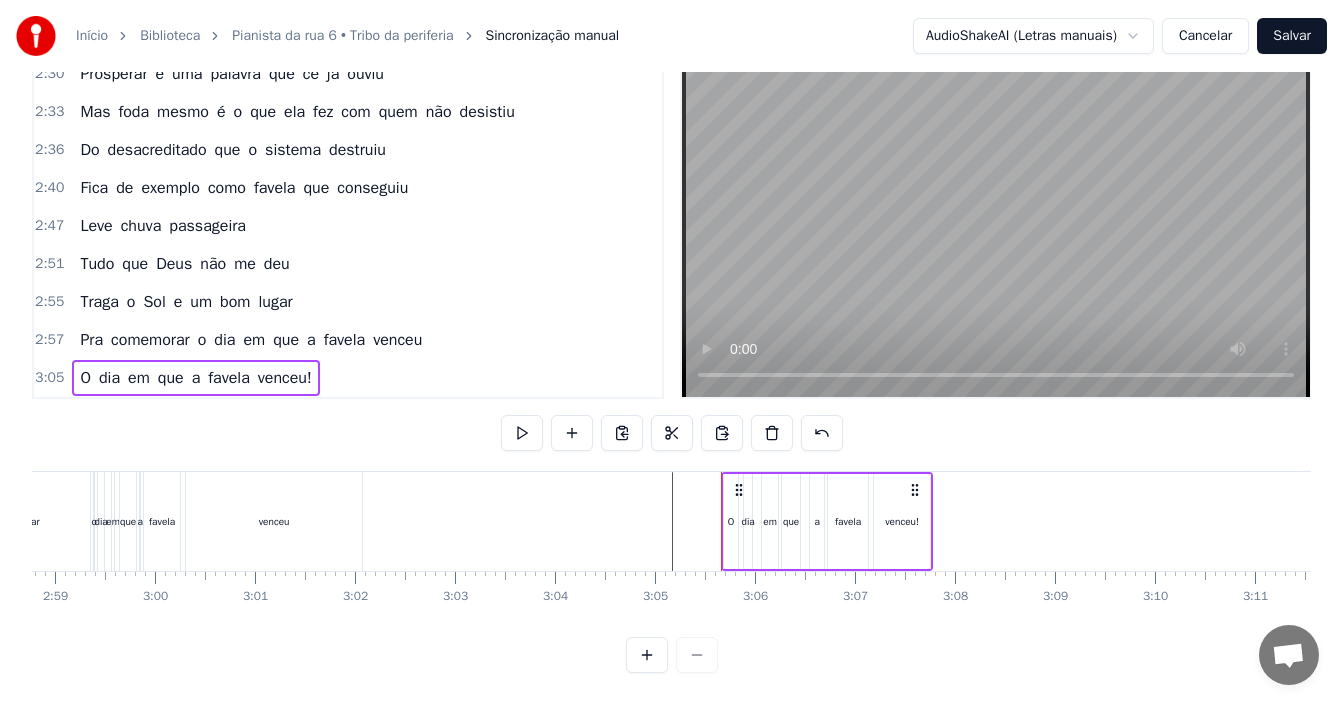 click on "3:05 O dia em que a favela venceu!" at bounding box center [348, 378] 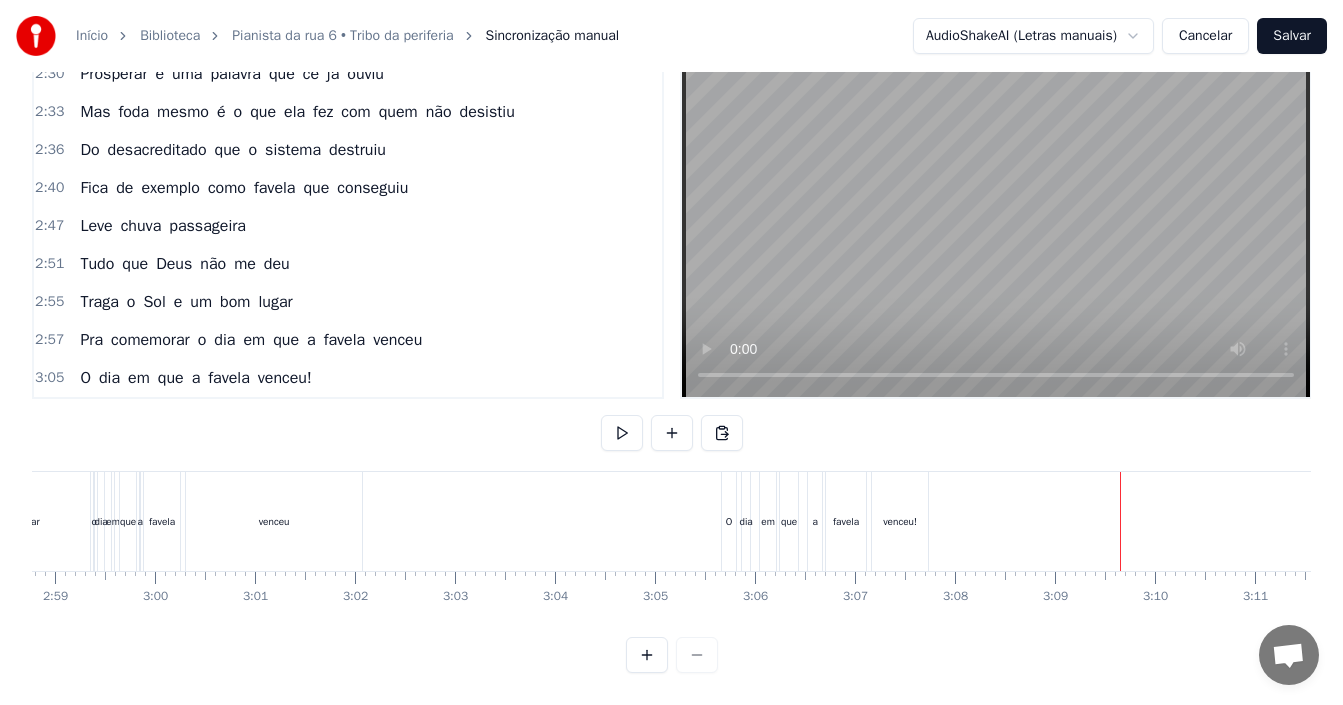 click on "3:05 O dia em que a favela venceu!" at bounding box center (348, 378) 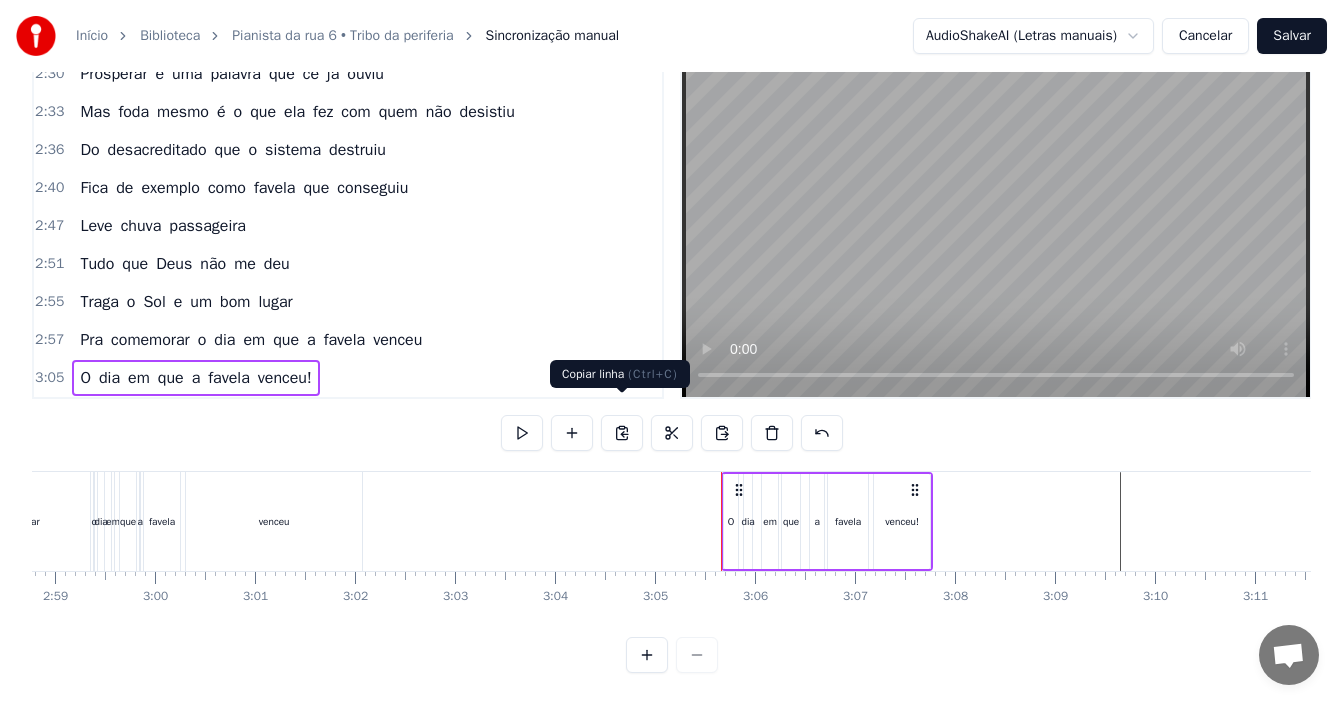 click at bounding box center [622, 433] 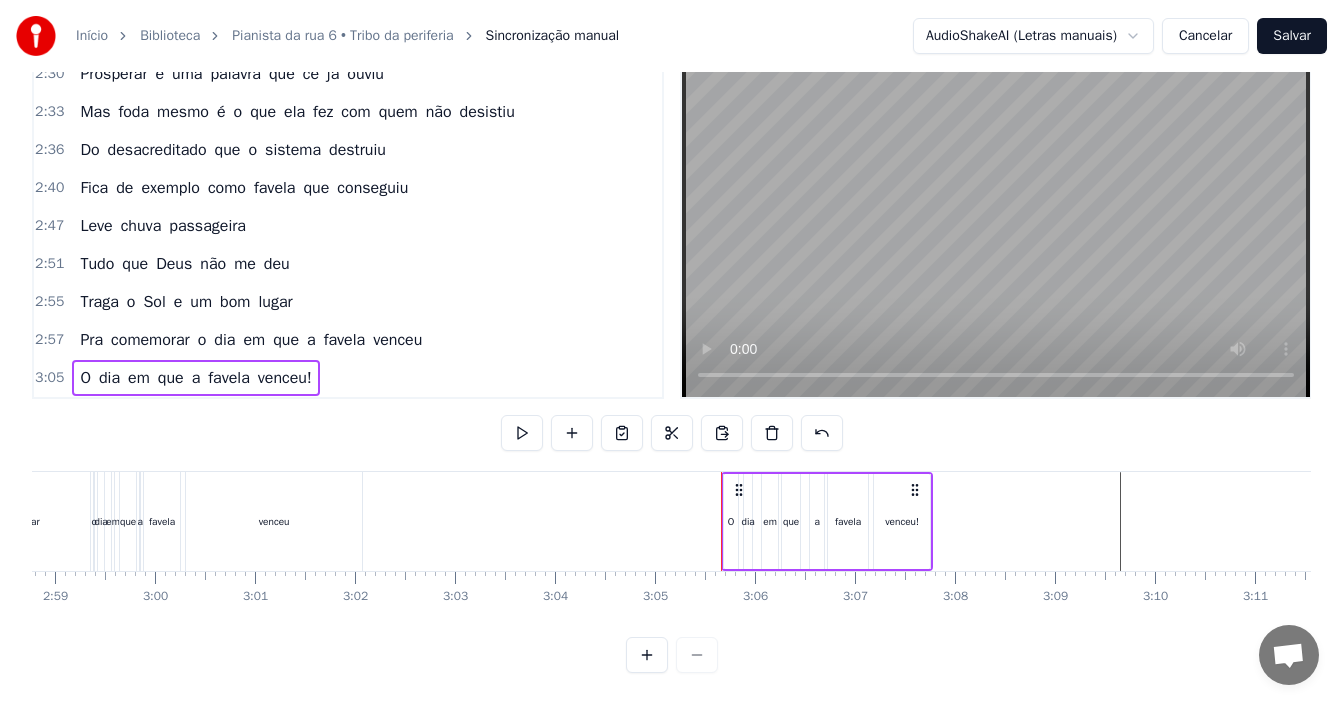 click at bounding box center (-6945, 521) 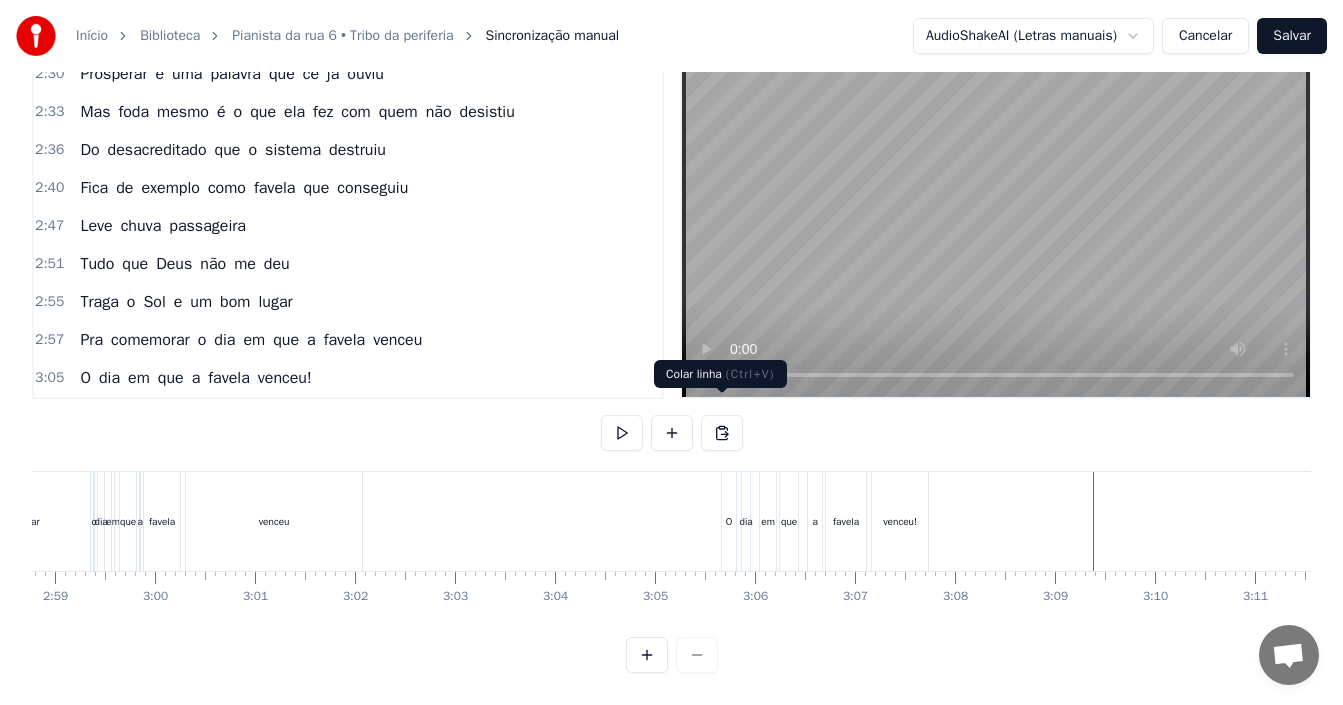 click at bounding box center [722, 433] 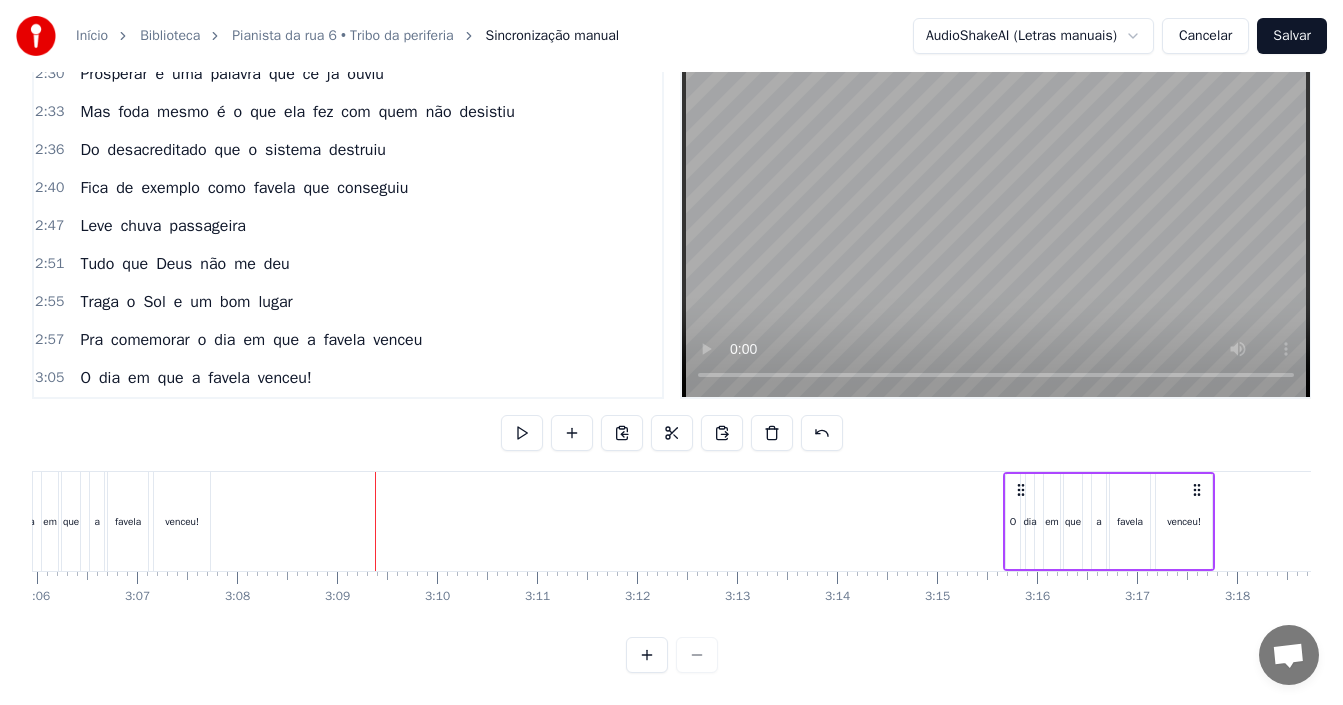 scroll, scrollTop: 0, scrollLeft: 18694, axis: horizontal 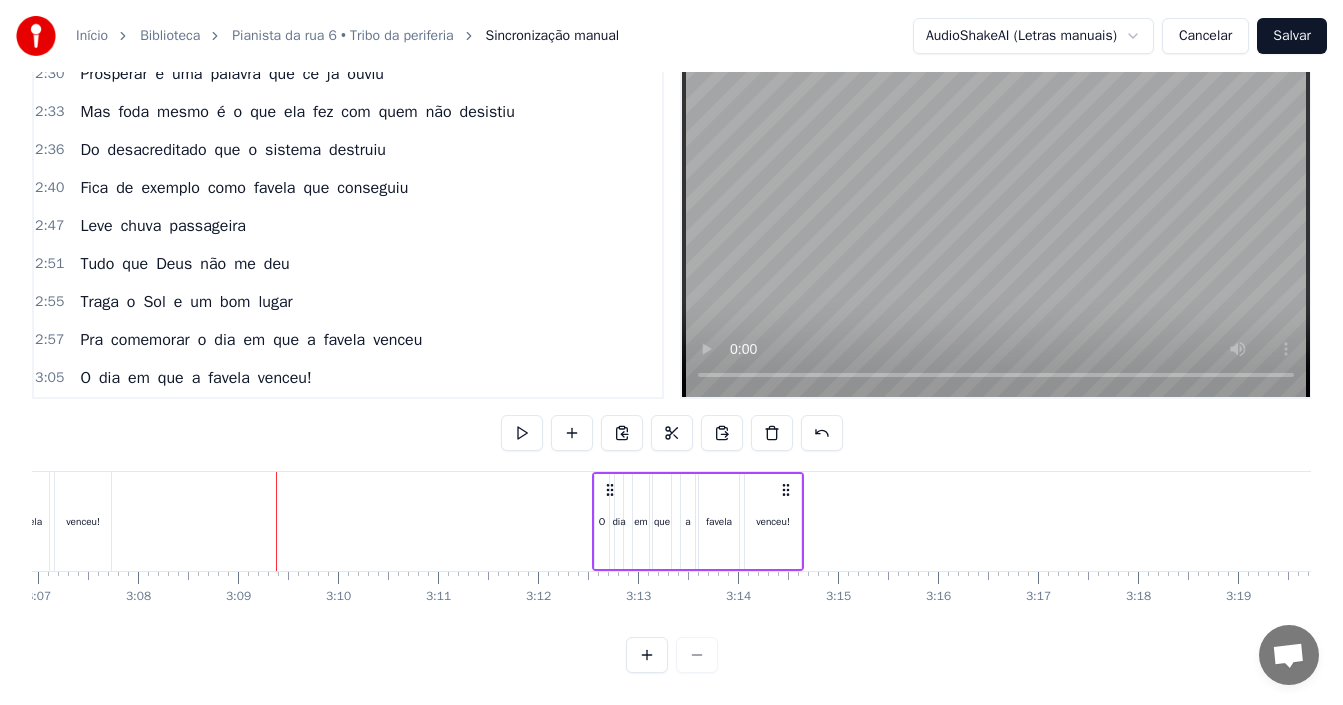 drag, startPoint x: 1298, startPoint y: 470, endPoint x: 738, endPoint y: 489, distance: 560.3222 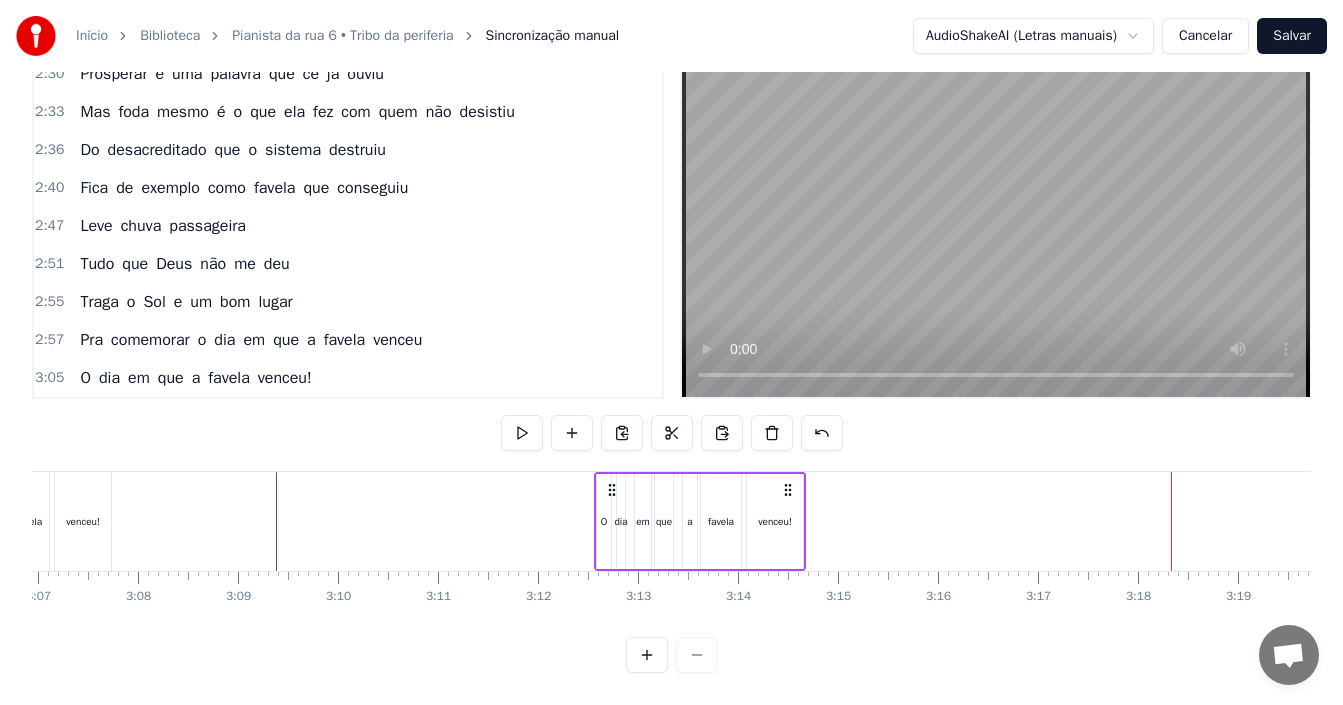 click on "Salvar" at bounding box center [1292, 36] 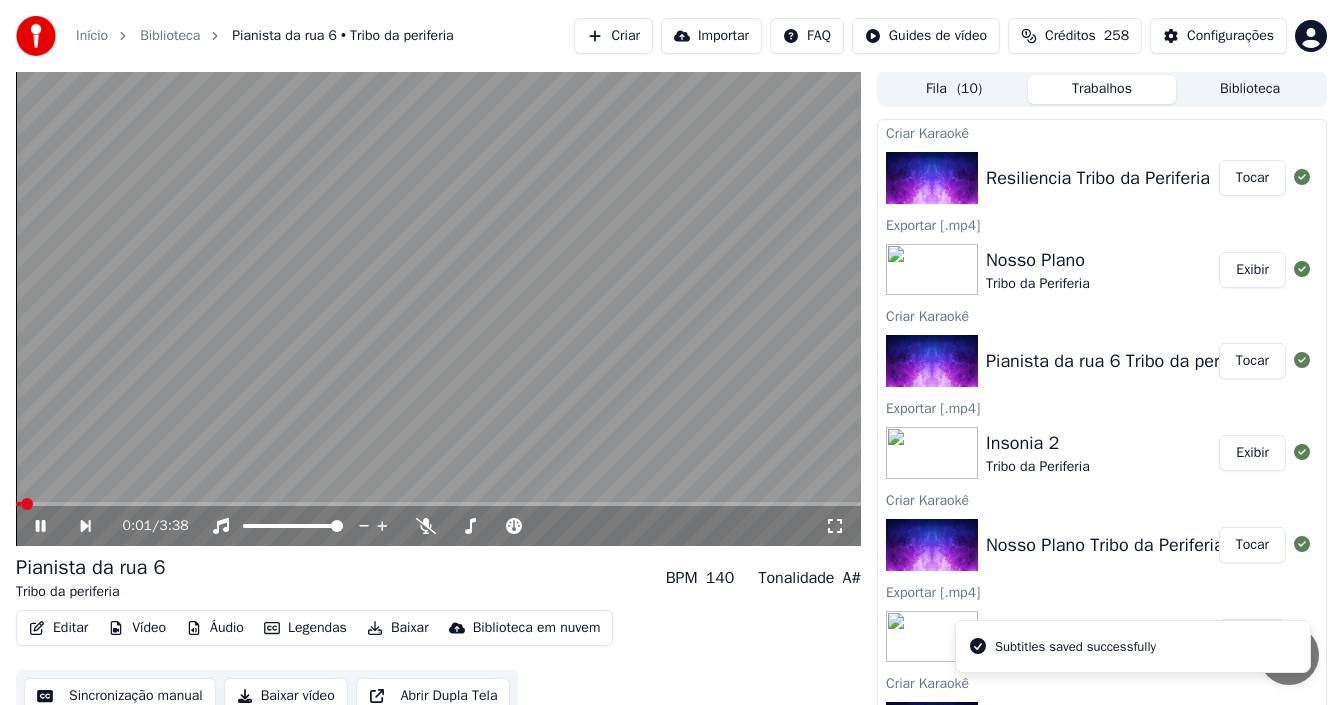 scroll, scrollTop: 0, scrollLeft: 0, axis: both 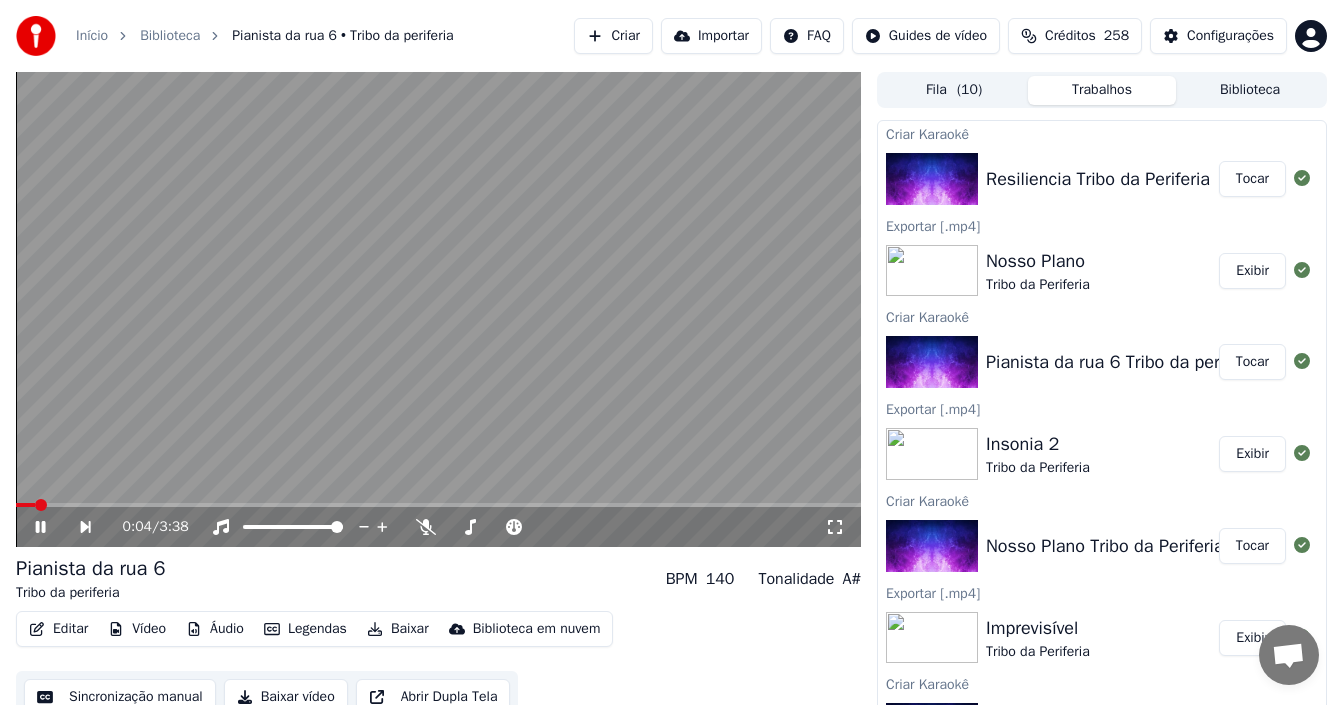 click 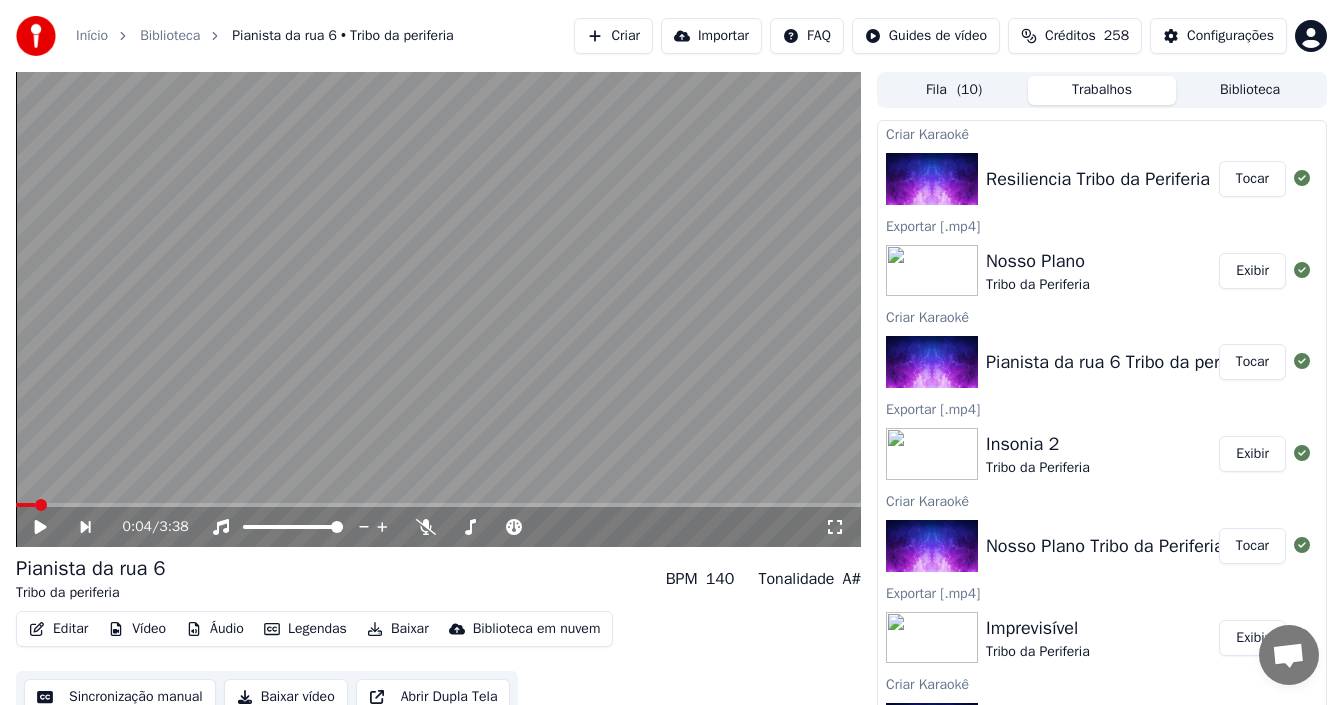 click on "Baixar" at bounding box center [398, 629] 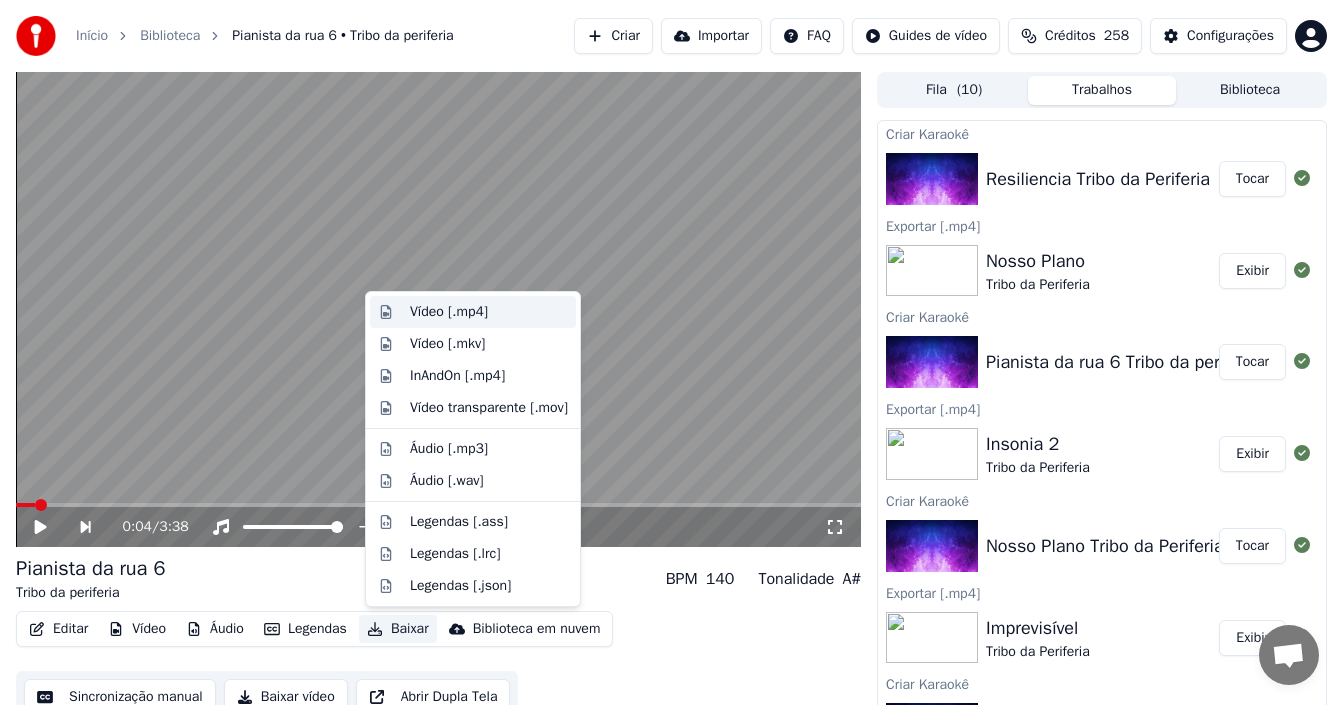 click on "Vídeo [.mp4]" at bounding box center (449, 312) 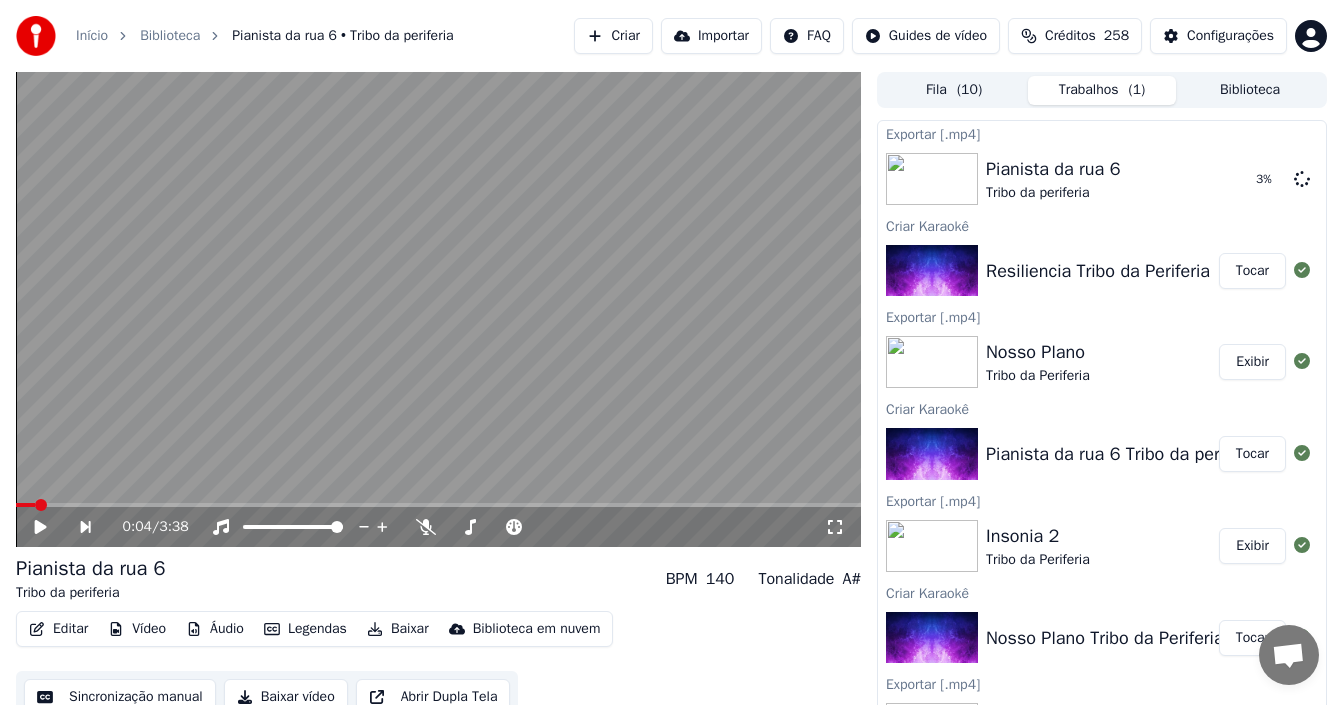 click on "Tocar" at bounding box center [1252, 271] 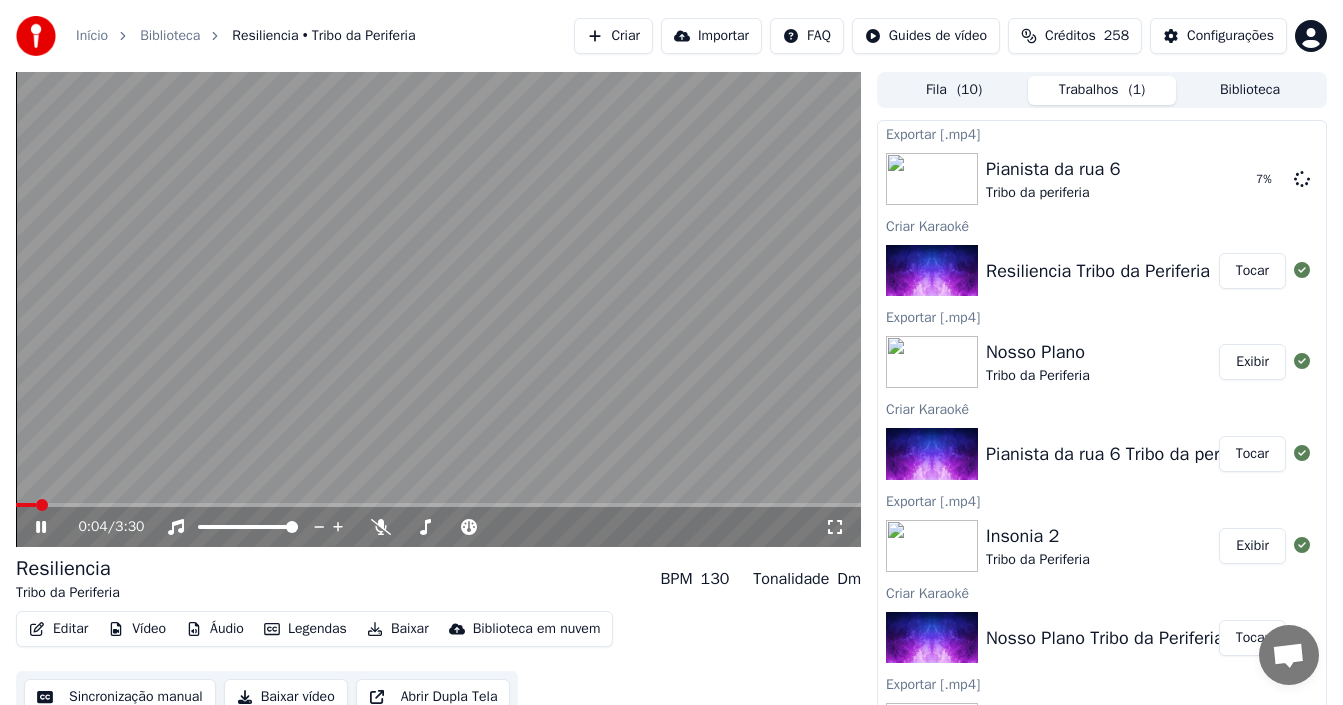 type 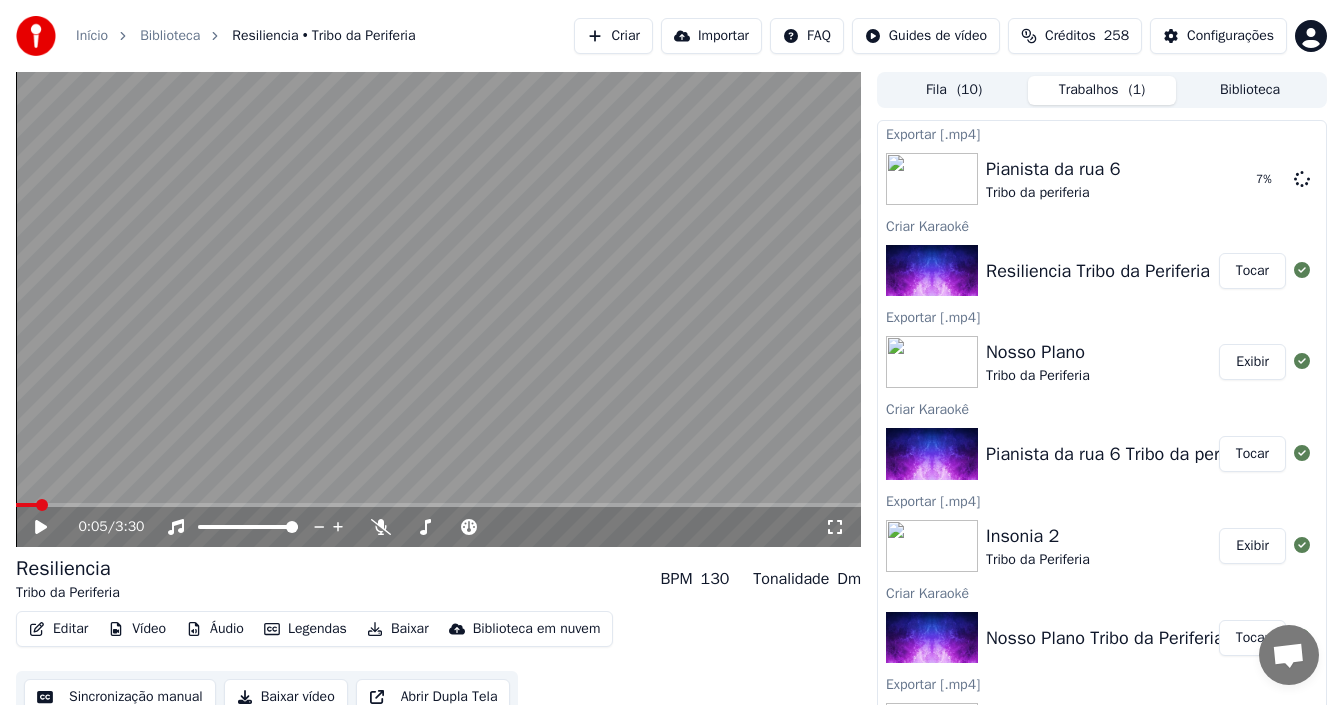 click on "Tocar" at bounding box center (1252, 271) 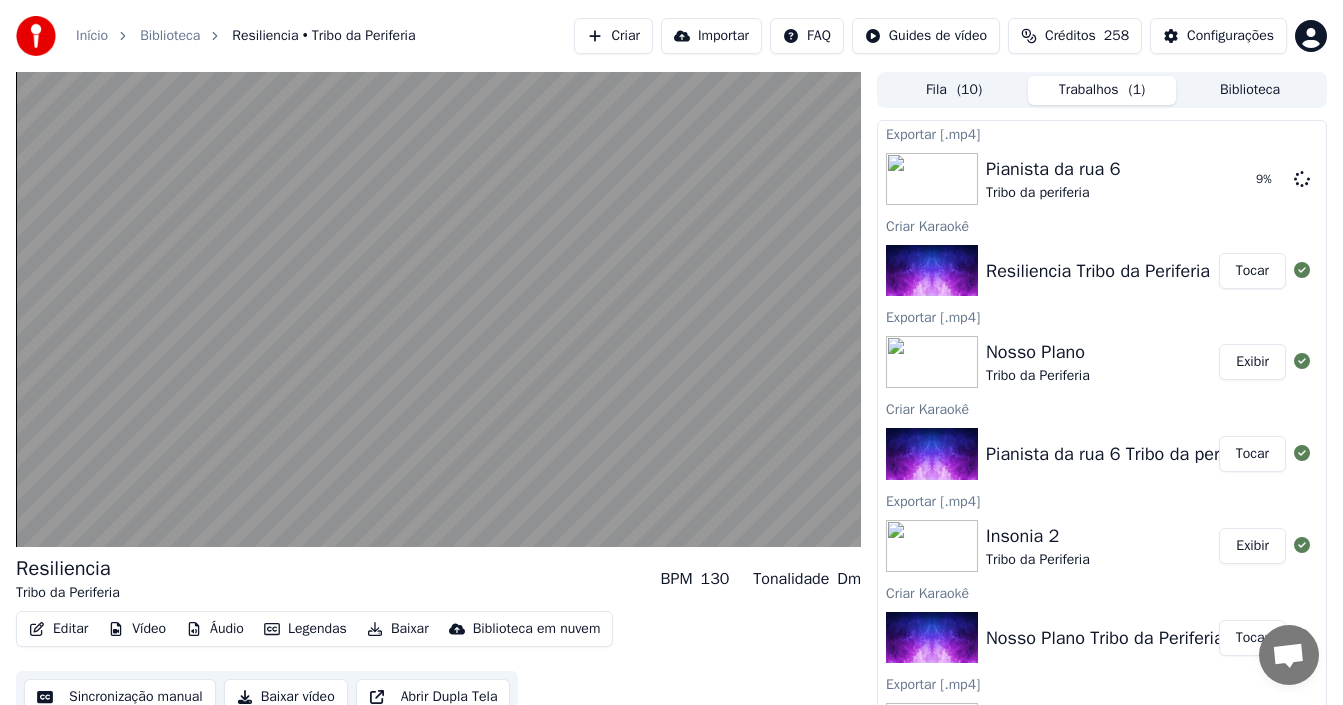 click on "Tocar" at bounding box center (1252, 271) 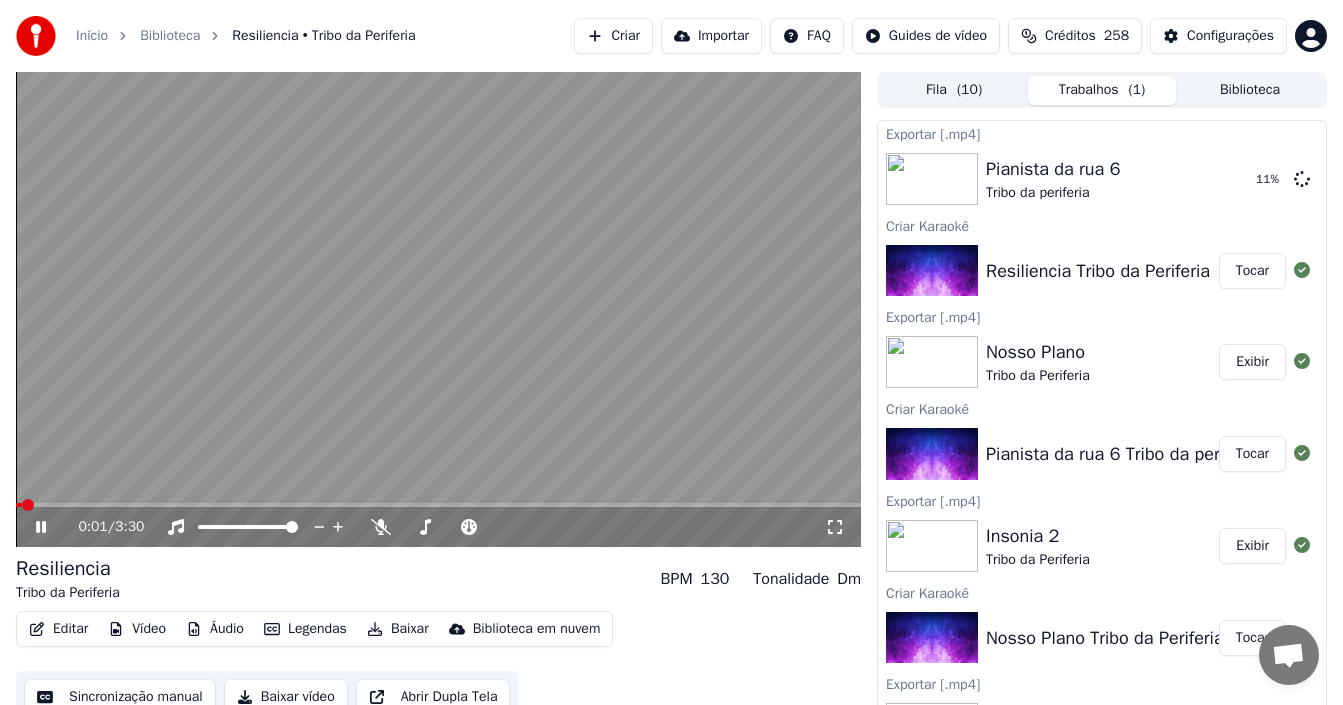 click 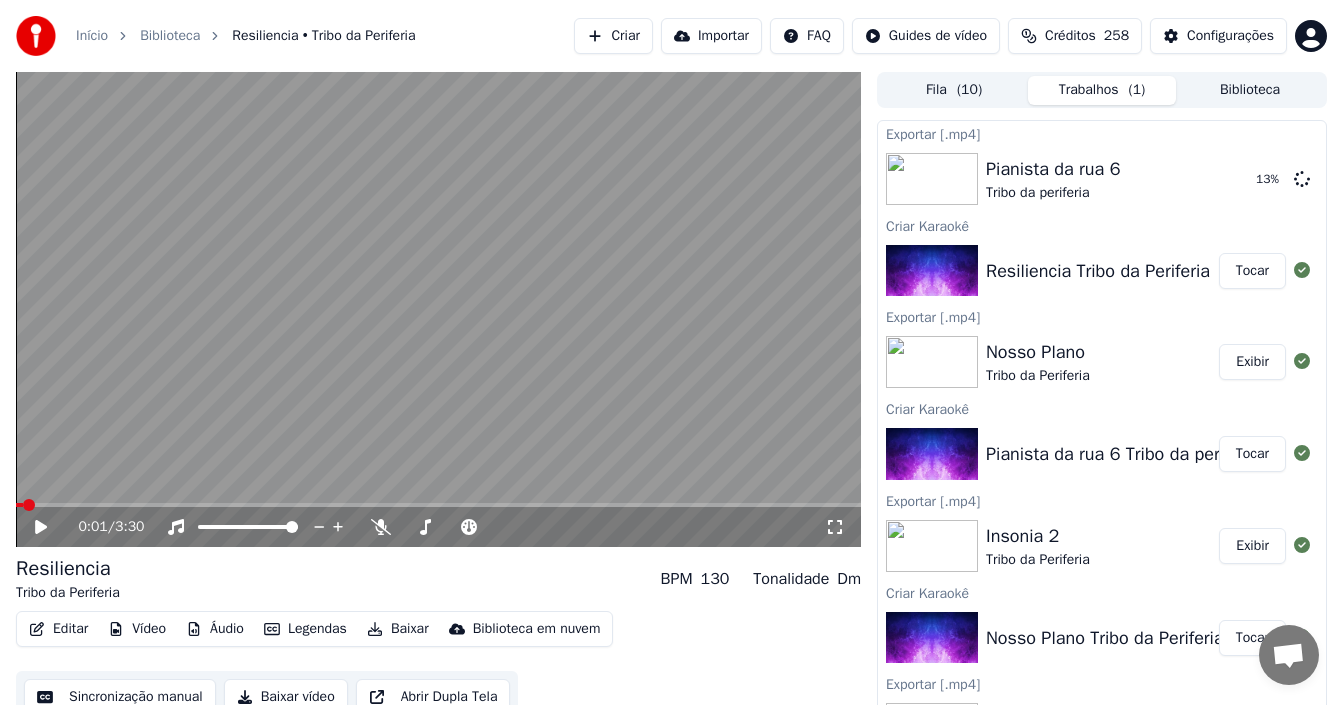 click on "Sincronização manual" at bounding box center (120, 697) 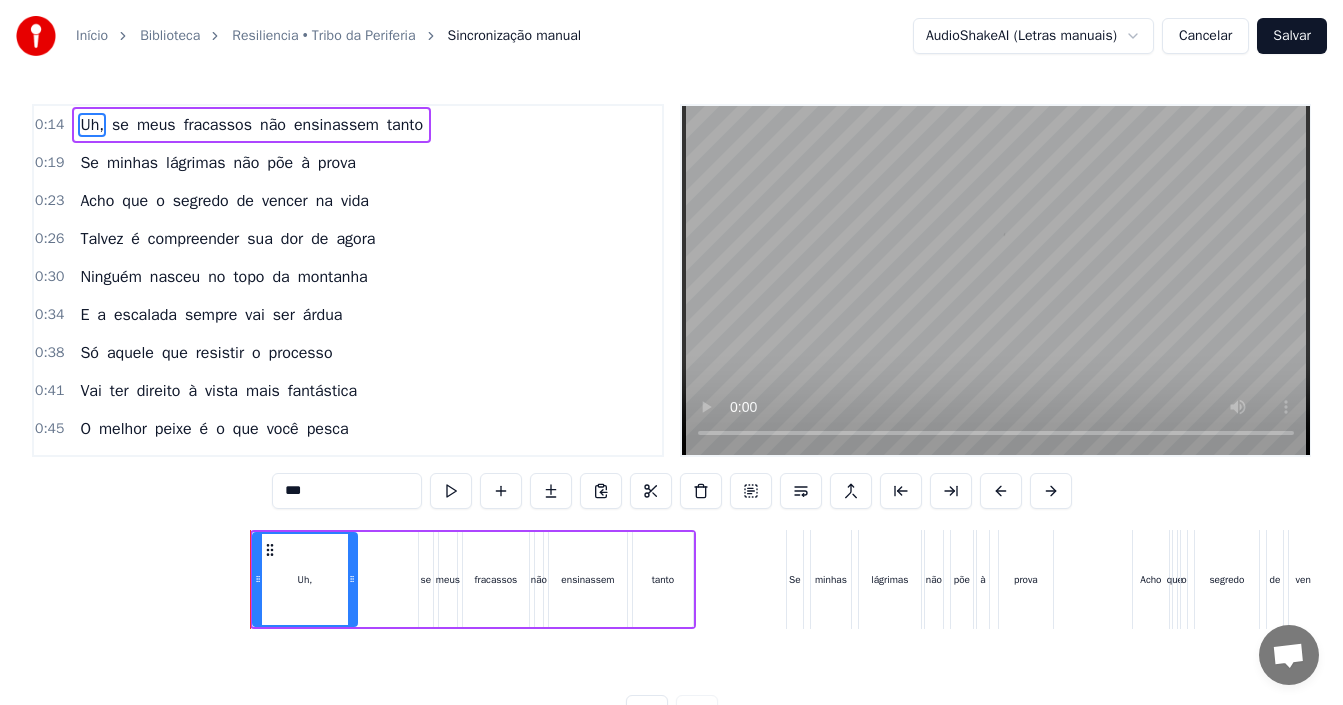 scroll, scrollTop: 0, scrollLeft: 1337, axis: horizontal 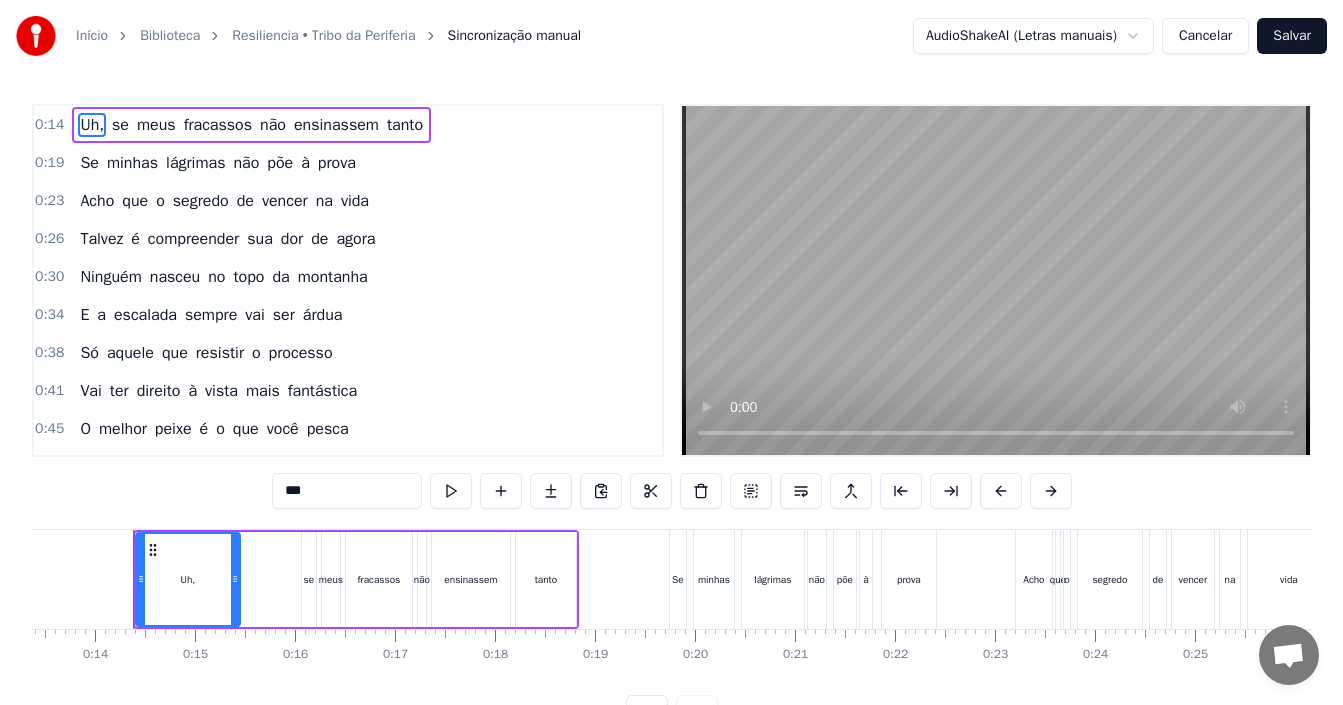 click at bounding box center [9221, 579] 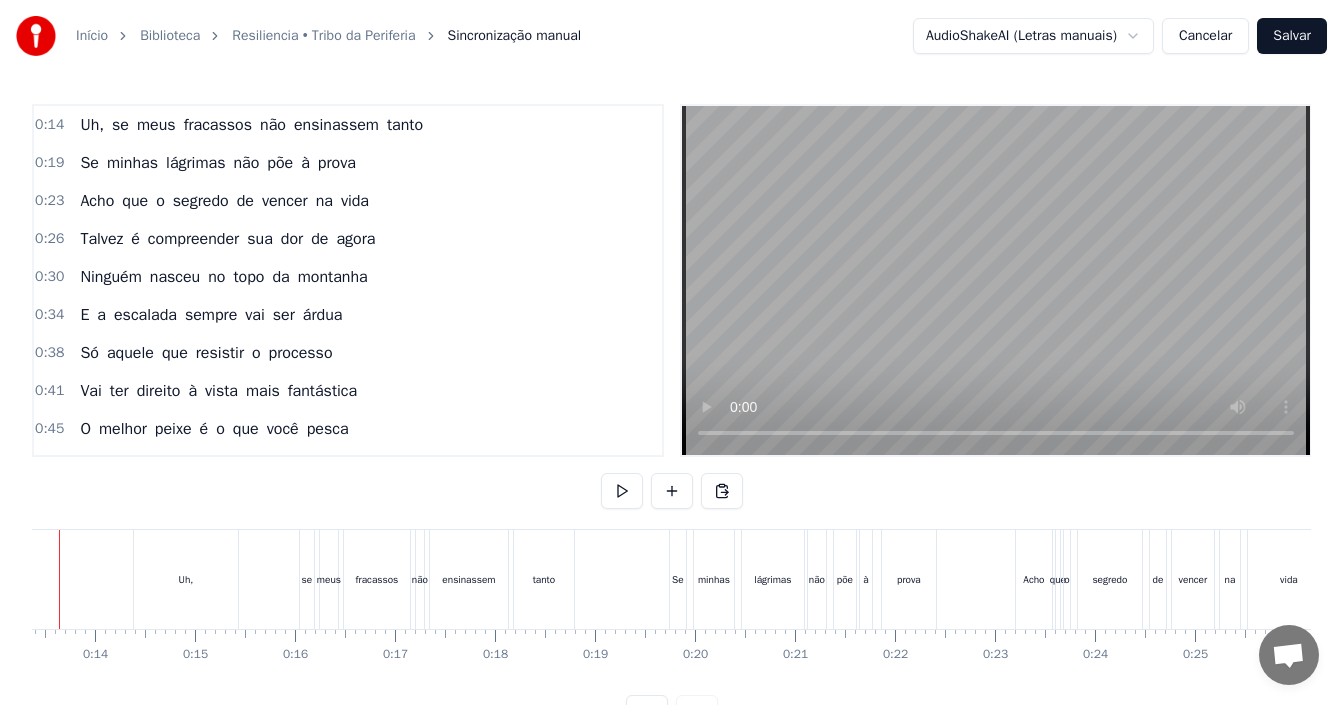scroll, scrollTop: 0, scrollLeft: 1264, axis: horizontal 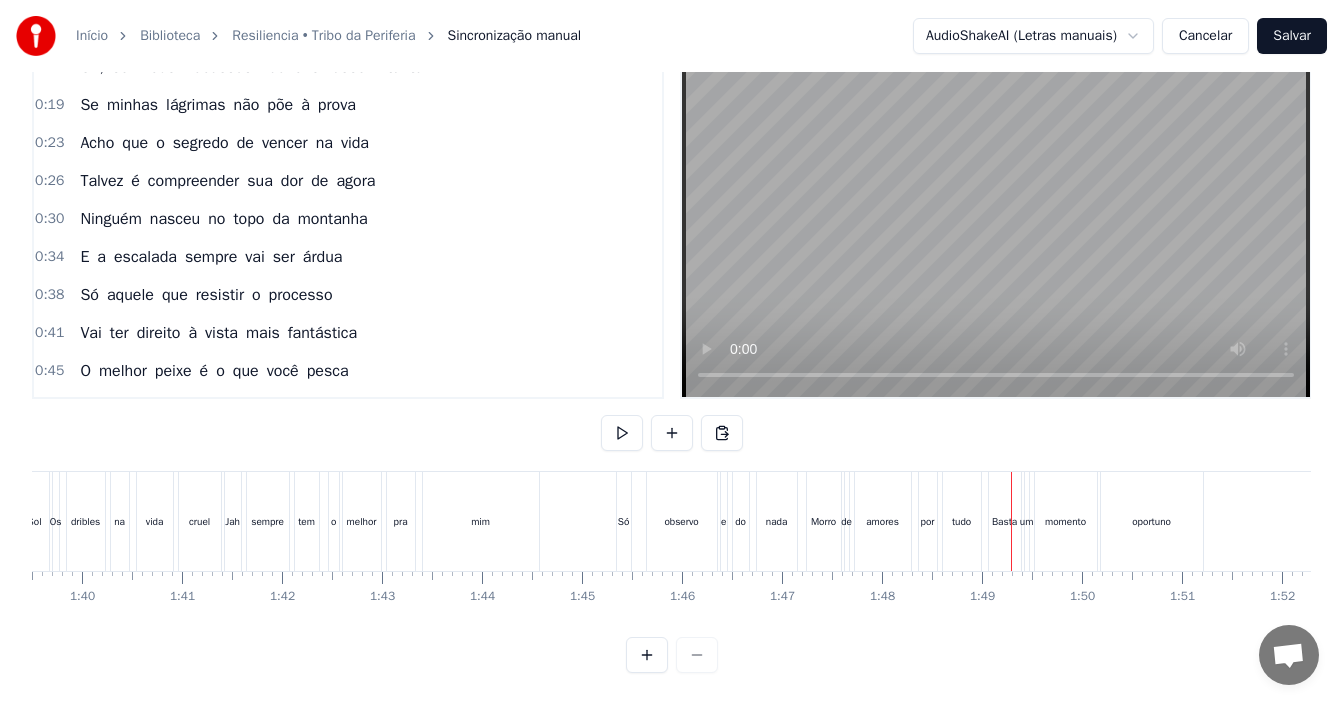 click on "vida" at bounding box center (155, 521) 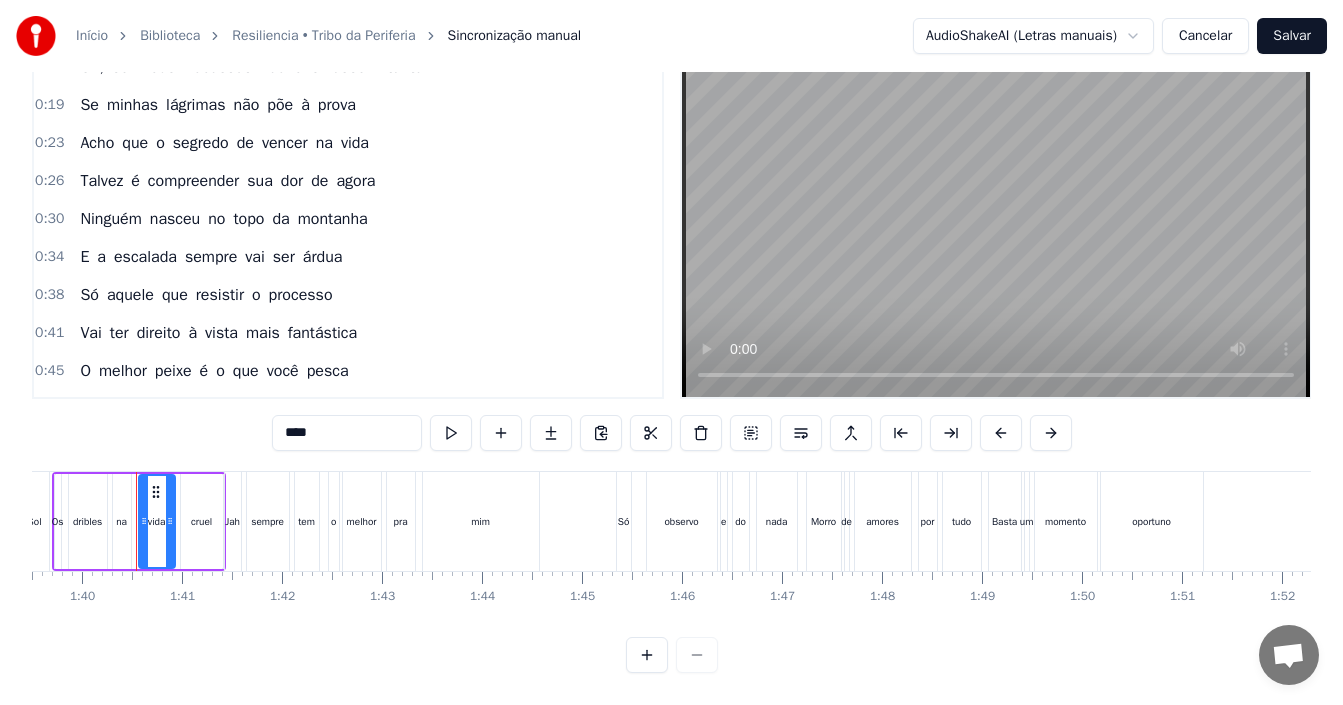 scroll, scrollTop: 0, scrollLeft: 0, axis: both 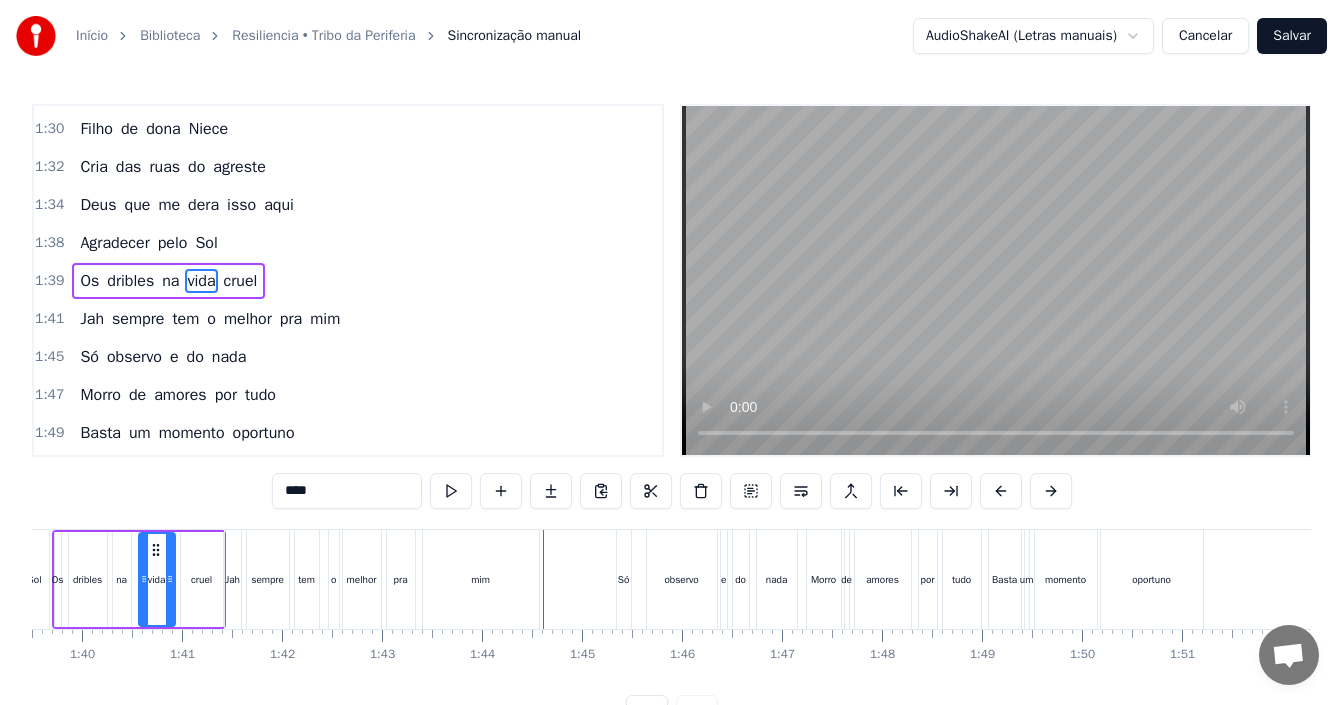 click on "mim" at bounding box center (481, 579) 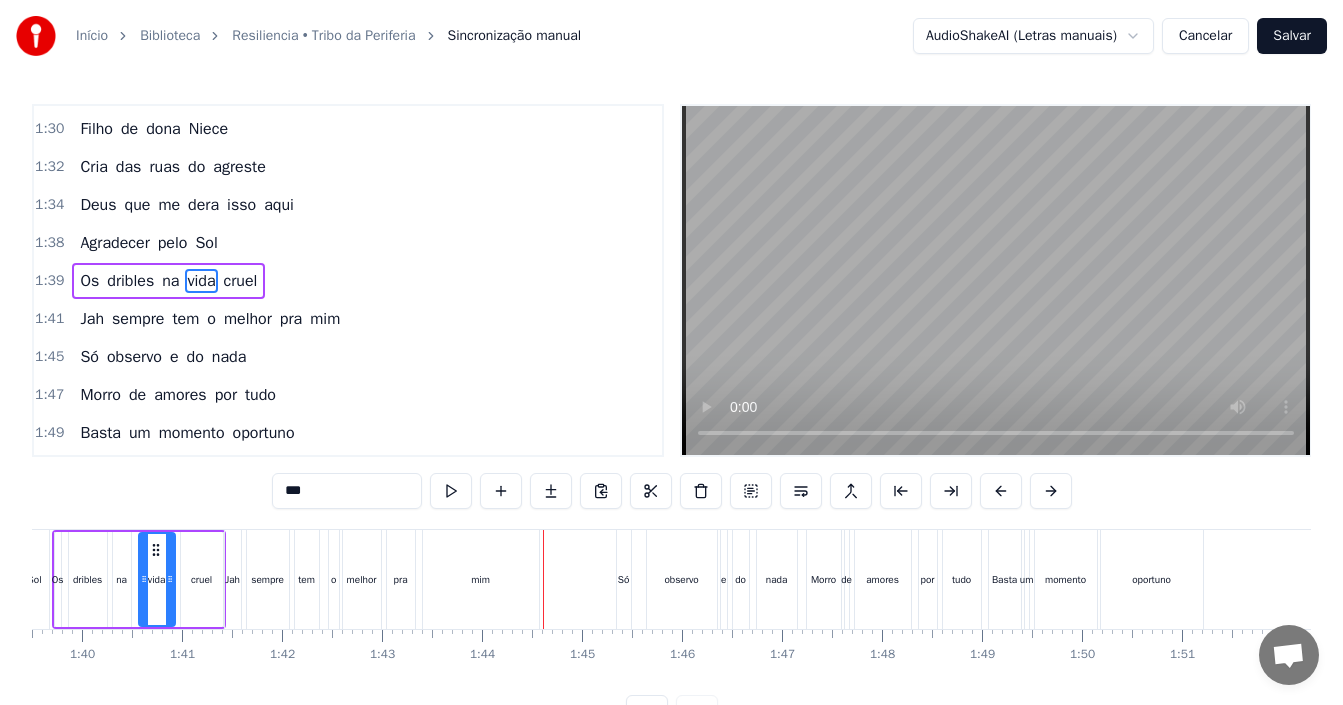 scroll, scrollTop: 794, scrollLeft: 0, axis: vertical 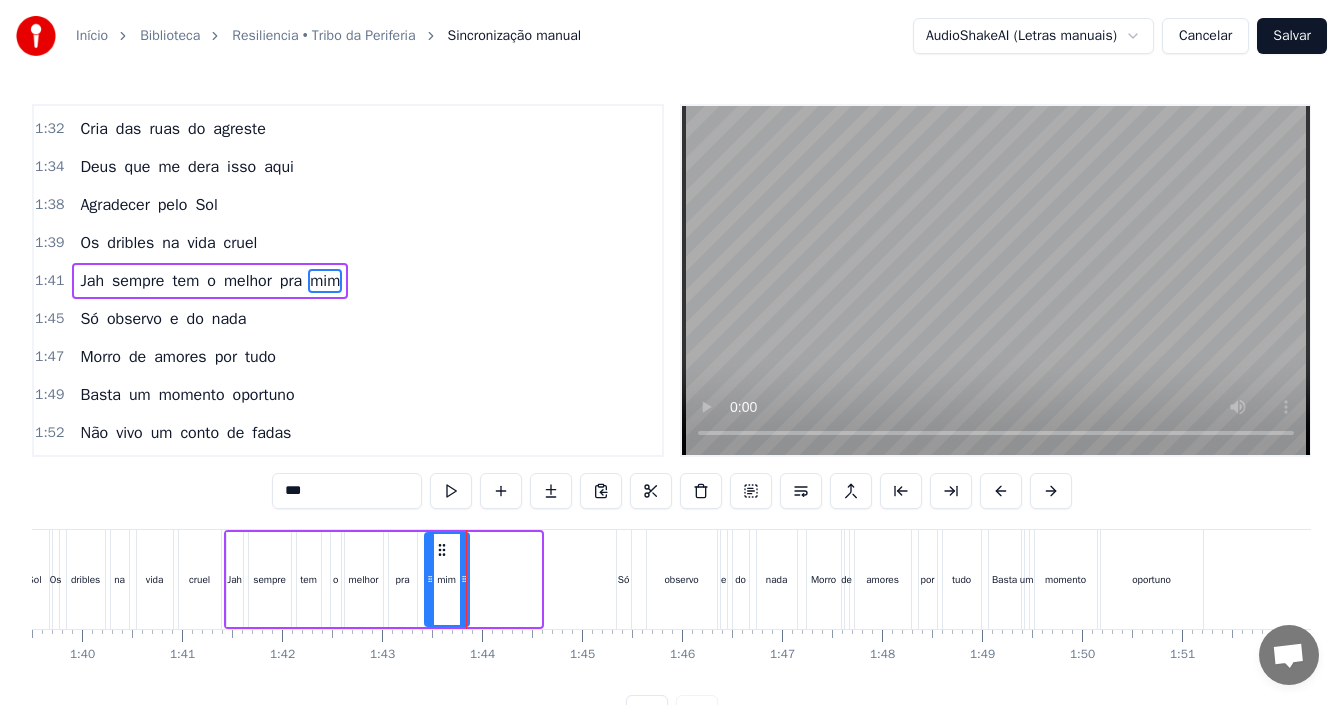 drag, startPoint x: 536, startPoint y: 567, endPoint x: 464, endPoint y: 558, distance: 72.56032 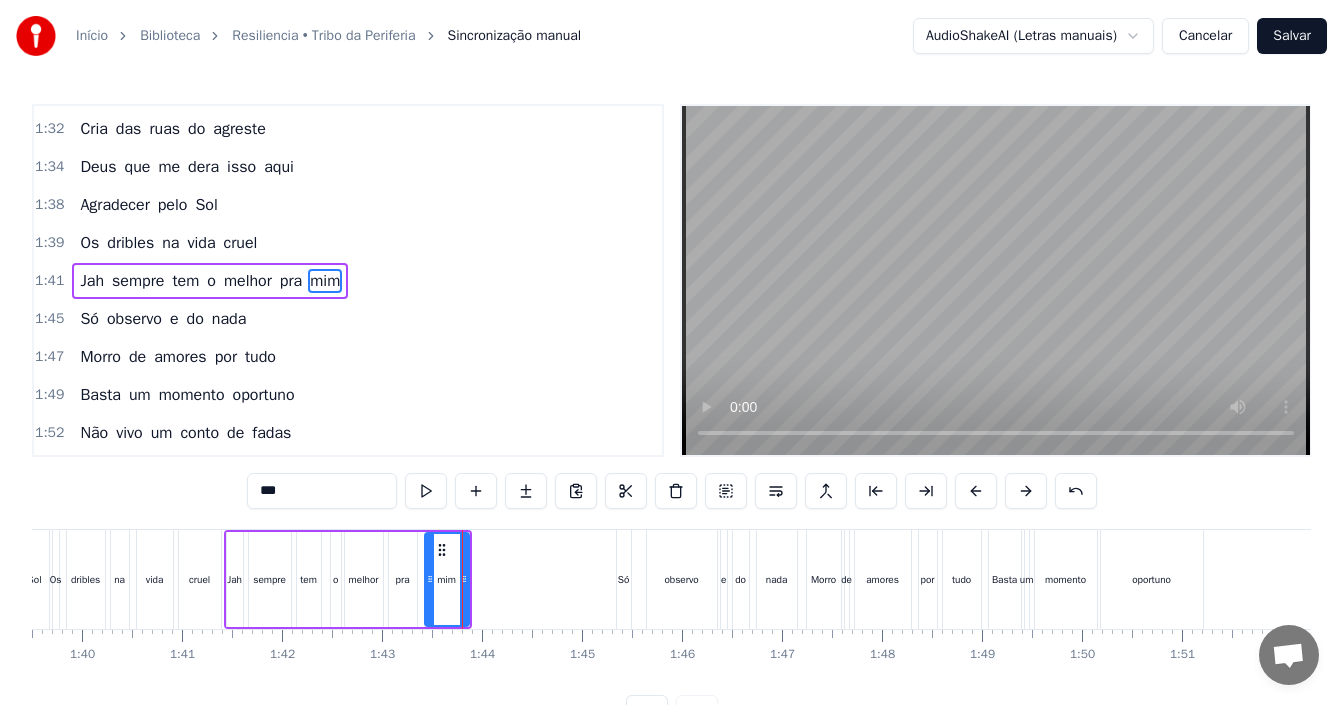 click on "cruel" at bounding box center (200, 579) 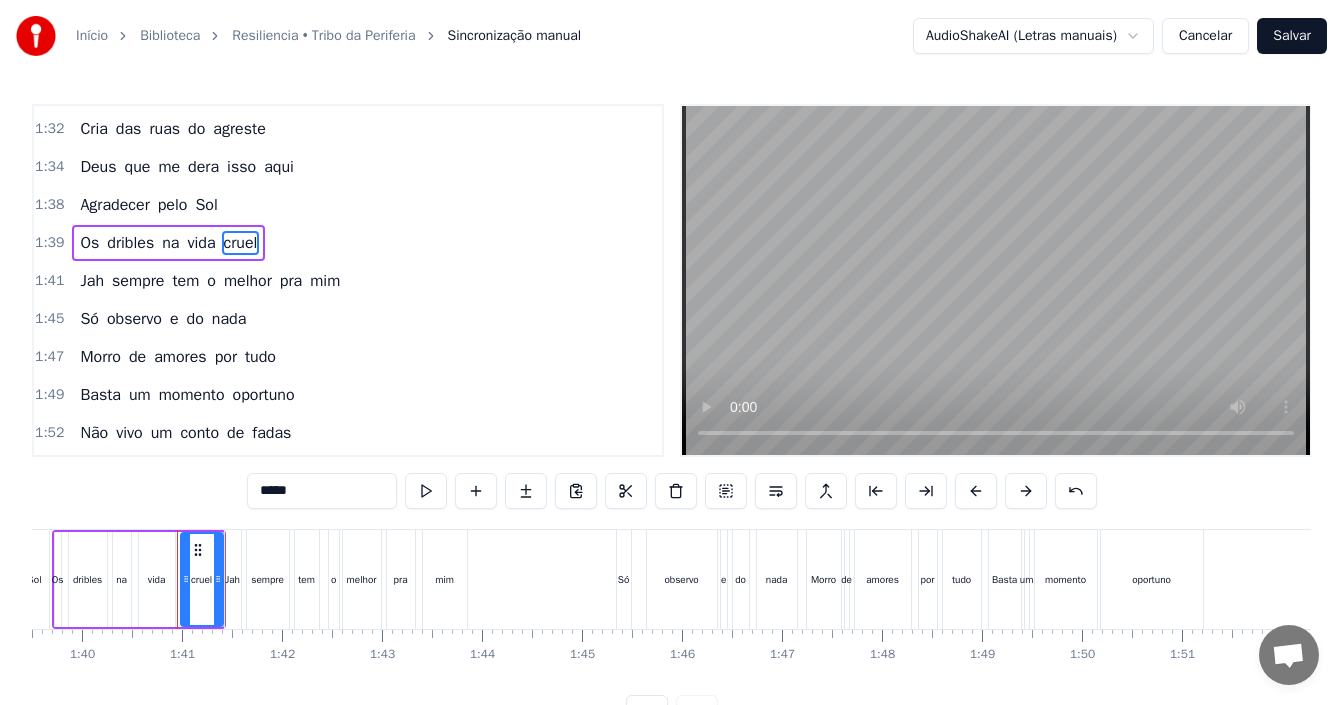 scroll, scrollTop: 756, scrollLeft: 0, axis: vertical 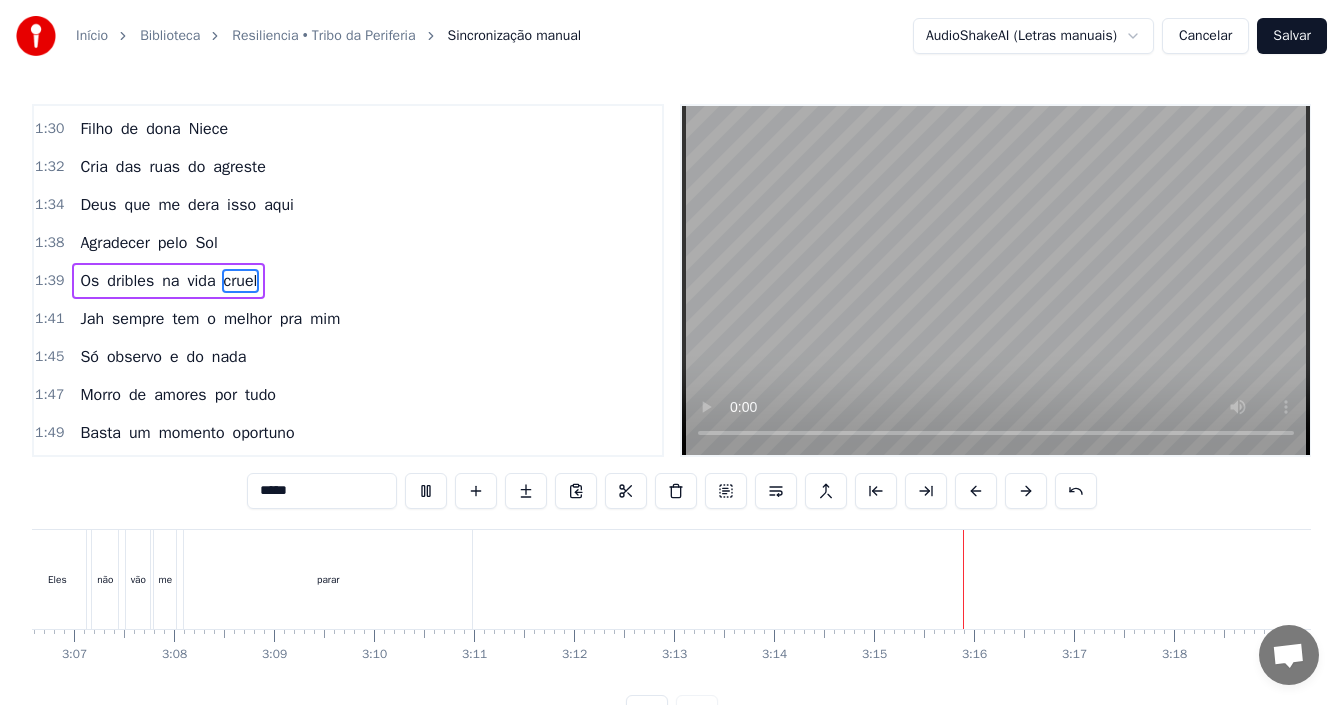 click on "Salvar" at bounding box center [1292, 36] 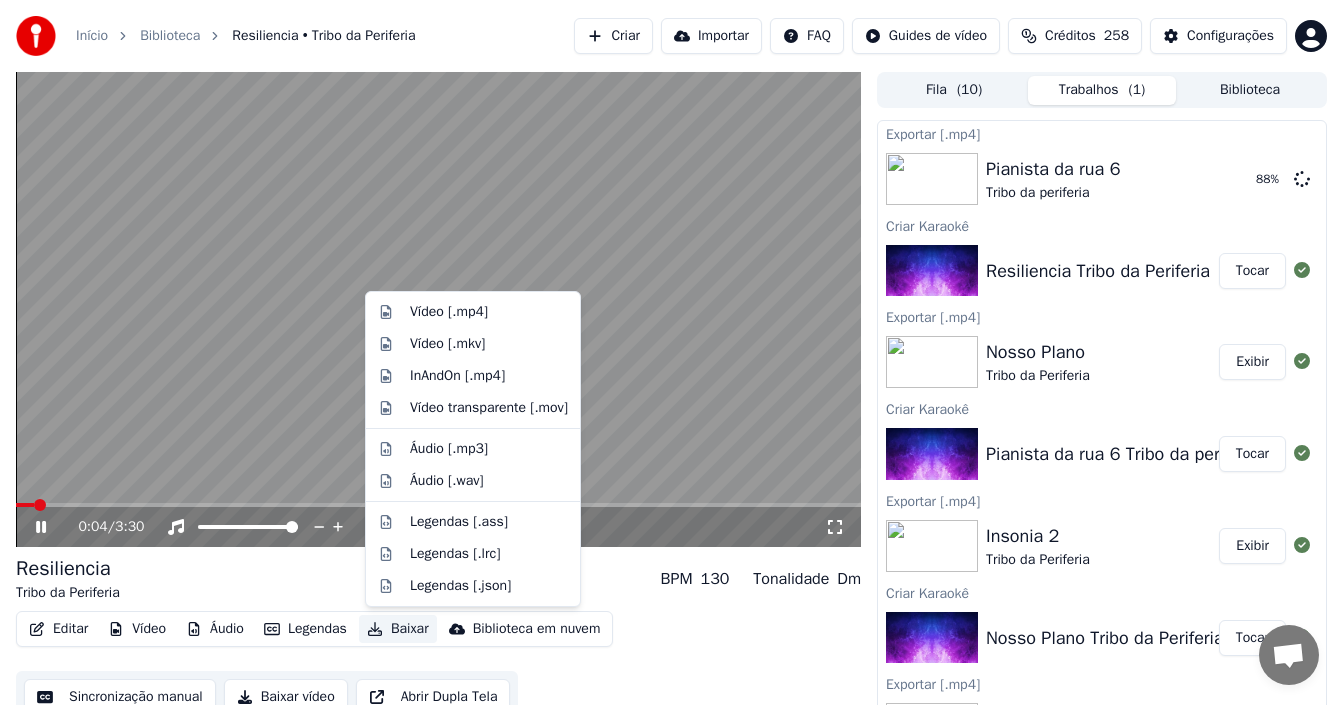 click on "Baixar" at bounding box center (398, 629) 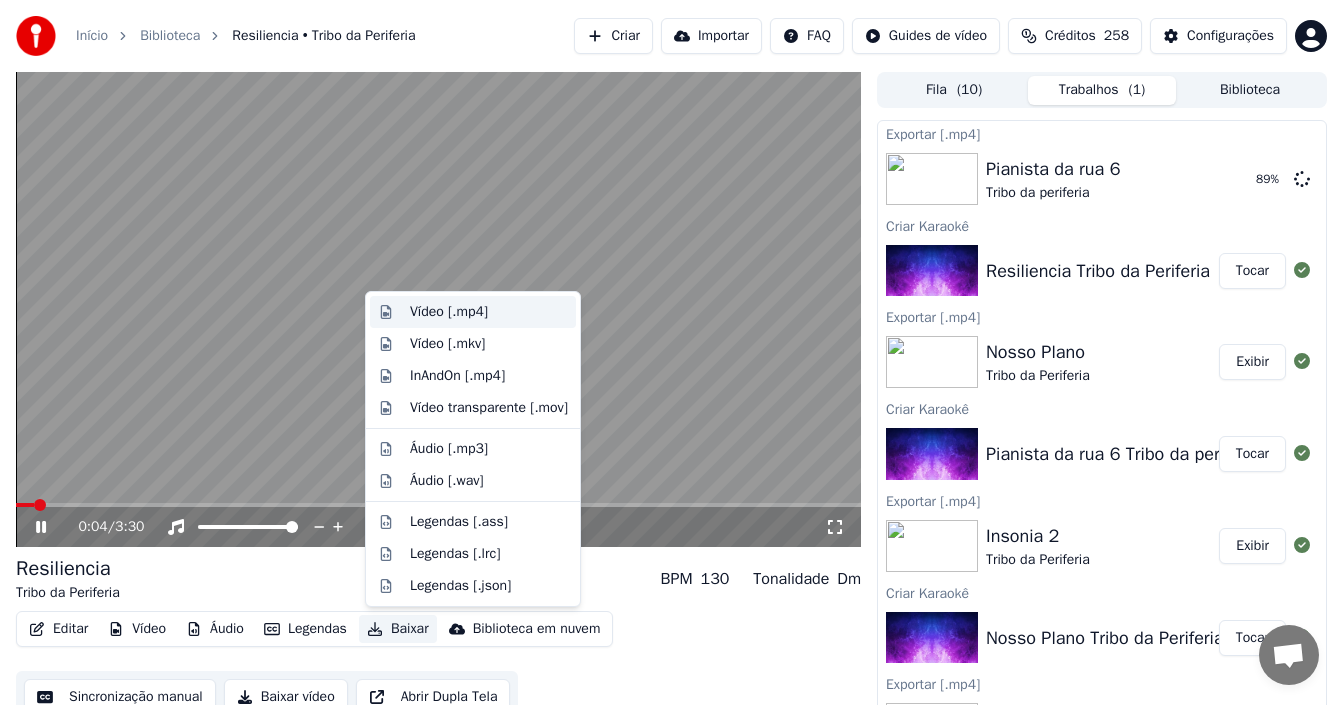 click on "Vídeo [.mp4]" at bounding box center [449, 312] 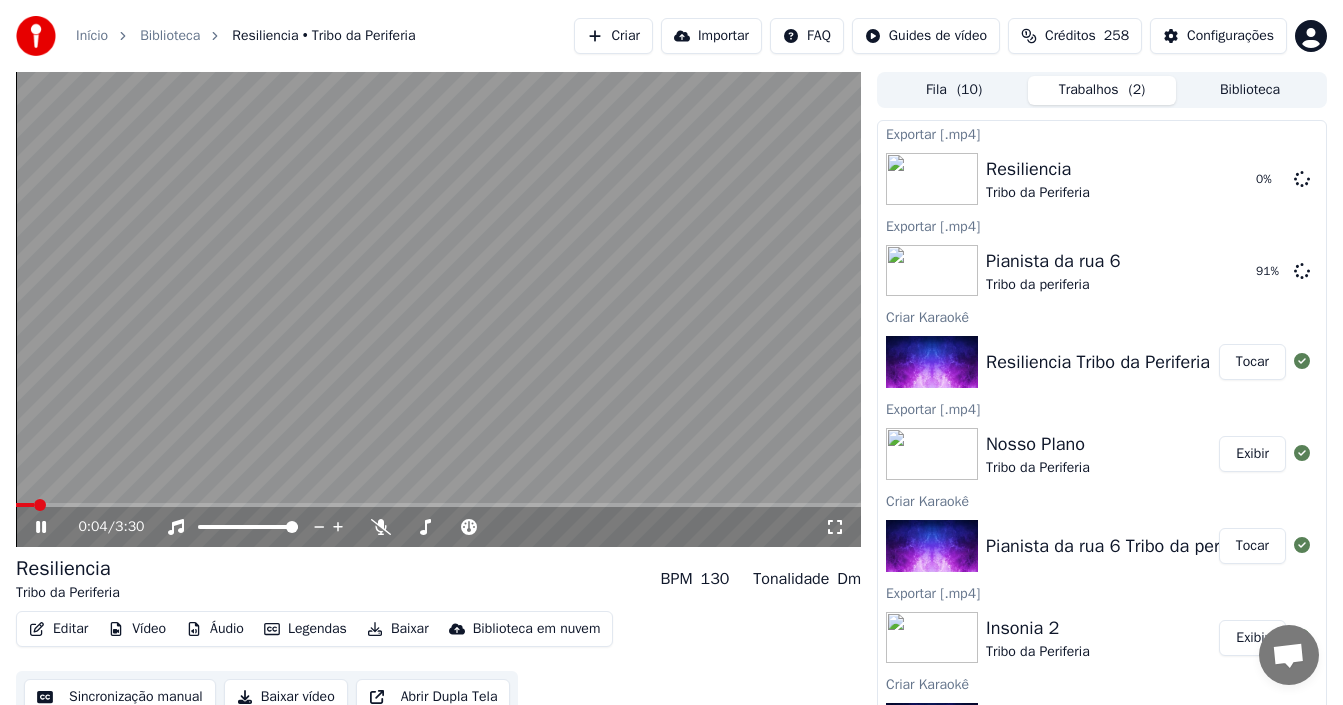 click 